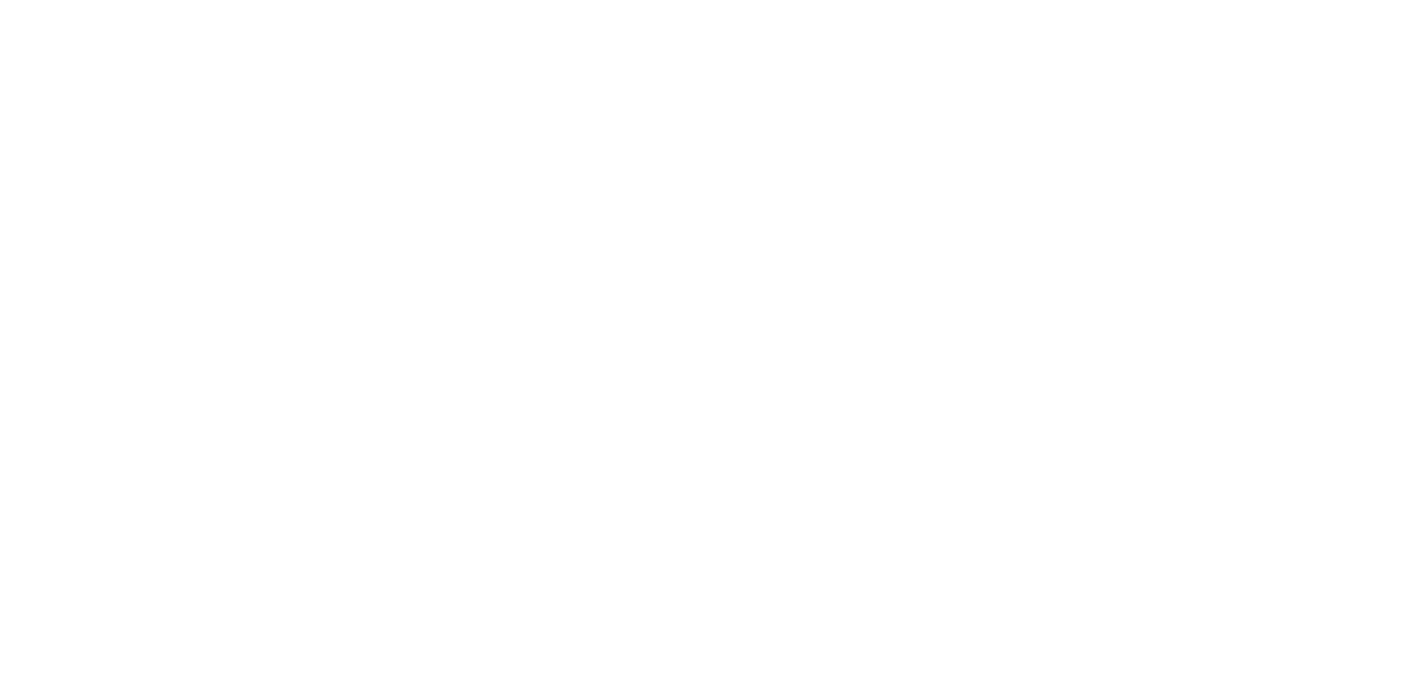 scroll, scrollTop: 0, scrollLeft: 0, axis: both 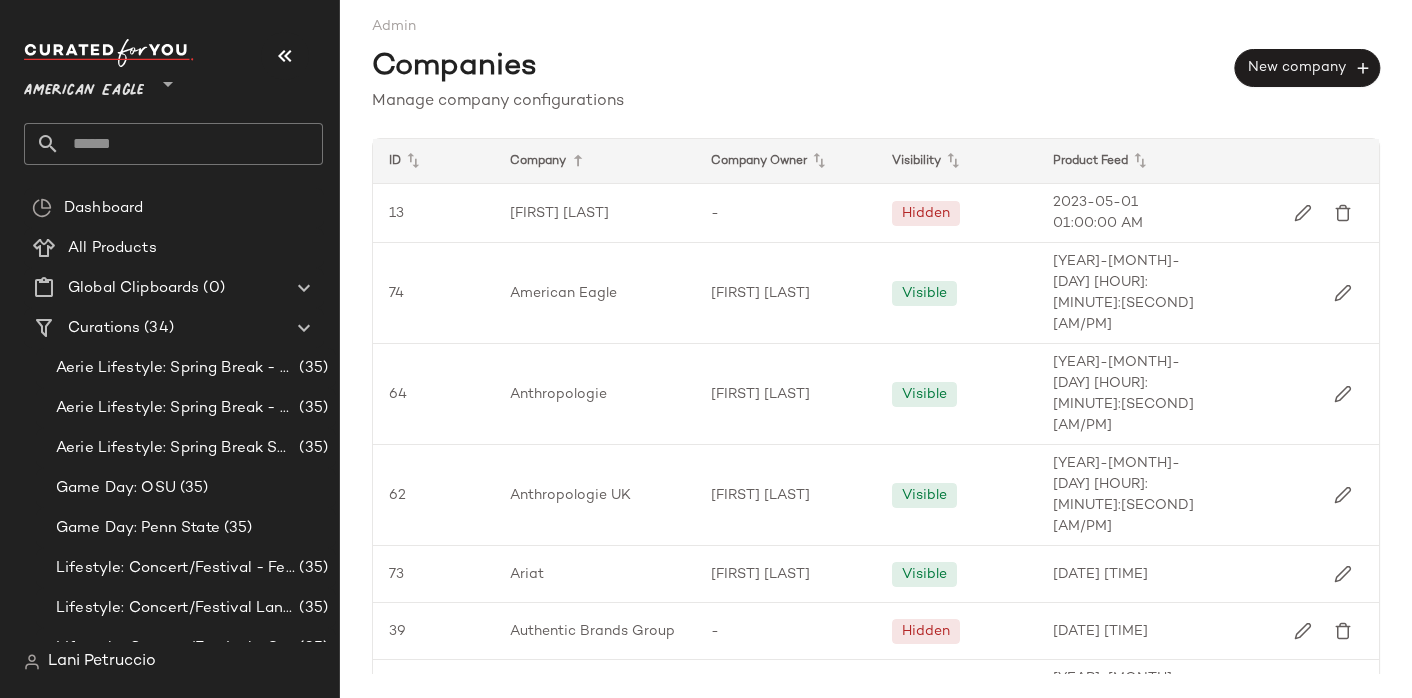 click on "American Eagle" at bounding box center [84, 86] 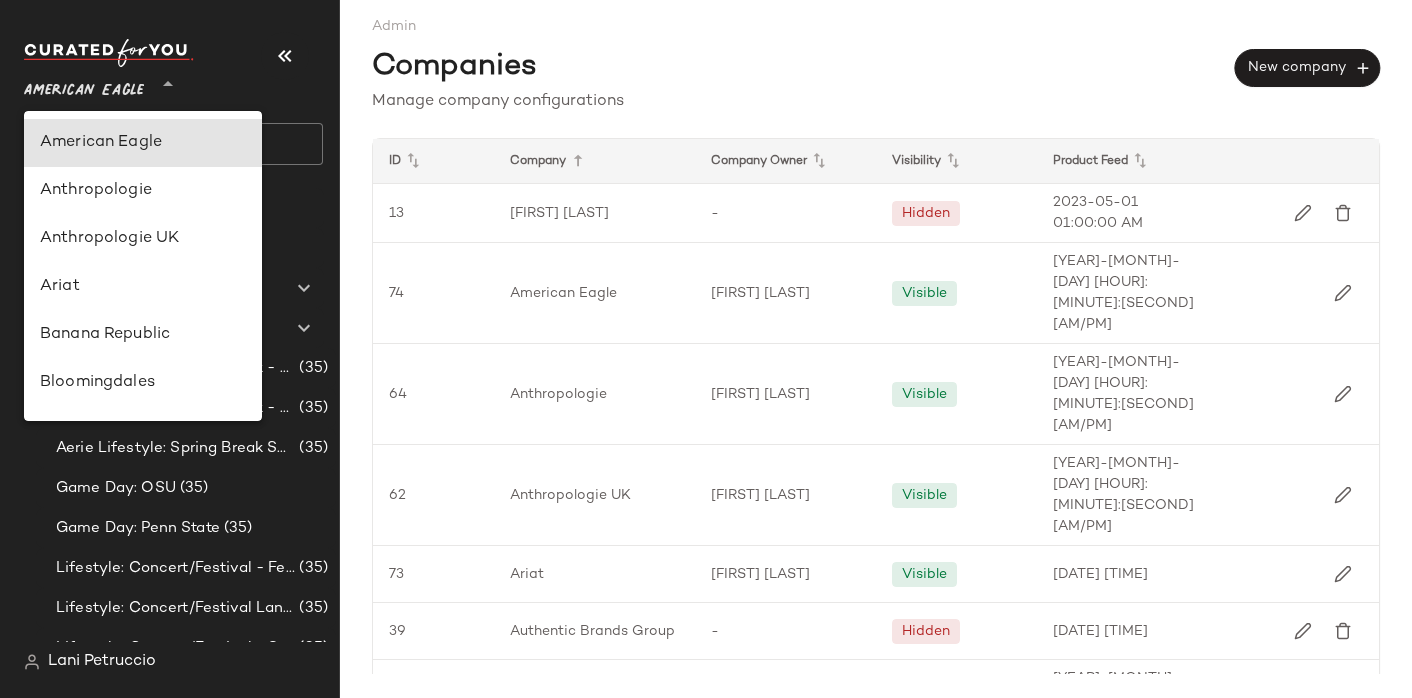 click 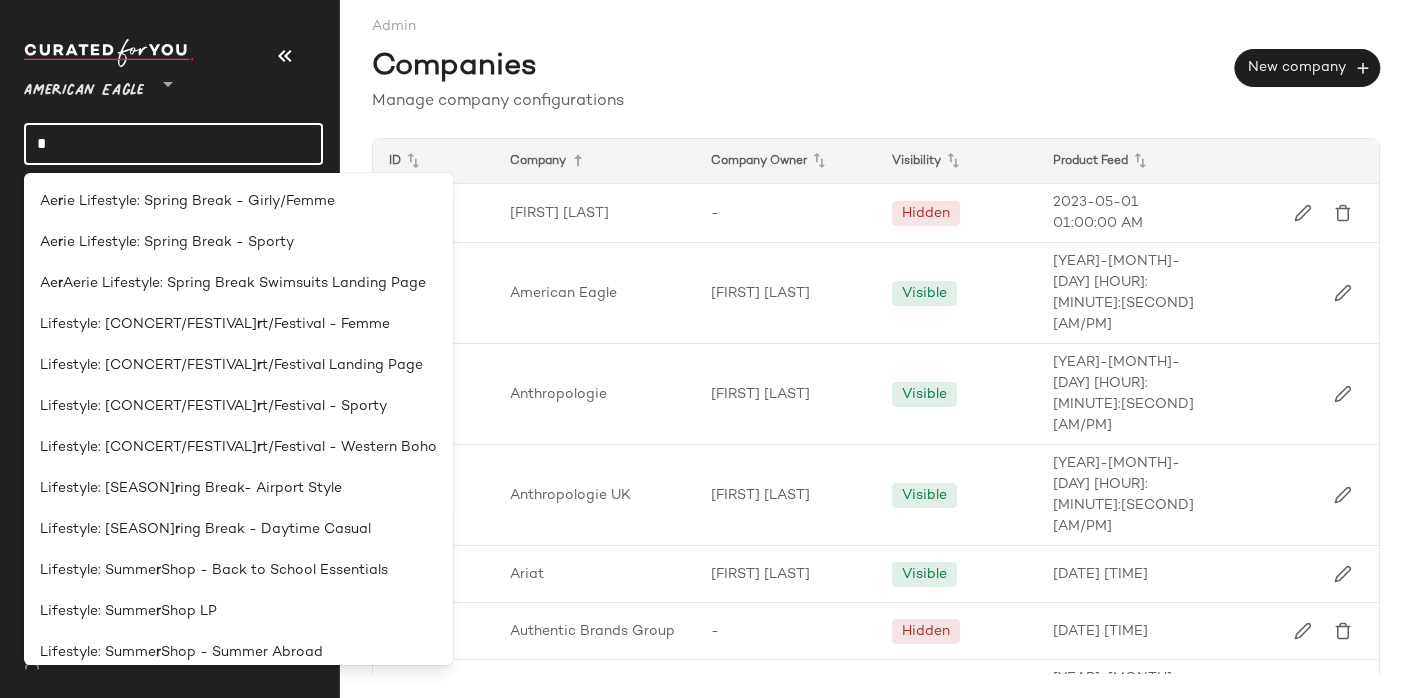 type on "*" 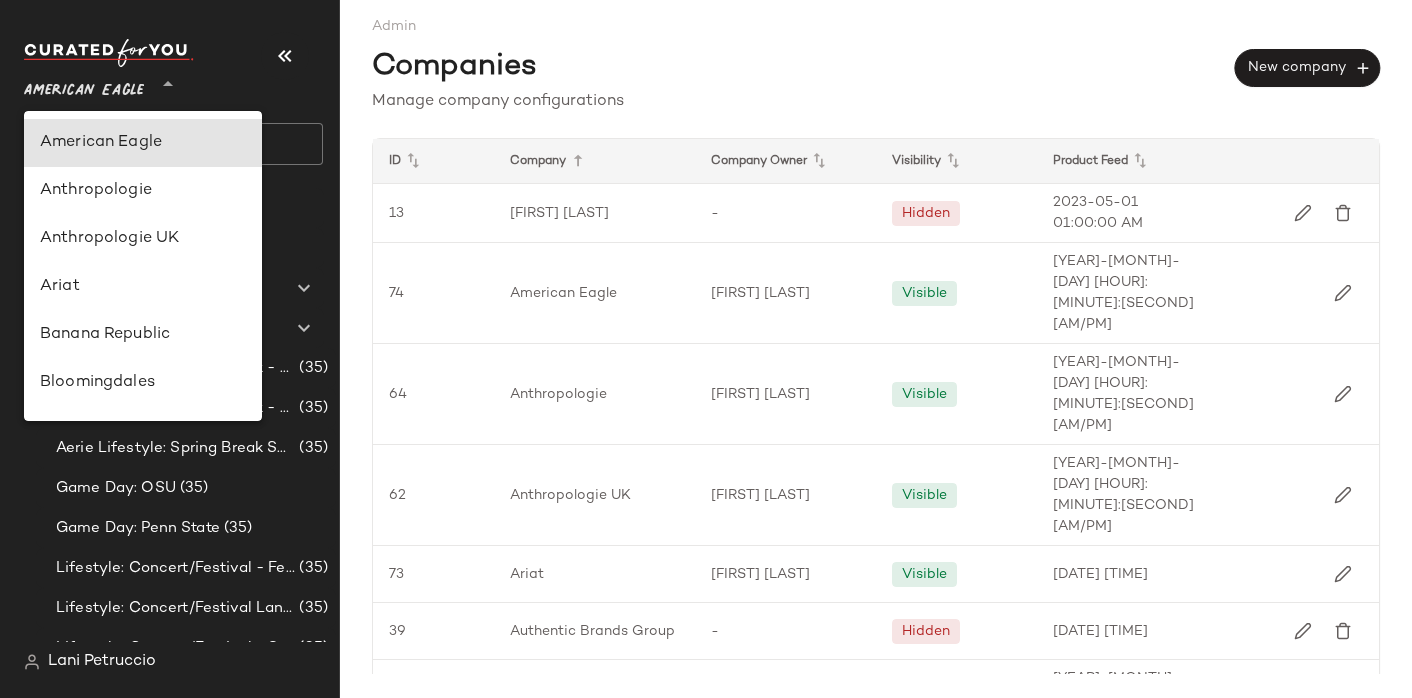 click on "American Eagle" at bounding box center (84, 86) 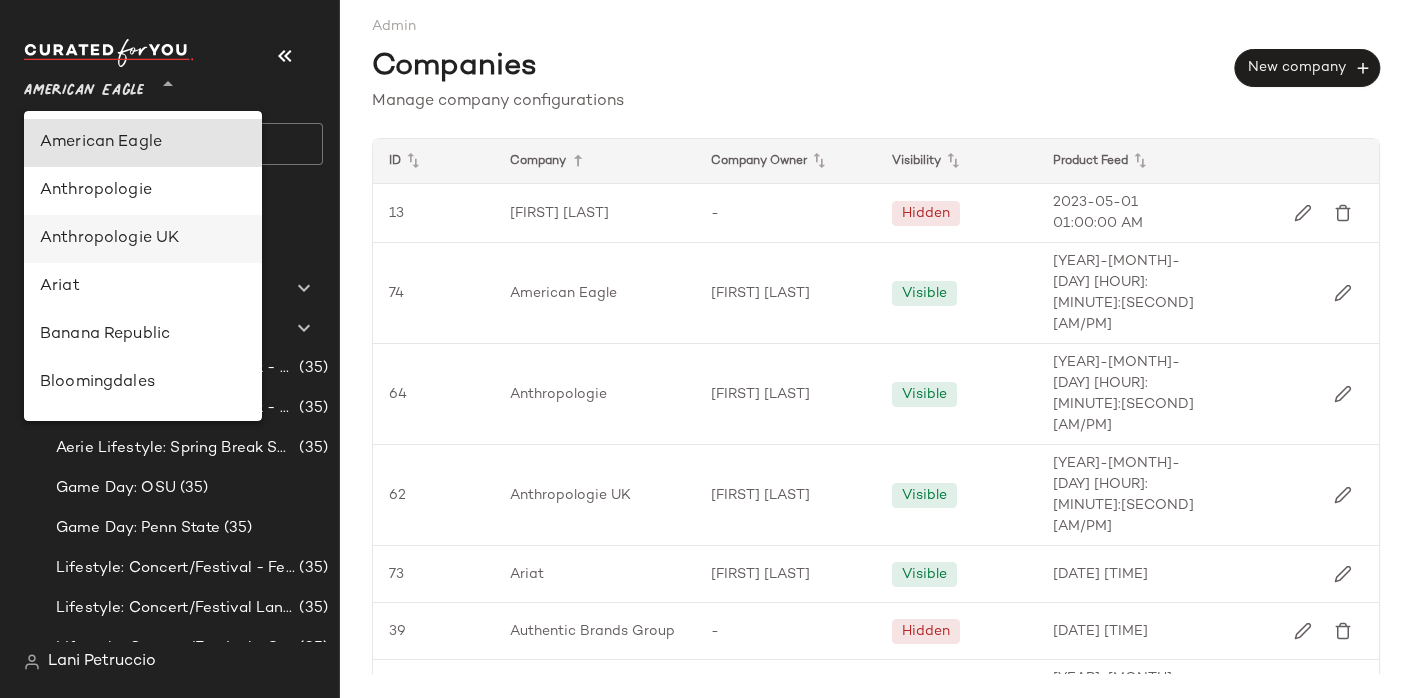 type on "**" 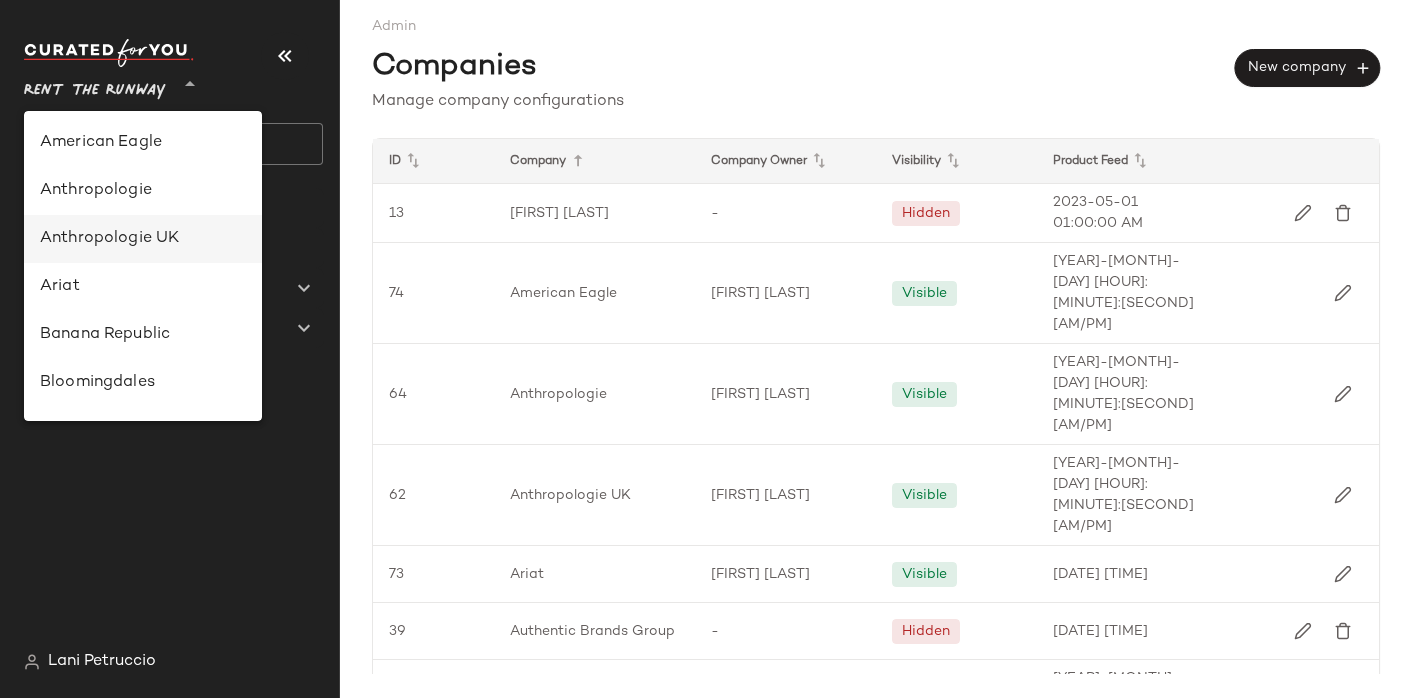 scroll, scrollTop: 837, scrollLeft: 0, axis: vertical 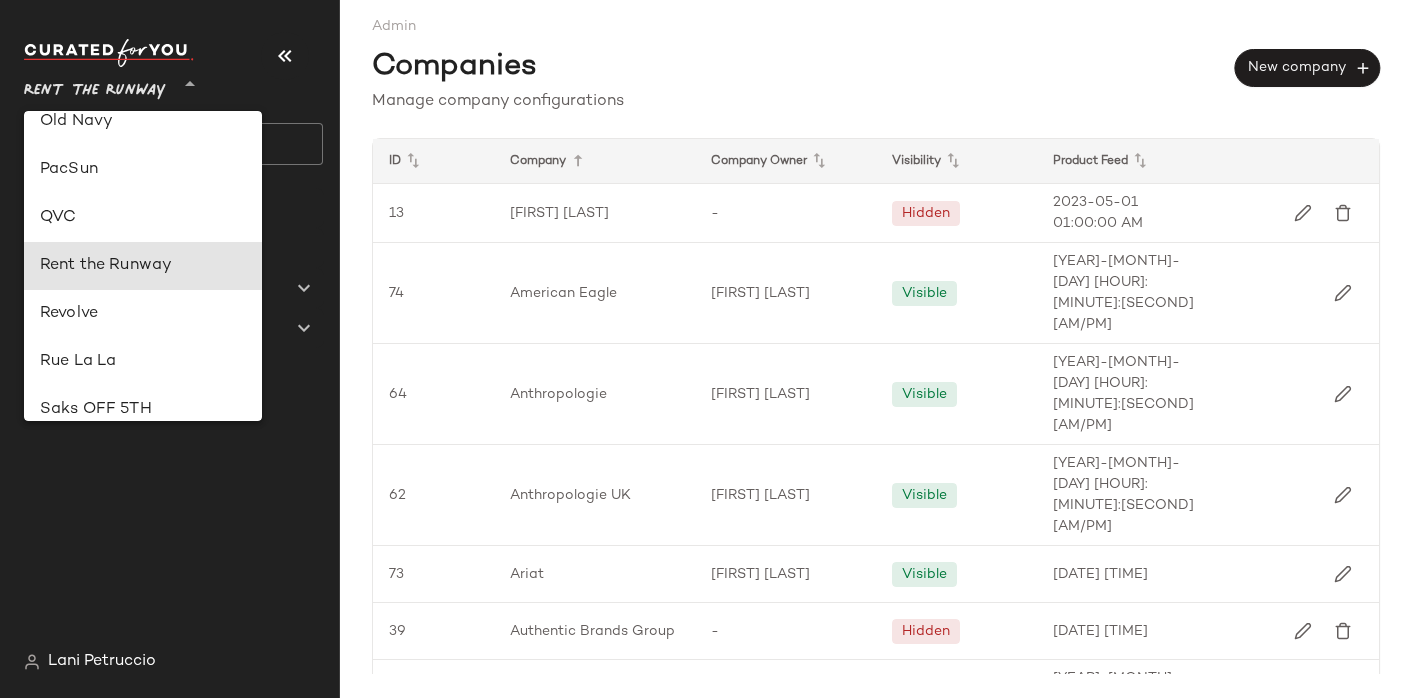 type on "**" 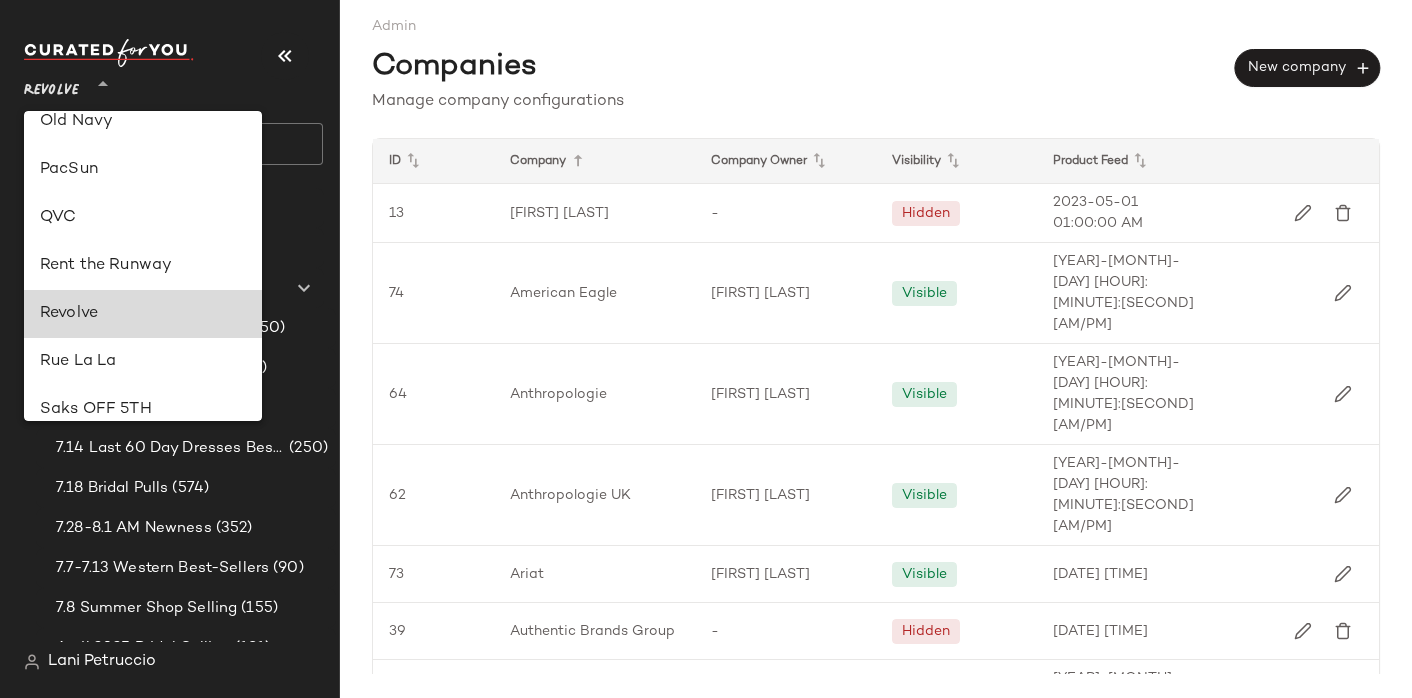 click on "Revolve" at bounding box center [143, 314] 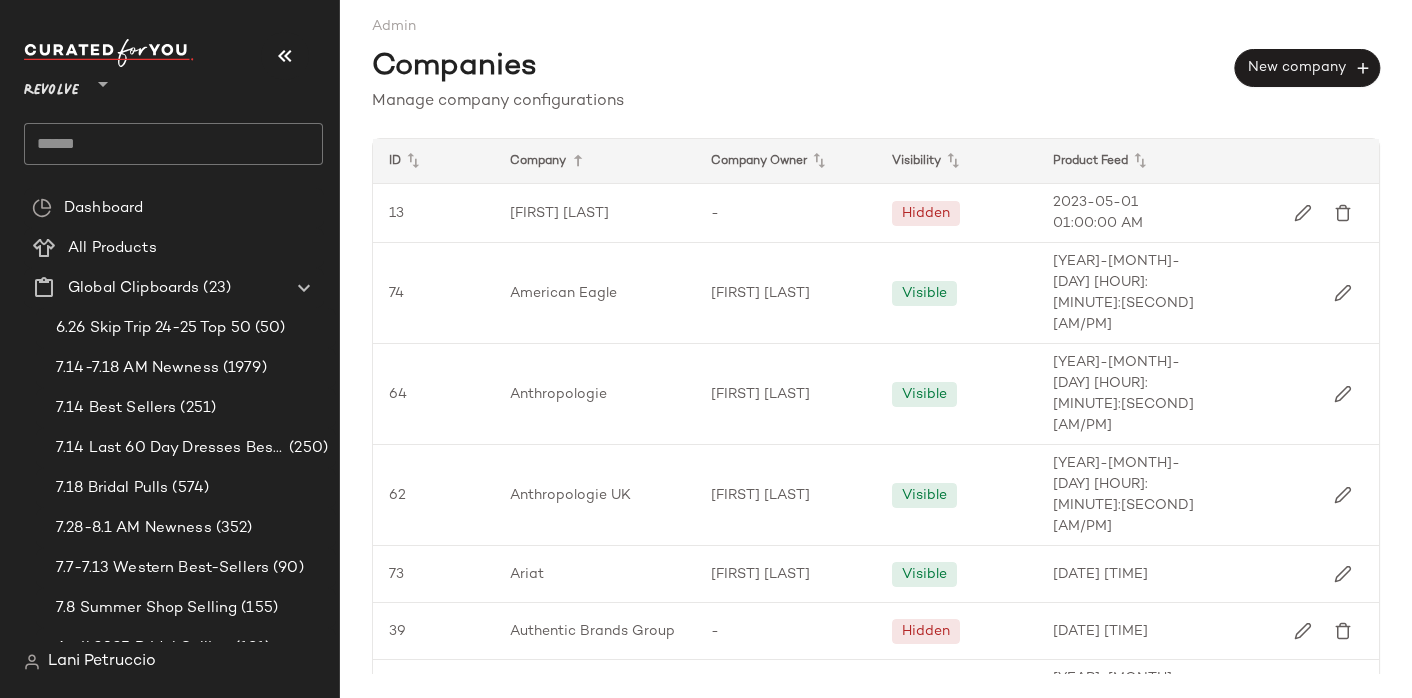 click 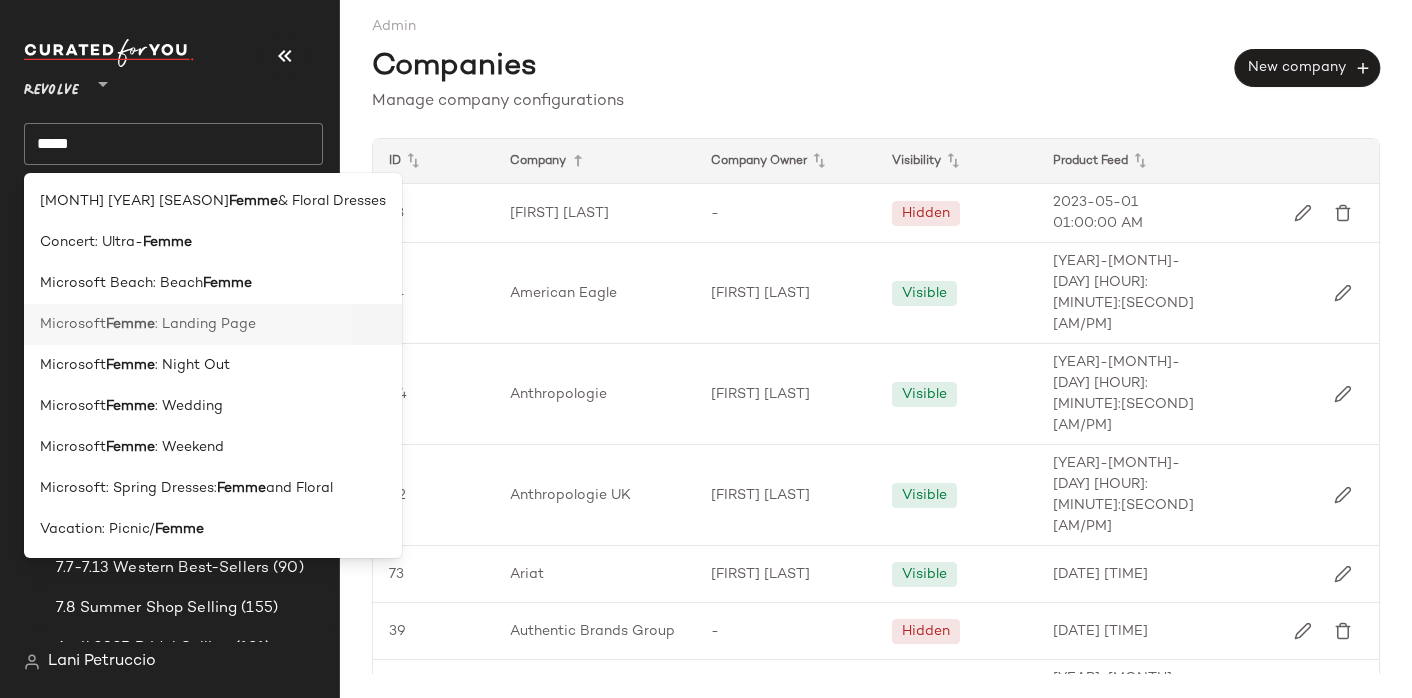 click on ": Landing Page" at bounding box center [205, 324] 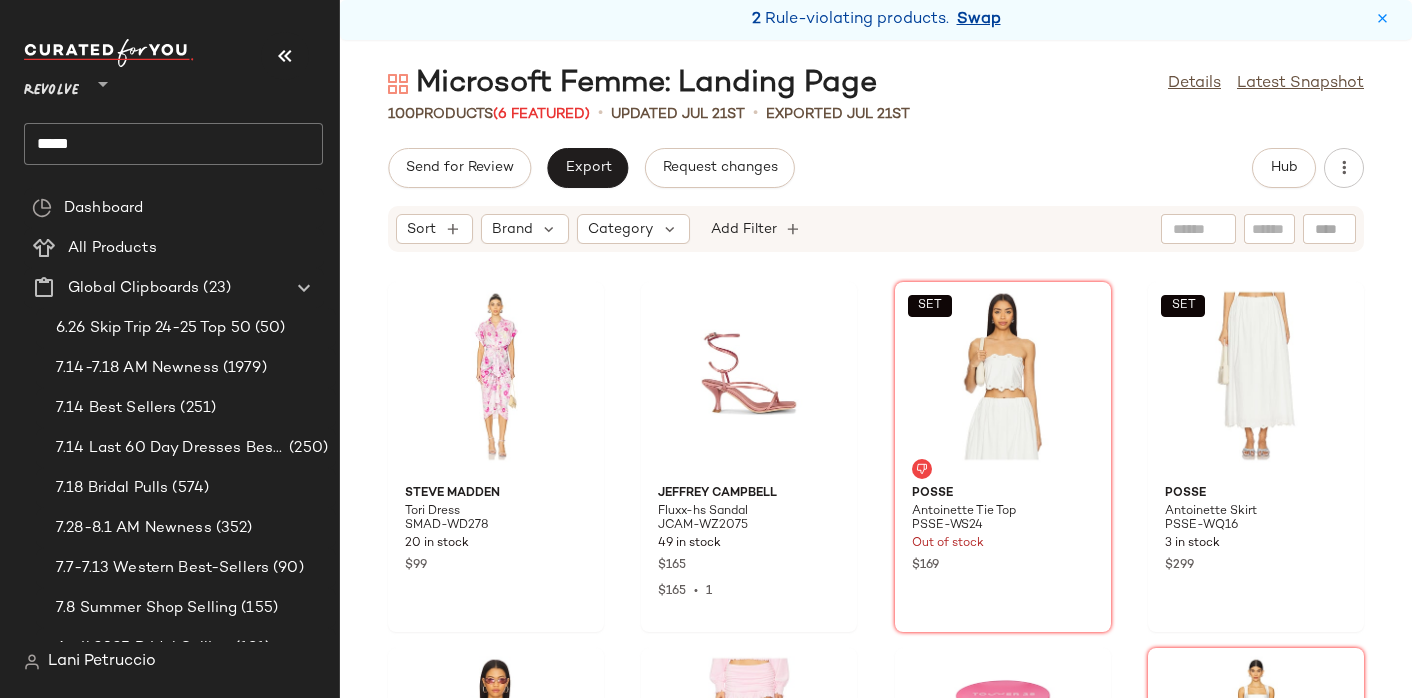 click on "Swap" at bounding box center [979, 20] 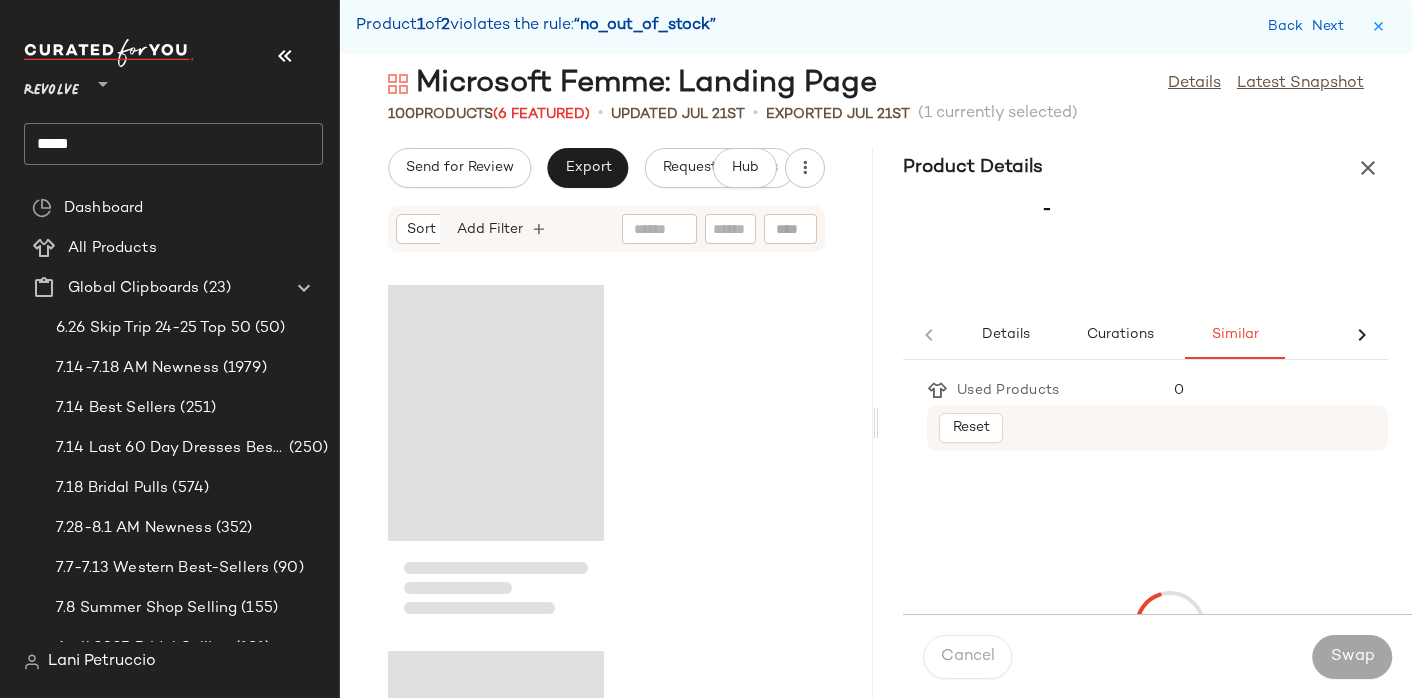 scroll, scrollTop: 382, scrollLeft: 0, axis: vertical 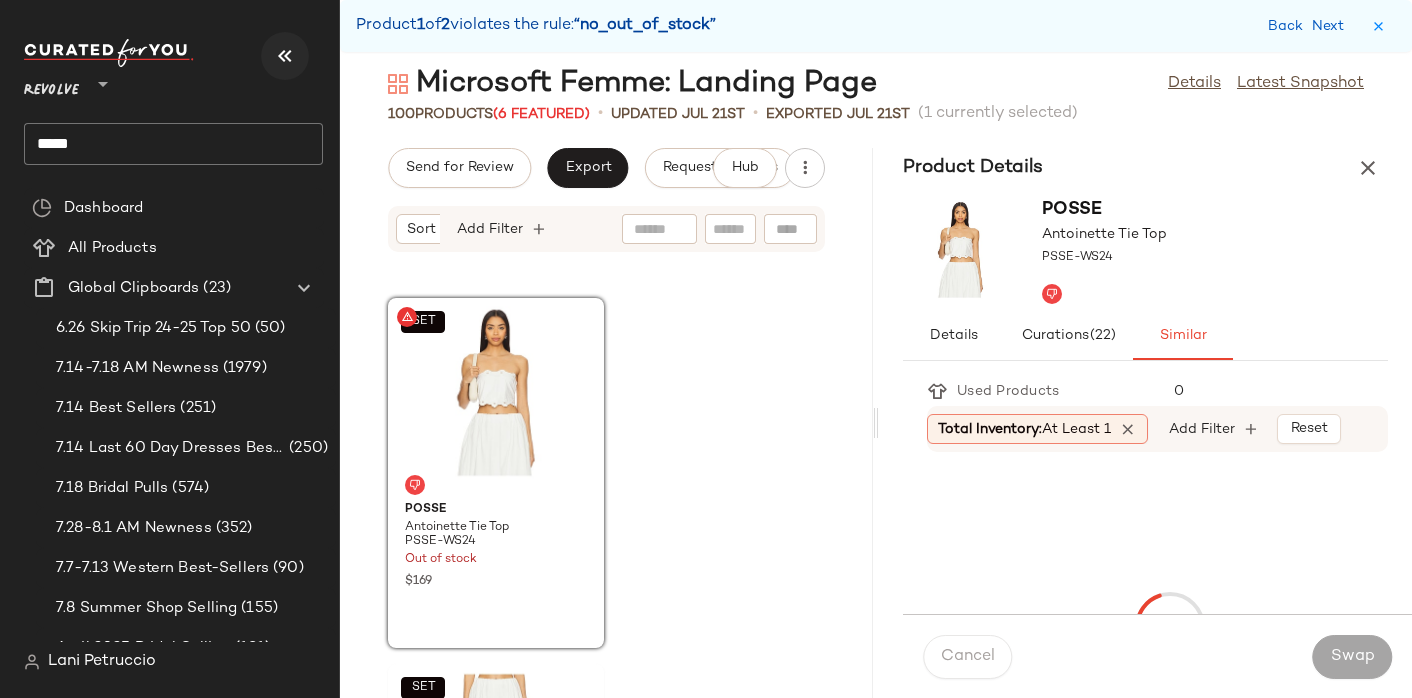click at bounding box center [285, 56] 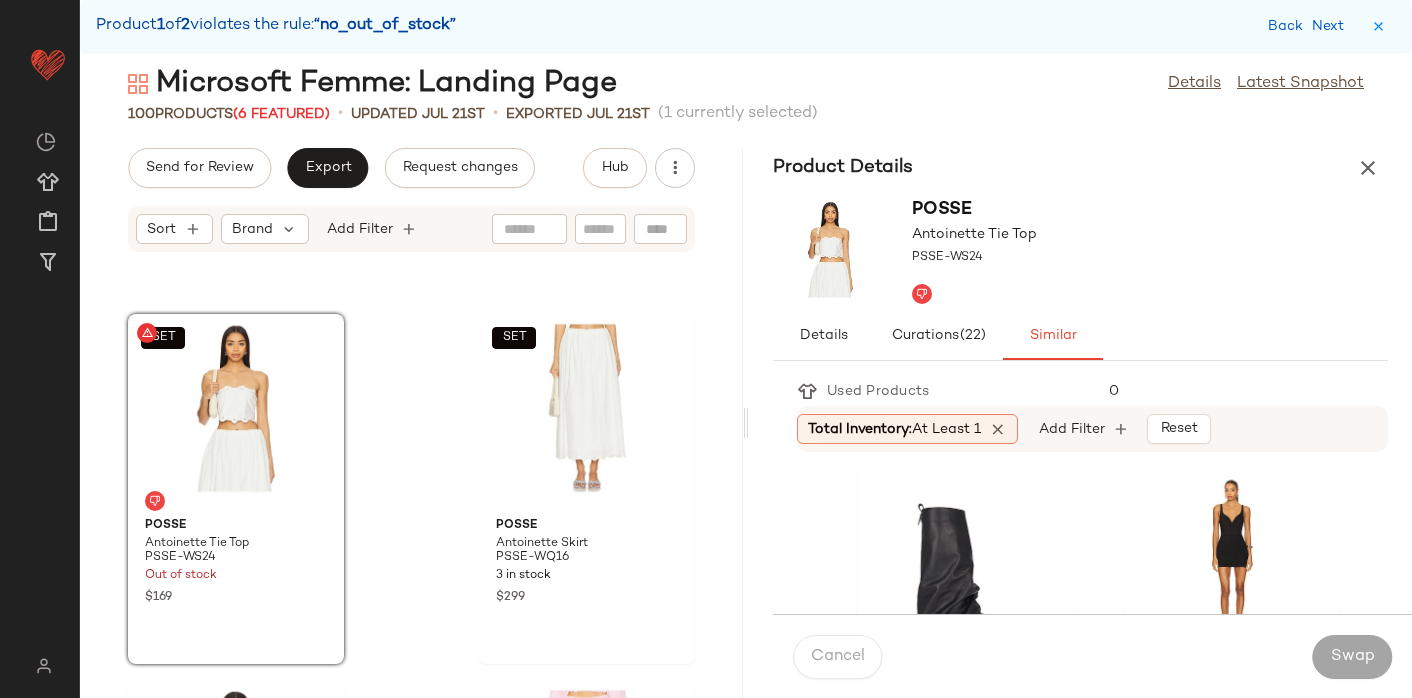 scroll, scrollTop: 382, scrollLeft: 0, axis: vertical 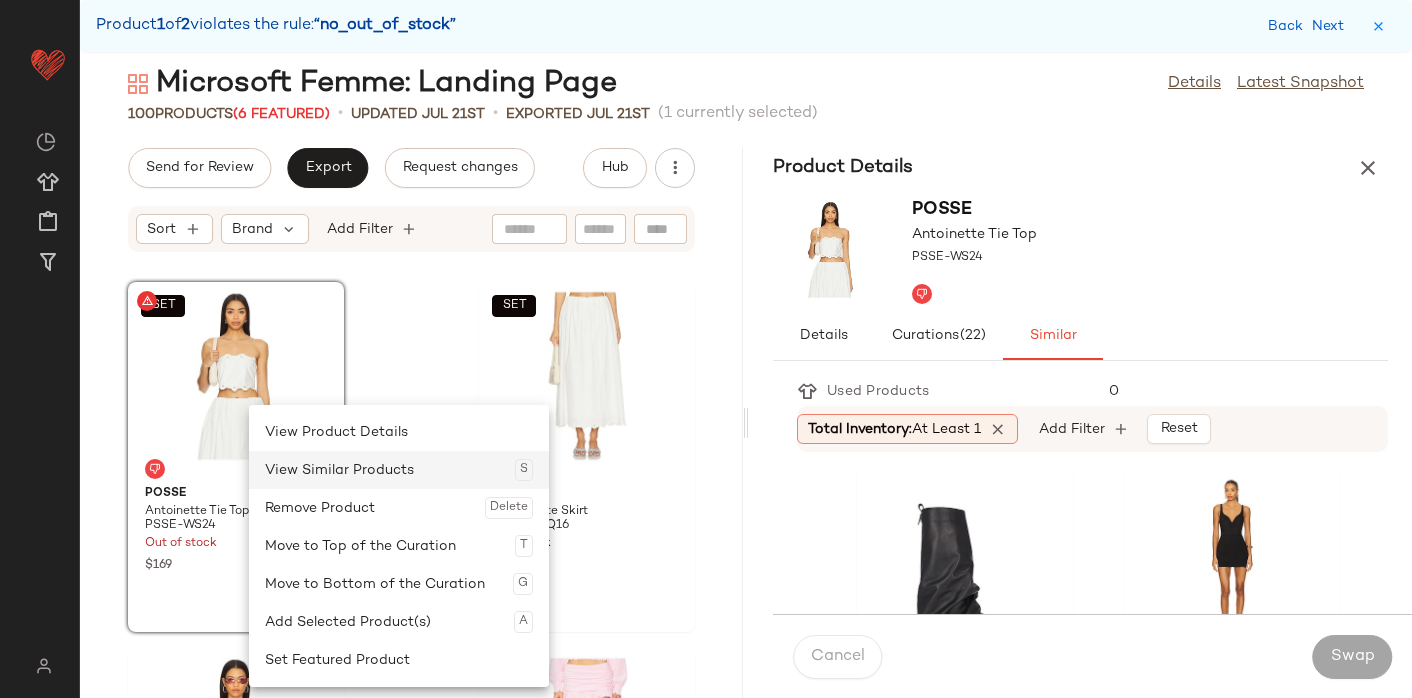 click on "View Similar Products  S" 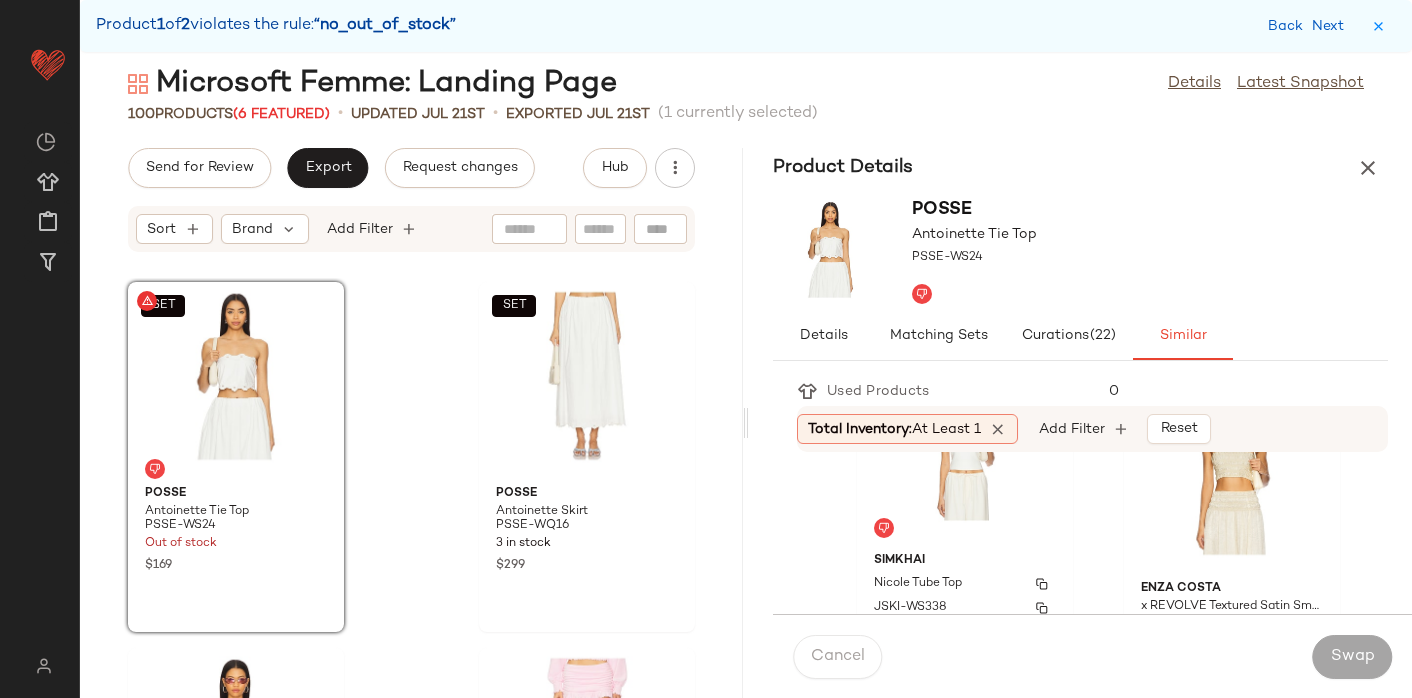 scroll, scrollTop: 444, scrollLeft: 0, axis: vertical 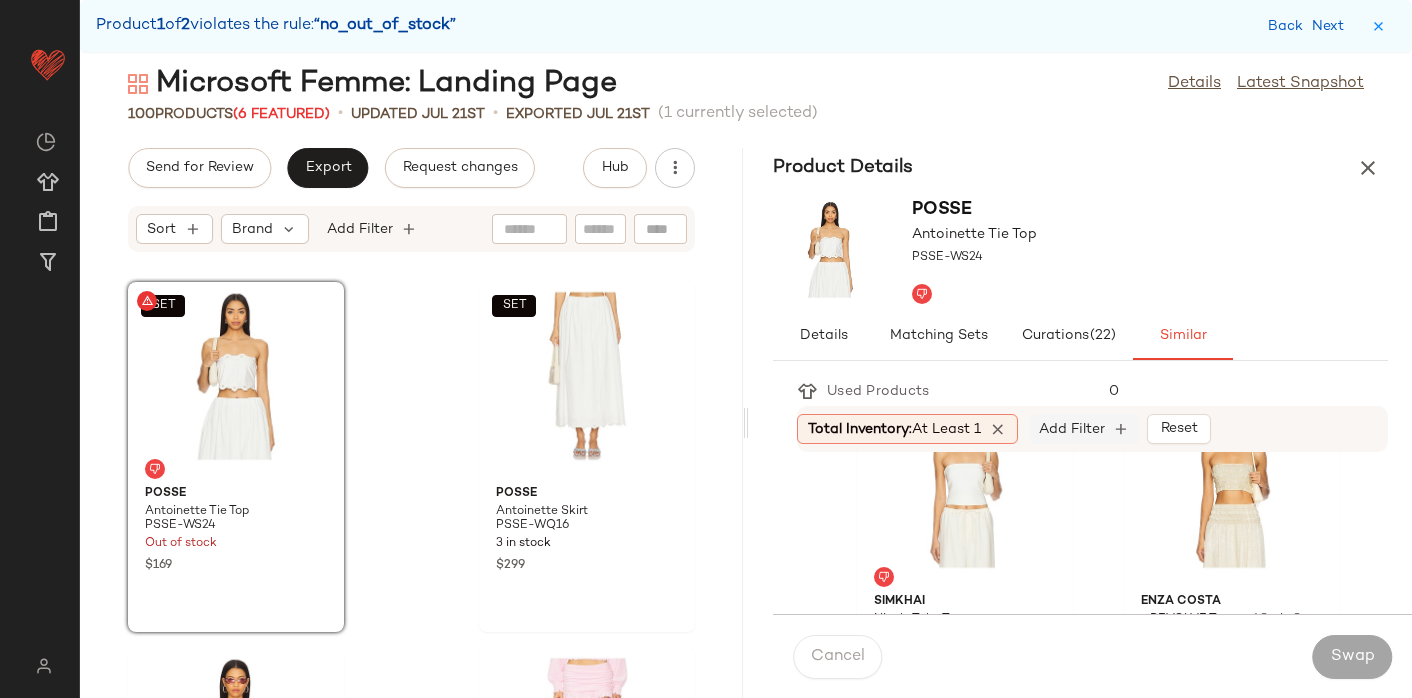 click on "Add Filter" 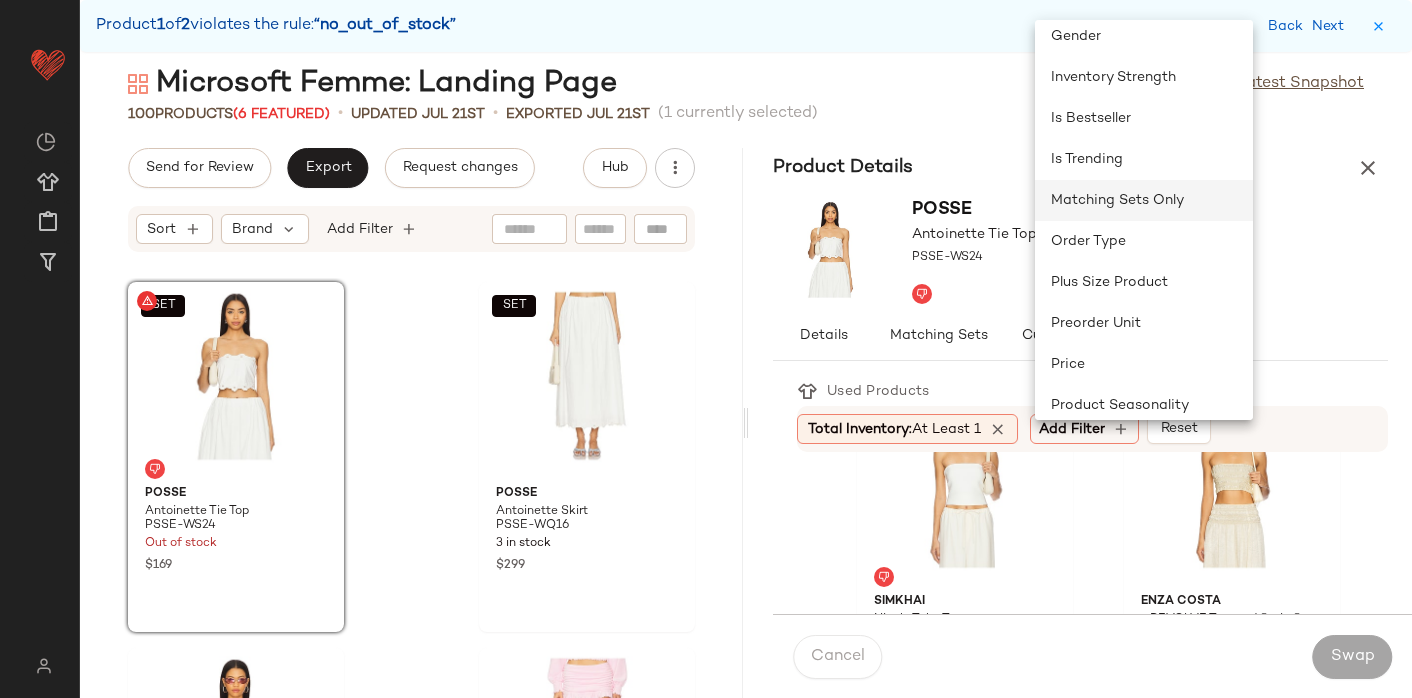 scroll, scrollTop: 666, scrollLeft: 0, axis: vertical 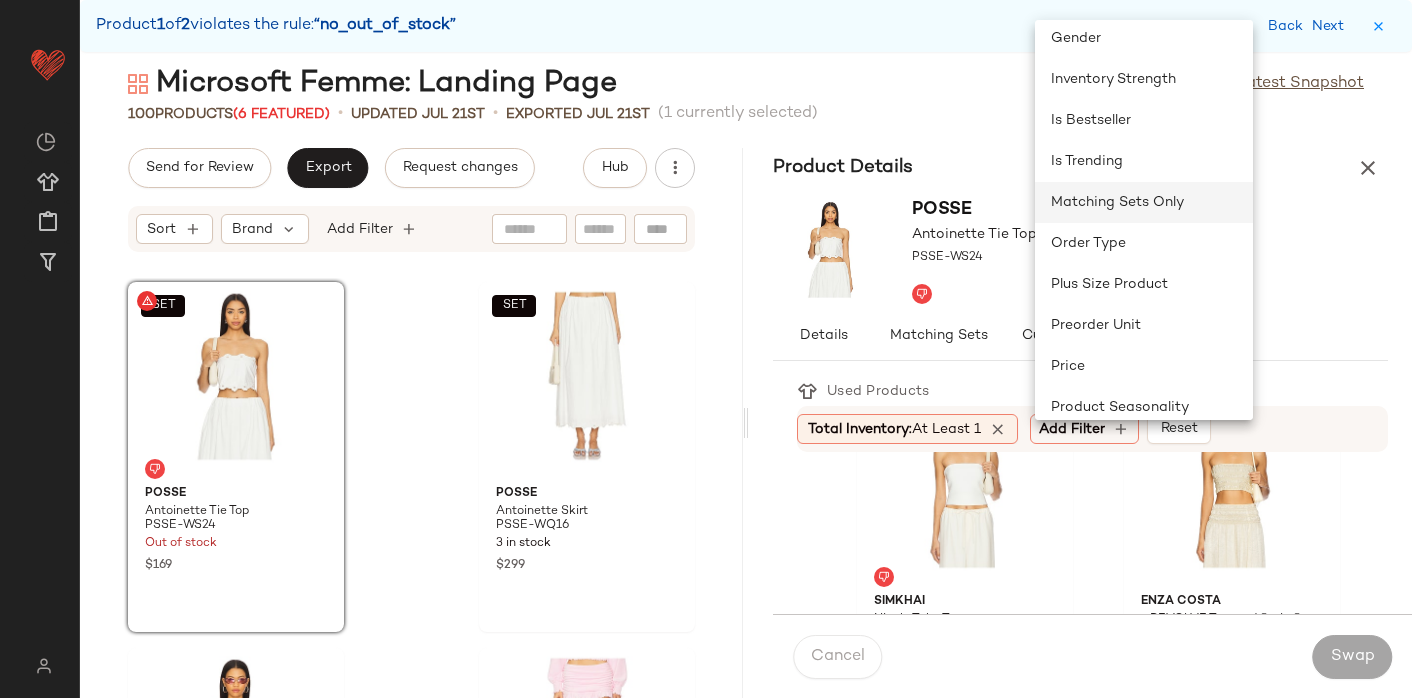 click on "Matching Sets Only" 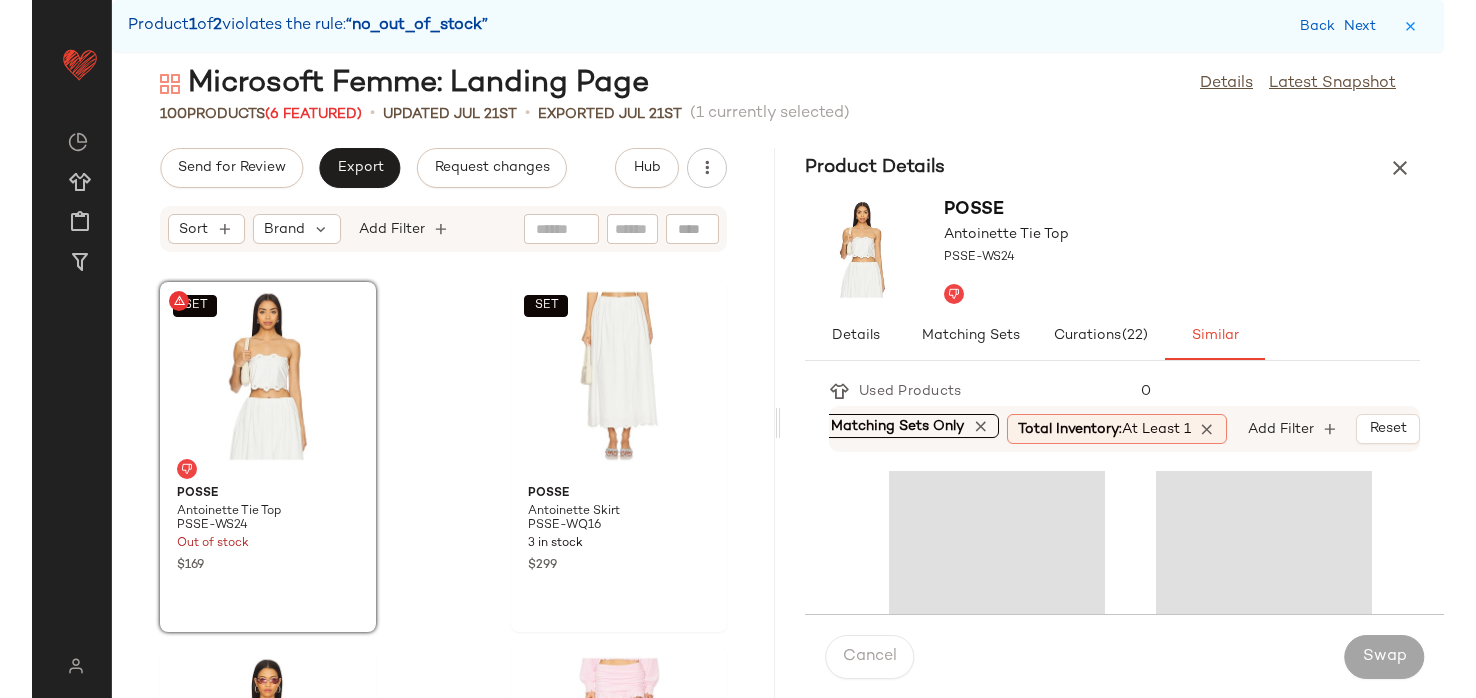 scroll, scrollTop: 0, scrollLeft: 0, axis: both 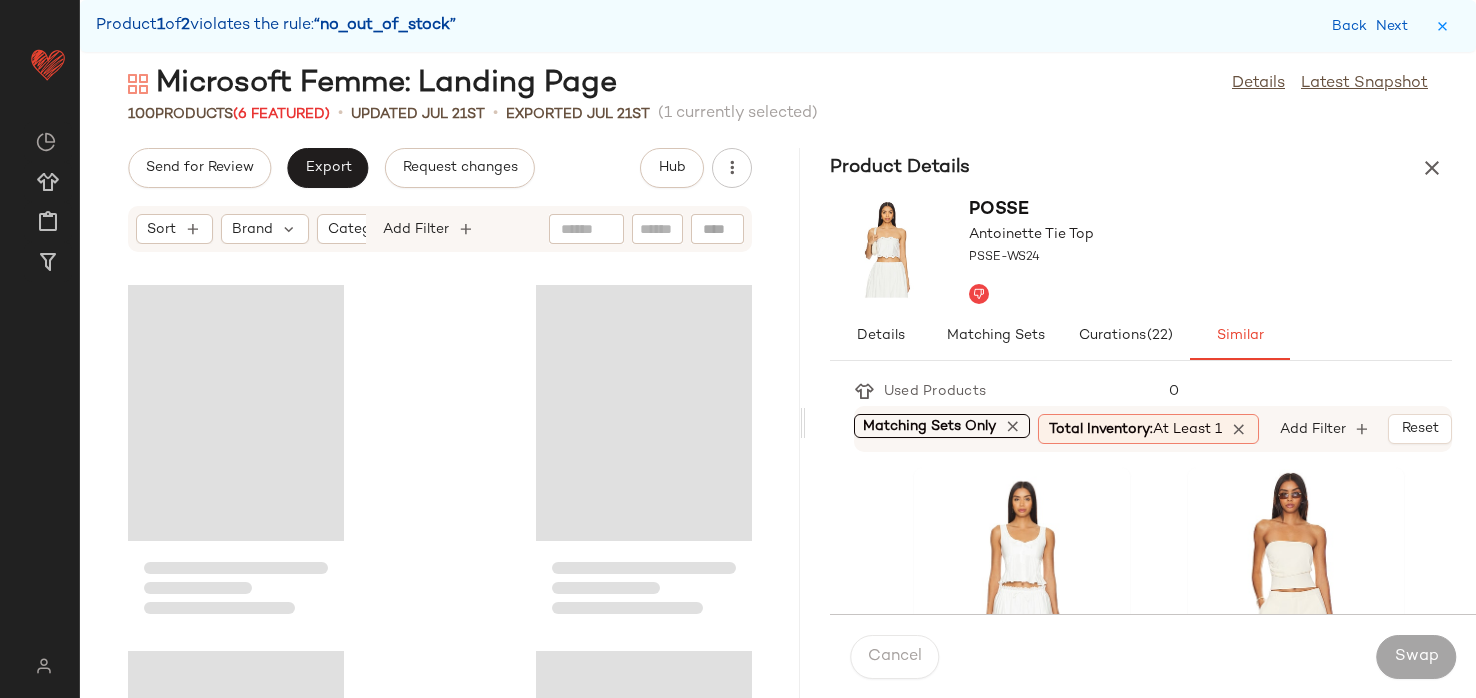 drag, startPoint x: 774, startPoint y: 416, endPoint x: 803, endPoint y: 402, distance: 32.202484 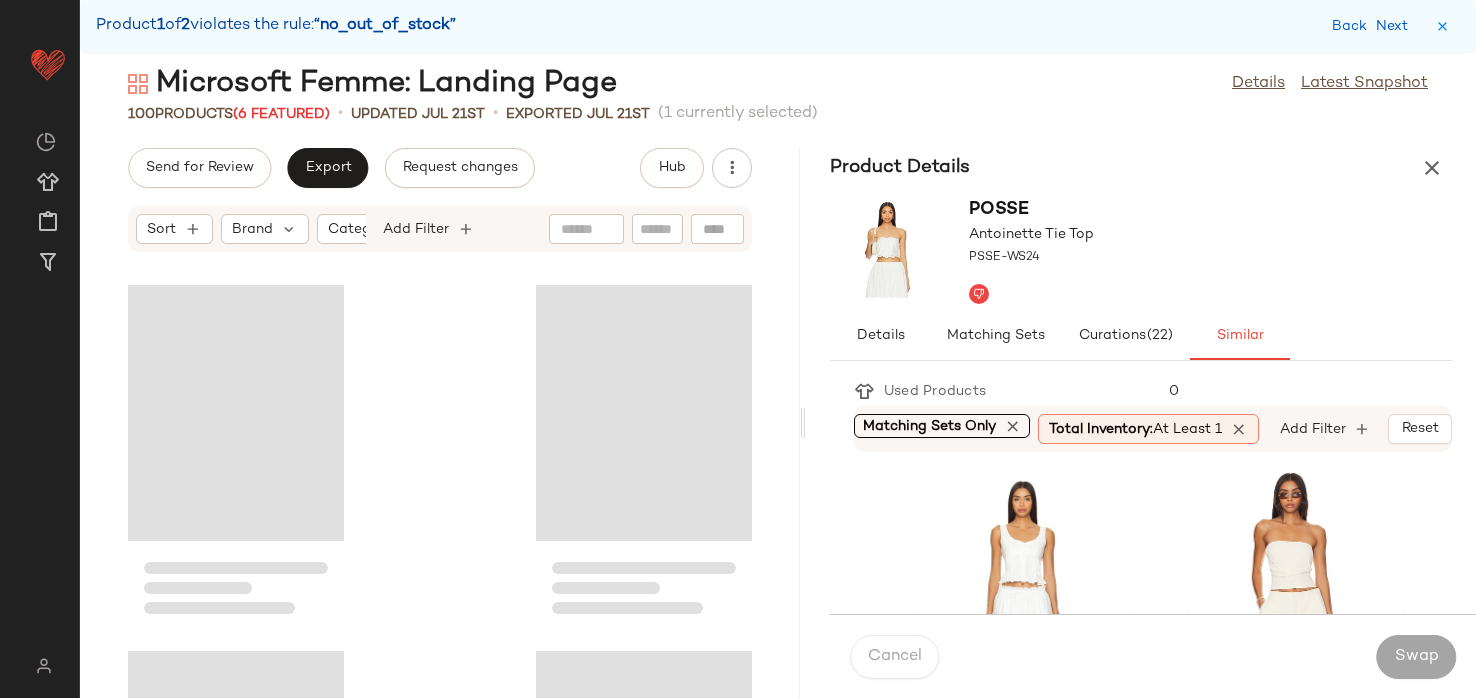 click on "Microsoft  Femme : Landing Page Details Latest Snapshot 100 Products (6 Featured) • updated Jul 21st • Exported Jul 21st (1 currently selected) Send for Review Export Request changes Hub Sort Brand Category Add Filter Product Details Posse Antoinette Tie Top PSSE-WS24 Details Matching Sets Curations (22) Similar Used Products 0 Matching Sets Only Total Inventory: At least 1 Add Filter Reset NIA Lemon Top NIAR-WS9 299 in stock $68 SNDYS Roma Top SDYS-WS125 15 in stock $60 $240 • 4 PAIGE Aelita Top PAIG-WS408 17 in stock $179 $179 • 1 Frankies Bikinis Twilight Top FRBI-WS73 1 in stock $140 MARIANNA SENCHINA First Date Top MNNA-WS13 5 in stock $710 Tularosa Olivia Top TULA-WS1040 92 in stock $158 Frankies Bikinis Mariam Strapless Top FRBI-WS86 32 in stock $140 $280 • 2 Frankies Bikinis X Bella Hadid Little Miss Top FRBI-WS81 33 in stock $110 superdown Whitney Strapless Top SPDW-WS2127 34 in stock $54 MAJORELLE Lindy Bra Top MALR-WS987 48 in stock $88" at bounding box center (778, 381) 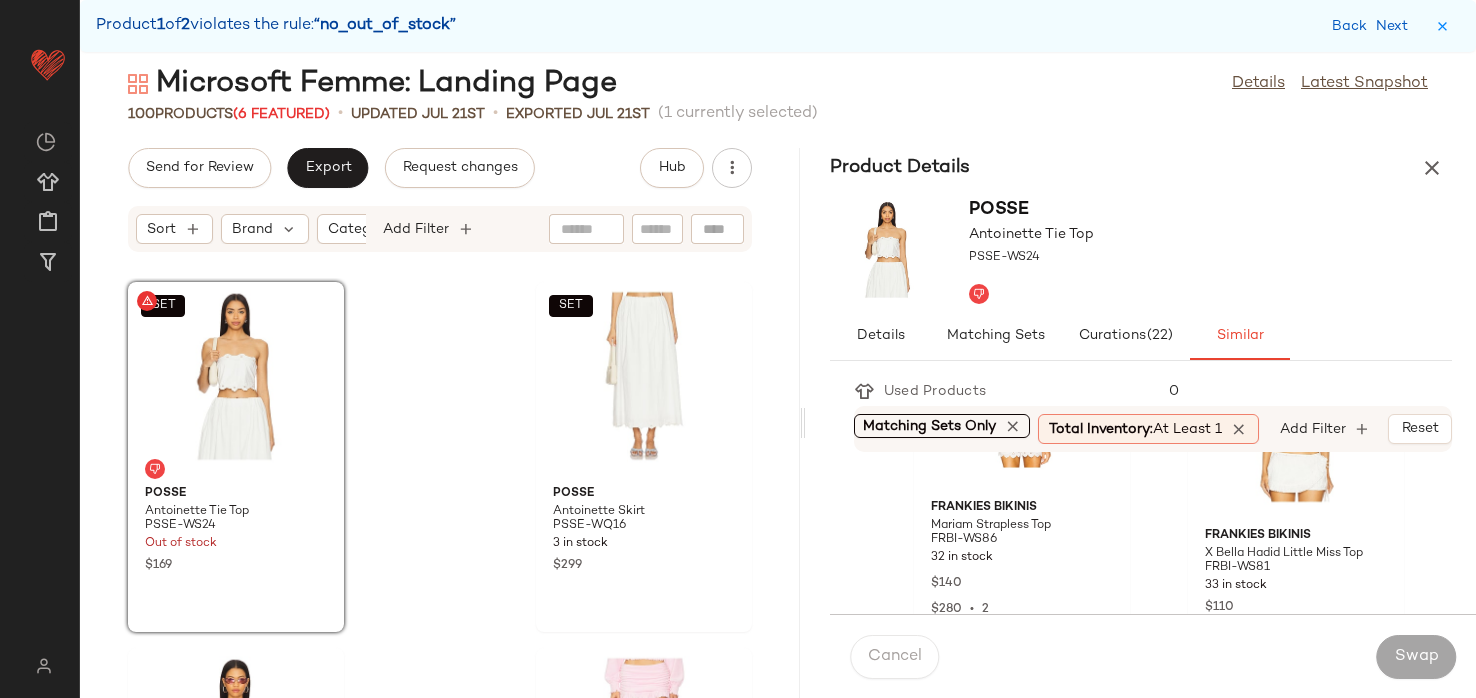 scroll, scrollTop: 1276, scrollLeft: 0, axis: vertical 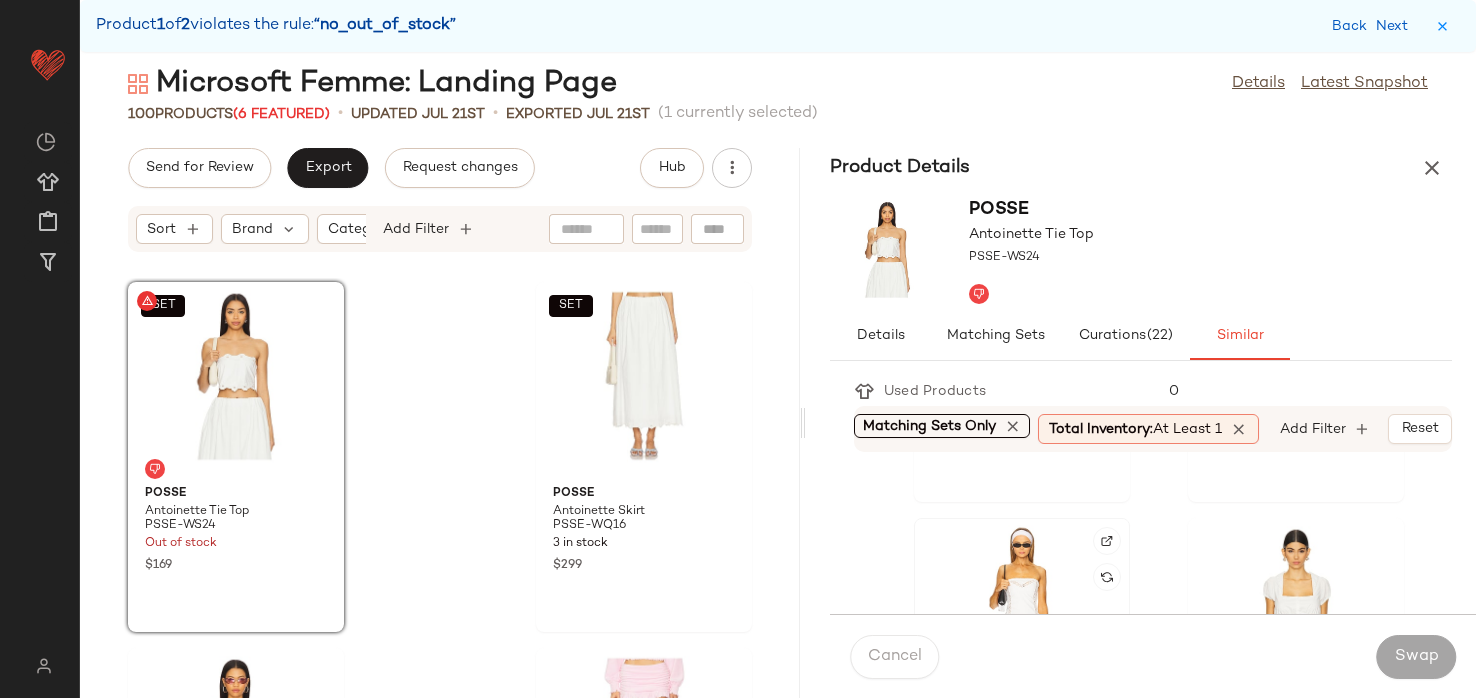 click 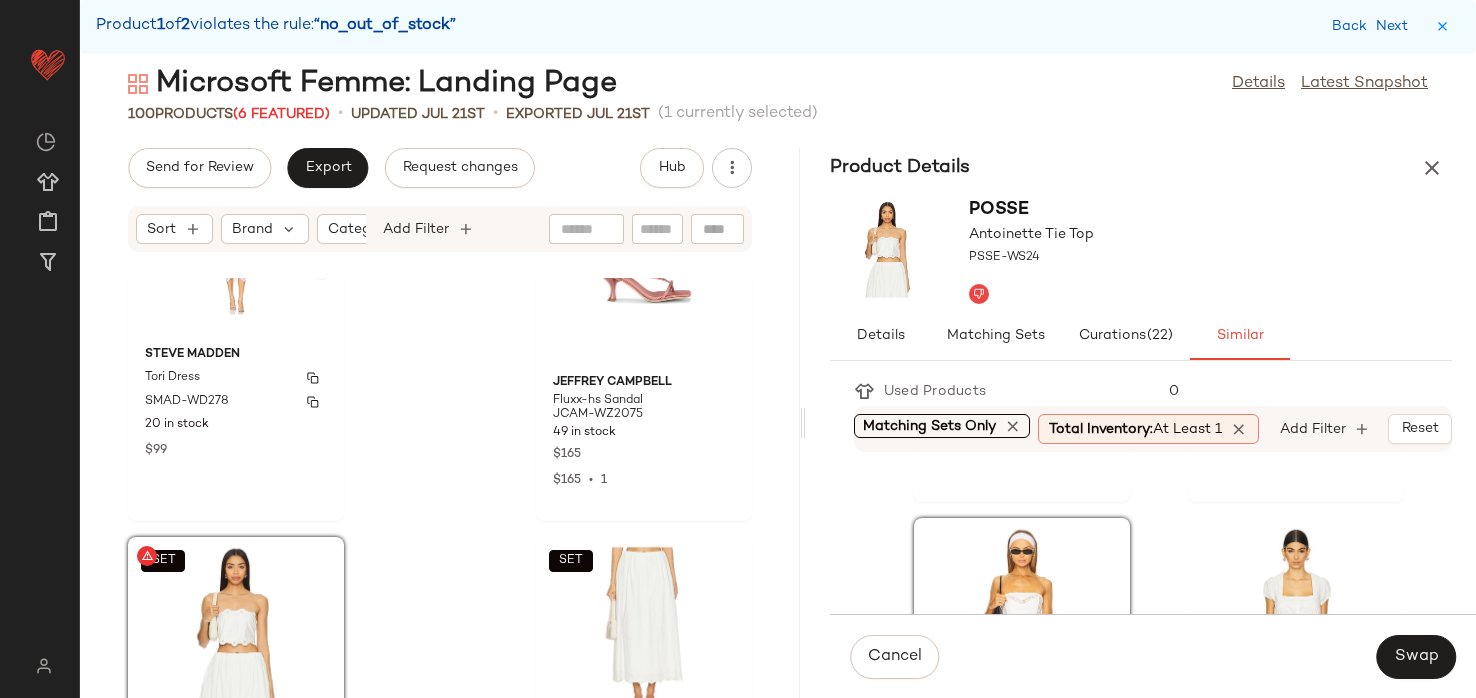 scroll, scrollTop: 265, scrollLeft: 0, axis: vertical 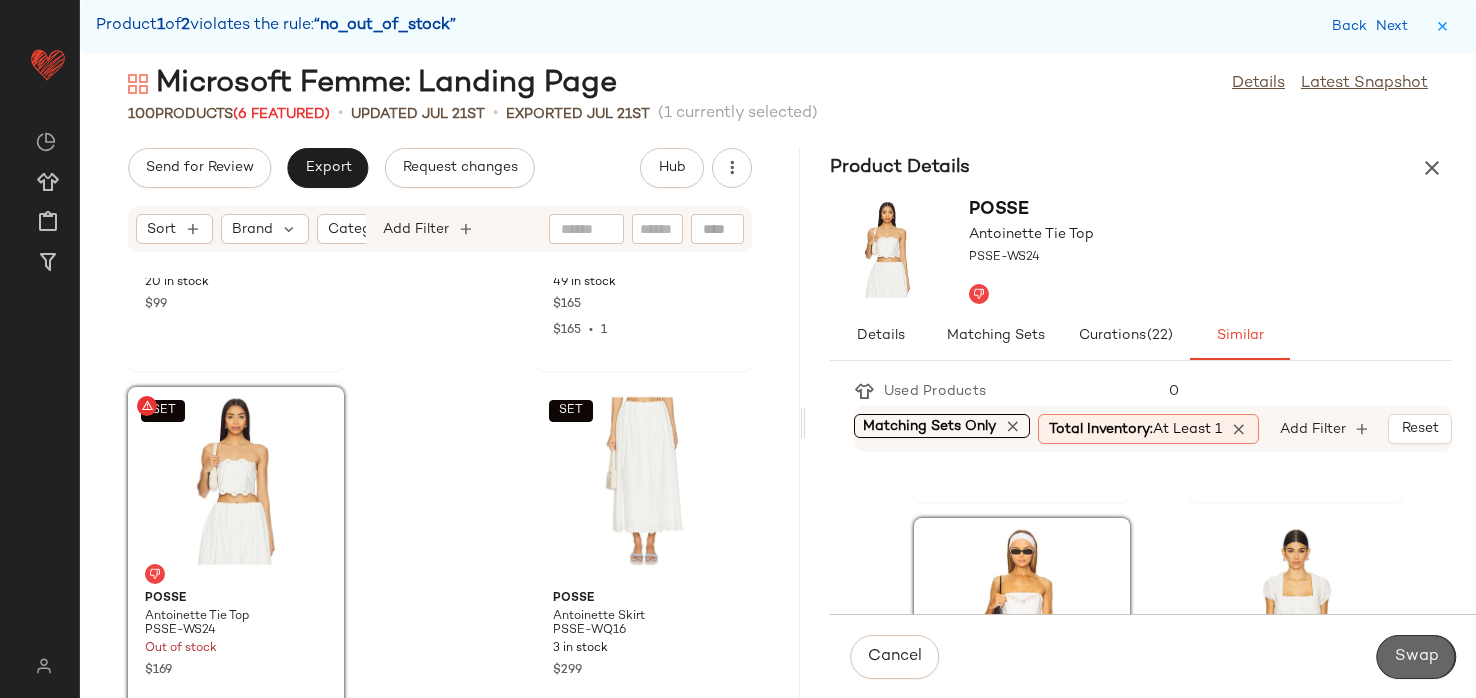click on "Swap" 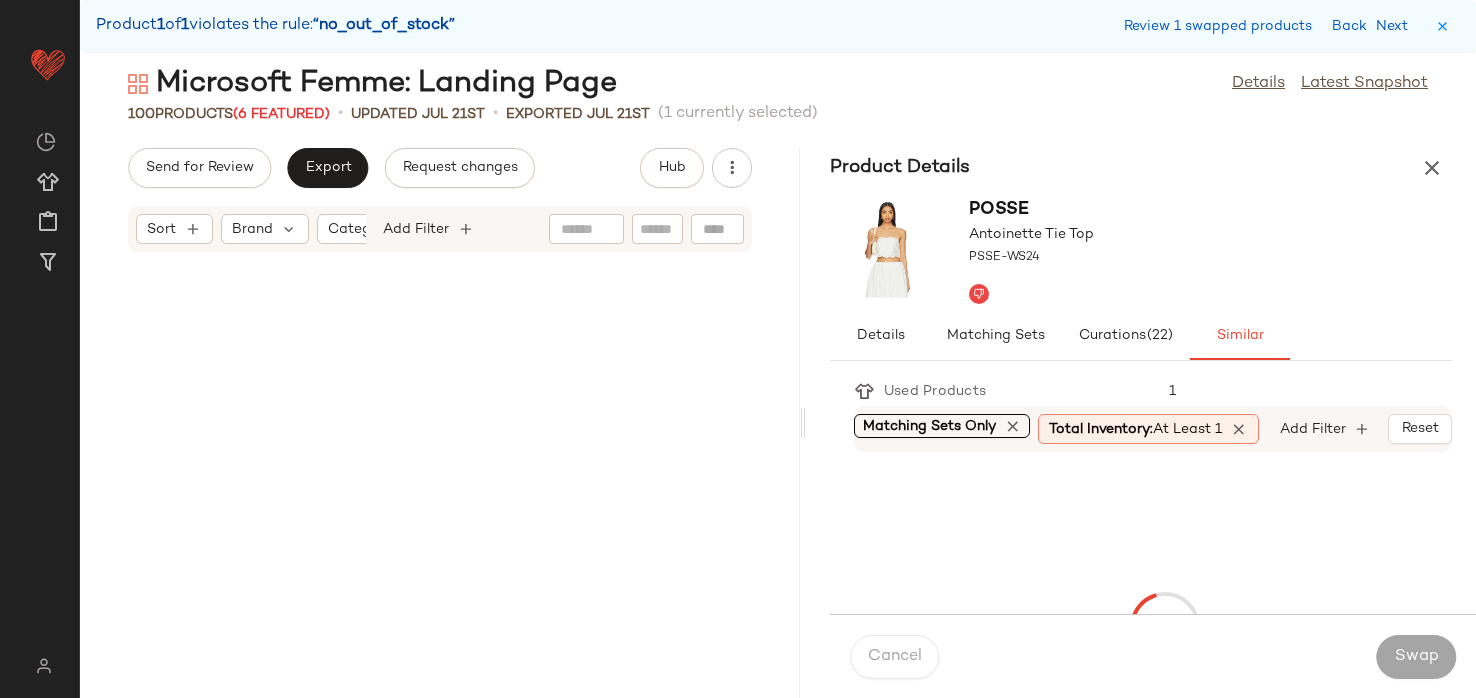 scroll, scrollTop: 5490, scrollLeft: 0, axis: vertical 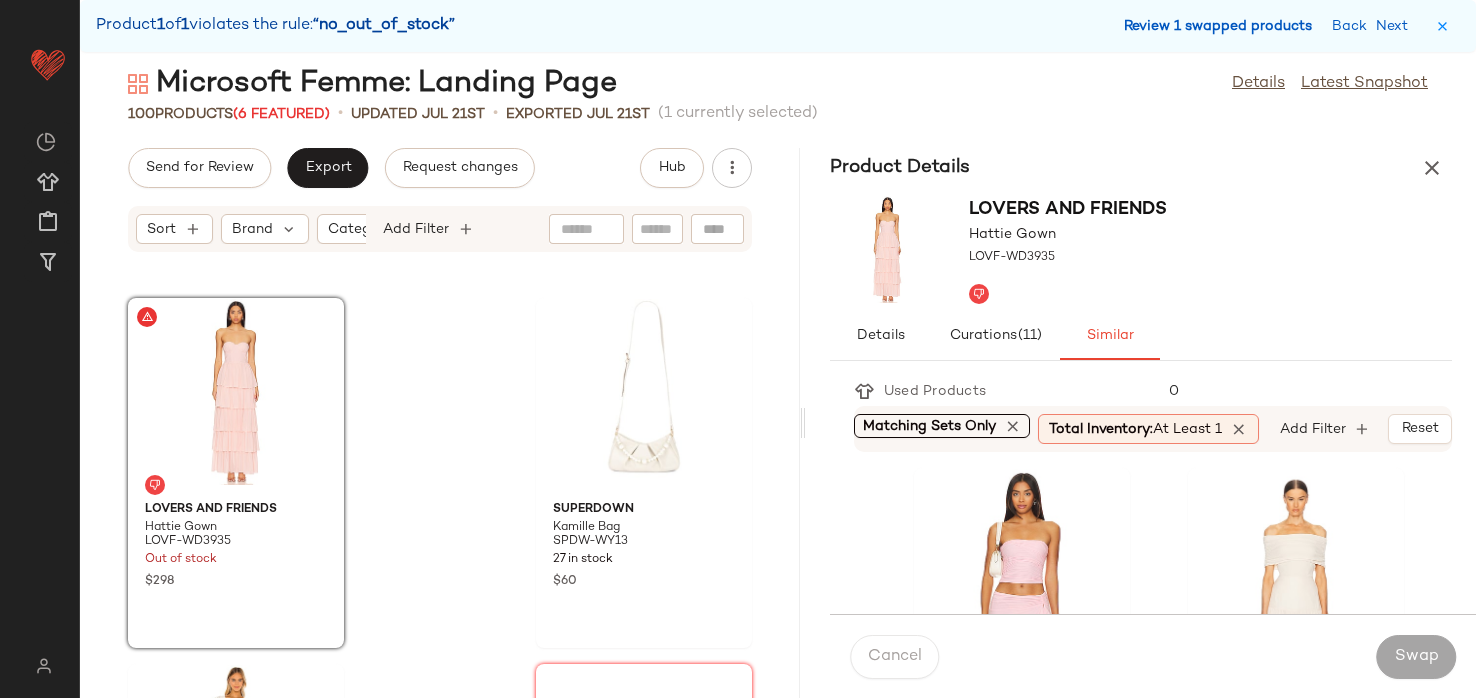 click on "Review 1 swapped products" at bounding box center [1218, 26] 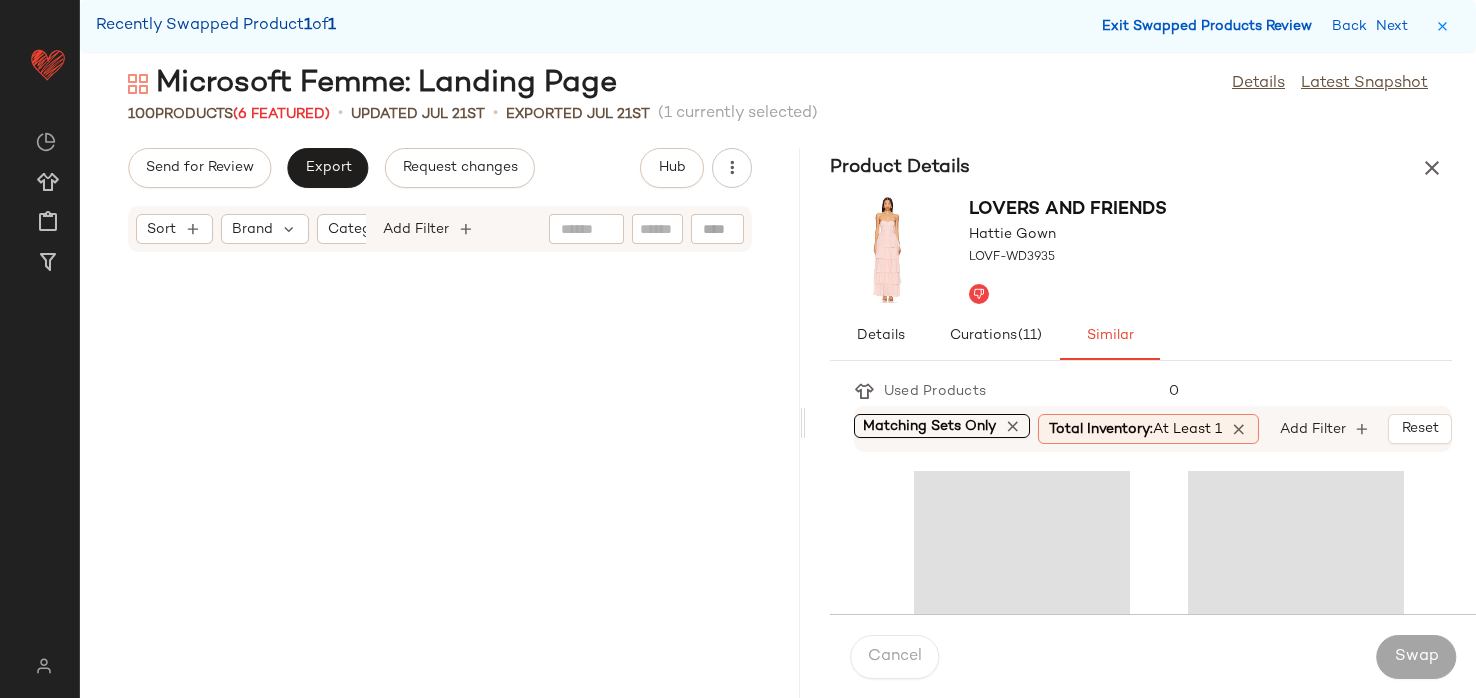 scroll, scrollTop: 366, scrollLeft: 0, axis: vertical 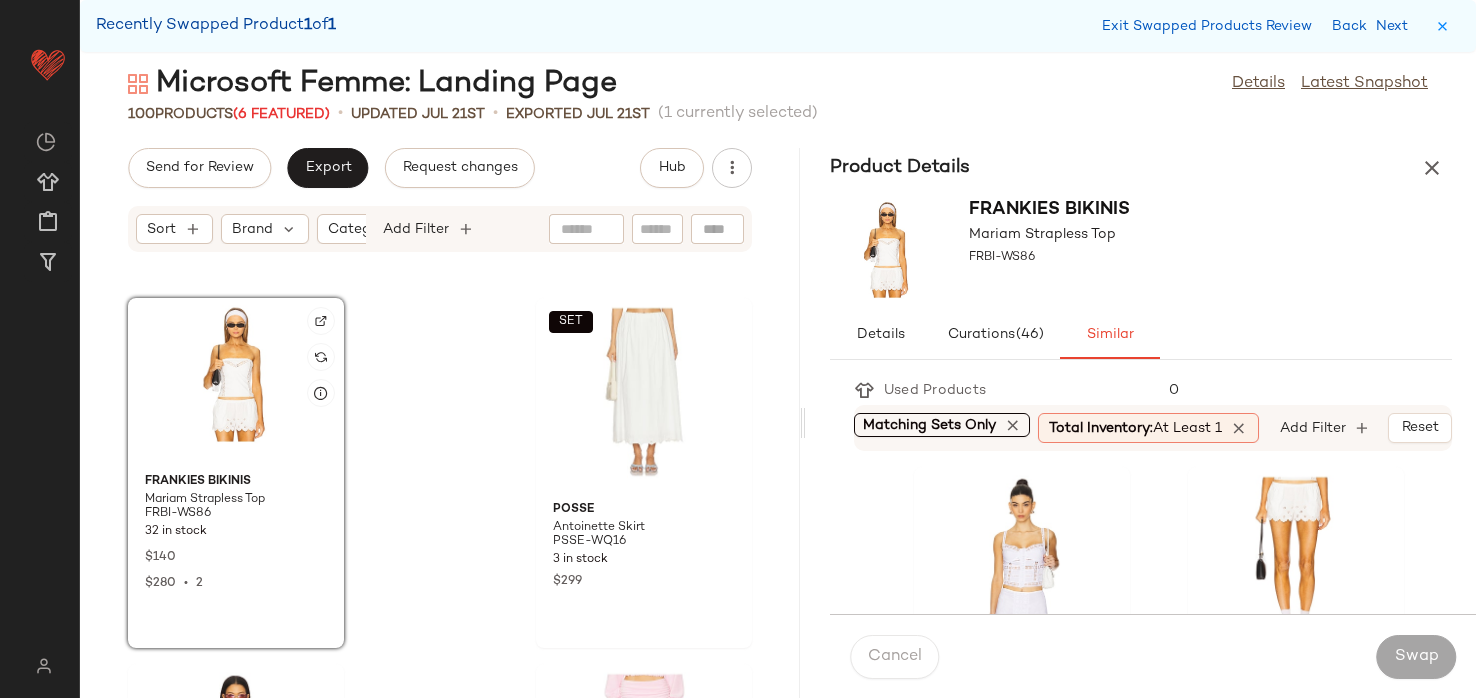 click 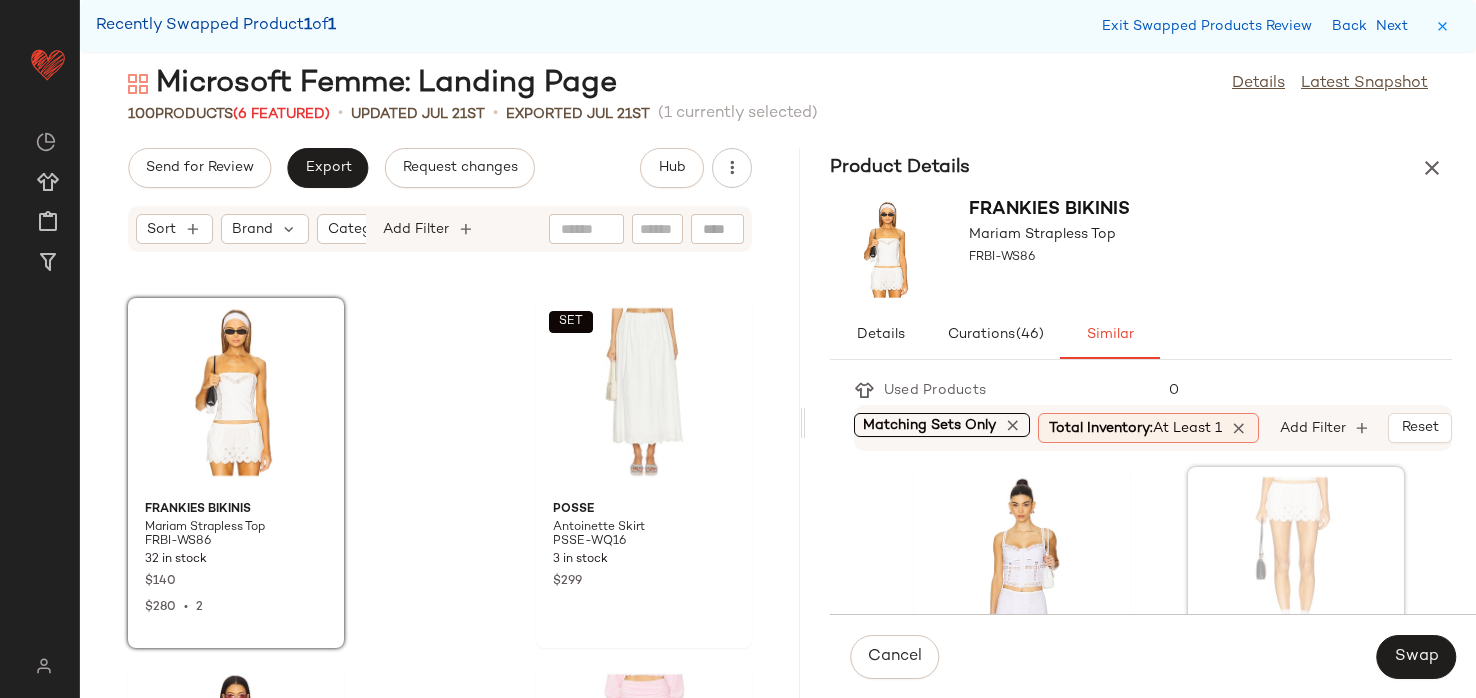 drag, startPoint x: 1237, startPoint y: 571, endPoint x: 1329, endPoint y: 558, distance: 92.91394 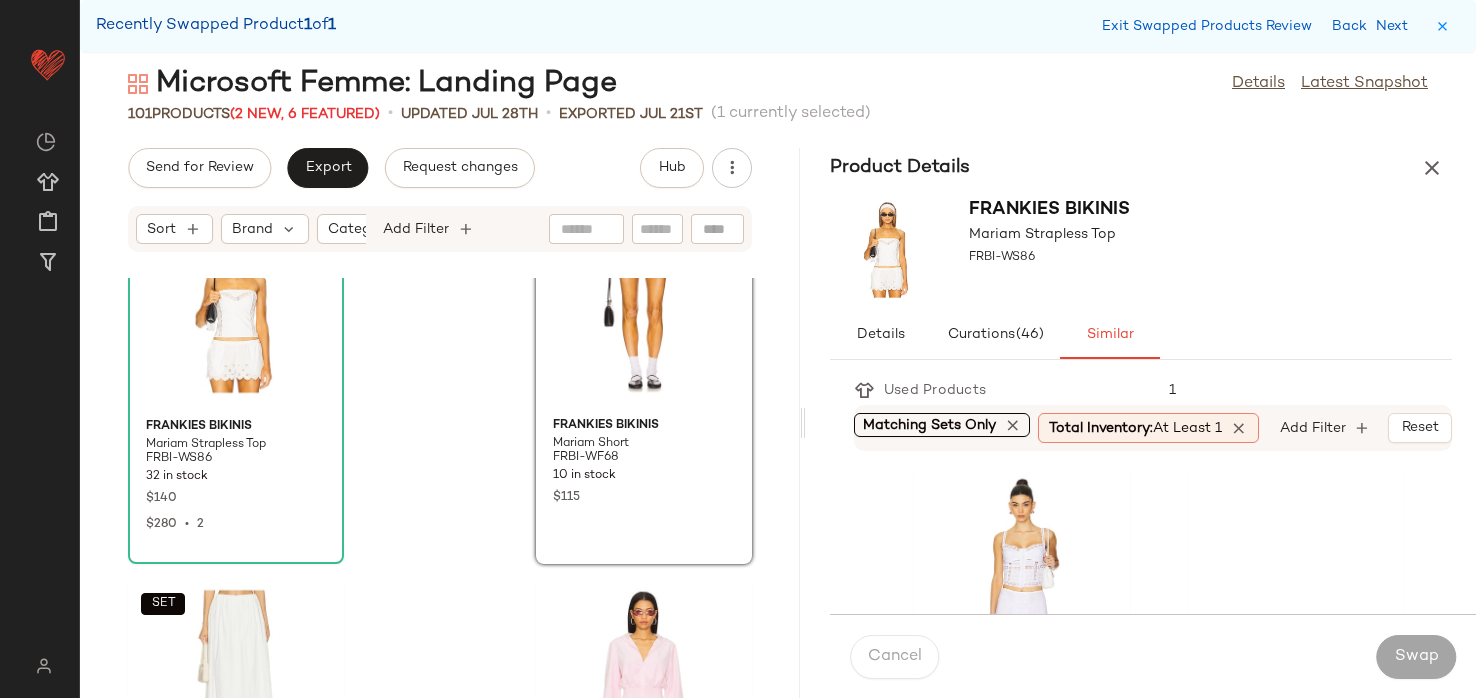 scroll, scrollTop: 513, scrollLeft: 0, axis: vertical 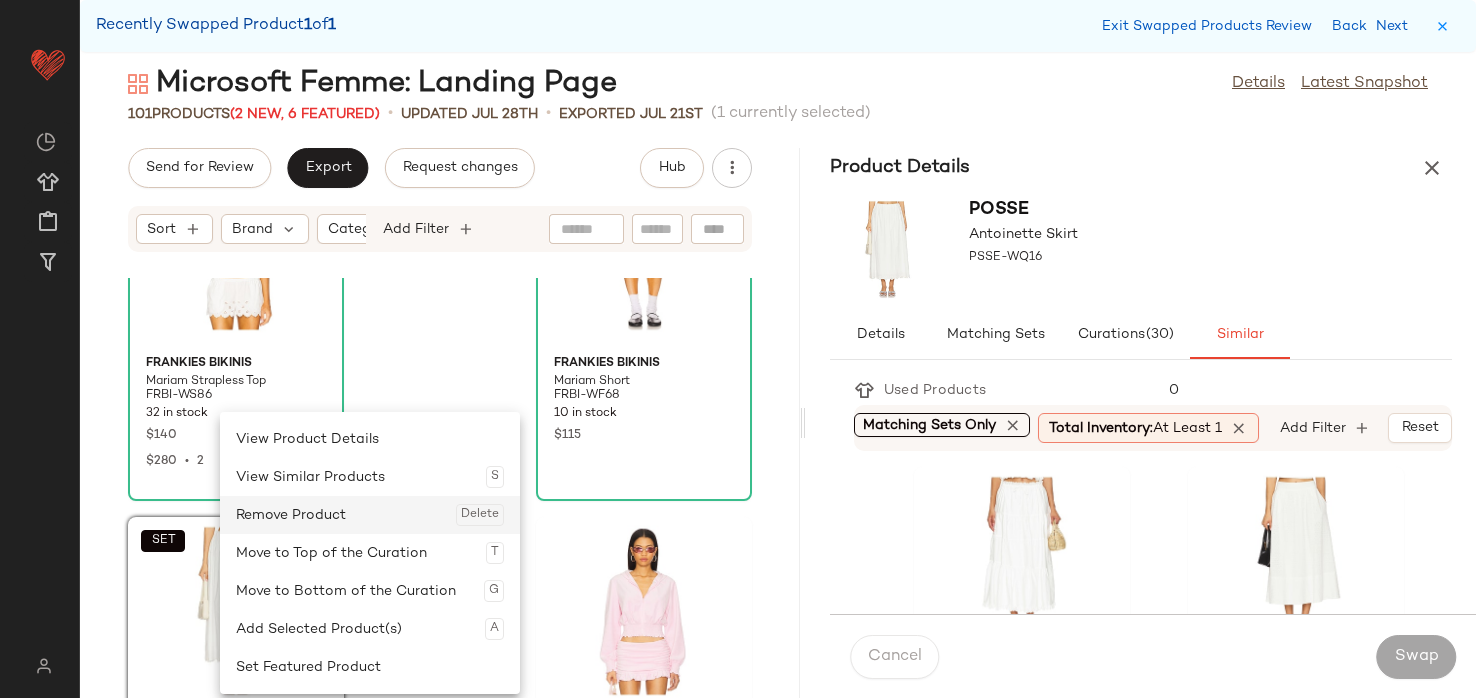 click on "Remove Product  Delete" 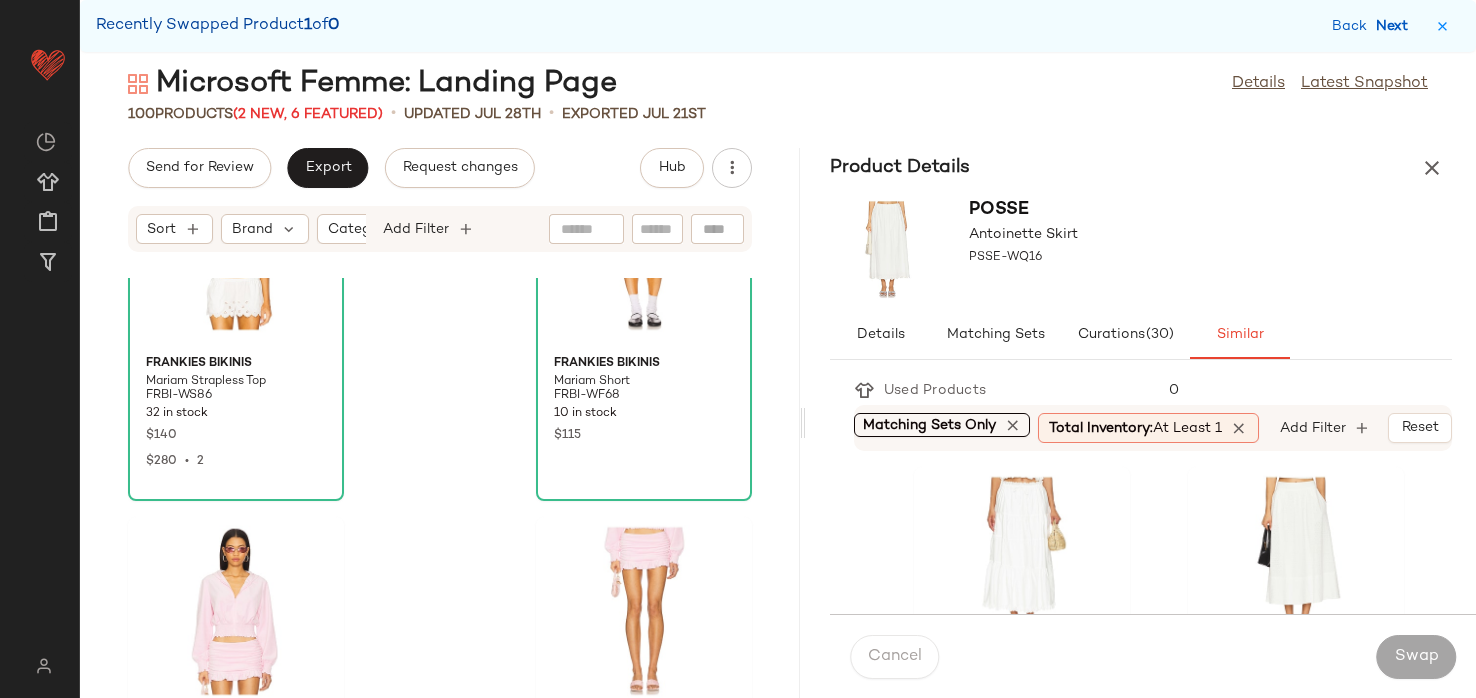 click on "Next" at bounding box center (1396, 26) 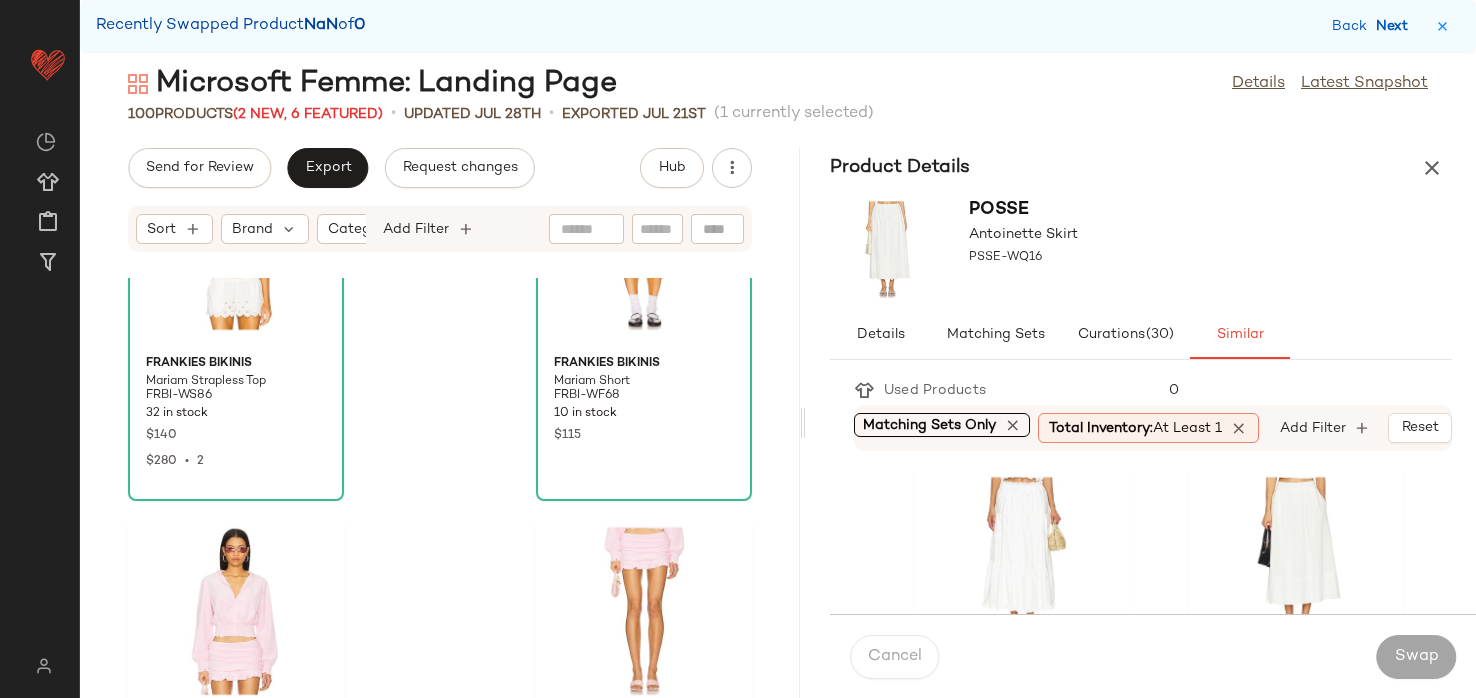click on "Next" at bounding box center [1396, 26] 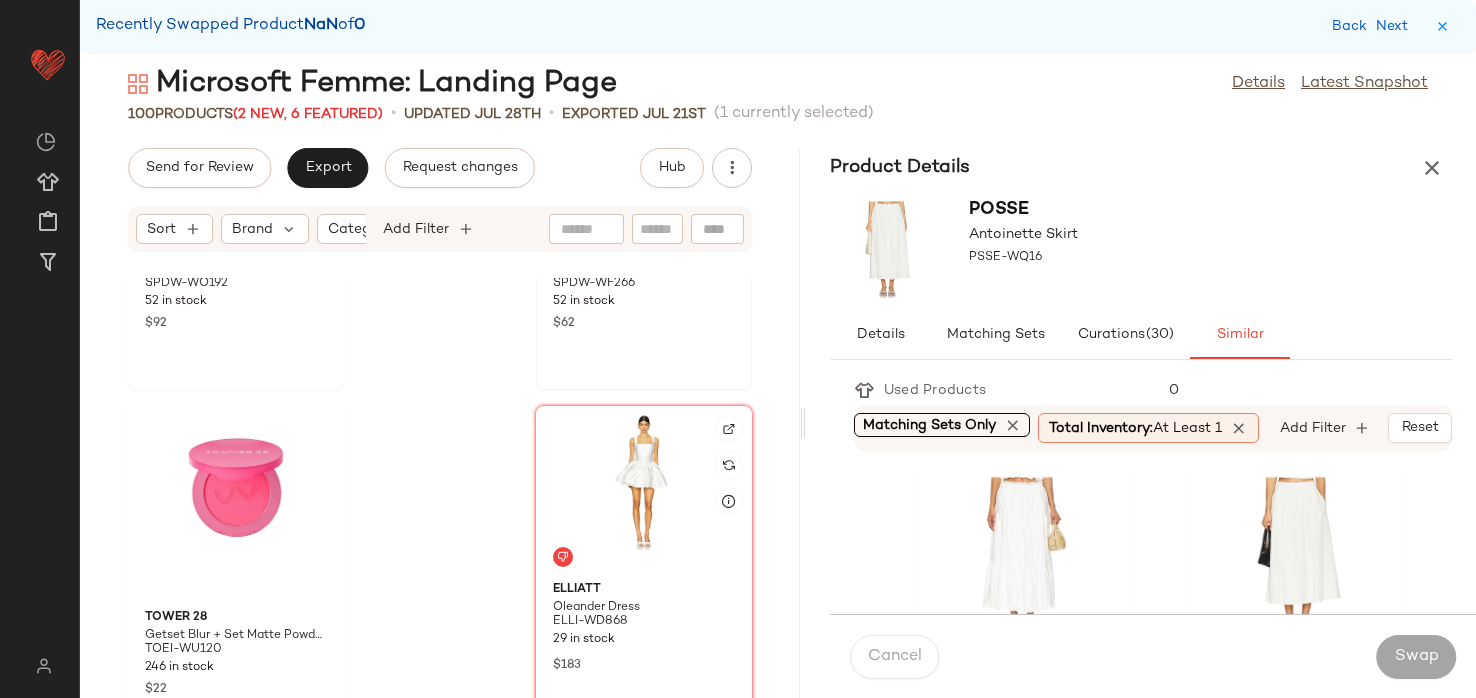 scroll, scrollTop: 1022, scrollLeft: 0, axis: vertical 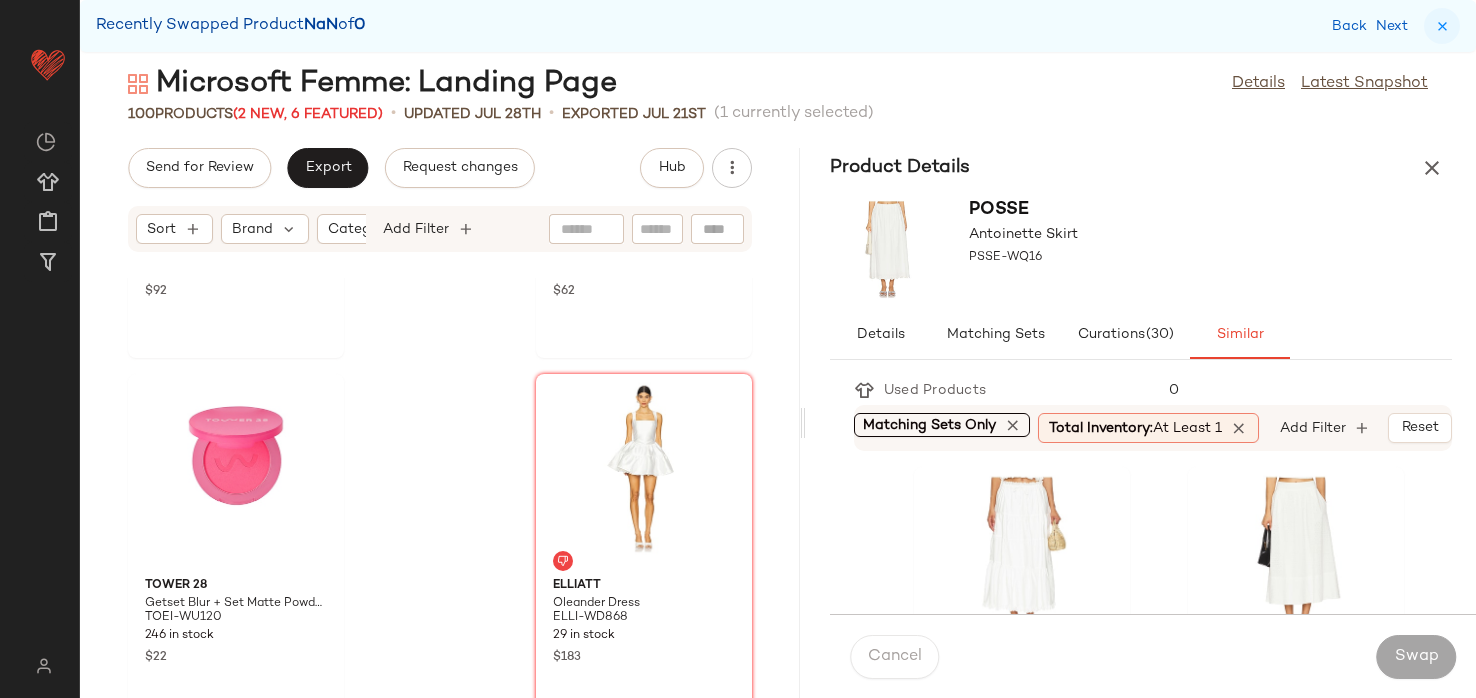 click at bounding box center (1442, 26) 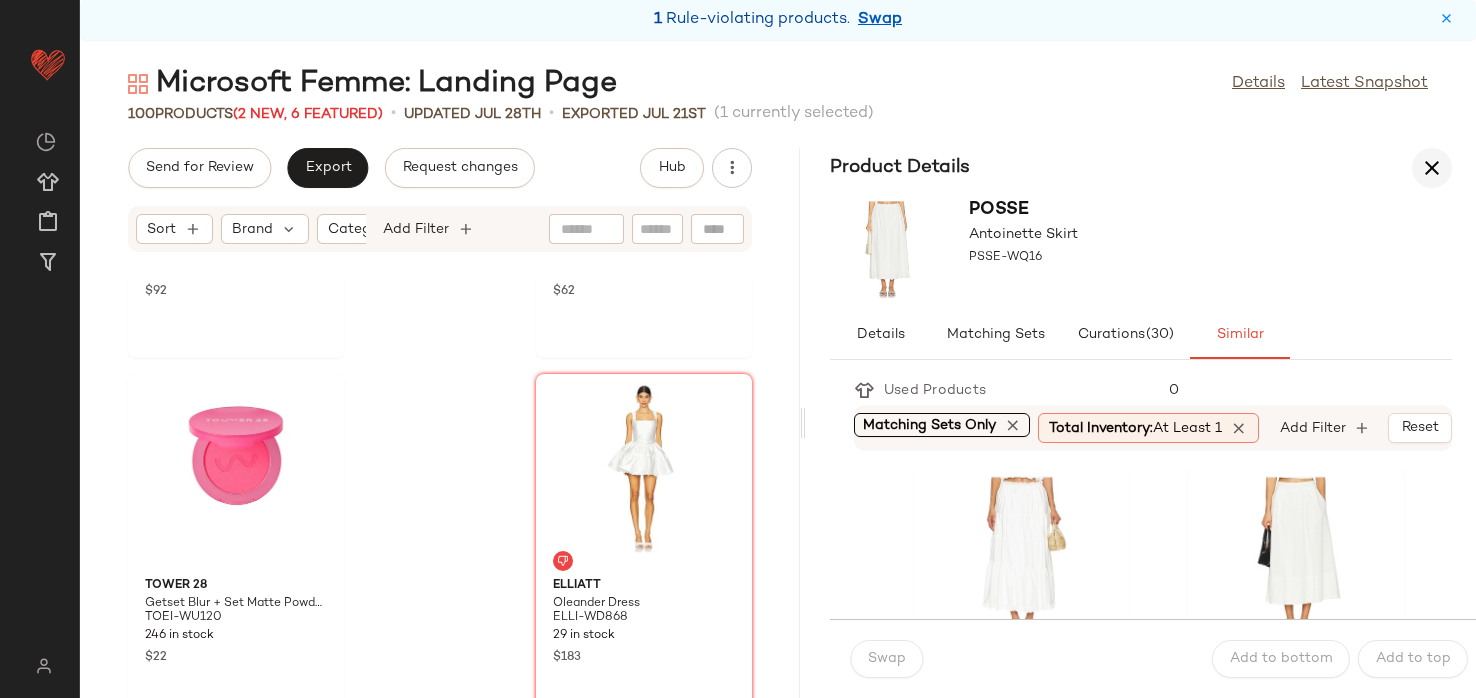 click at bounding box center (1432, 168) 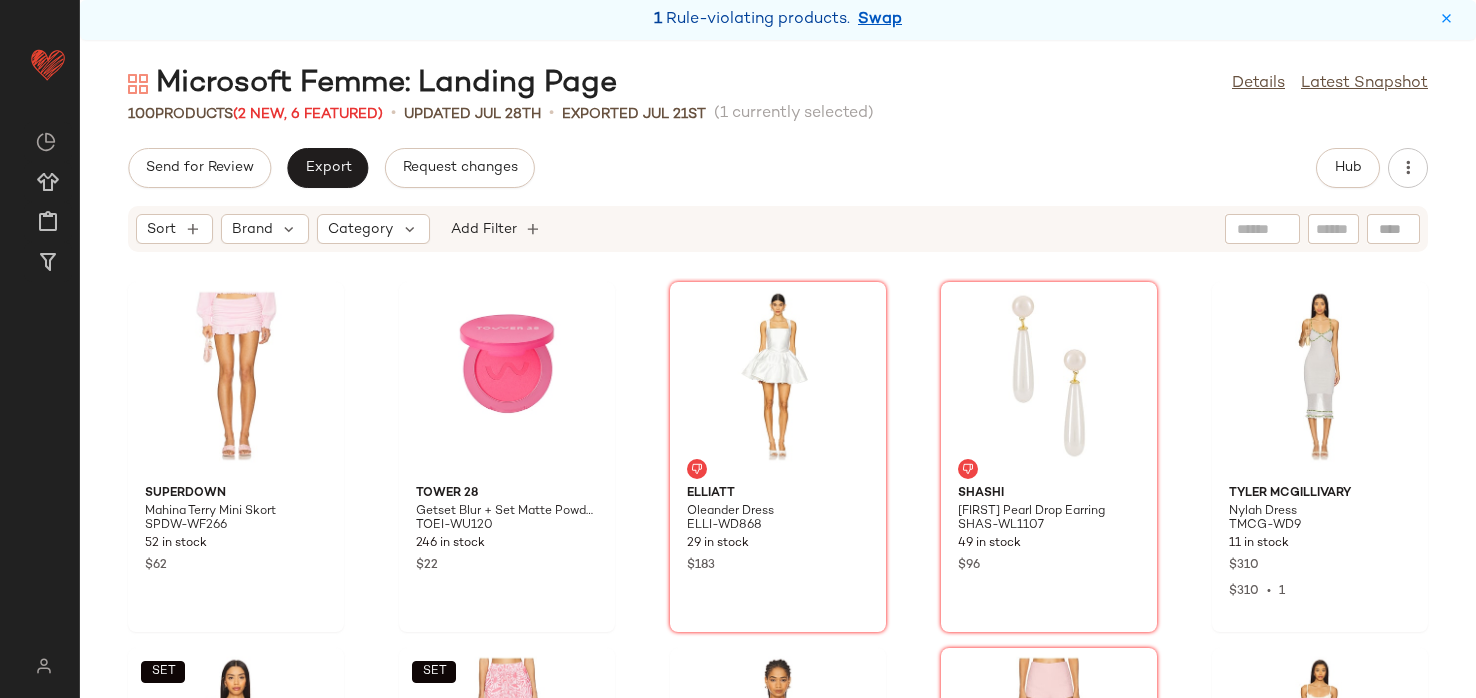 scroll, scrollTop: 0, scrollLeft: 0, axis: both 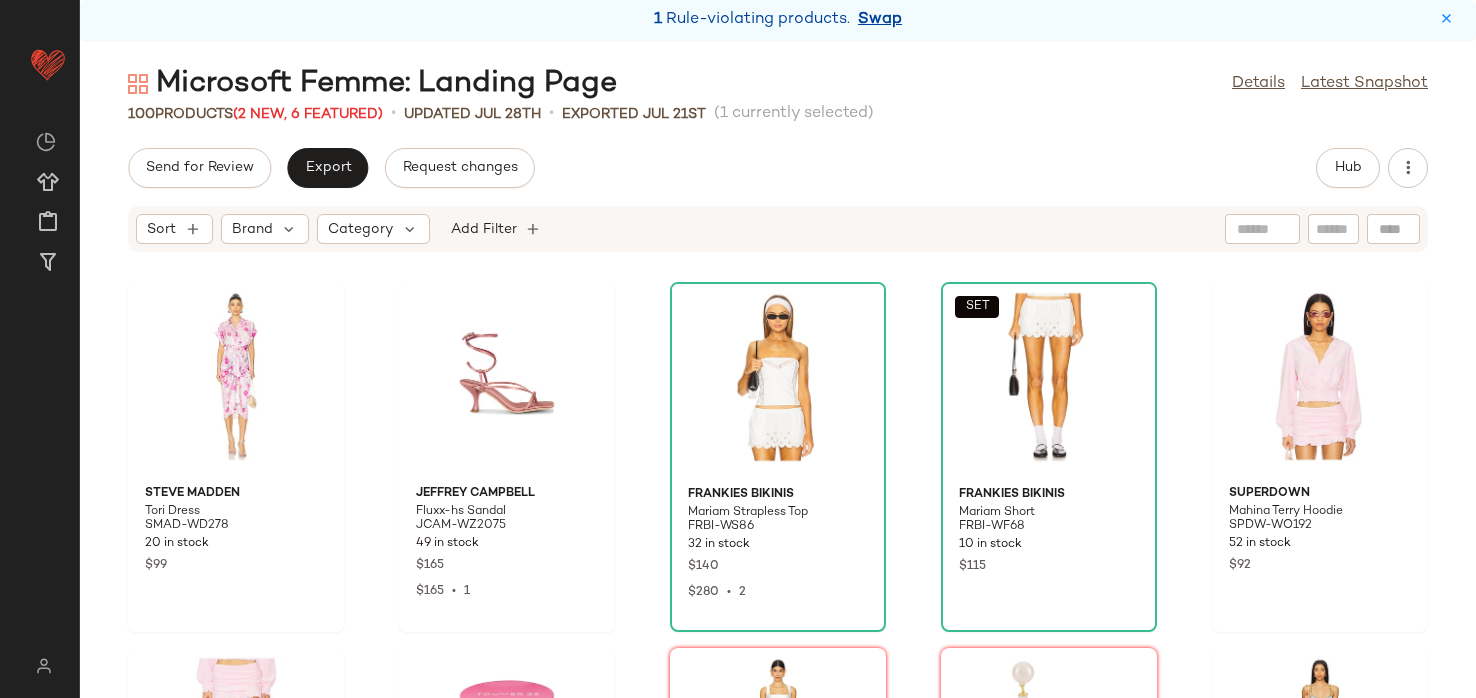 click on "Swap" at bounding box center [880, 20] 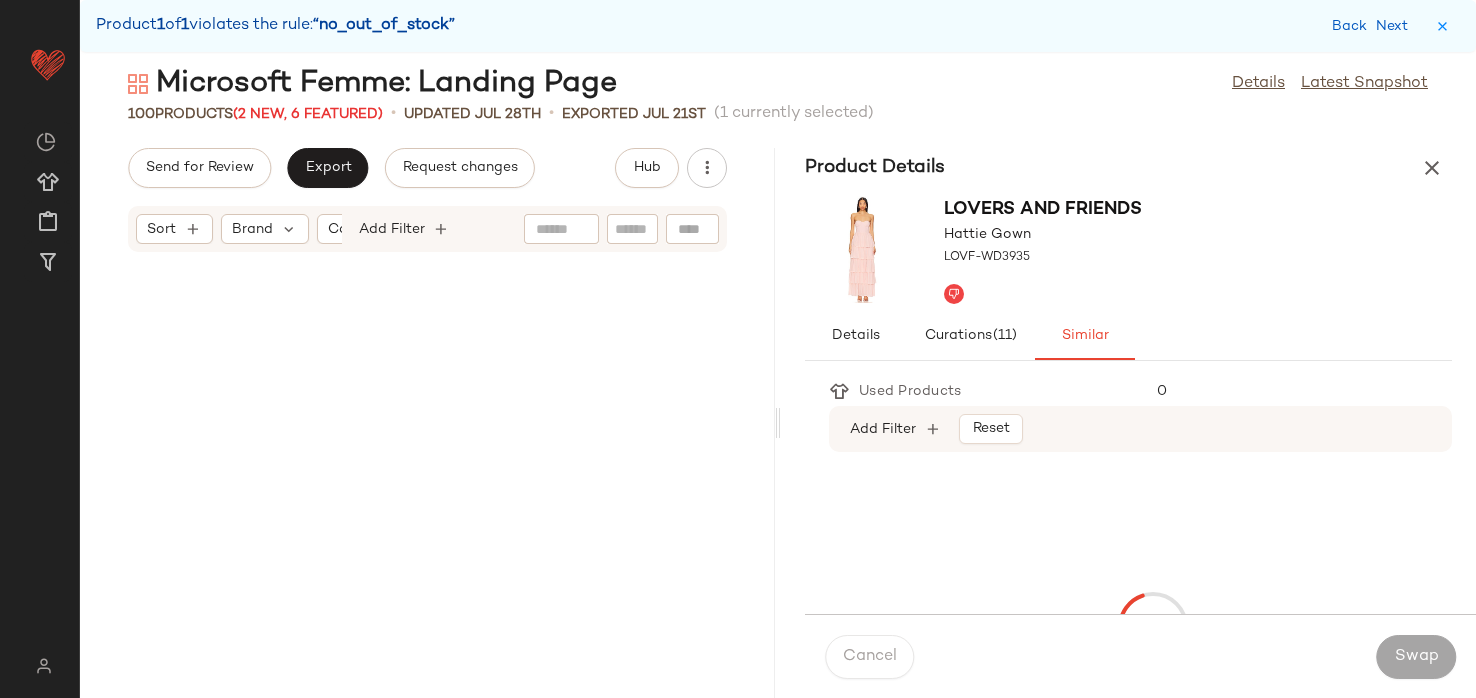 scroll, scrollTop: 5490, scrollLeft: 0, axis: vertical 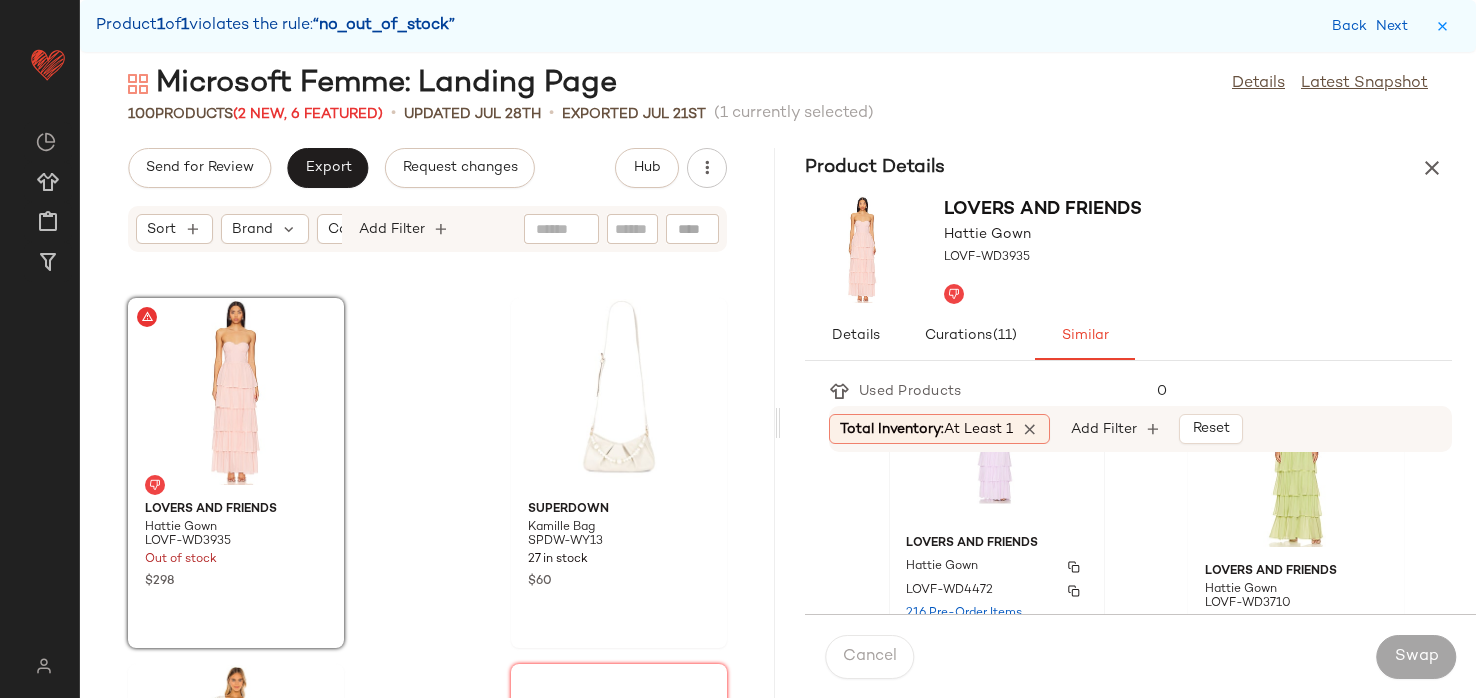 click on "[BRAND] [FIRST] [LAST] [PRODUCT_CODE] 216 Pre-Order Items $298 $298 • 1" 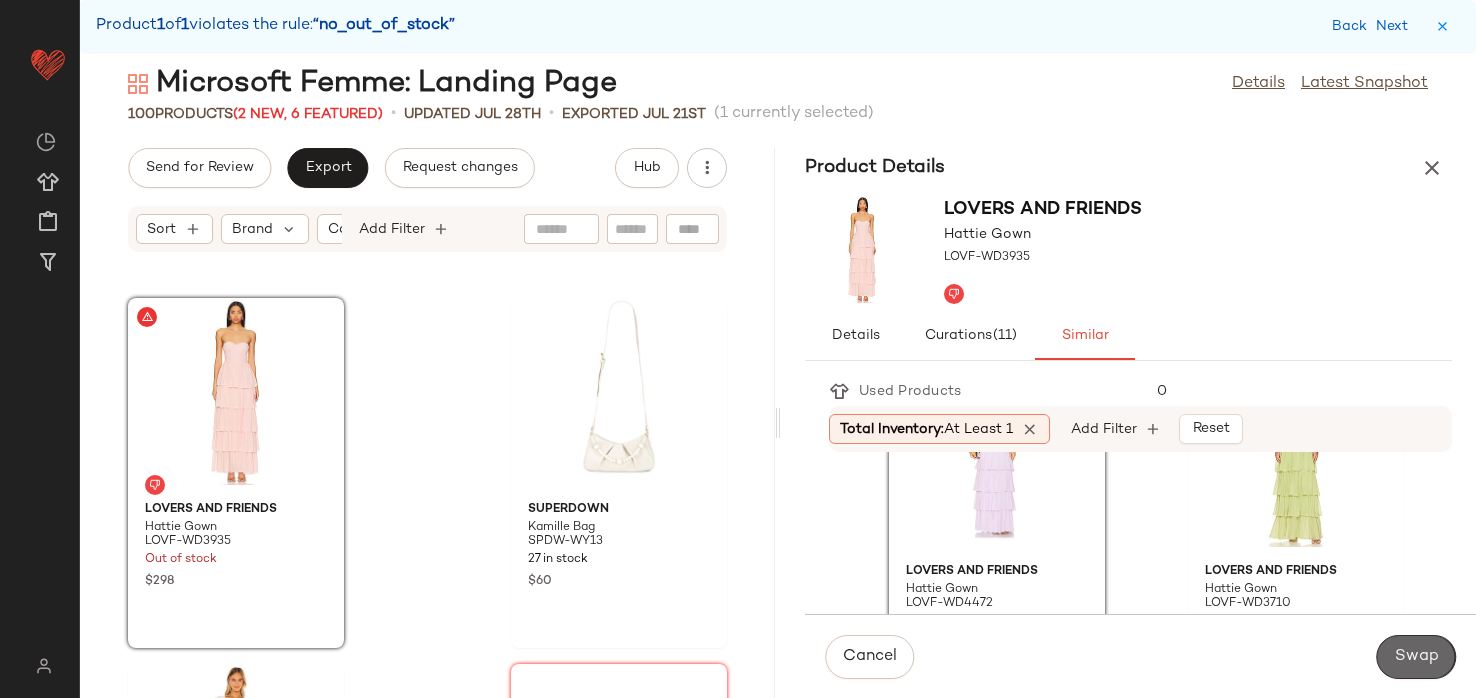 click on "Swap" 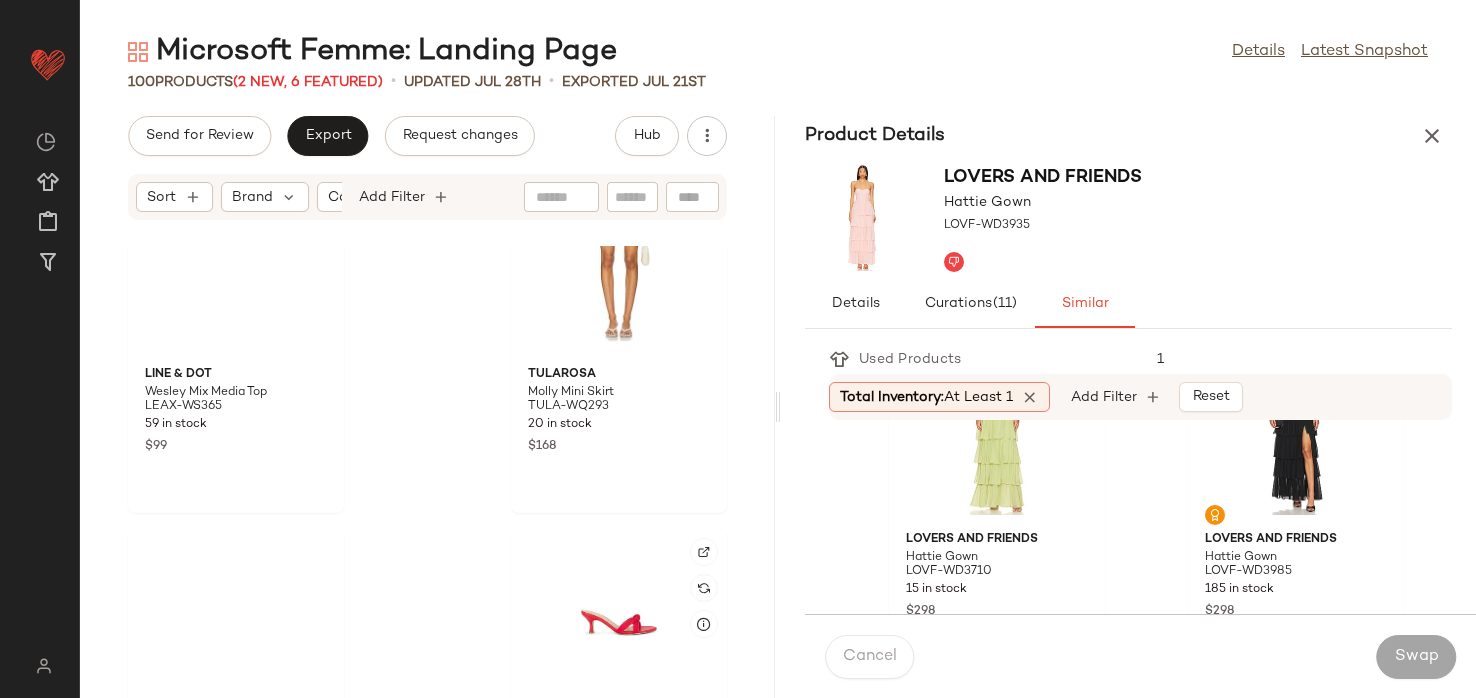 scroll, scrollTop: 8244, scrollLeft: 0, axis: vertical 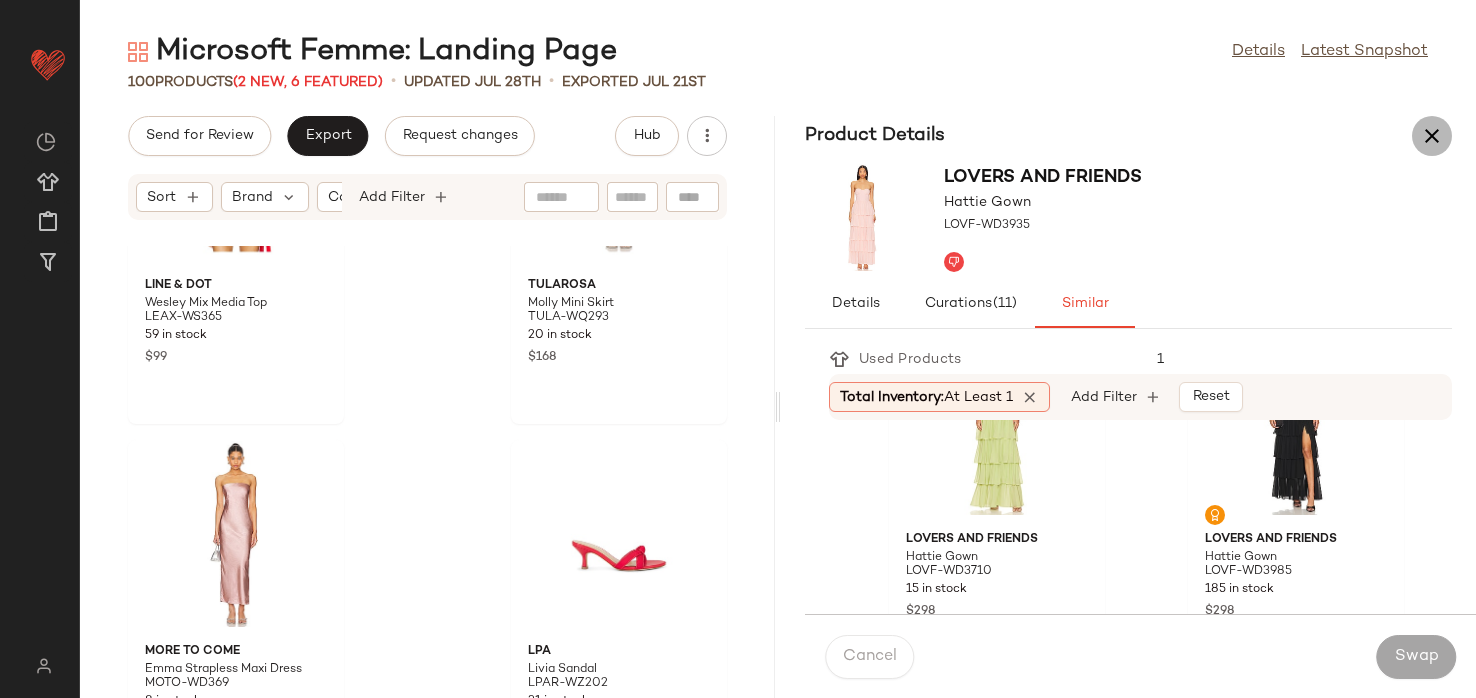 click at bounding box center (1432, 136) 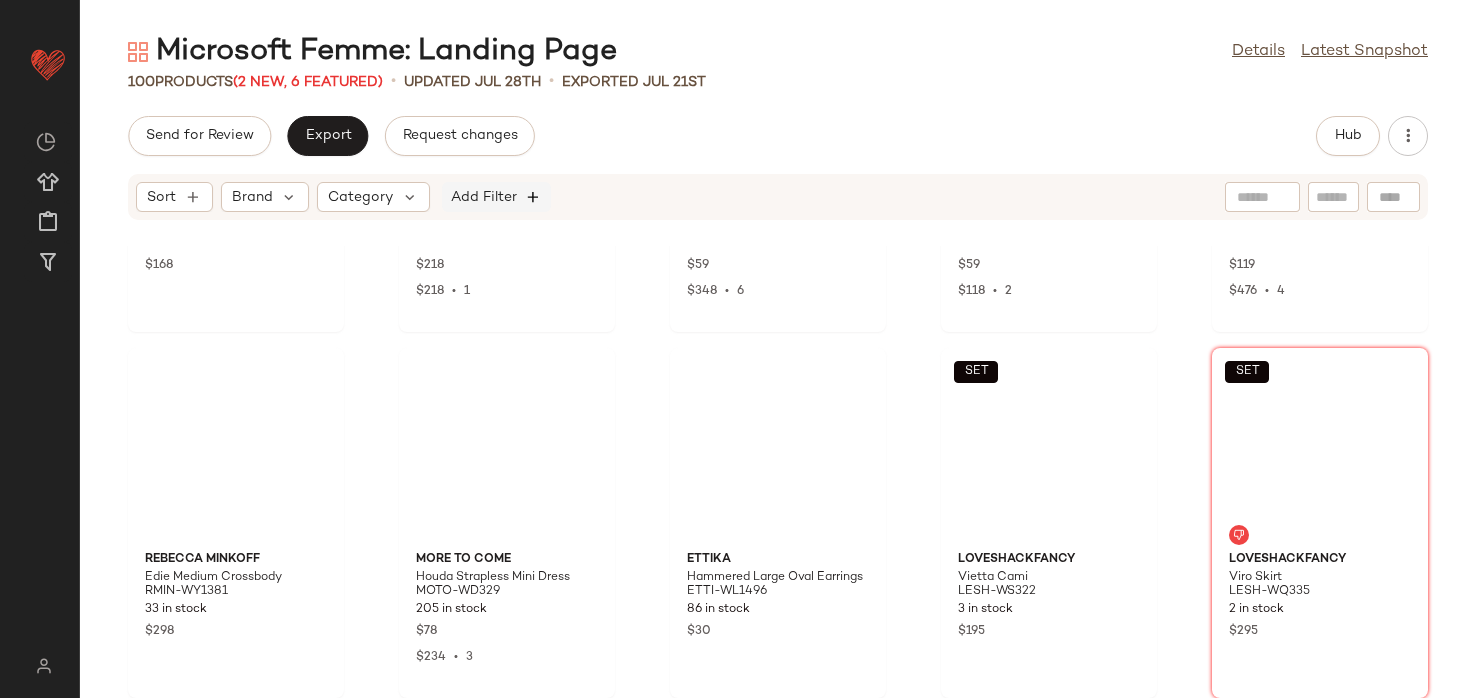 click at bounding box center (534, 197) 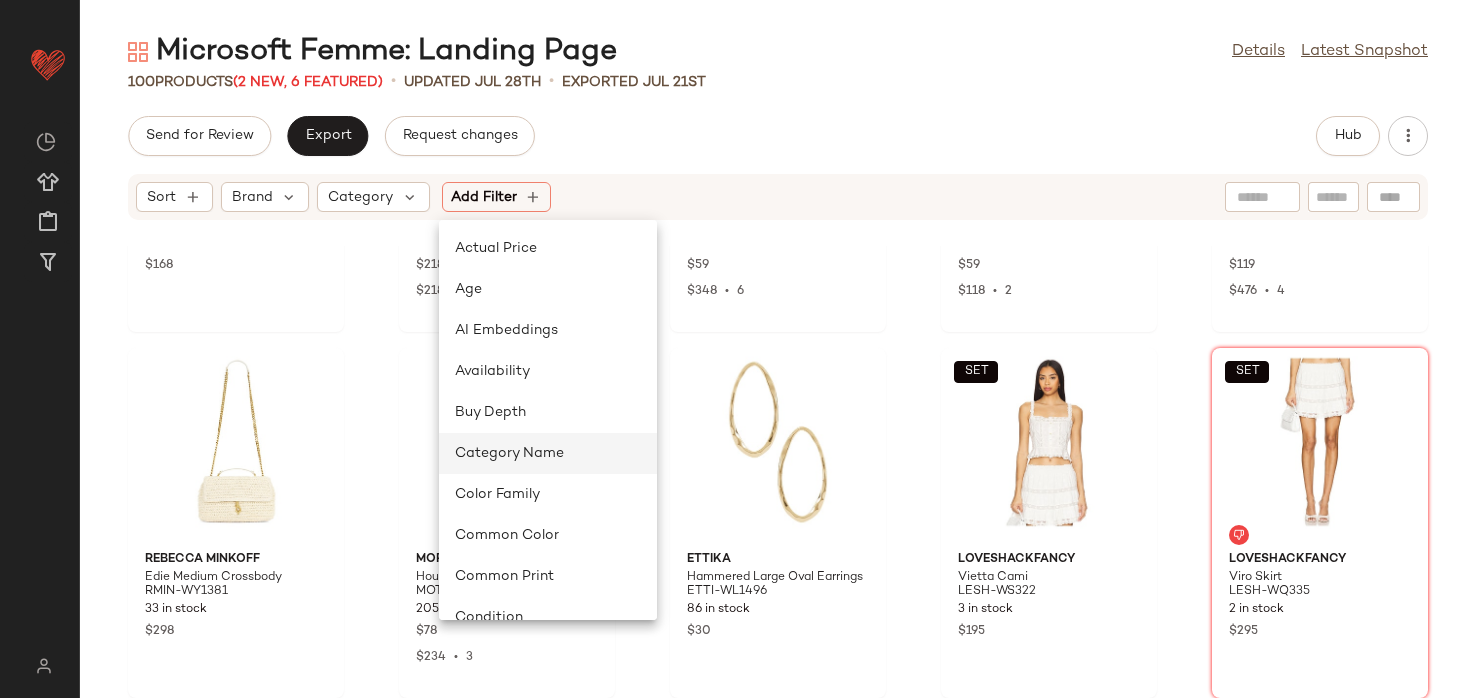 scroll, scrollTop: 887, scrollLeft: 0, axis: vertical 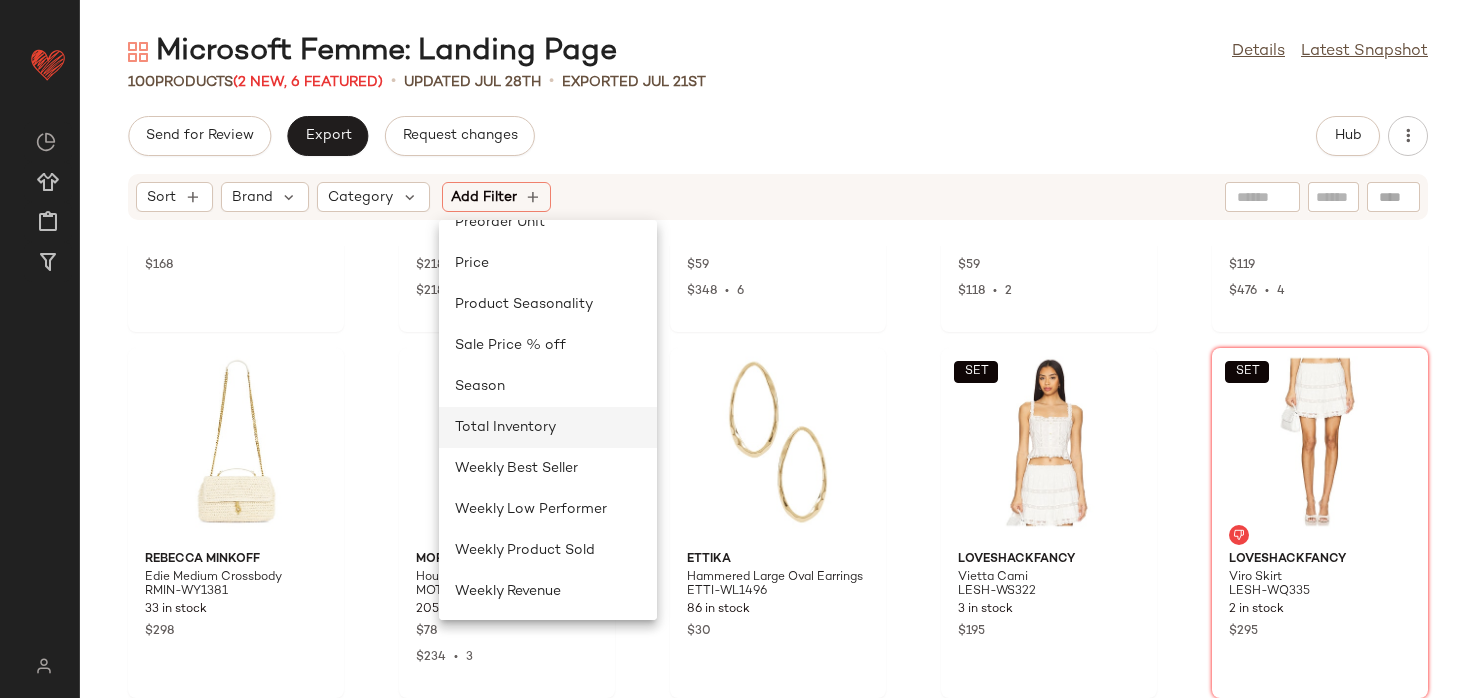 click on "Total Inventory" 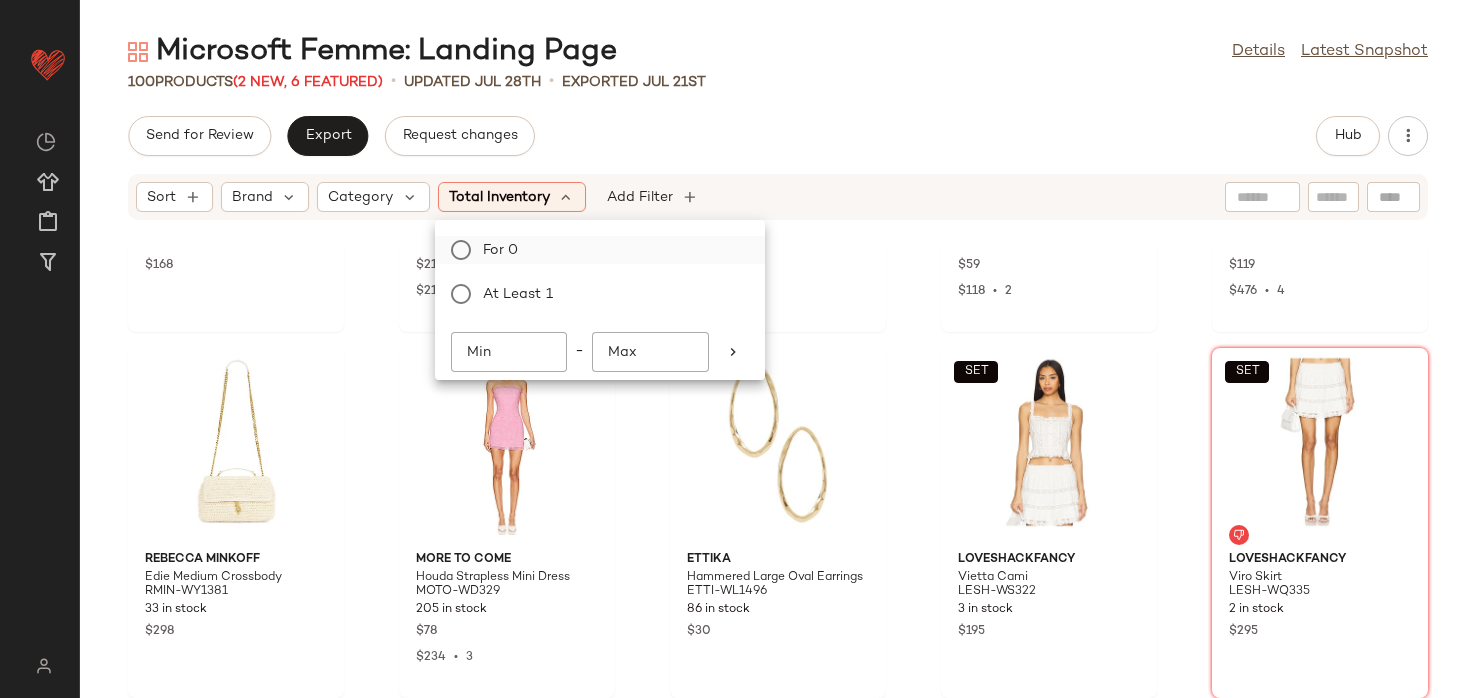 click on "For 0" 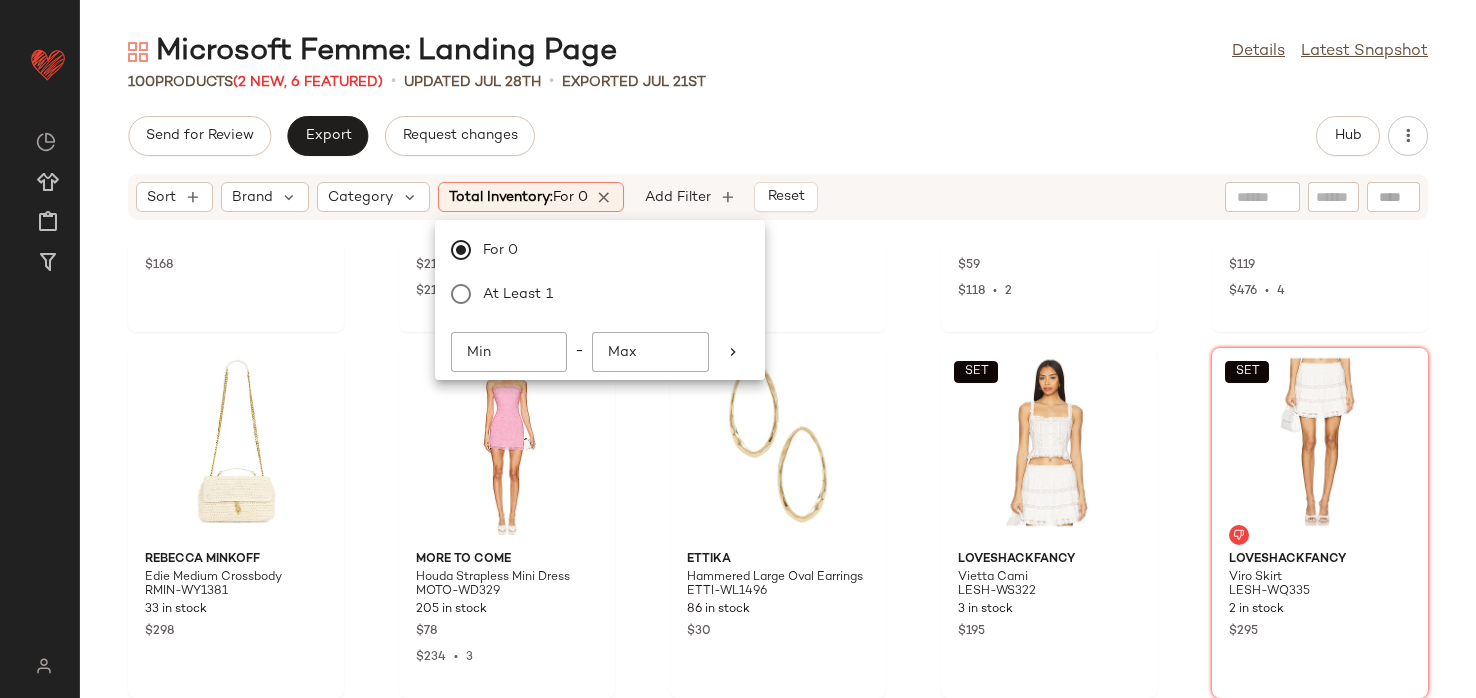 click on "Send for Review   Export   Request changes   Hub" 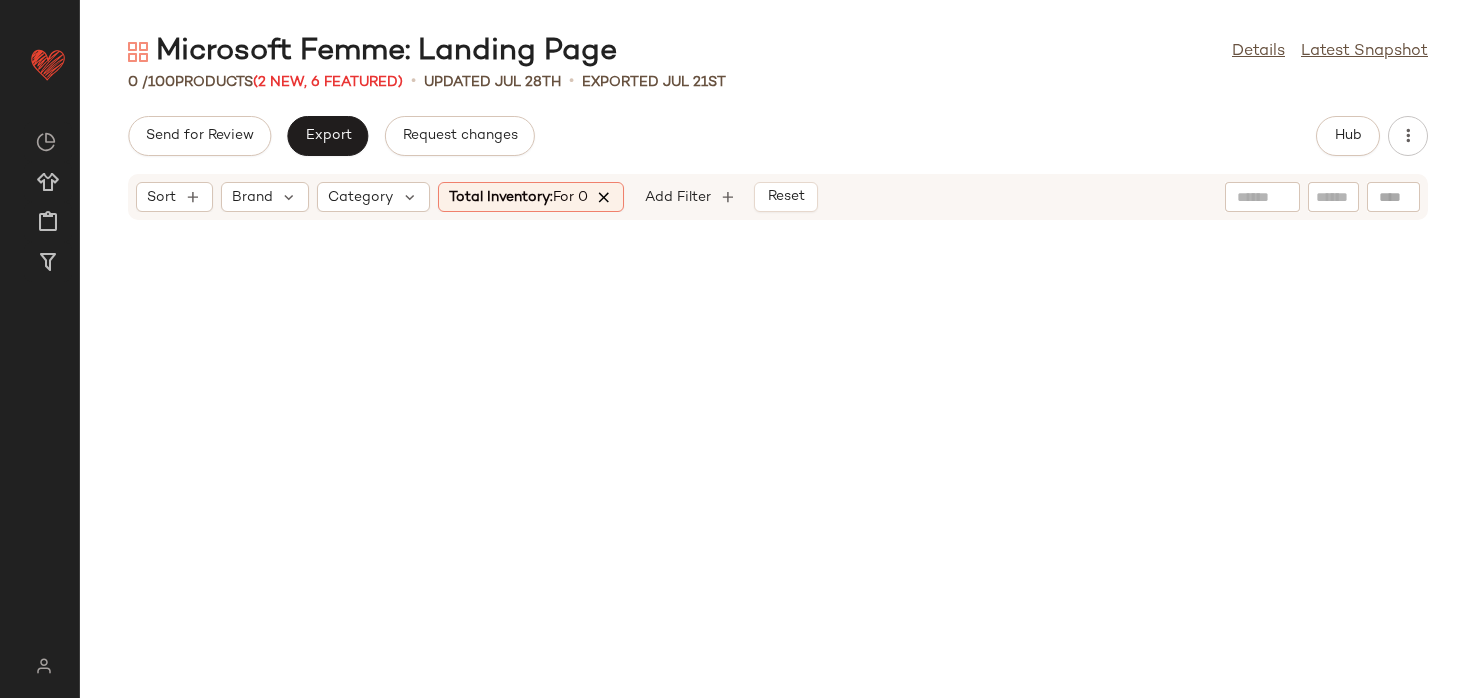click at bounding box center (605, 197) 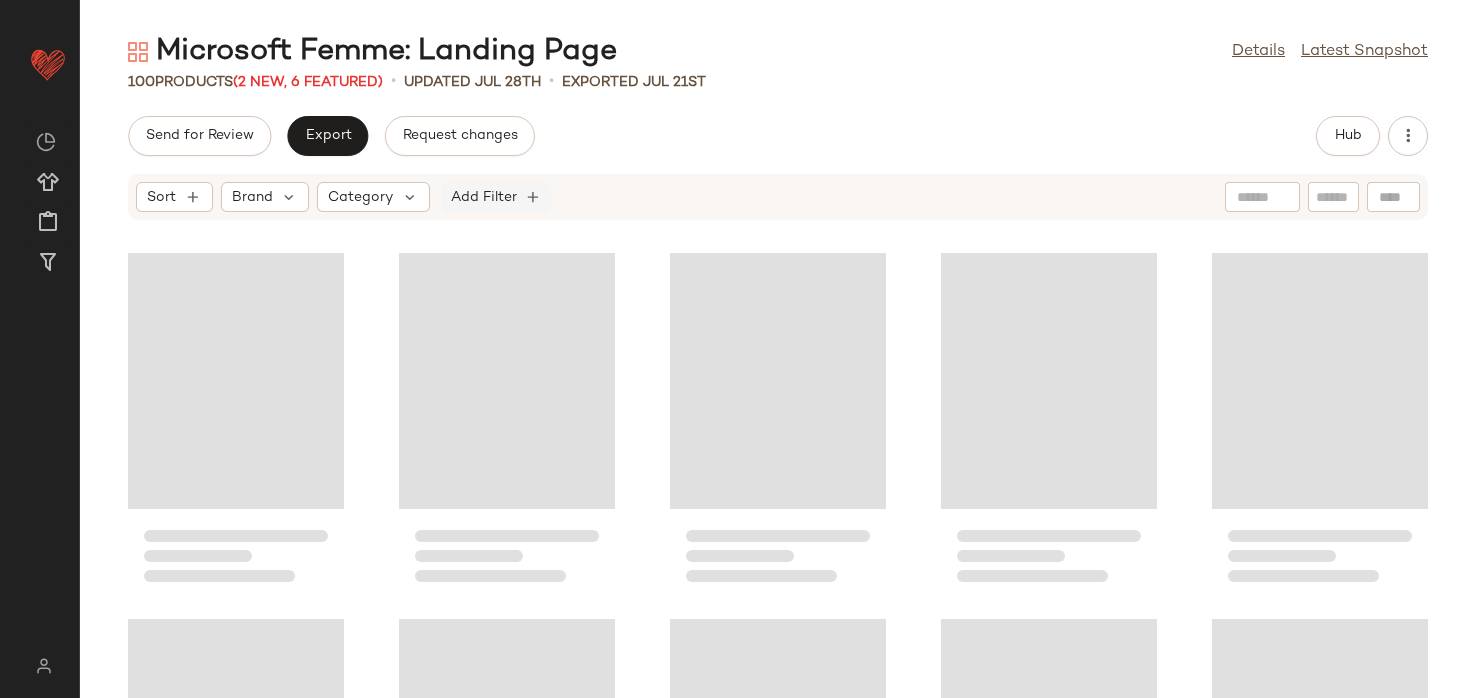 click on "Add Filter" at bounding box center (484, 197) 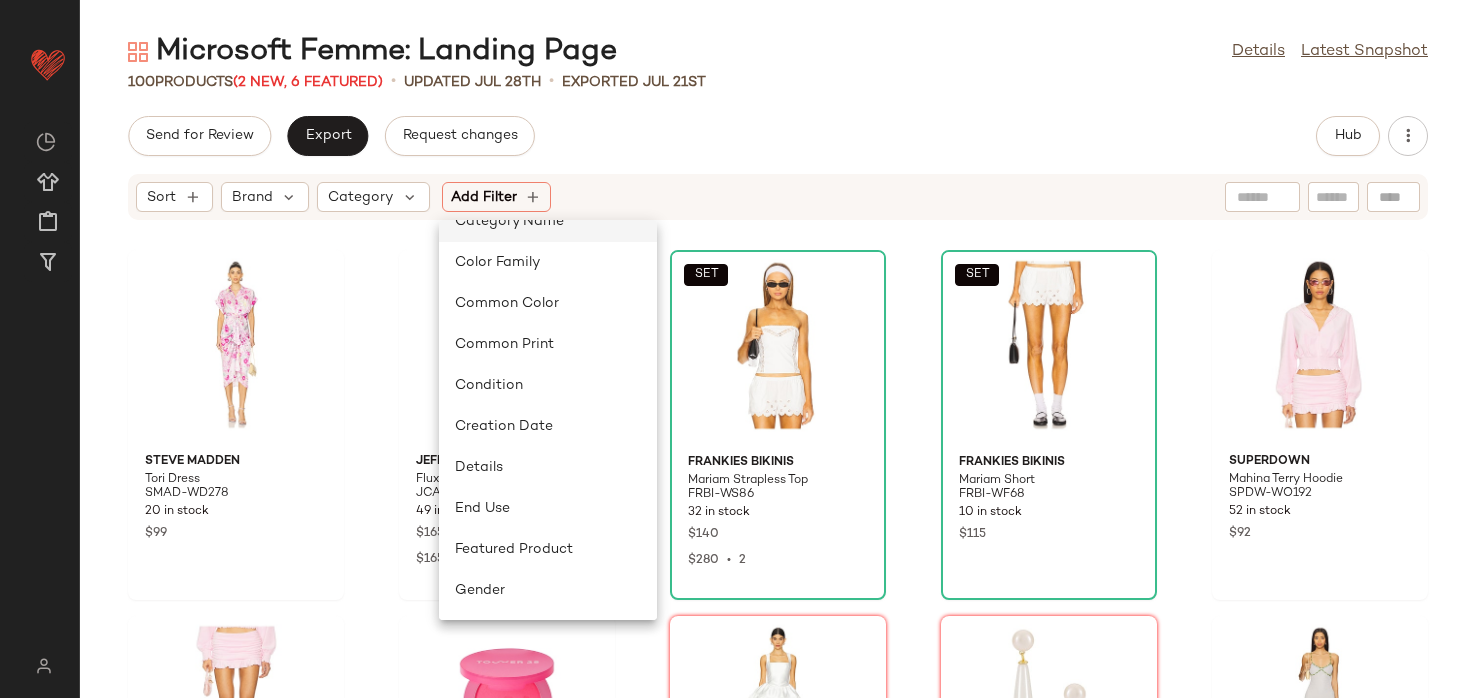 scroll, scrollTop: 887, scrollLeft: 0, axis: vertical 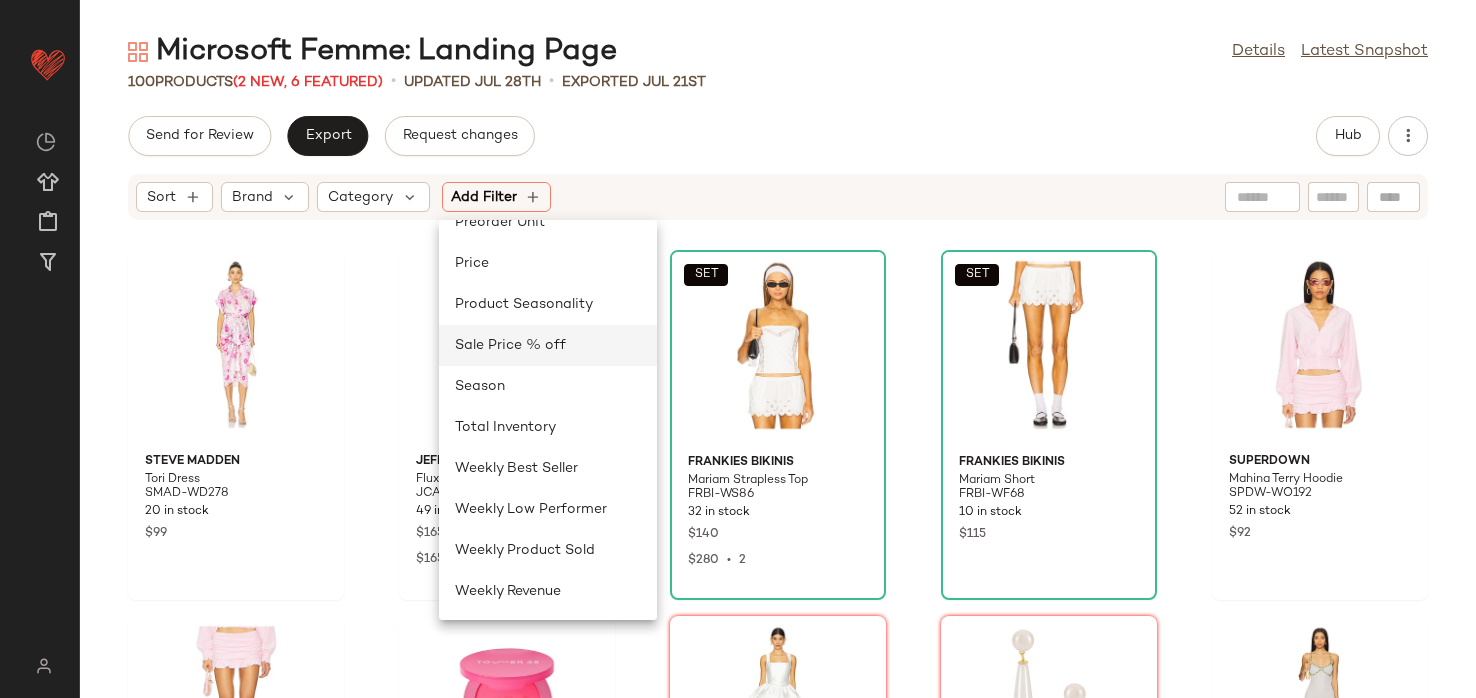 click on "Sale Price % off" 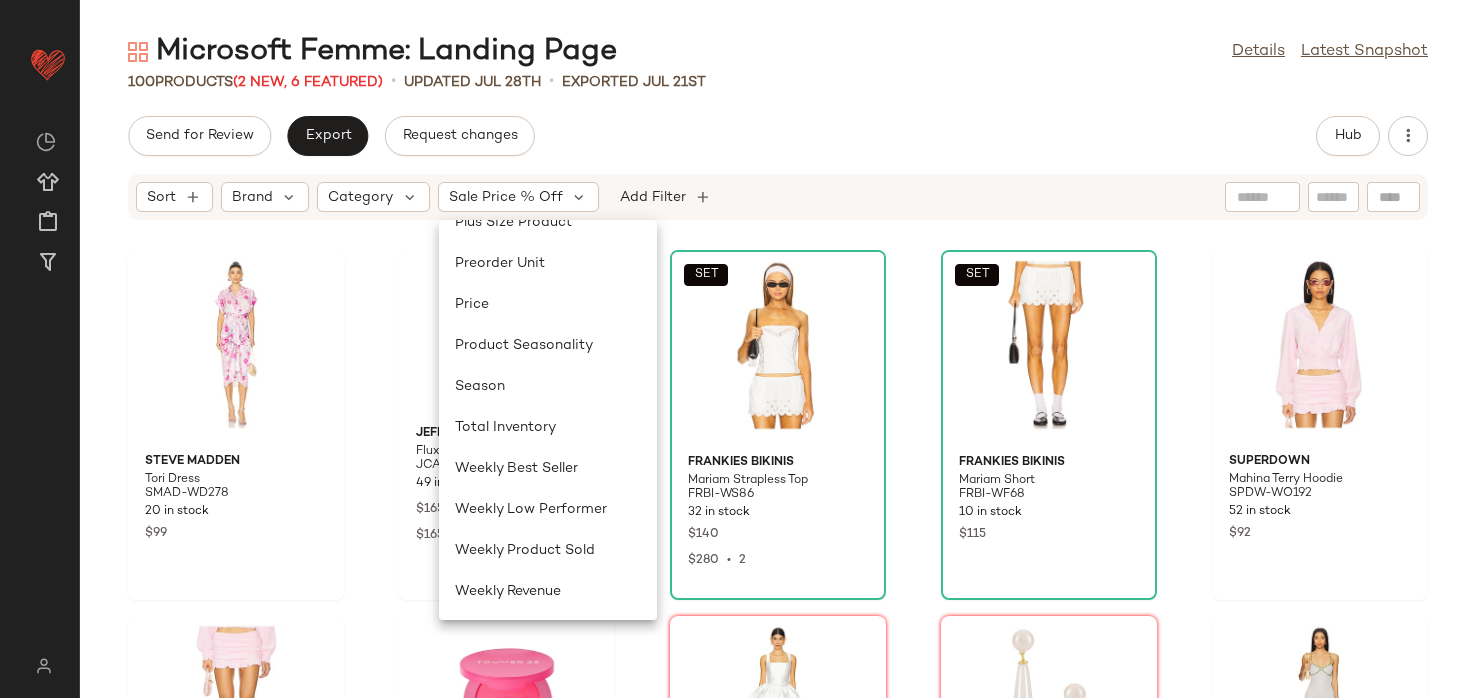 scroll, scrollTop: 846, scrollLeft: 0, axis: vertical 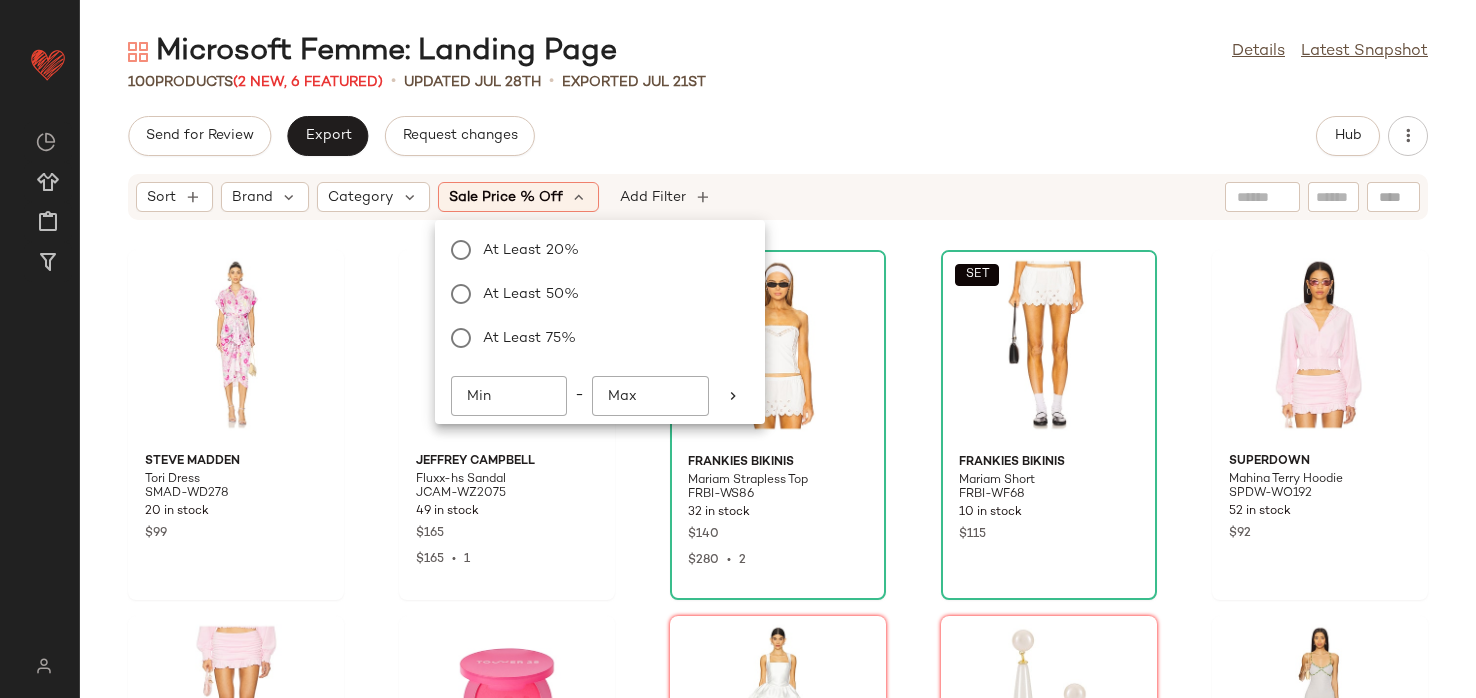 click on "Send for Review   Export   Request changes   Hub" 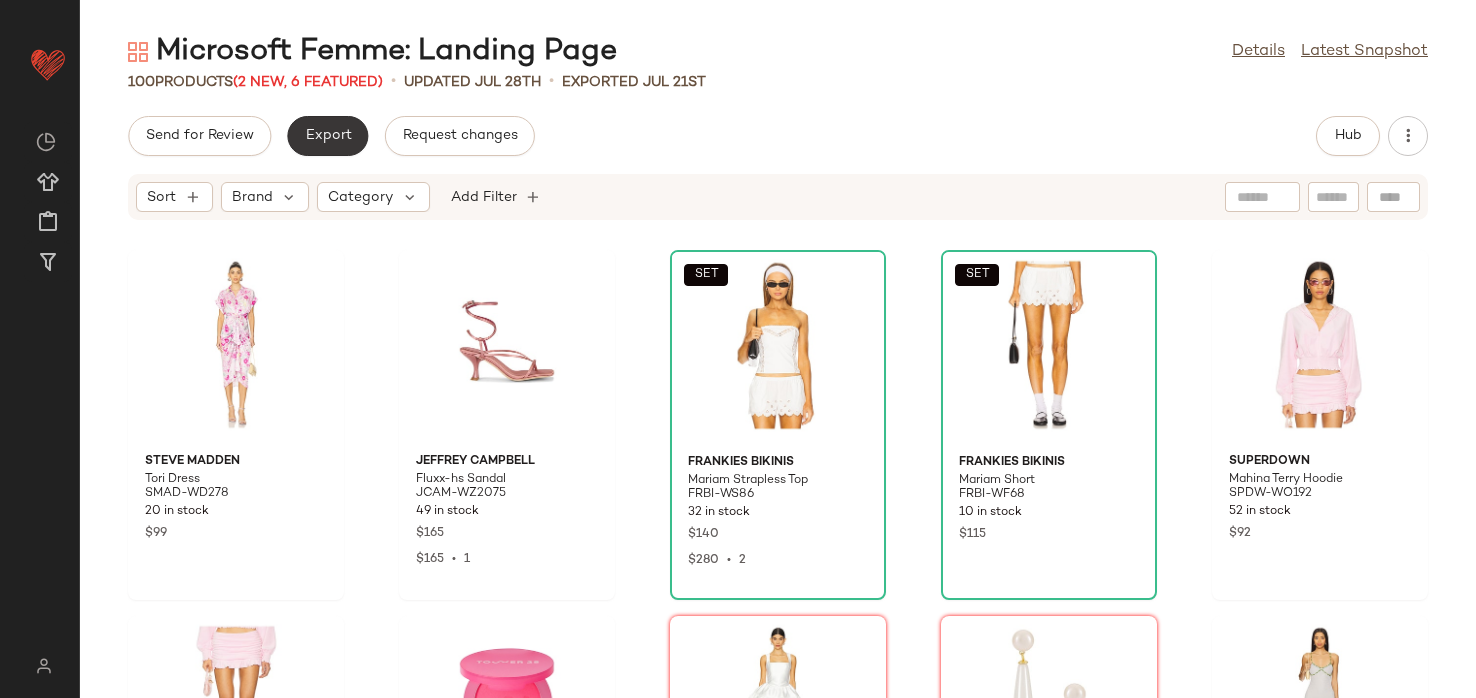 click on "Export" 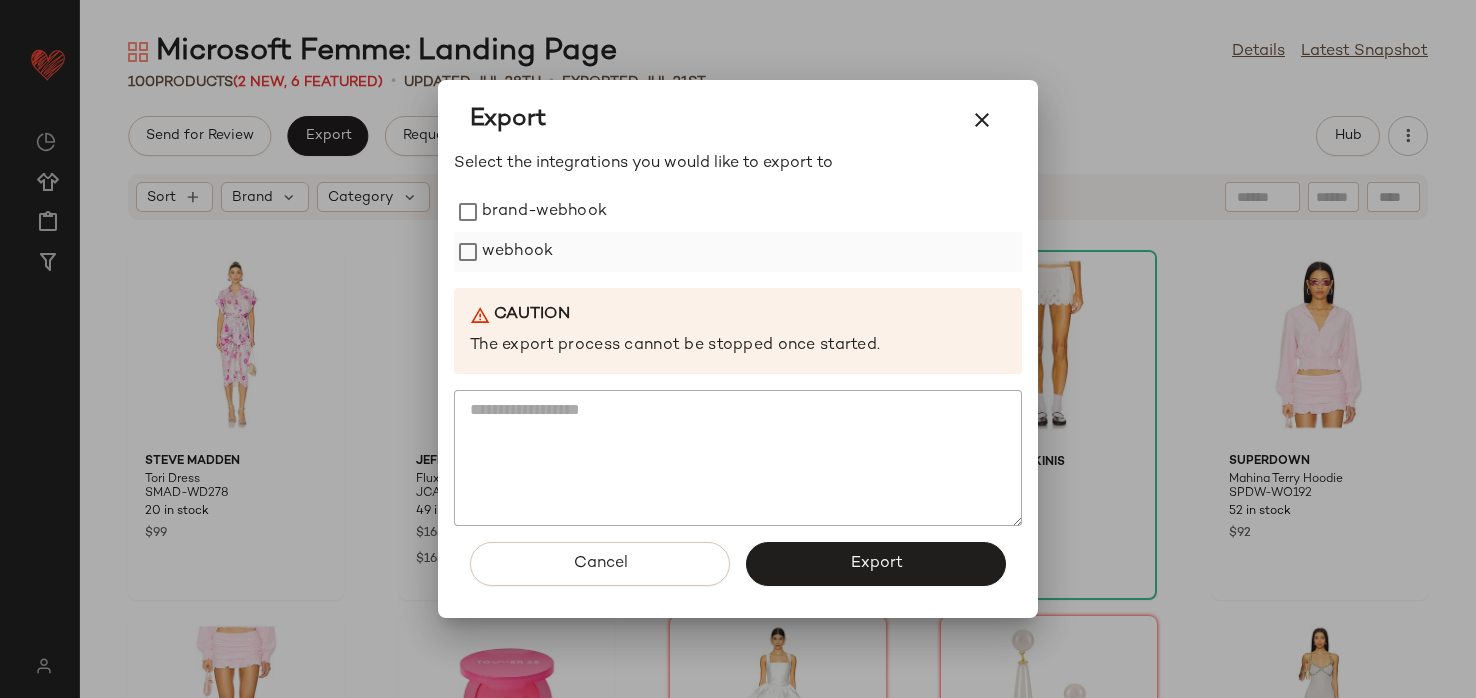 click on "webhook" at bounding box center (517, 252) 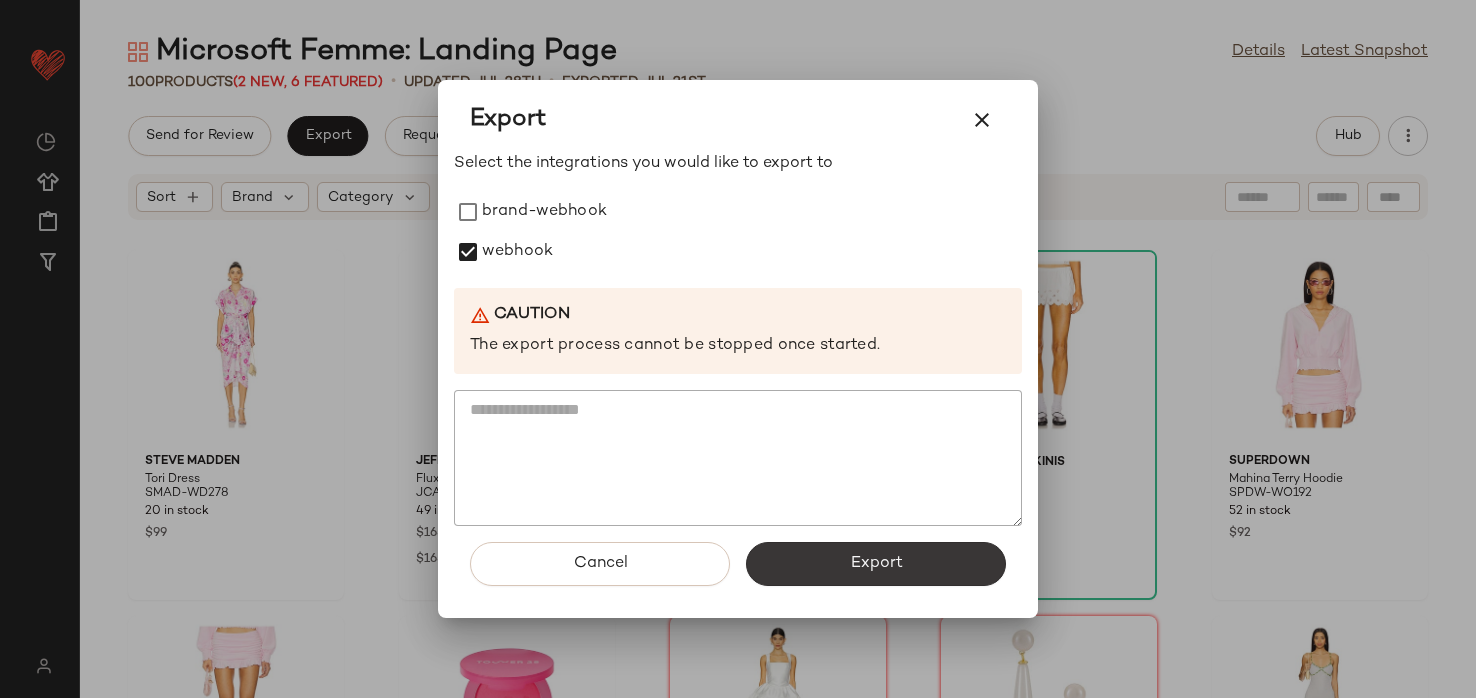 click on "Export" 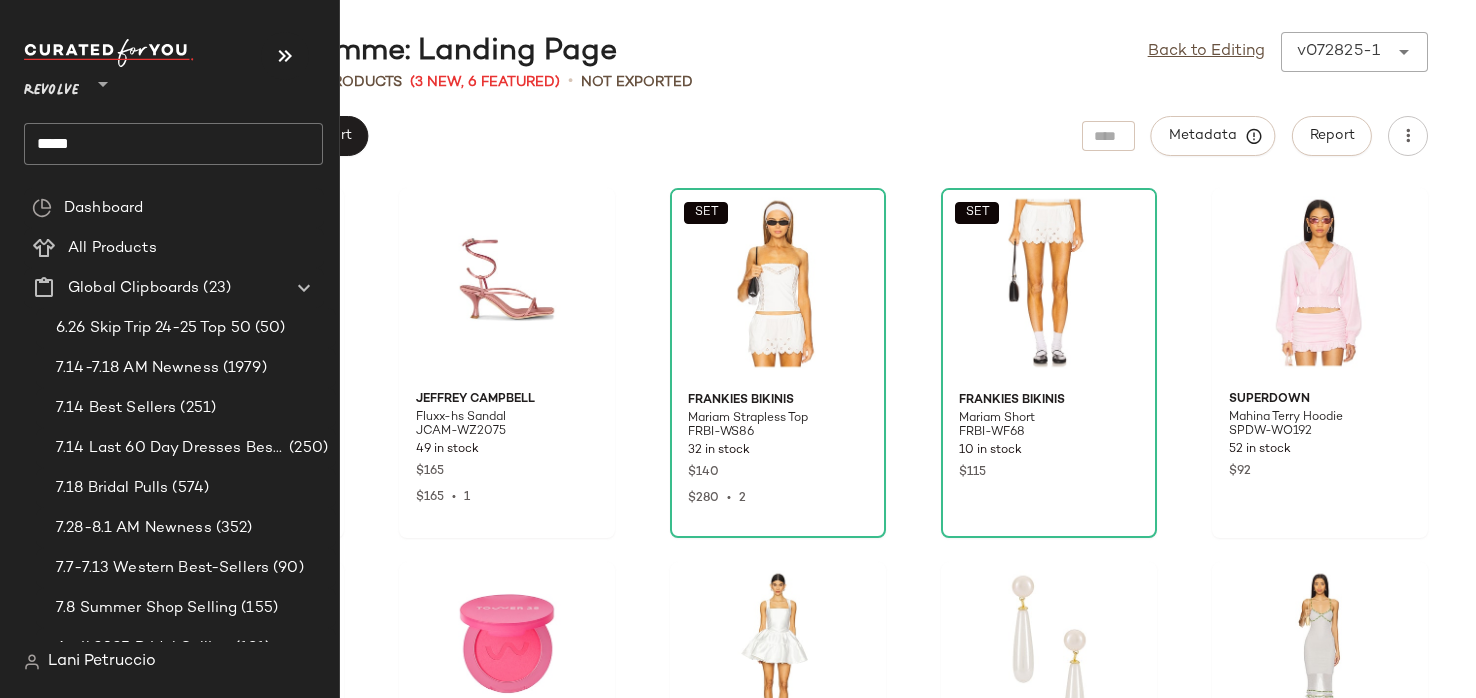 click on "*****" 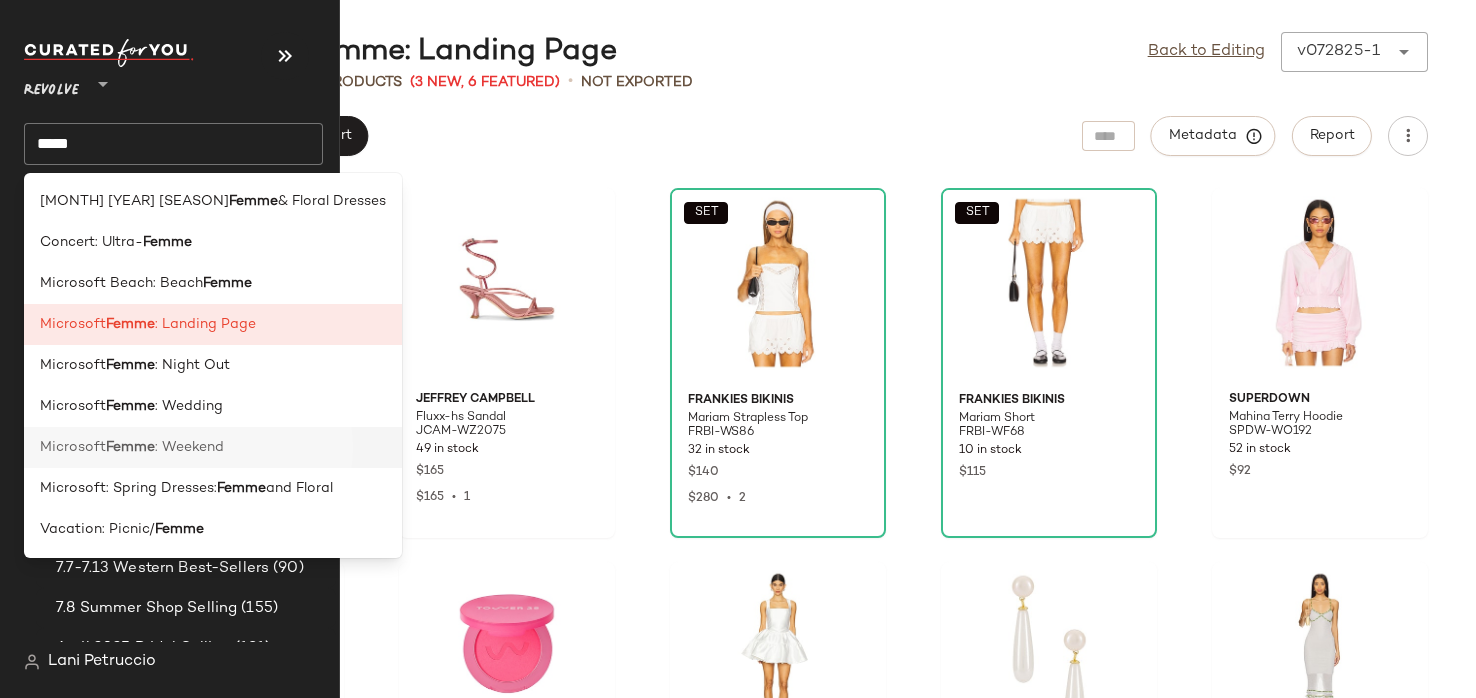 click on ": Weekend" at bounding box center [189, 447] 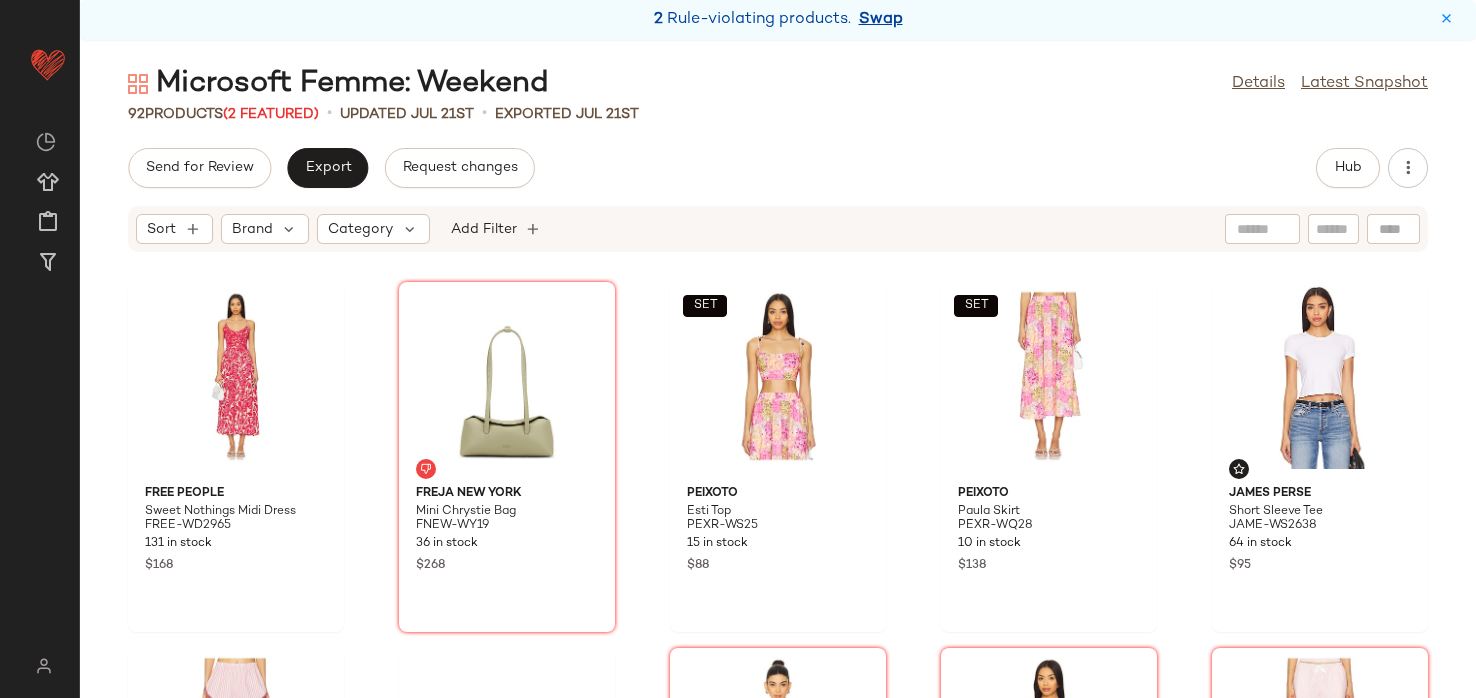 click on "Swap" at bounding box center [881, 20] 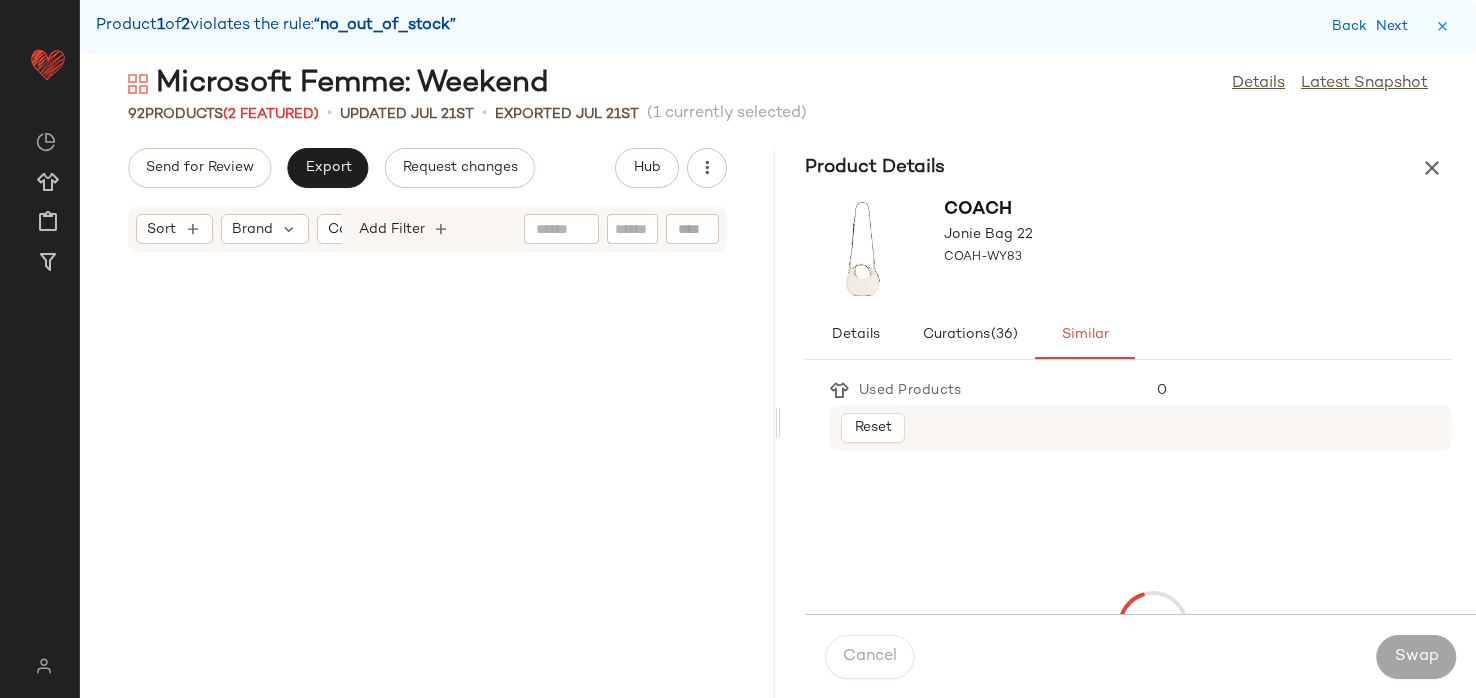 scroll, scrollTop: 4758, scrollLeft: 0, axis: vertical 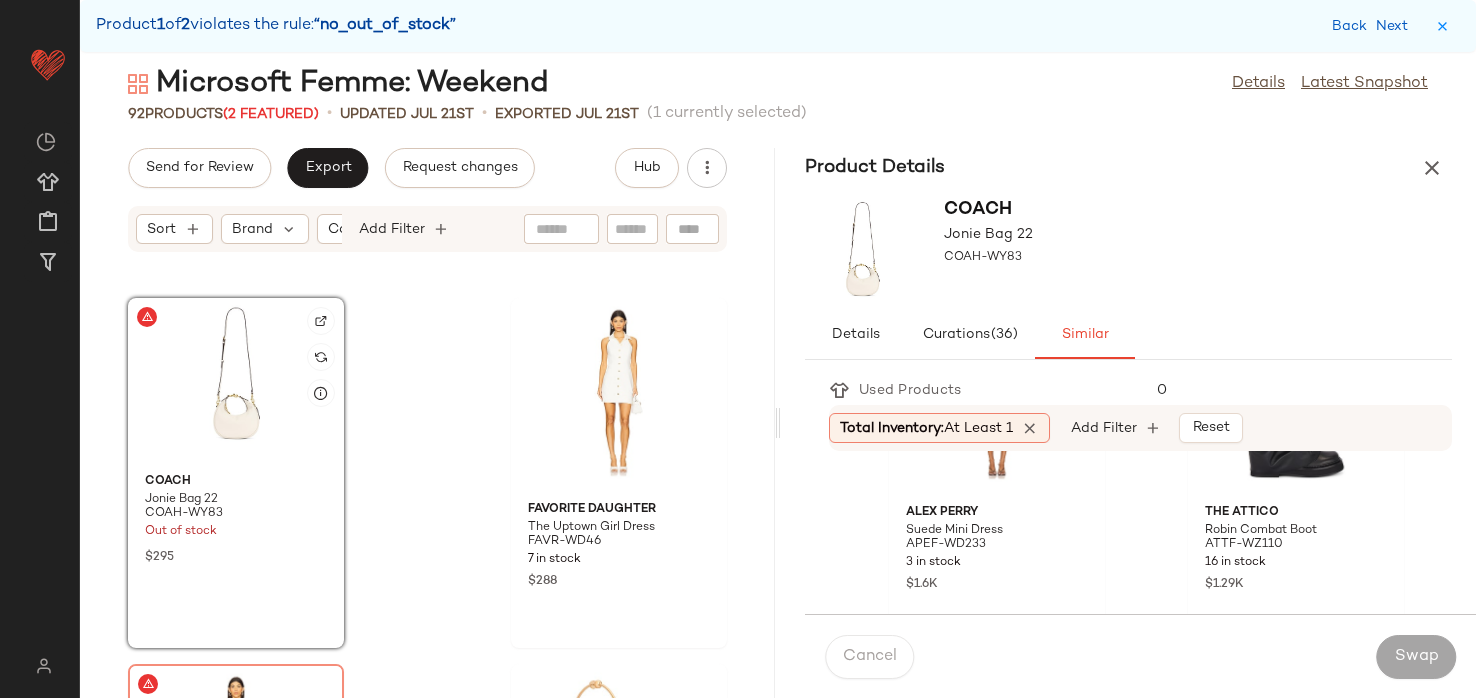 click 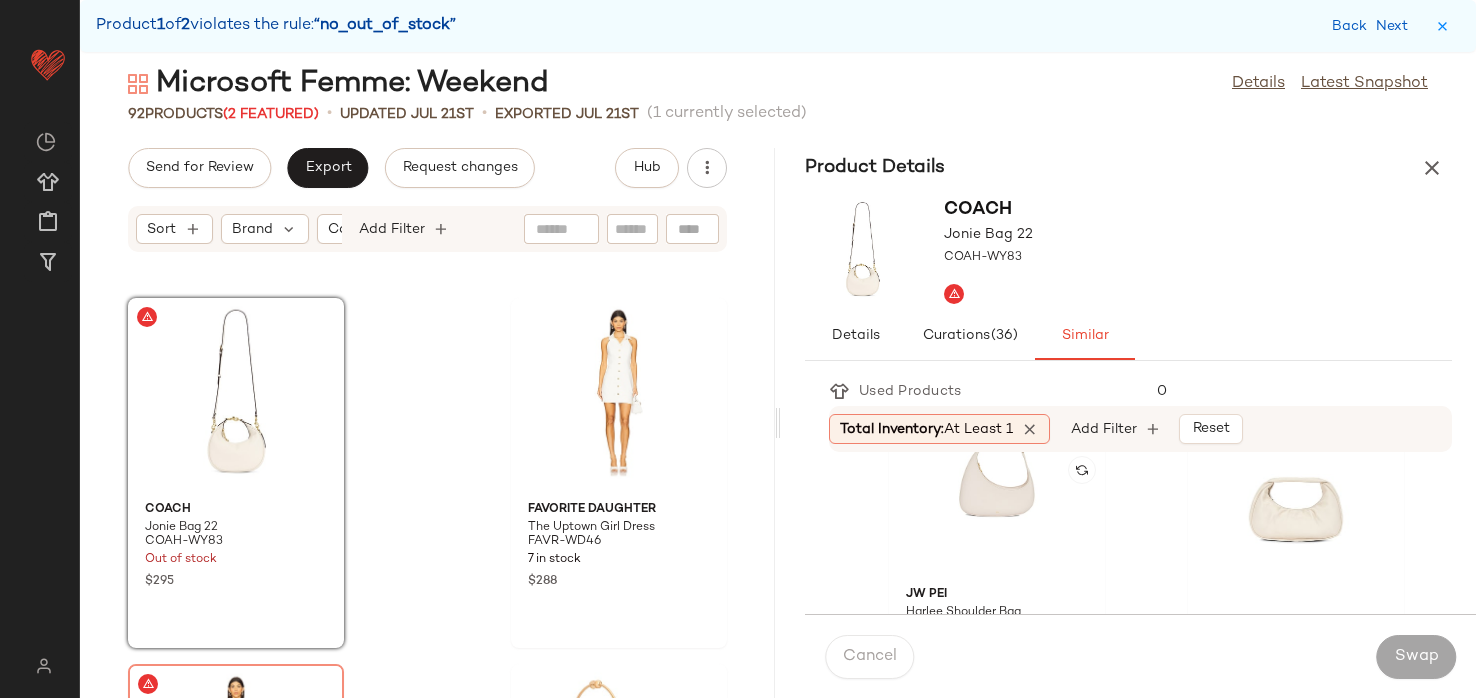 scroll, scrollTop: 791, scrollLeft: 0, axis: vertical 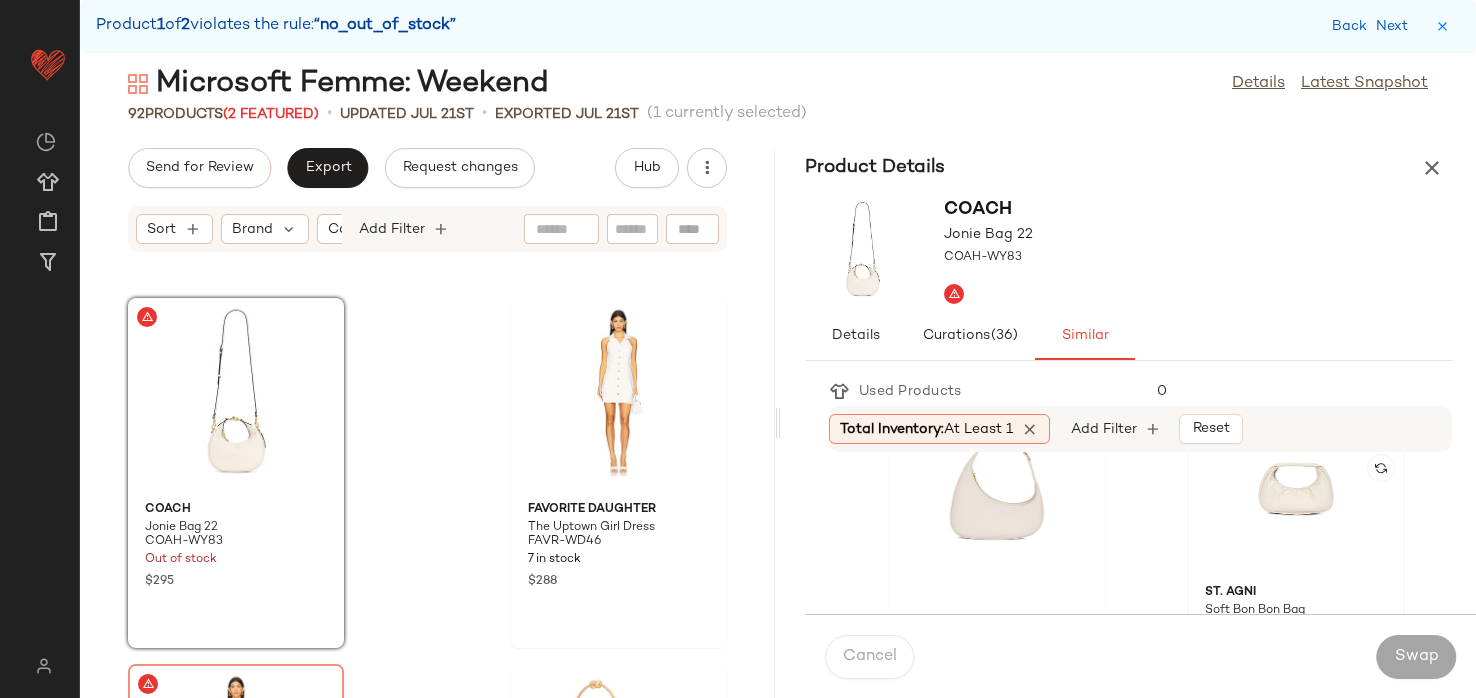 click 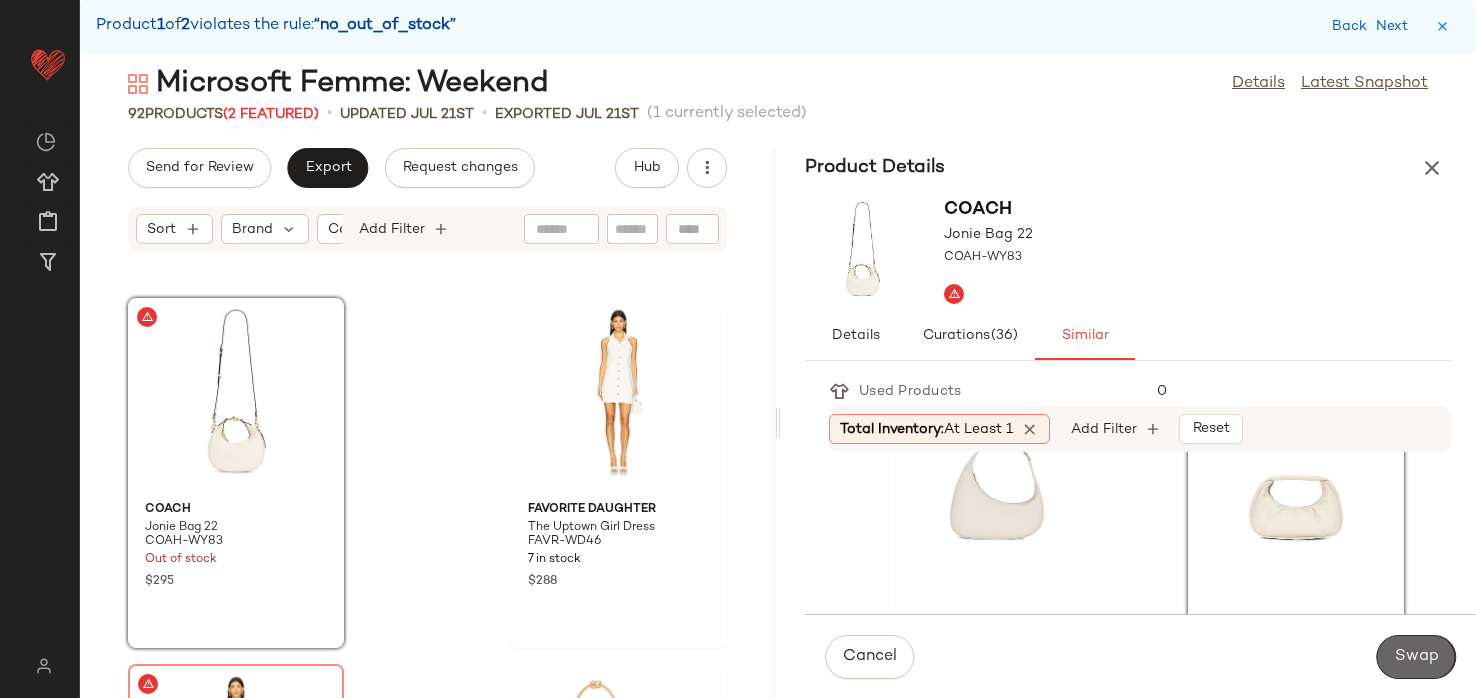 click on "Swap" 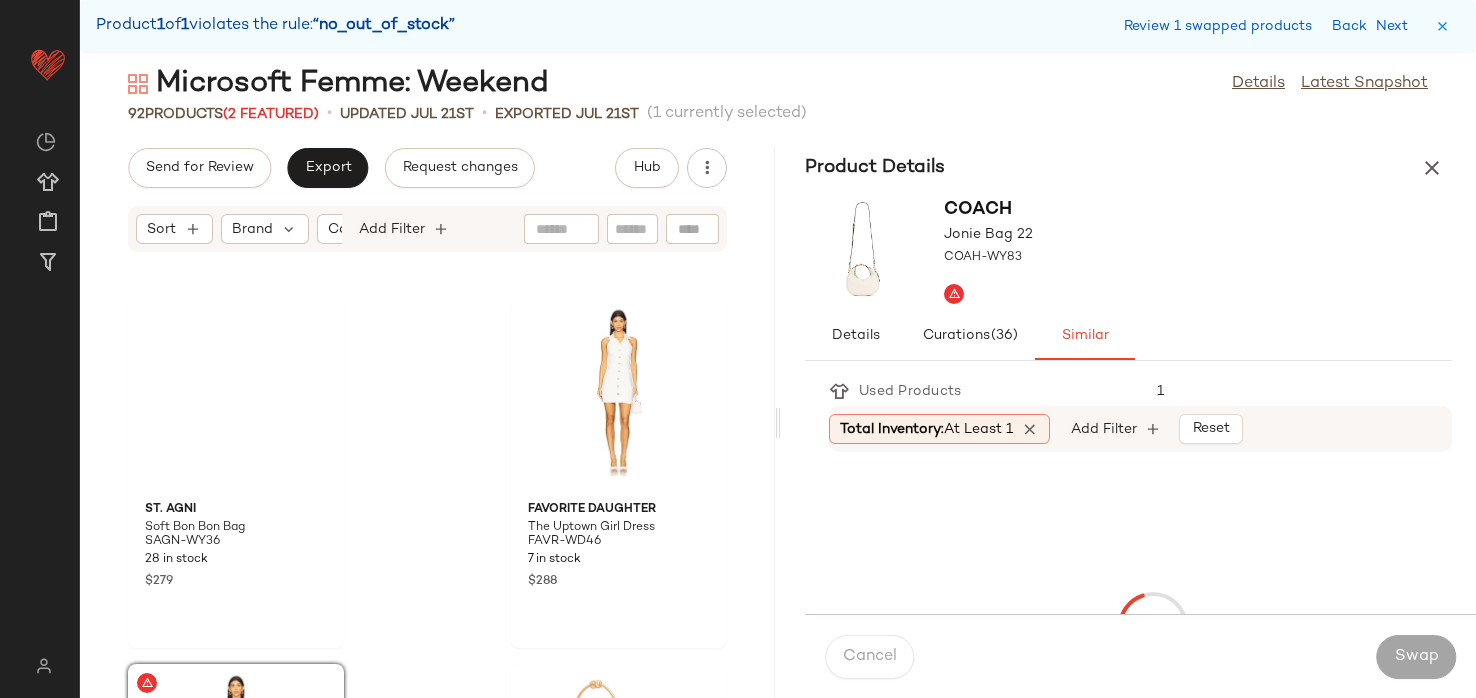 scroll, scrollTop: 5124, scrollLeft: 0, axis: vertical 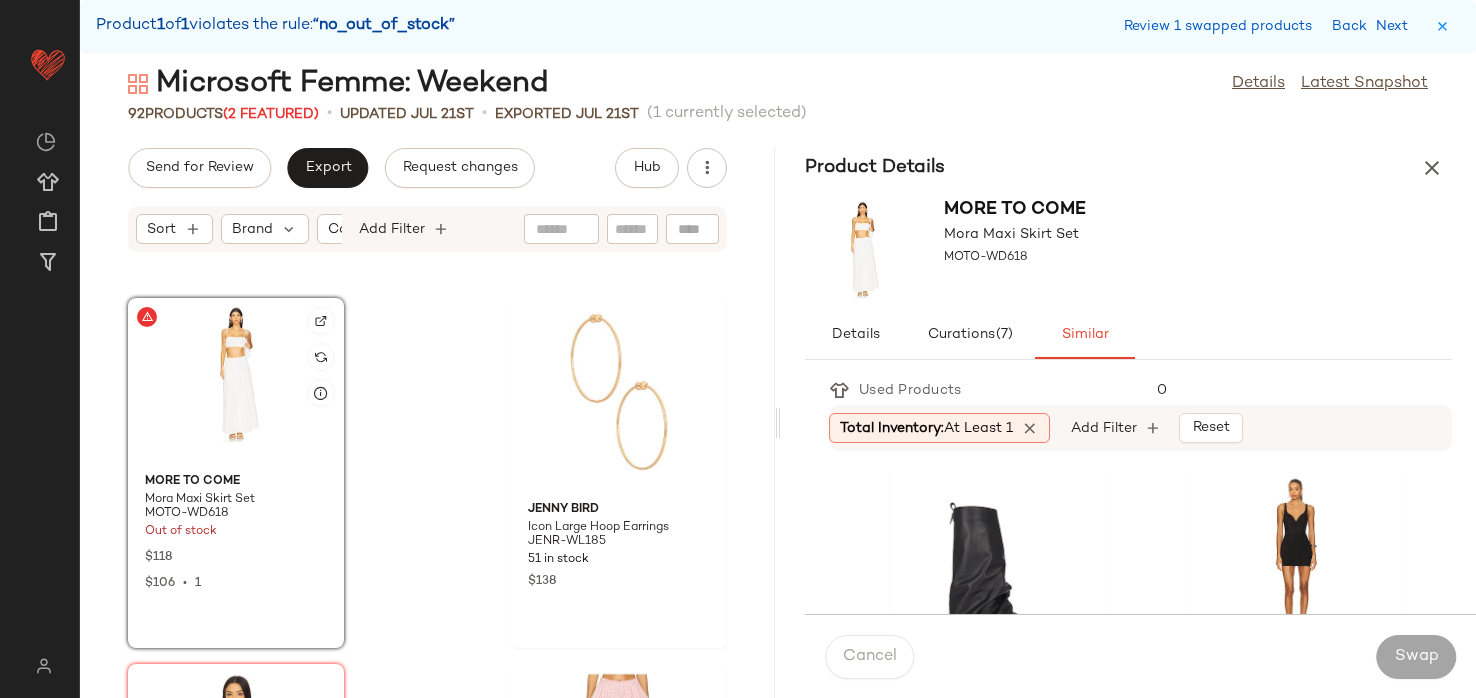 click 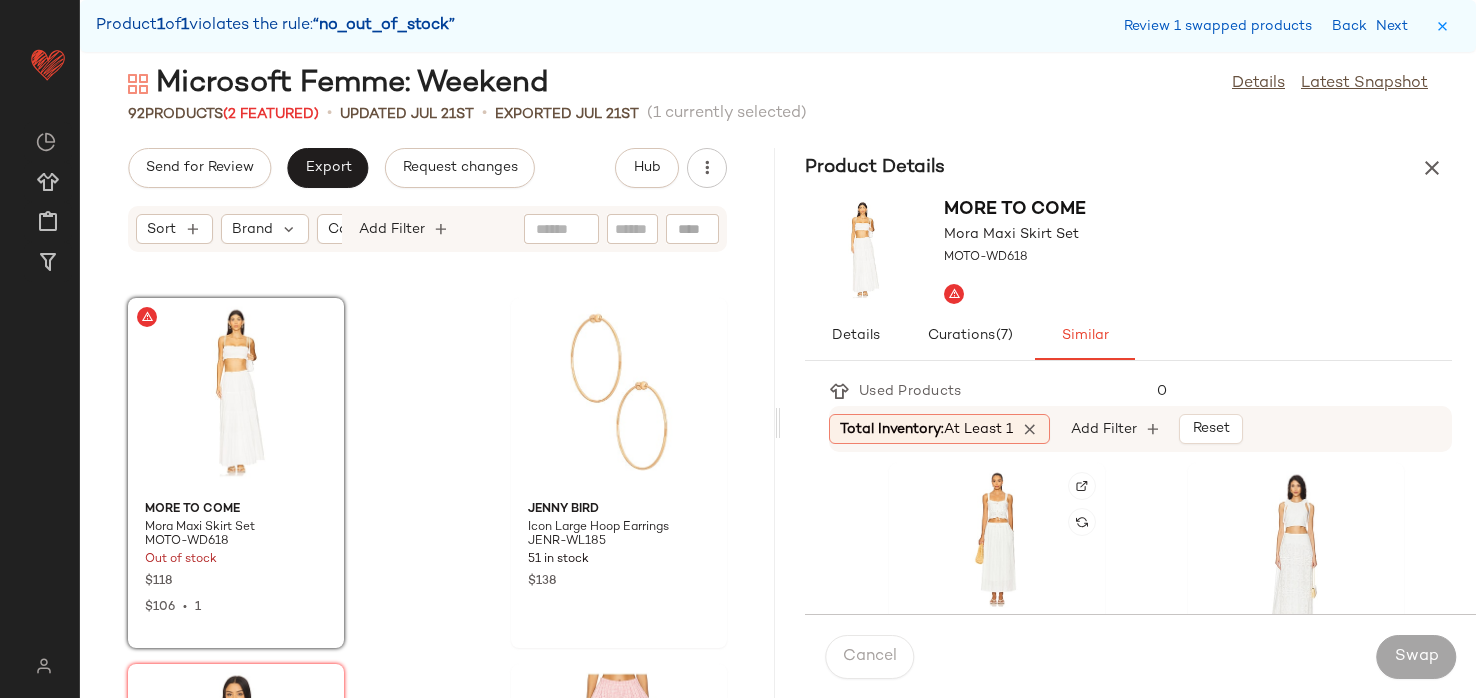 scroll, scrollTop: 373, scrollLeft: 0, axis: vertical 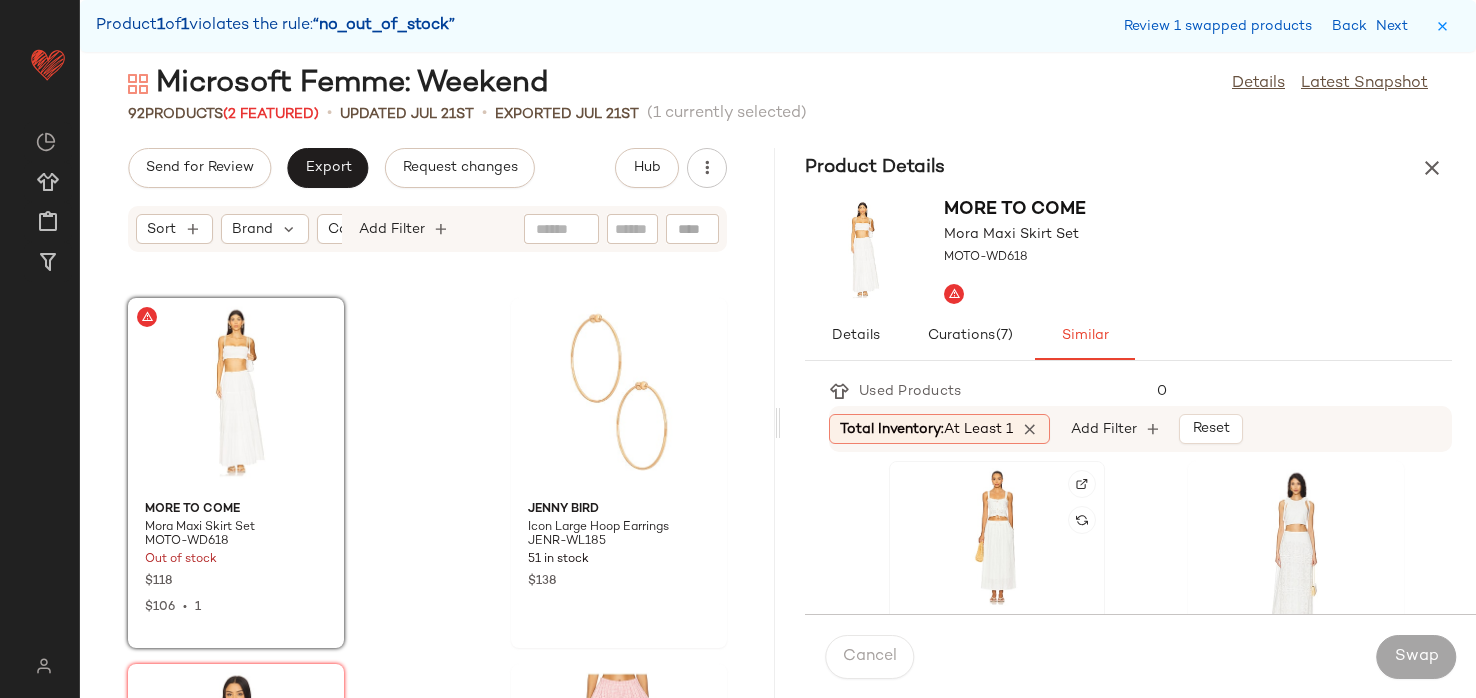 click 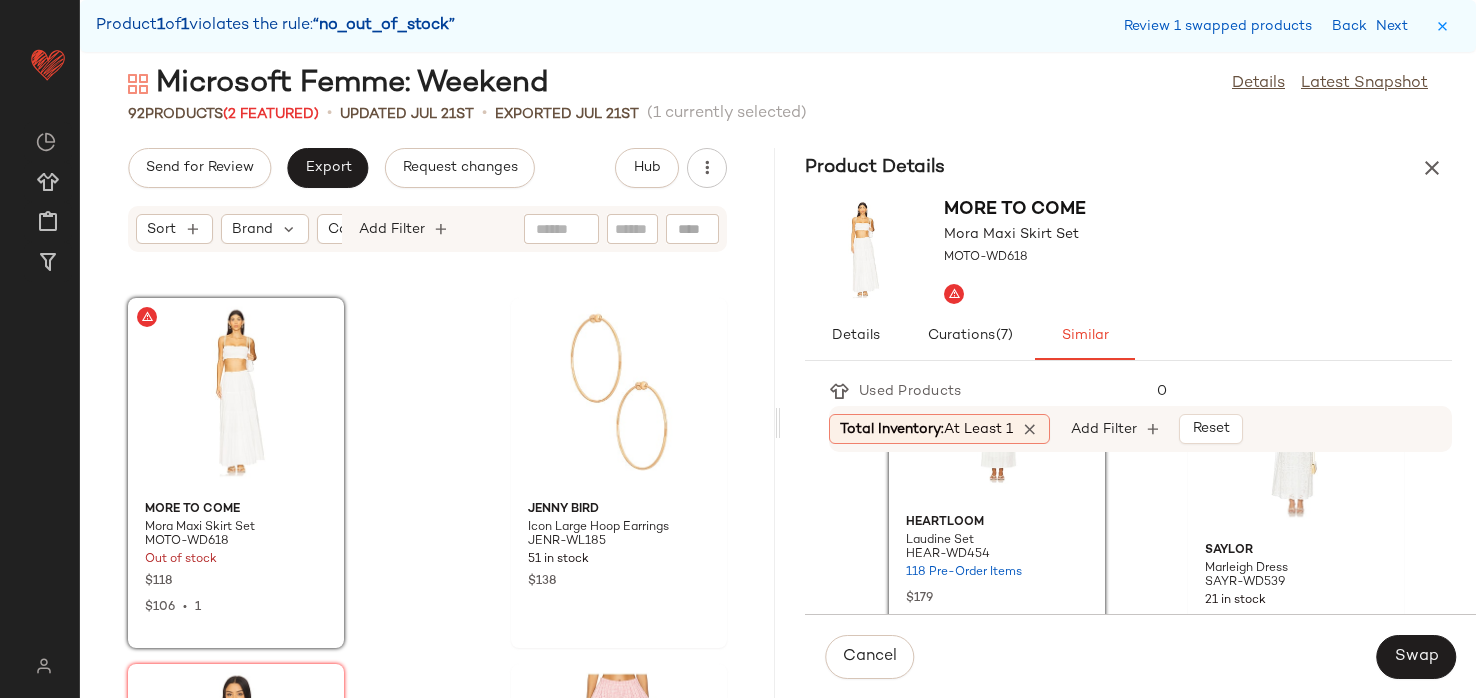 scroll, scrollTop: 534, scrollLeft: 0, axis: vertical 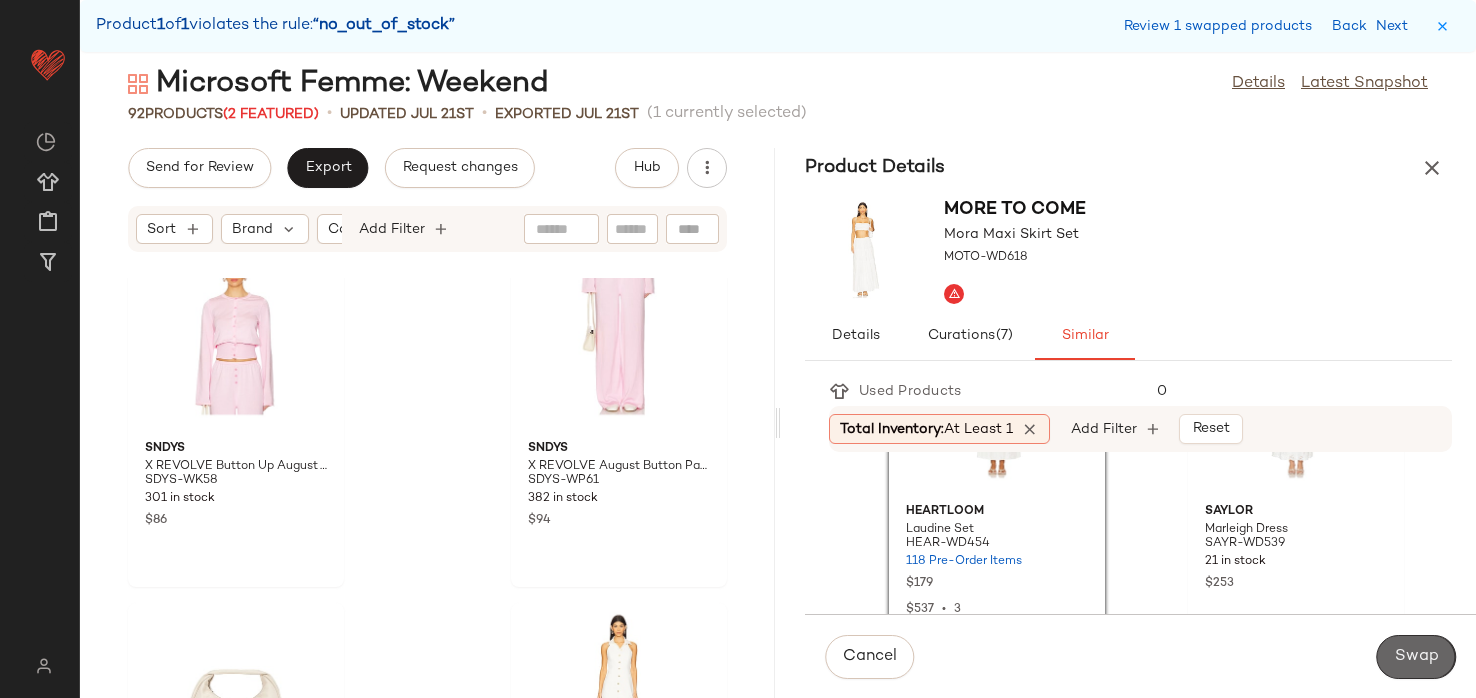 click on "Swap" 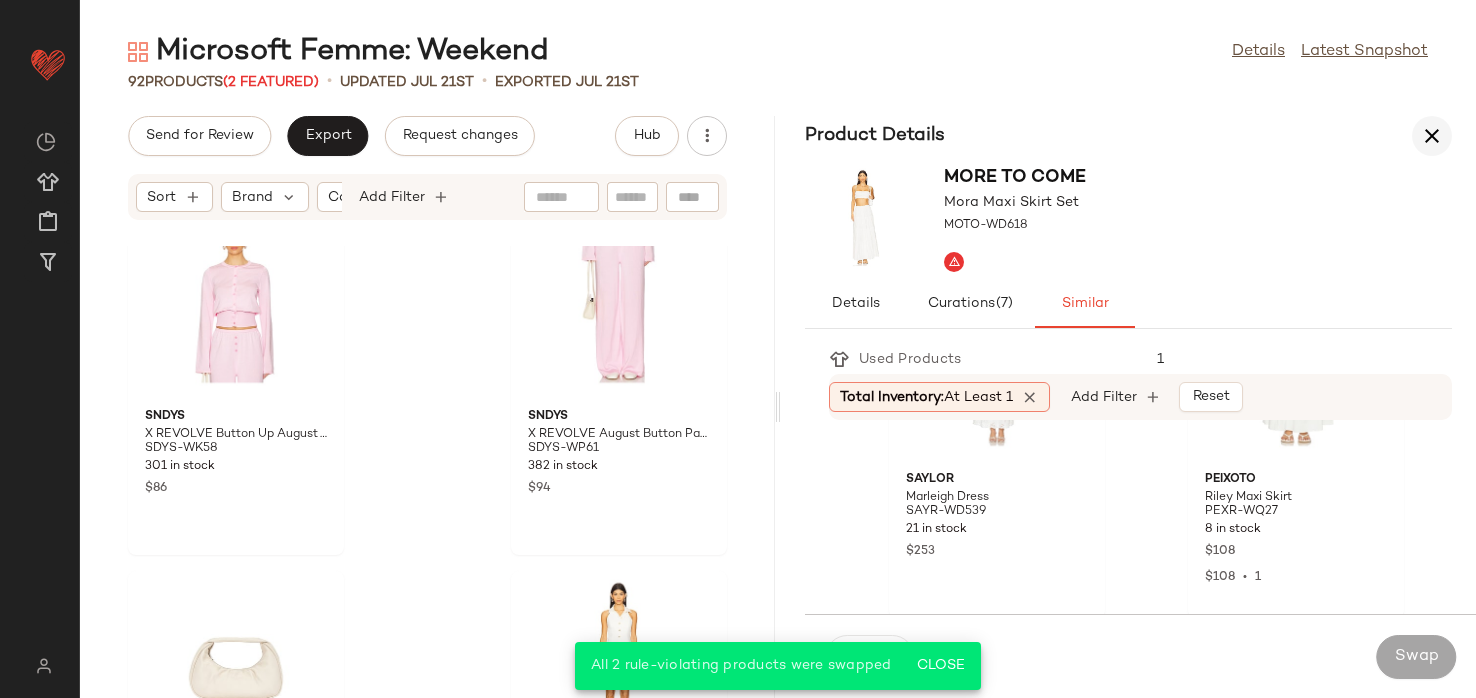 click at bounding box center (1432, 136) 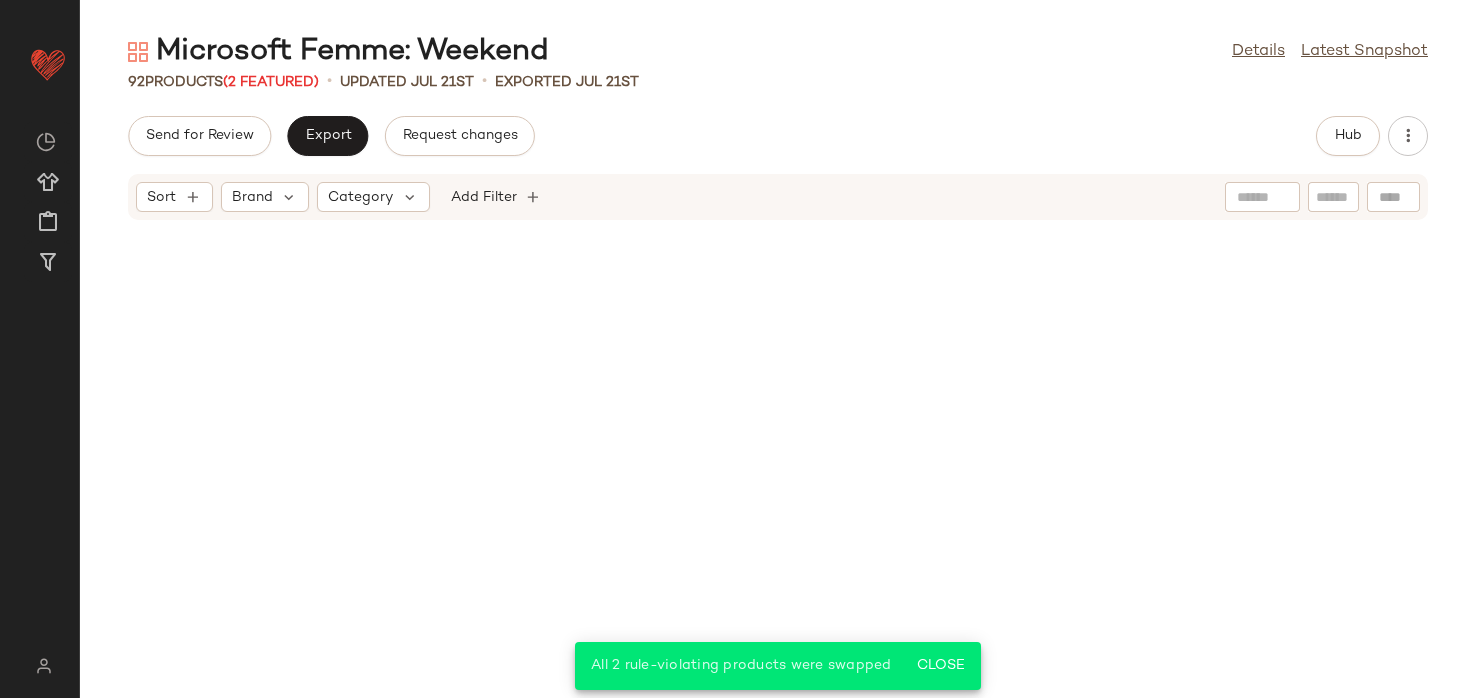 scroll, scrollTop: 4087, scrollLeft: 0, axis: vertical 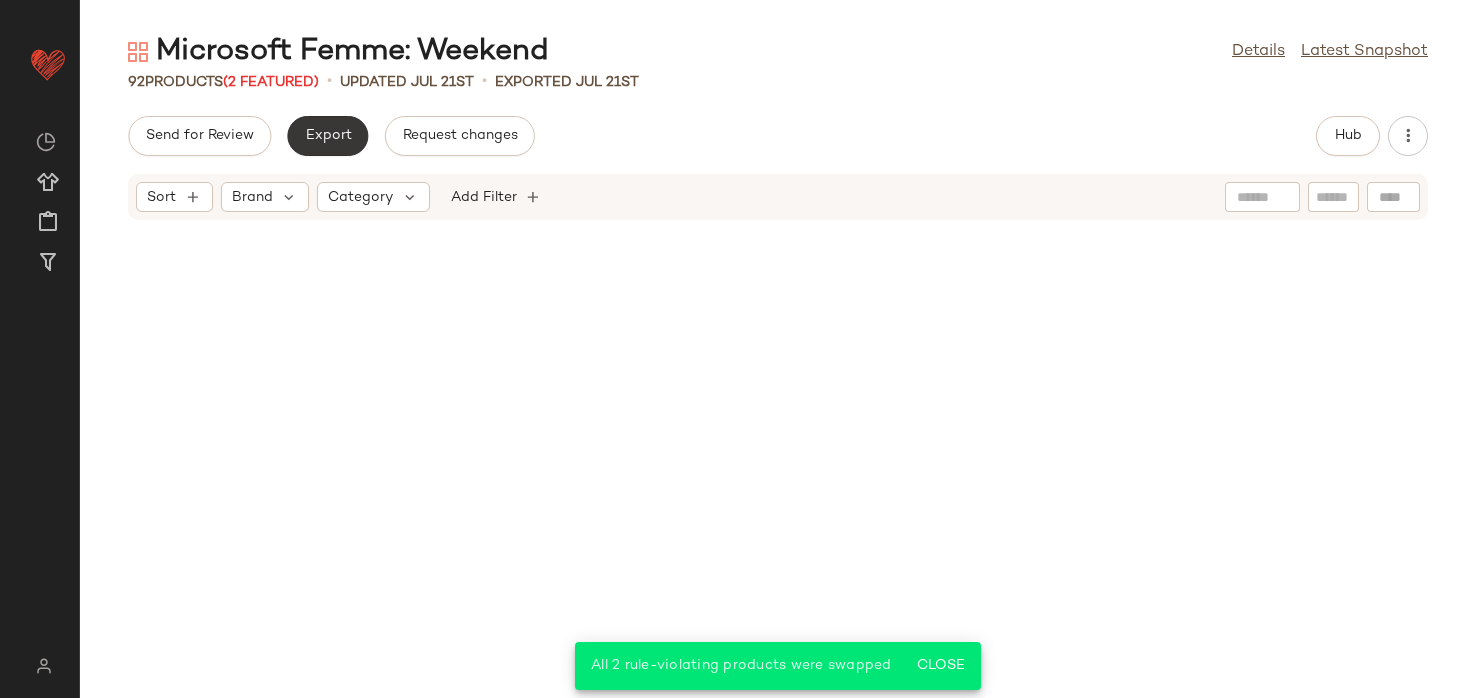click on "Export" 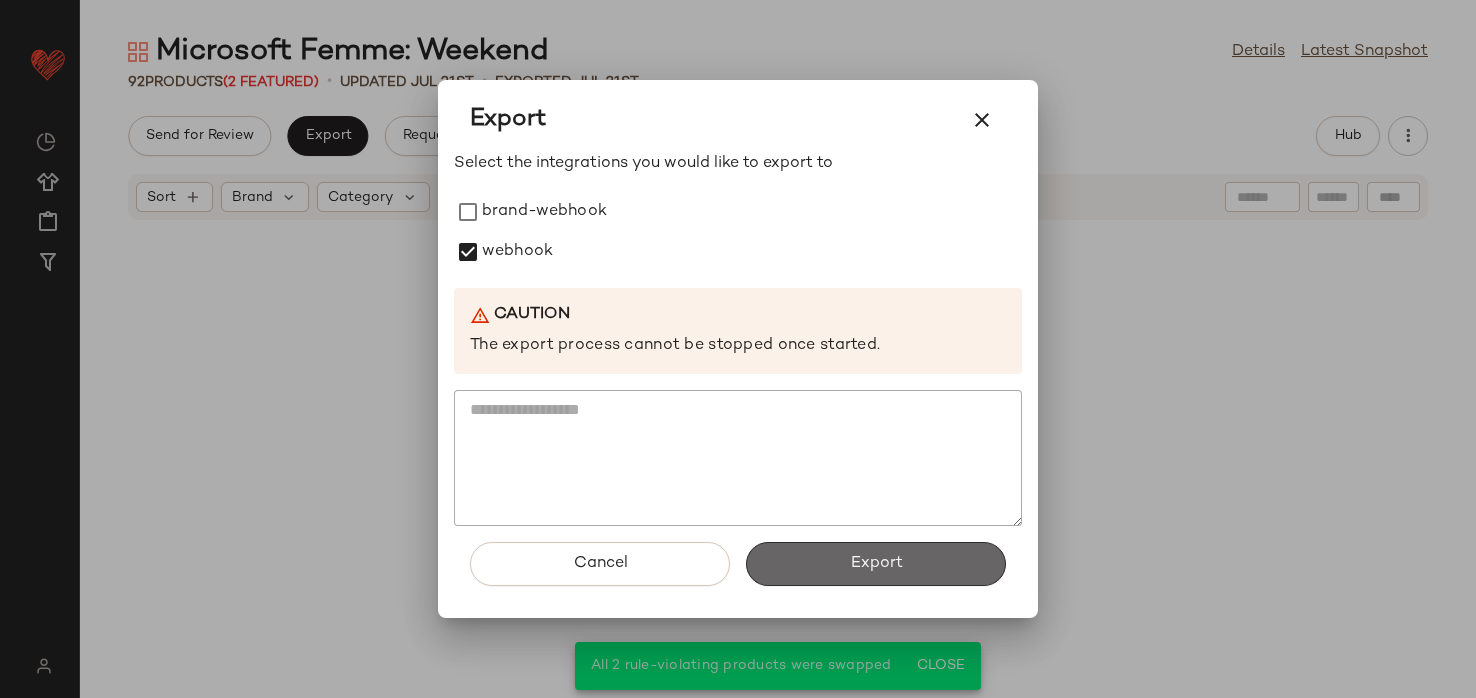 click on "Export" at bounding box center [876, 564] 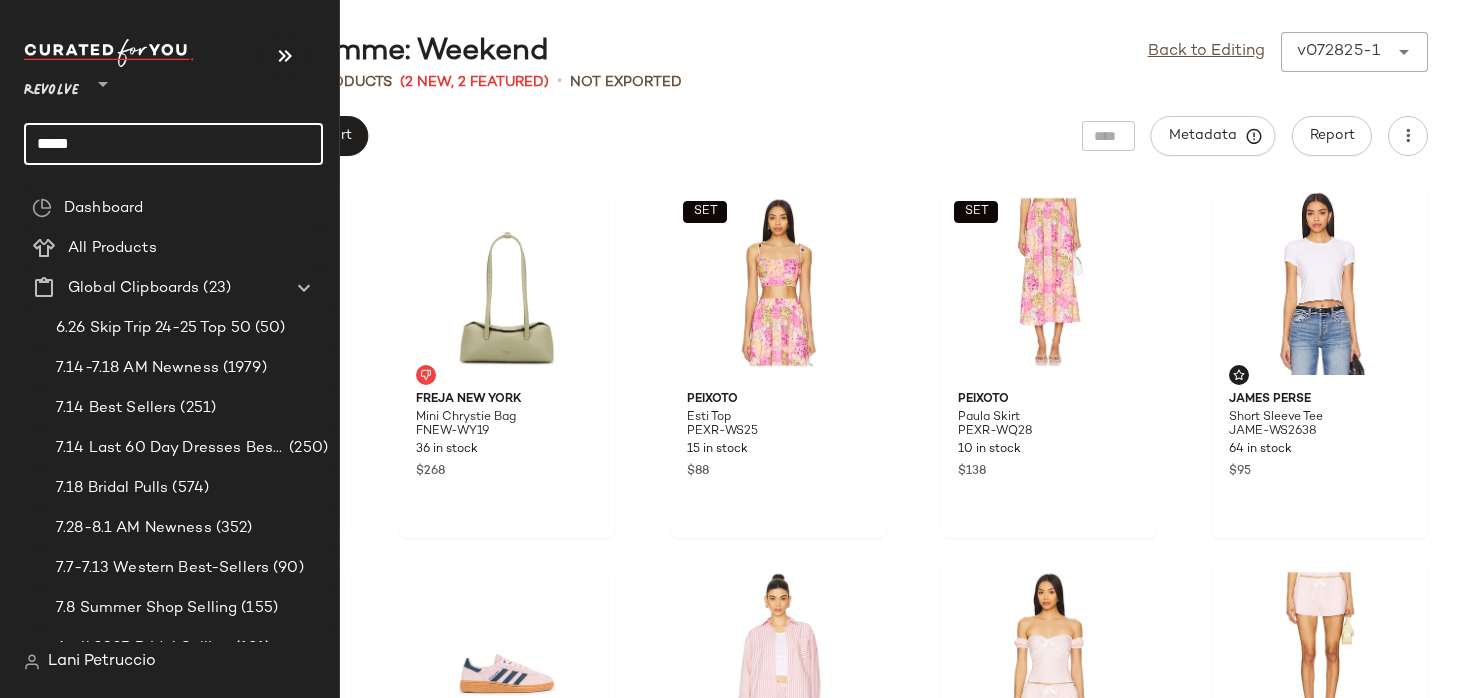 click on "*****" 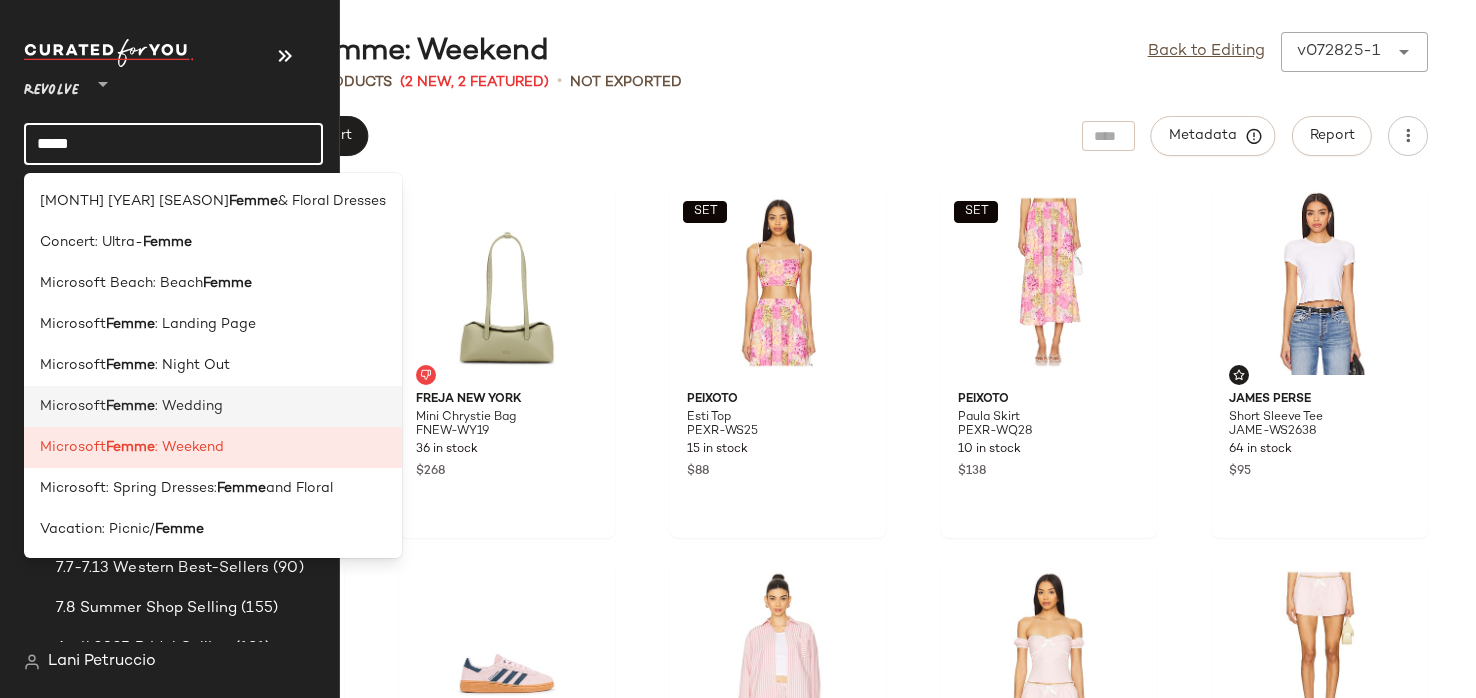 click on ": Wedding" at bounding box center [189, 406] 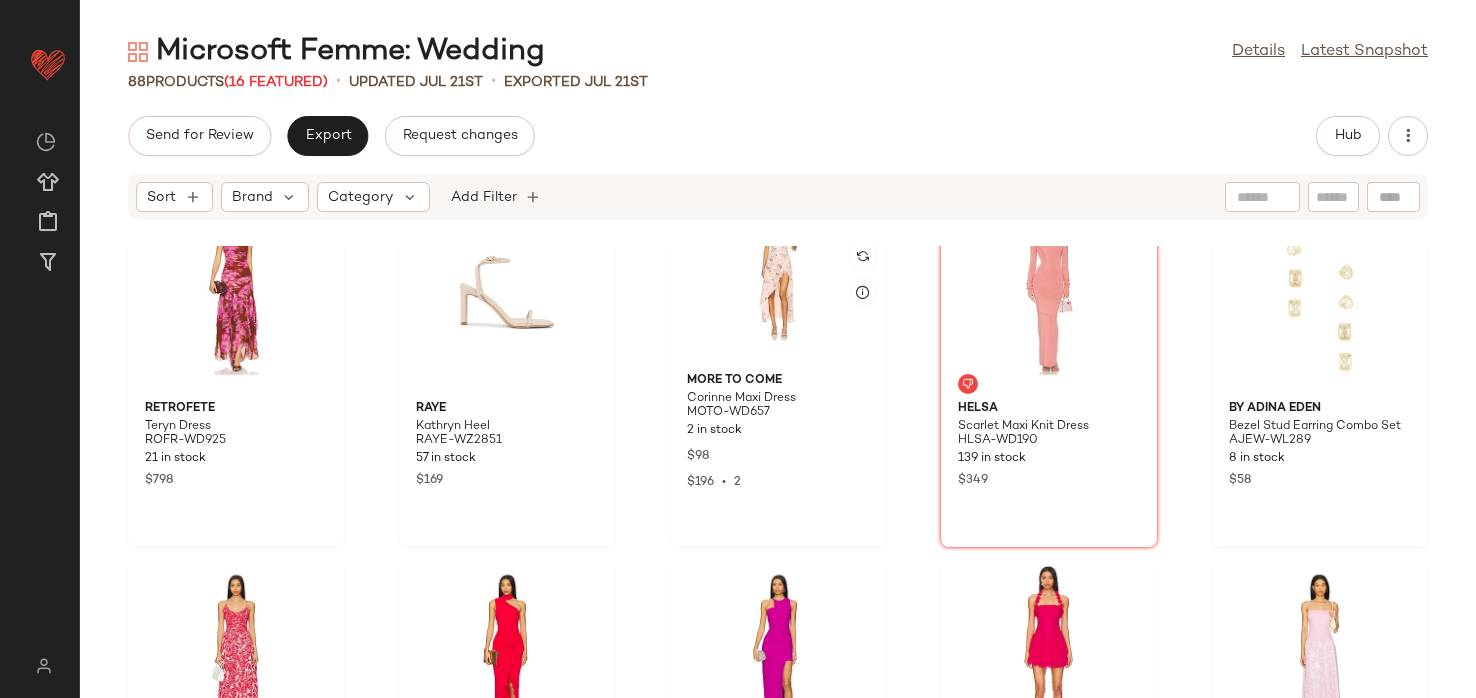 scroll, scrollTop: 67, scrollLeft: 0, axis: vertical 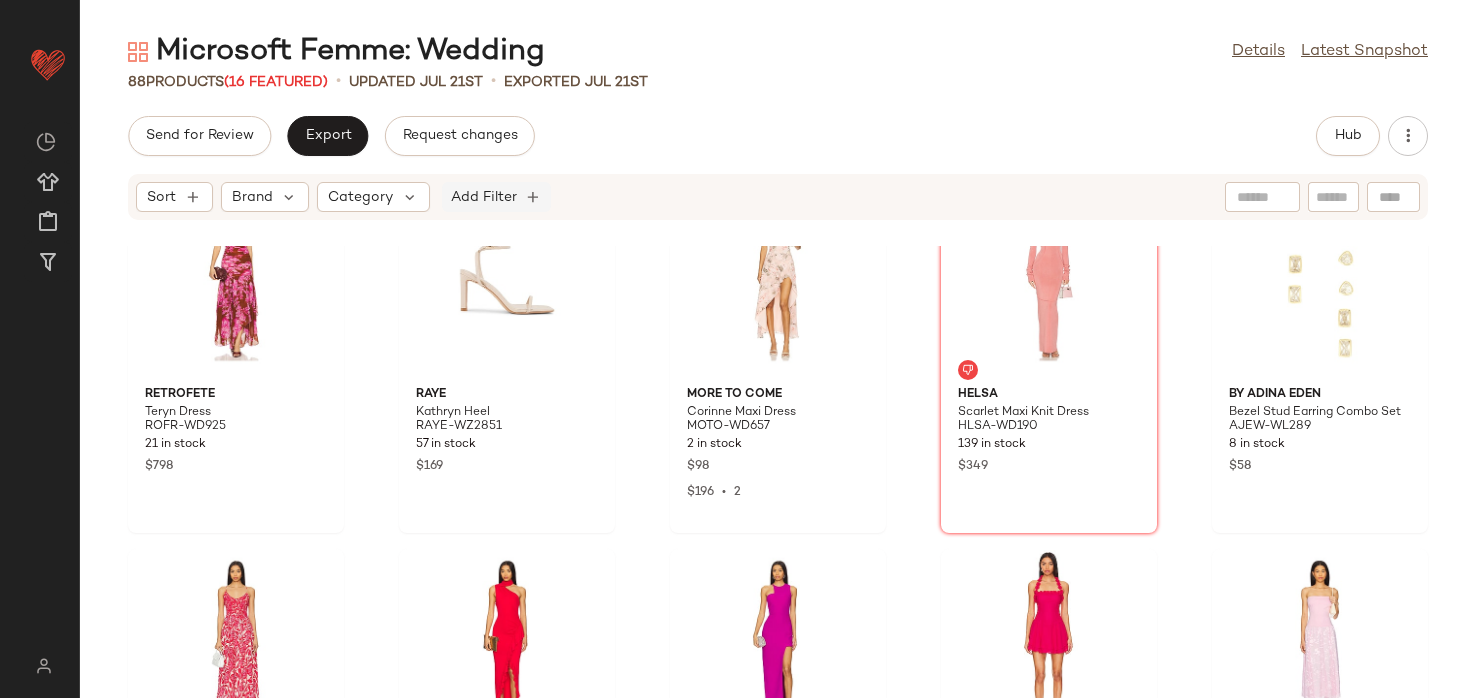 click on "Add Filter" at bounding box center [484, 197] 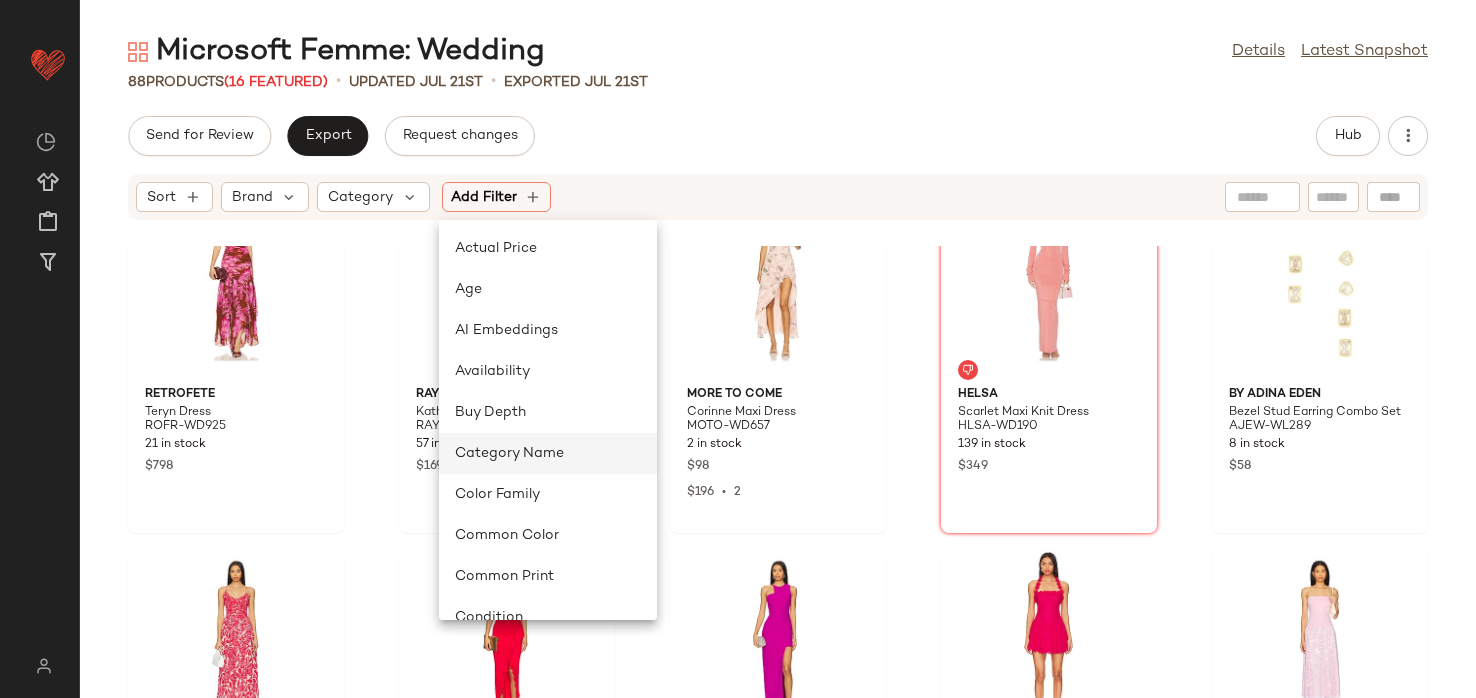 scroll, scrollTop: 887, scrollLeft: 0, axis: vertical 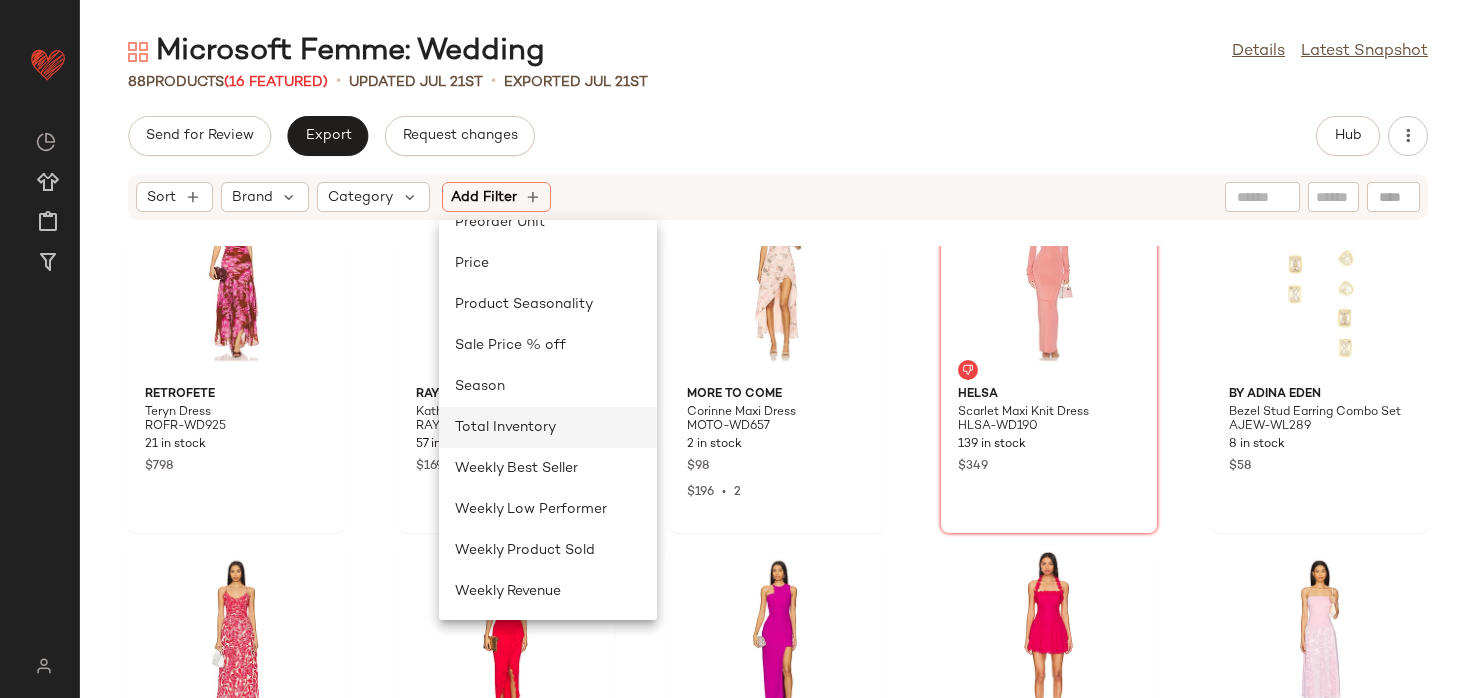 click on "Total Inventory" 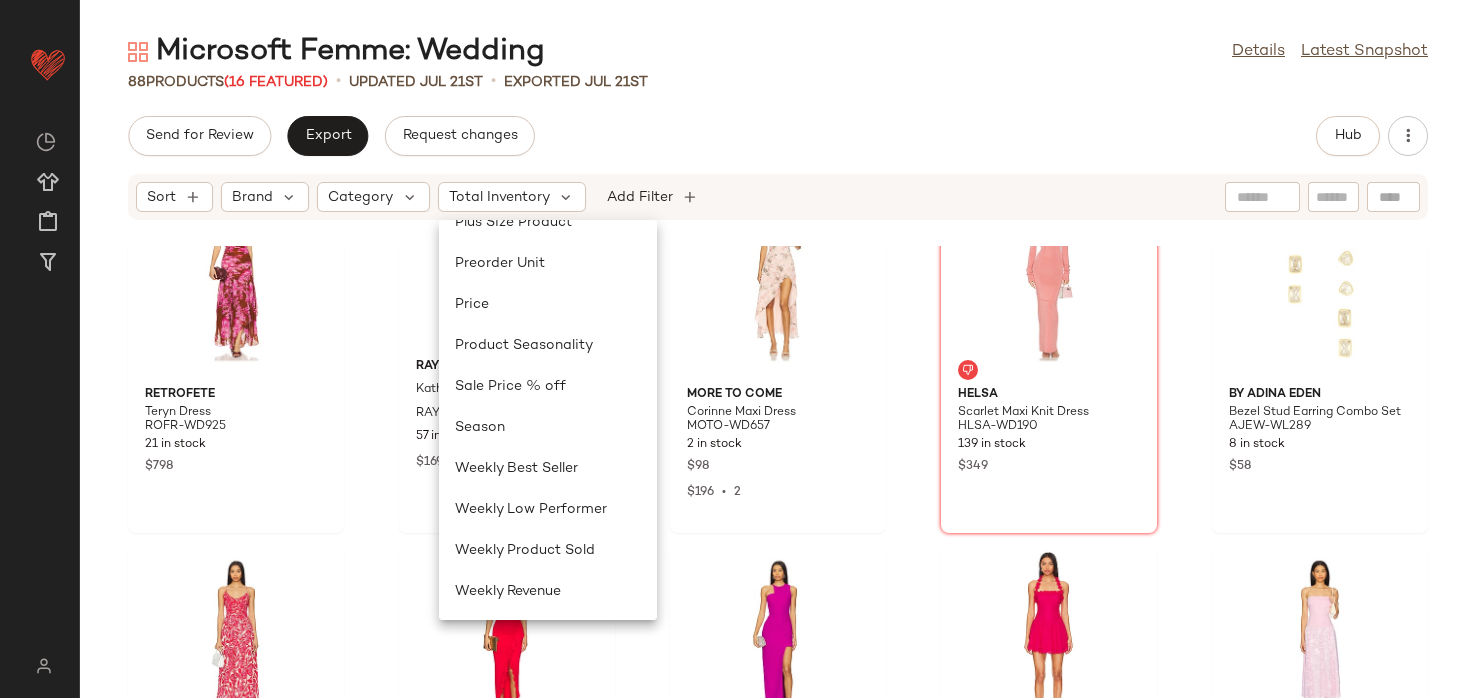 scroll, scrollTop: 846, scrollLeft: 0, axis: vertical 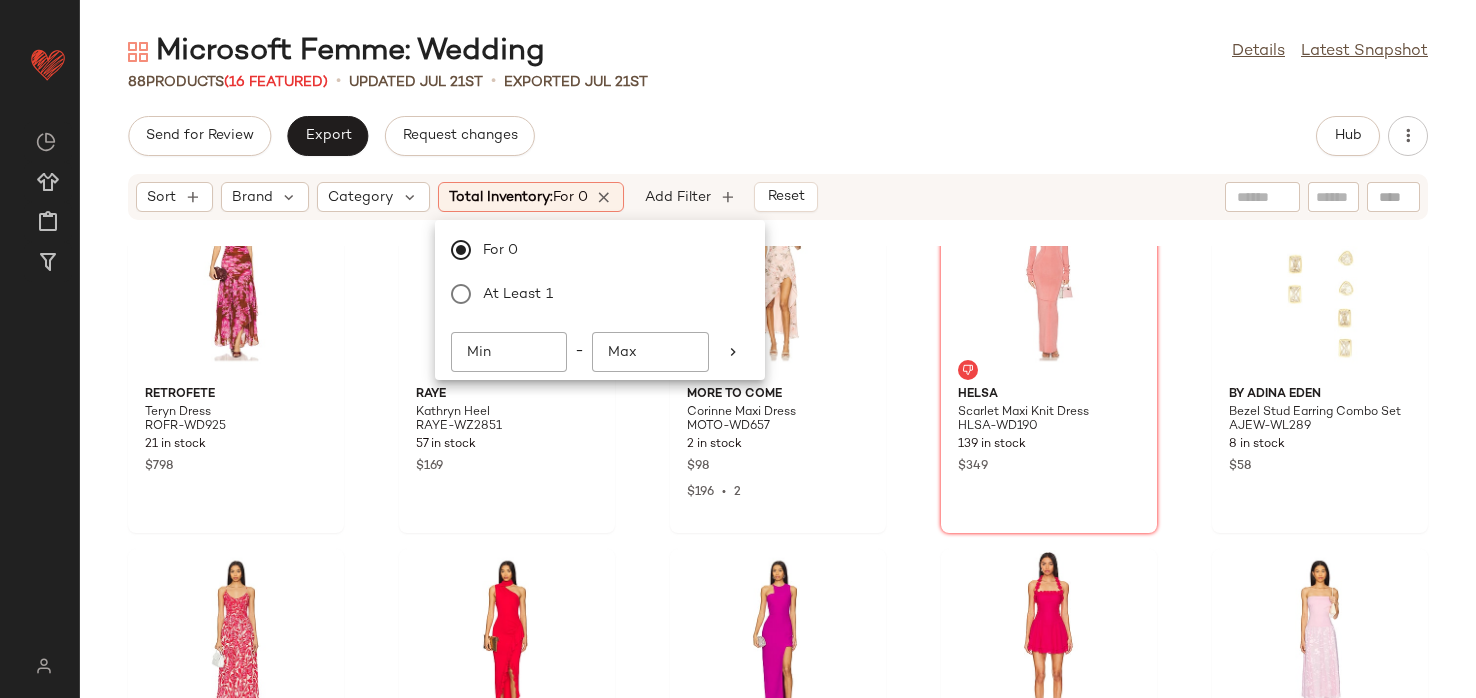 click on "Microsoft Femme: Wedding Details Latest Snapshot 88 Products (16 Featured) • updated [DATE] • Exported [DATE] Send for Review Export Request changes Hub Sort Brand Category Total Inventory: For 0 Add Filter Reset retrofete Teryn Dress ROFR-WD925 21 in stock $798 RAYE Kathryn Heel RAYE-WZ2851 57 in stock $169 MORE TO COME Corinne Maxi Dress MOTO-WD657 2 in stock $98 $196 • 2 Helsa Scarlet Maxi Knit Dress HLSA-WD190 139 in stock $349 By Adina Eden Bezel Stud Earring Combo Set AJEW-WL289 8 in stock $58 Free People Sweet Nothings Midi Dress FREE-WD2965 131 in stock $168 superdown Sardina Maxi Dress SPDW-WD2814 13 in stock $84 $84 • 1 Amanda Uprichard Briggs Maxi Dress AMAN-WD2258 2 in stock $268 MAJORELLE Brittan Mini Dress MALR-WD1353 5 in stock $258 $516 • 2 CAMI NYC Bari Dress CAMN-WD135 16 in stock $425 Show Me Your Mumu x REVOLVE Lisa Mini Mini Dress SHOW-WD758 9 in stock $168 Too Faced Born This Way Soft Blur Flexible Finish Setting Powder TFAC-WU226 $40 5" at bounding box center (778, 365) 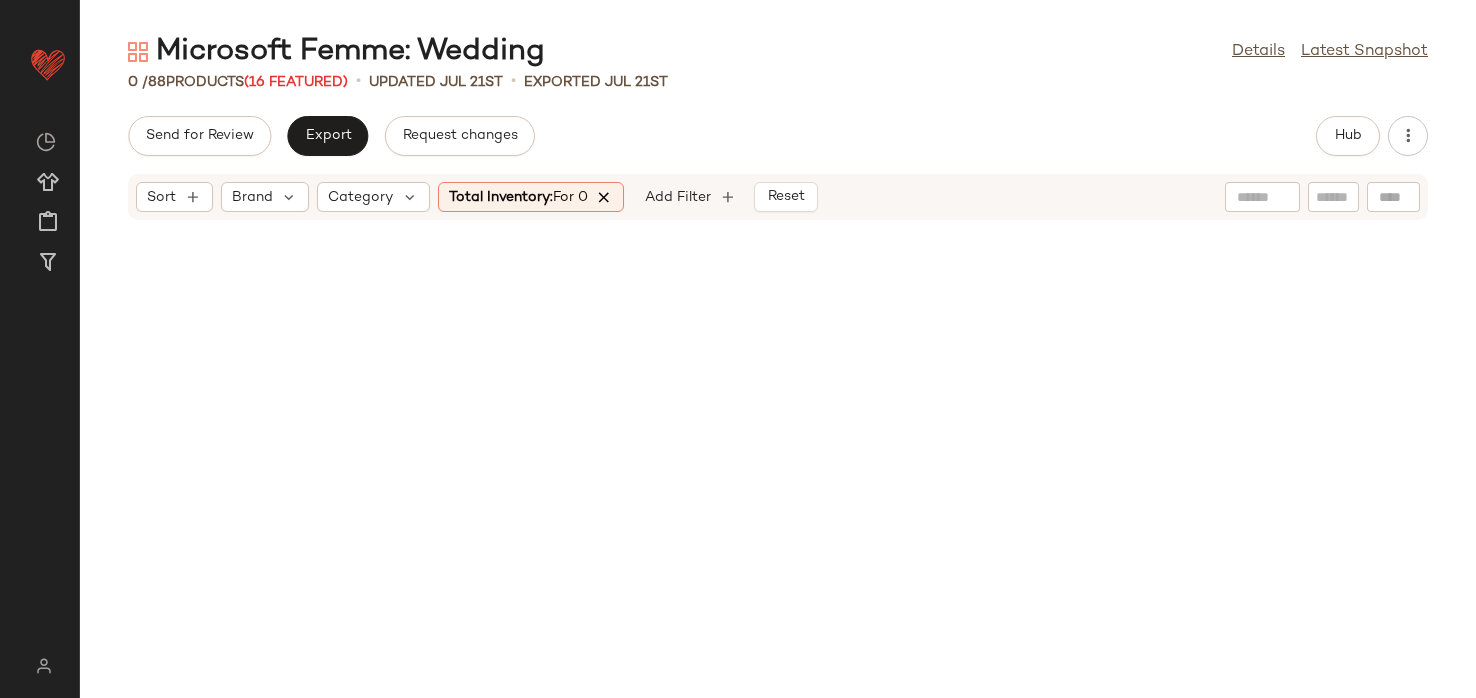 click at bounding box center (605, 197) 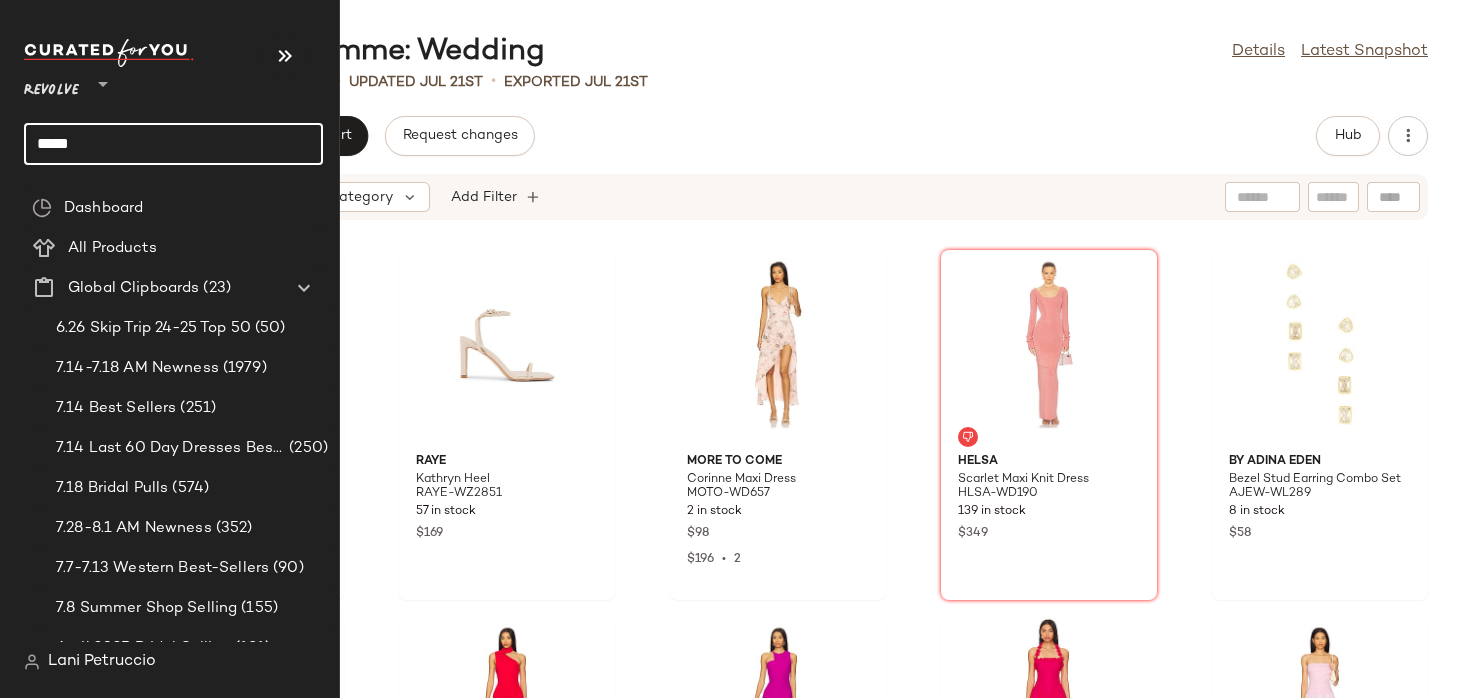 click on "*****" 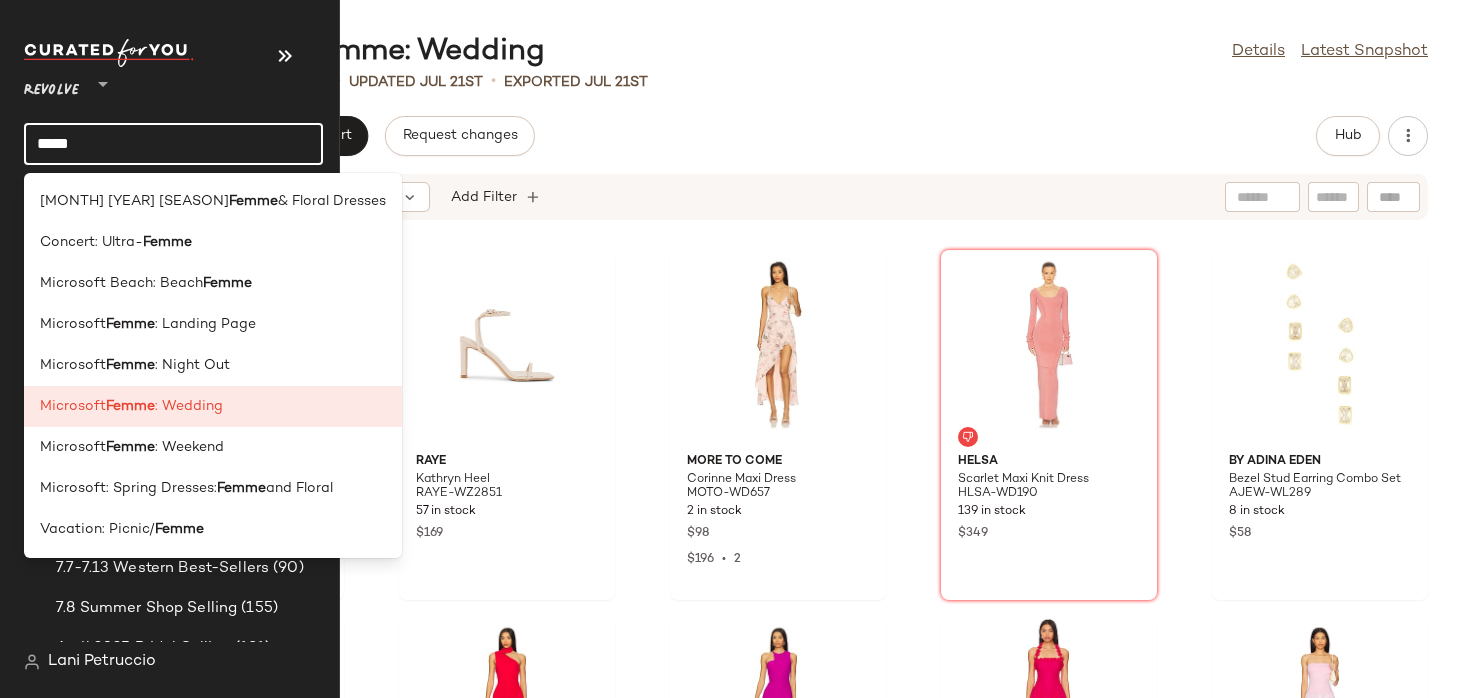 click on ": Night Out" at bounding box center [192, 365] 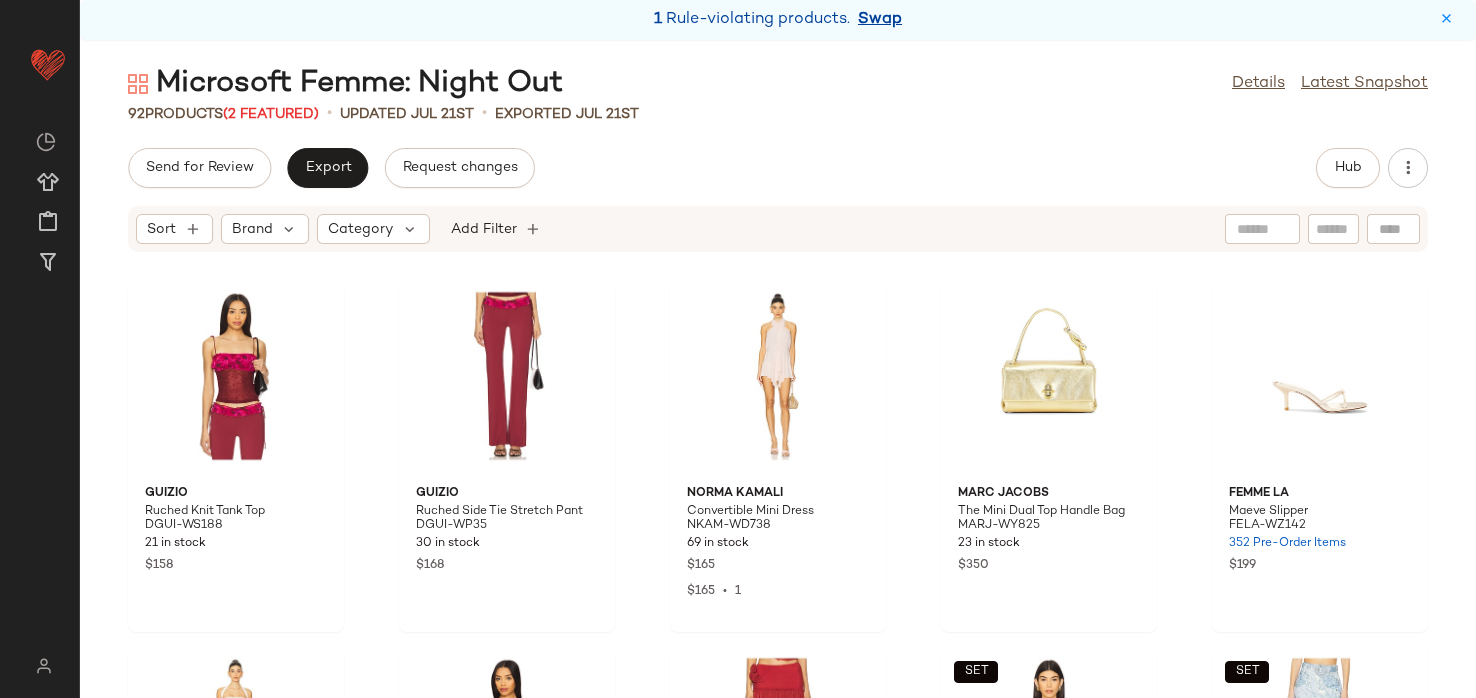 click on "Swap" at bounding box center (880, 20) 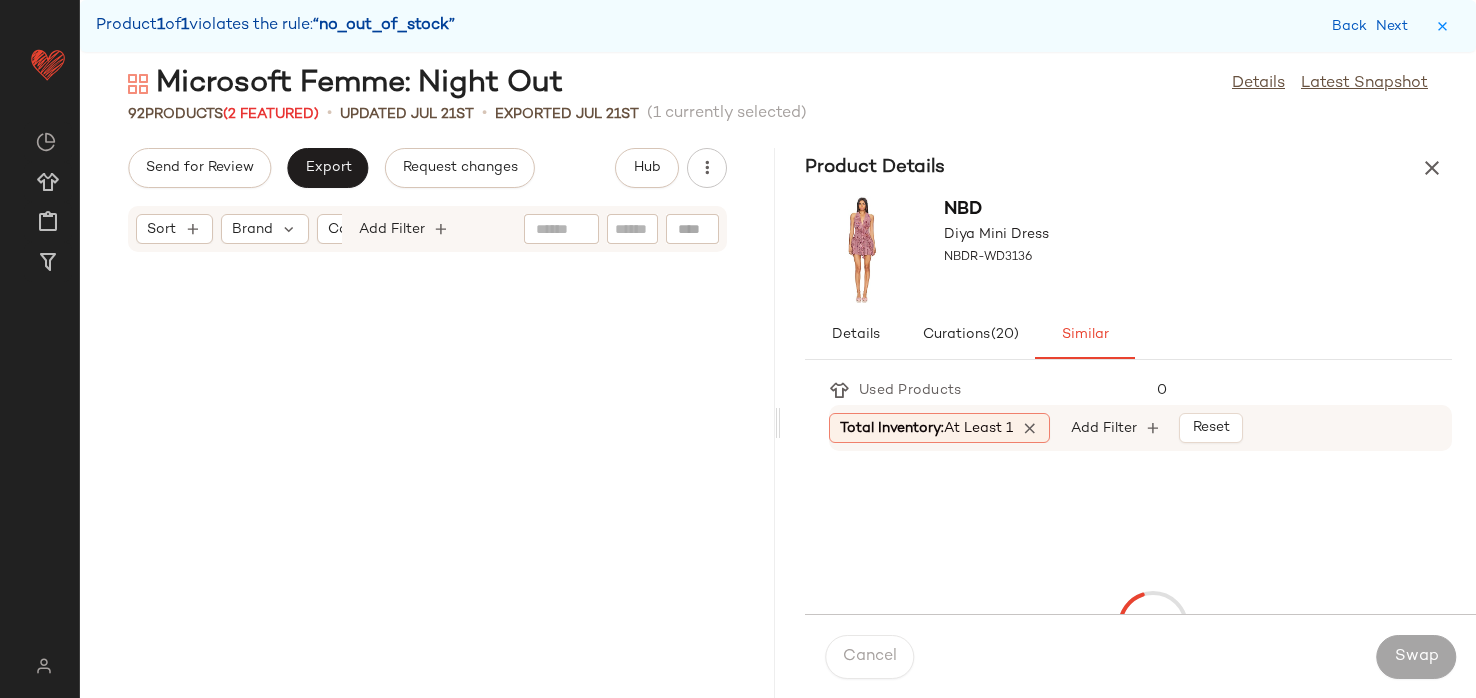 scroll, scrollTop: 6222, scrollLeft: 0, axis: vertical 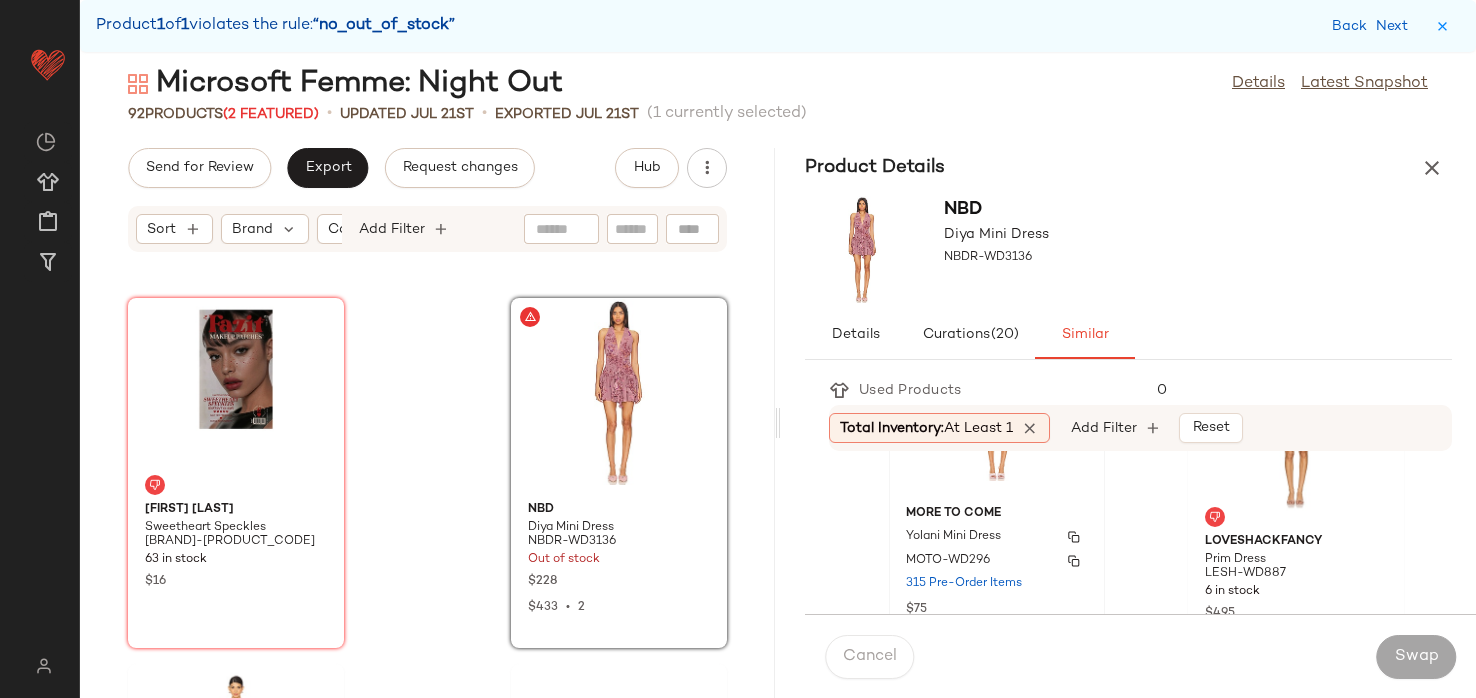 click on "MORE TO COME [FIRST] [LAST] [PRODUCT_CODE] 315 Pre-Order Items $75 $75 • 1" 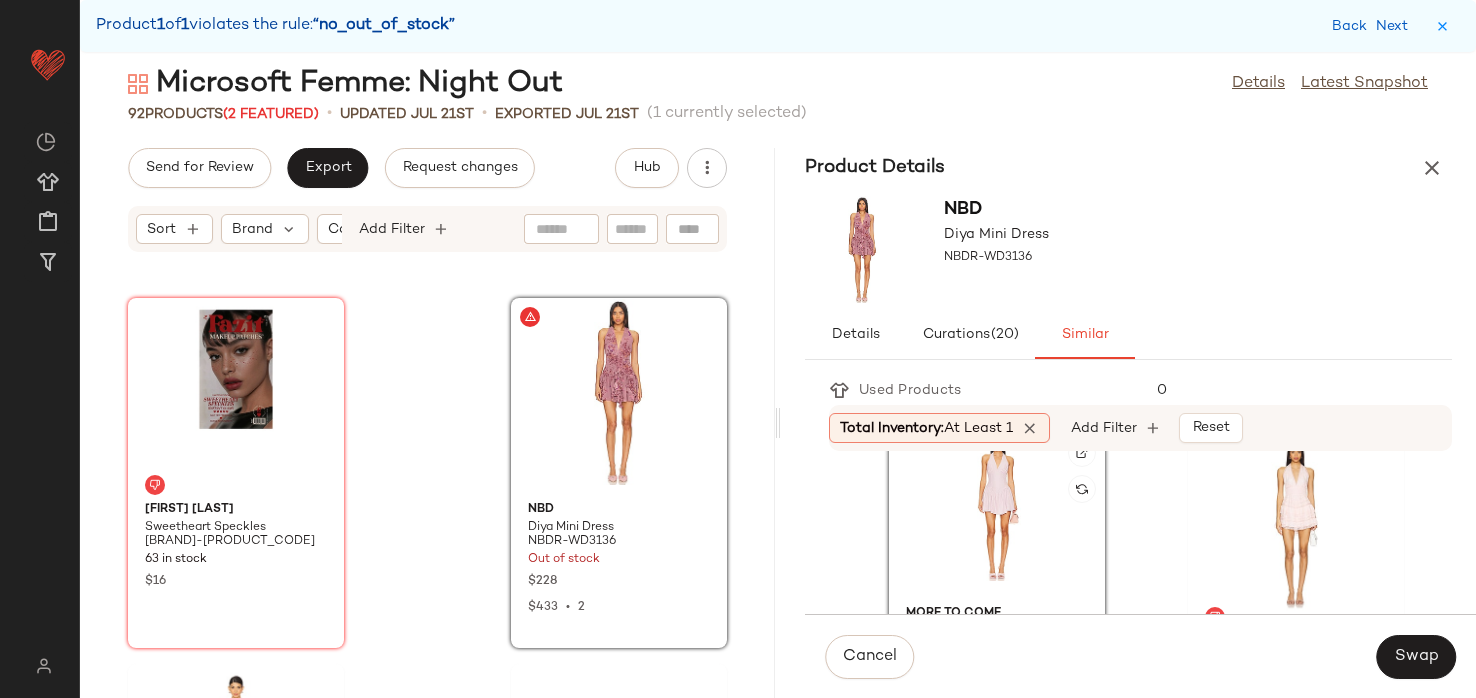 scroll, scrollTop: 405, scrollLeft: 0, axis: vertical 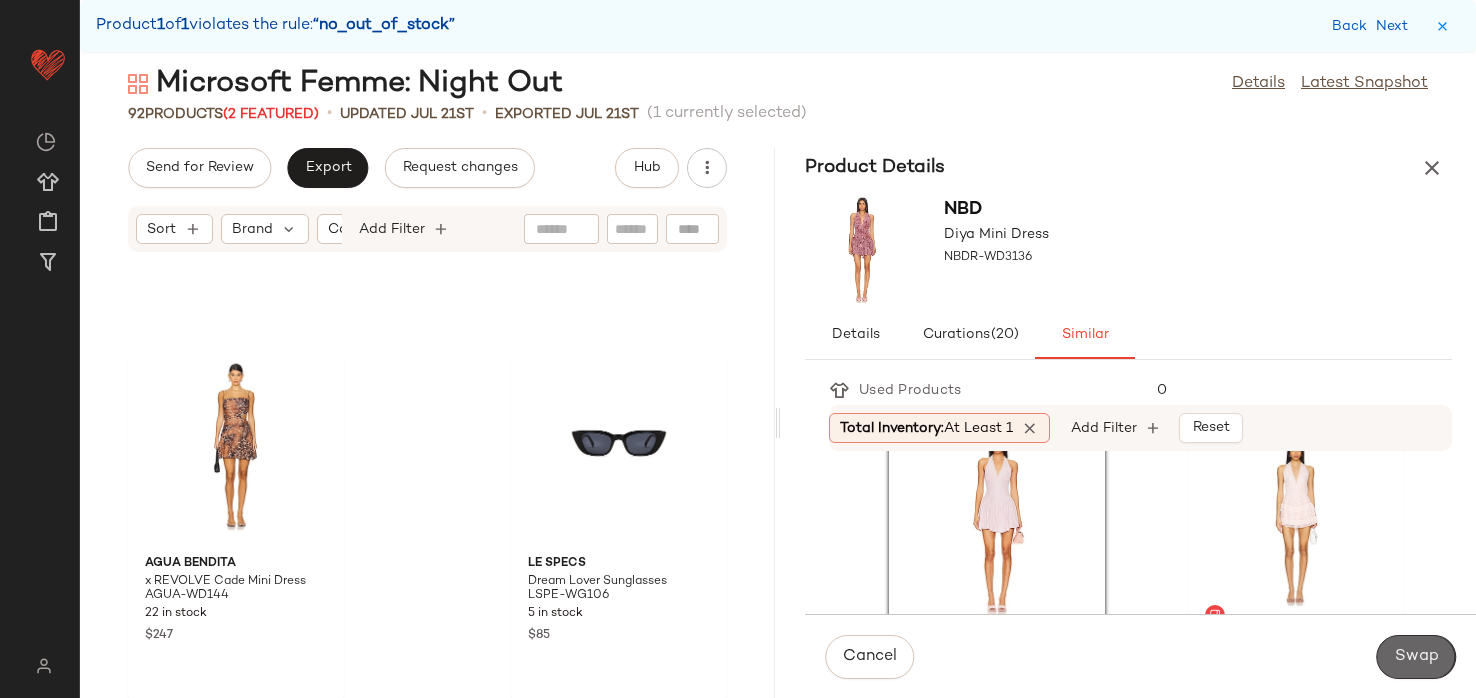 click on "Swap" 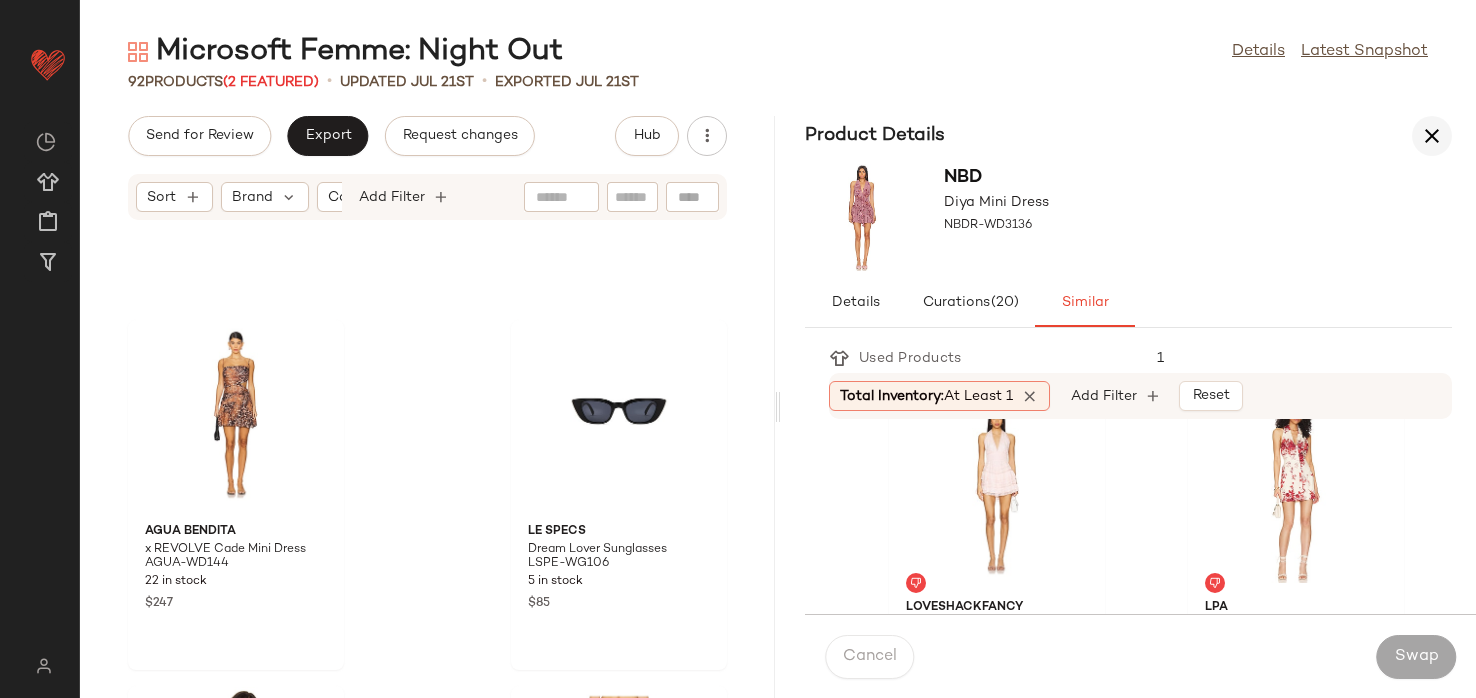 click at bounding box center (1432, 136) 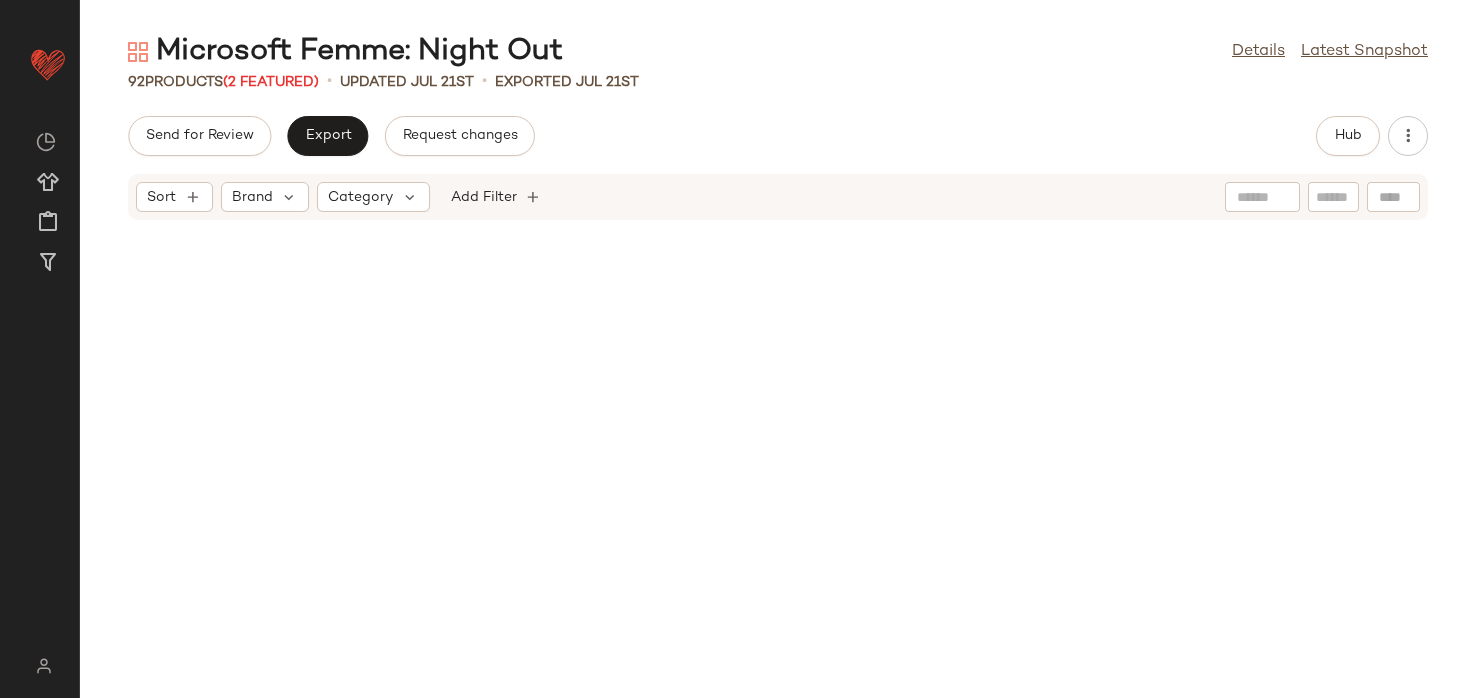scroll, scrollTop: 3240, scrollLeft: 0, axis: vertical 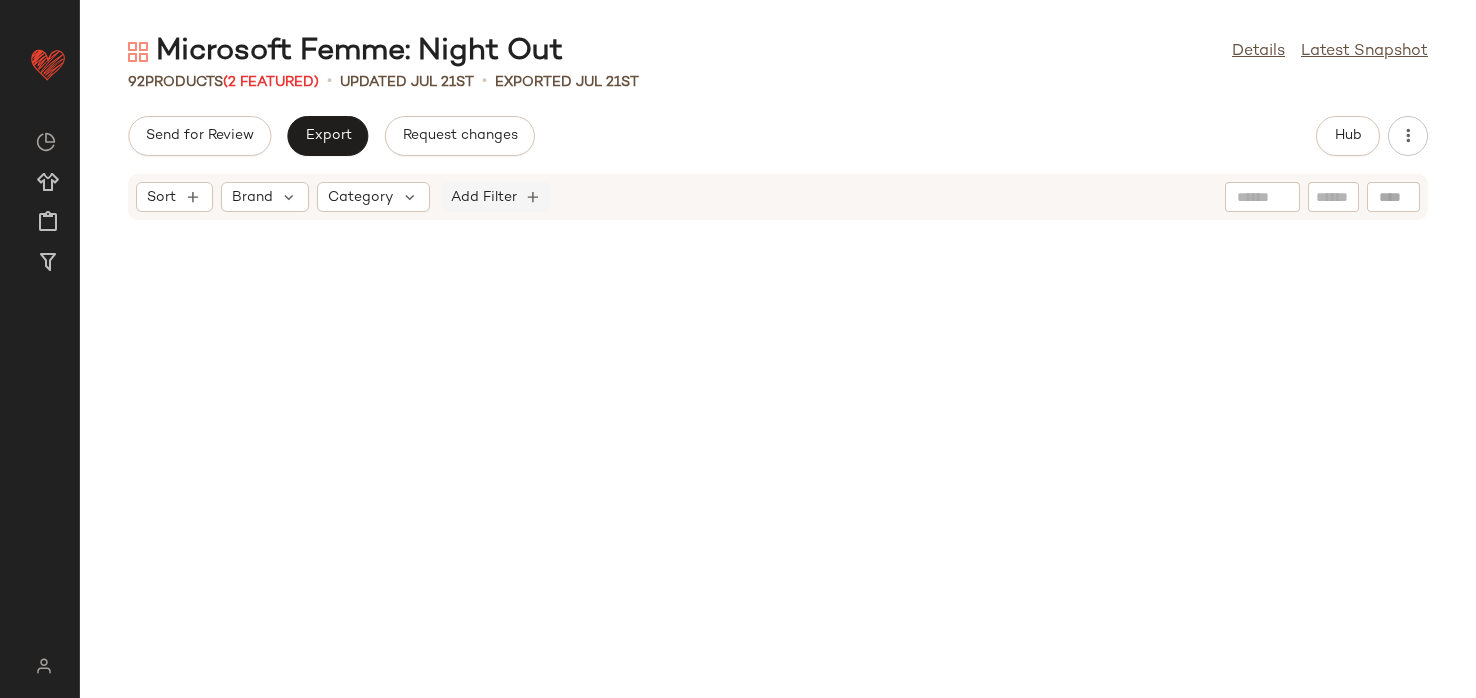 click on "Add Filter" at bounding box center [484, 197] 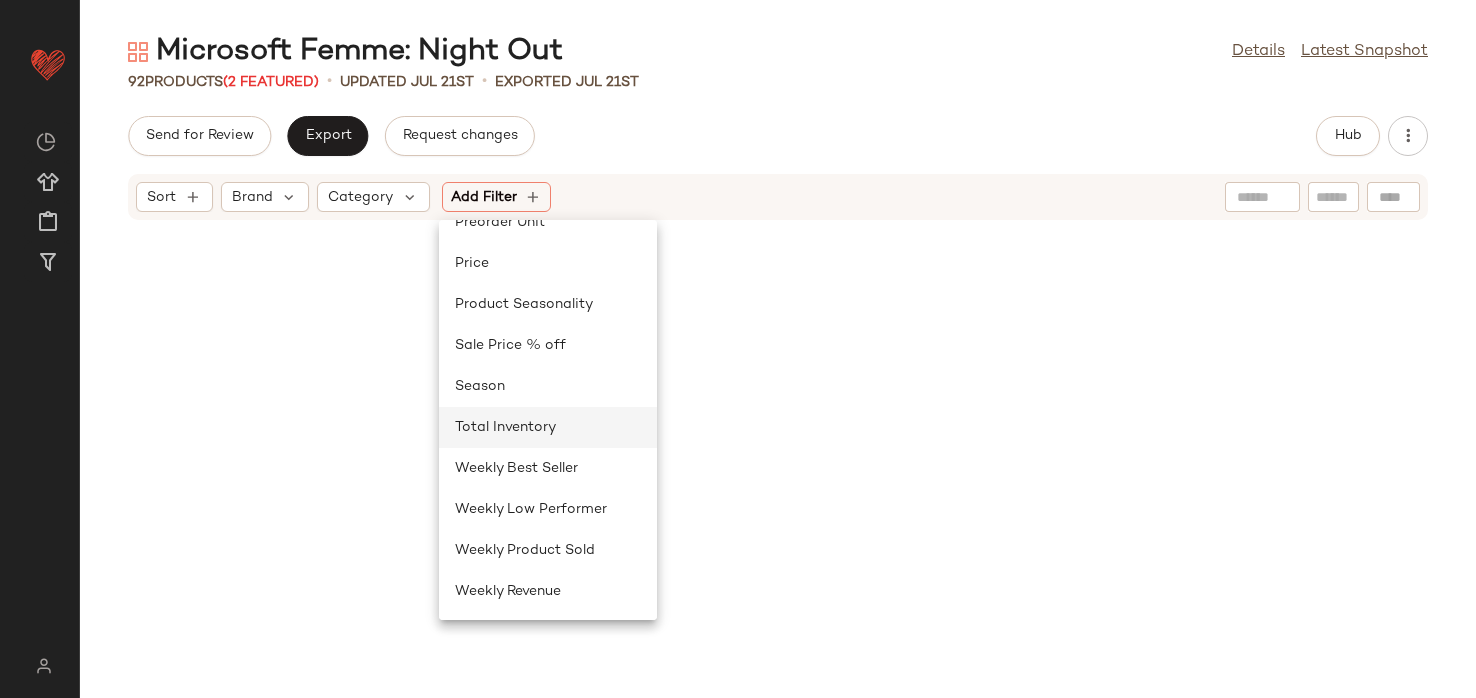 click on "Total Inventory" 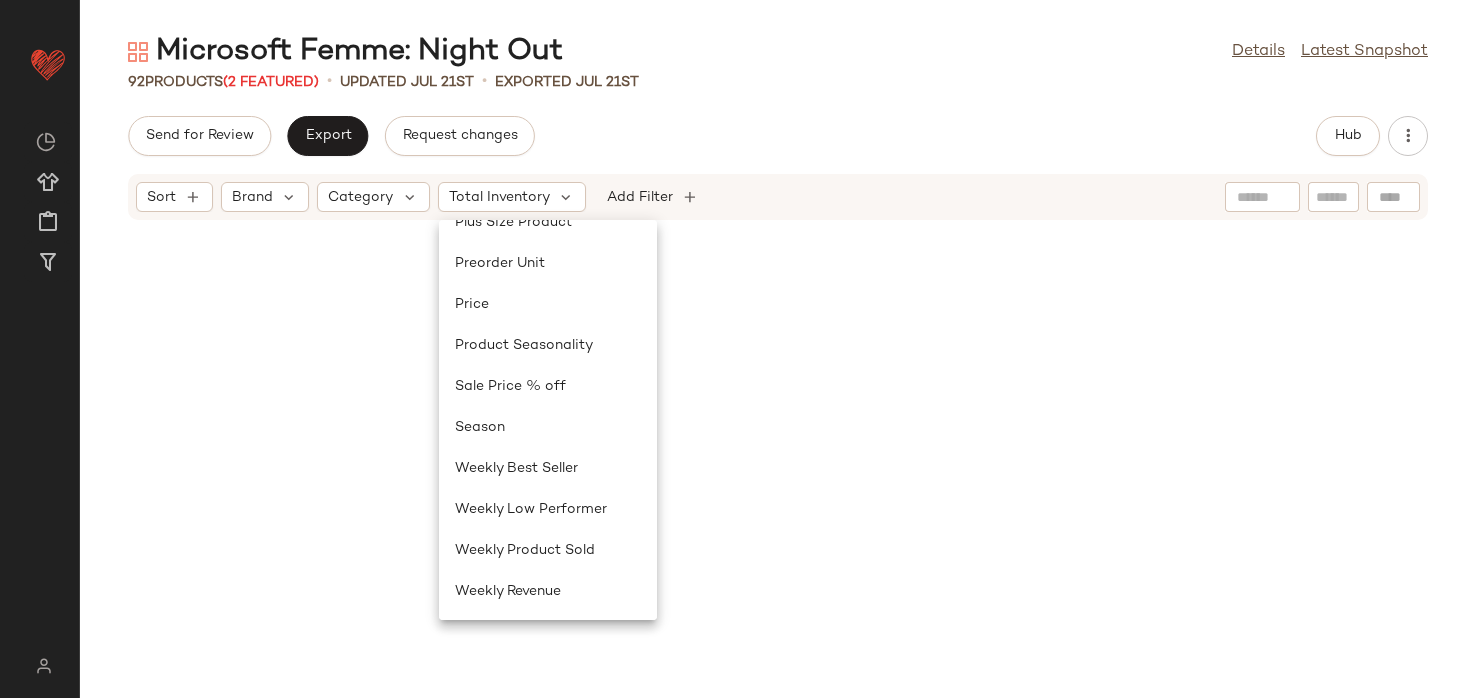 scroll, scrollTop: 846, scrollLeft: 0, axis: vertical 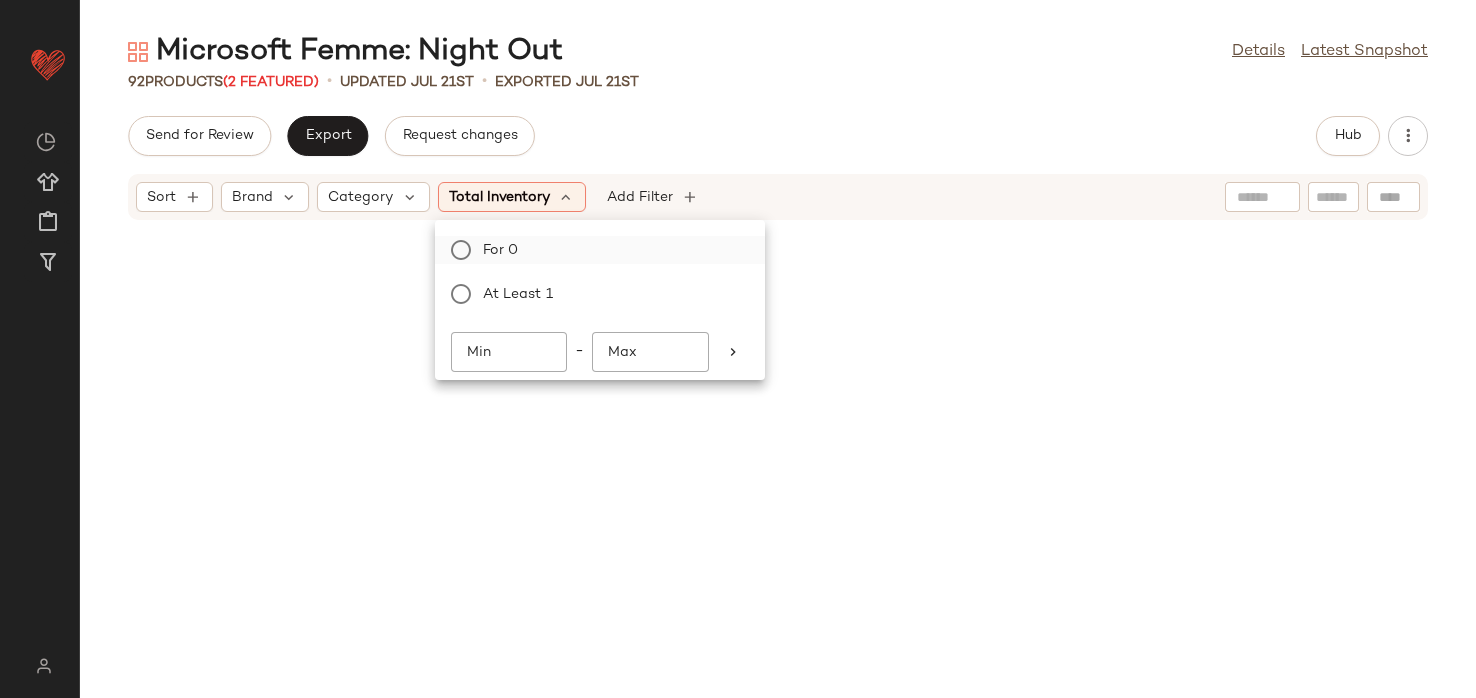click on "For 0" 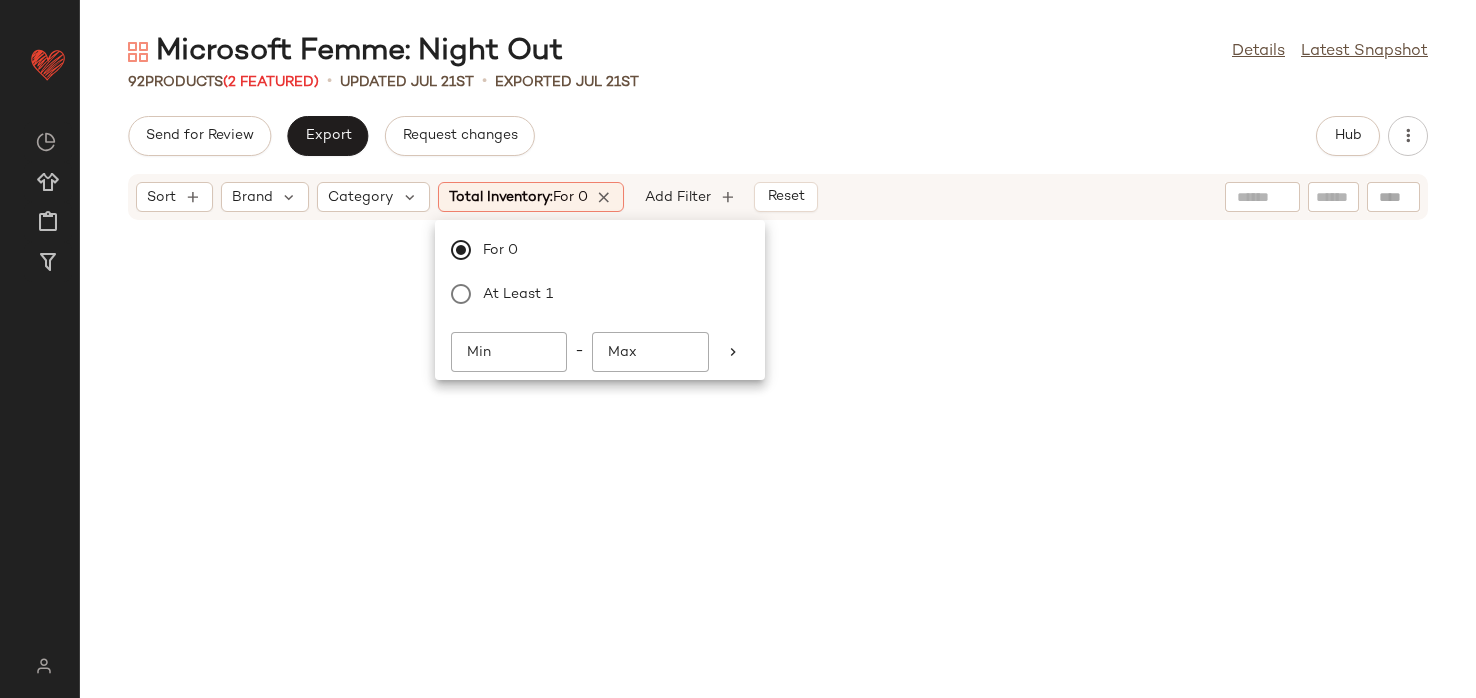 click on "Send for Review   Export   Request changes   Hub" 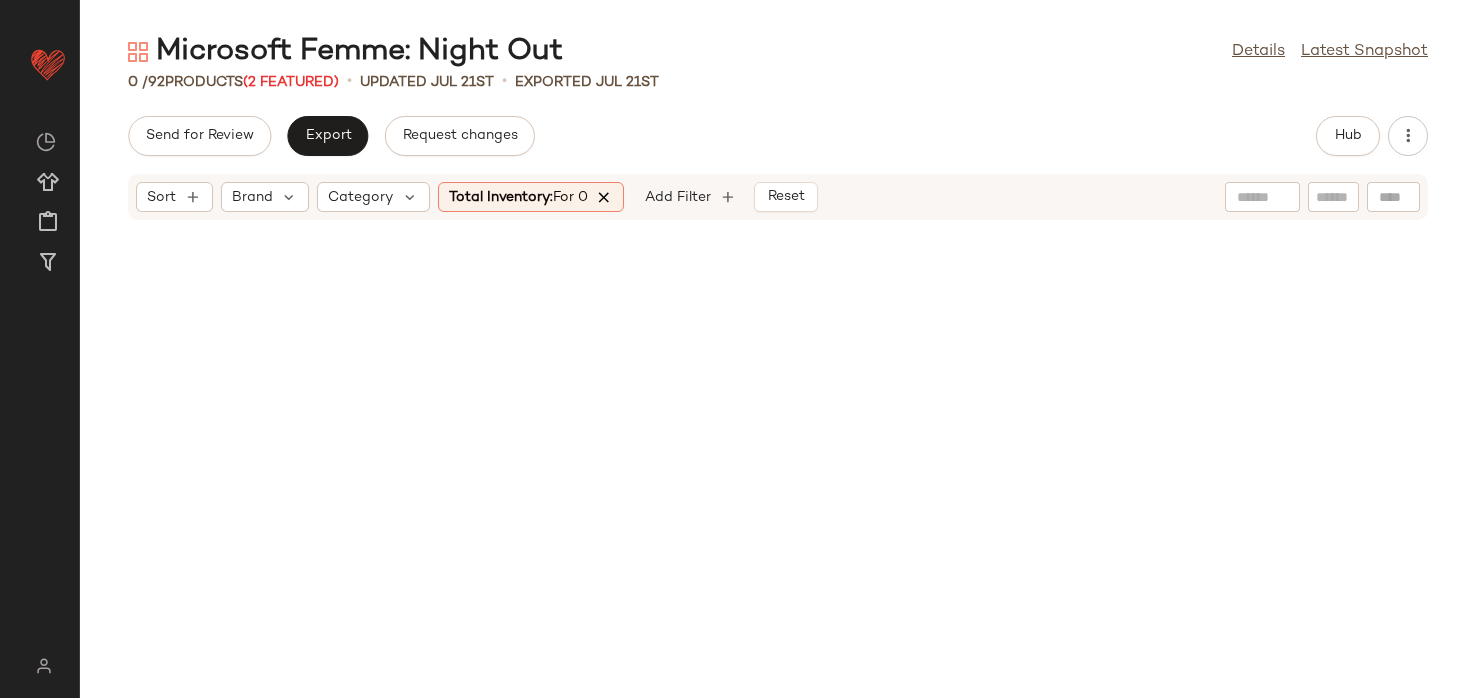 click at bounding box center [605, 197] 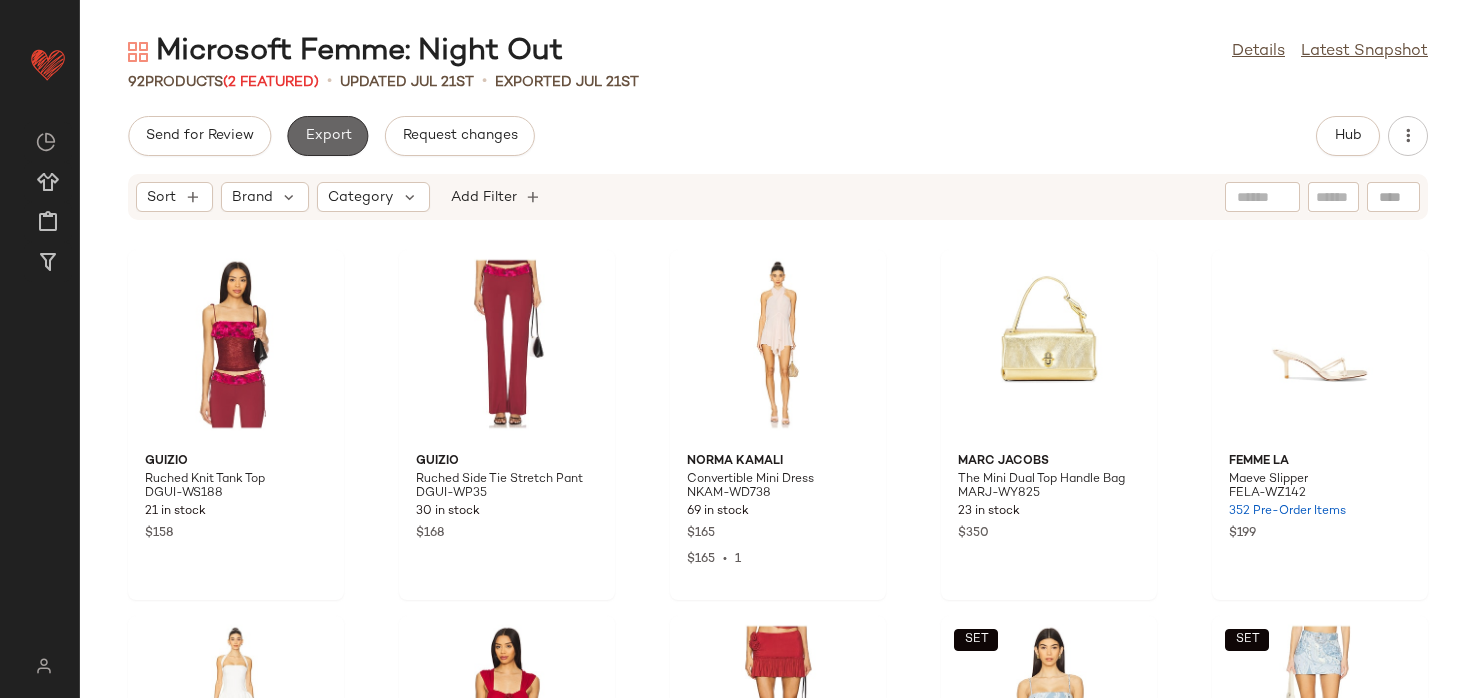 click on "Export" 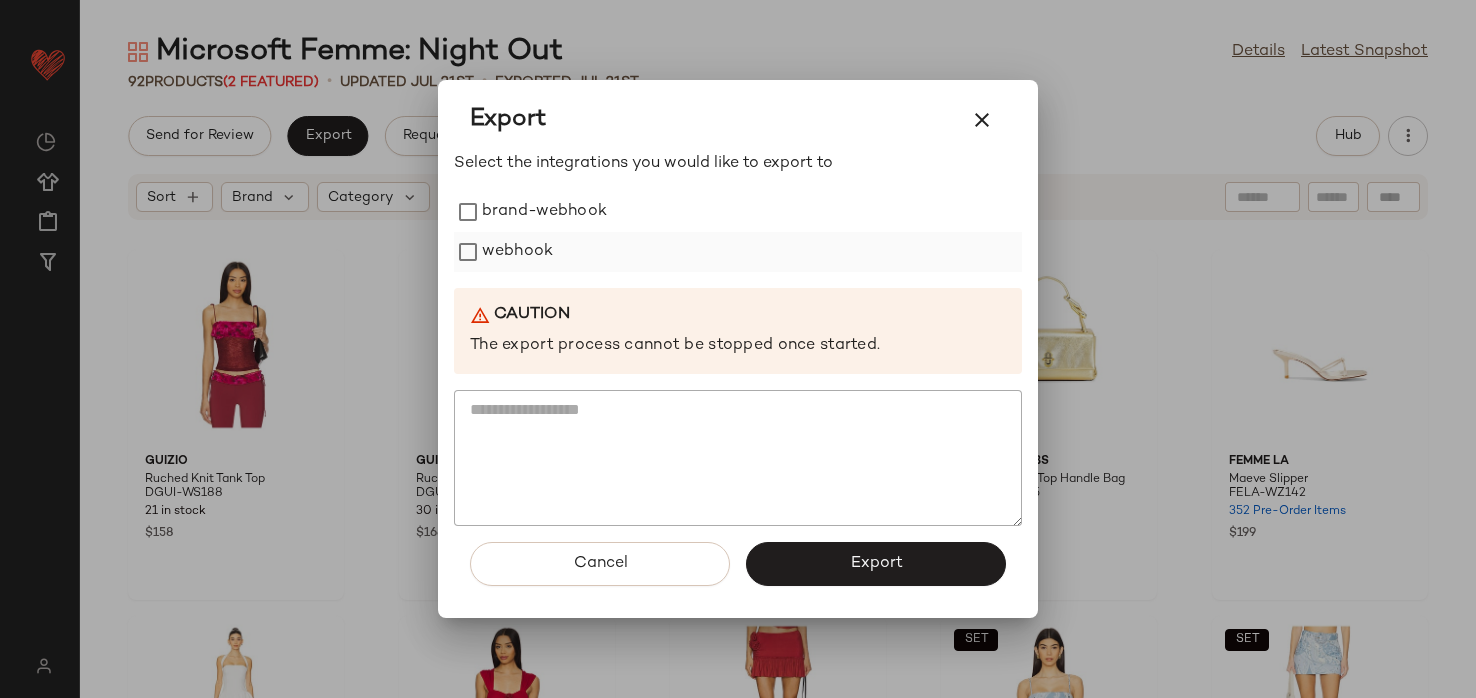 click on "webhook" 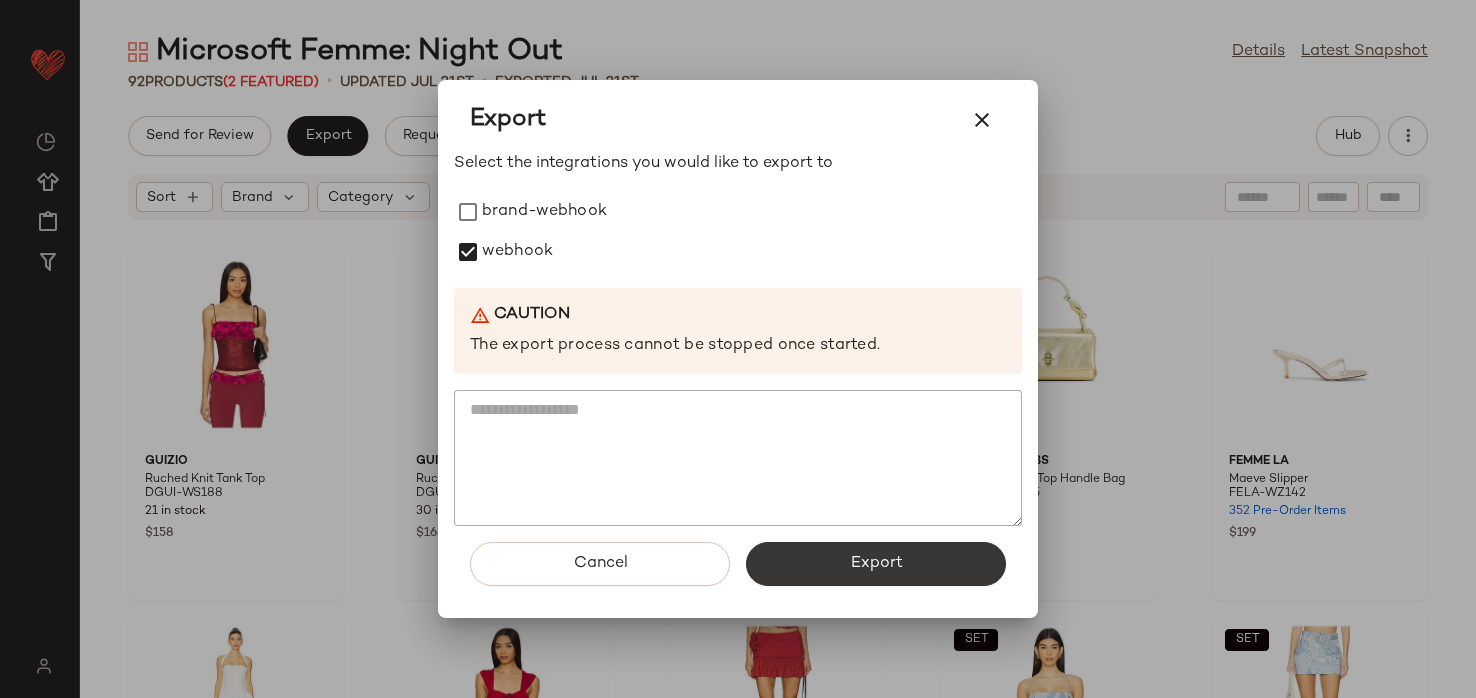 click on "Export" at bounding box center [876, 564] 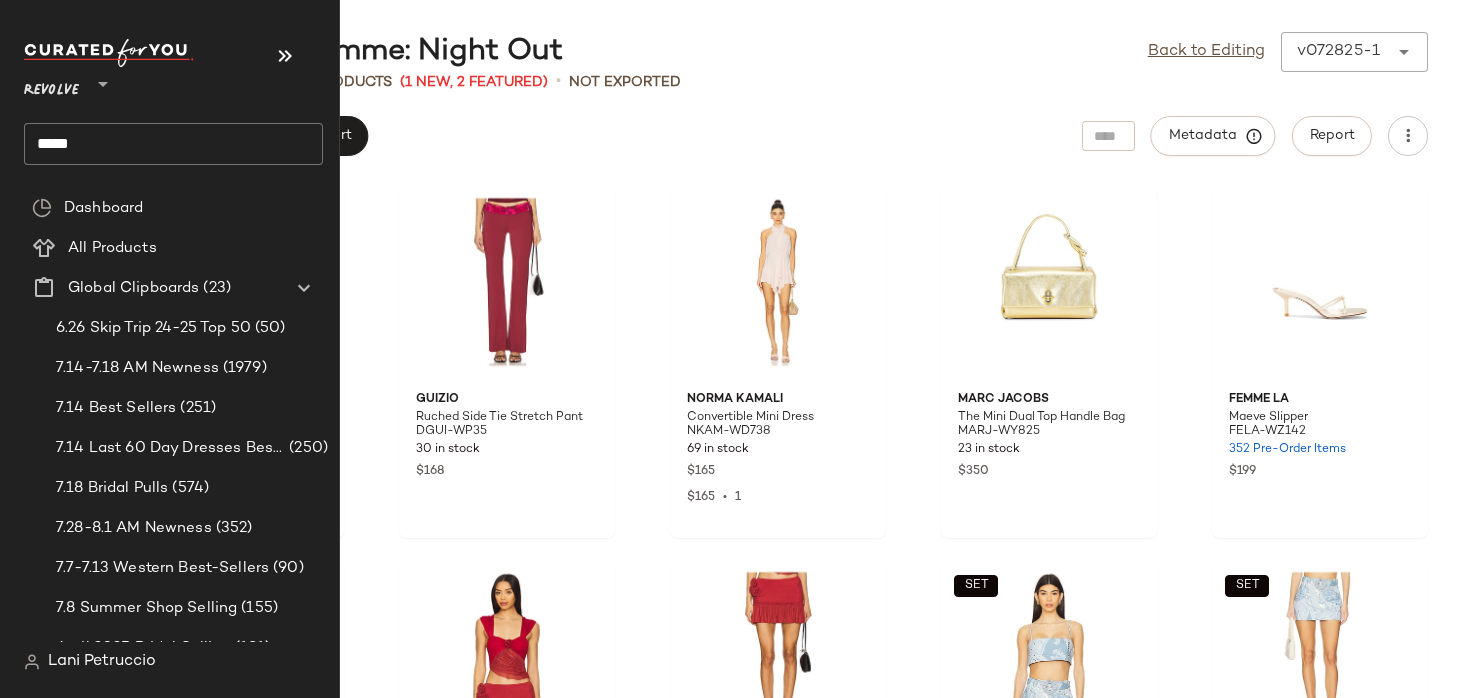click on "*****" 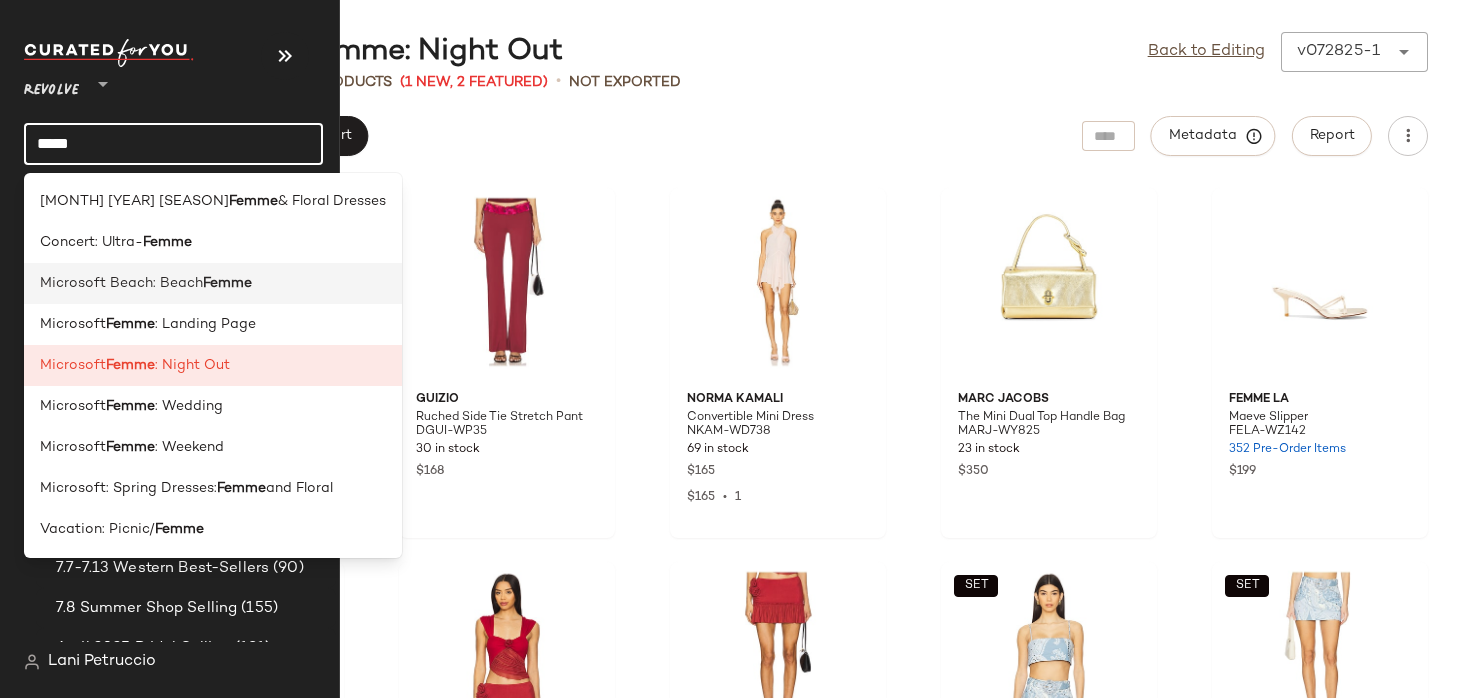 click on "Microsoft Beach: Beach" at bounding box center (121, 283) 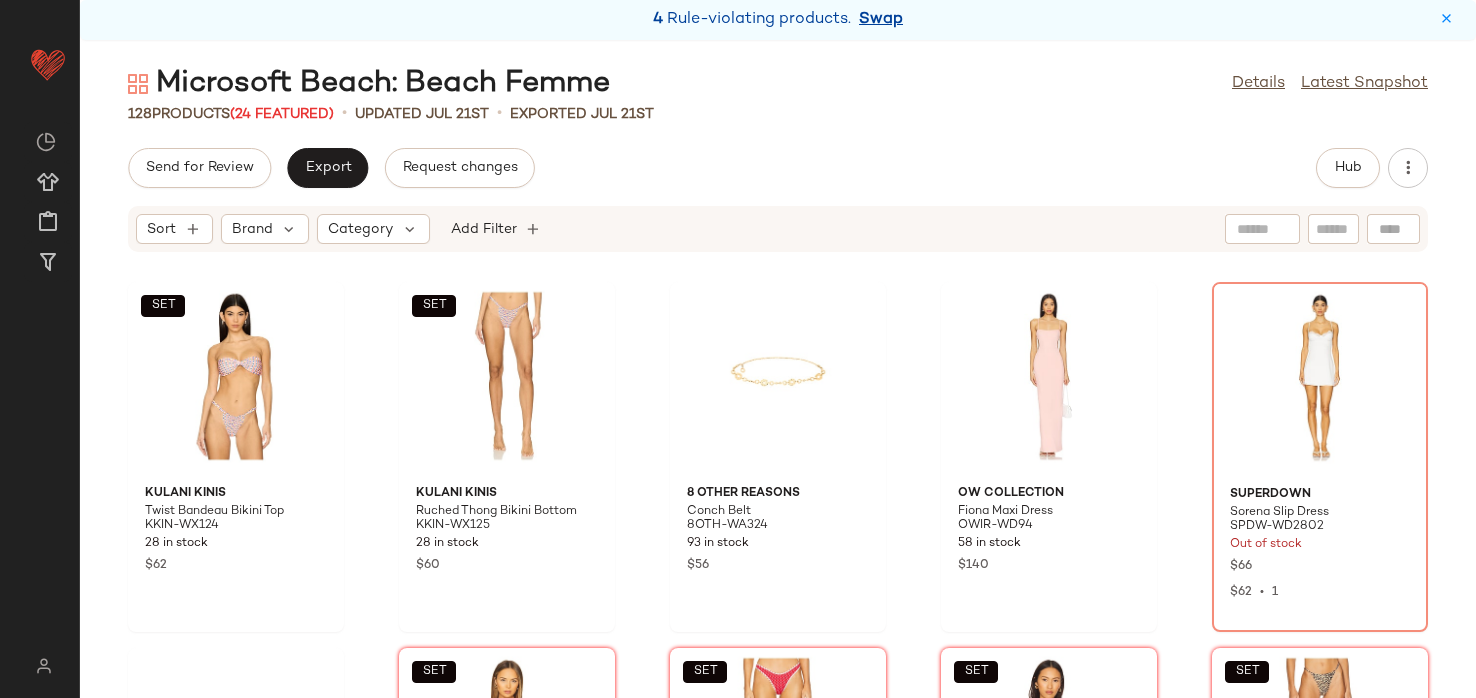 click on "Swap" at bounding box center (881, 20) 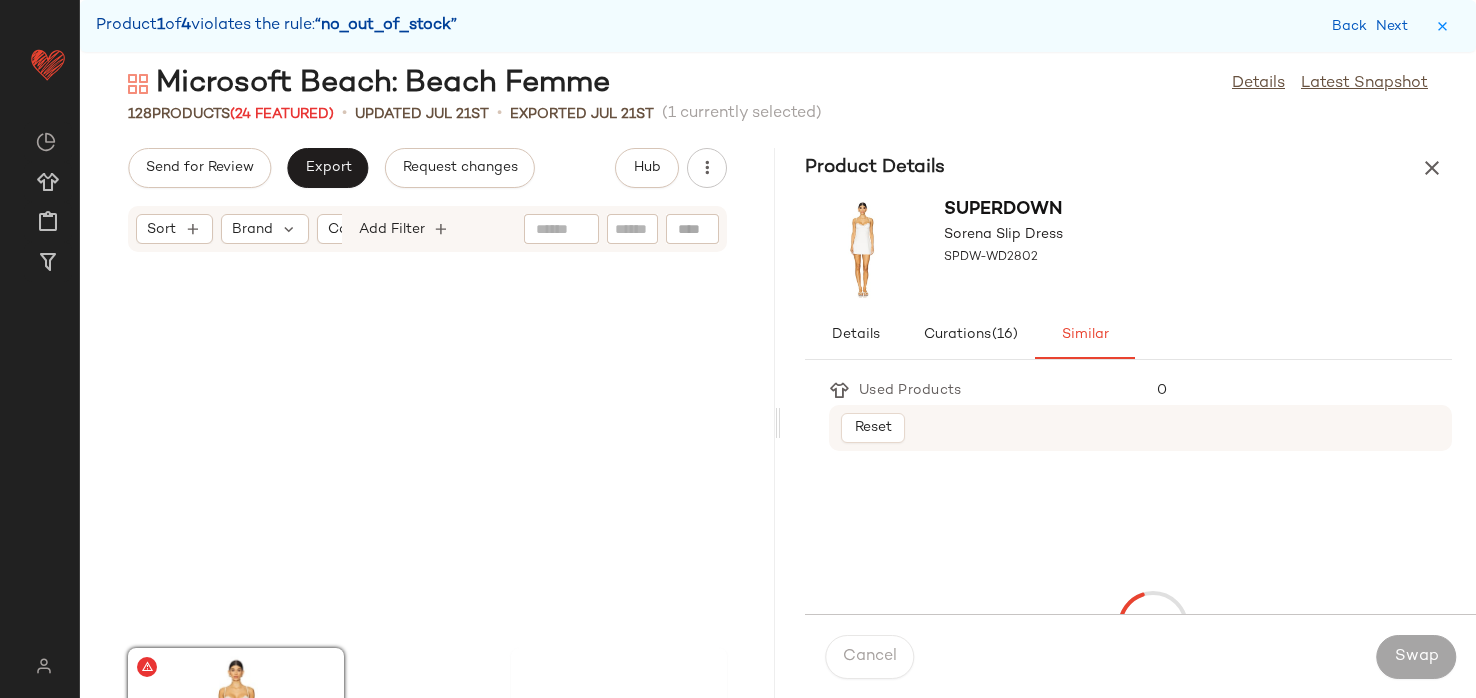 scroll, scrollTop: 732, scrollLeft: 0, axis: vertical 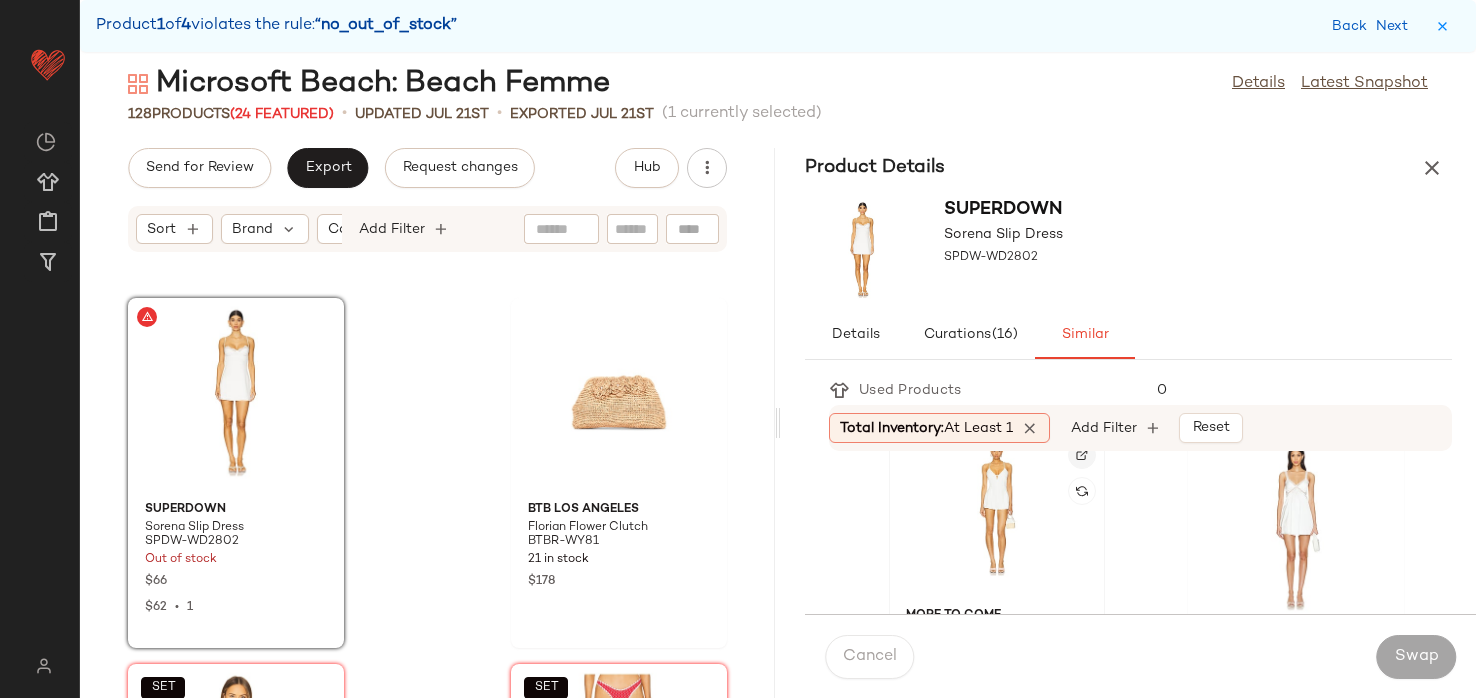 click 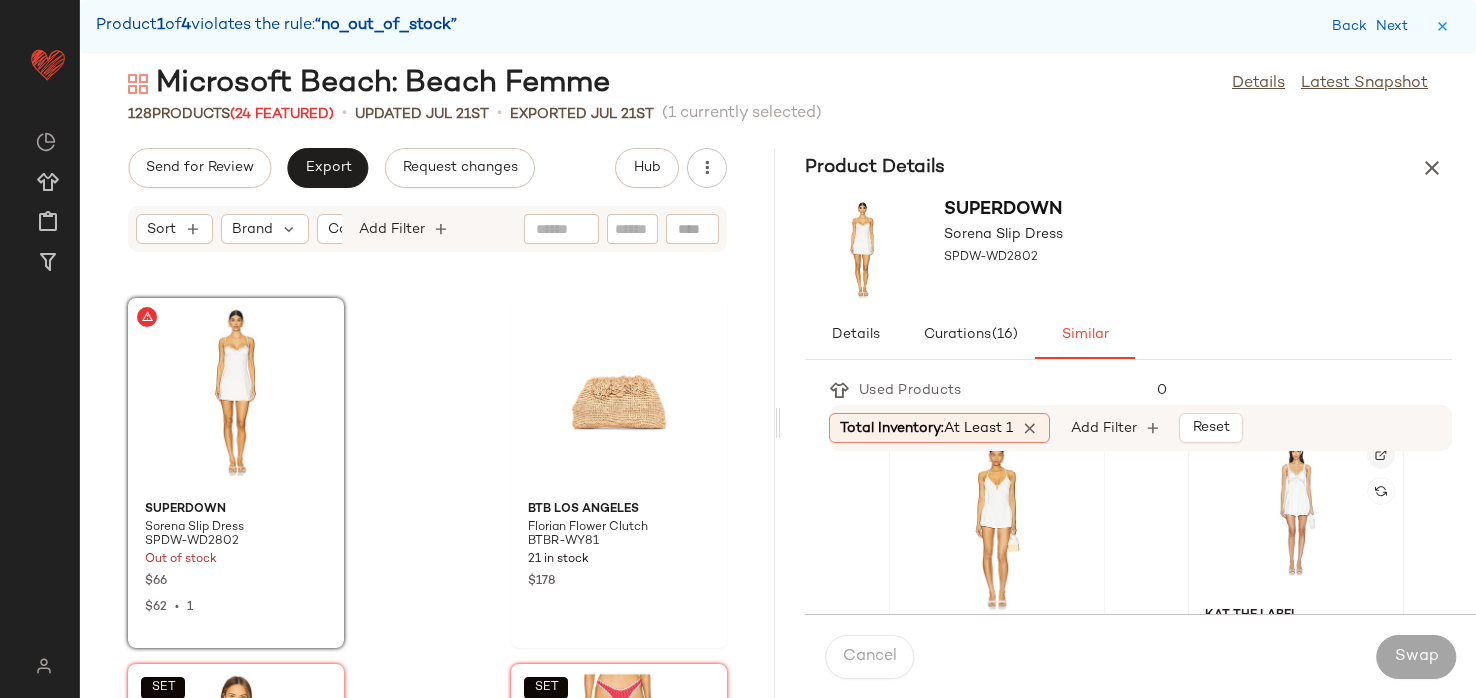 click 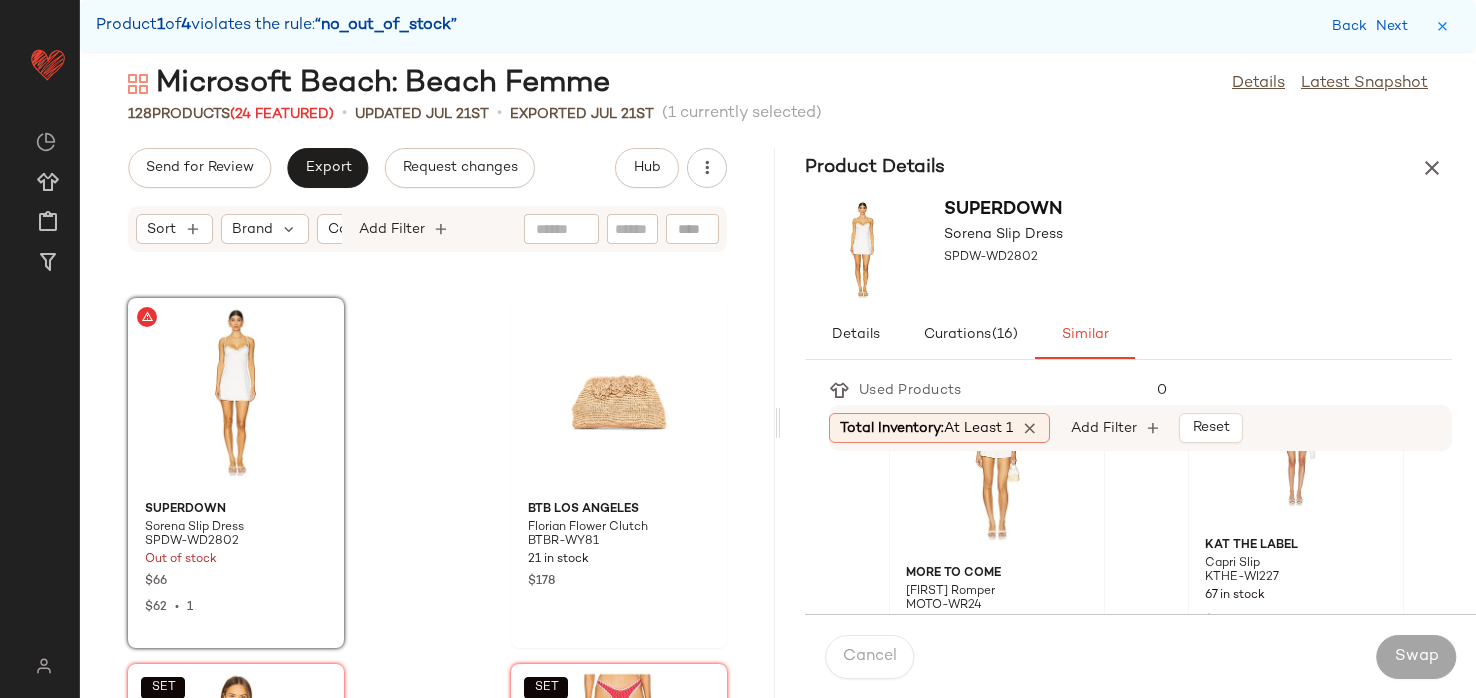 scroll, scrollTop: 1205, scrollLeft: 0, axis: vertical 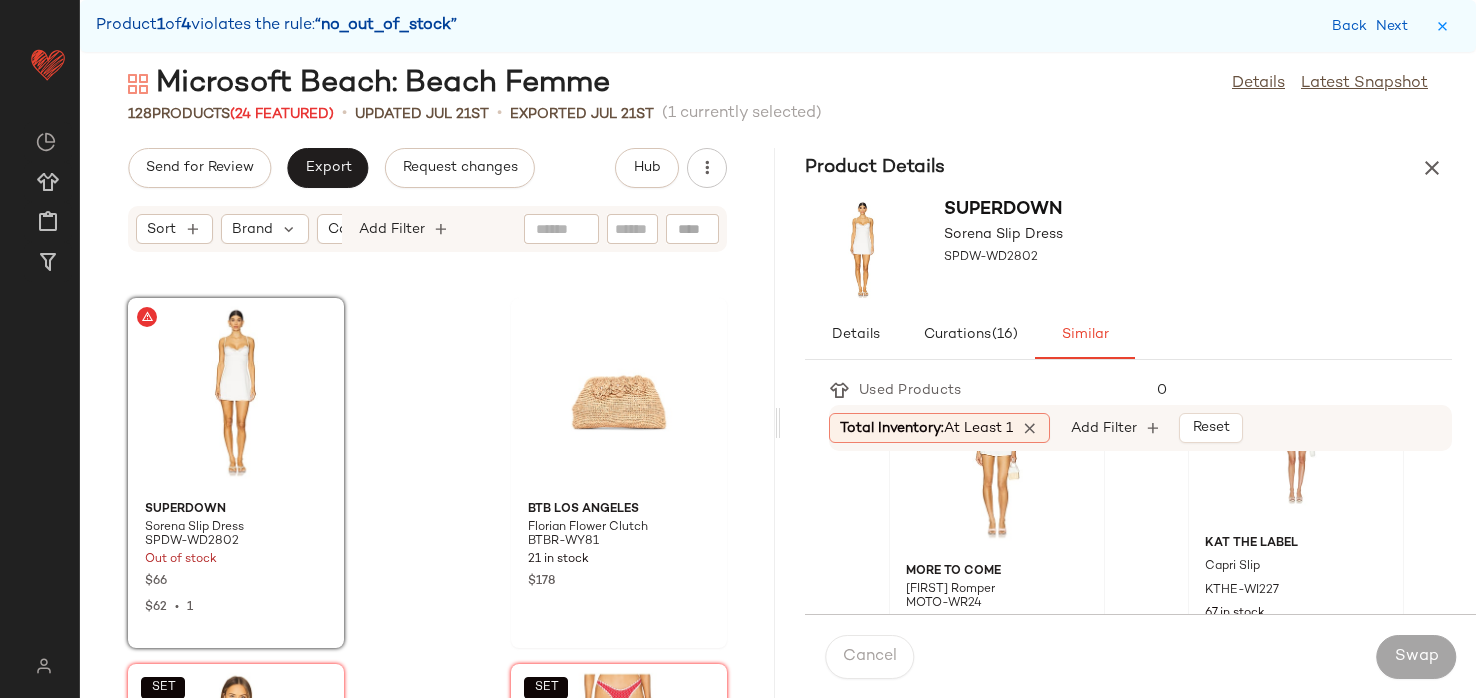 click on "KAT THE LABEL Capri Slip KTHE-WI227 67 in stock $99 $99  •  1" 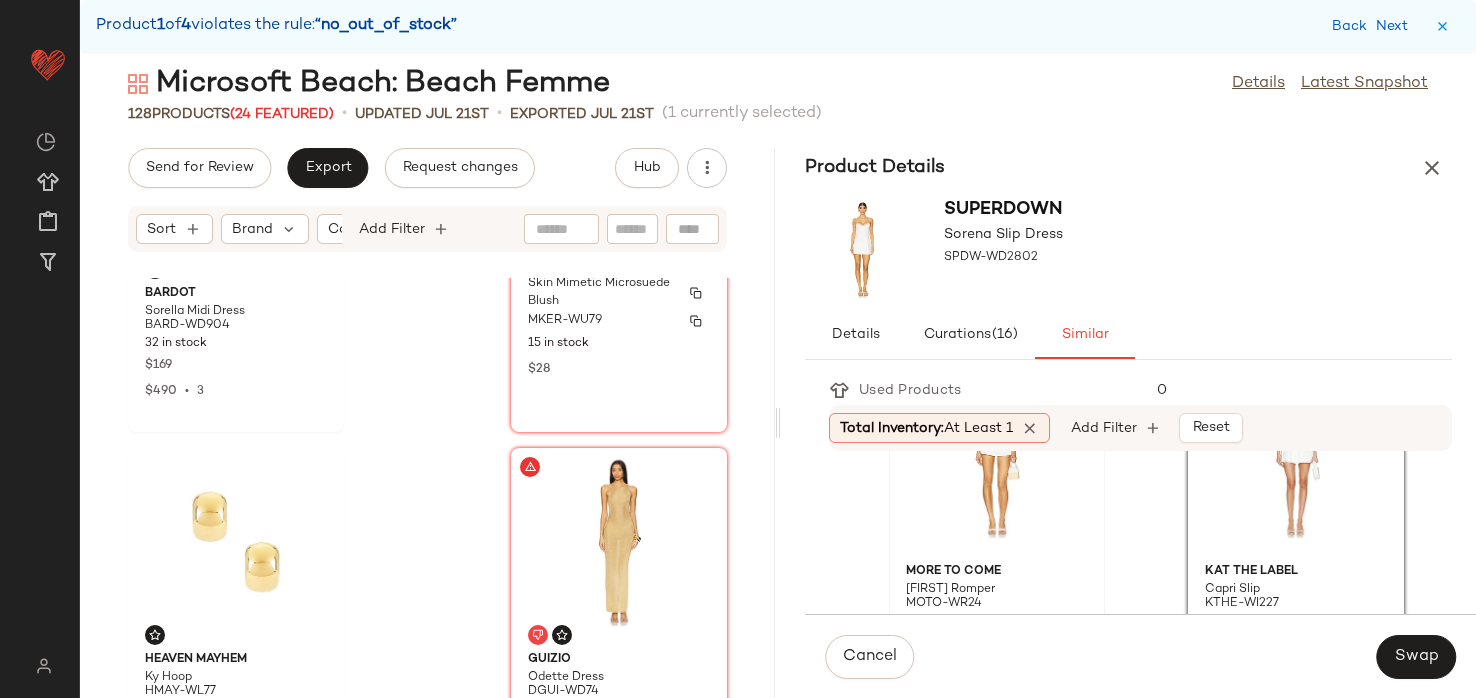 scroll, scrollTop: 2058, scrollLeft: 0, axis: vertical 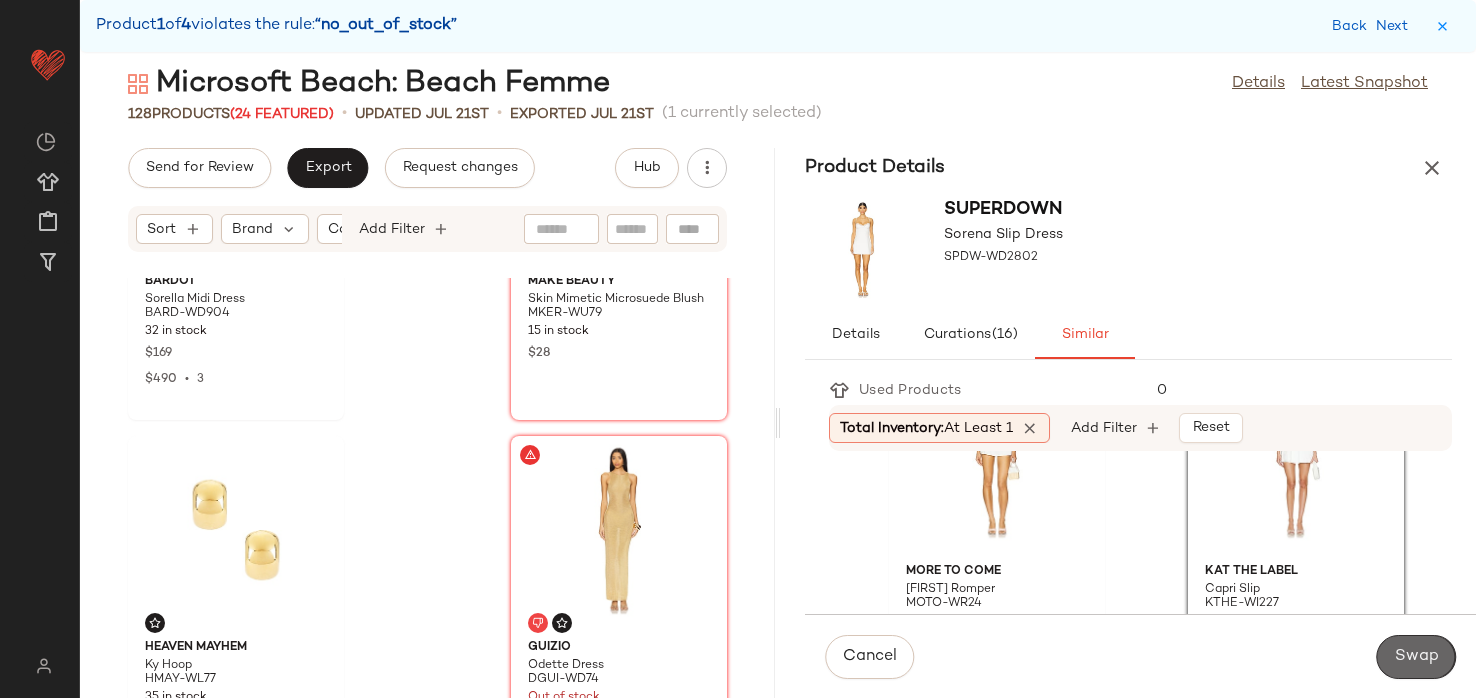 click on "Swap" 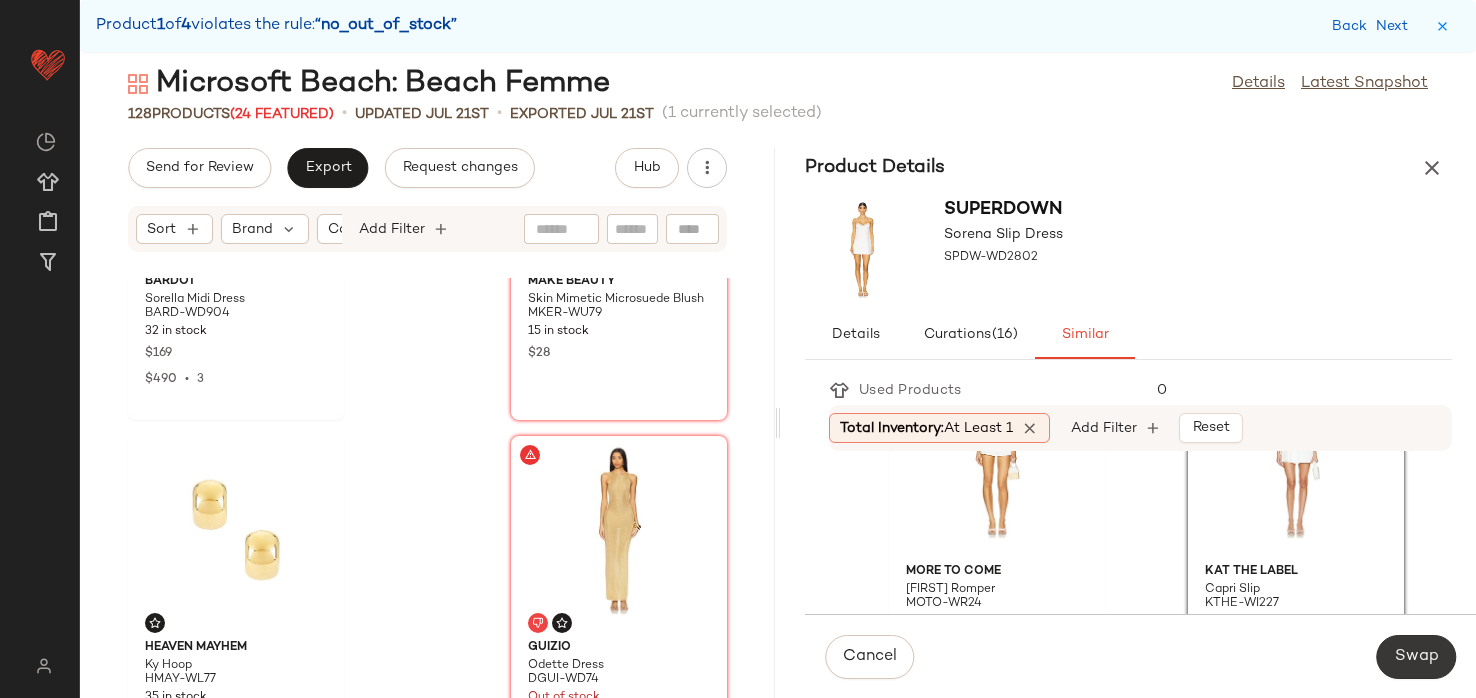 scroll, scrollTop: 2196, scrollLeft: 0, axis: vertical 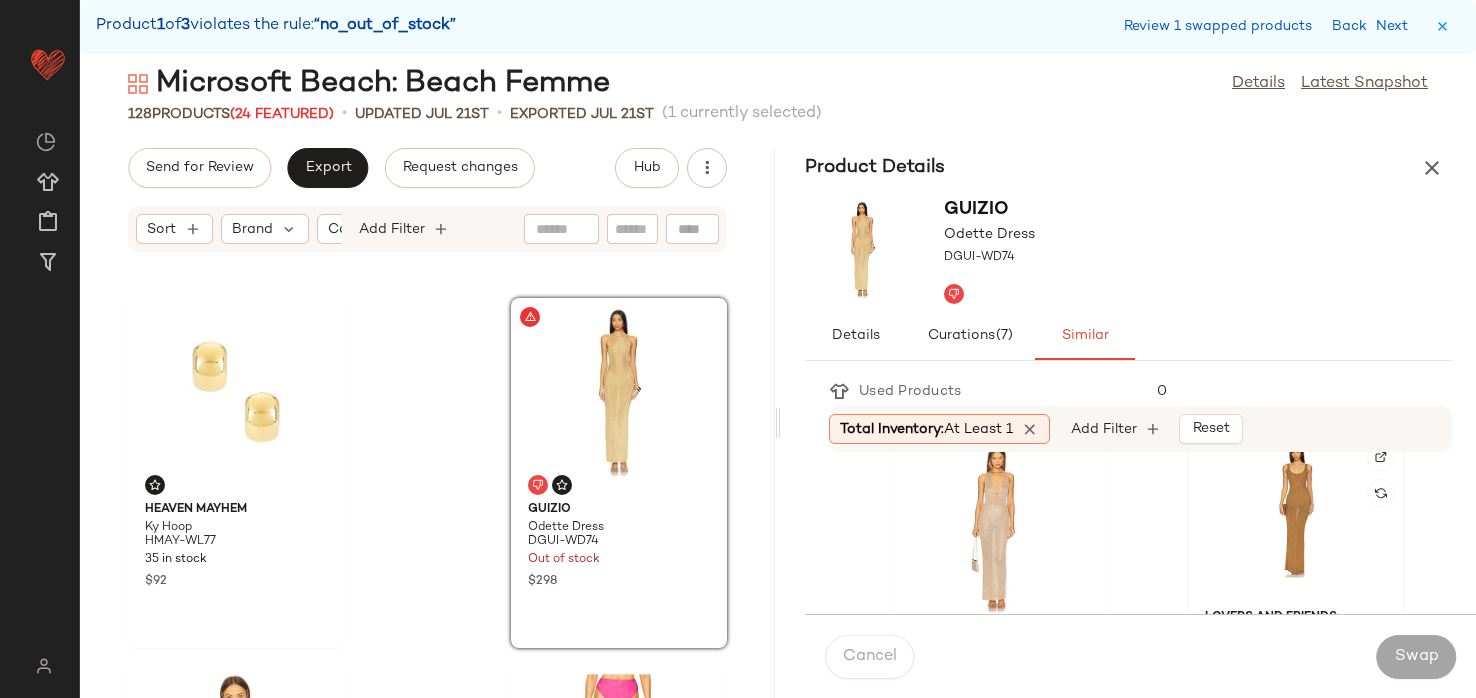 click 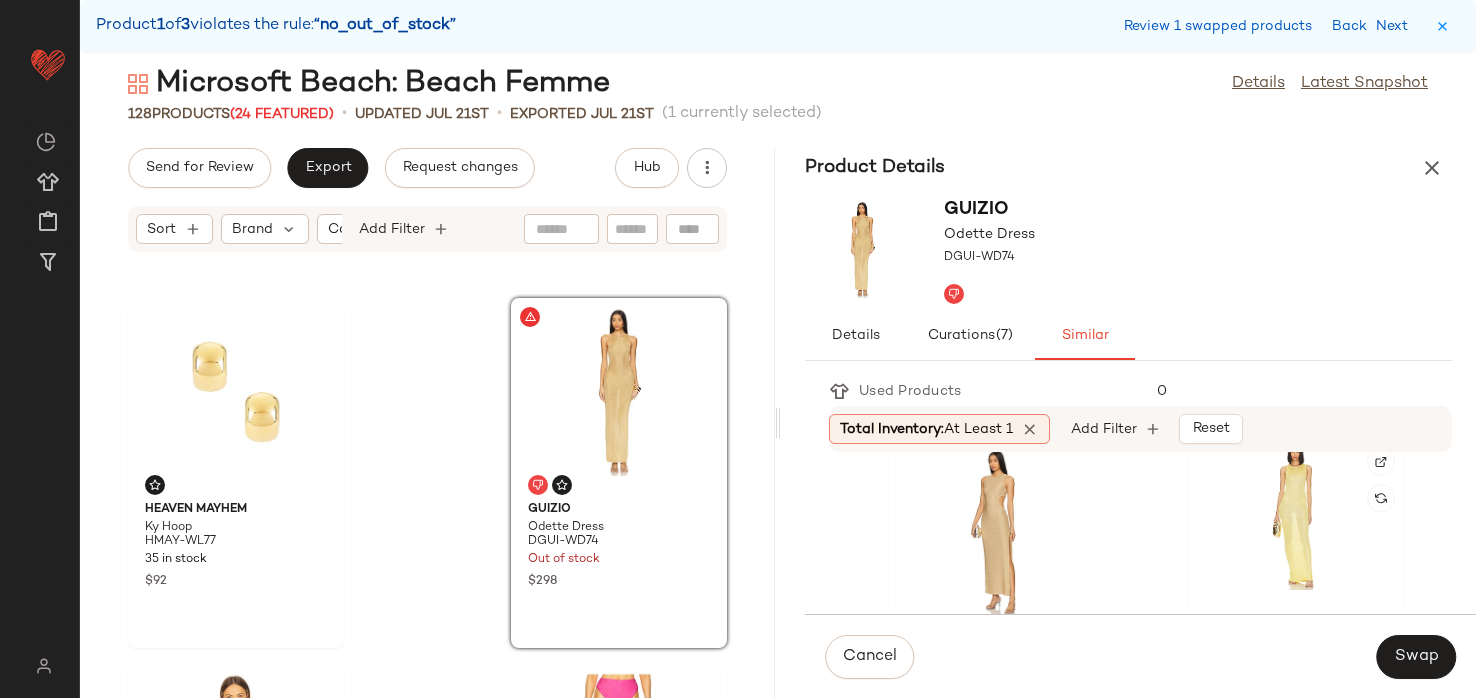 scroll, scrollTop: 759, scrollLeft: 0, axis: vertical 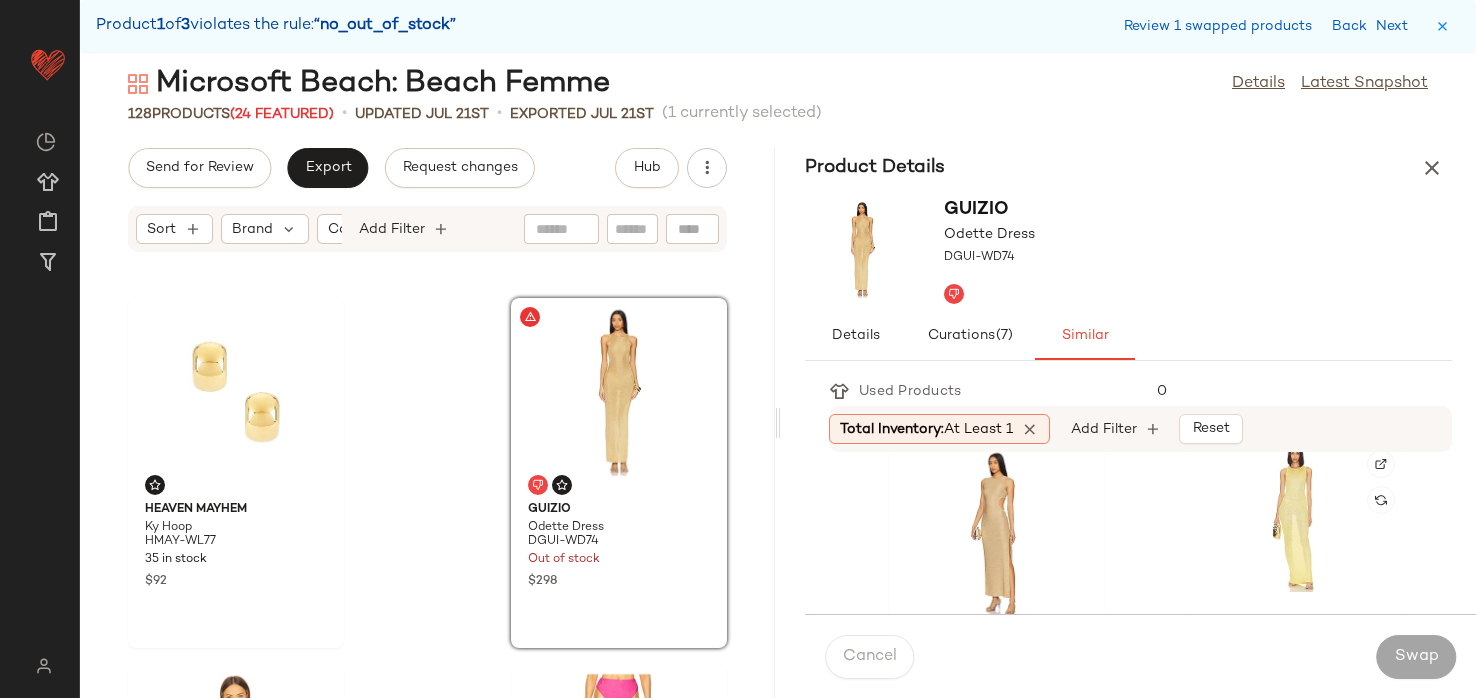 click 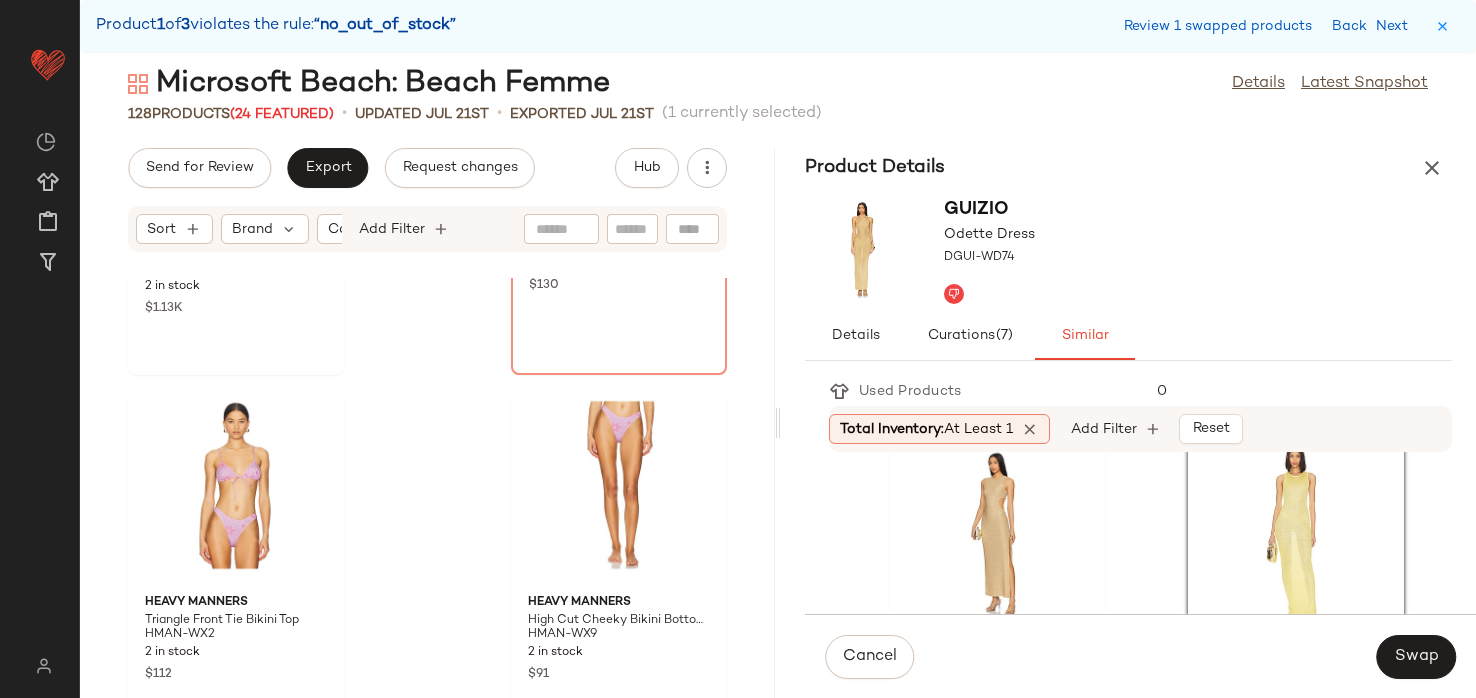 scroll, scrollTop: 4016, scrollLeft: 0, axis: vertical 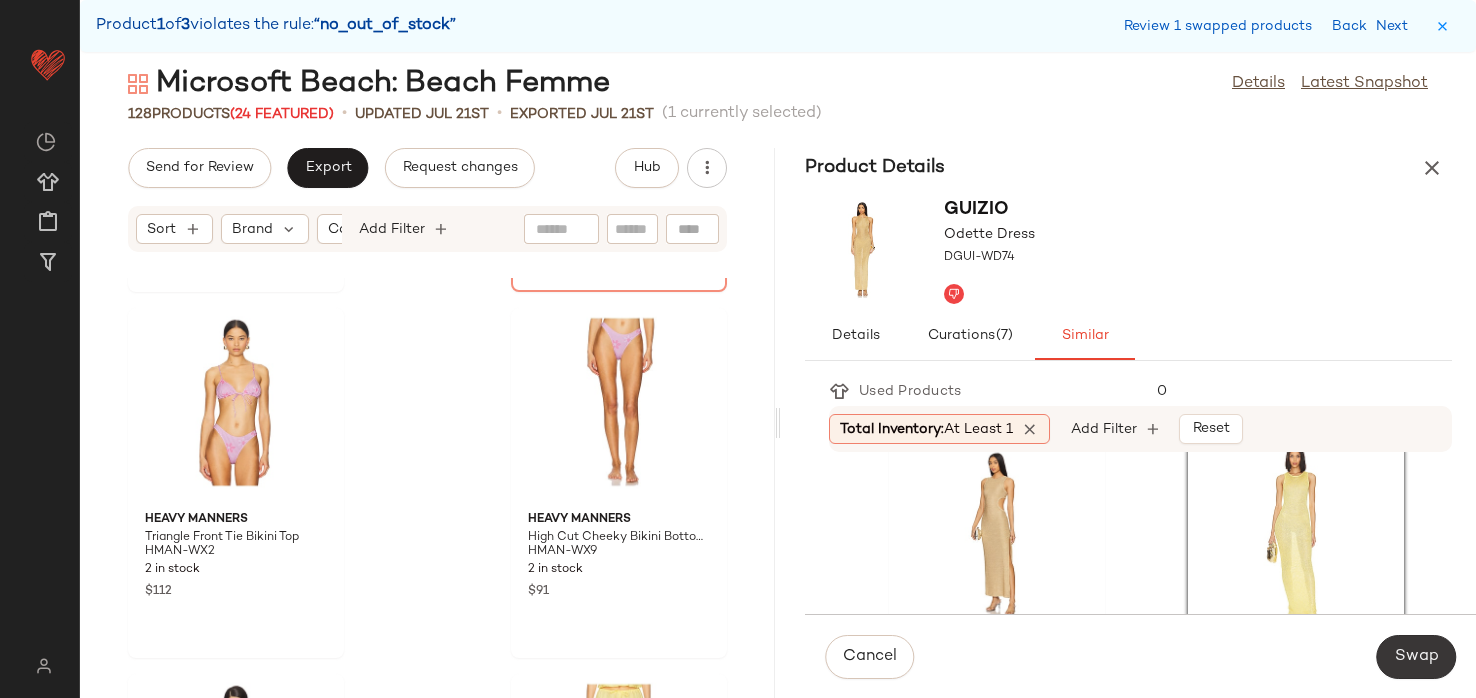 click on "Swap" 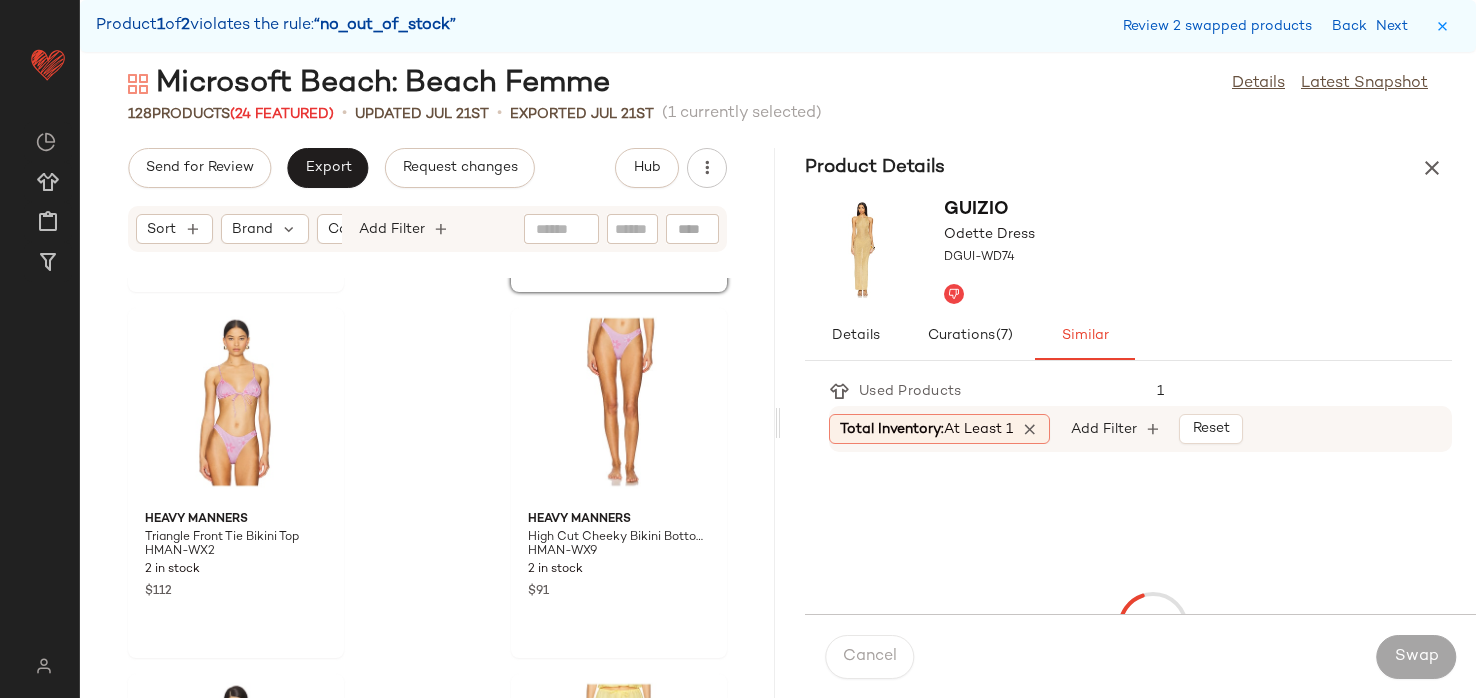 scroll, scrollTop: 3660, scrollLeft: 0, axis: vertical 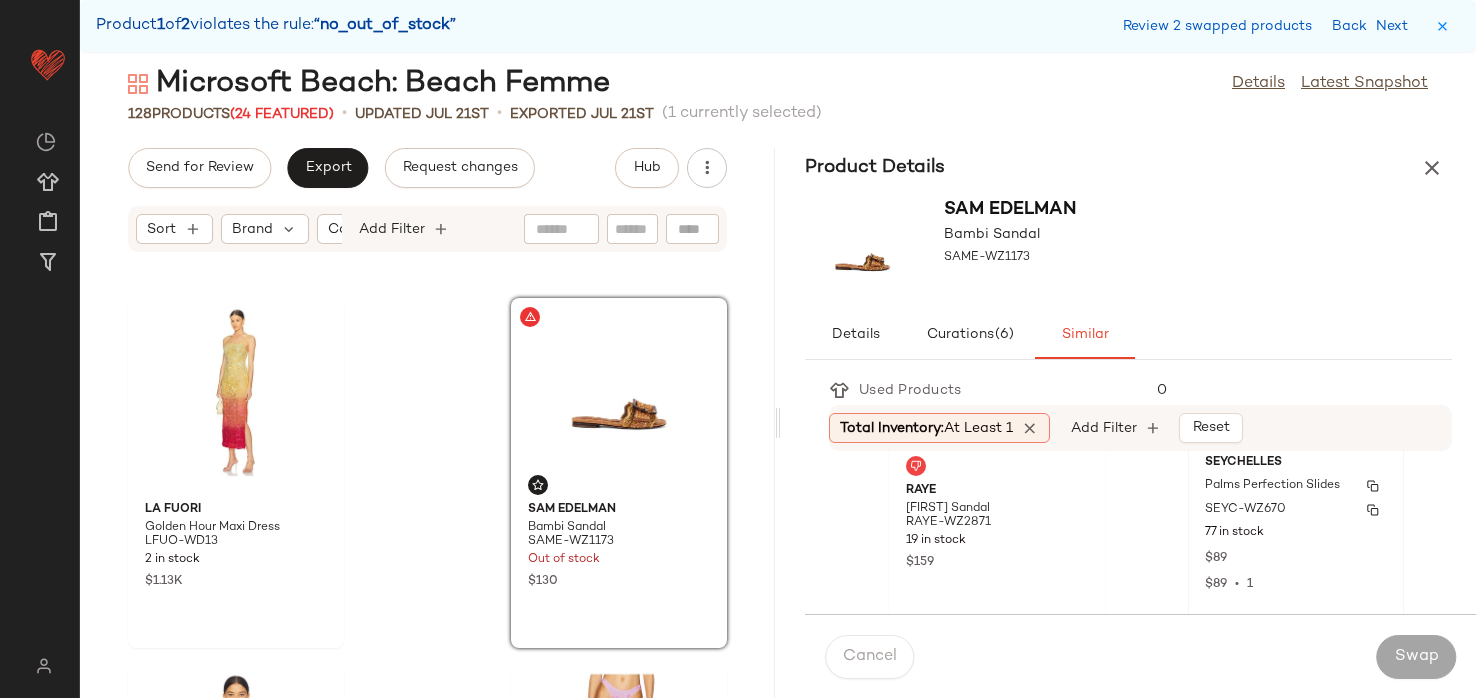 click on "SEYC-WZ670" at bounding box center (1245, 510) 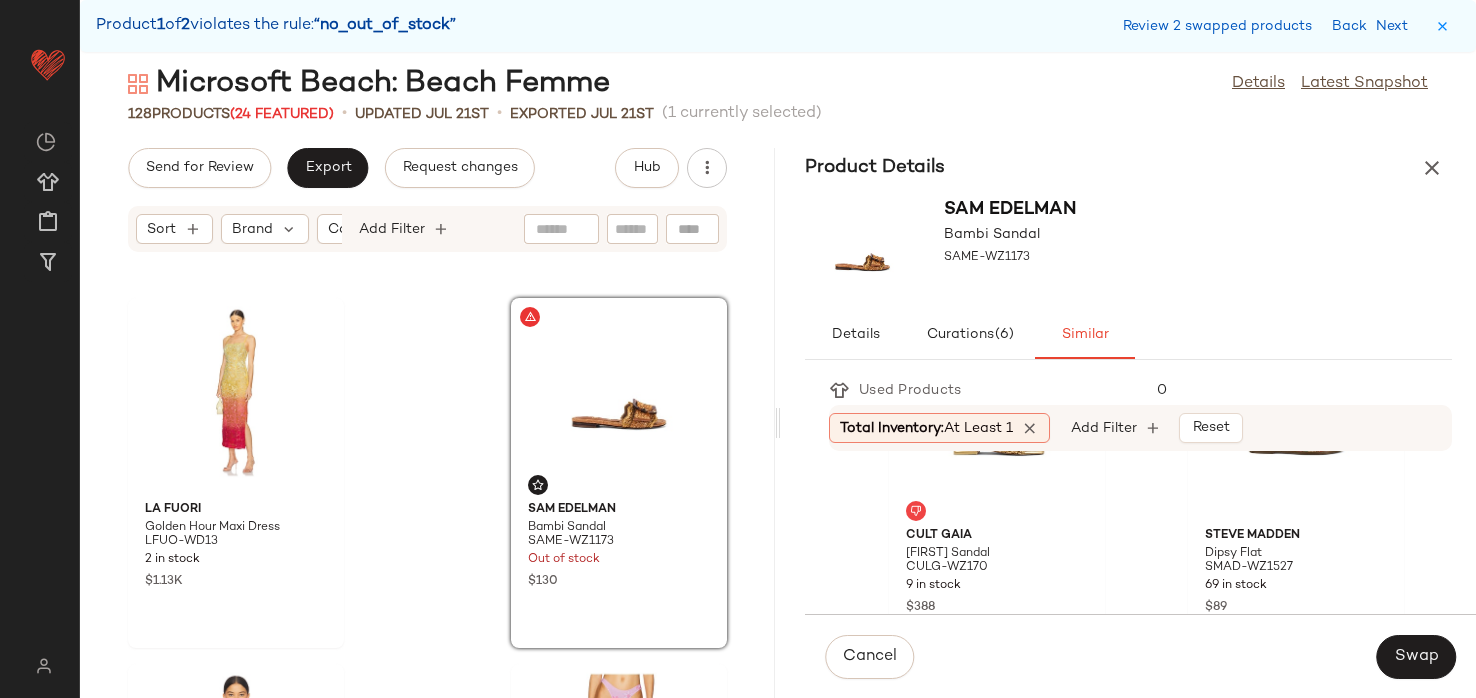 scroll, scrollTop: 1976, scrollLeft: 0, axis: vertical 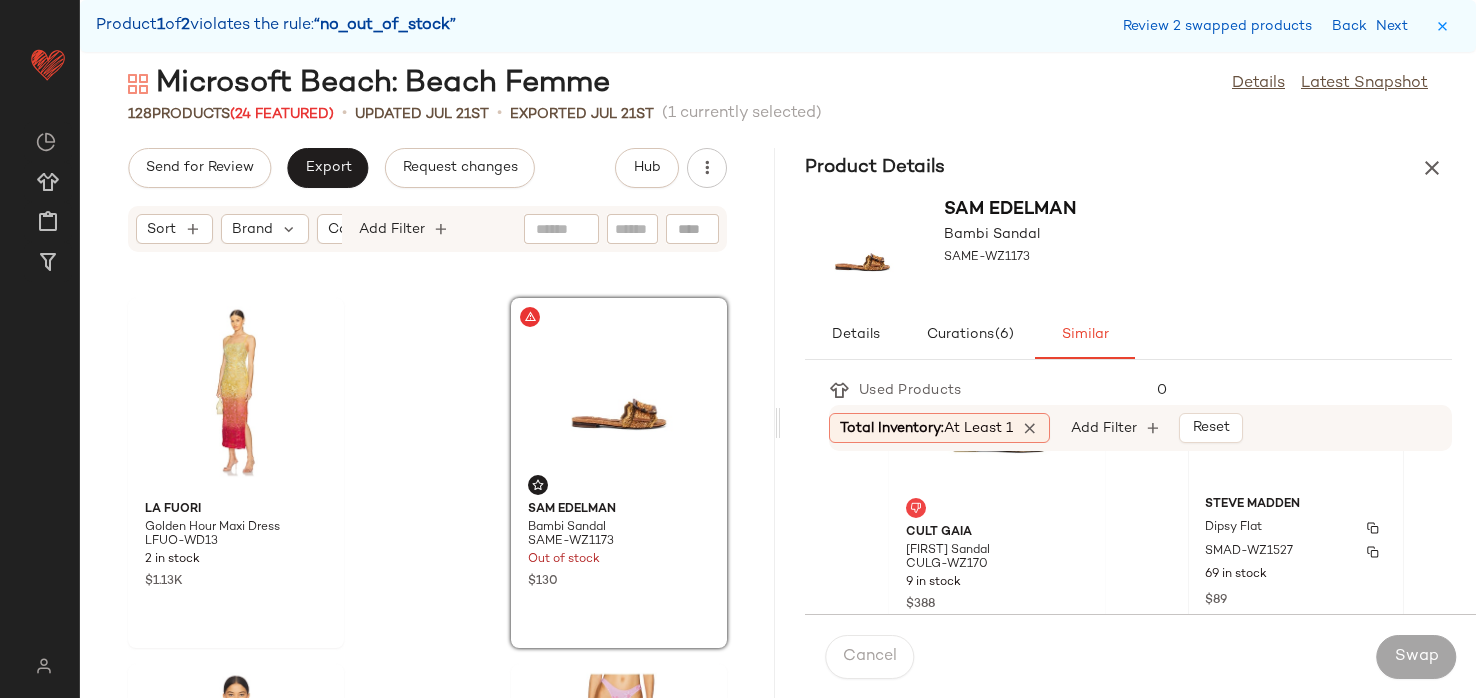 click on "Steve Madden" at bounding box center (1296, 505) 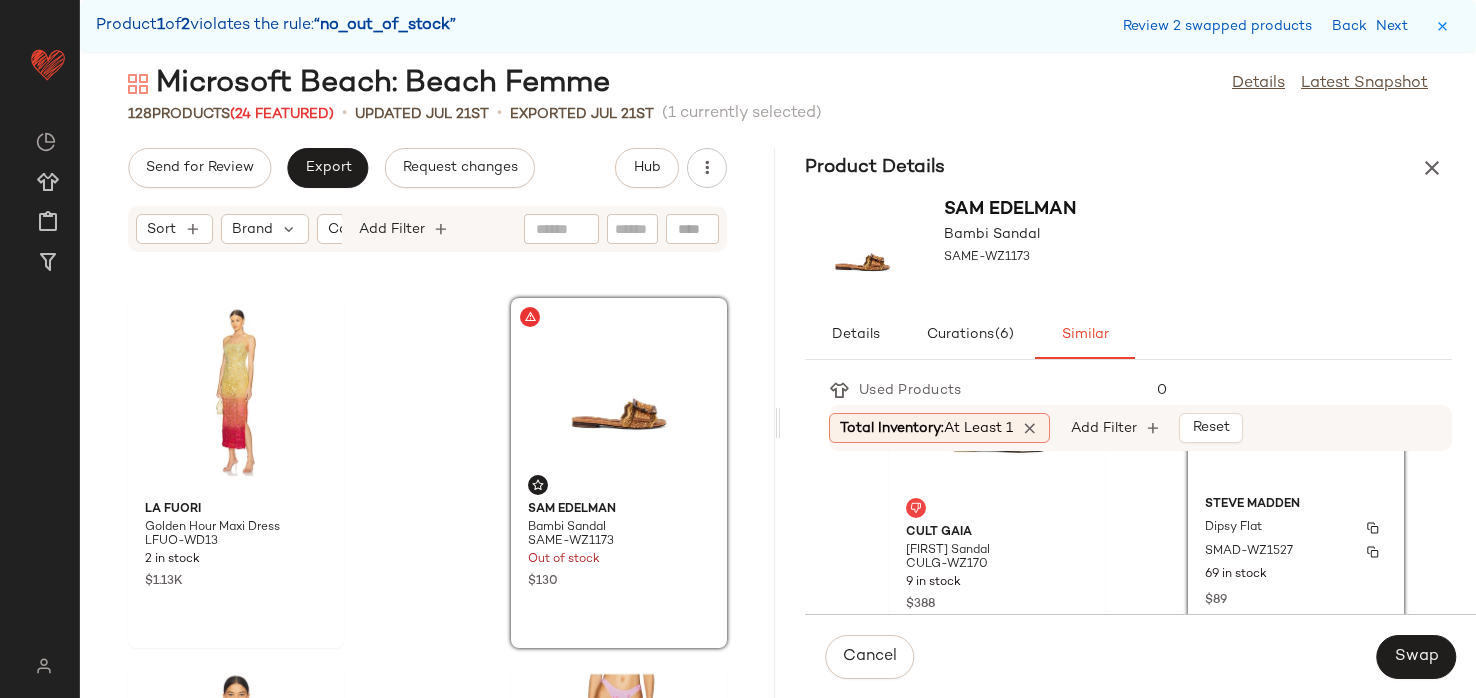 scroll, scrollTop: 1828, scrollLeft: 0, axis: vertical 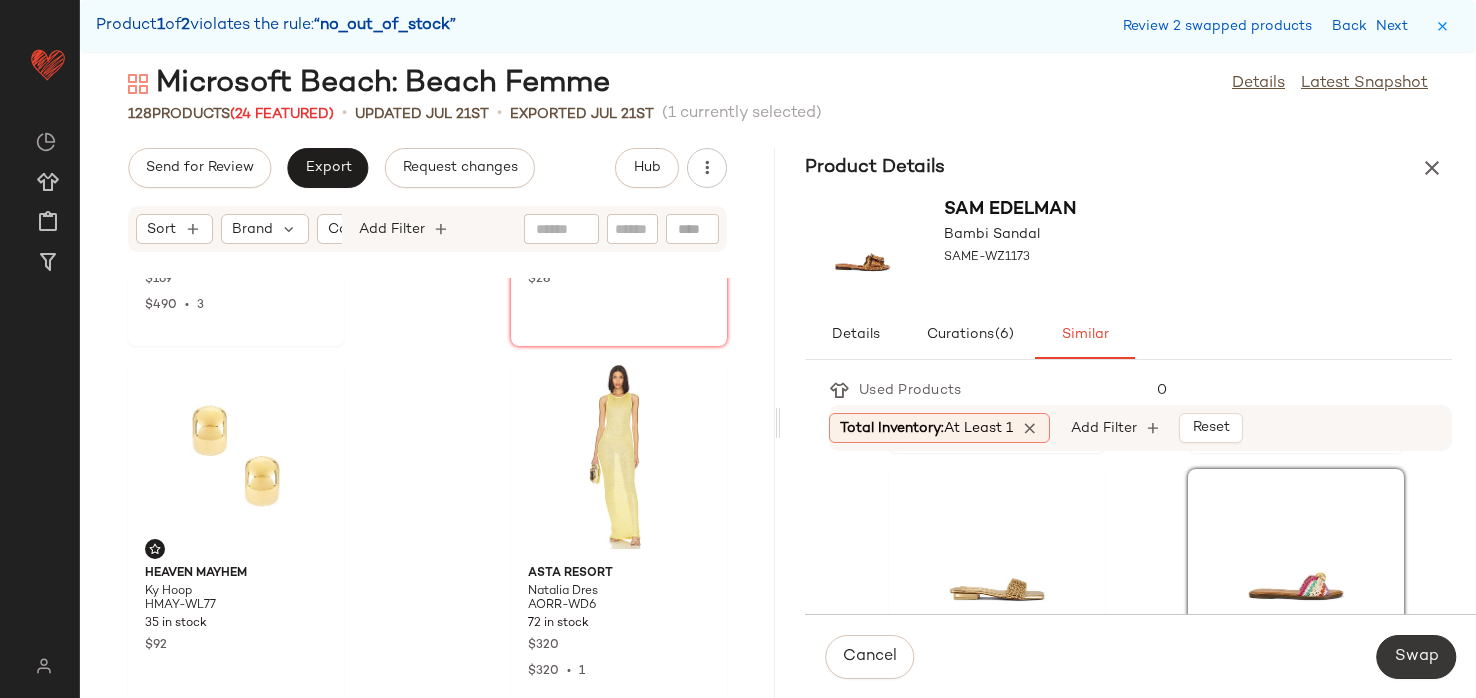 click on "Swap" at bounding box center (1416, 657) 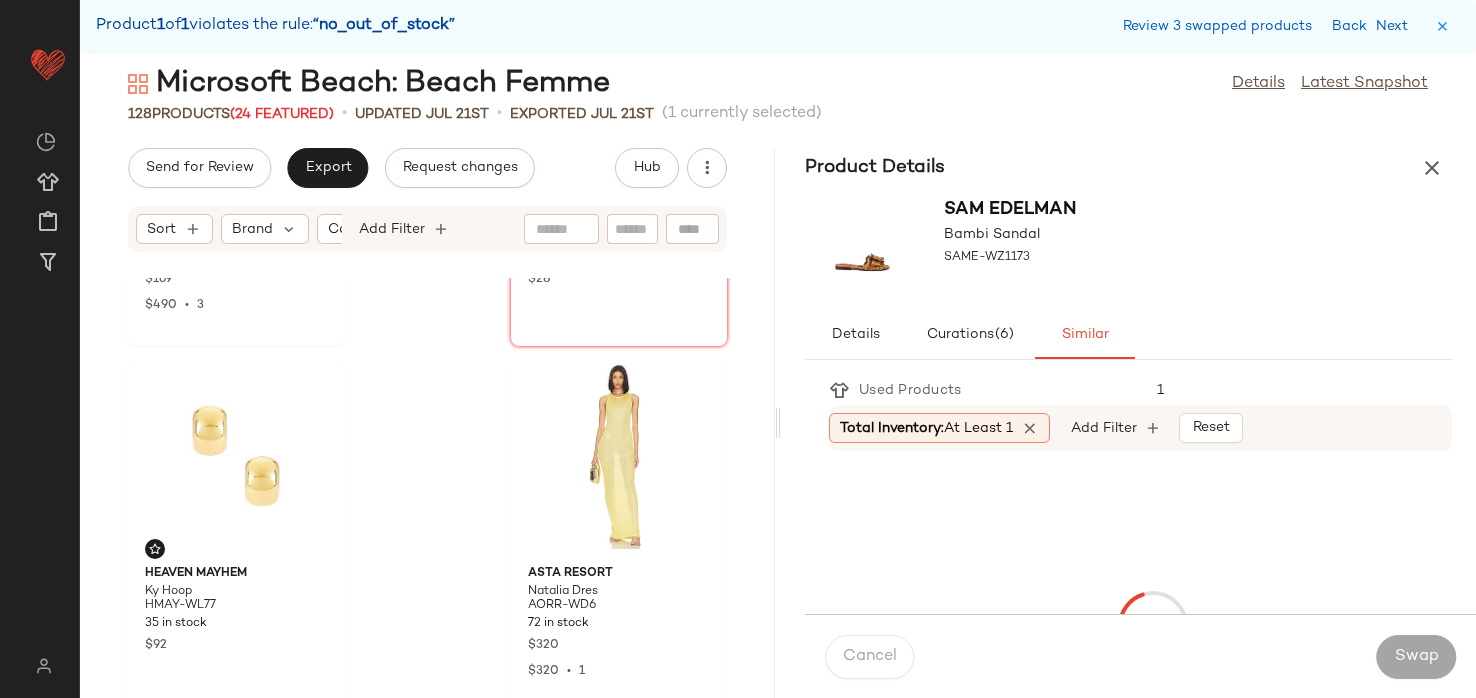 scroll, scrollTop: 22692, scrollLeft: 0, axis: vertical 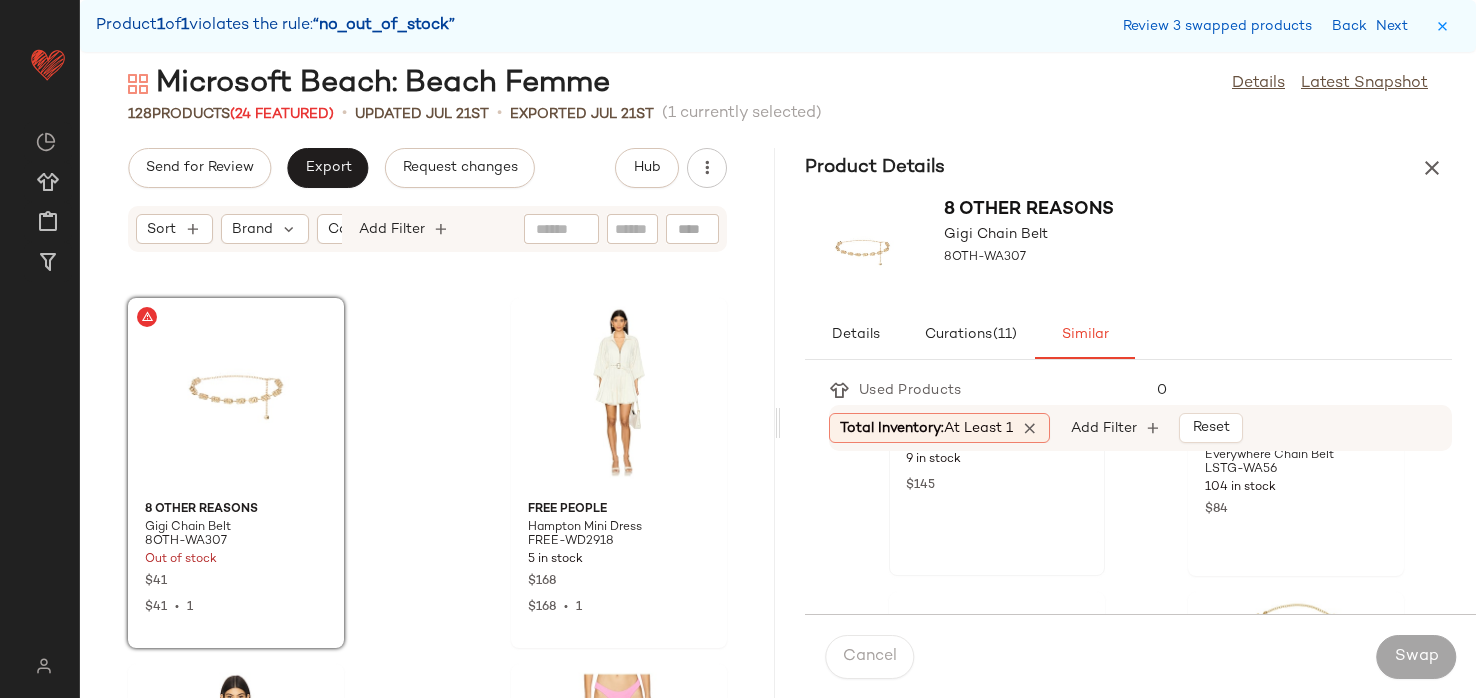 click on "Lele Sadoughi Multi Shell Chain Belt LELE-WA354 9 in stock $145" 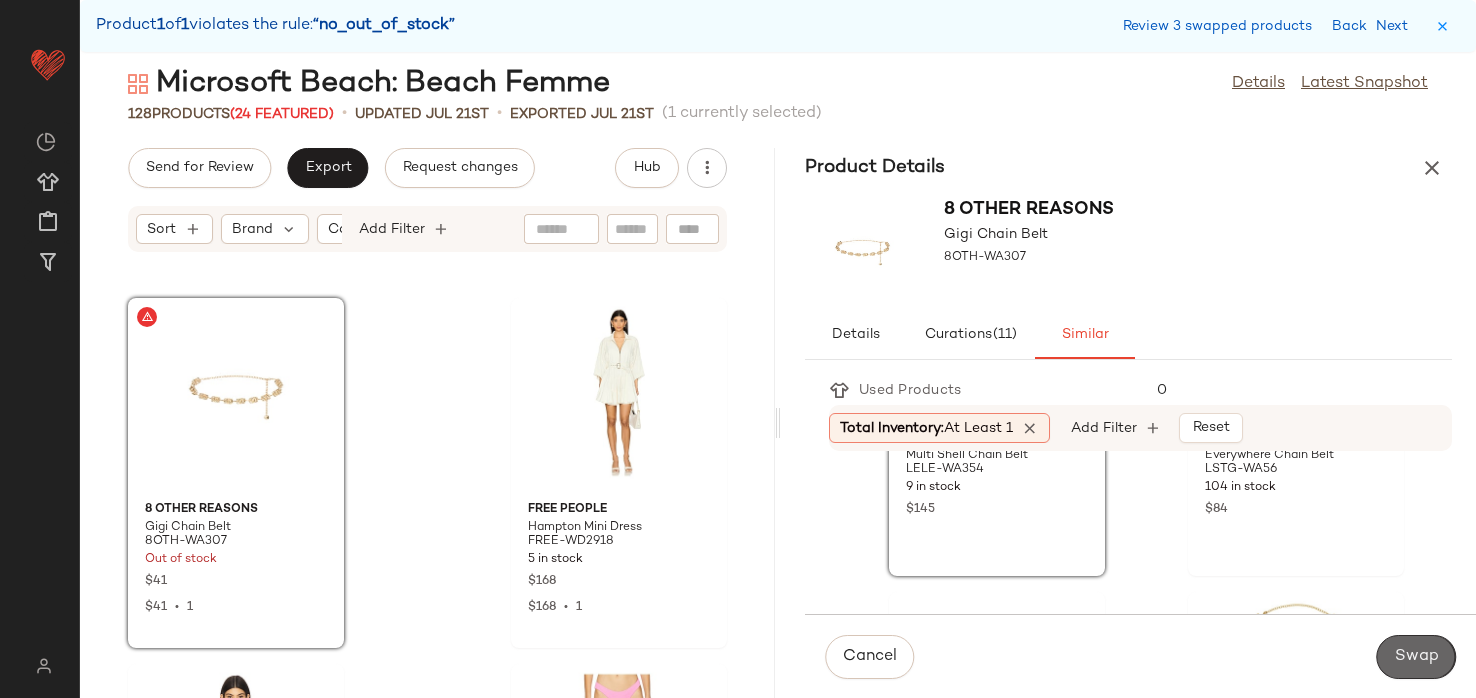 click on "Swap" 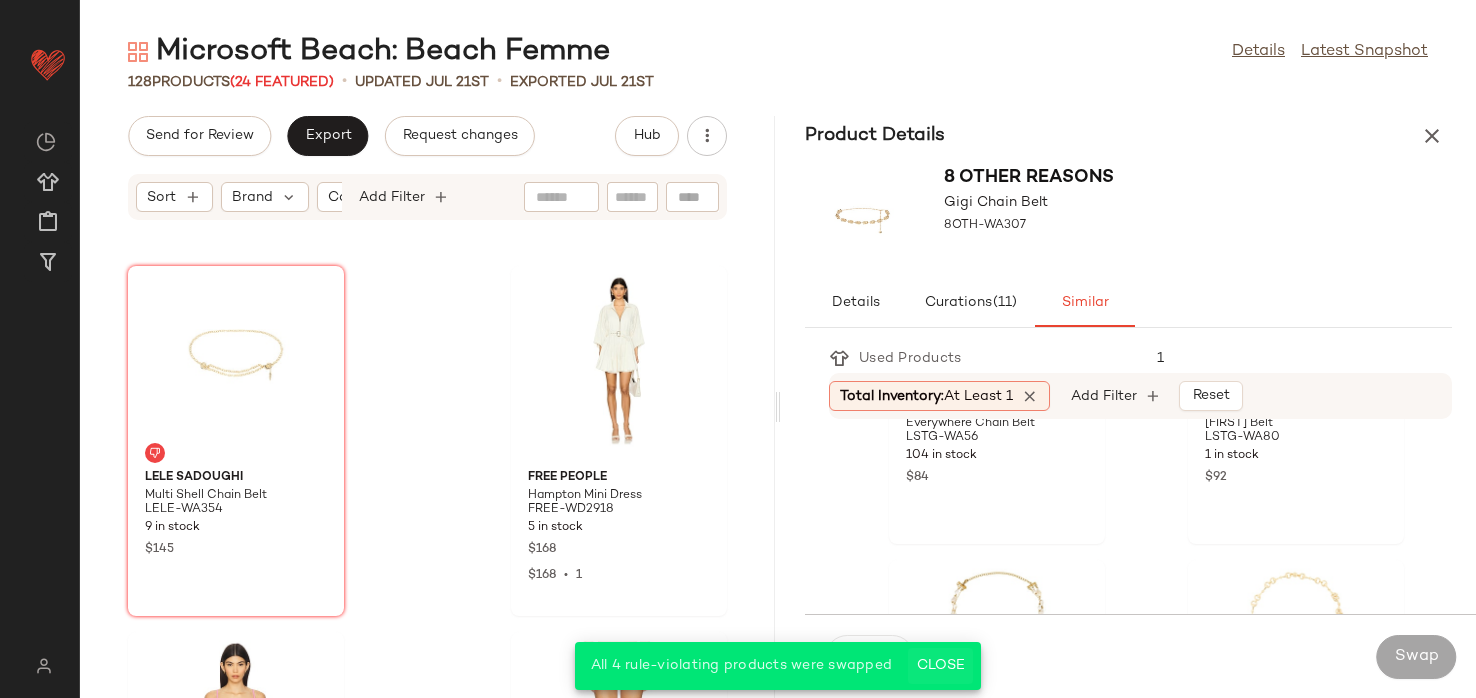 click on "Close" 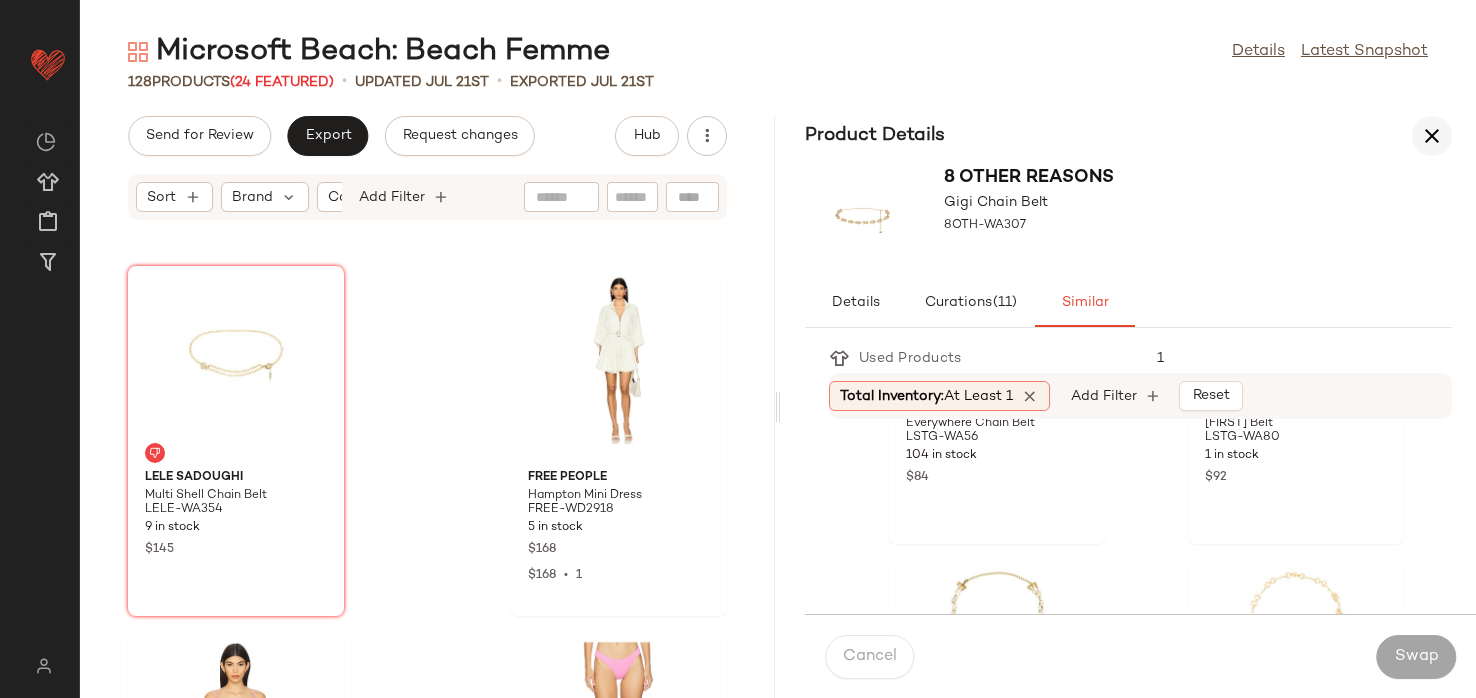 click at bounding box center [1432, 136] 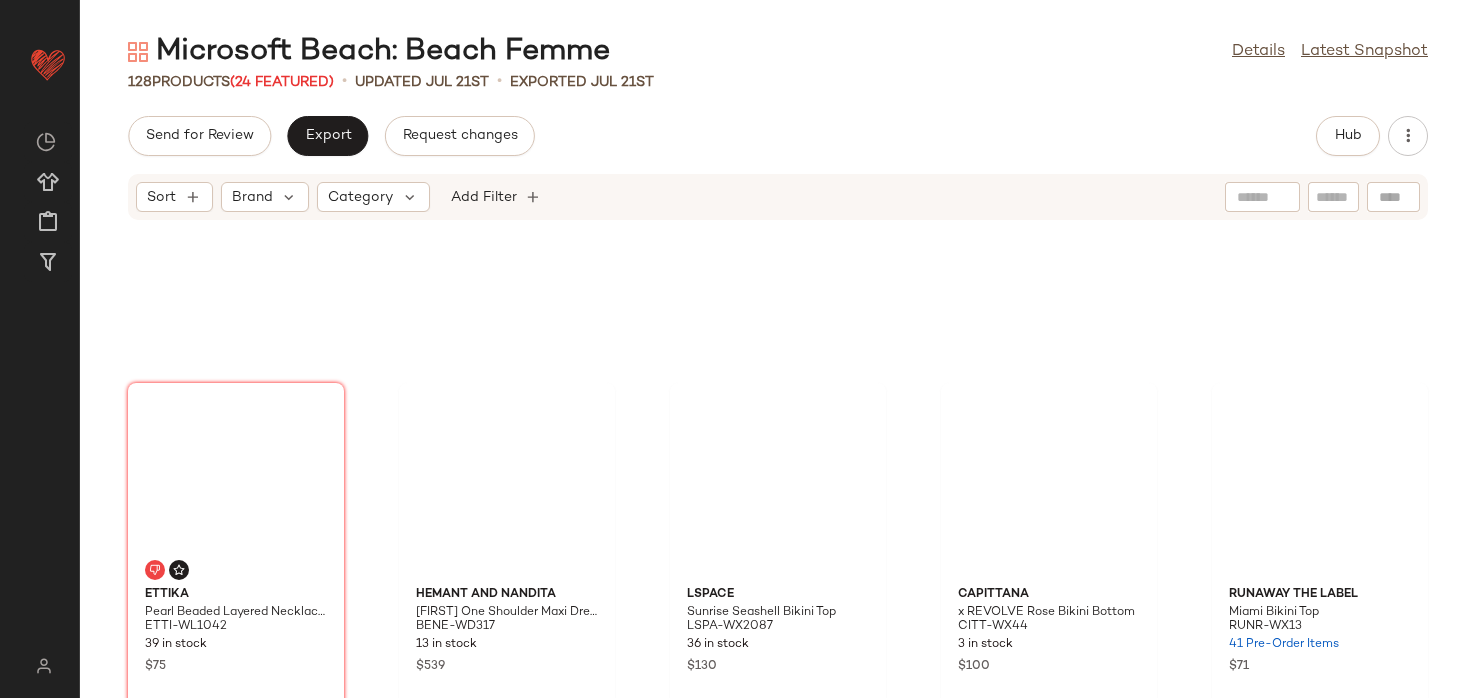 scroll, scrollTop: 4160, scrollLeft: 0, axis: vertical 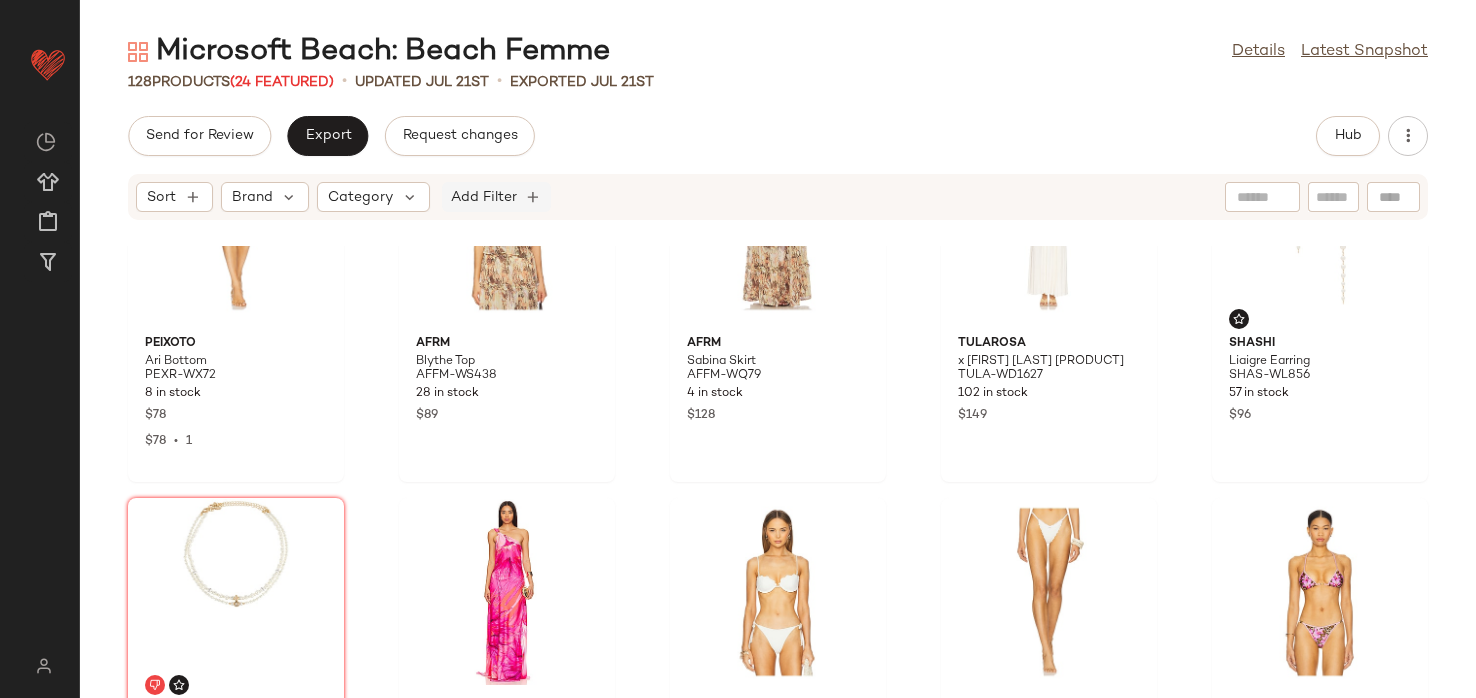 click on "Add Filter" at bounding box center [484, 197] 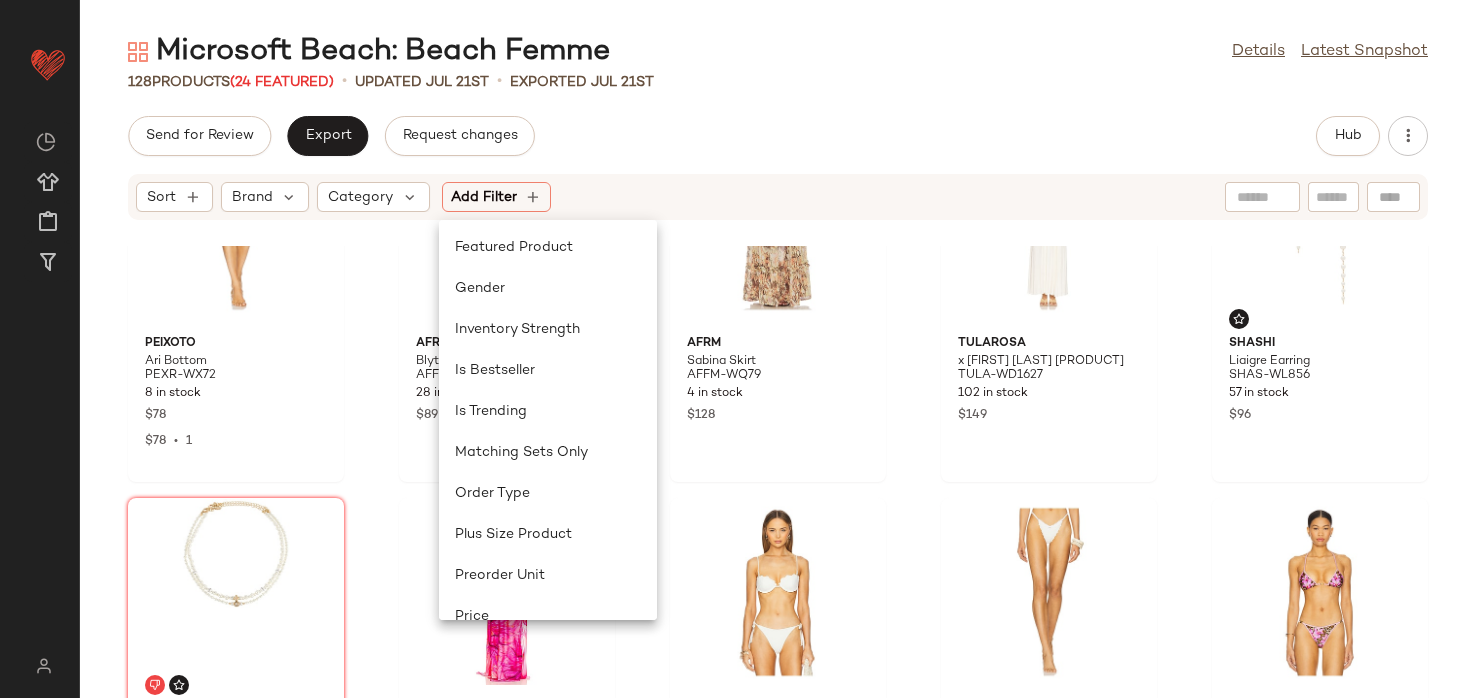 scroll, scrollTop: 887, scrollLeft: 0, axis: vertical 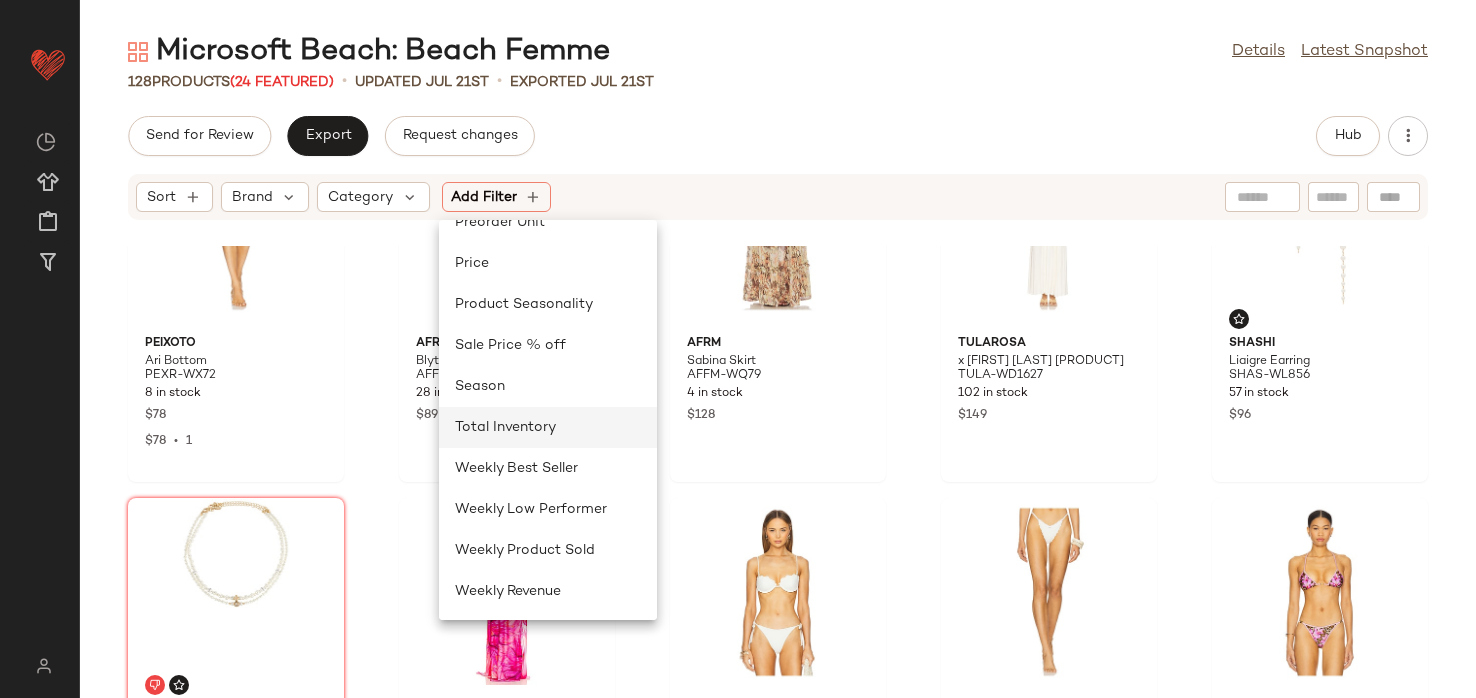 click on "Total Inventory" 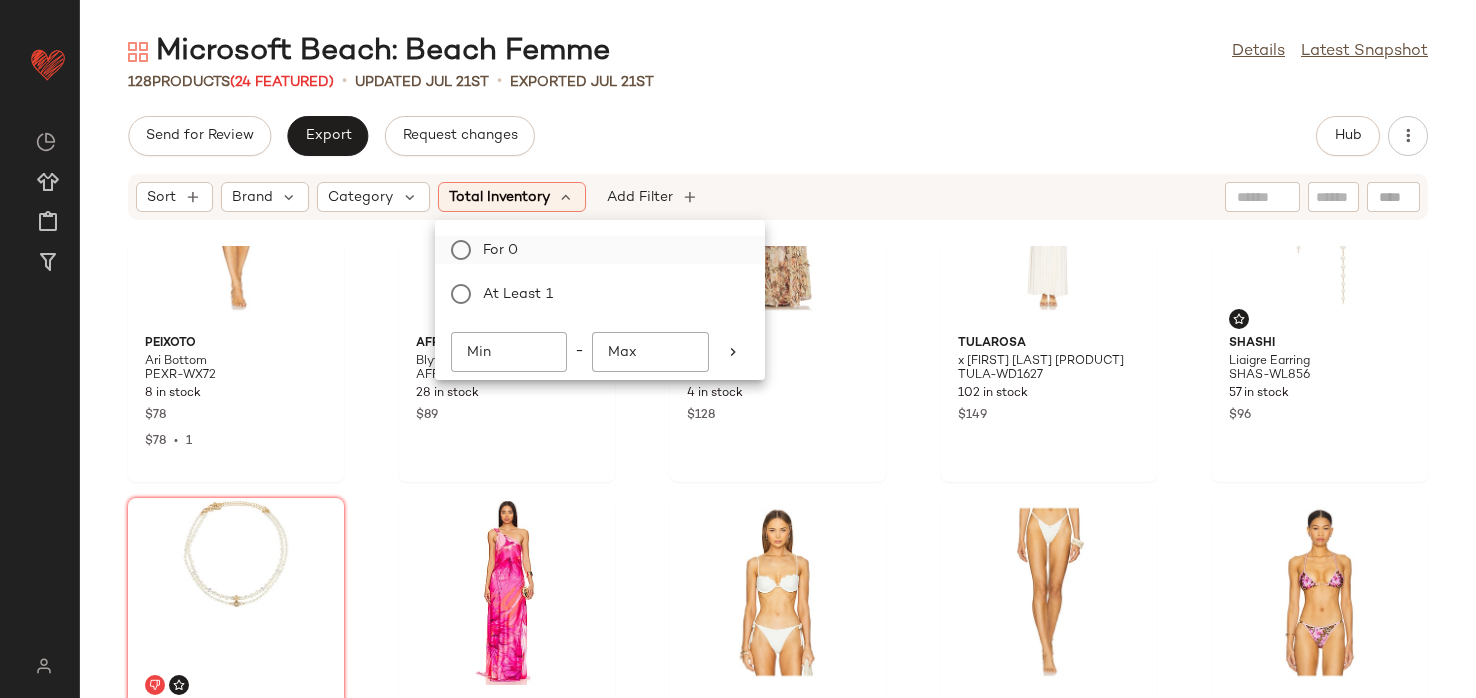 click on "For 0" 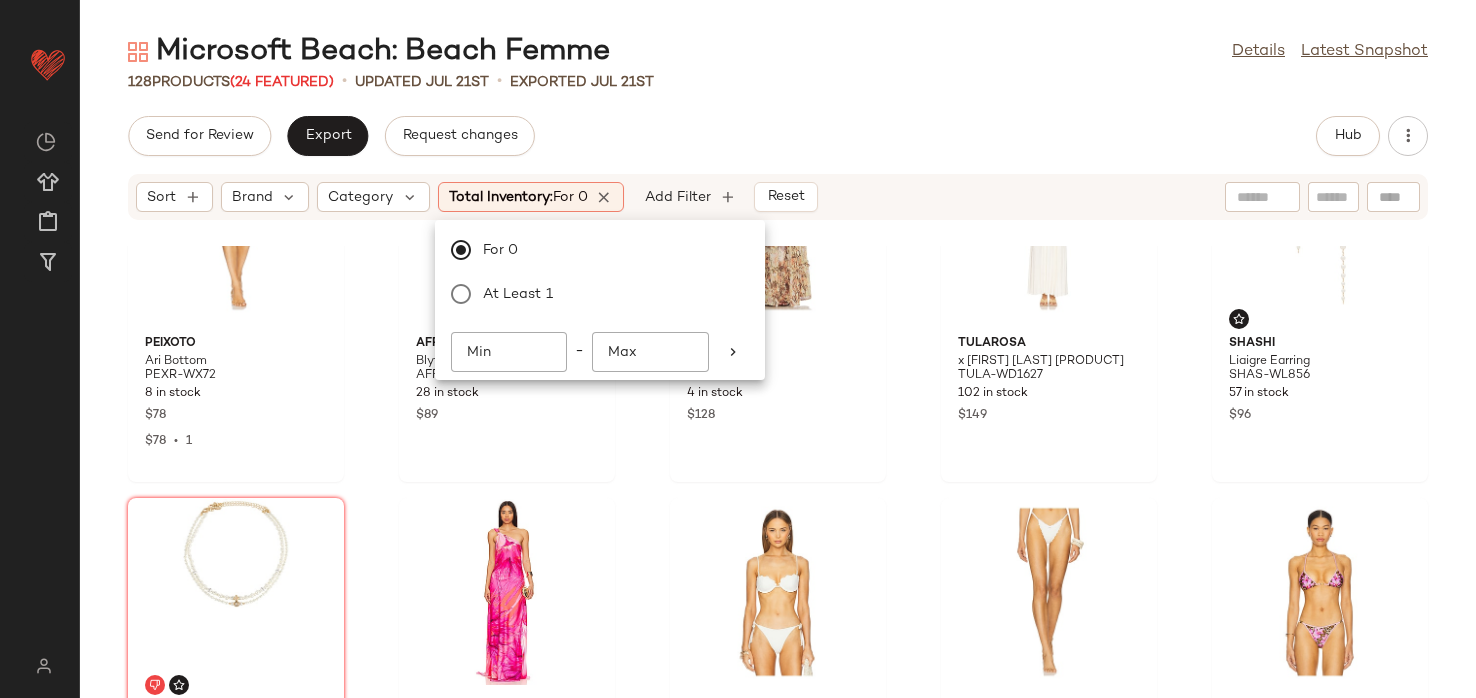 click on "Send for Review   Export   Request changes   Hub" 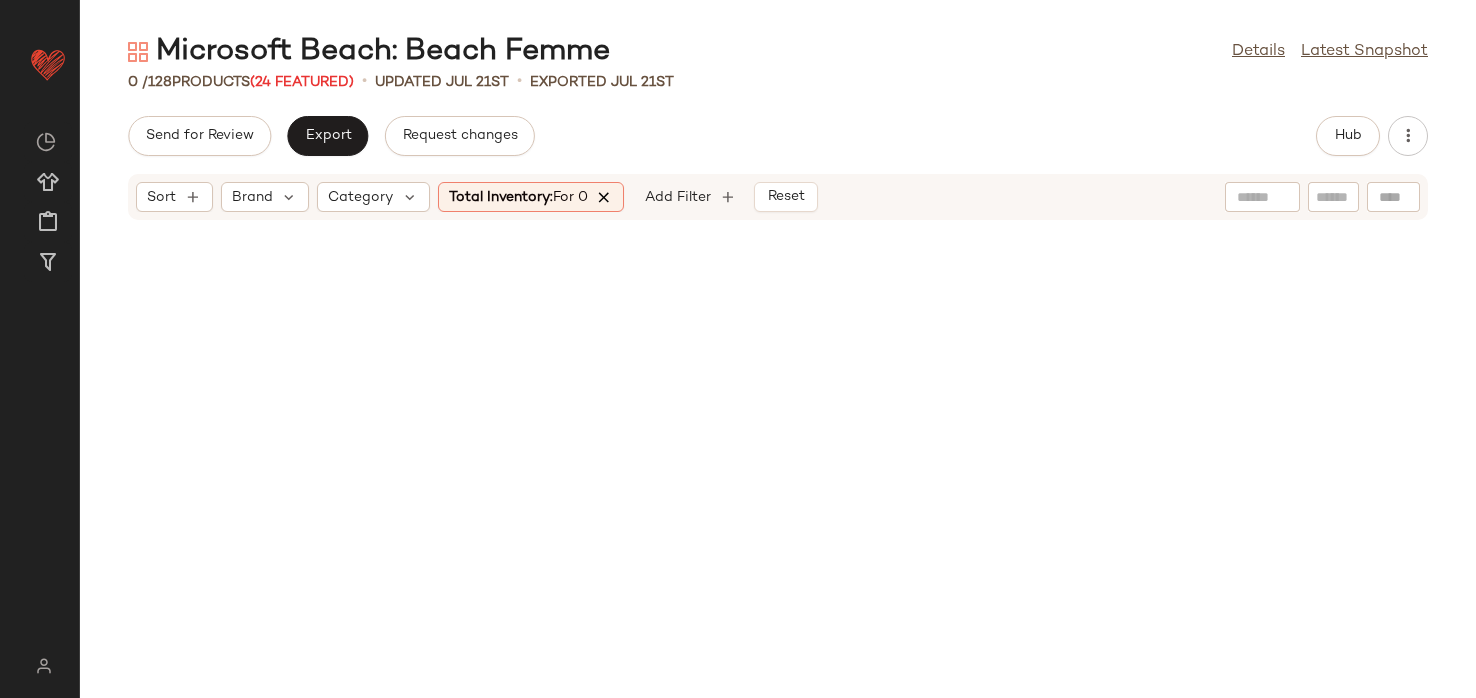 click at bounding box center (605, 197) 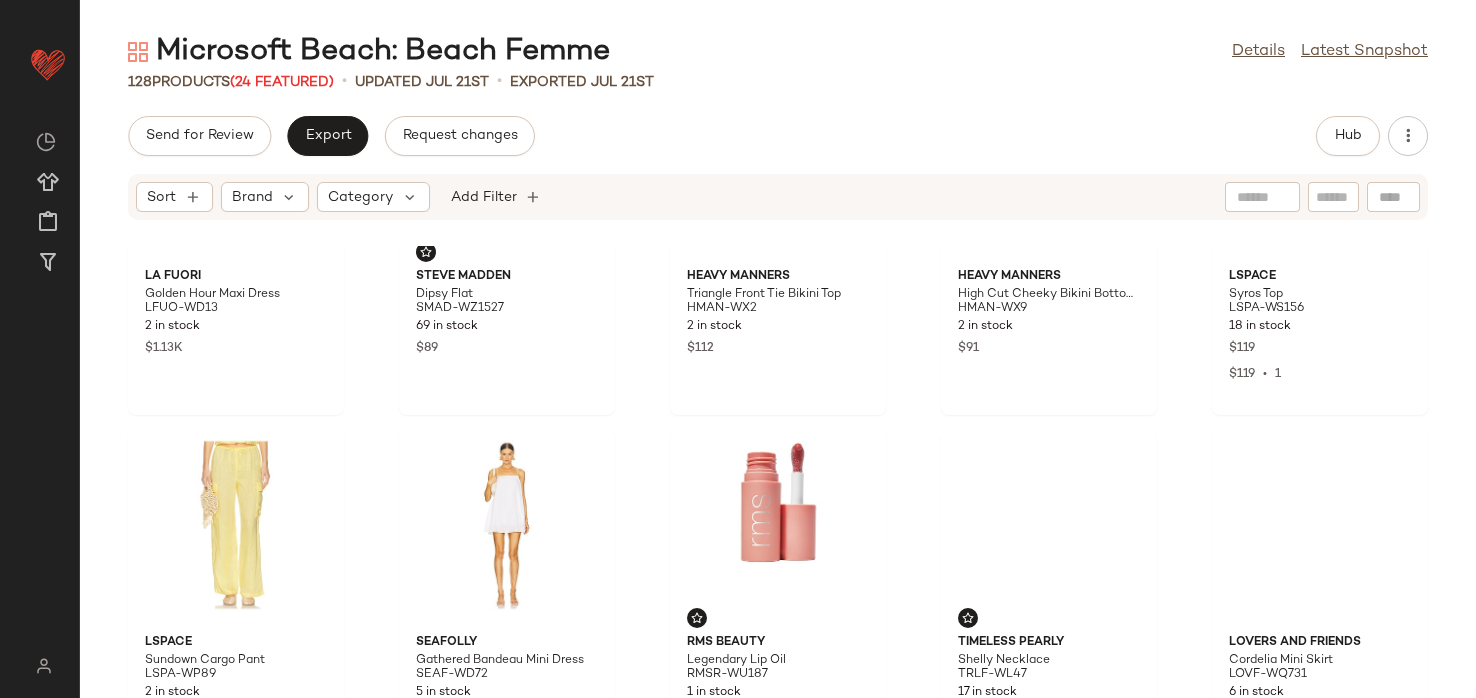 scroll, scrollTop: 2022, scrollLeft: 0, axis: vertical 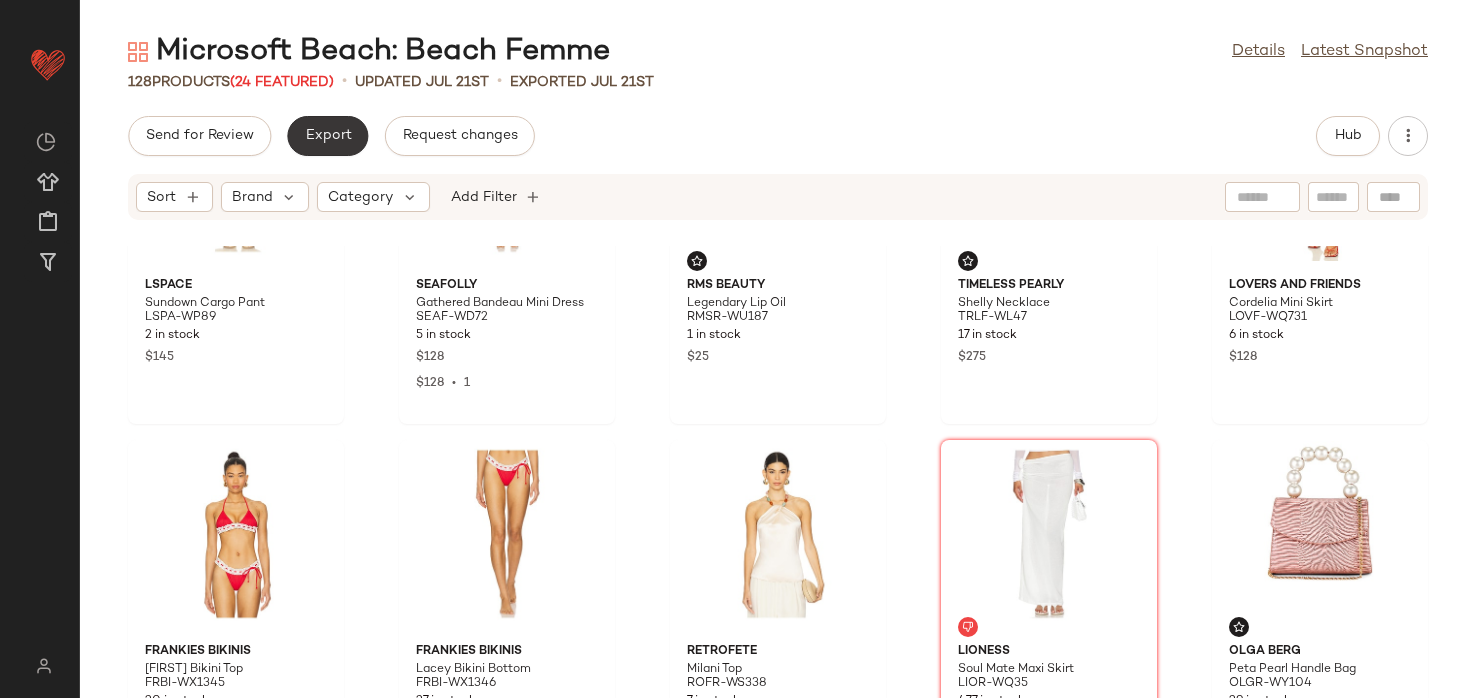 click on "Export" 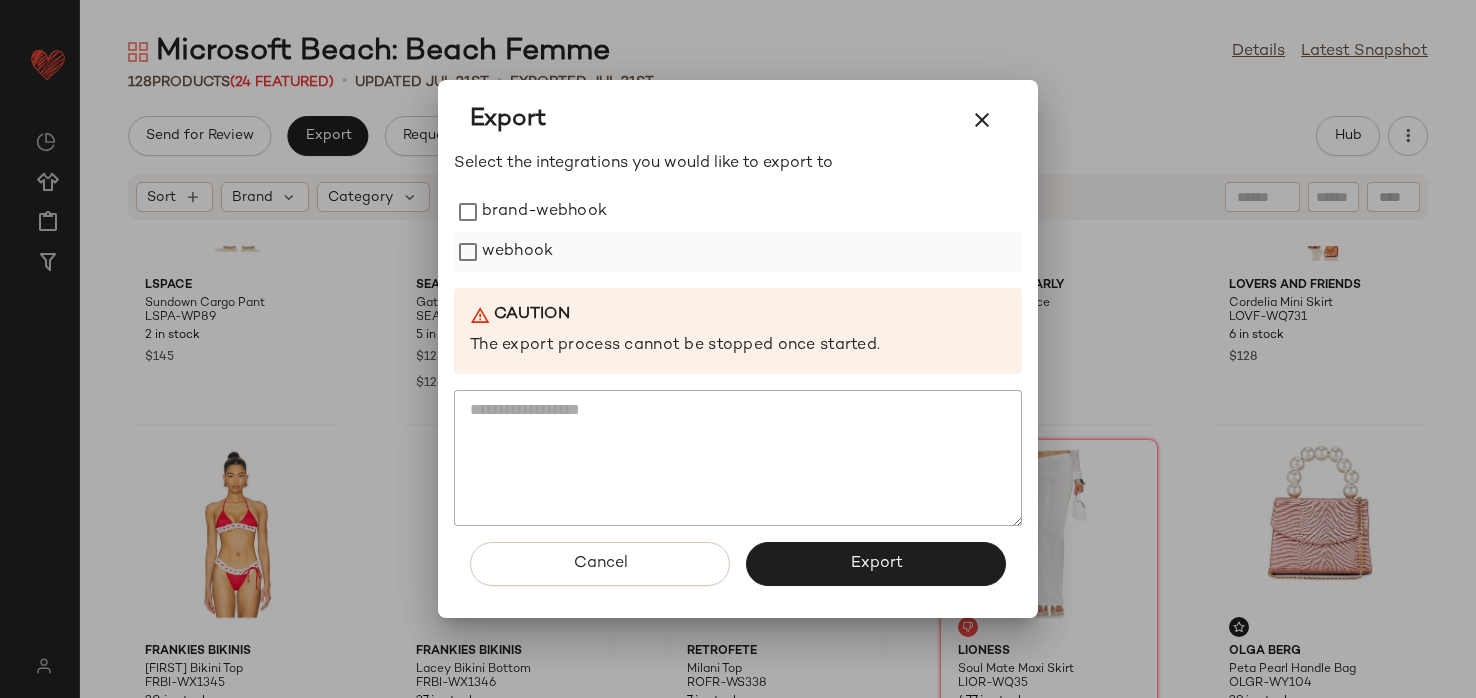 click on "webhook" at bounding box center [517, 252] 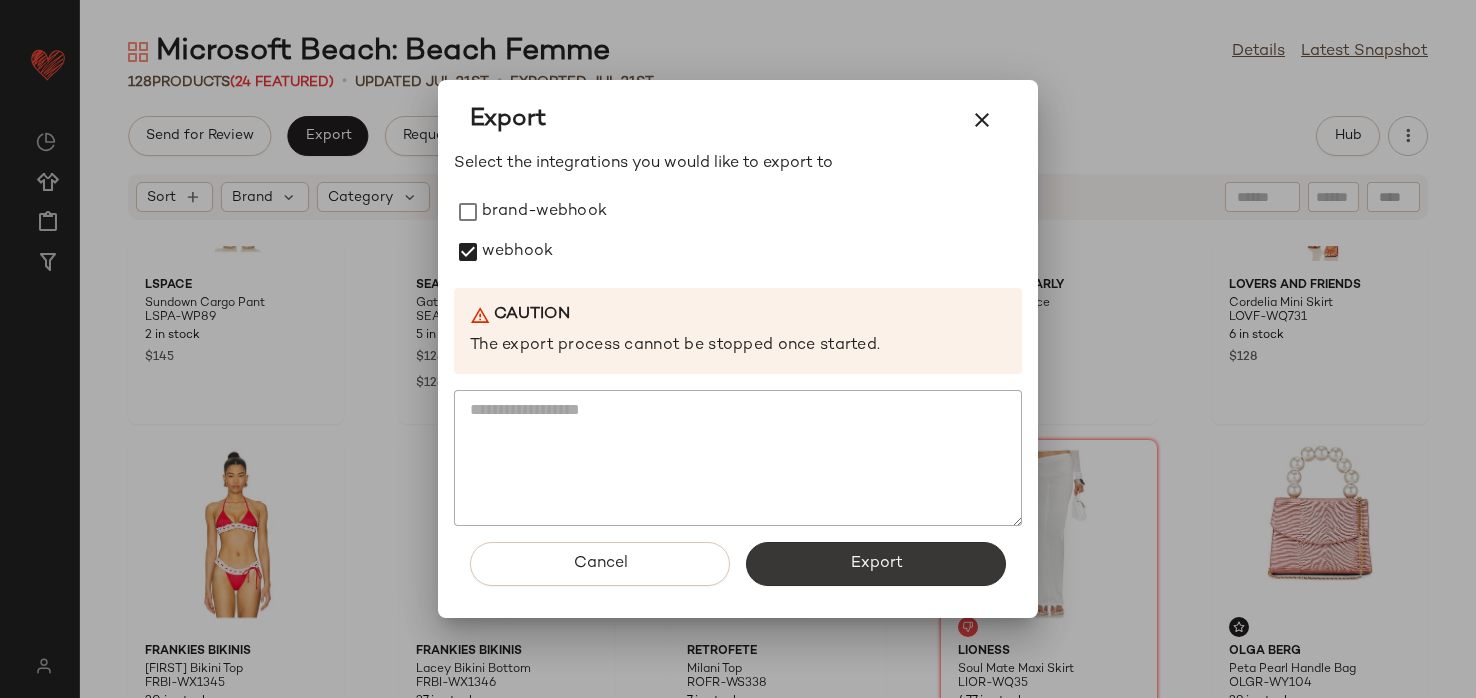 click on "Export" 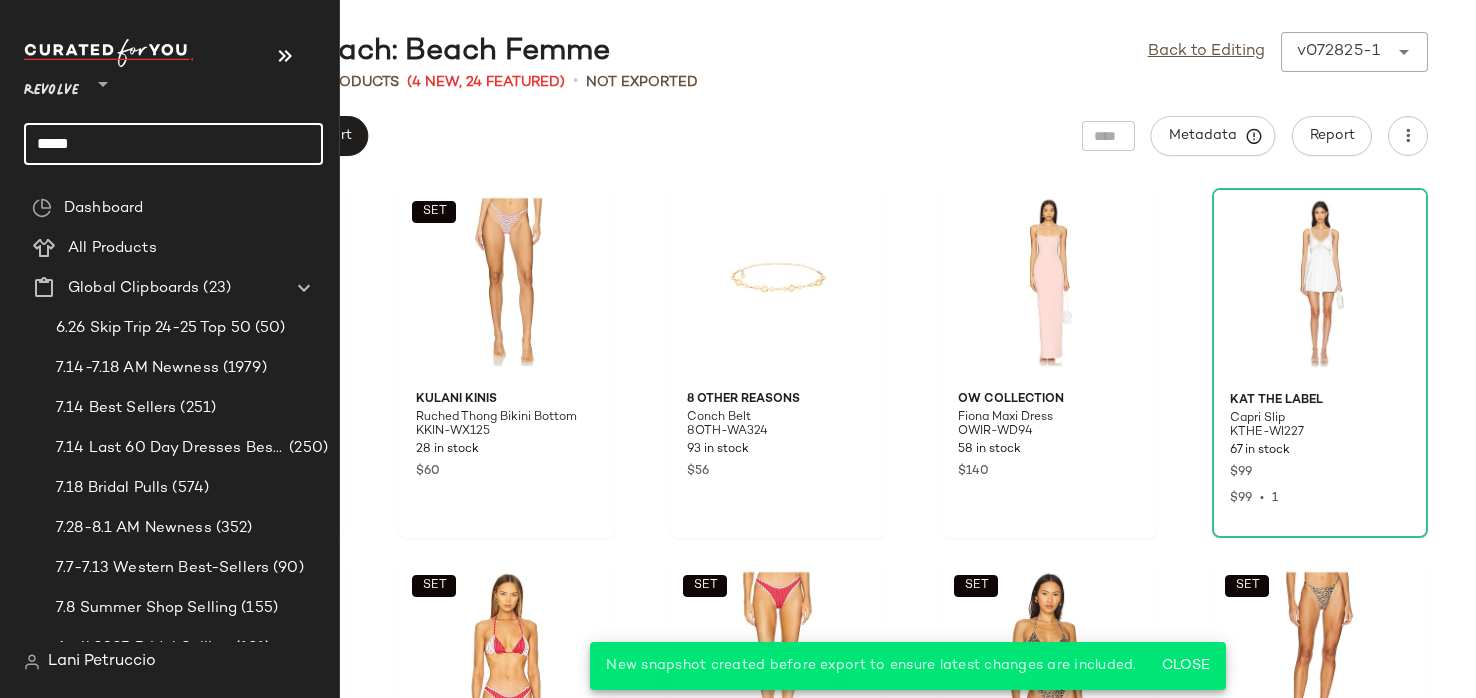 click on "*****" 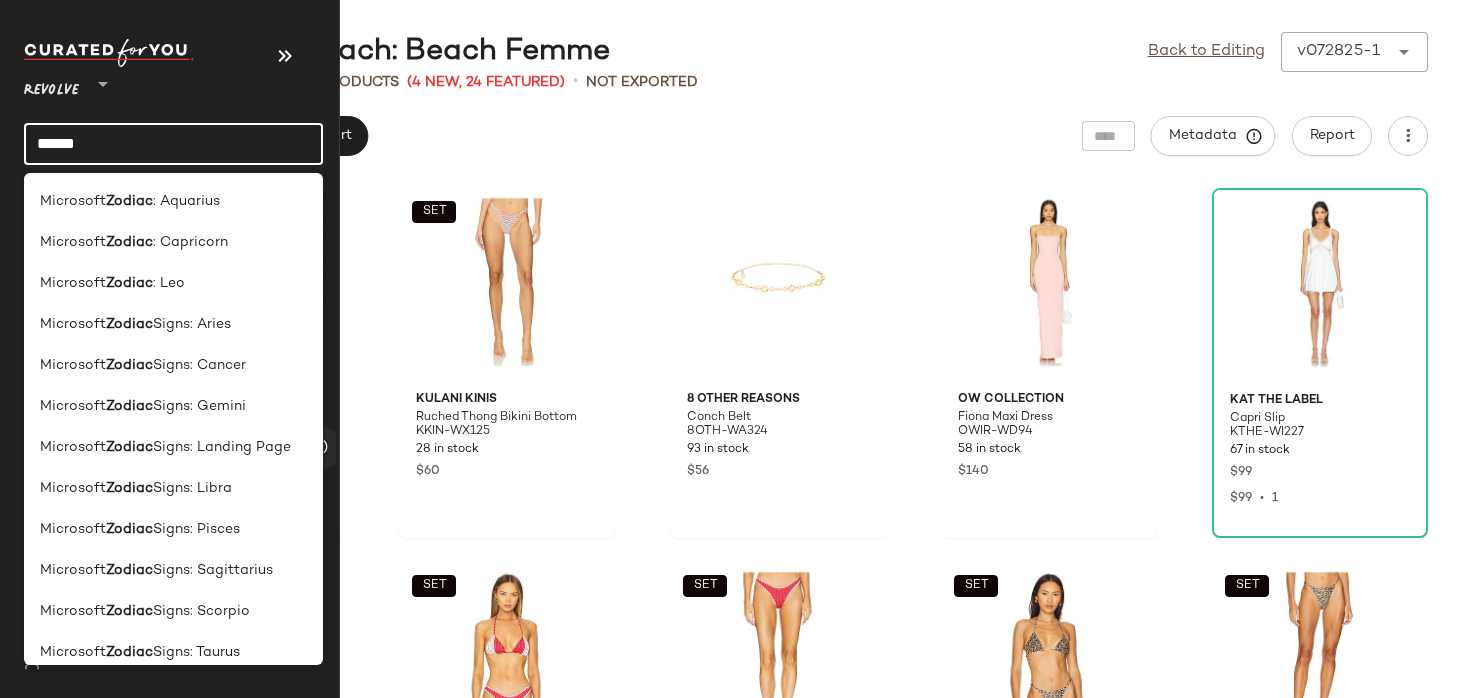 type on "******" 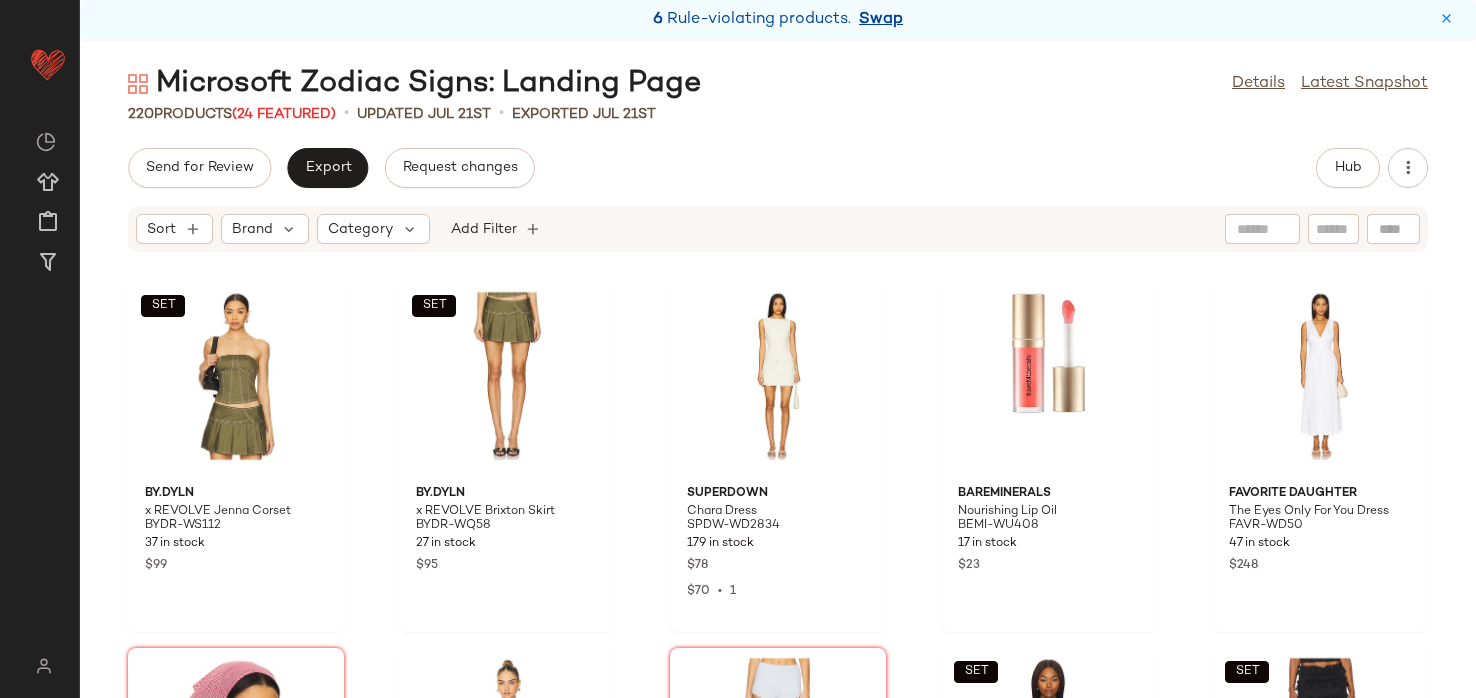 click on "Swap" at bounding box center [881, 20] 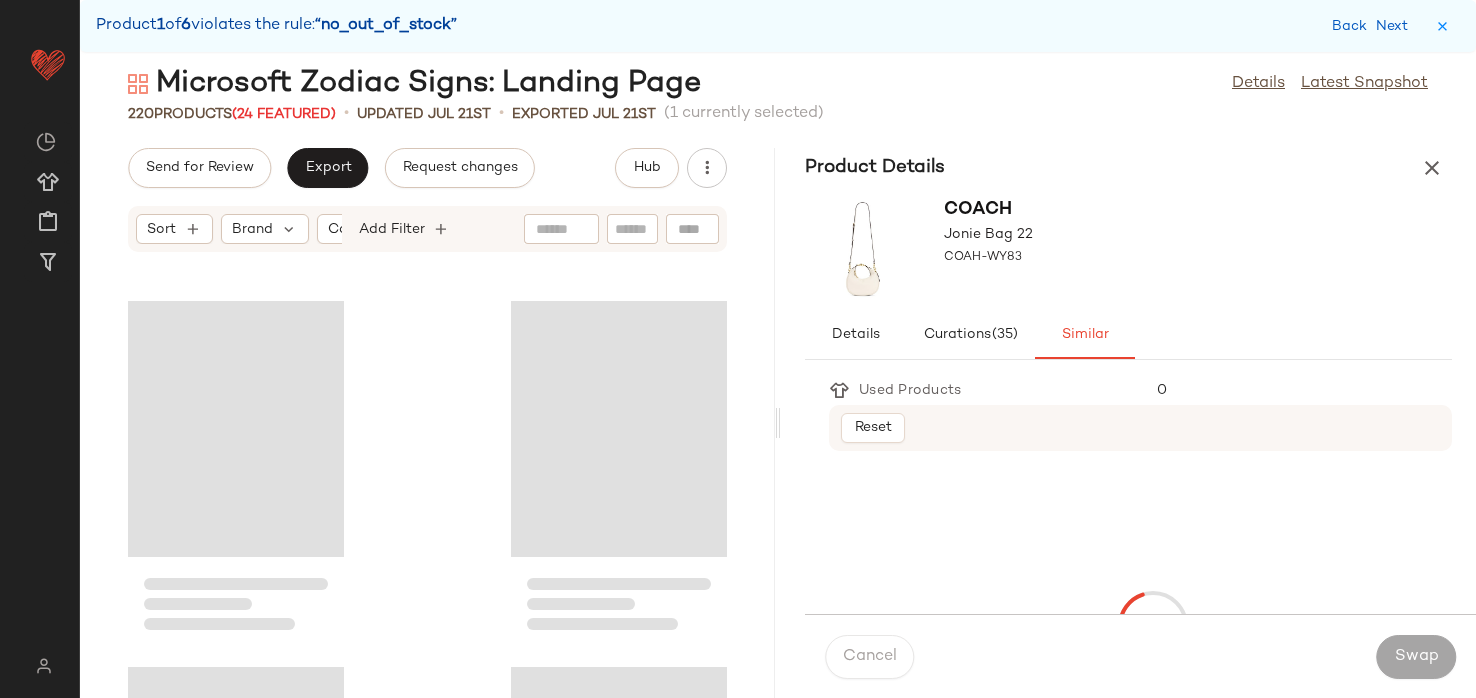 scroll, scrollTop: 5490, scrollLeft: 0, axis: vertical 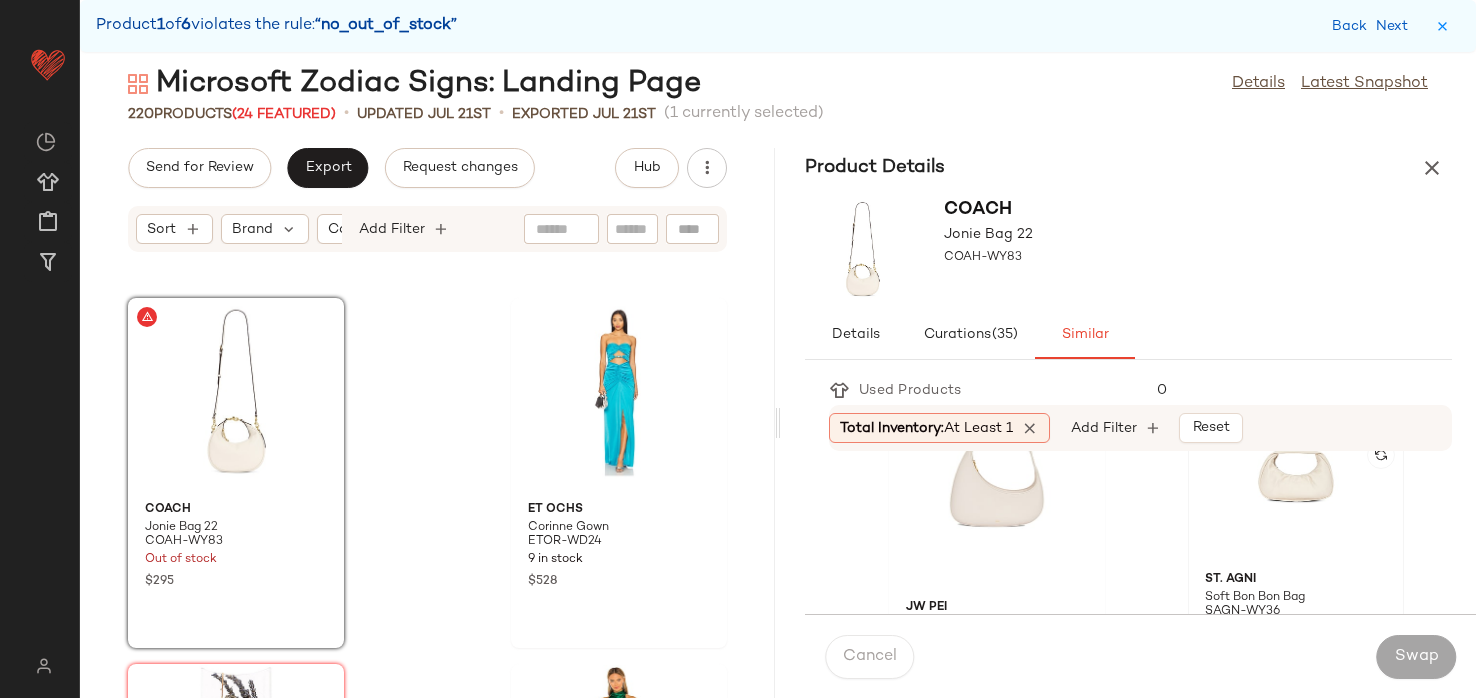 click 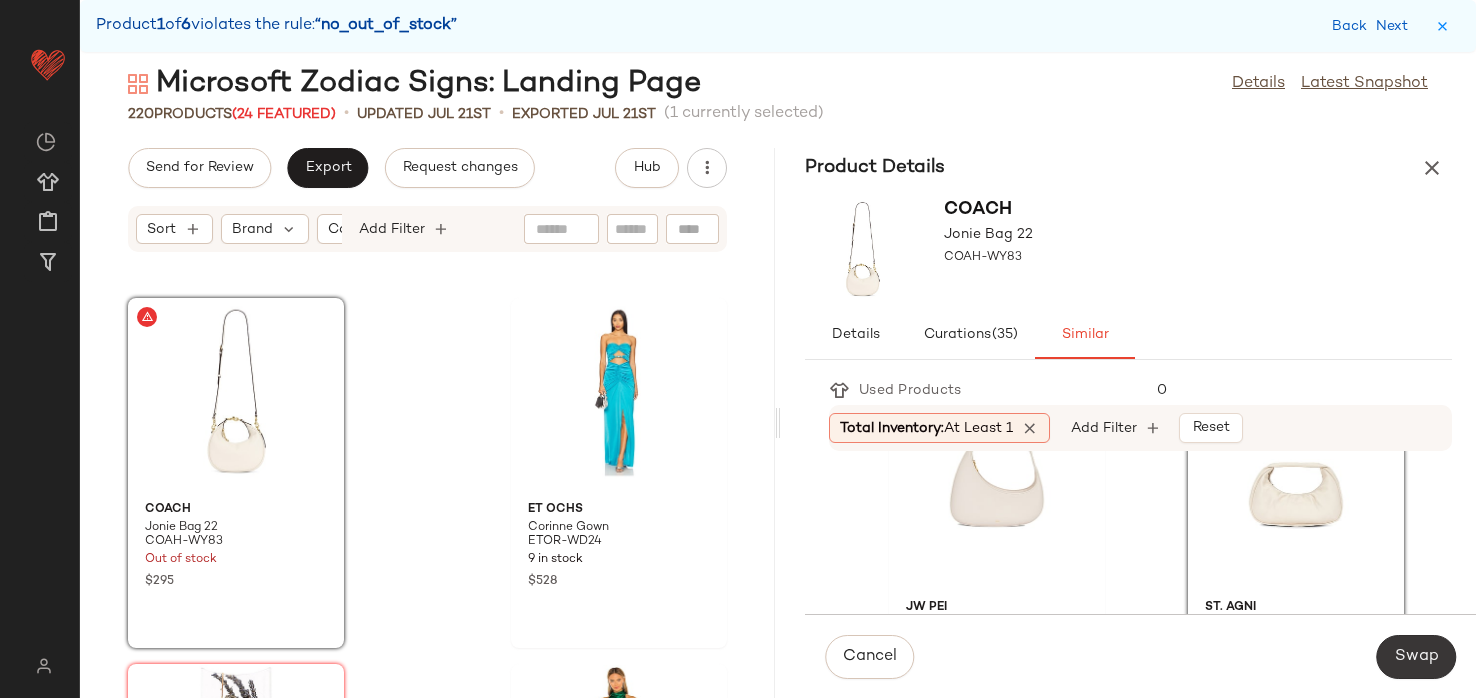click on "Swap" 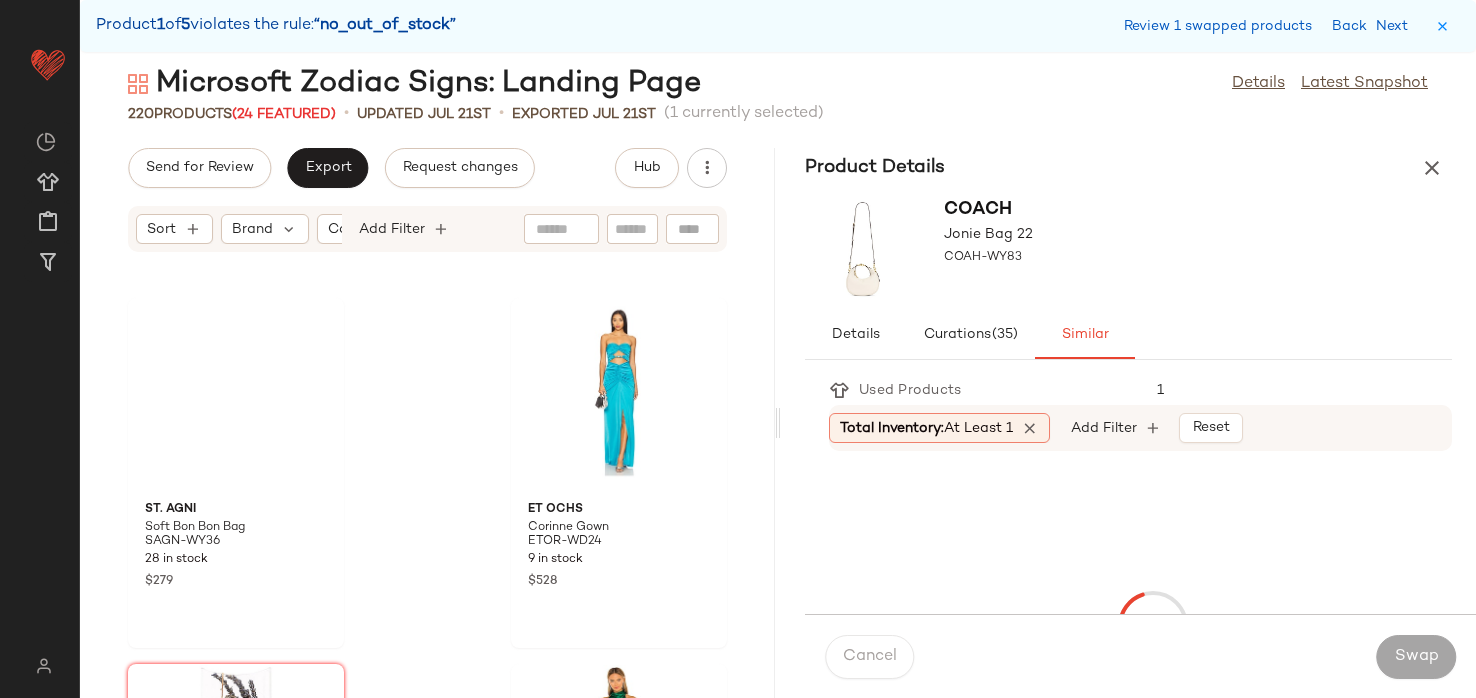 scroll, scrollTop: 8784, scrollLeft: 0, axis: vertical 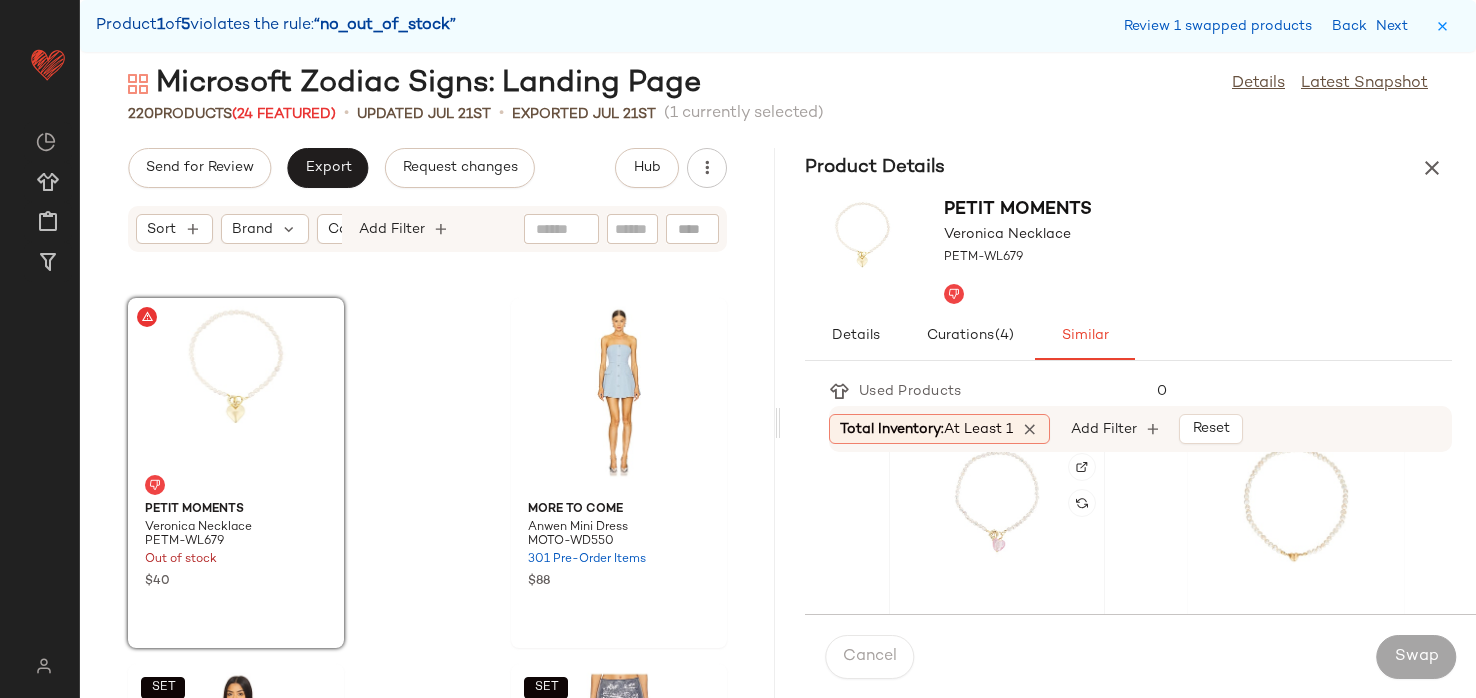 click 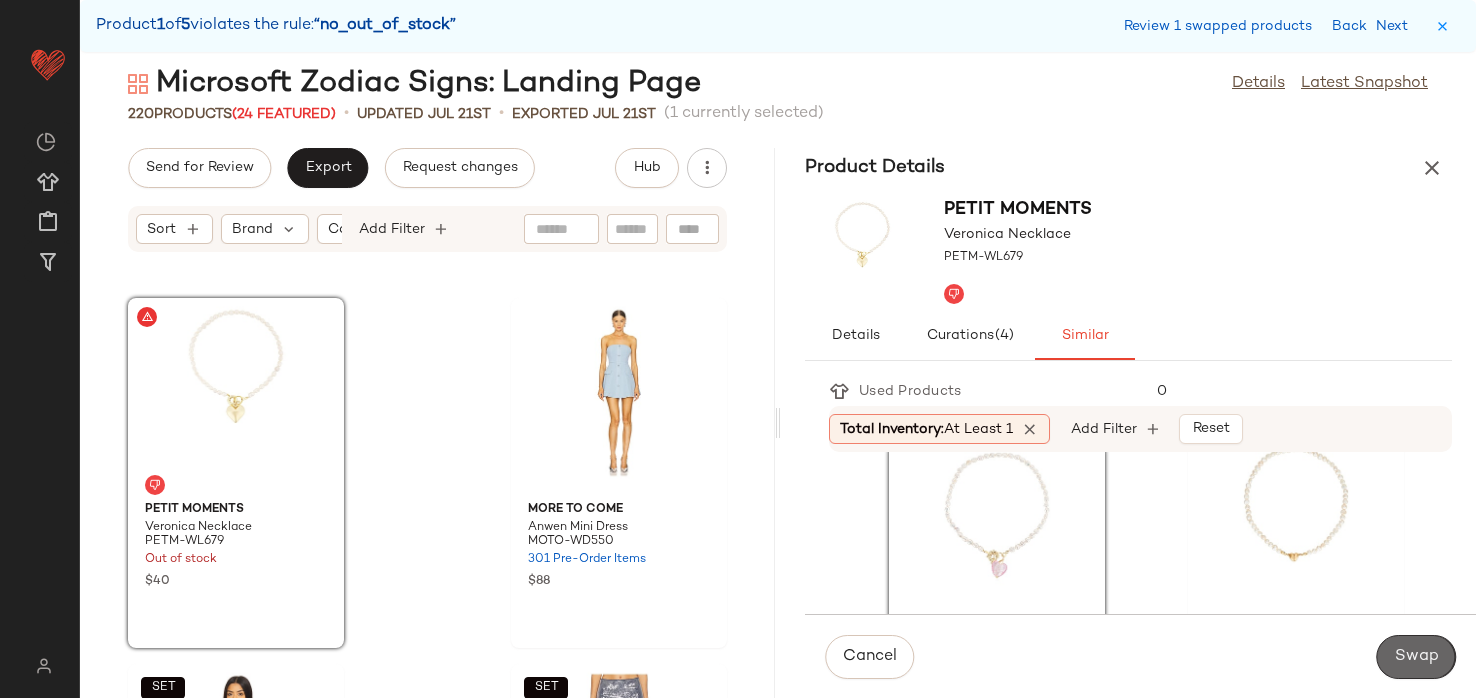 click on "Swap" 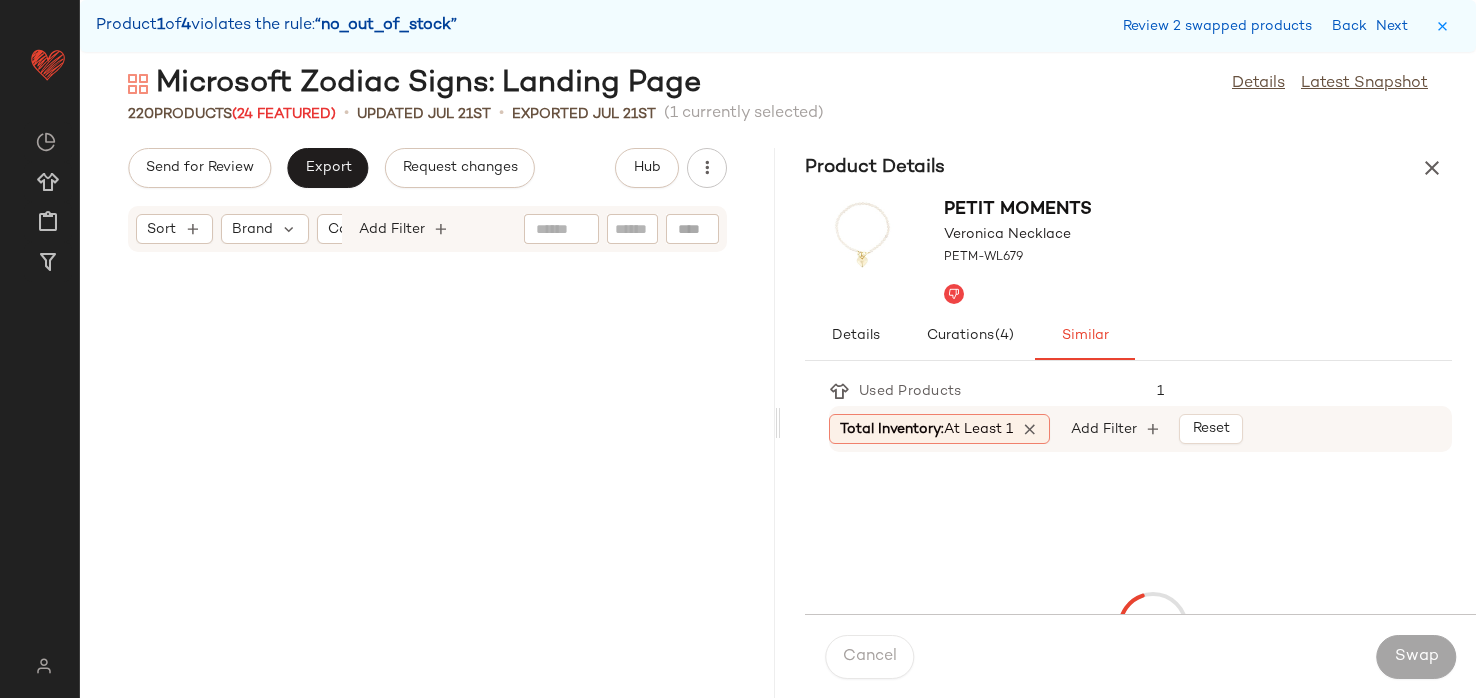 scroll, scrollTop: 12078, scrollLeft: 0, axis: vertical 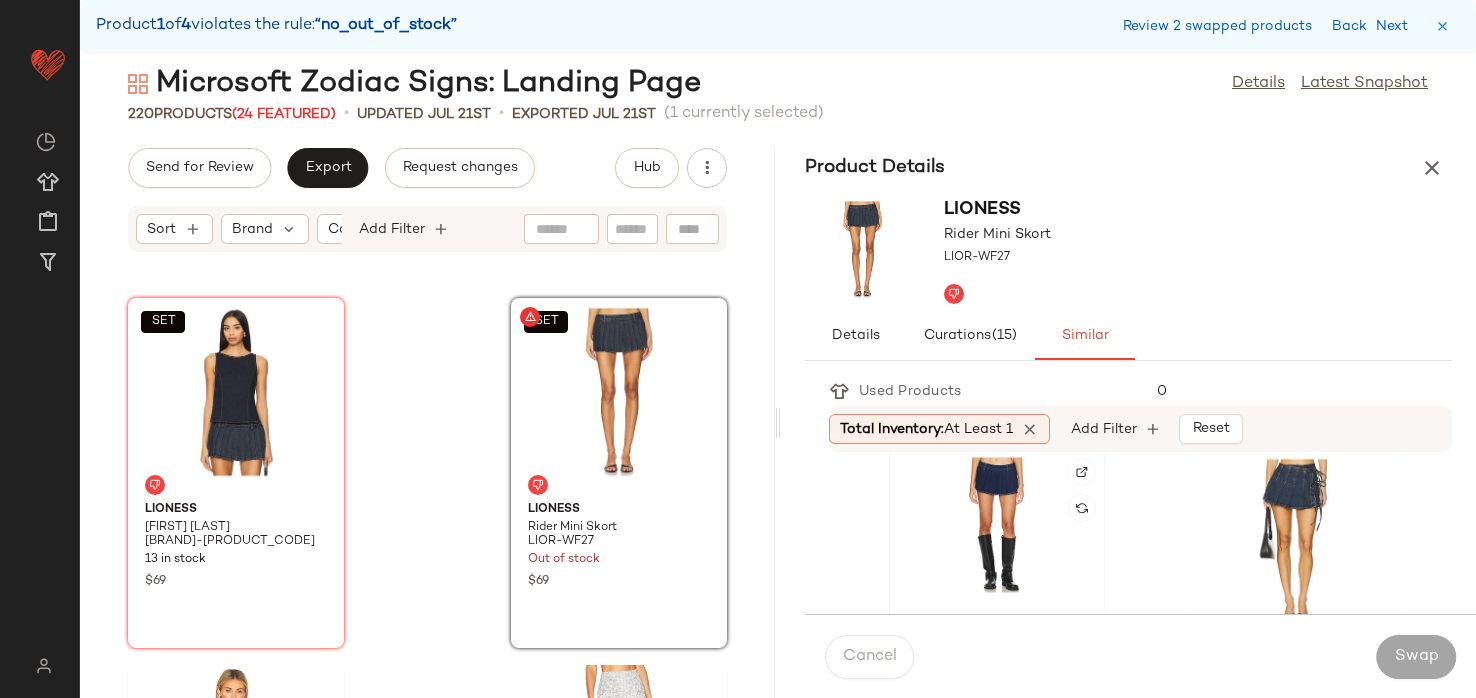 click 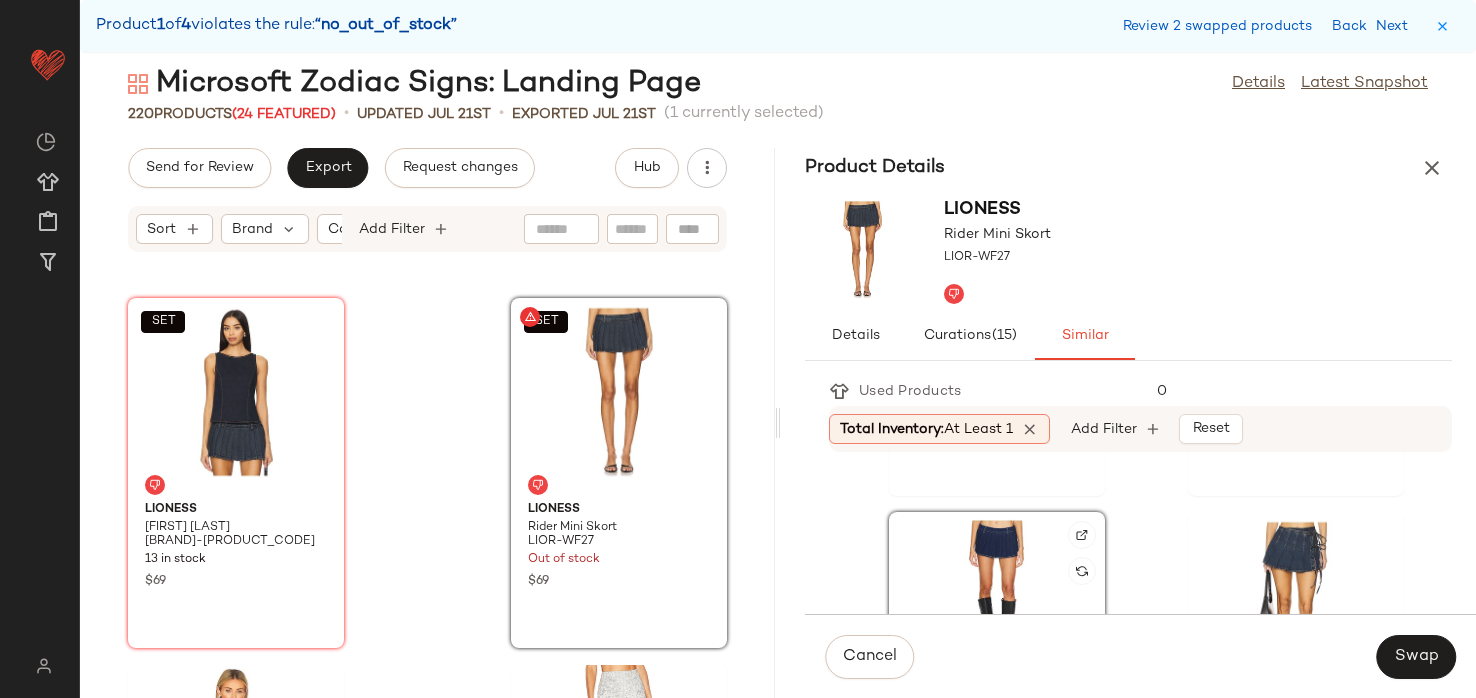 scroll, scrollTop: 320, scrollLeft: 0, axis: vertical 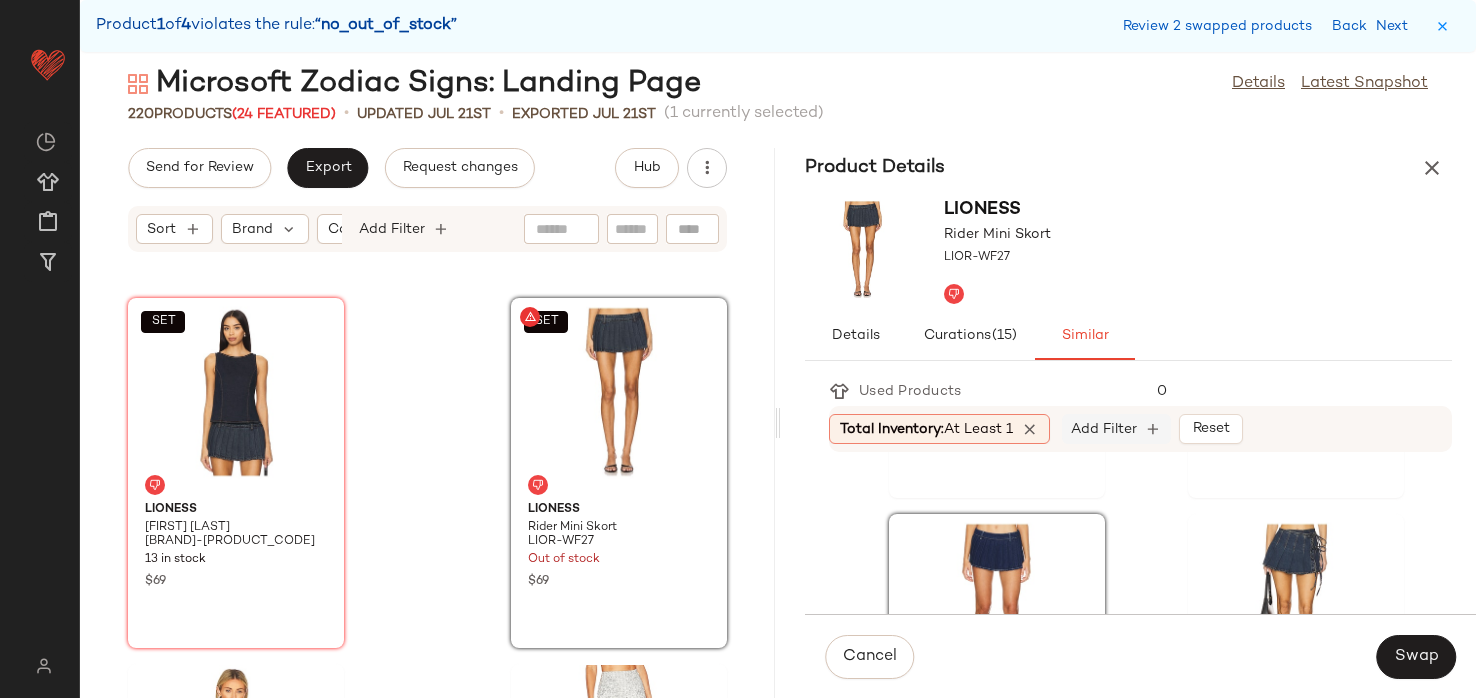 click on "Add Filter" at bounding box center [1104, 429] 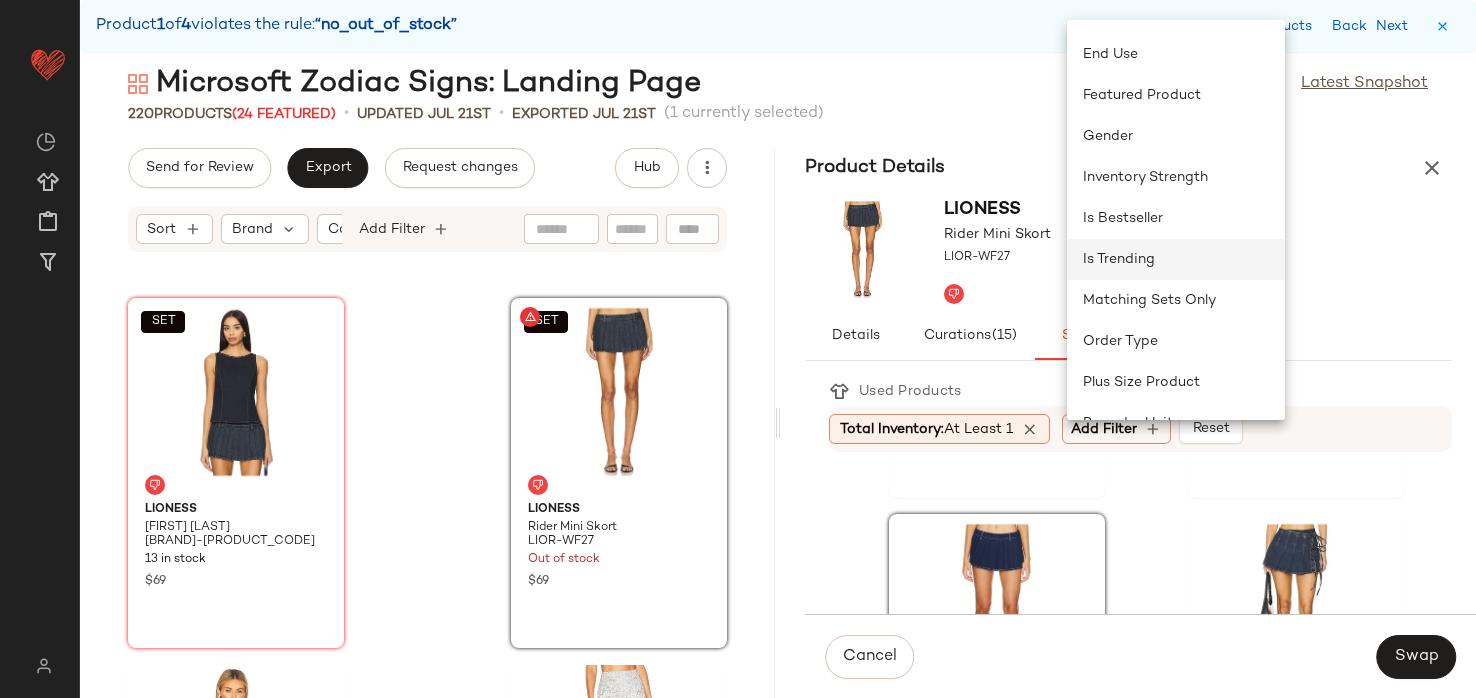 scroll, scrollTop: 567, scrollLeft: 0, axis: vertical 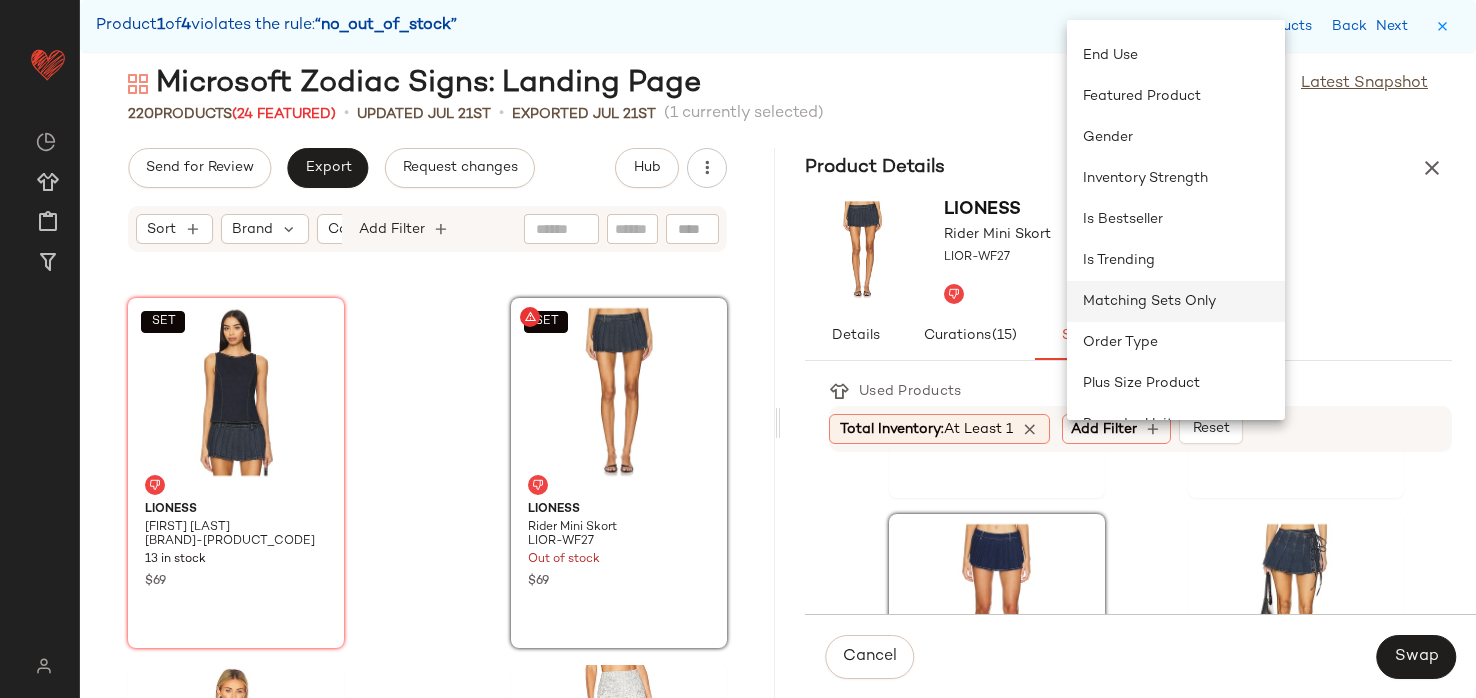 click on "Matching Sets Only" 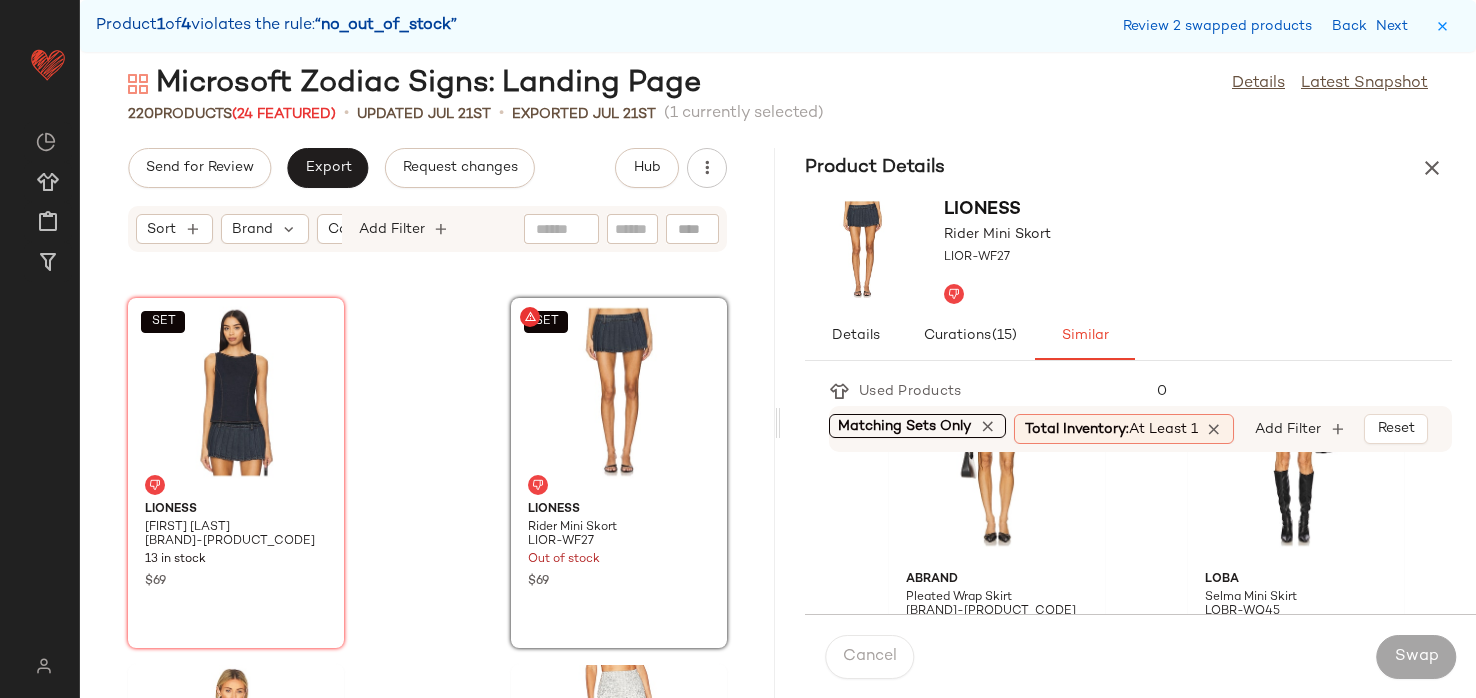 scroll, scrollTop: 87, scrollLeft: 0, axis: vertical 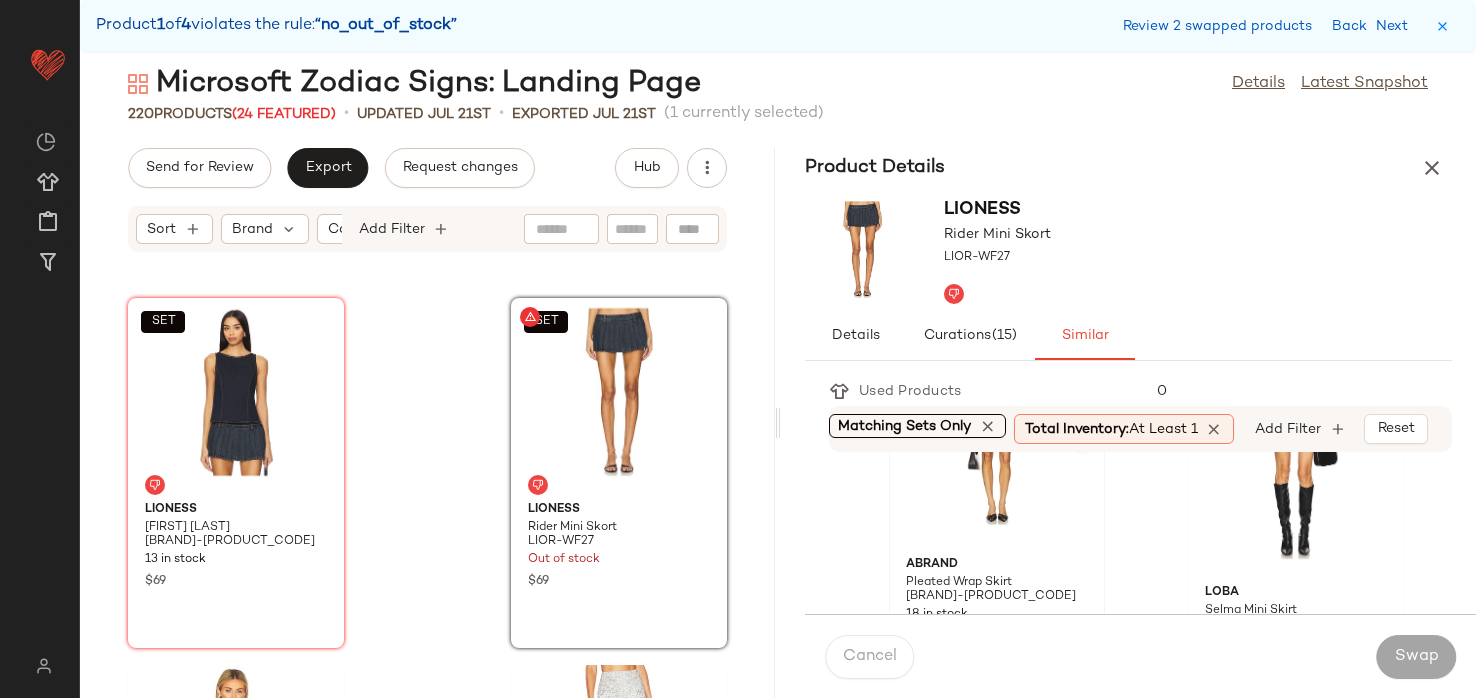 click 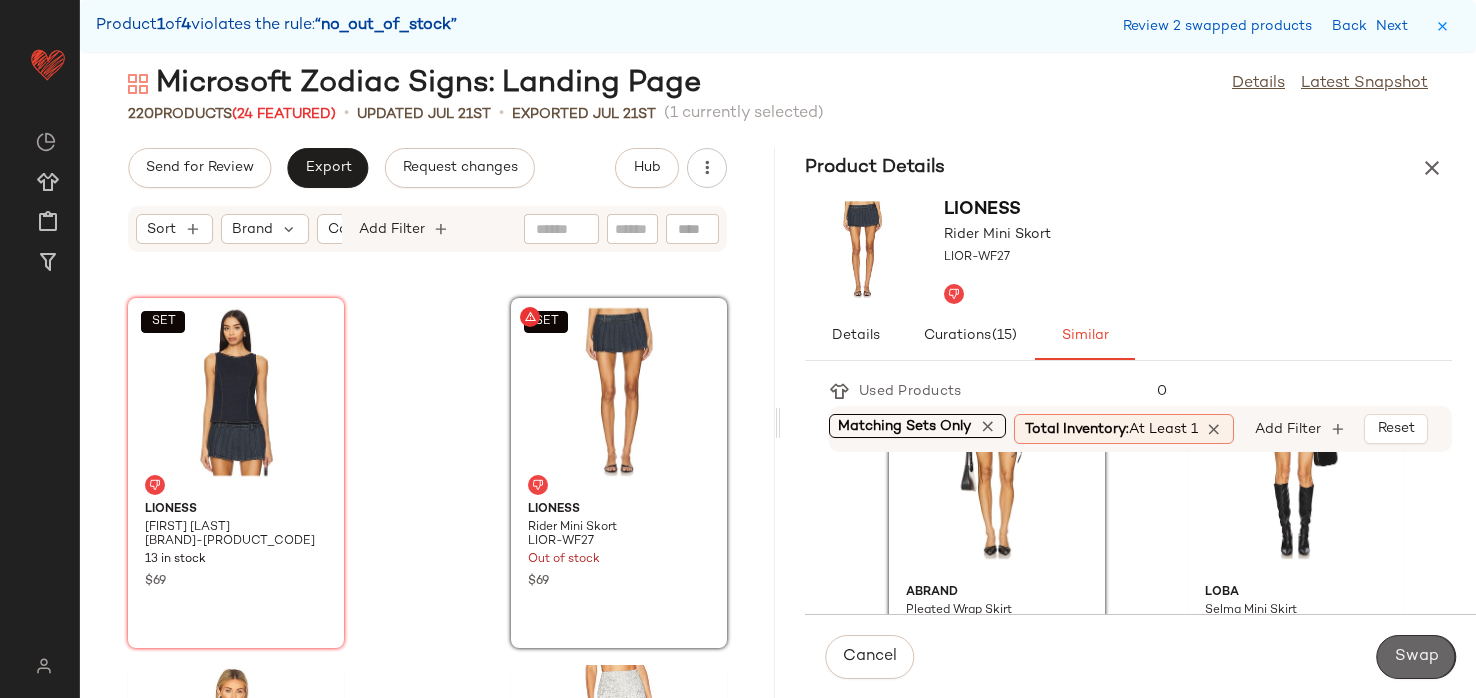click on "Swap" at bounding box center [1416, 657] 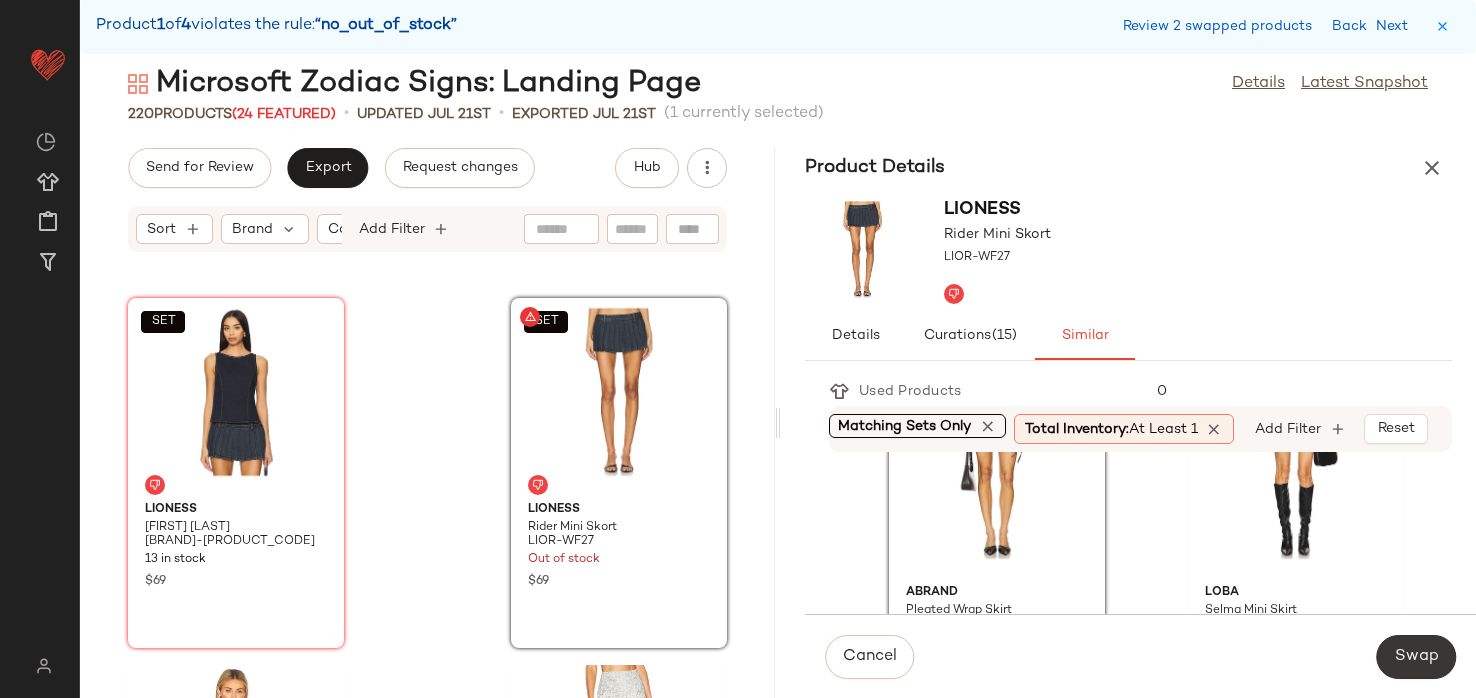 scroll, scrollTop: 18300, scrollLeft: 0, axis: vertical 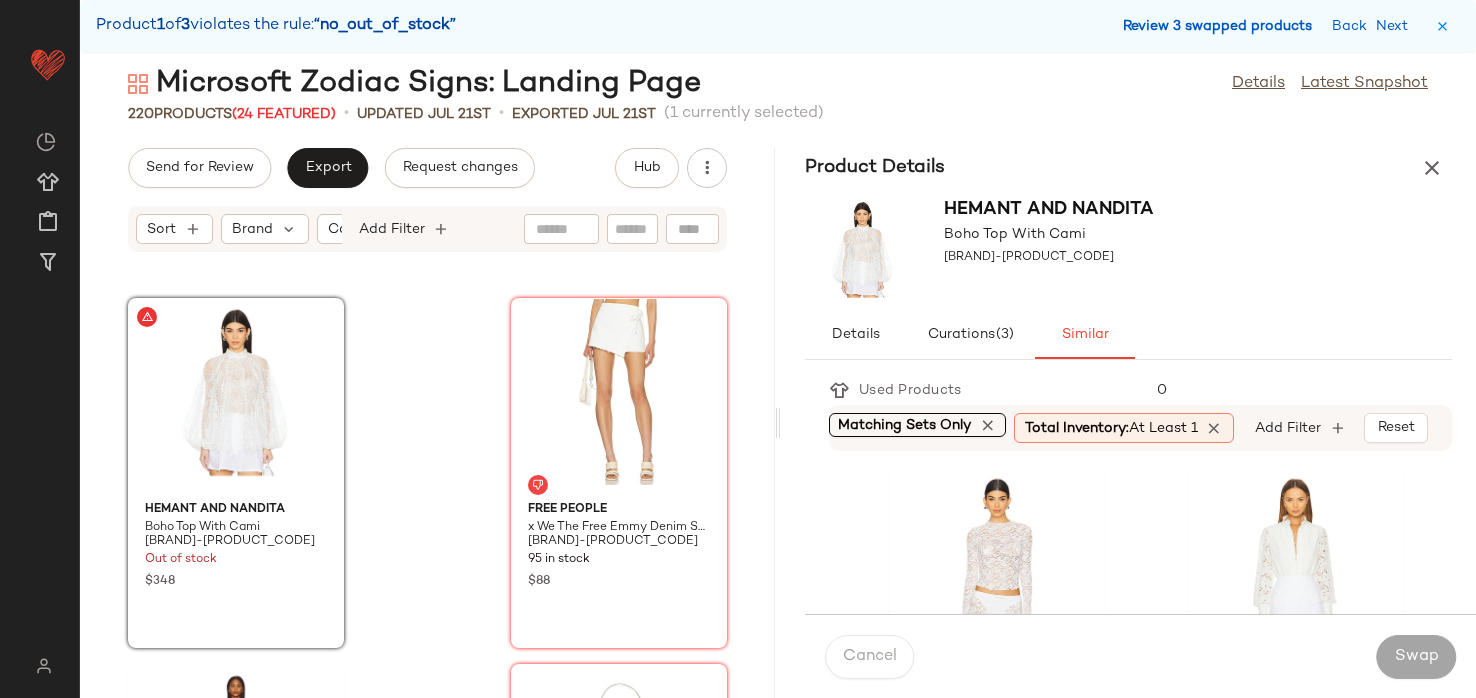 click on "Review 3 swapped products" at bounding box center (1217, 26) 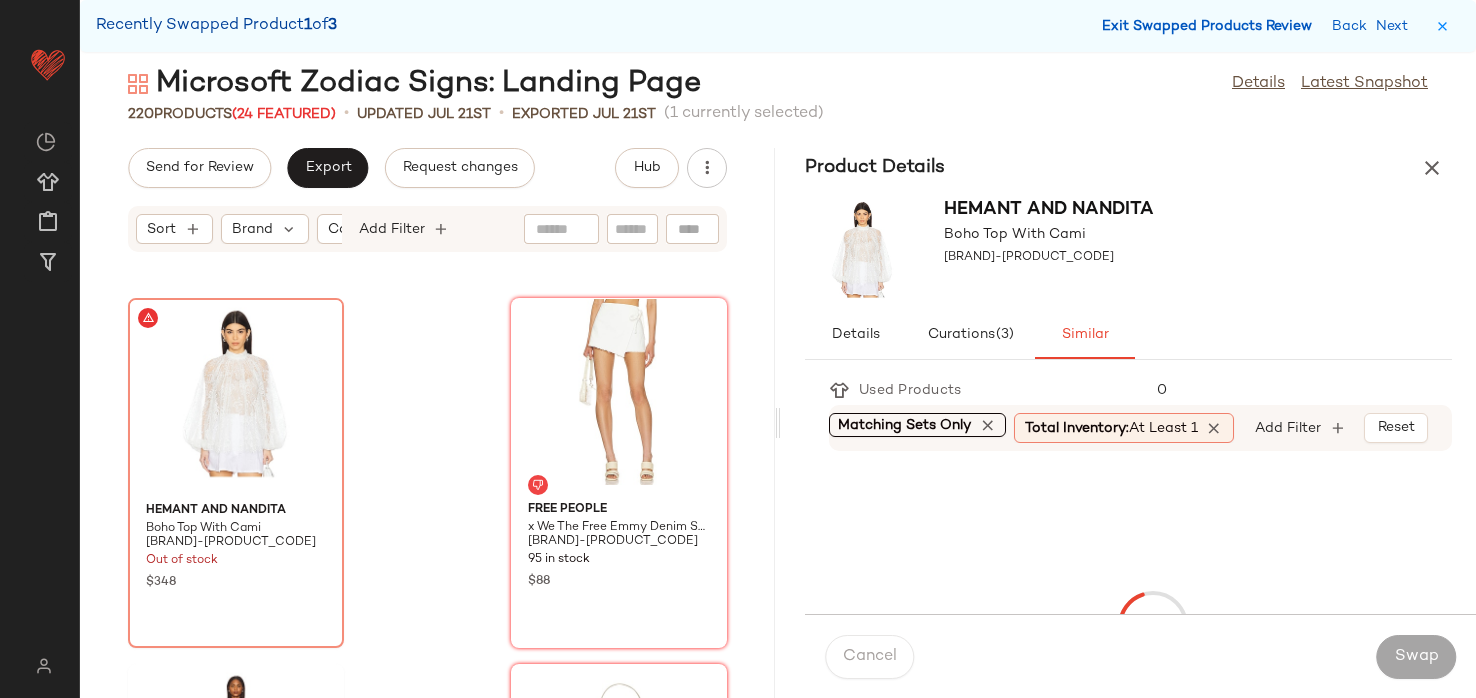 scroll, scrollTop: 5490, scrollLeft: 0, axis: vertical 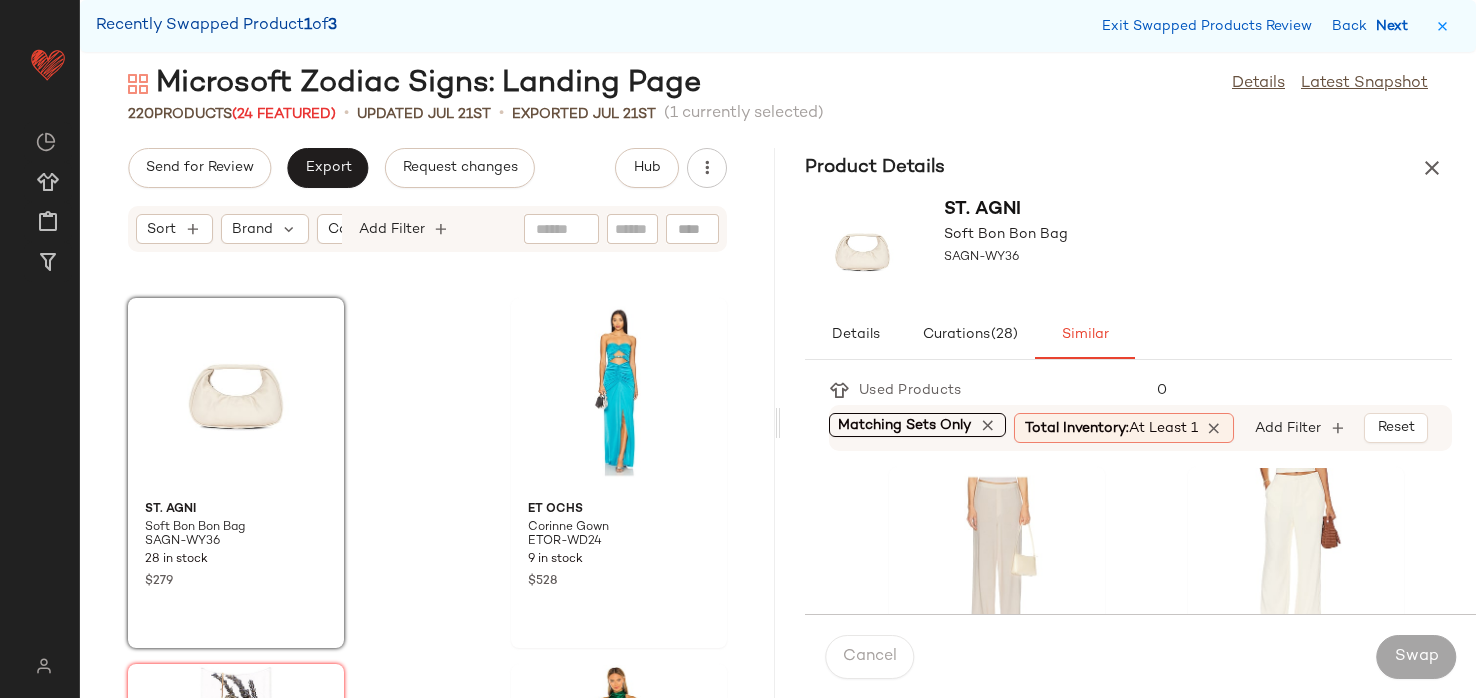 click on "Next" at bounding box center [1396, 26] 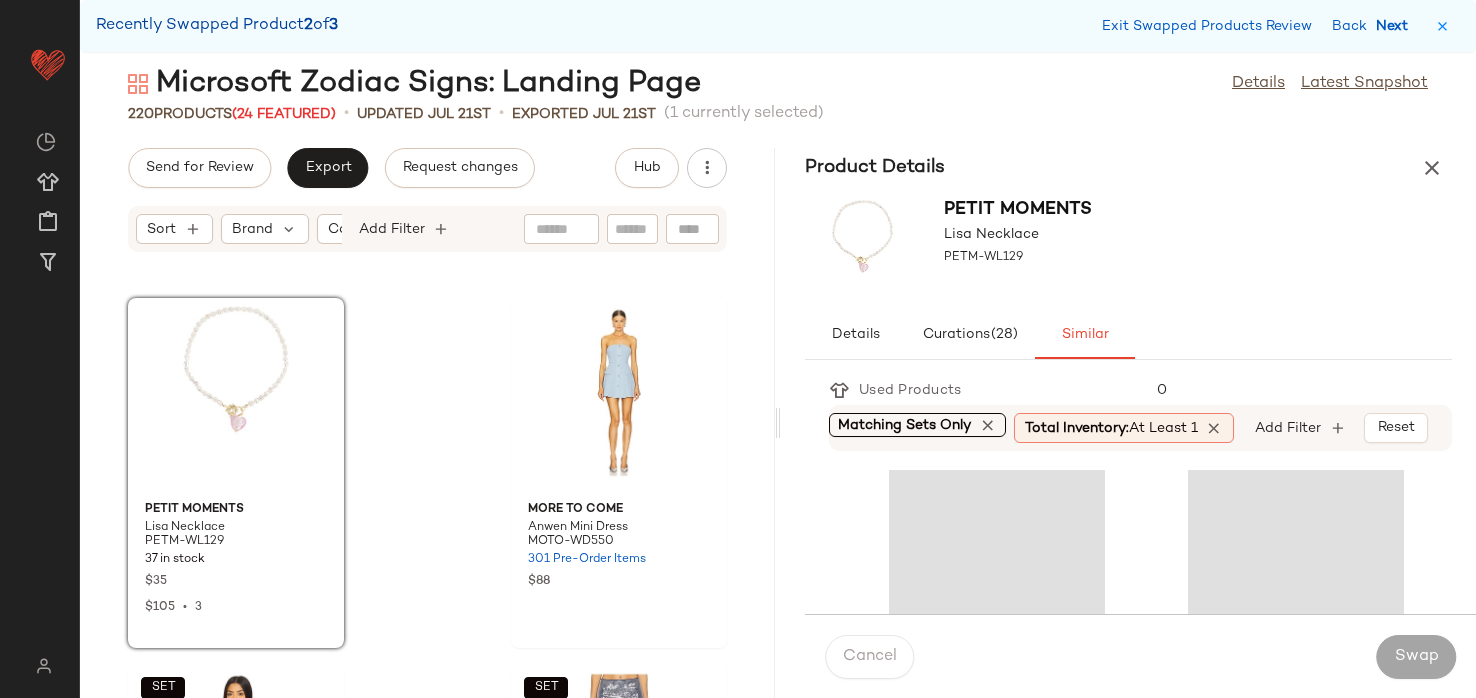 click on "Next" at bounding box center (1396, 26) 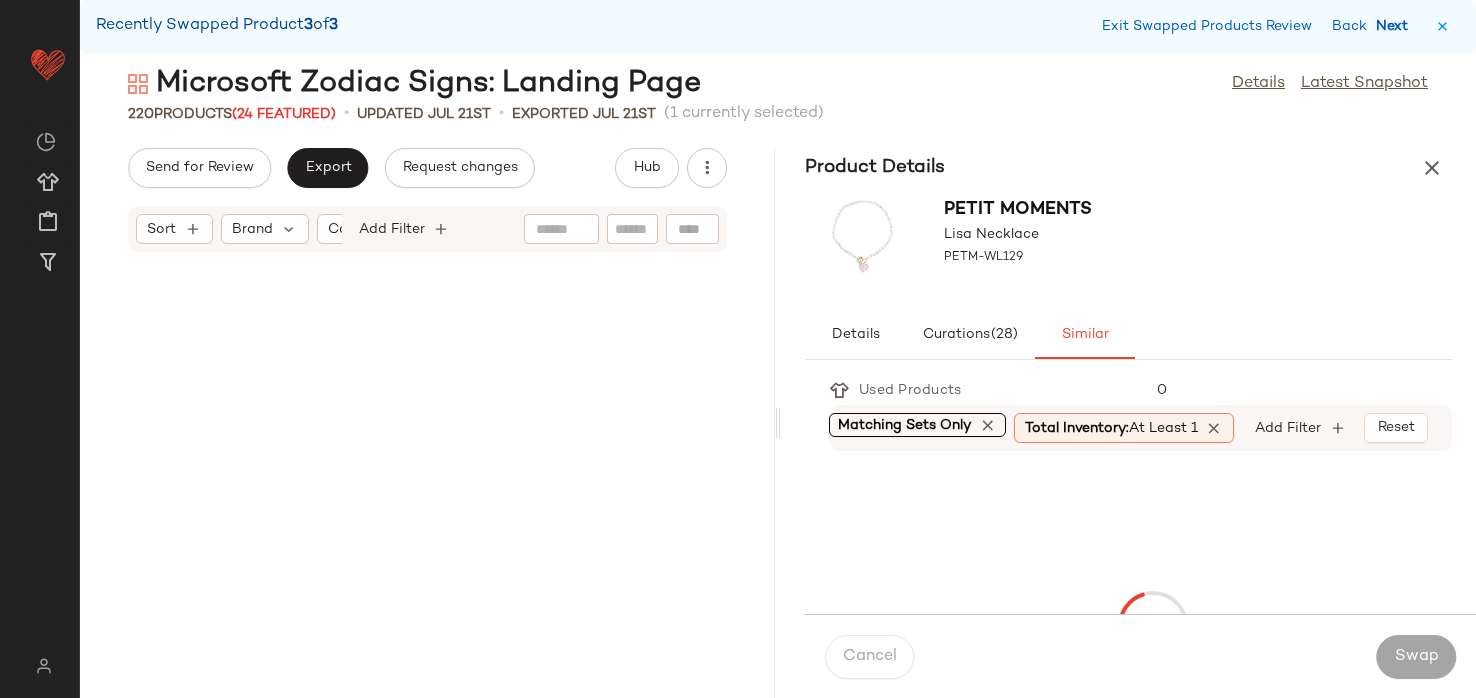 scroll, scrollTop: 12078, scrollLeft: 0, axis: vertical 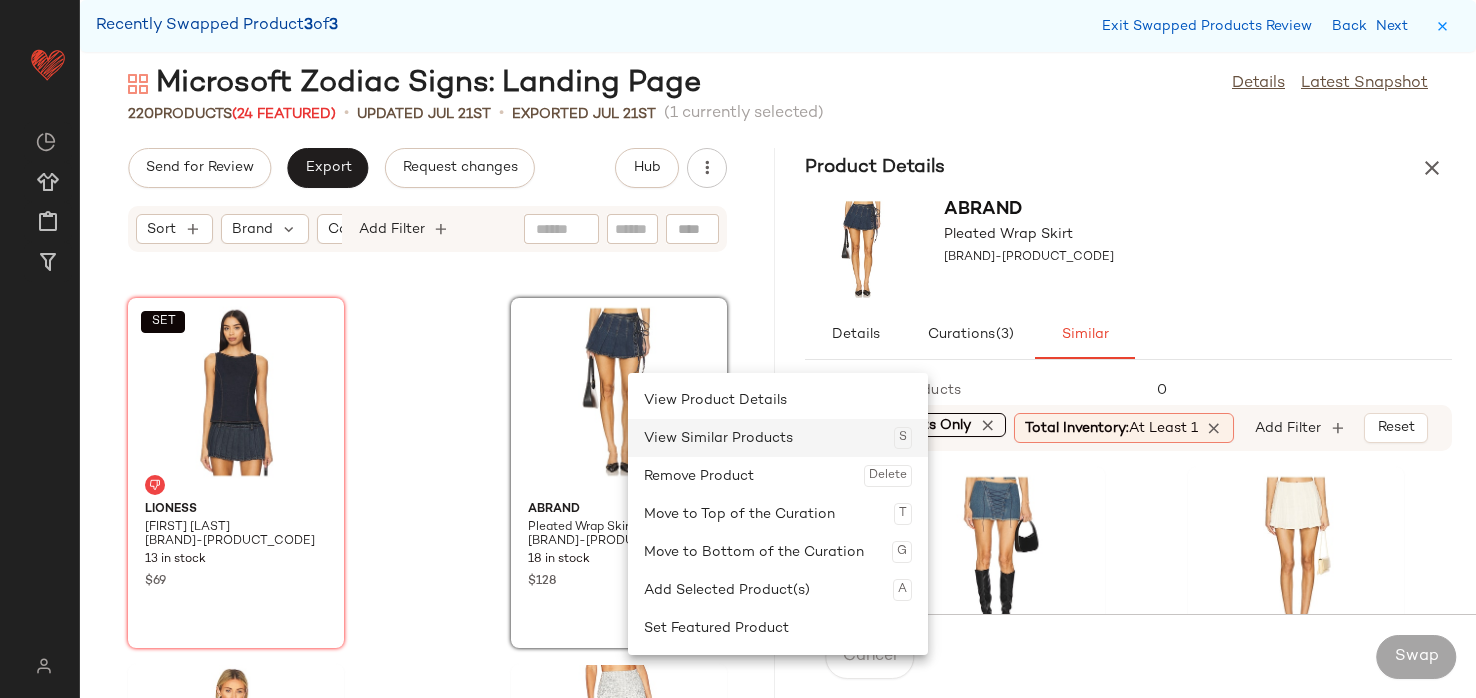 click on "View Similar Products  S" 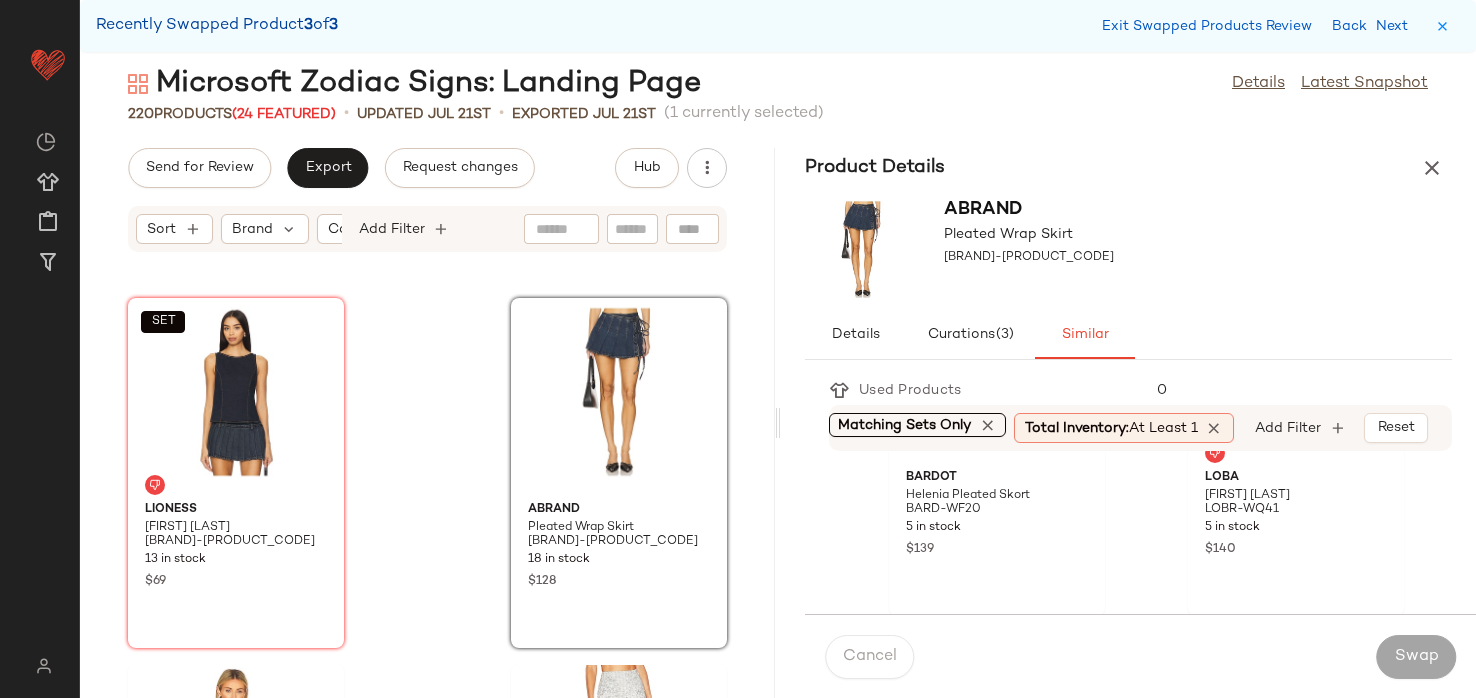scroll, scrollTop: 1951, scrollLeft: 0, axis: vertical 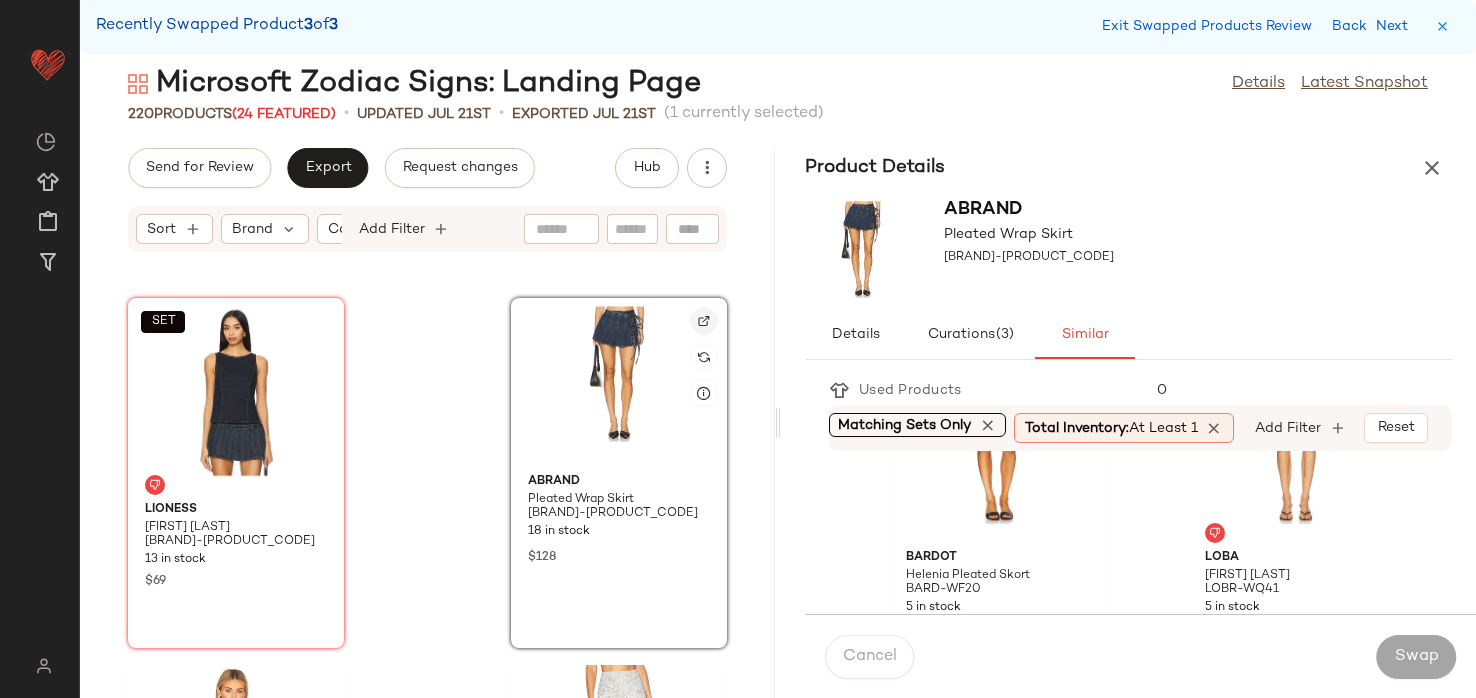 click 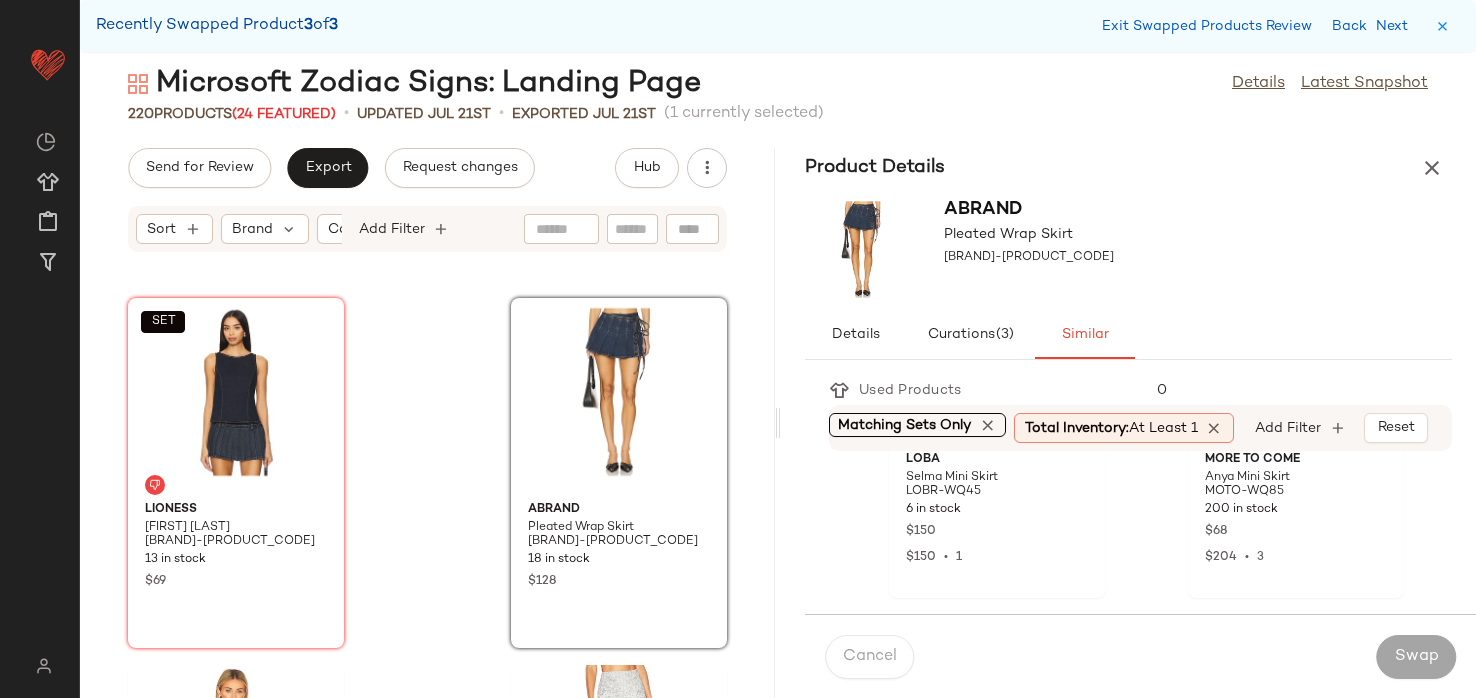 scroll, scrollTop: 0, scrollLeft: 0, axis: both 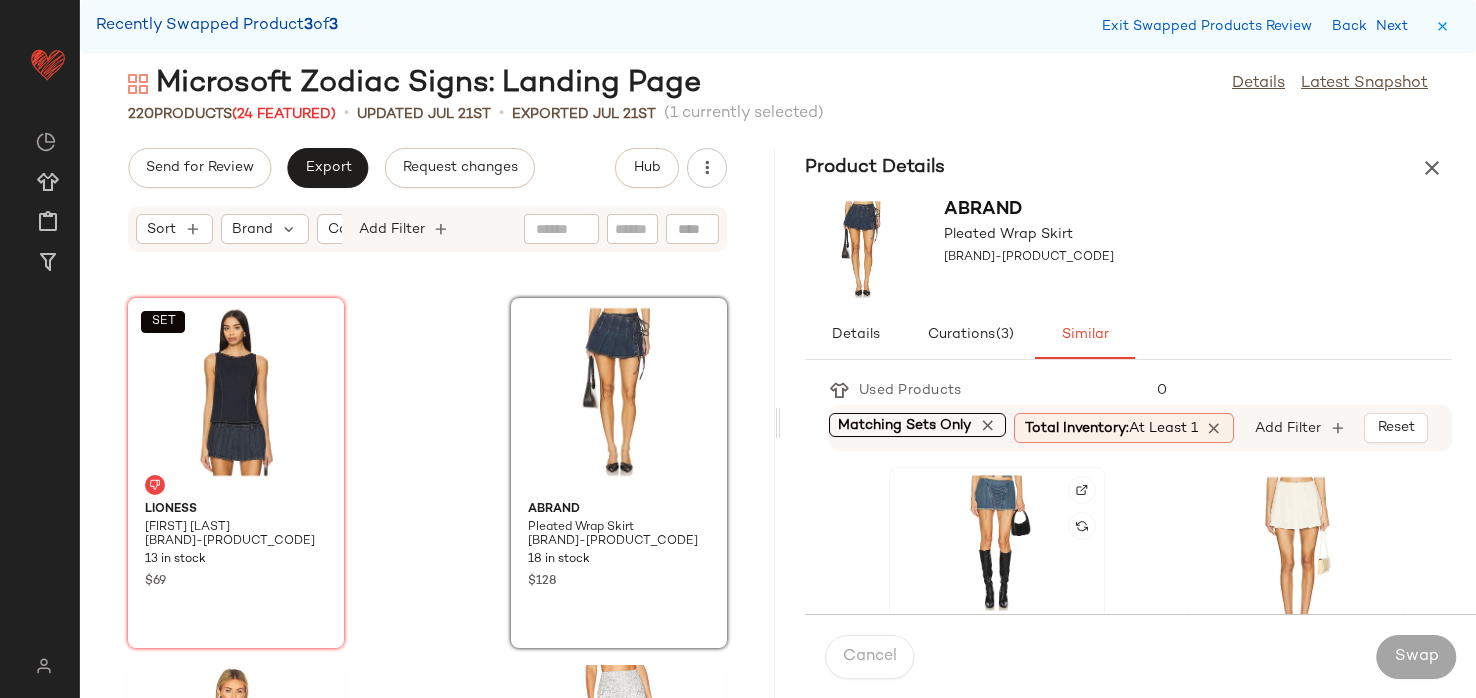 click 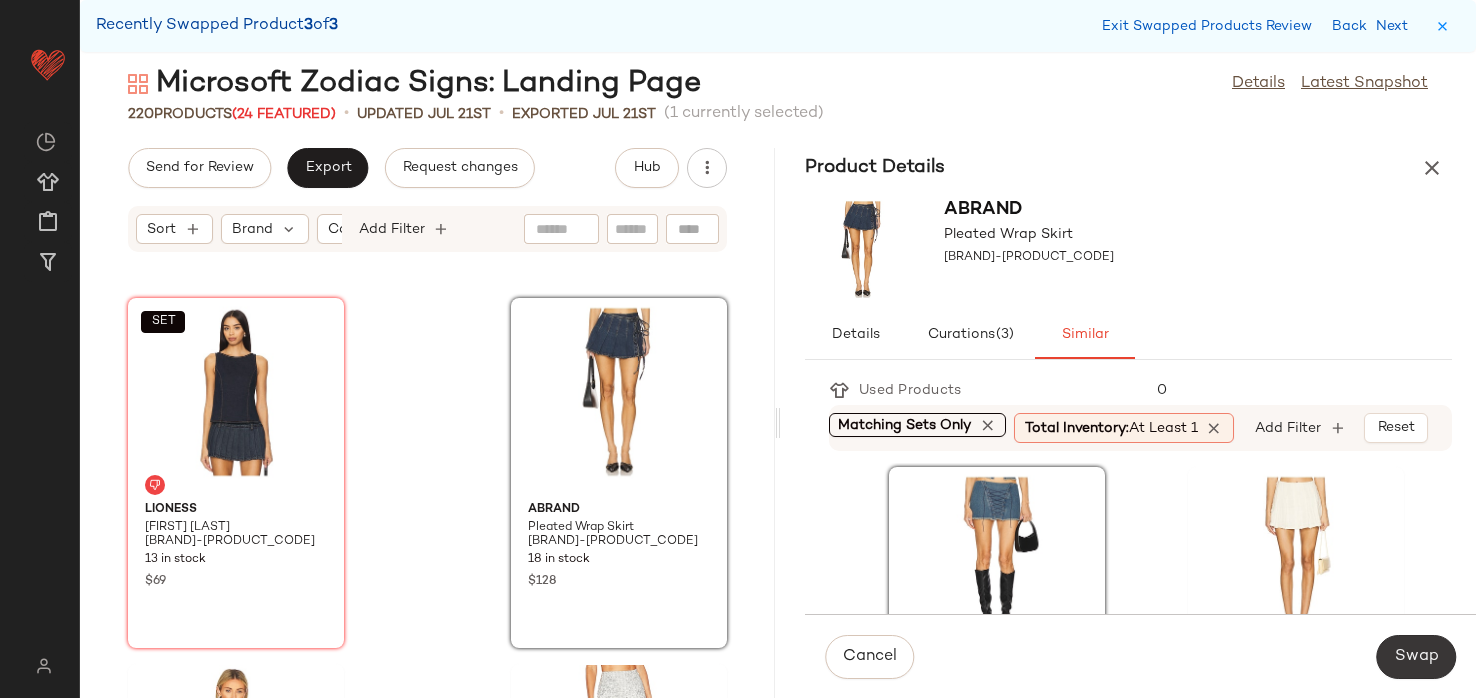 click on "Swap" 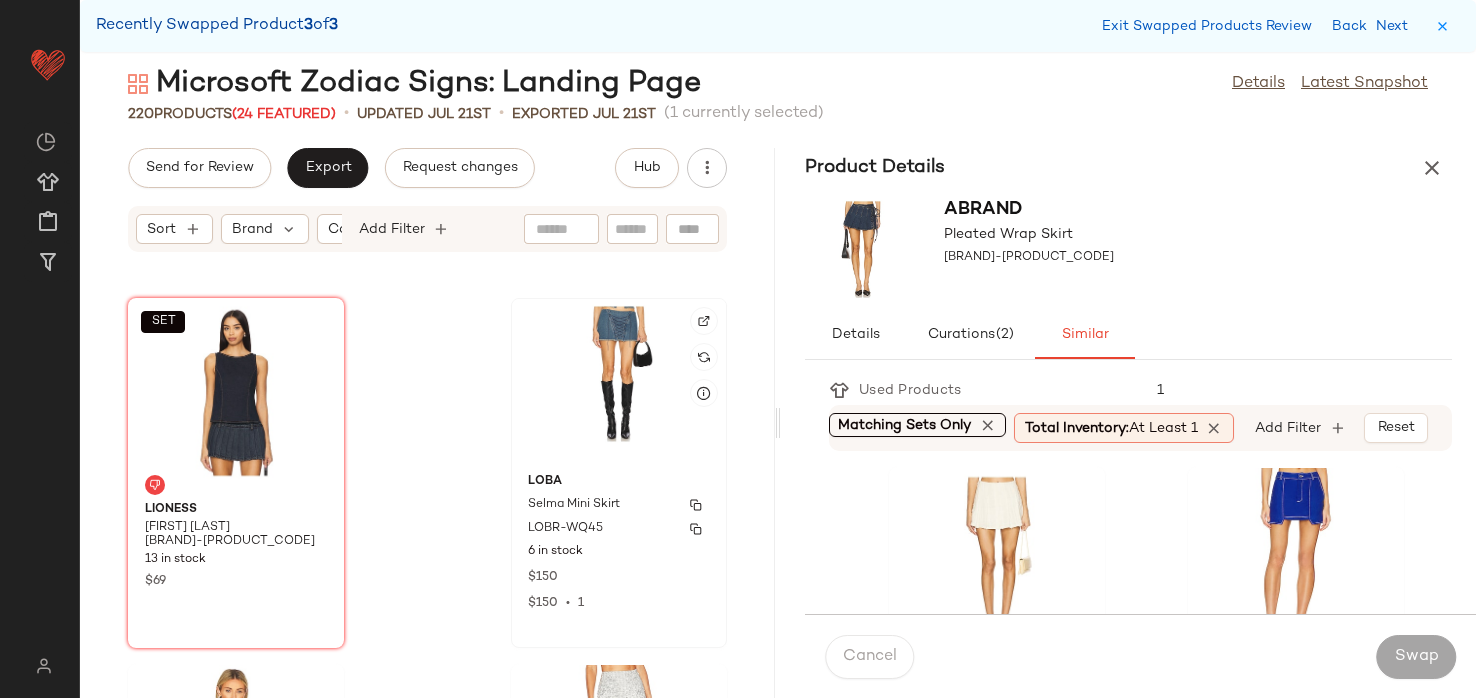 click on "[FIRST] [LAST] [PRODUCT] [PRODUCT_CODE] 6 in stock $150 $150 • 1" 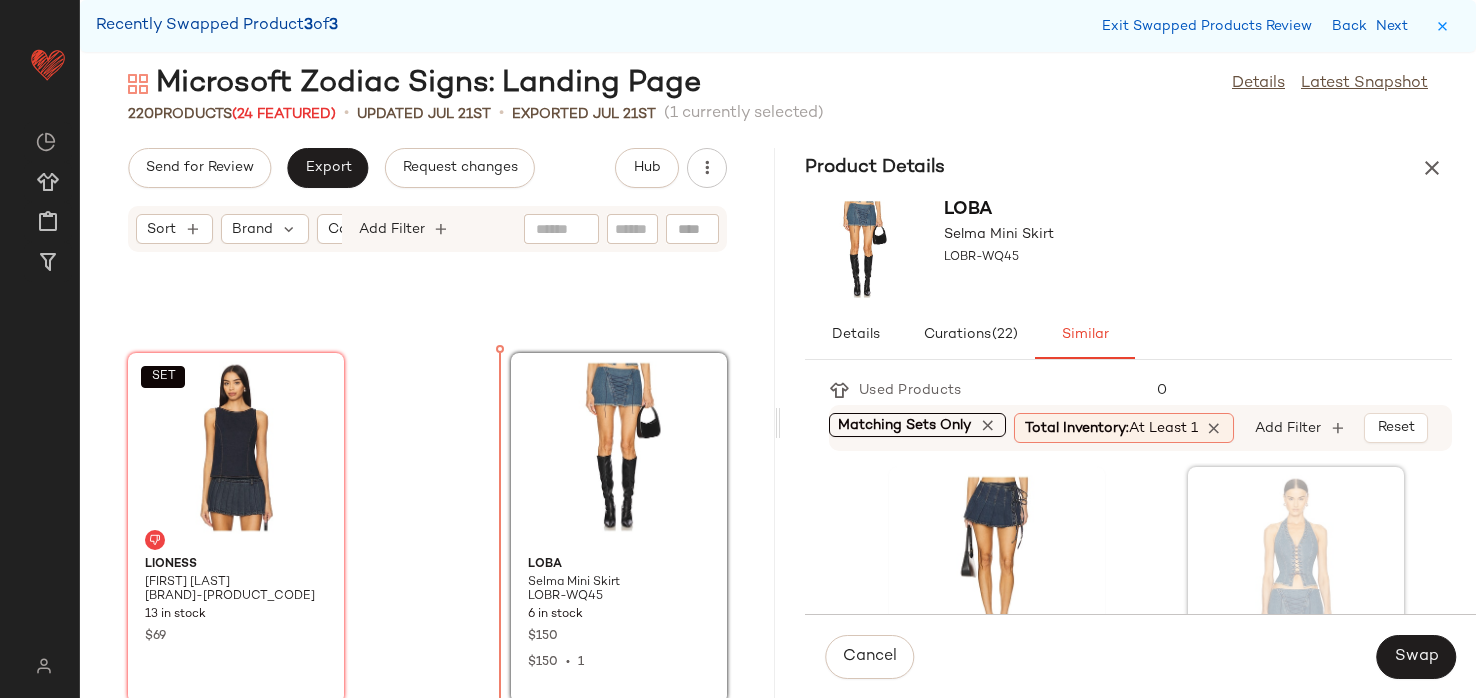 scroll, scrollTop: 11942, scrollLeft: 0, axis: vertical 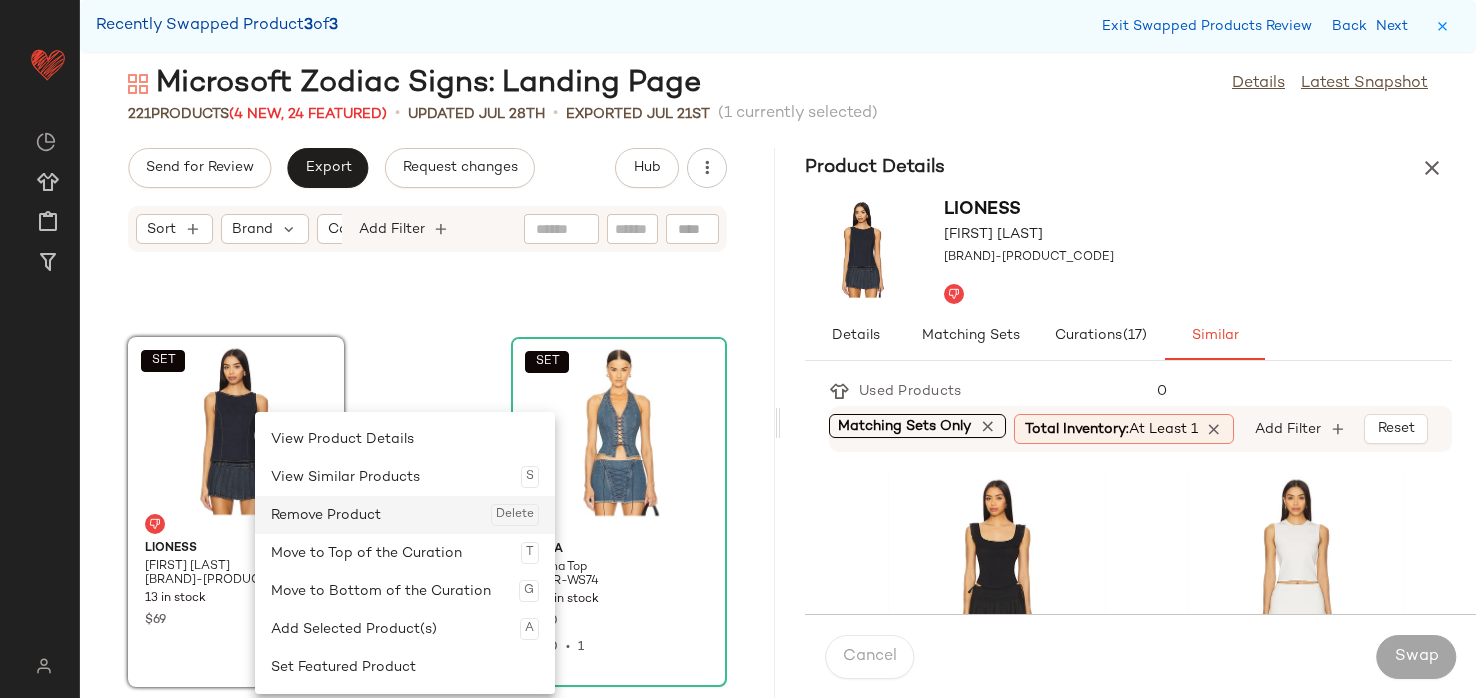 click on "Remove Product  Delete" 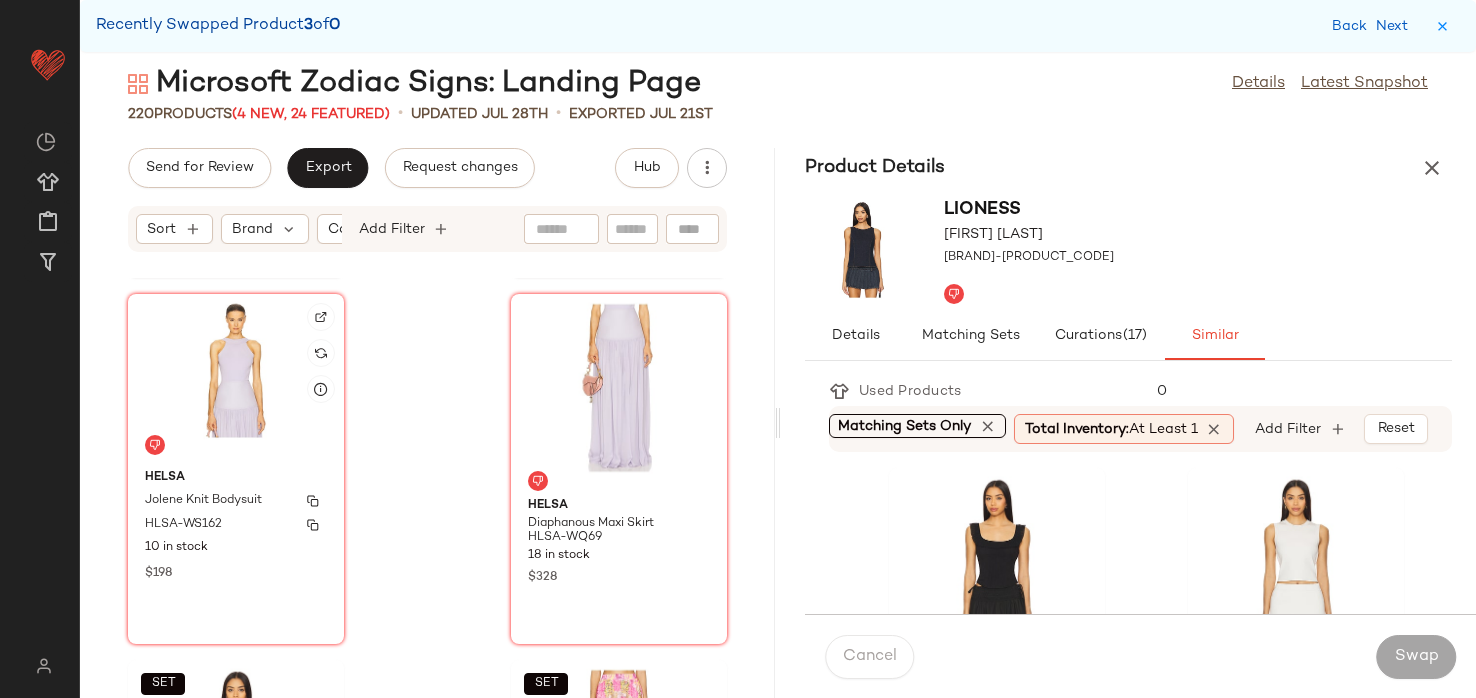 scroll, scrollTop: 13580, scrollLeft: 0, axis: vertical 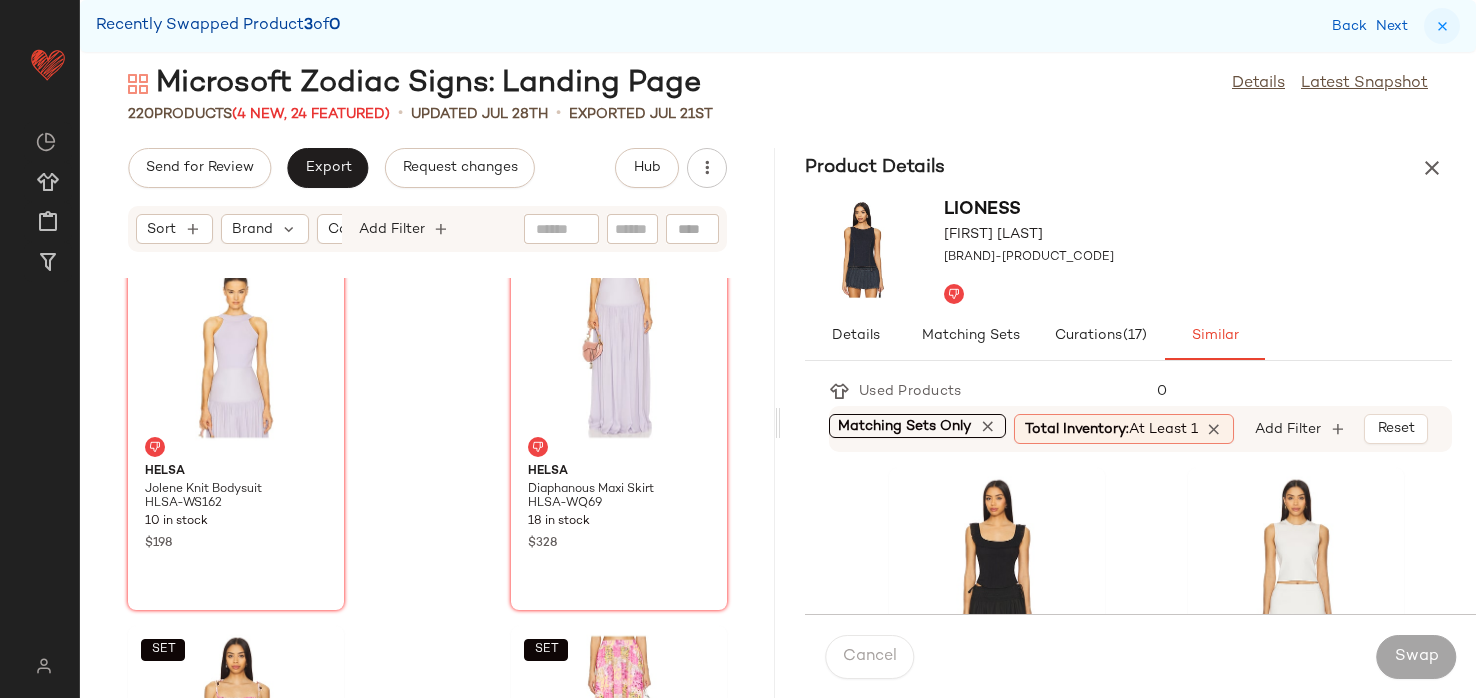 click at bounding box center [1442, 26] 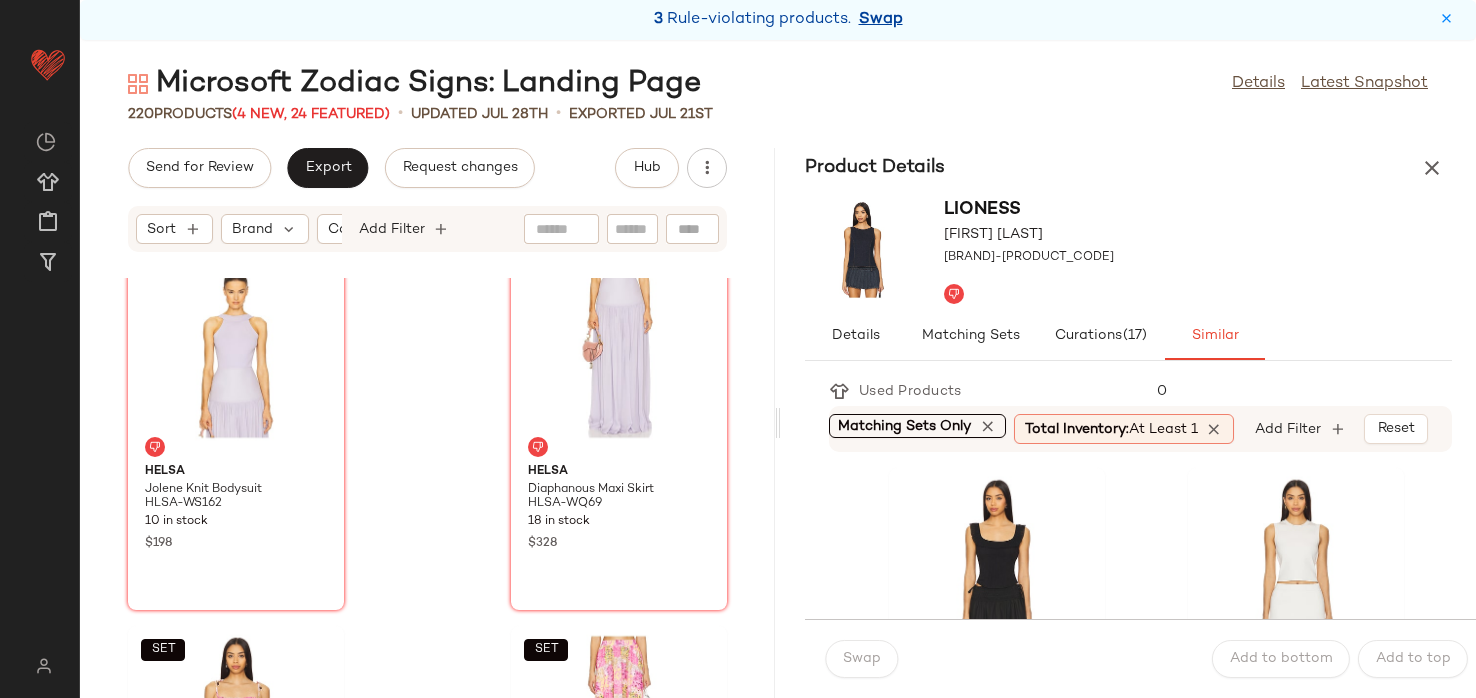 click on "Swap" at bounding box center [881, 20] 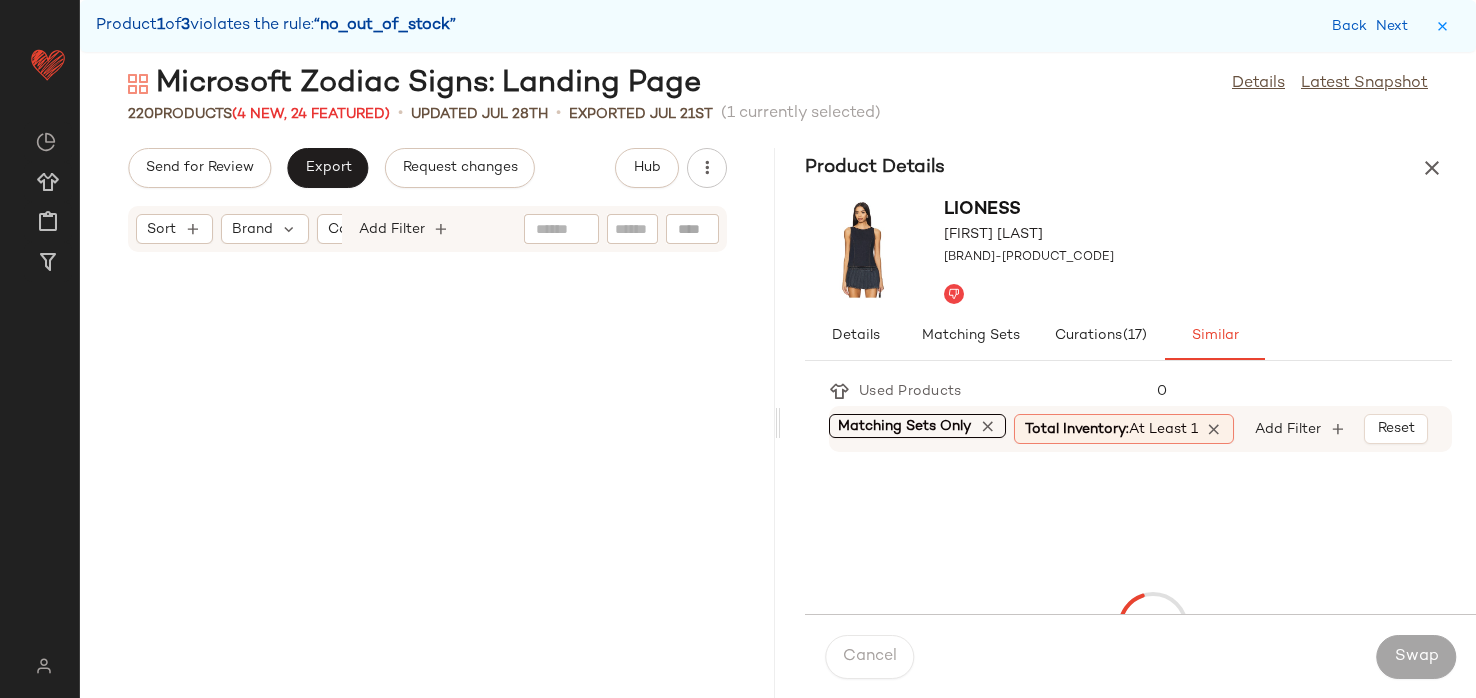 scroll, scrollTop: 18300, scrollLeft: 0, axis: vertical 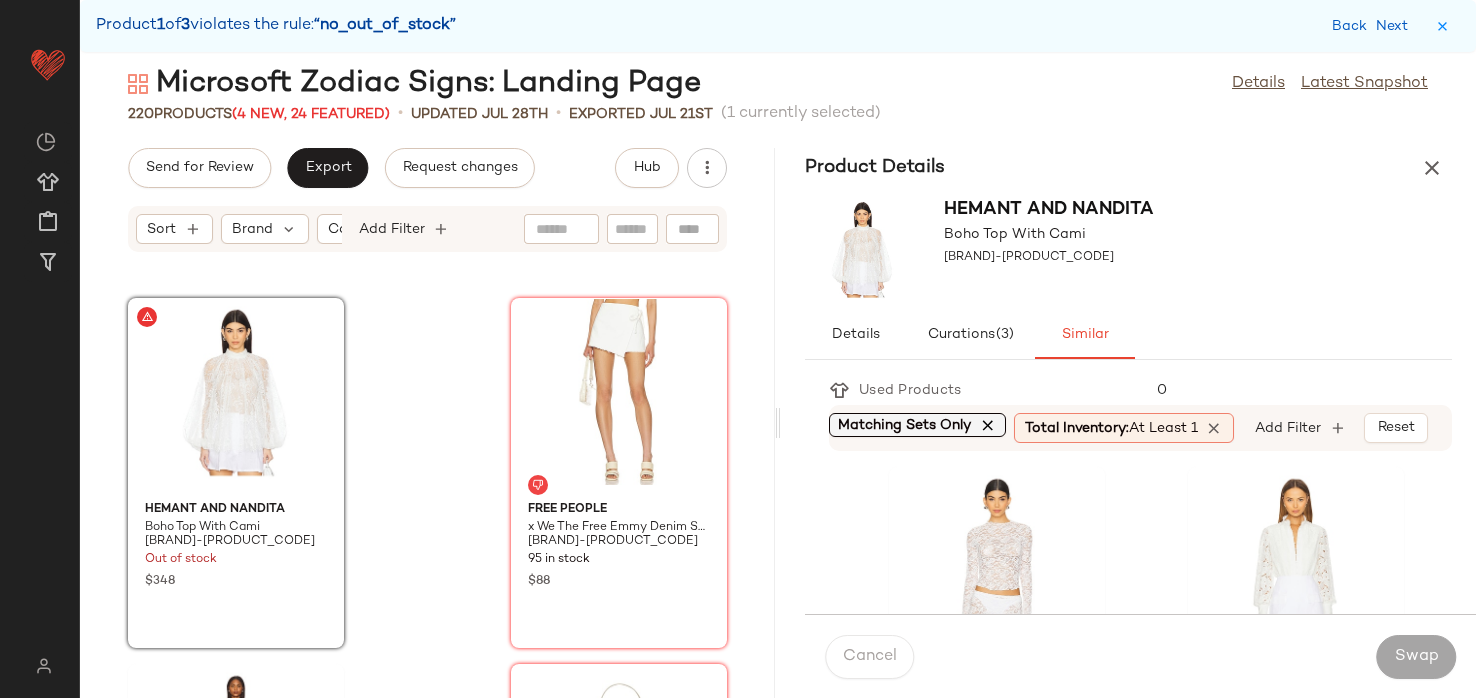 click at bounding box center [988, 425] 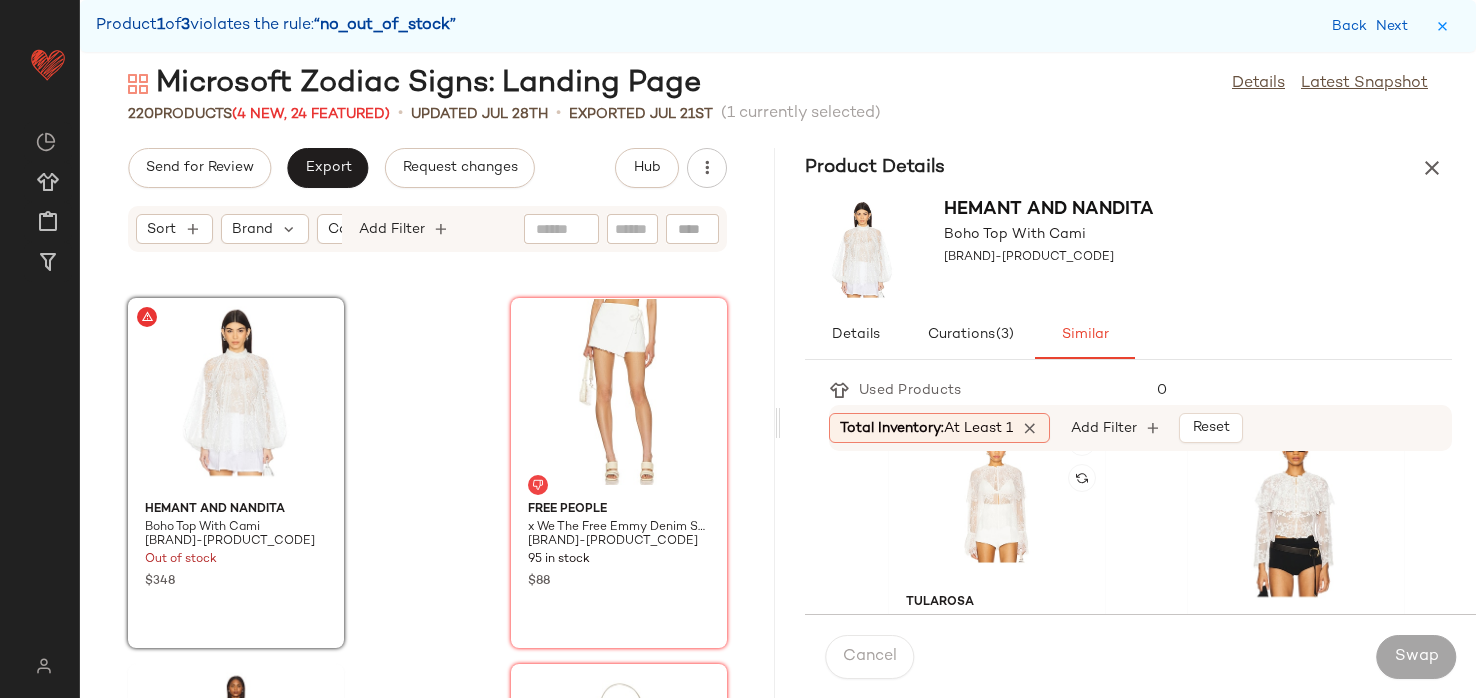 scroll, scrollTop: 421, scrollLeft: 0, axis: vertical 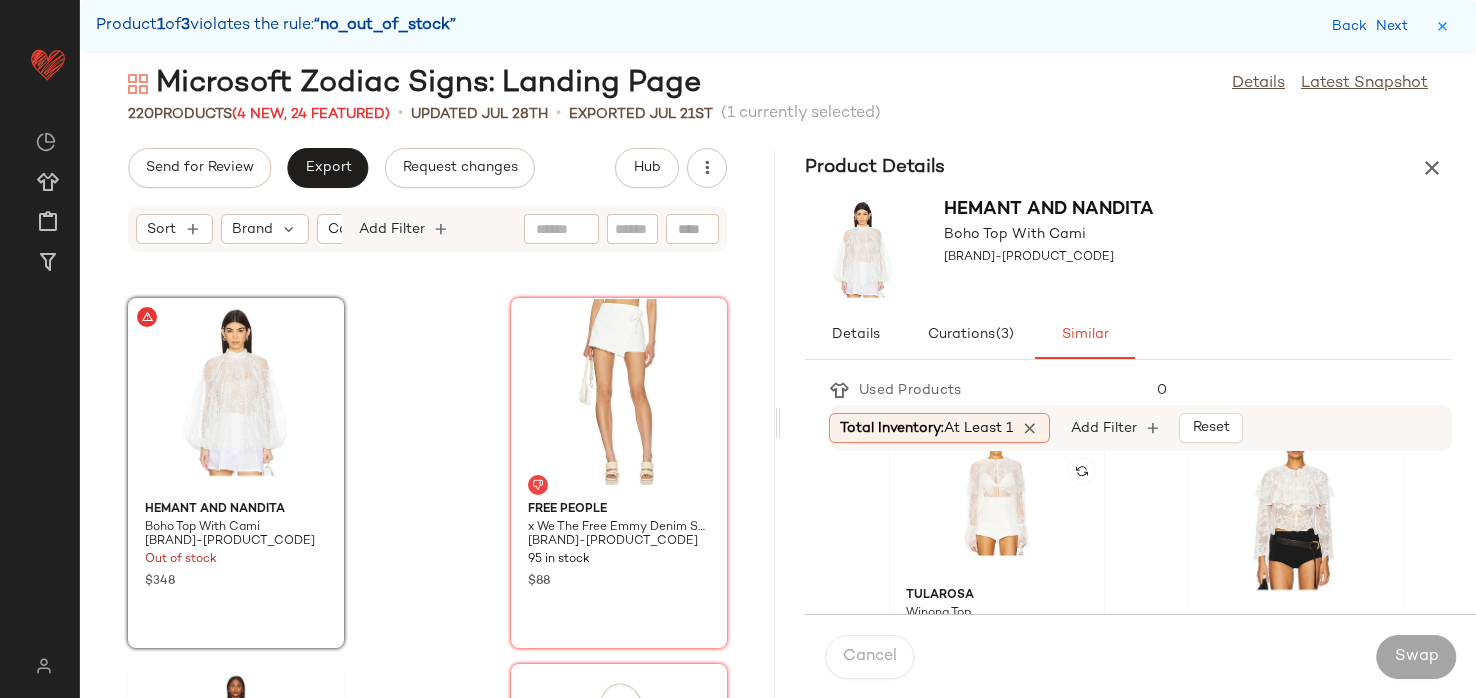 click 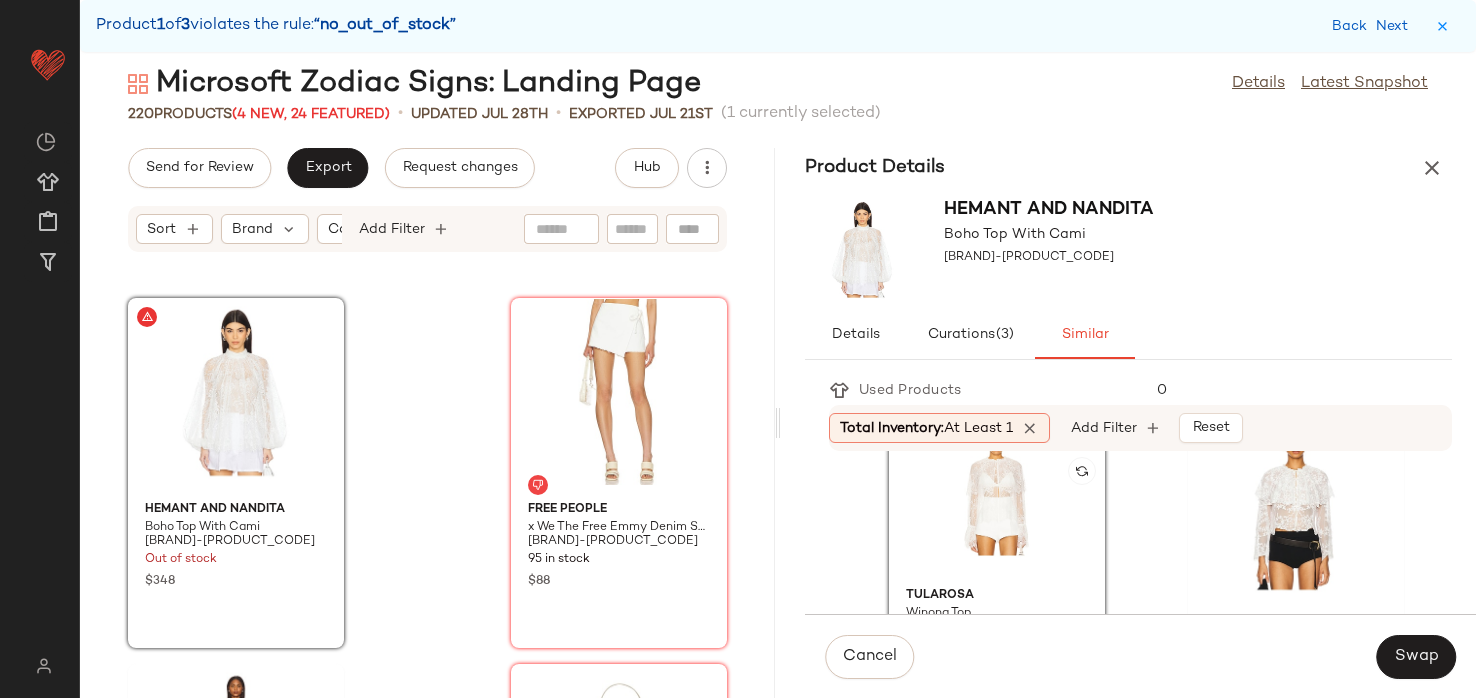 scroll, scrollTop: 569, scrollLeft: 0, axis: vertical 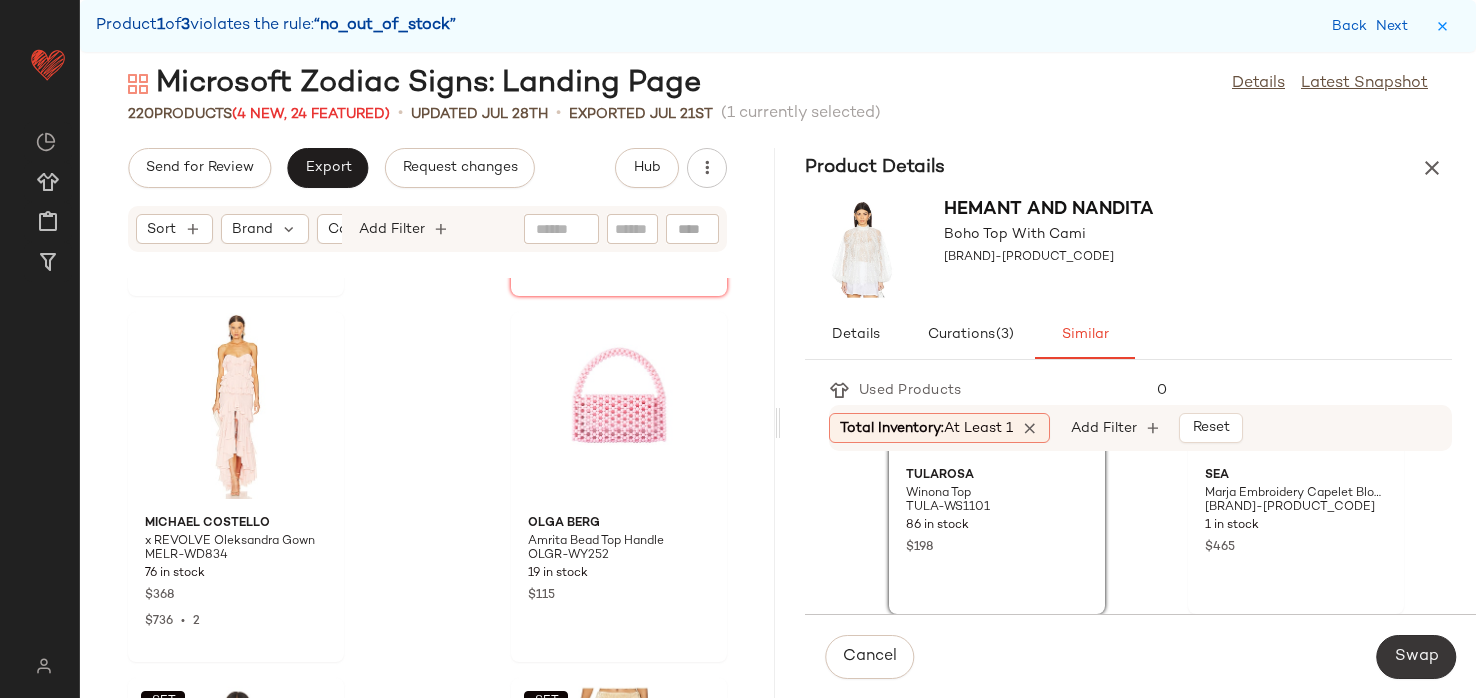 click on "Swap" at bounding box center [1416, 657] 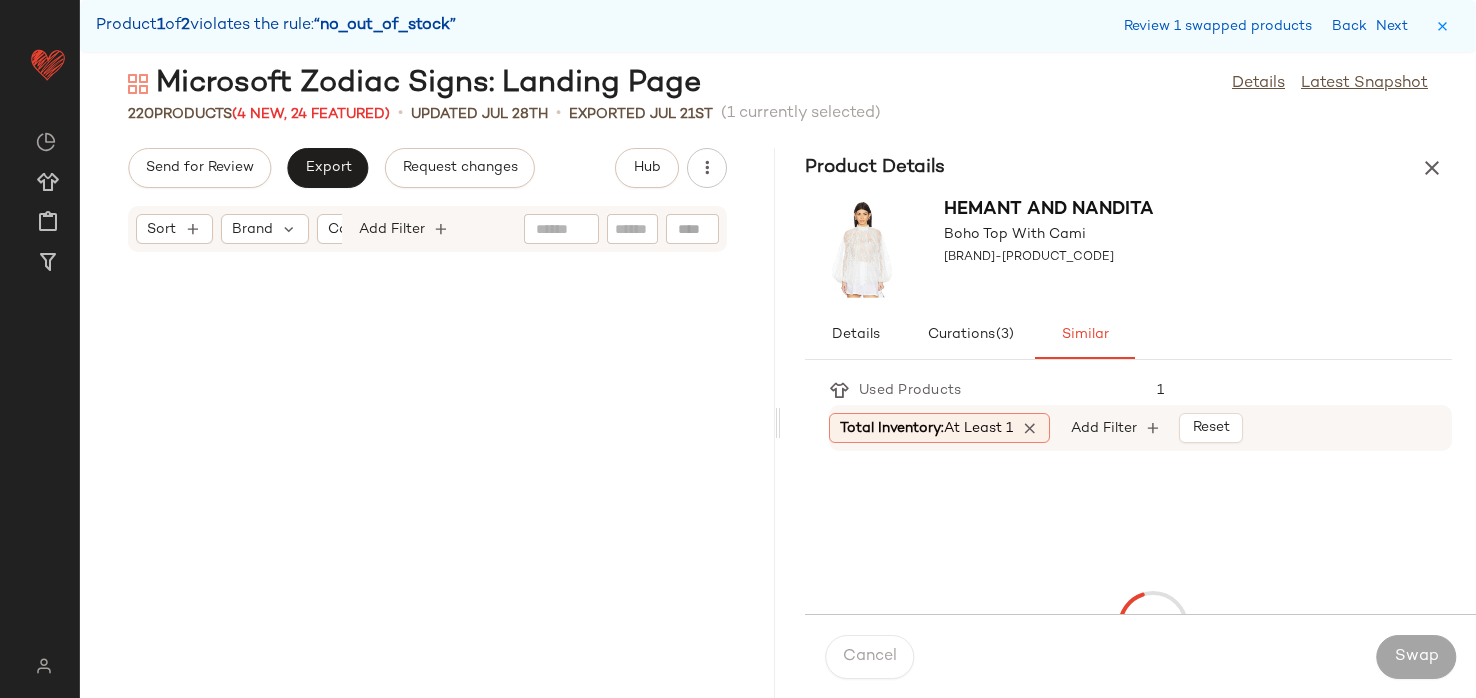 scroll, scrollTop: 24156, scrollLeft: 0, axis: vertical 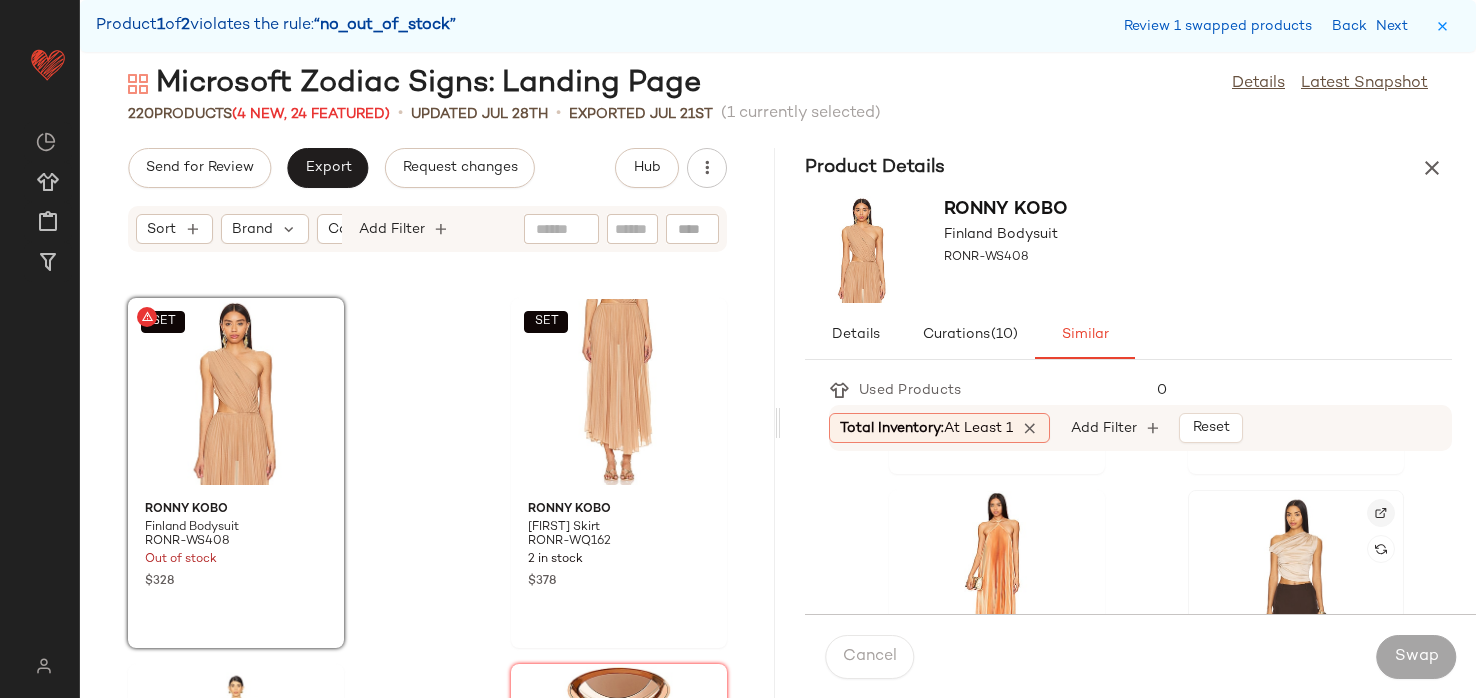 click 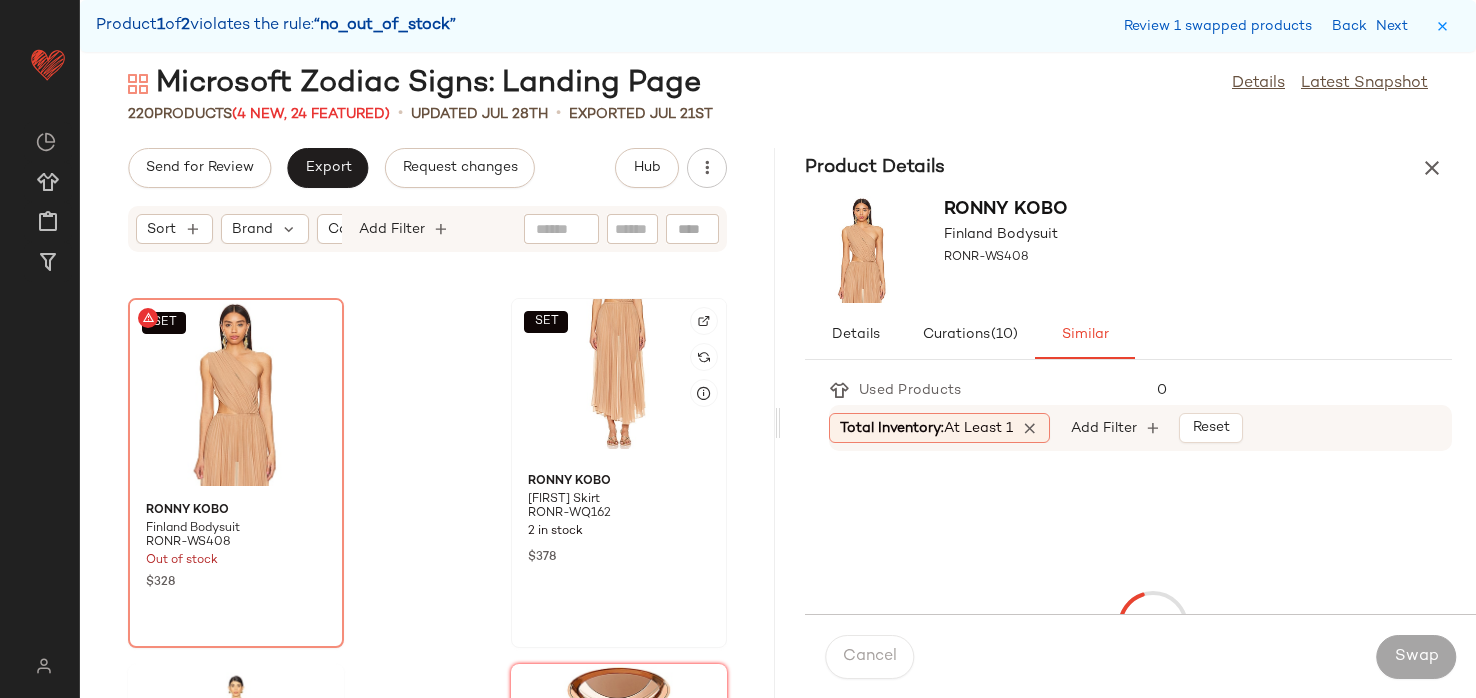 click on "SET" 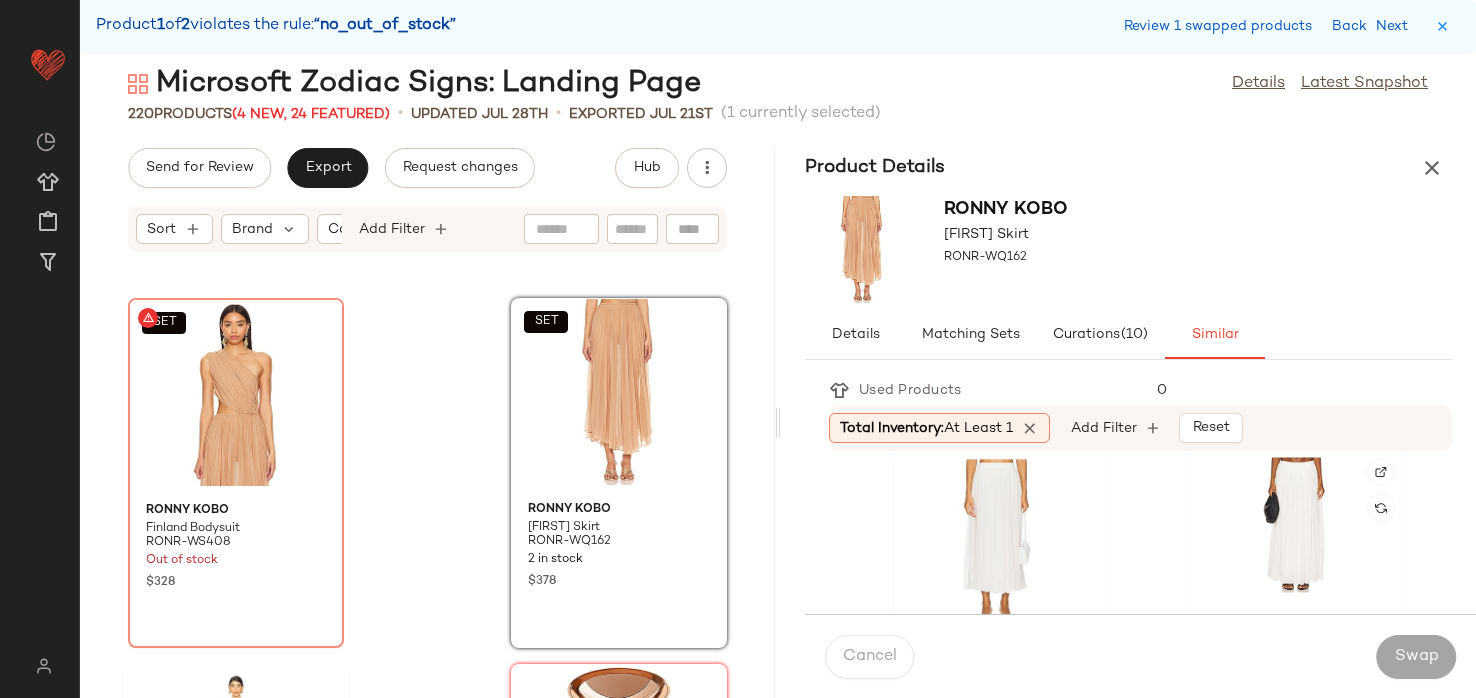 scroll, scrollTop: 1115, scrollLeft: 0, axis: vertical 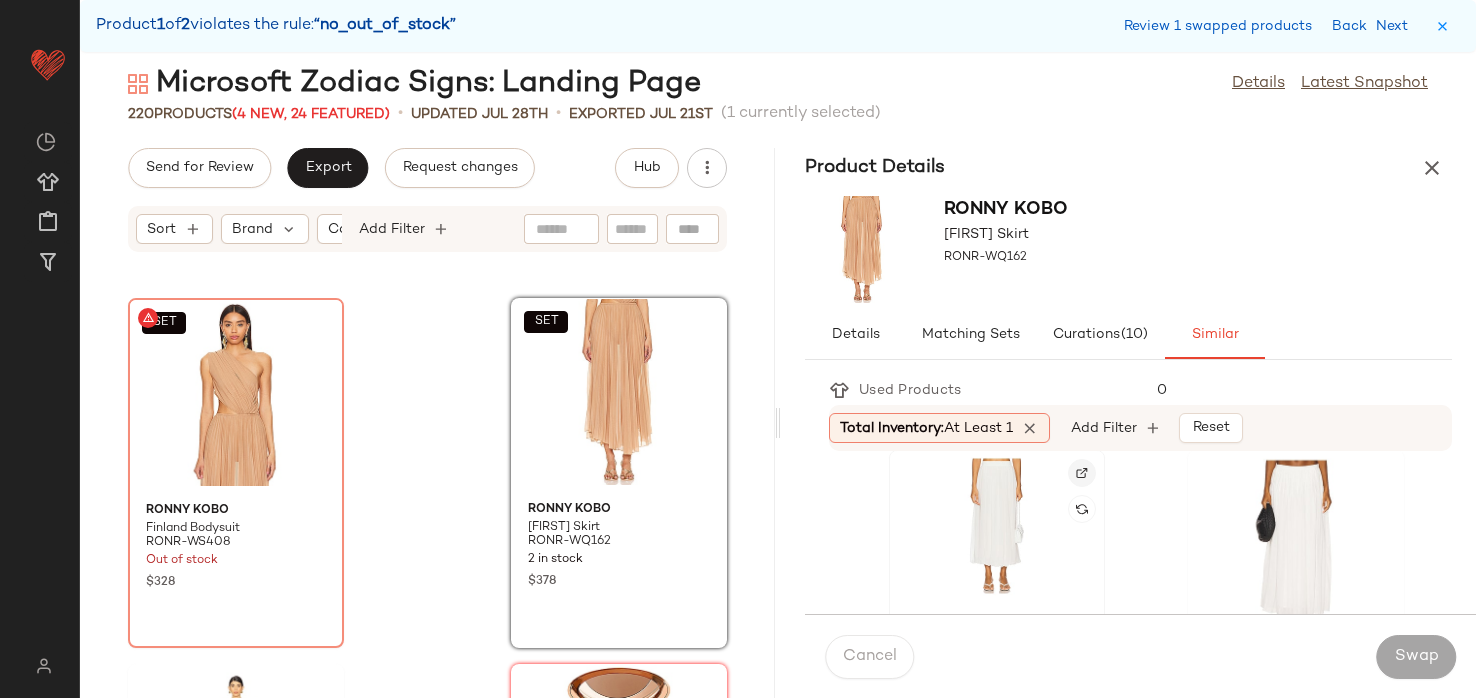 click 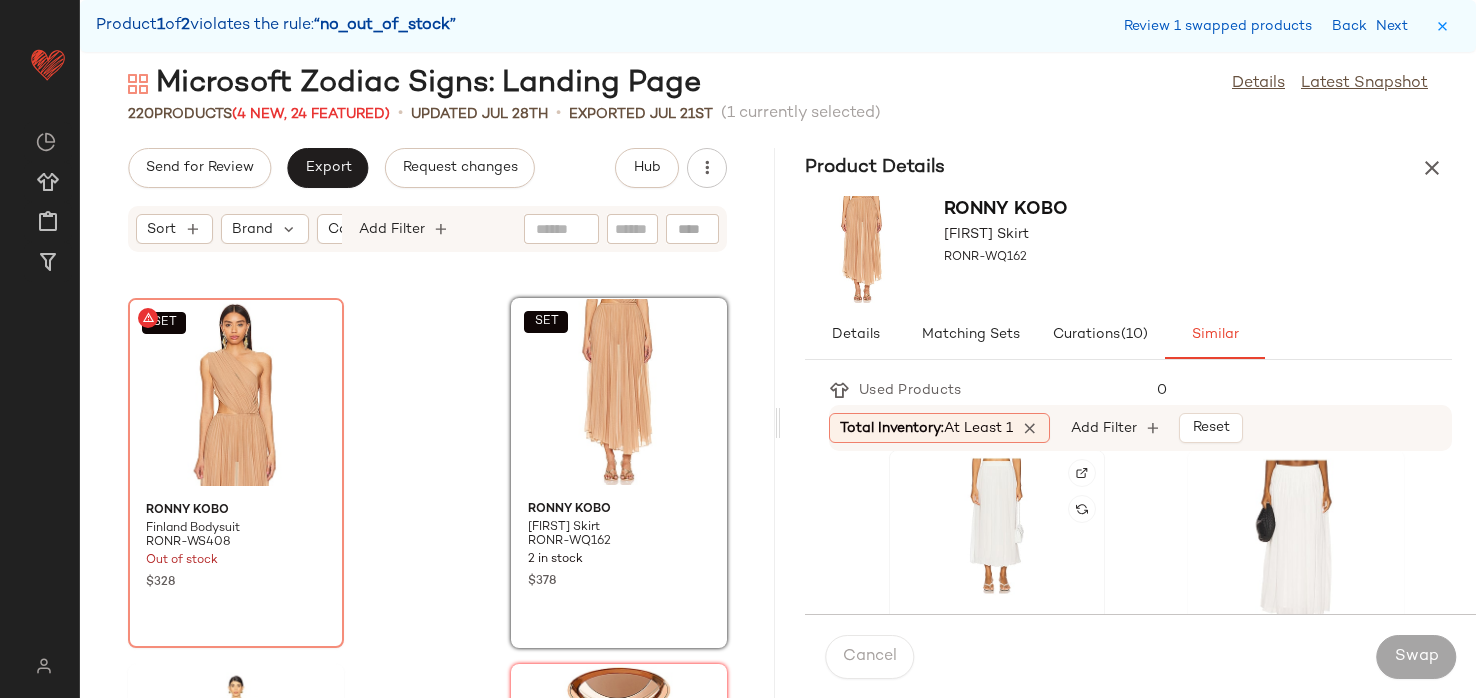 scroll, scrollTop: 1251, scrollLeft: 0, axis: vertical 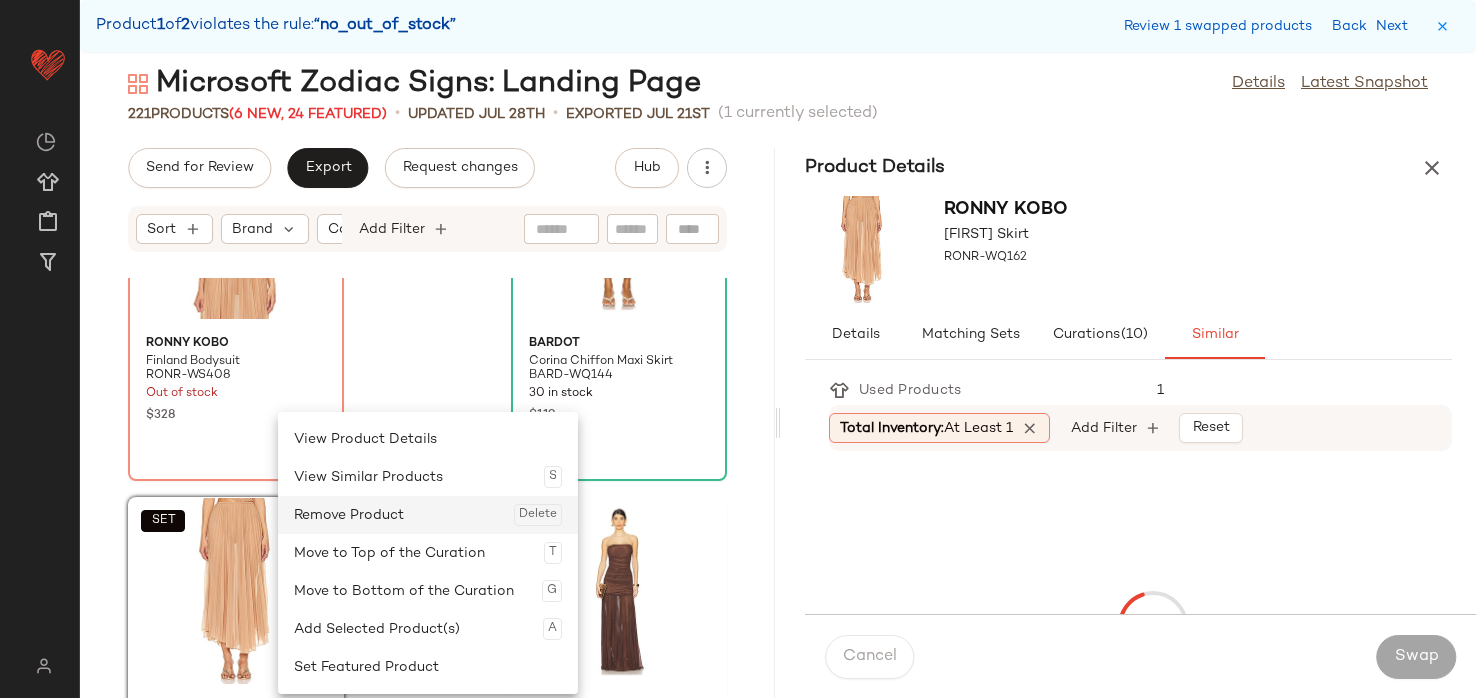 click on "Remove Product  Delete" 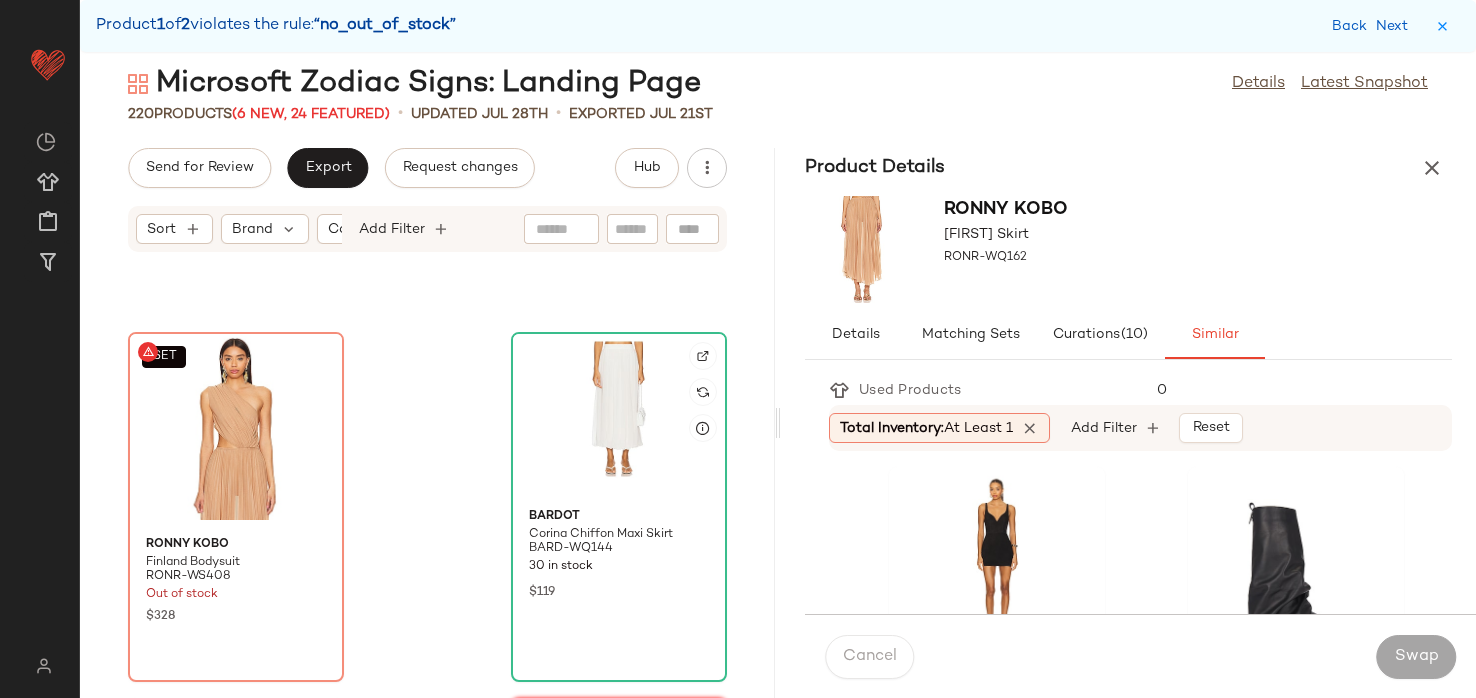 scroll, scrollTop: 24103, scrollLeft: 0, axis: vertical 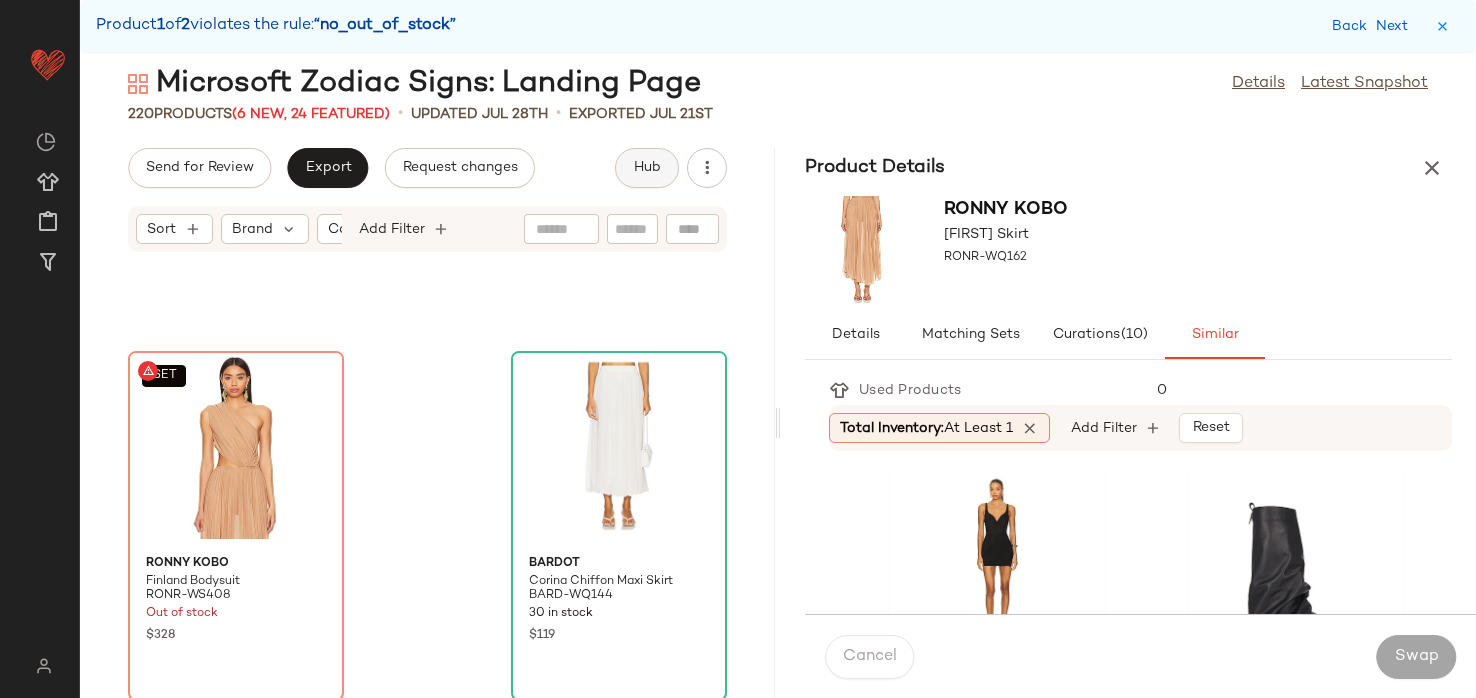 click on "Hub" 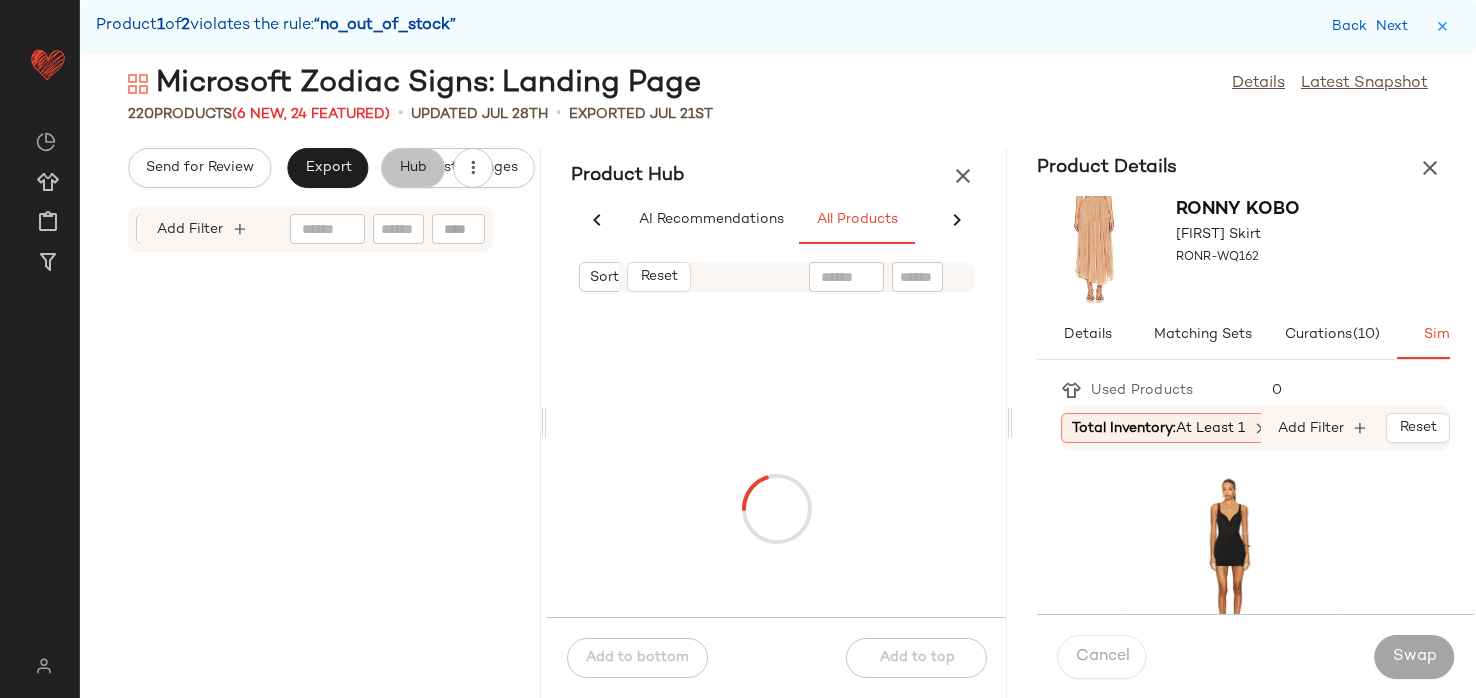 scroll, scrollTop: 0, scrollLeft: 110, axis: horizontal 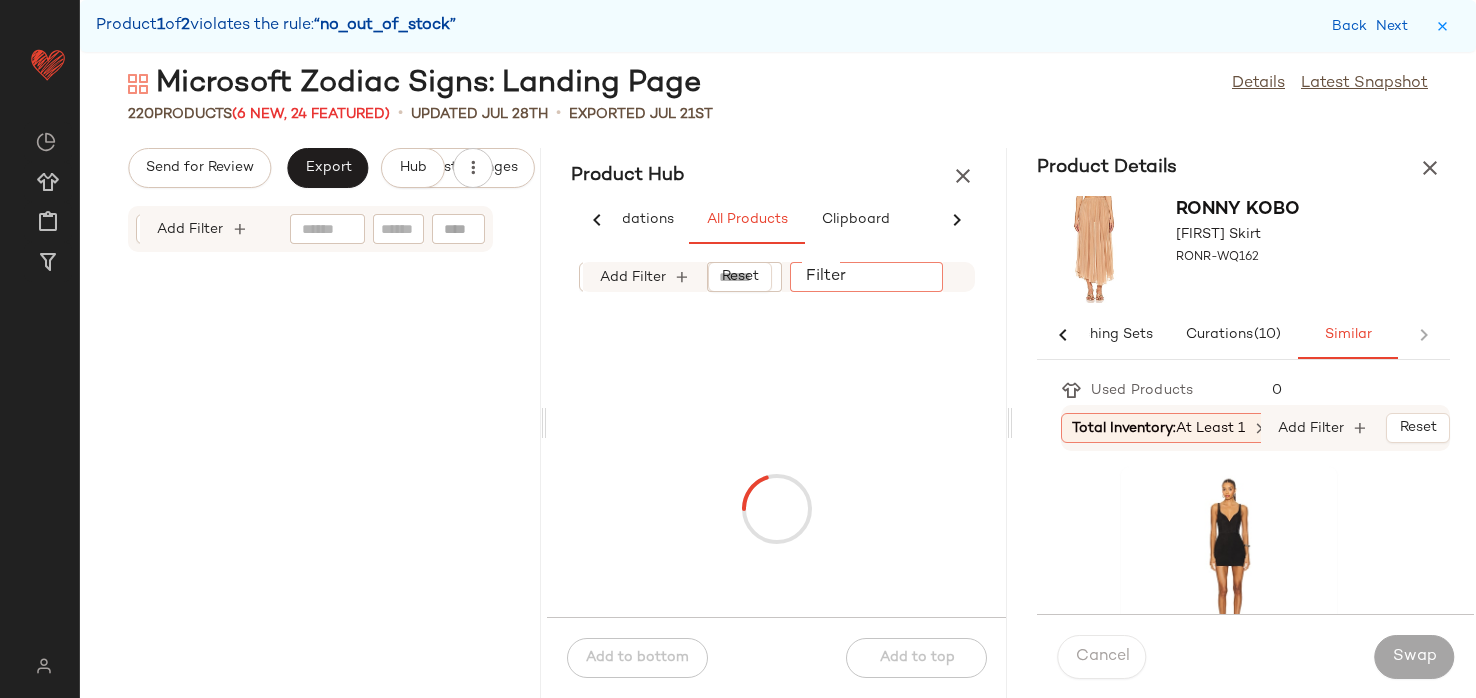 click on "Filter" 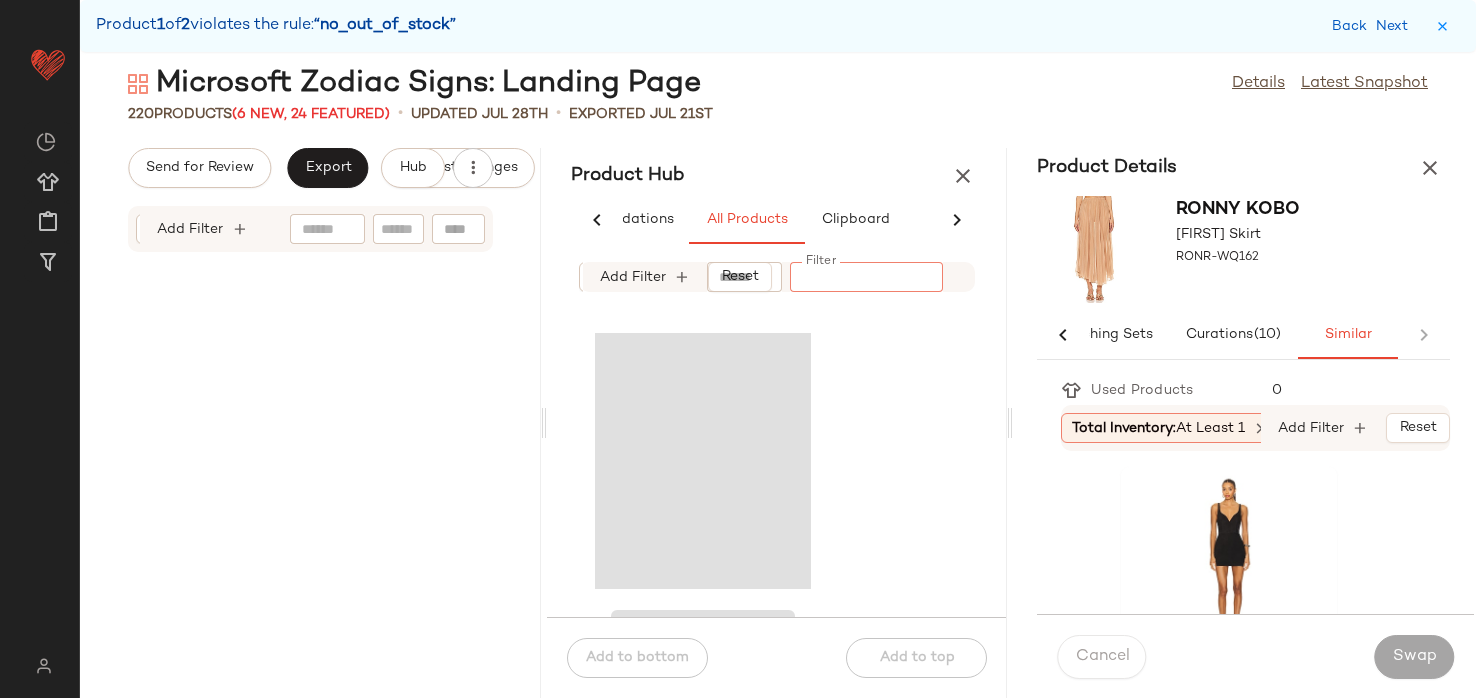 paste on "**********" 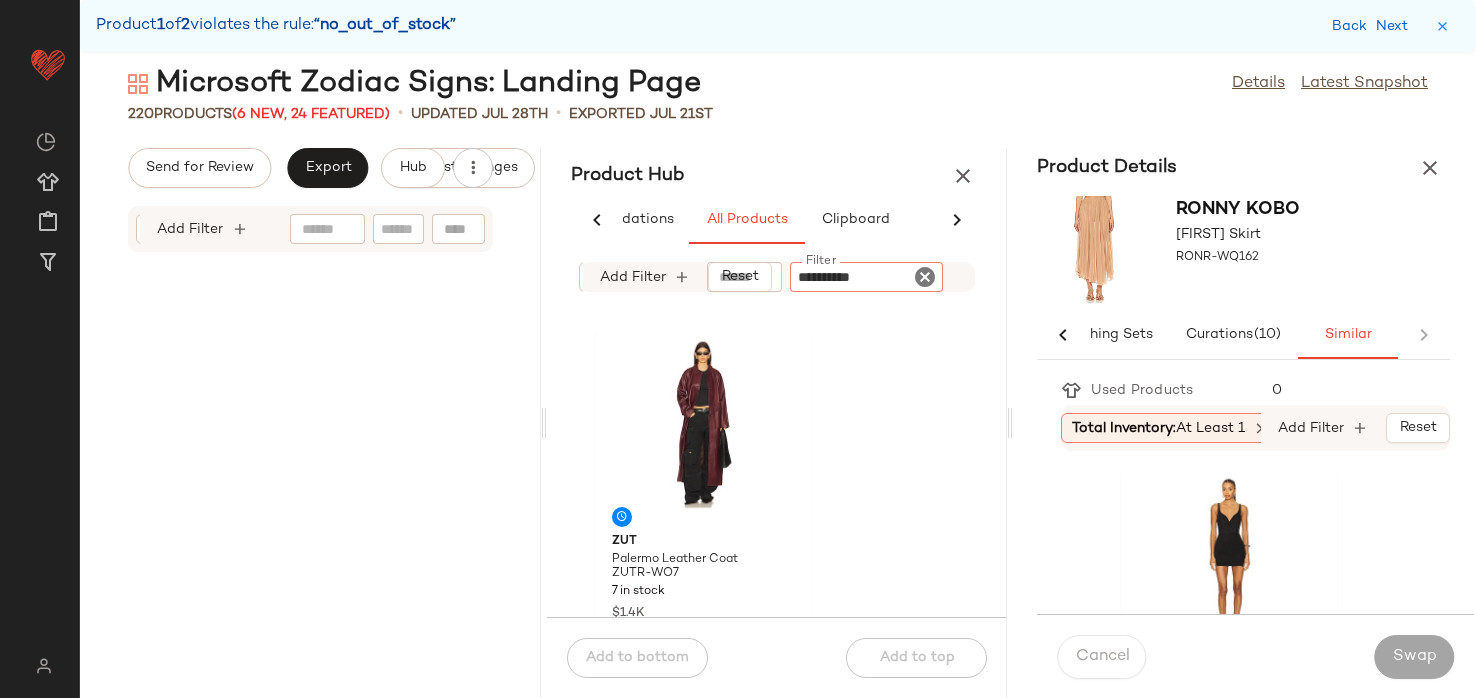 type 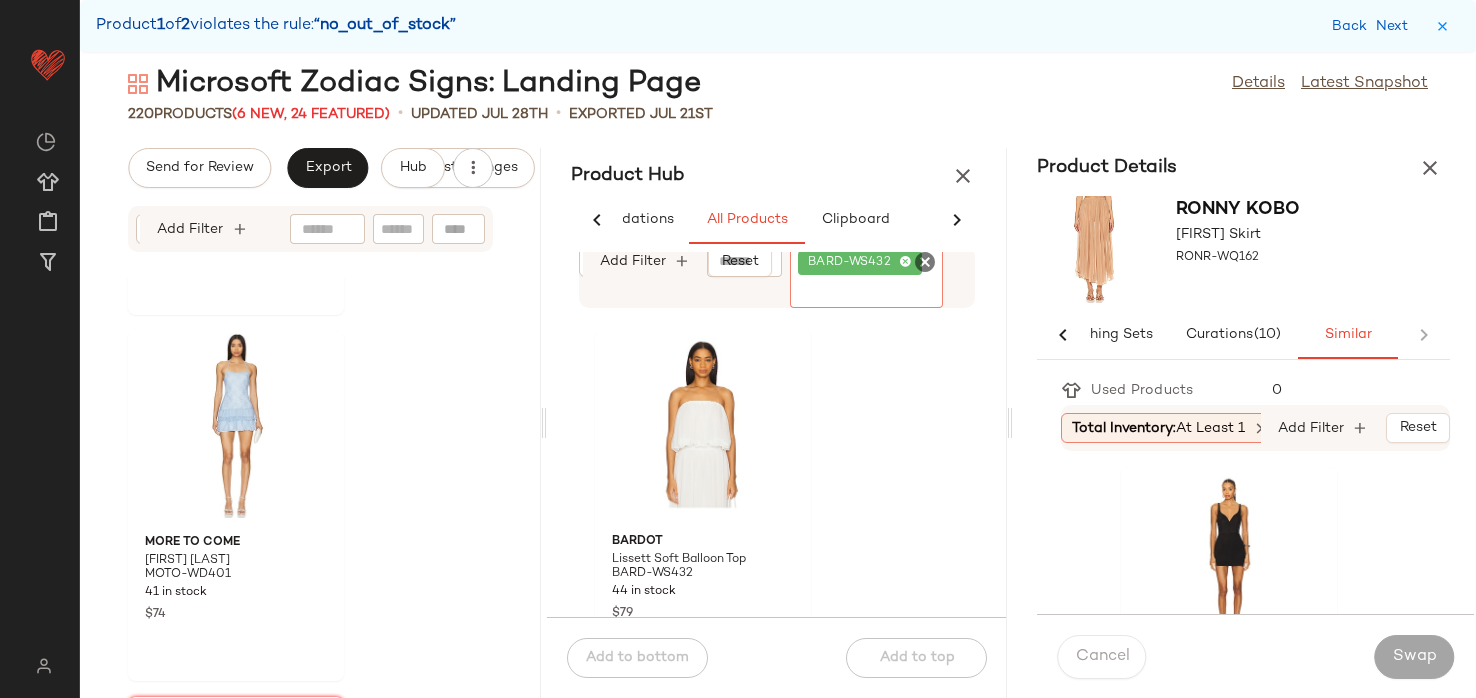 scroll, scrollTop: 32320, scrollLeft: 0, axis: vertical 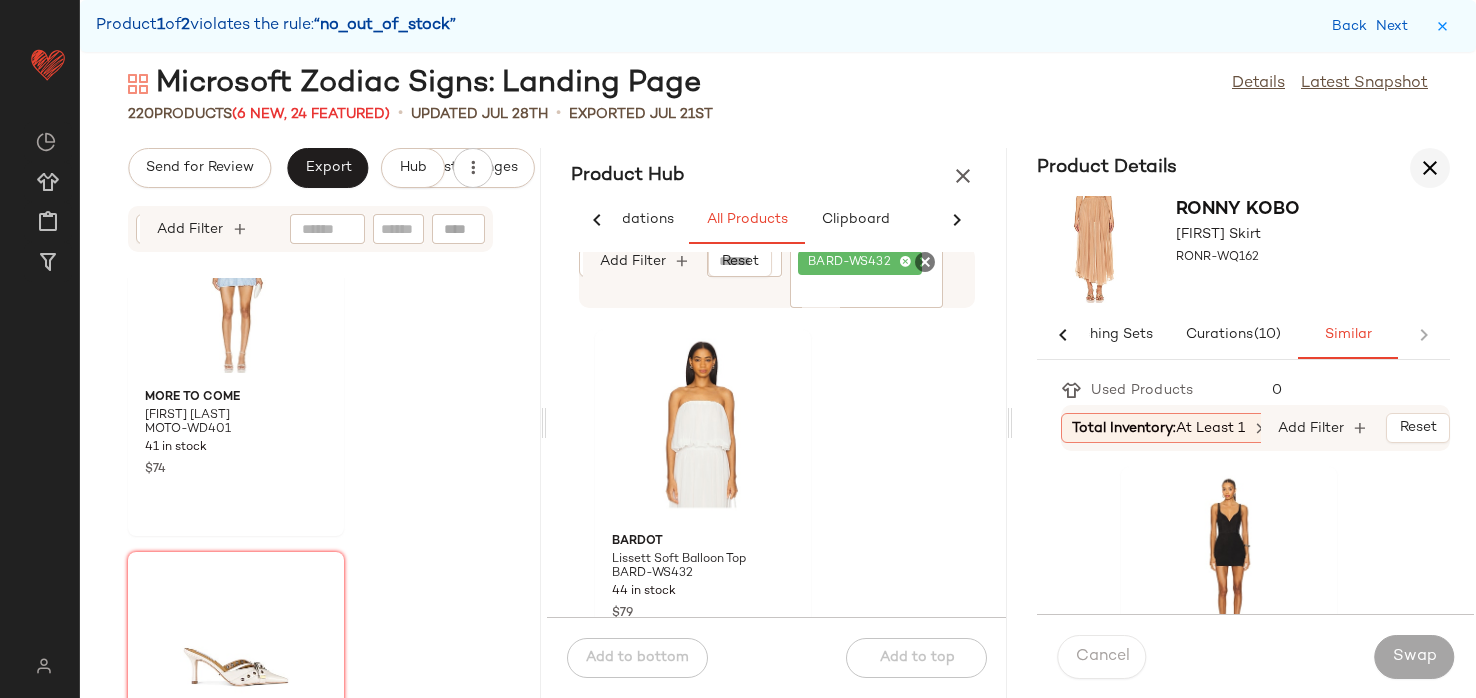 click at bounding box center [1430, 168] 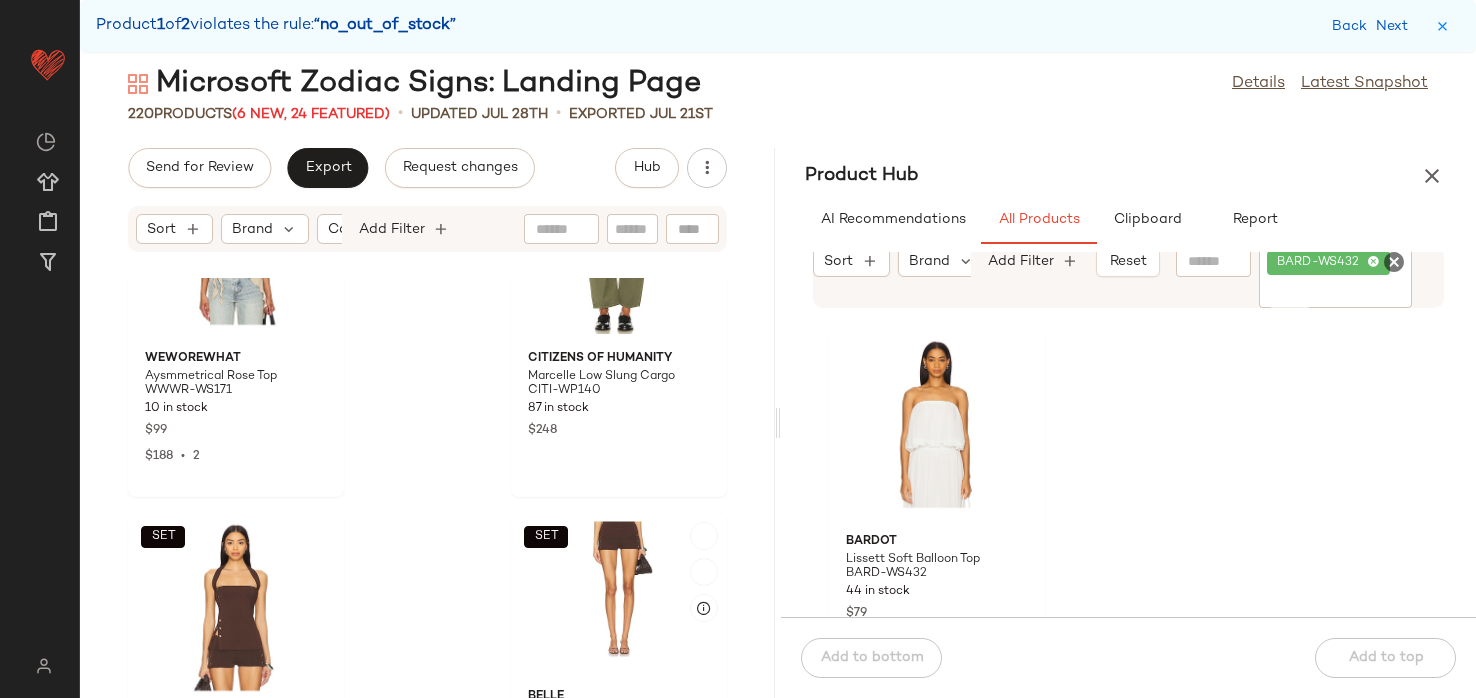 scroll, scrollTop: 38662, scrollLeft: 0, axis: vertical 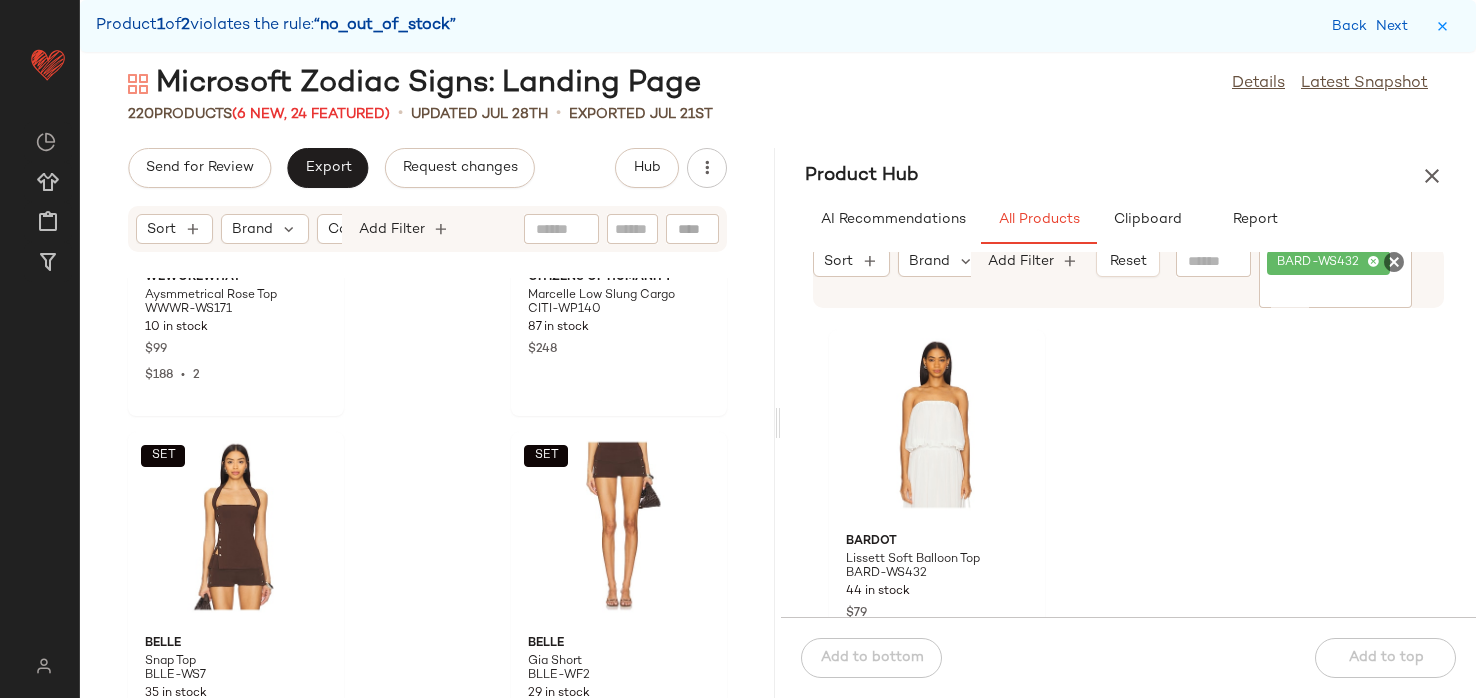 click 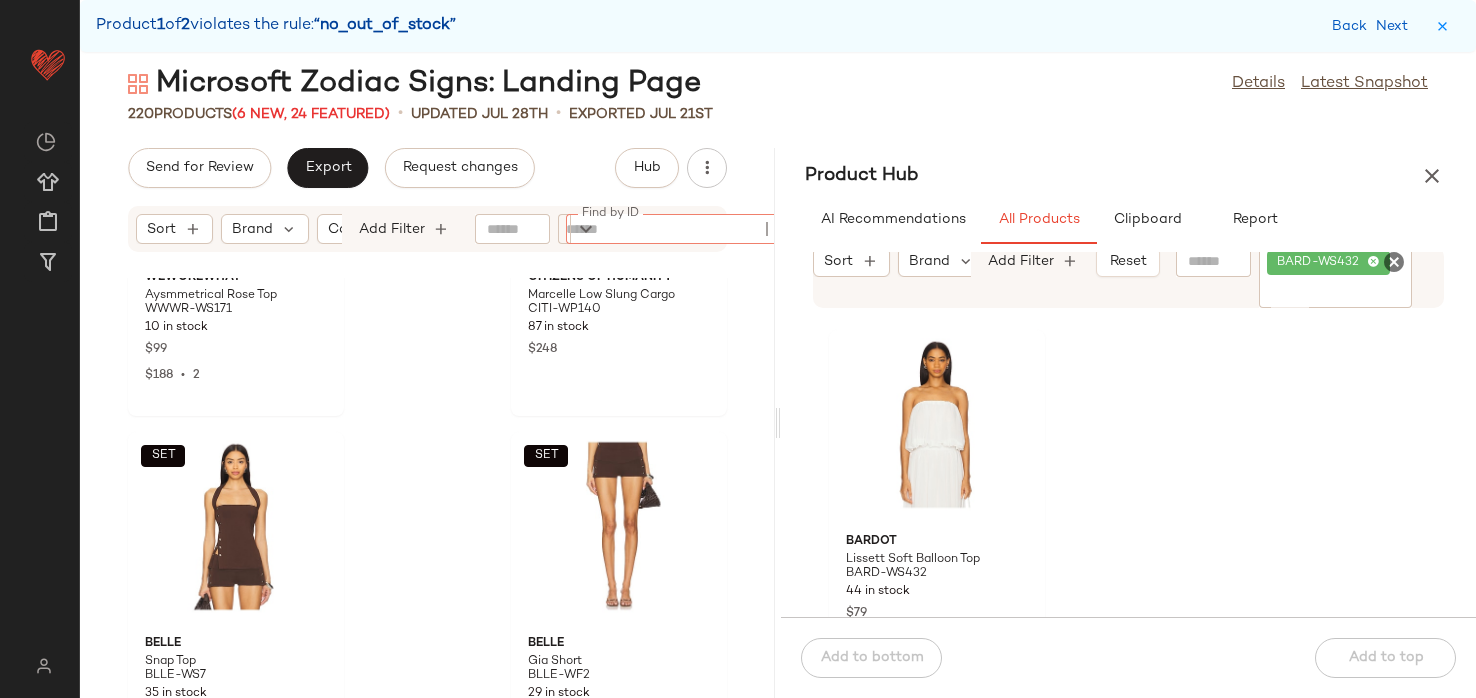click on "Sort  Brand  Category  Add Filter  Find by ID Find by ID" at bounding box center [427, 229] 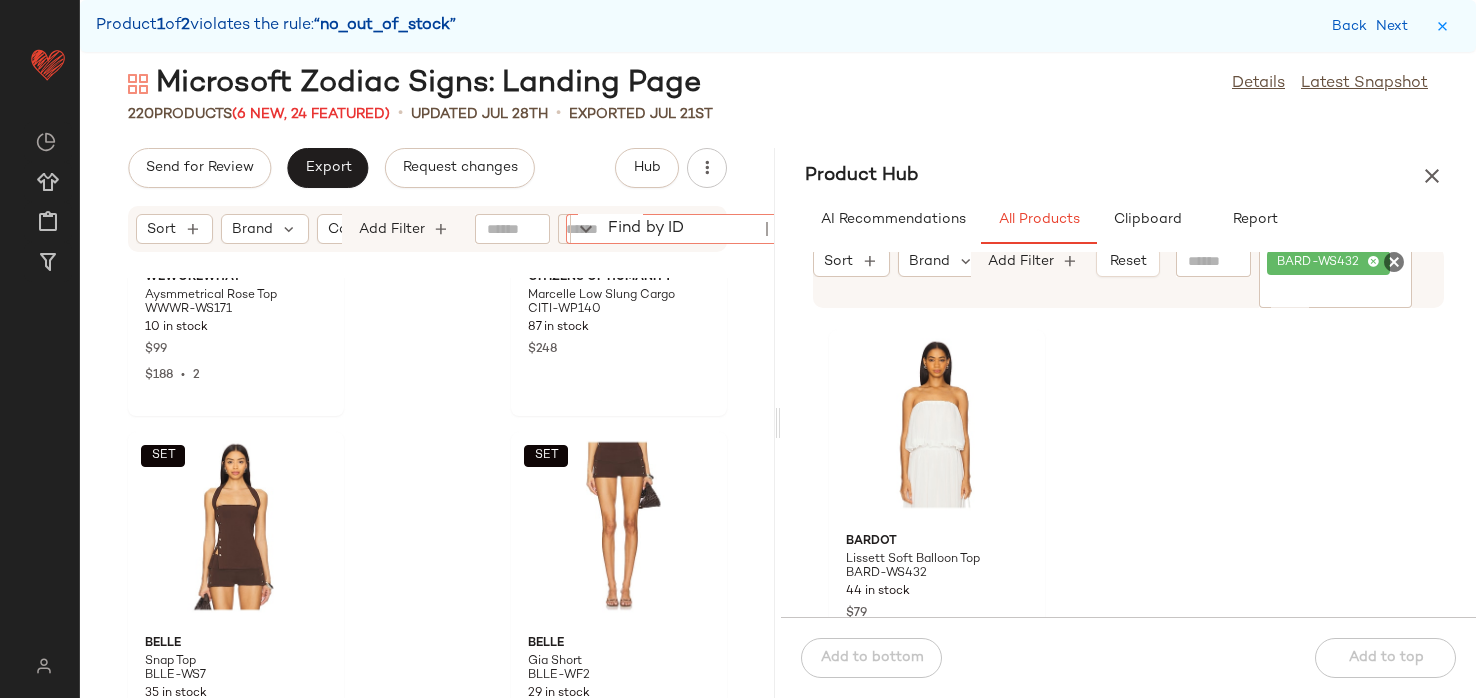 click on "Find by ID" 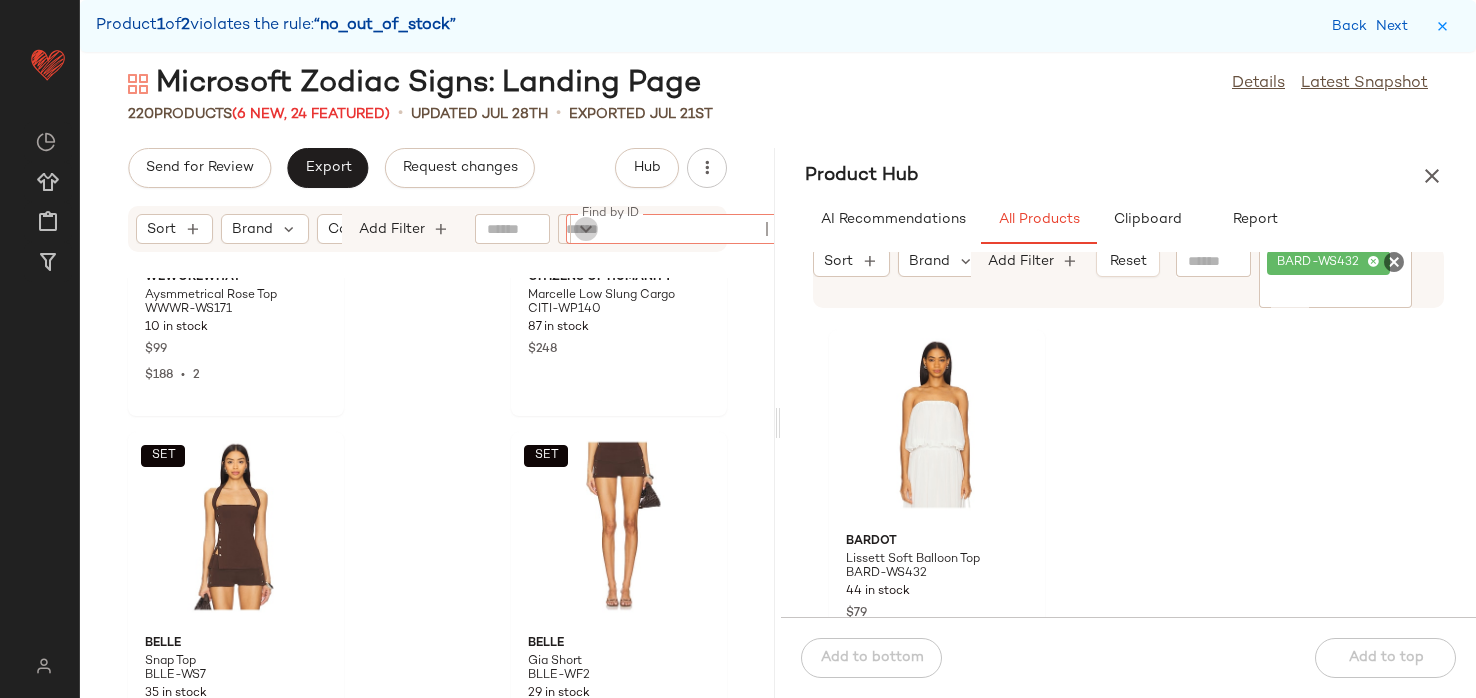click at bounding box center [586, 229] 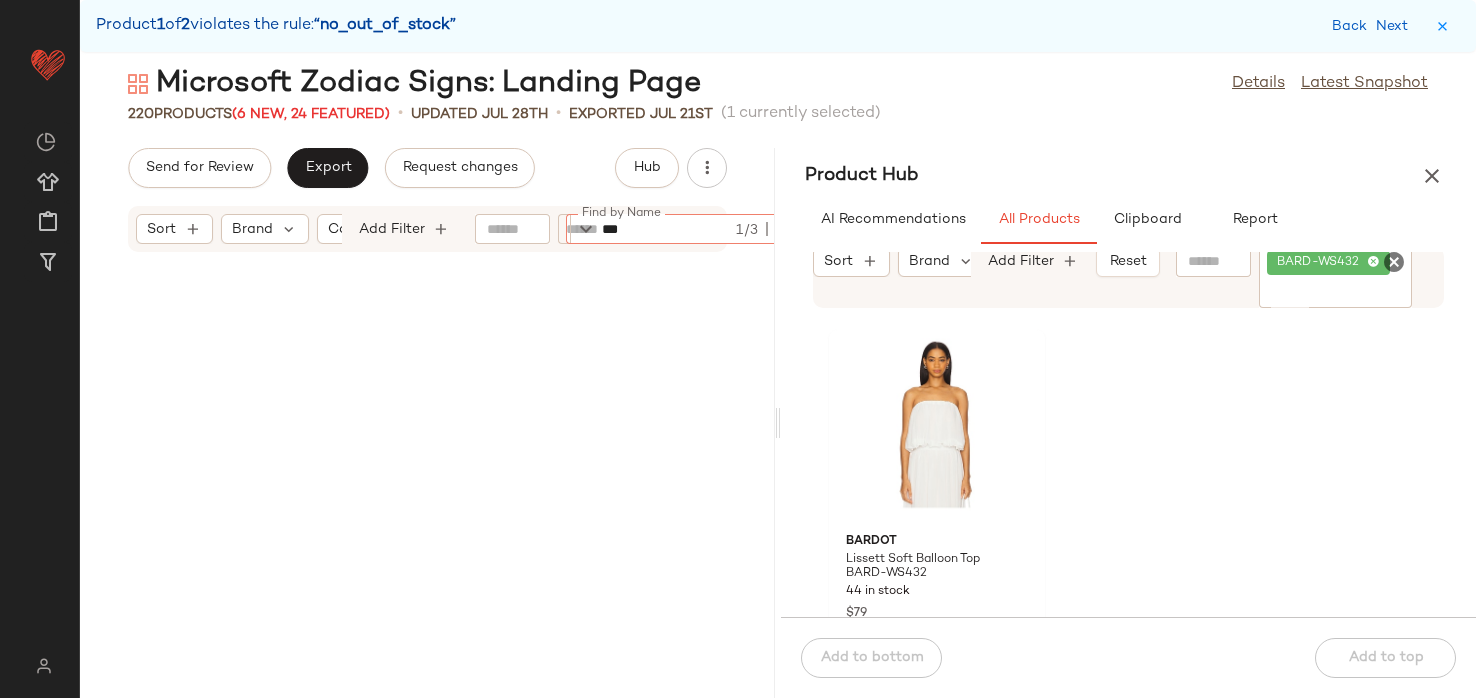 scroll, scrollTop: 18666, scrollLeft: 0, axis: vertical 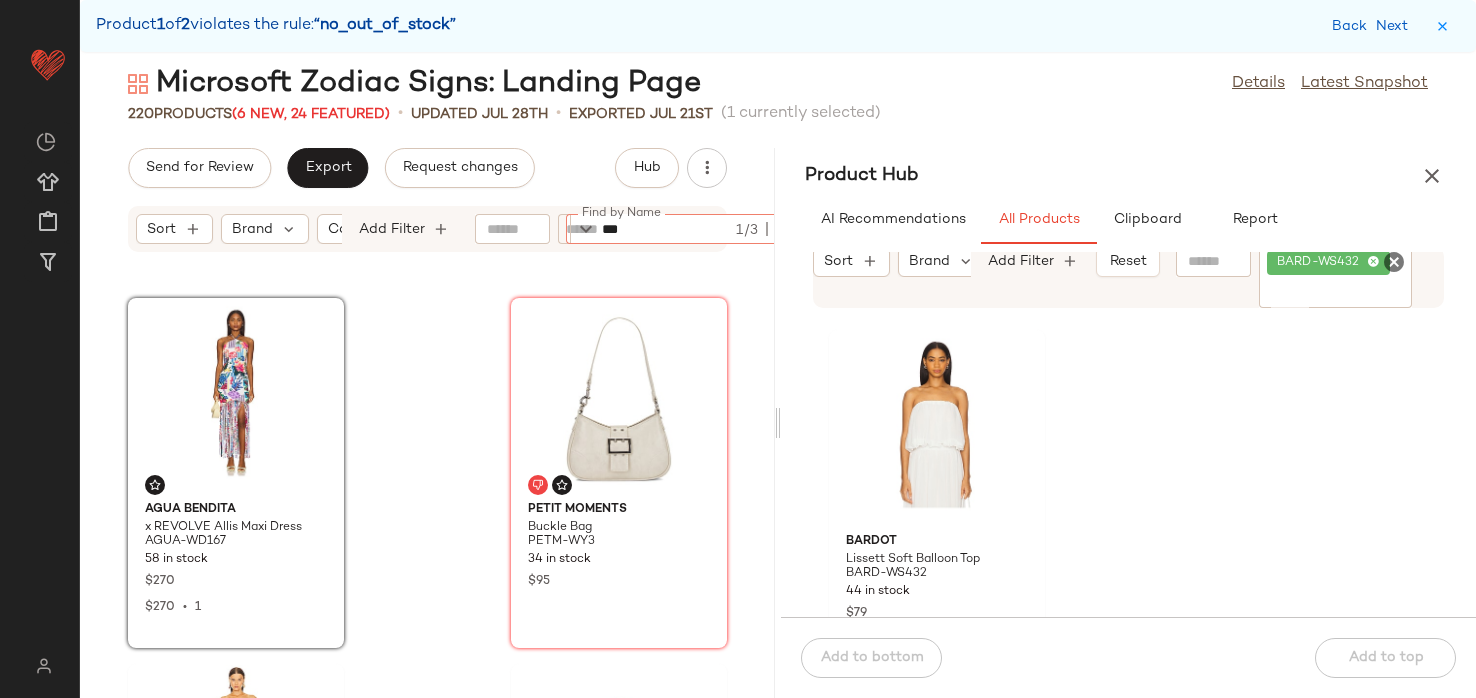 type on "***" 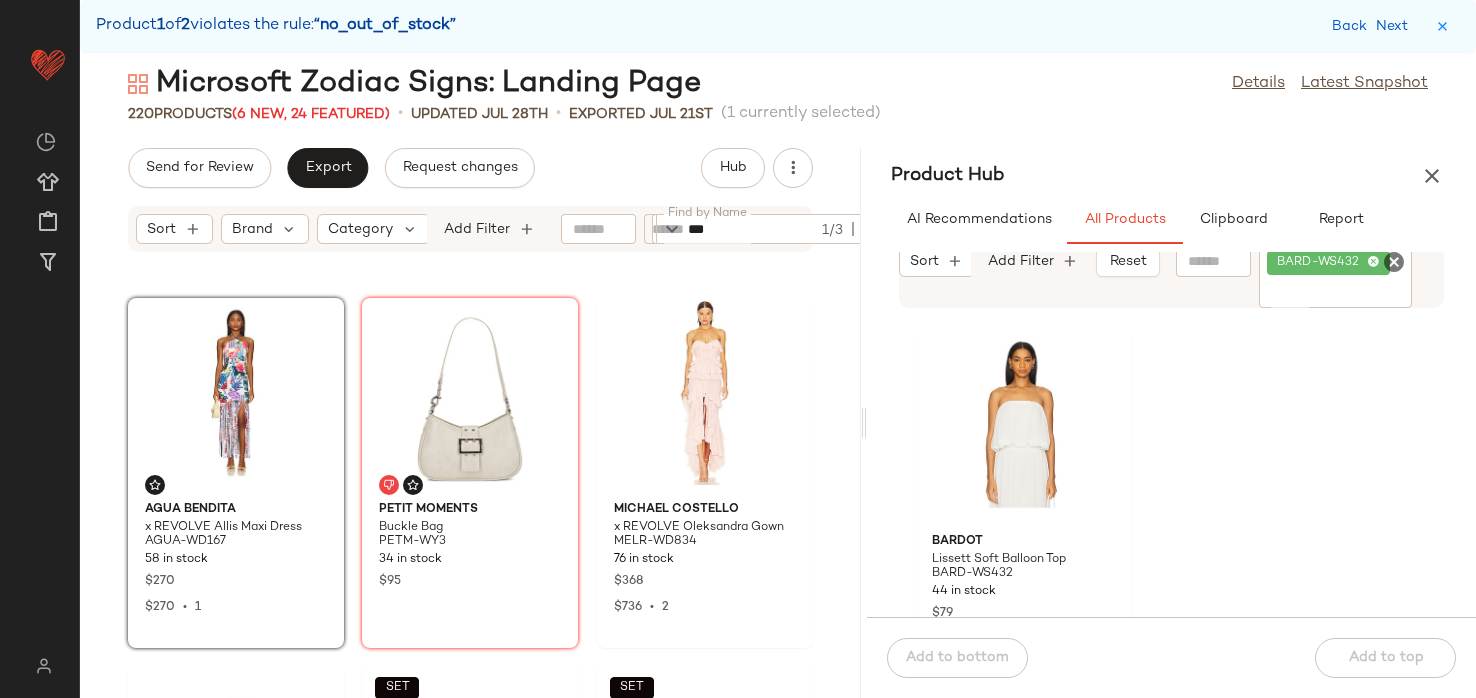 drag, startPoint x: 779, startPoint y: 421, endPoint x: 864, endPoint y: 420, distance: 85.00588 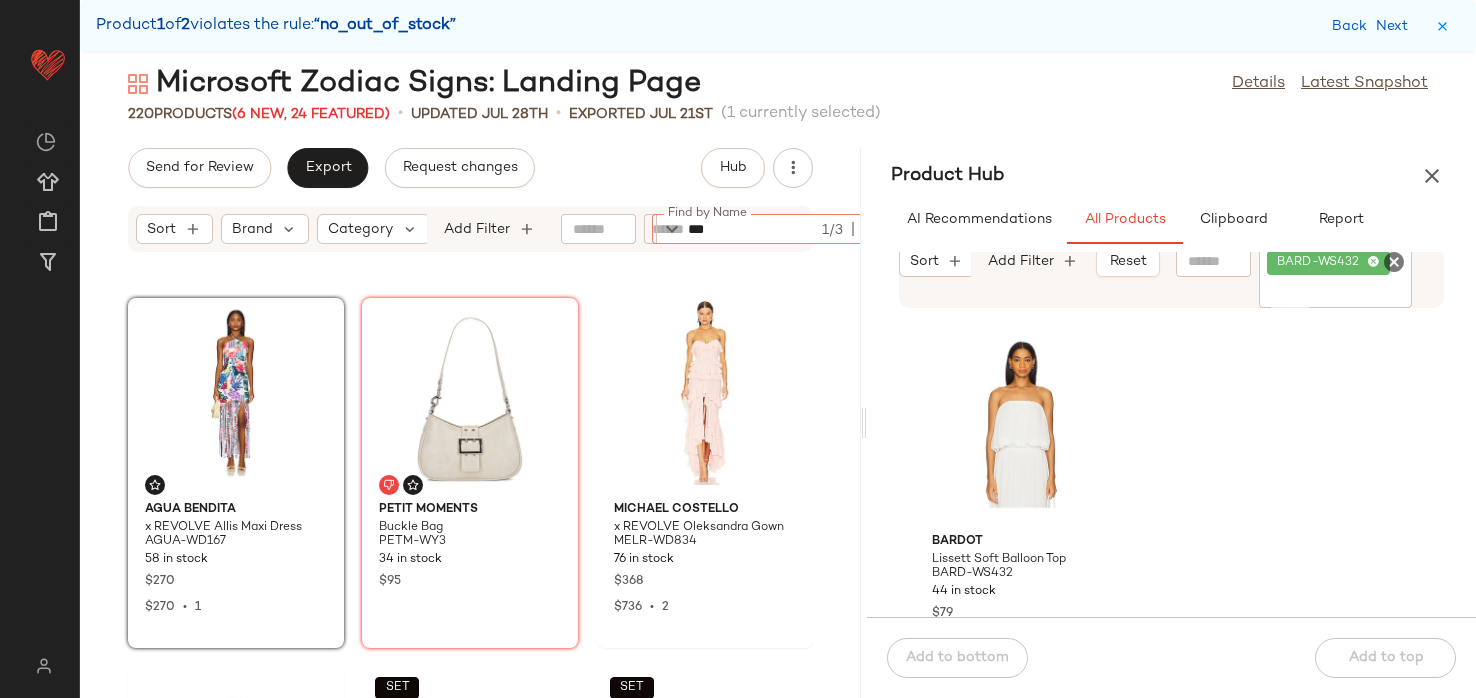 click on "1/3" 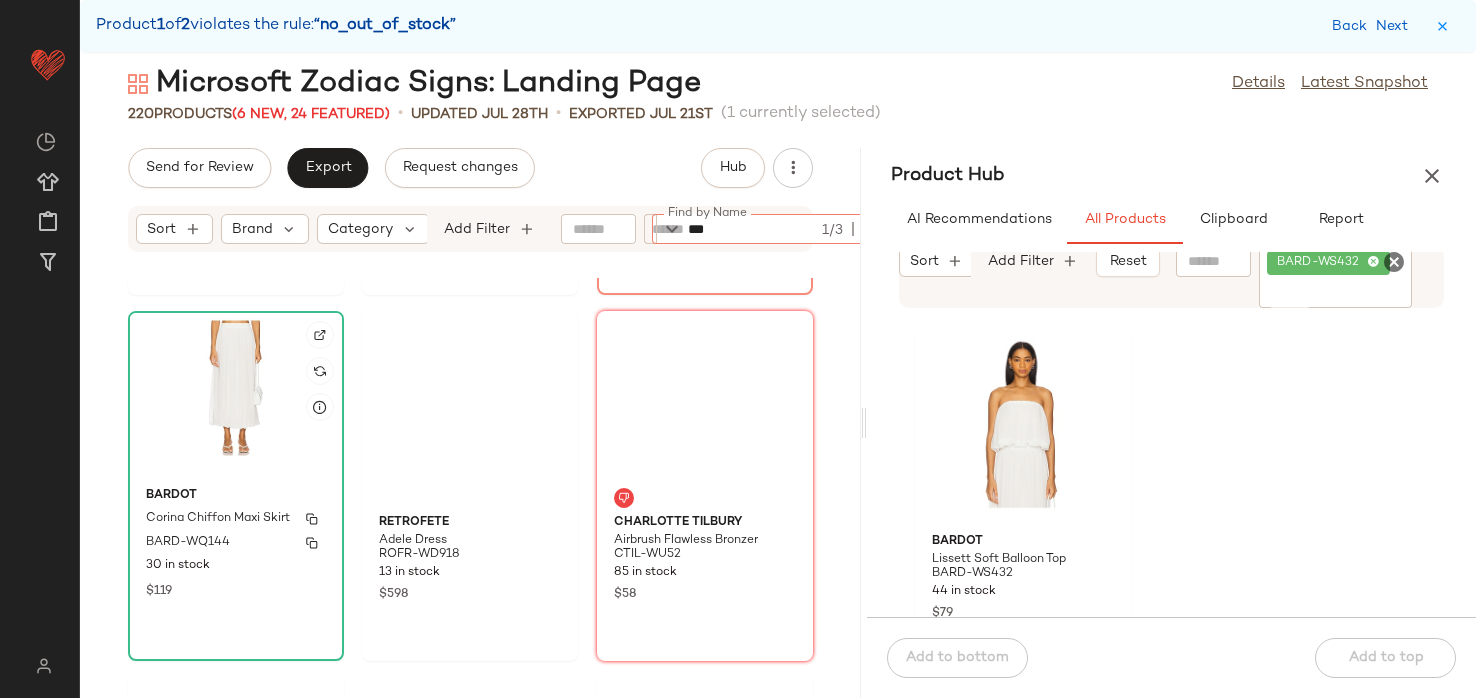 scroll, scrollTop: 24154, scrollLeft: 0, axis: vertical 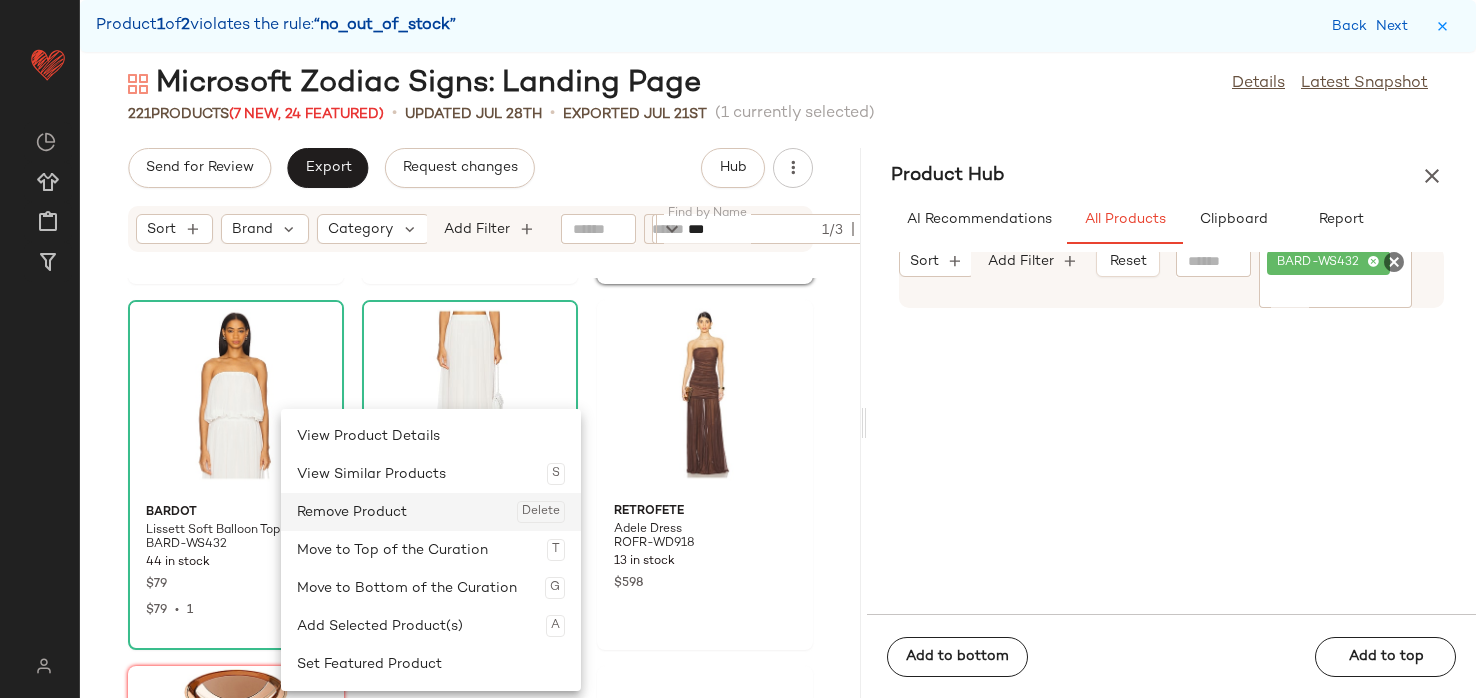 click on "Remove Product  Delete" 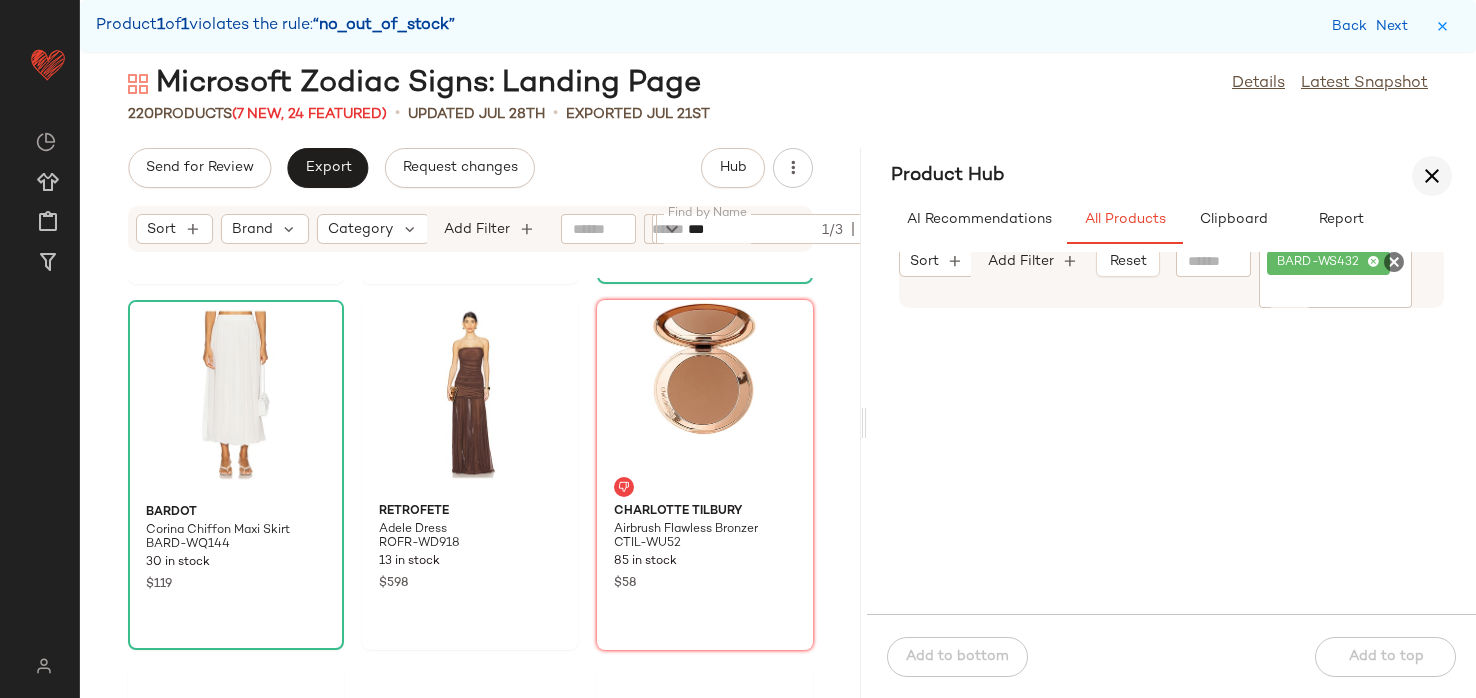 click at bounding box center (1432, 176) 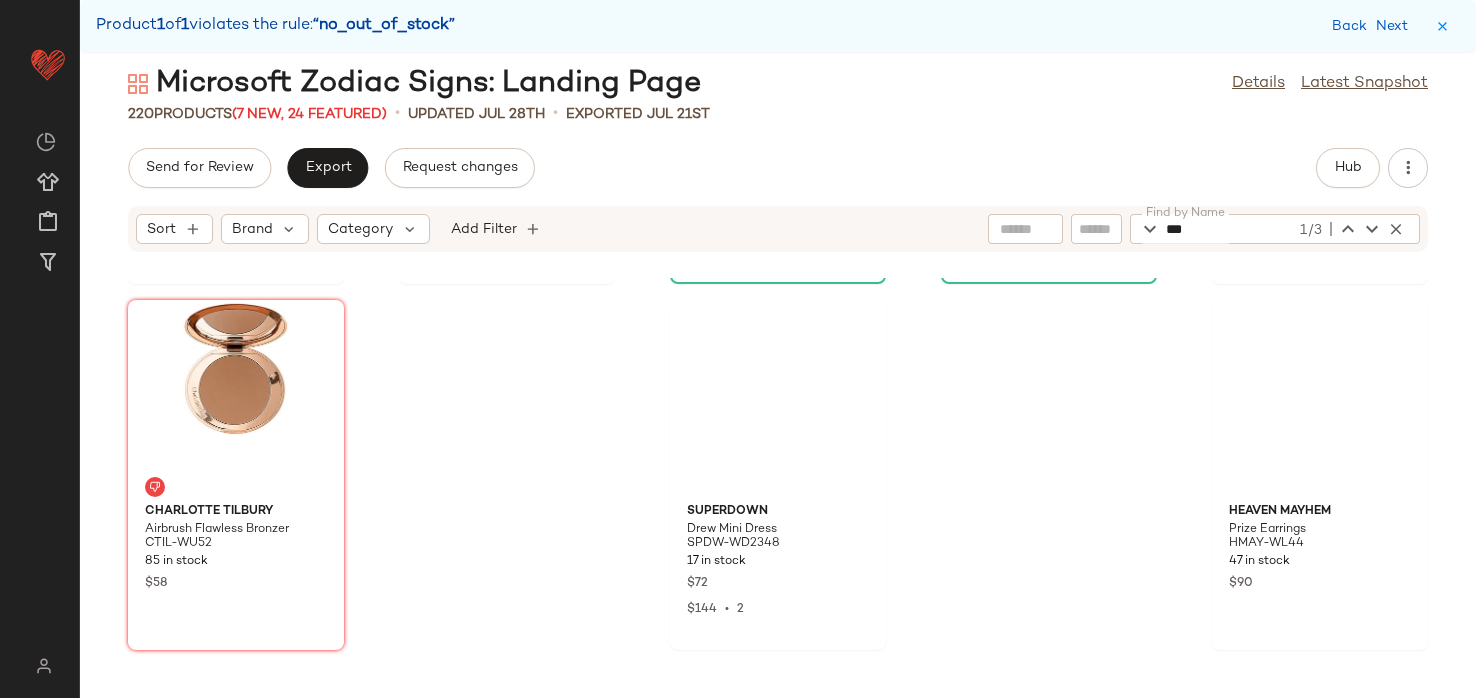 scroll, scrollTop: 15688, scrollLeft: 0, axis: vertical 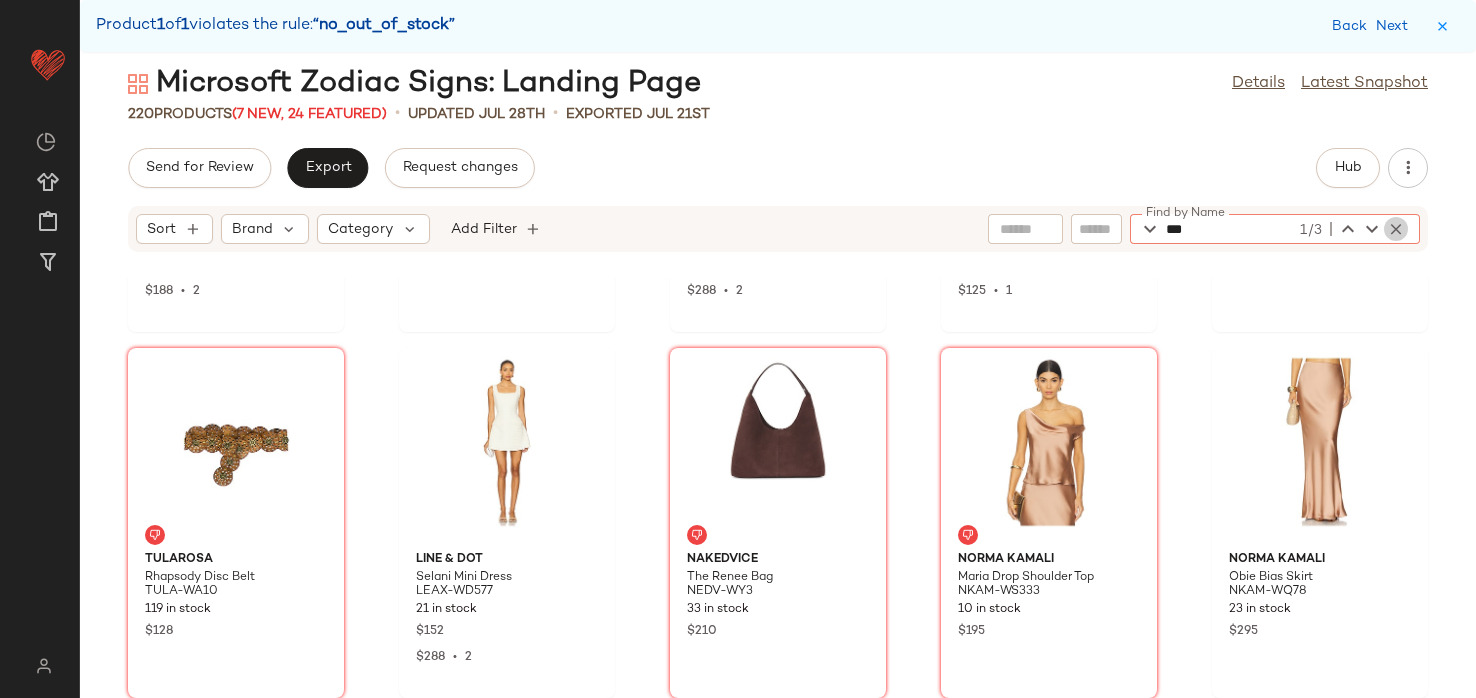 click 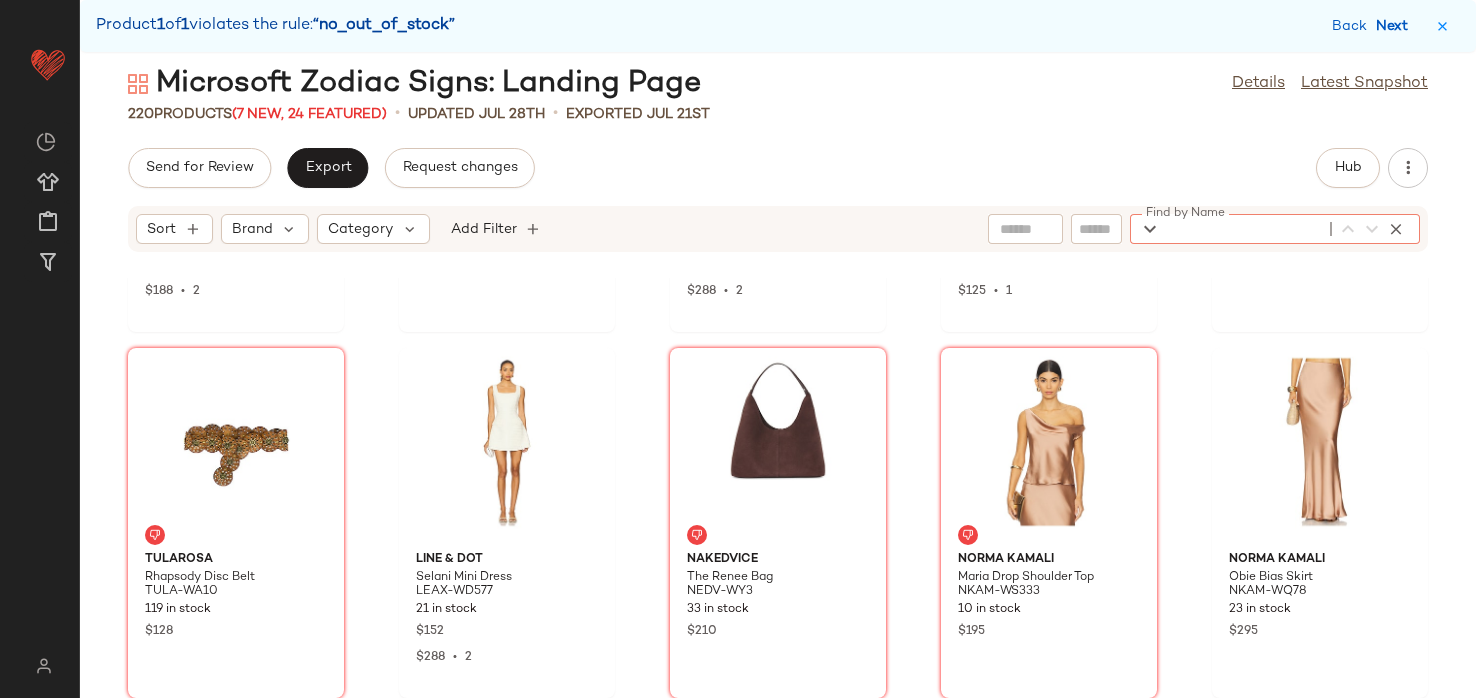 click on "Next" at bounding box center [1396, 26] 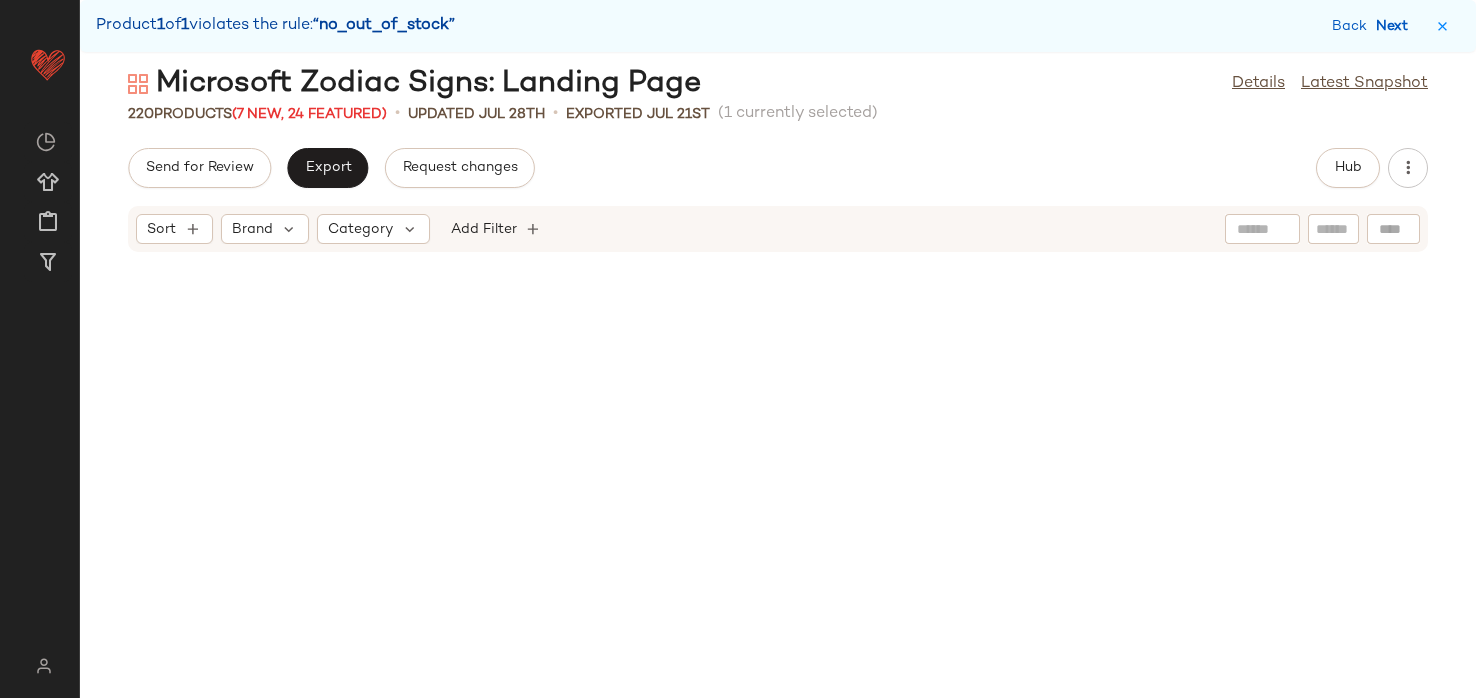 scroll, scrollTop: 12444, scrollLeft: 0, axis: vertical 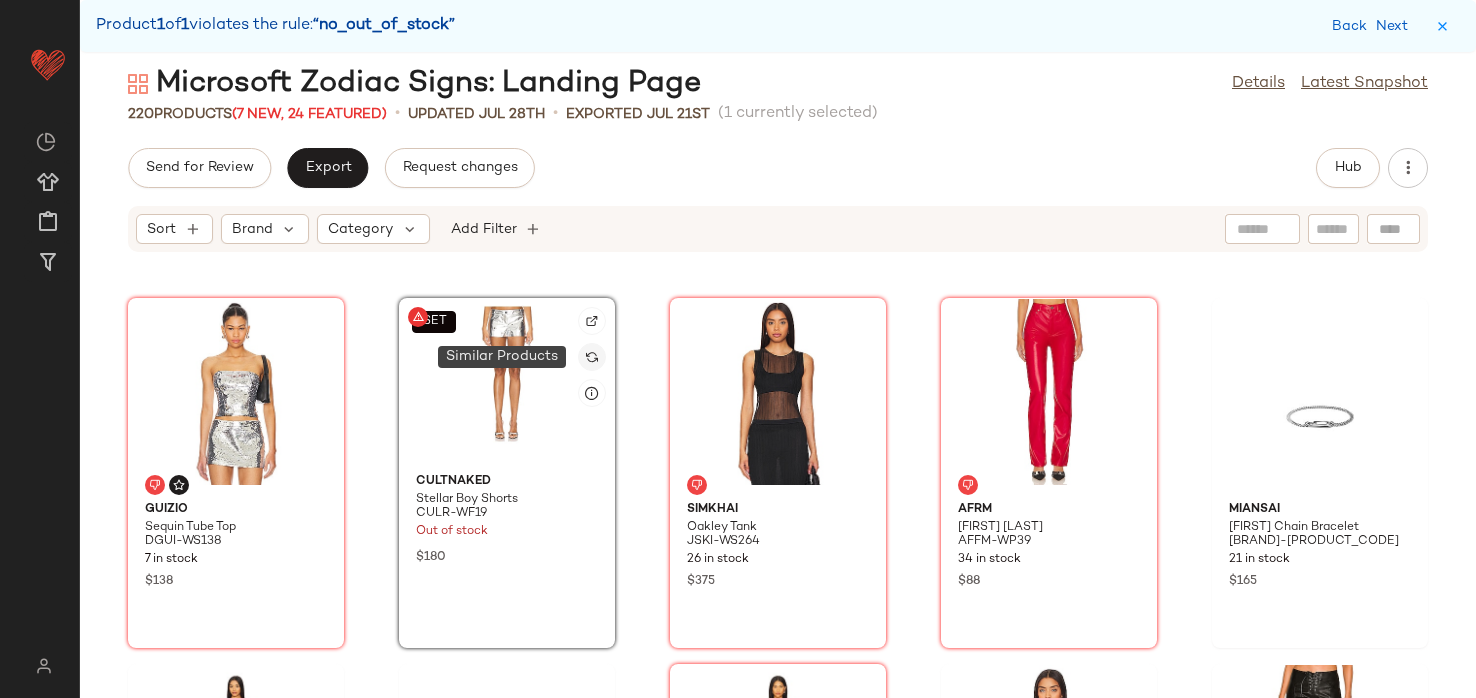 click 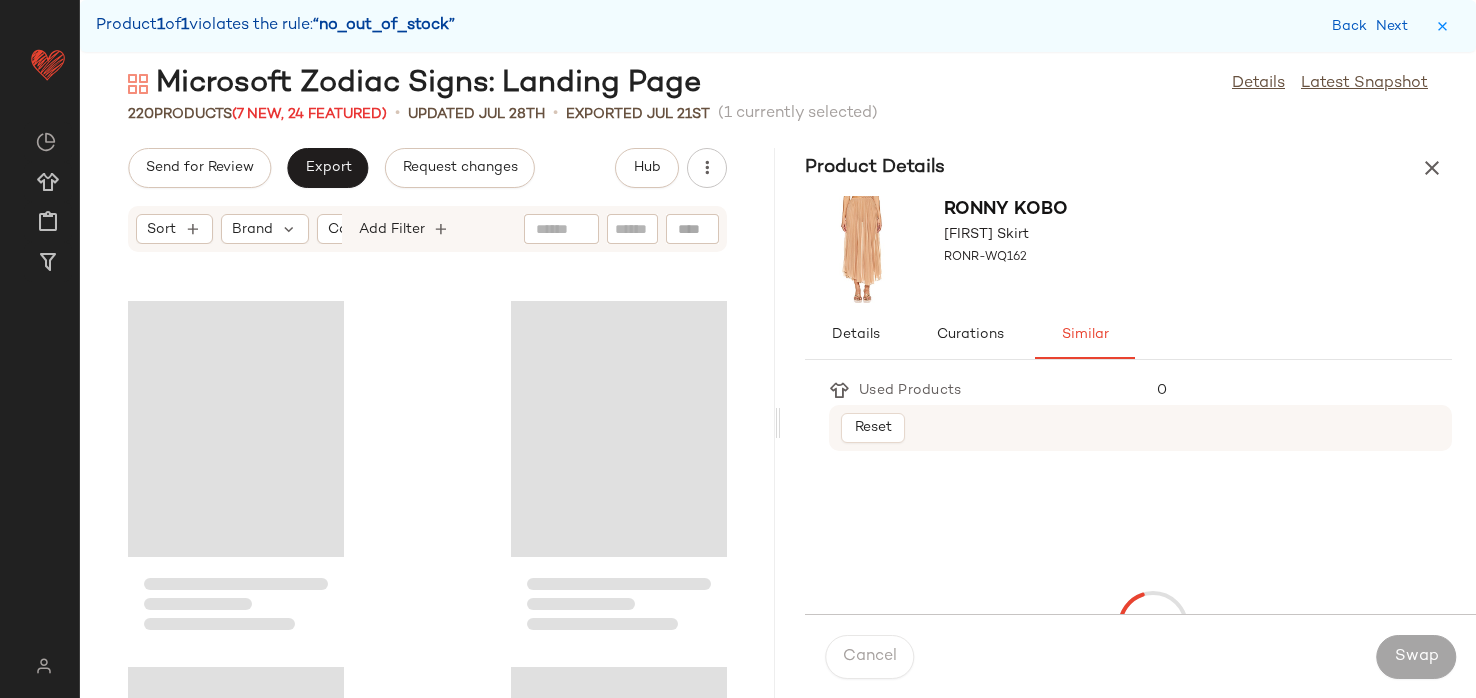 scroll, scrollTop: 31110, scrollLeft: 0, axis: vertical 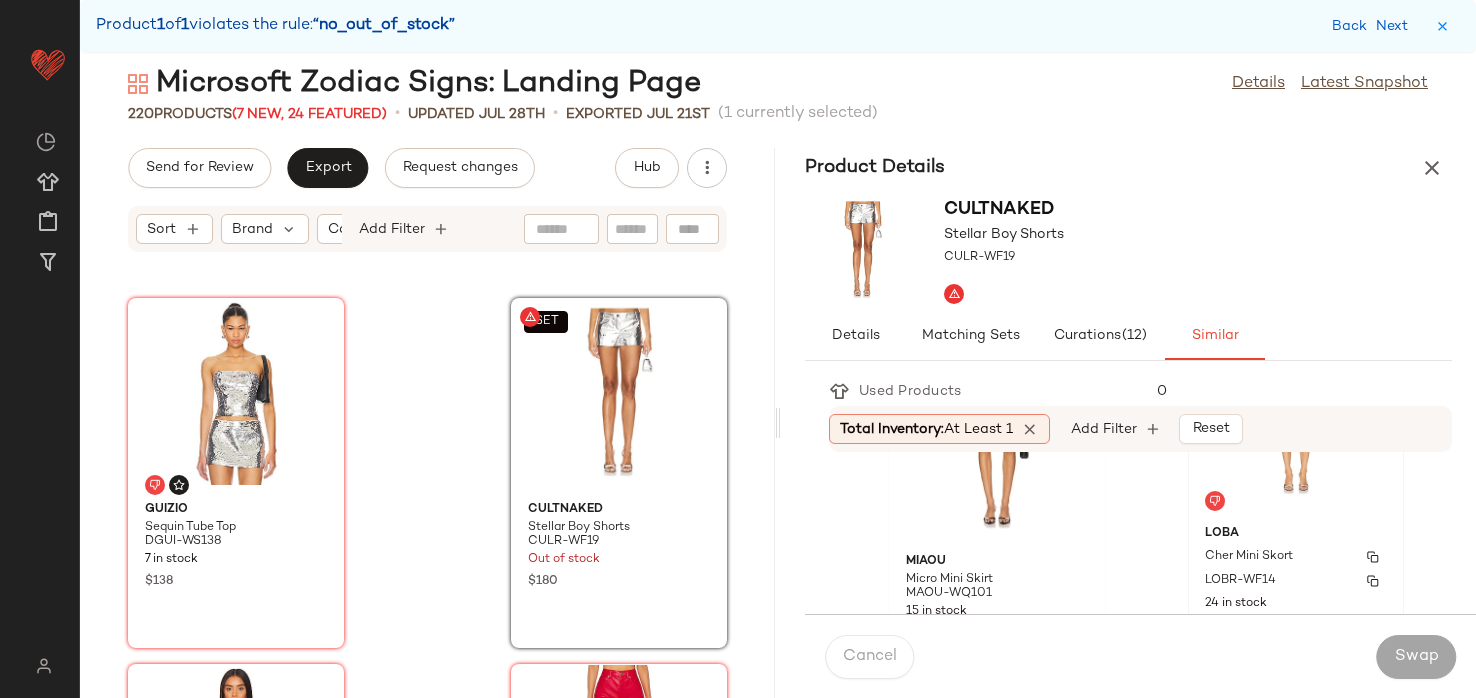 click on "[FIRST] [LAST] [PRODUCT] [PRODUCT_CODE] 24 in stock $150" 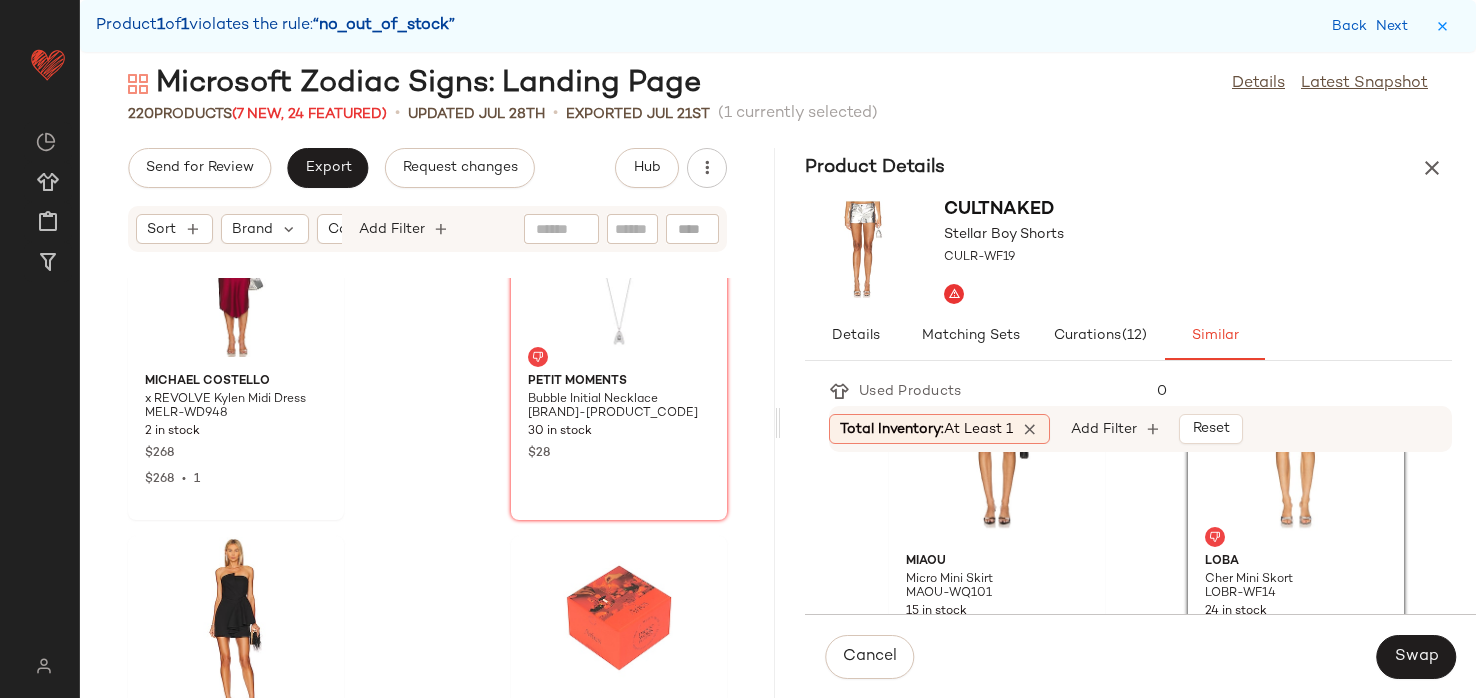 scroll, scrollTop: 30515, scrollLeft: 0, axis: vertical 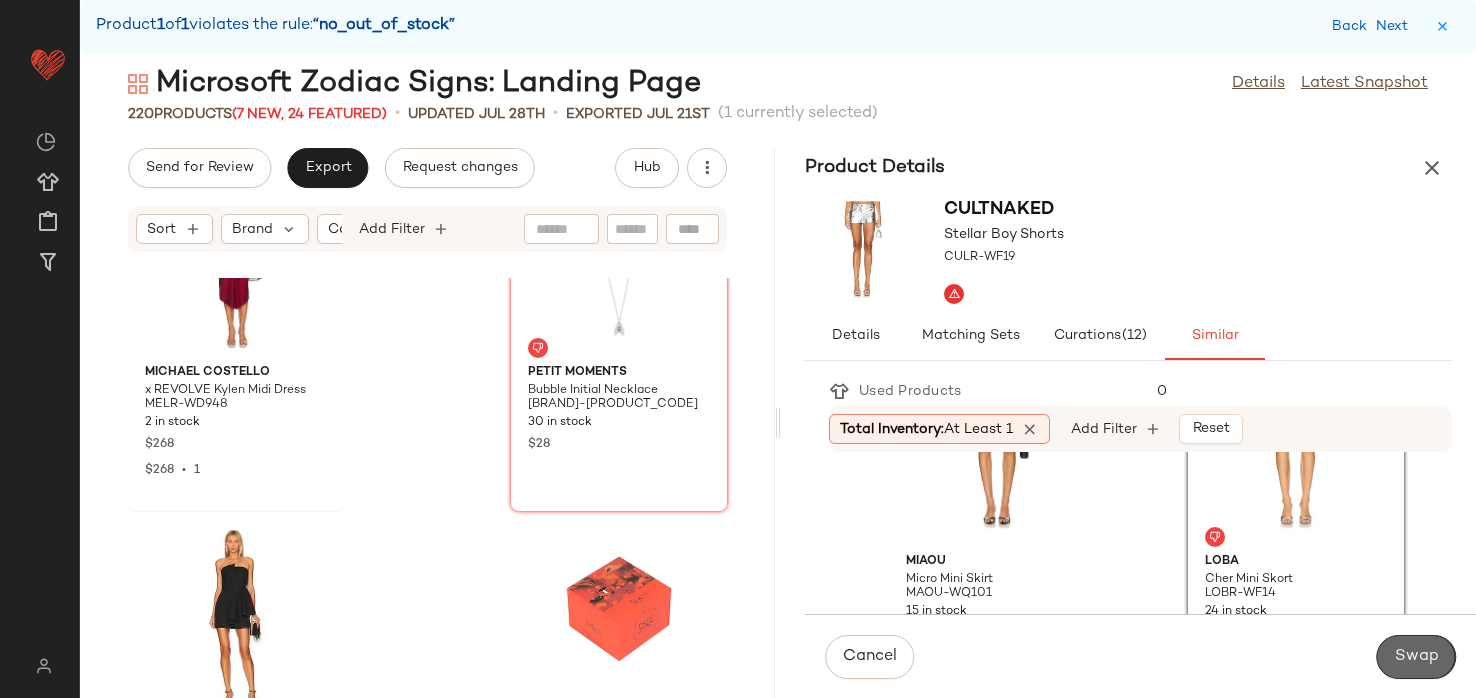 click on "Swap" 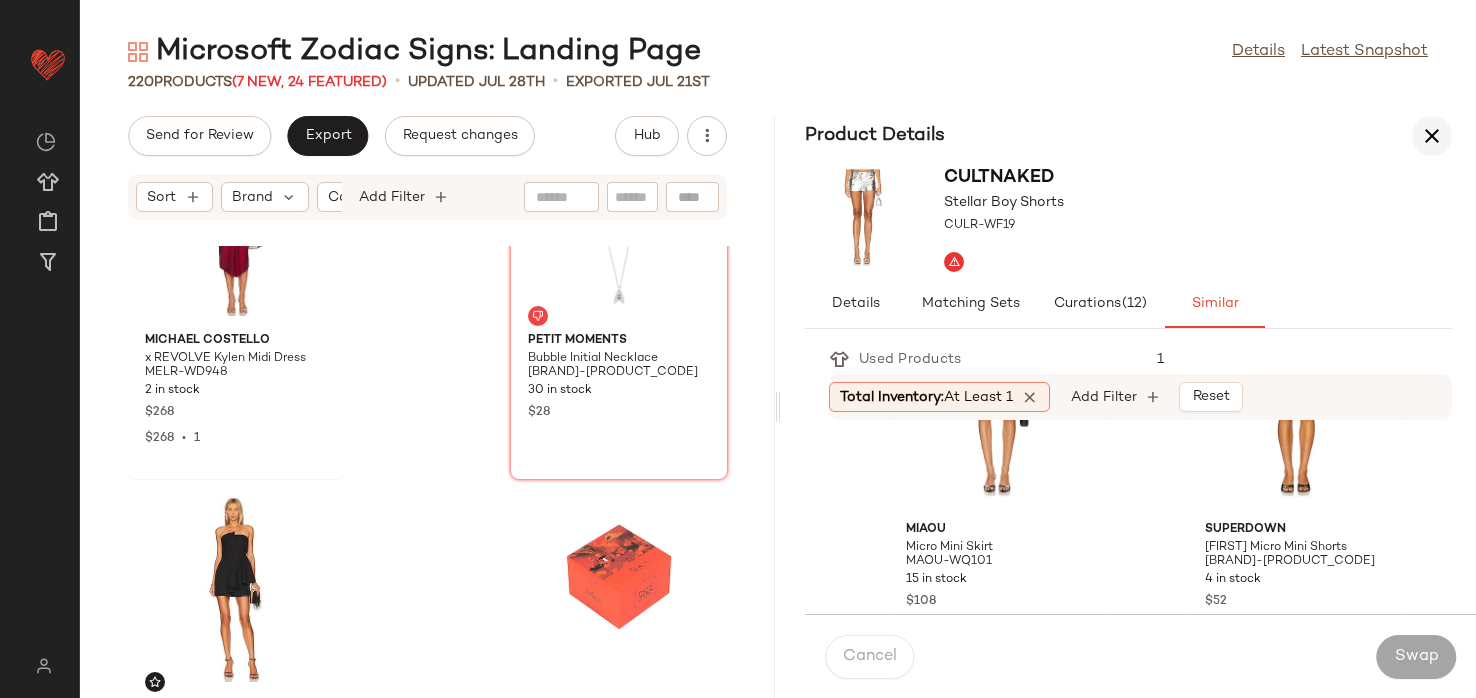 click at bounding box center [1432, 136] 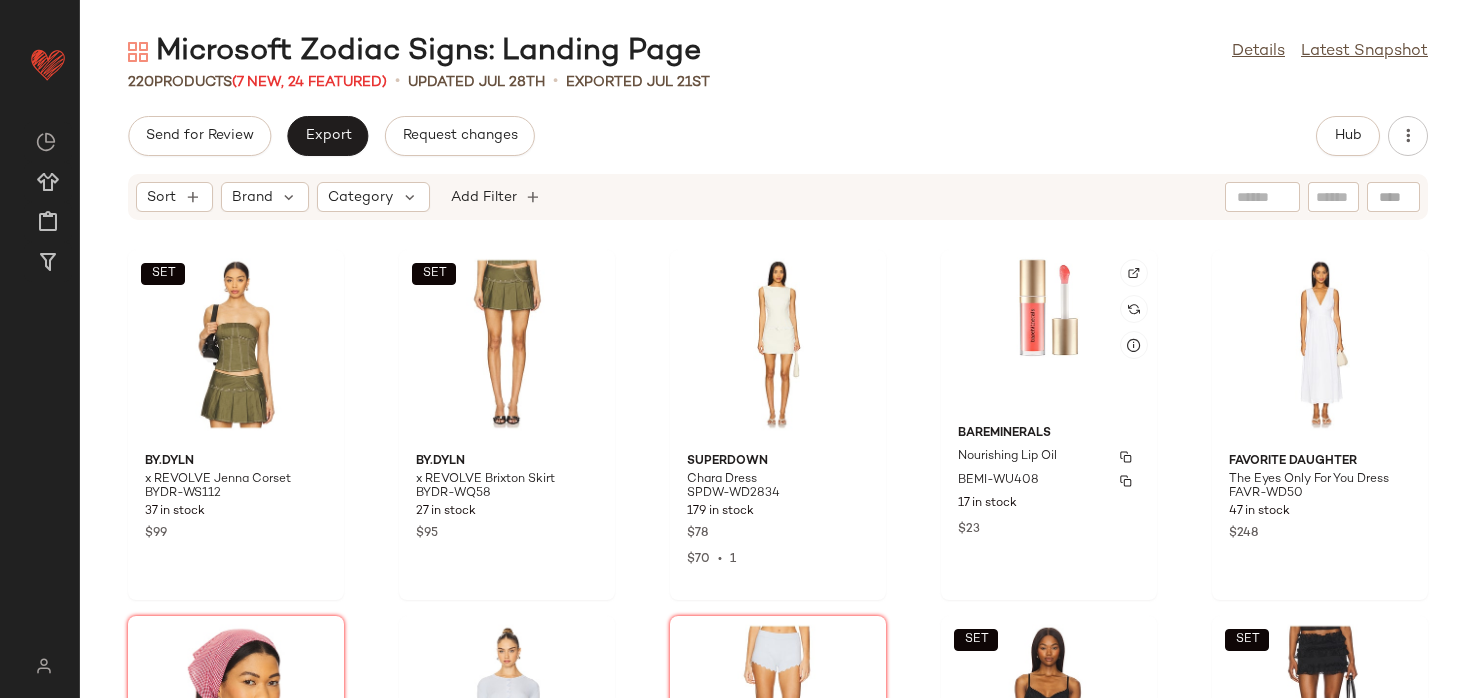 scroll, scrollTop: 1, scrollLeft: 0, axis: vertical 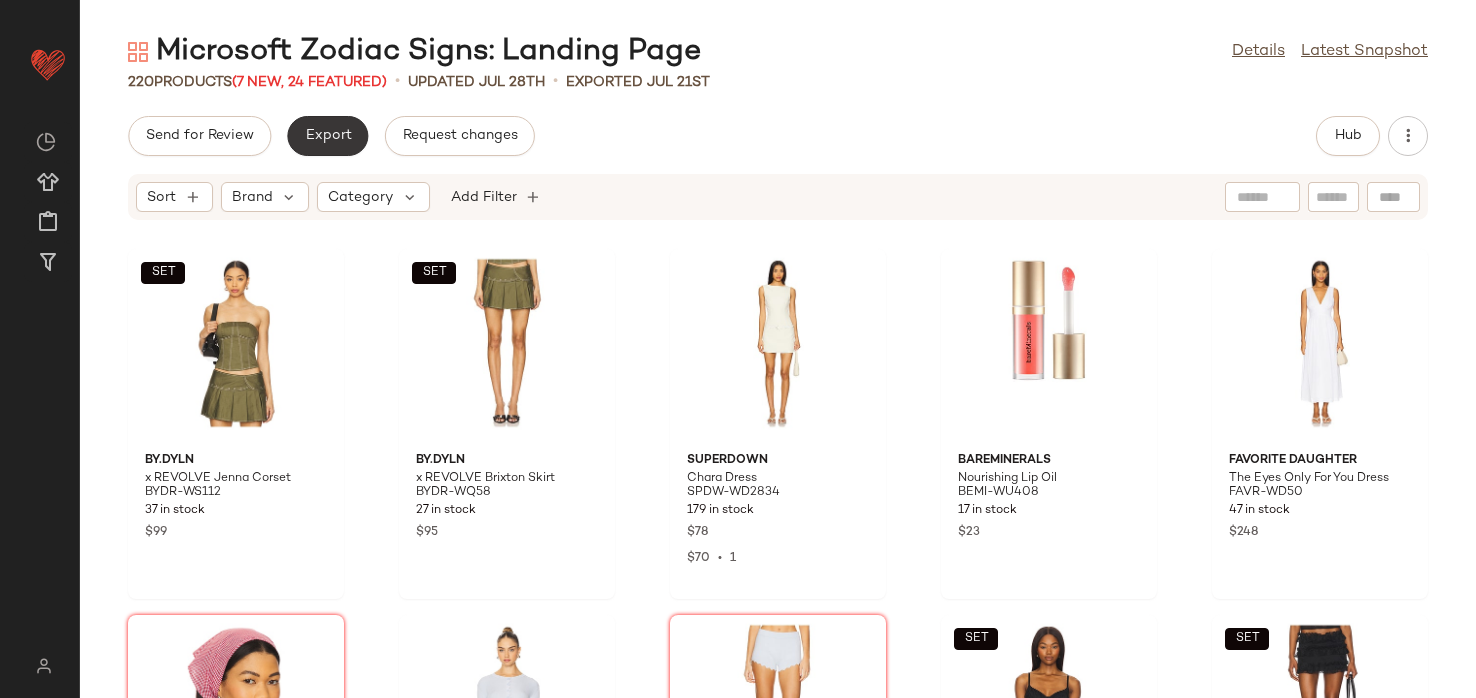 click on "Export" 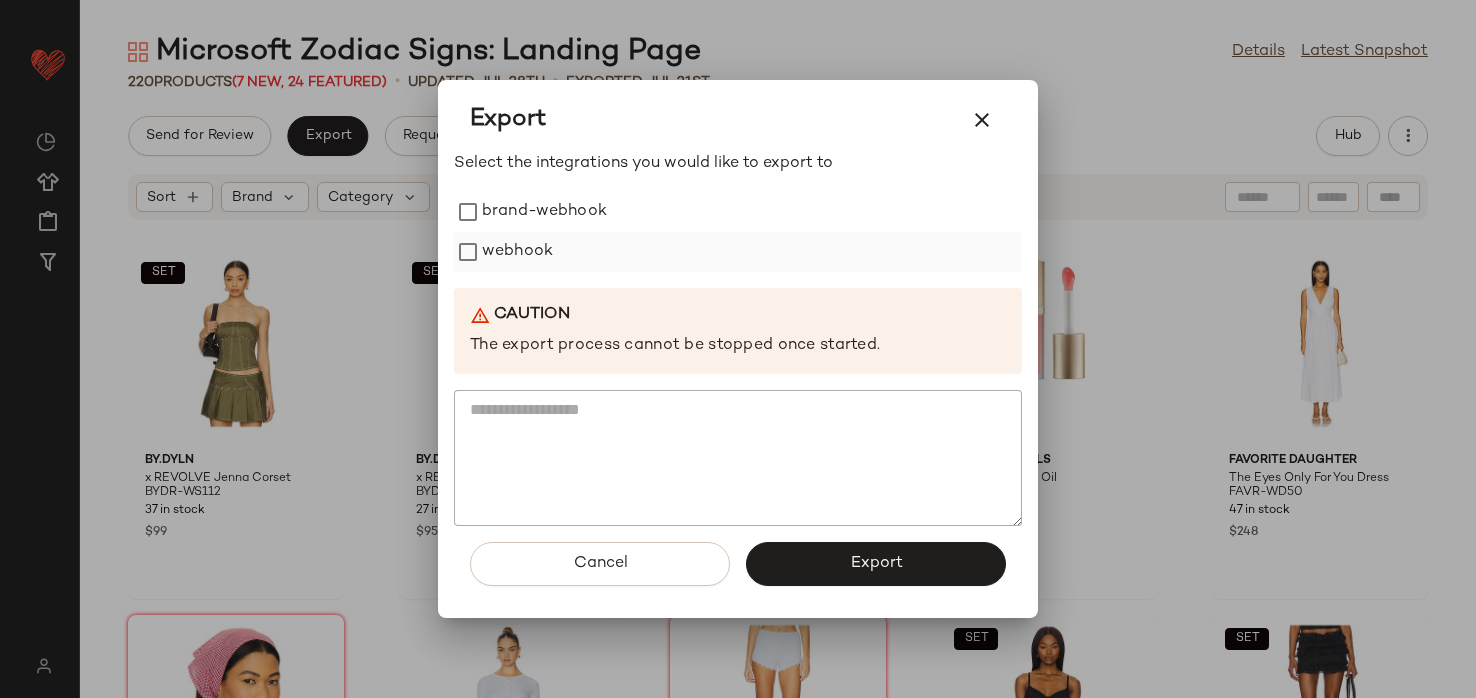 click on "webhook" at bounding box center (517, 252) 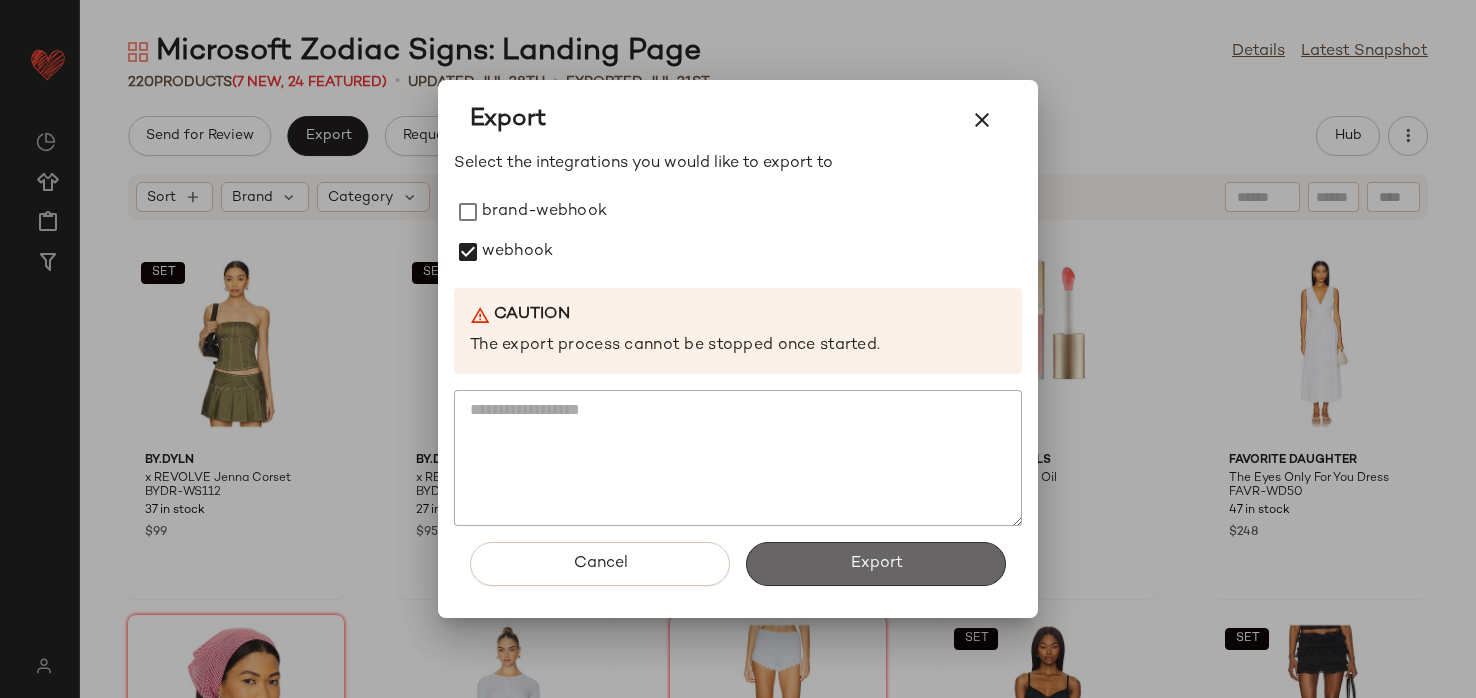 click on "Export" at bounding box center [876, 564] 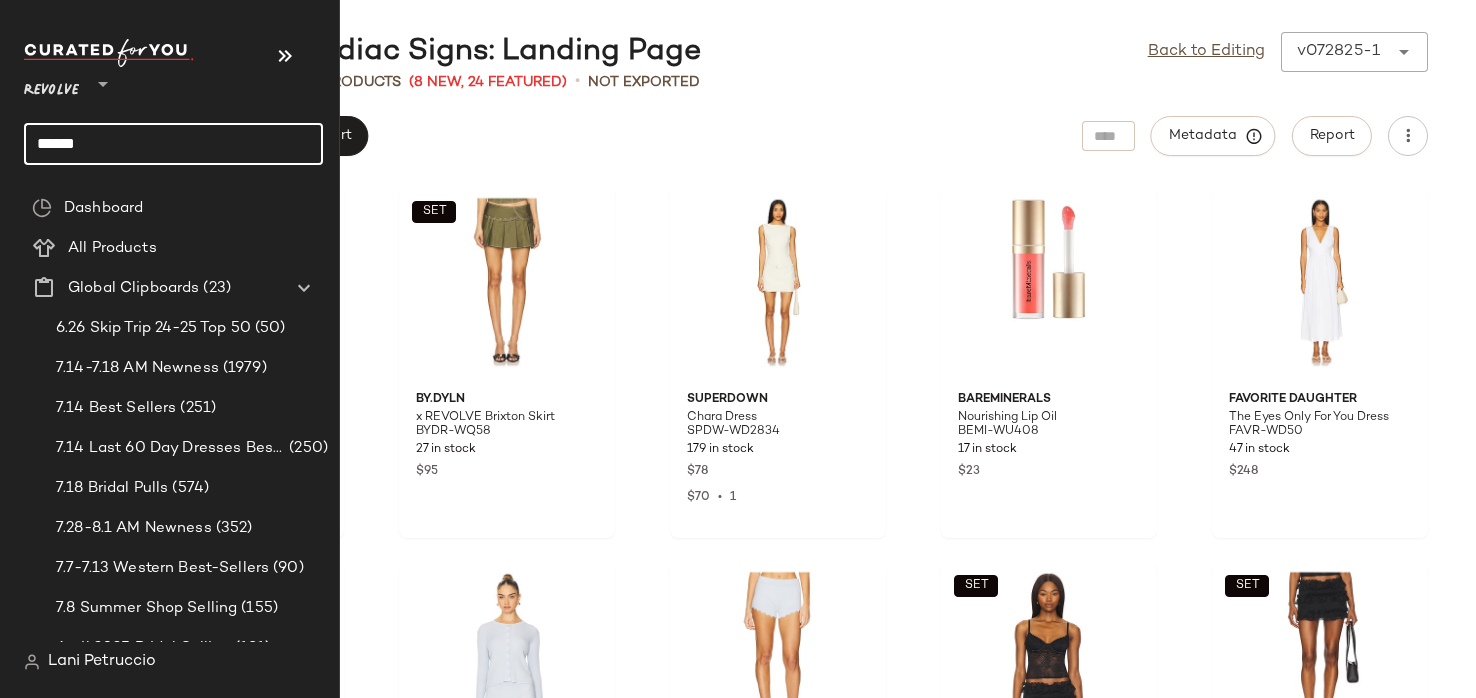 click on "******" 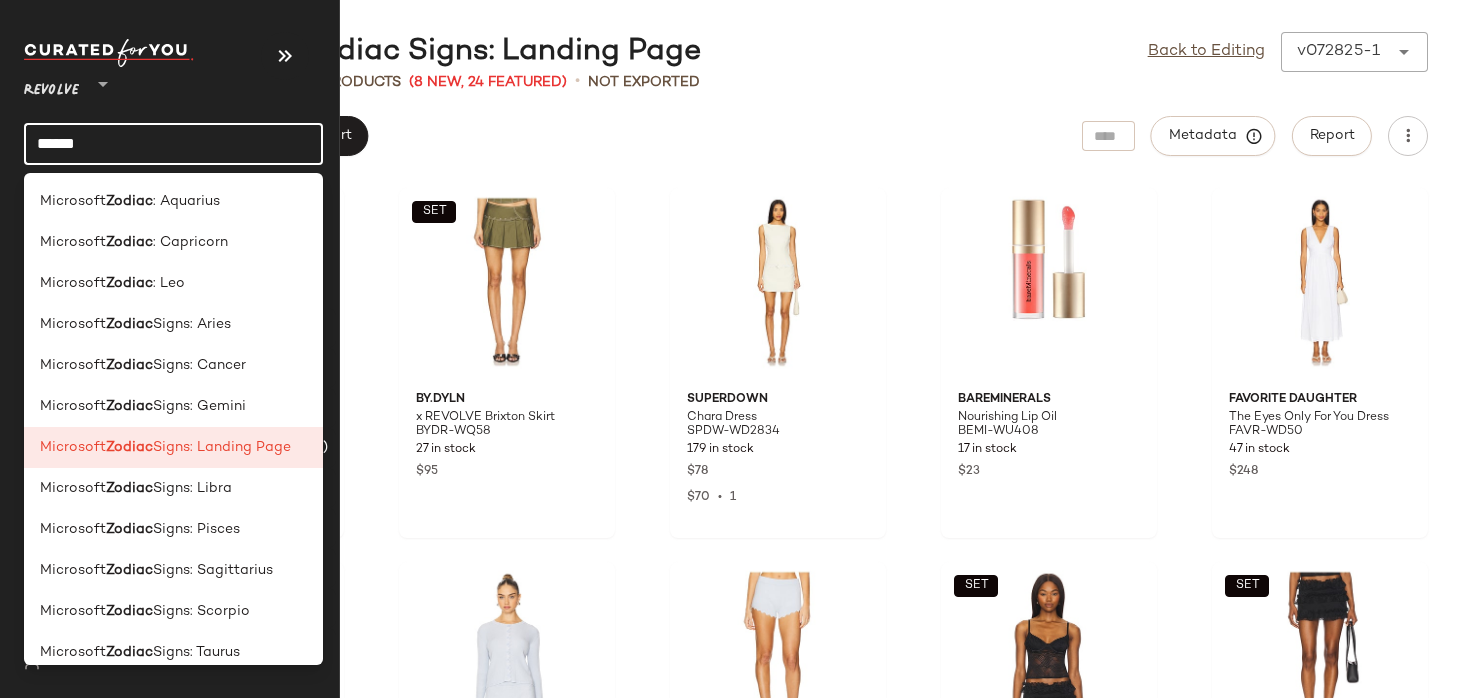 click on "******" 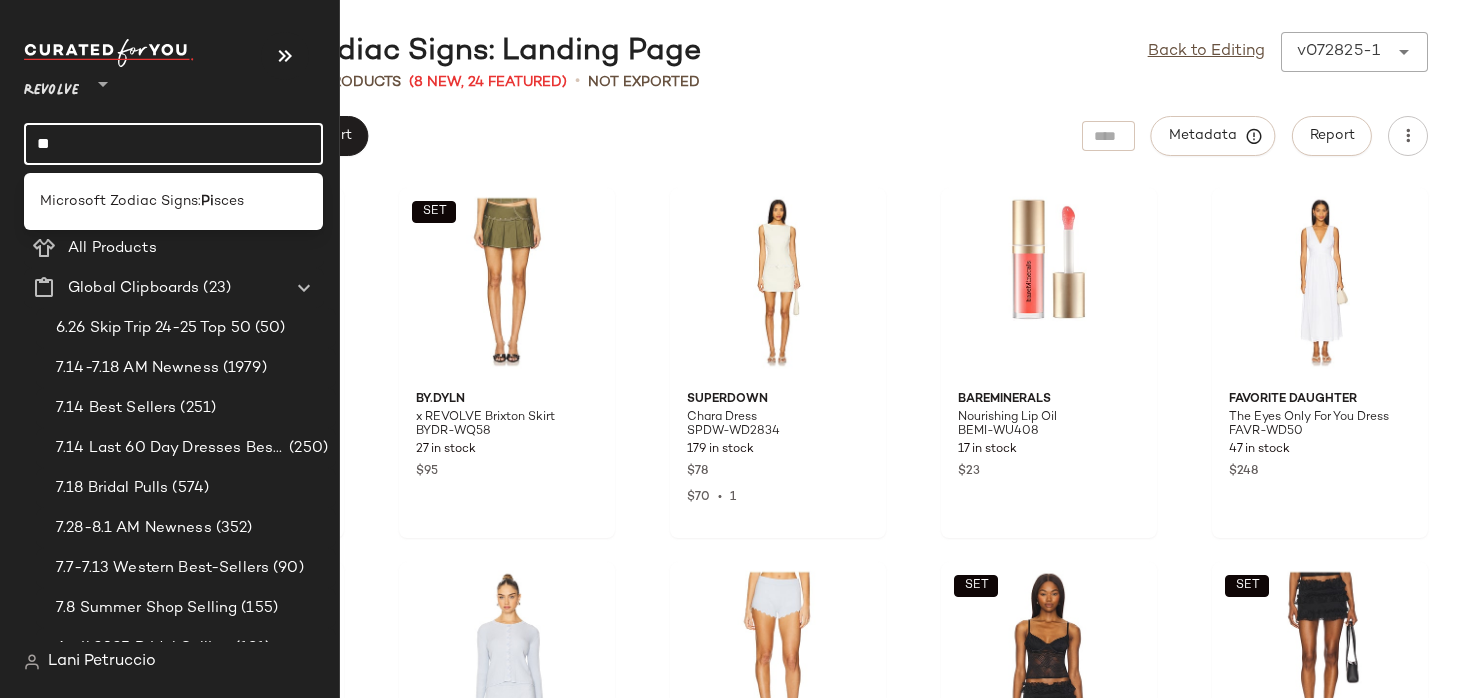type on "*" 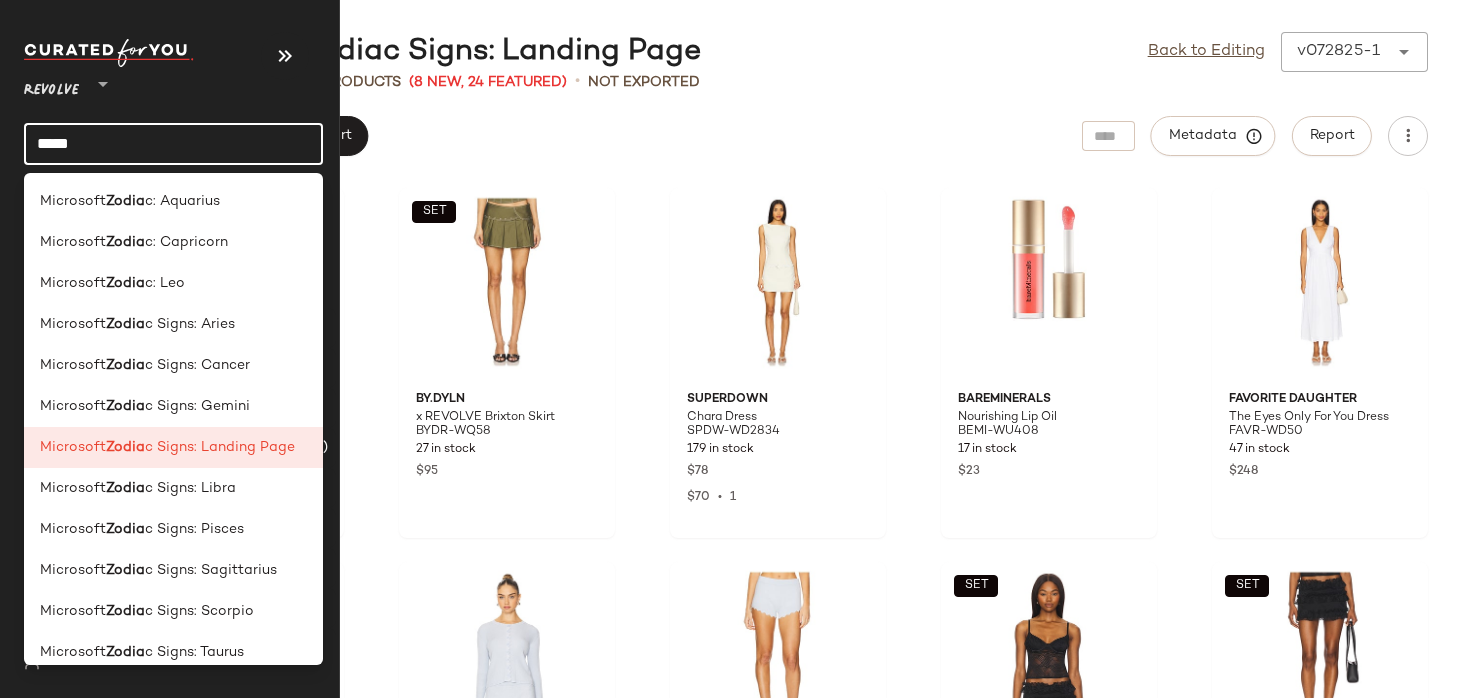 type on "******" 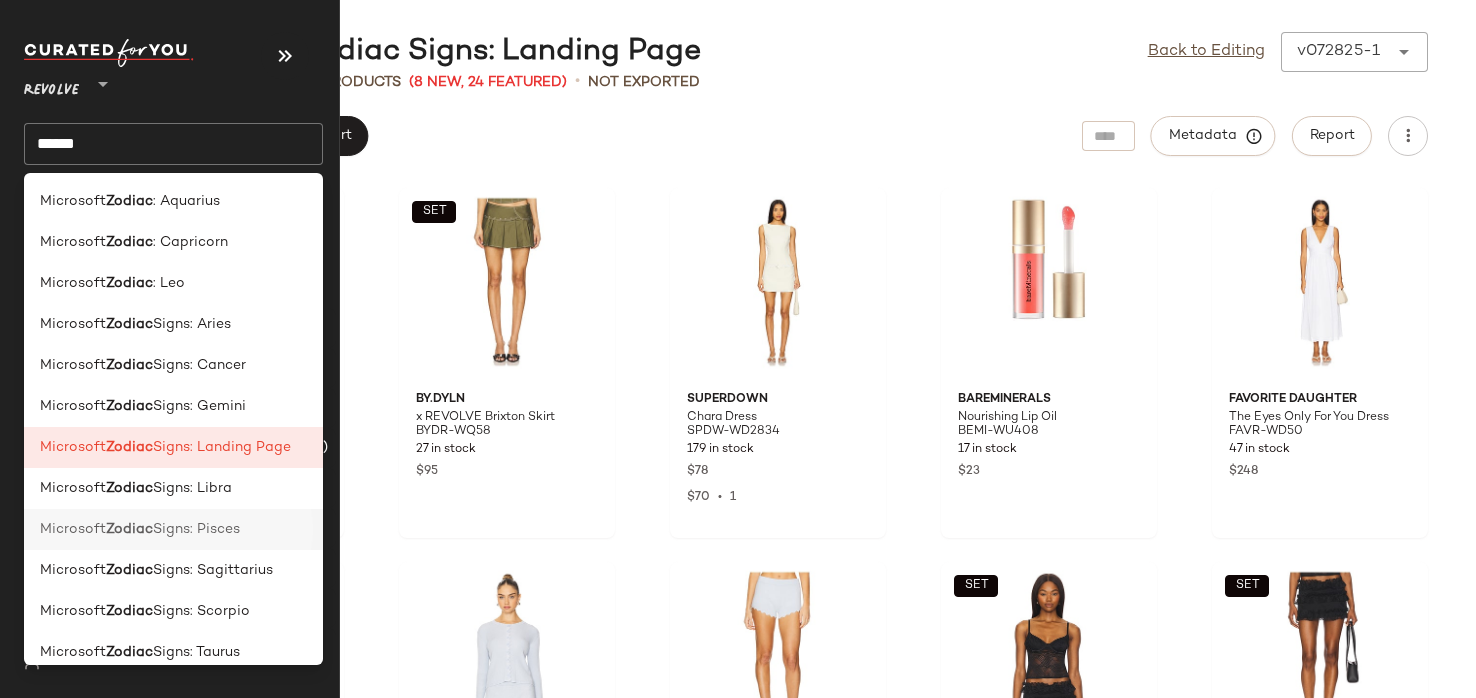 click on "Signs: Pisces" at bounding box center [196, 529] 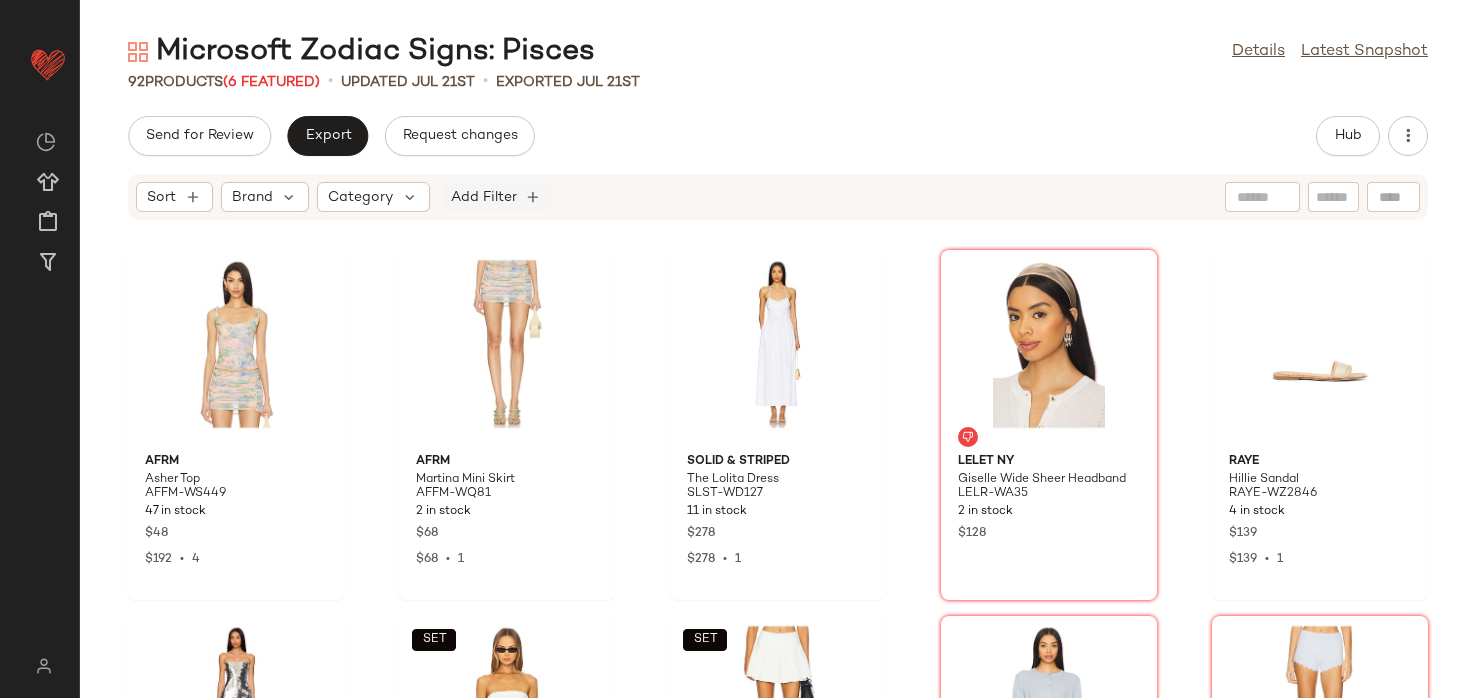 click on "Add Filter" at bounding box center (484, 197) 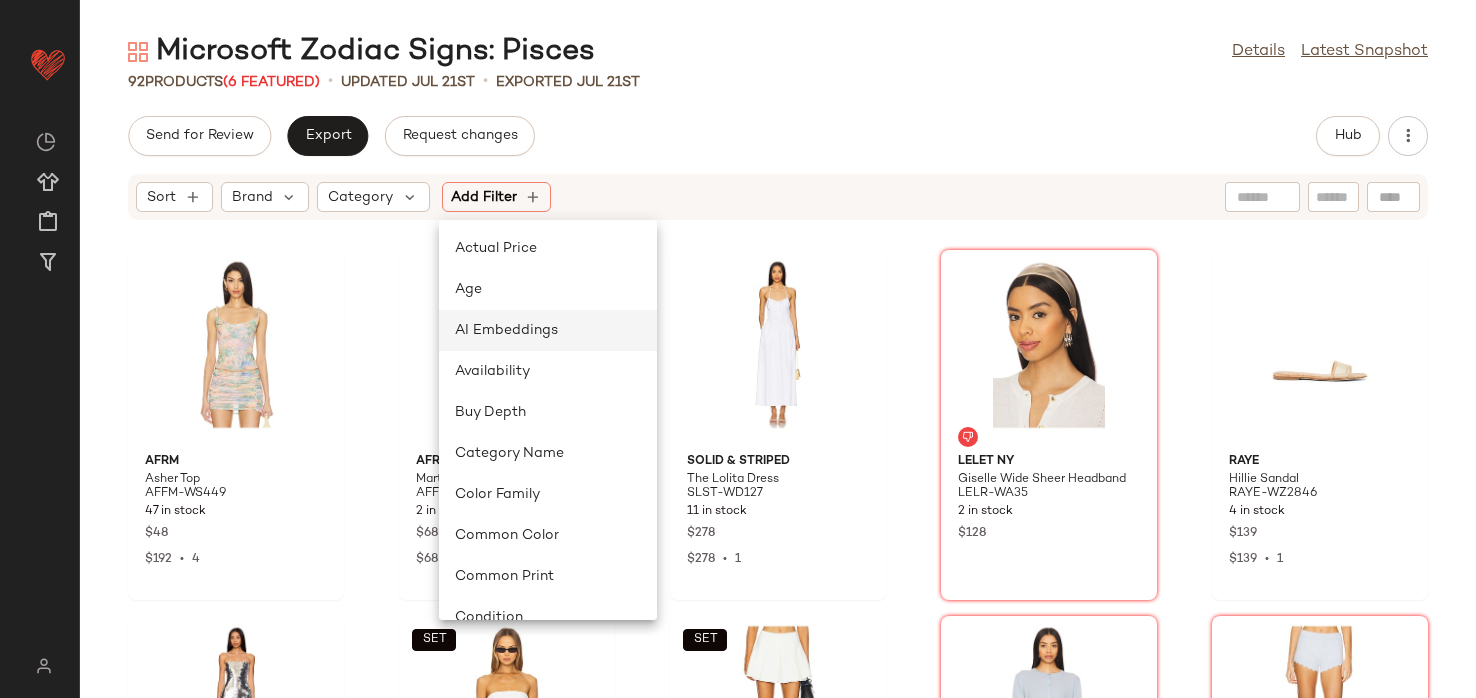 scroll, scrollTop: 887, scrollLeft: 0, axis: vertical 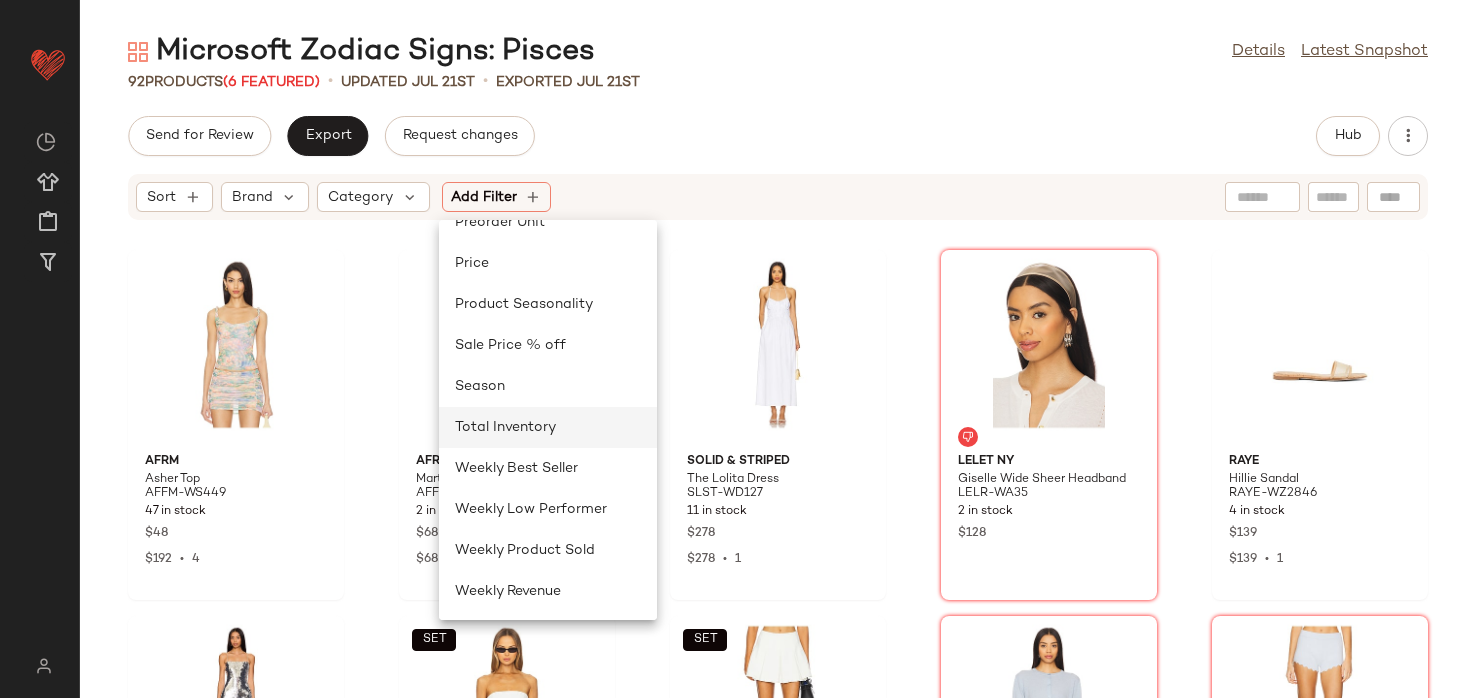 click on "Total Inventory" 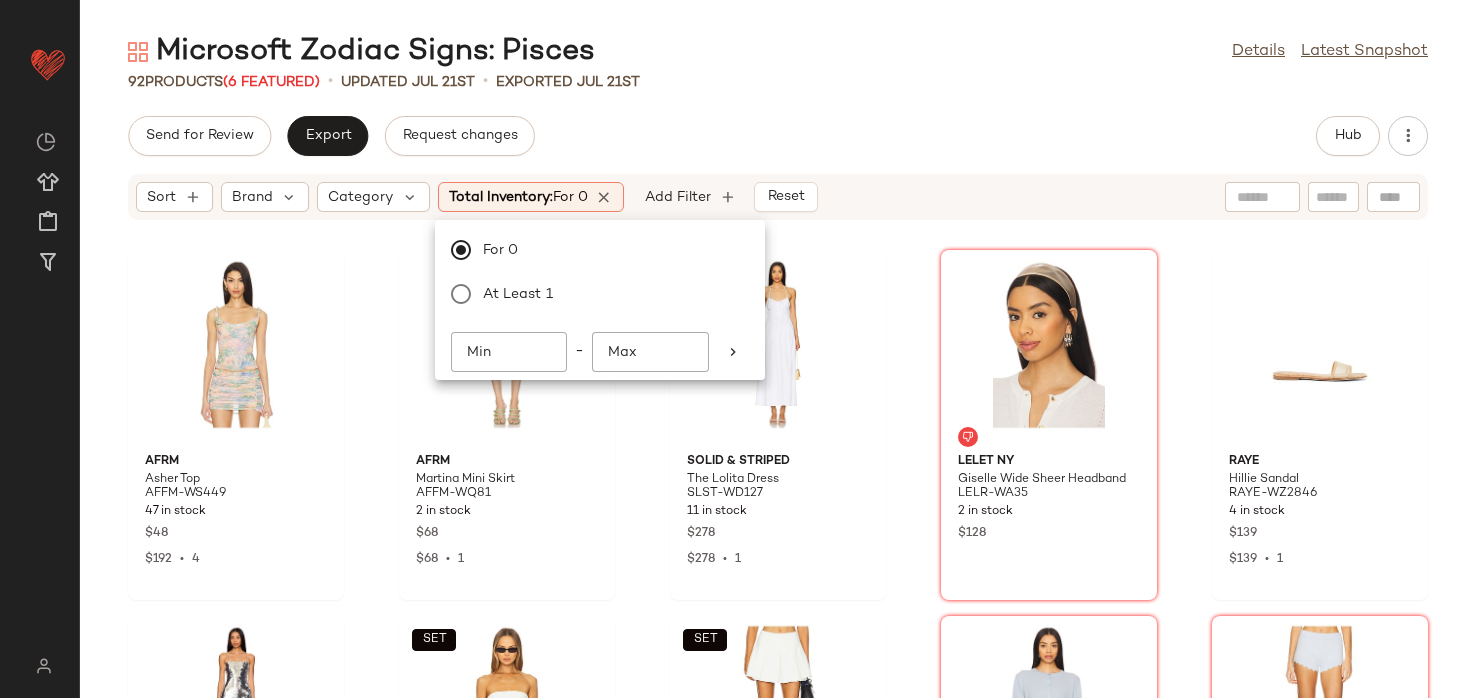 scroll, scrollTop: 0, scrollLeft: 0, axis: both 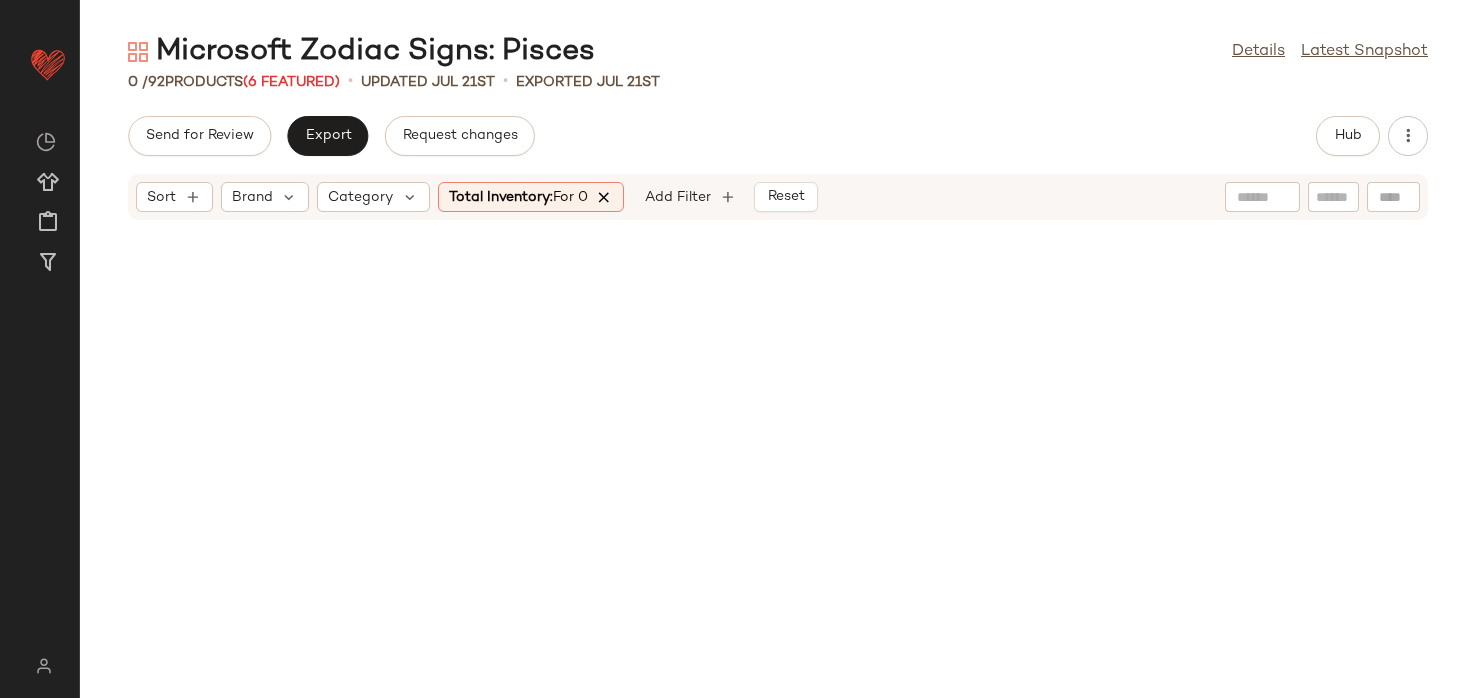 click at bounding box center (605, 197) 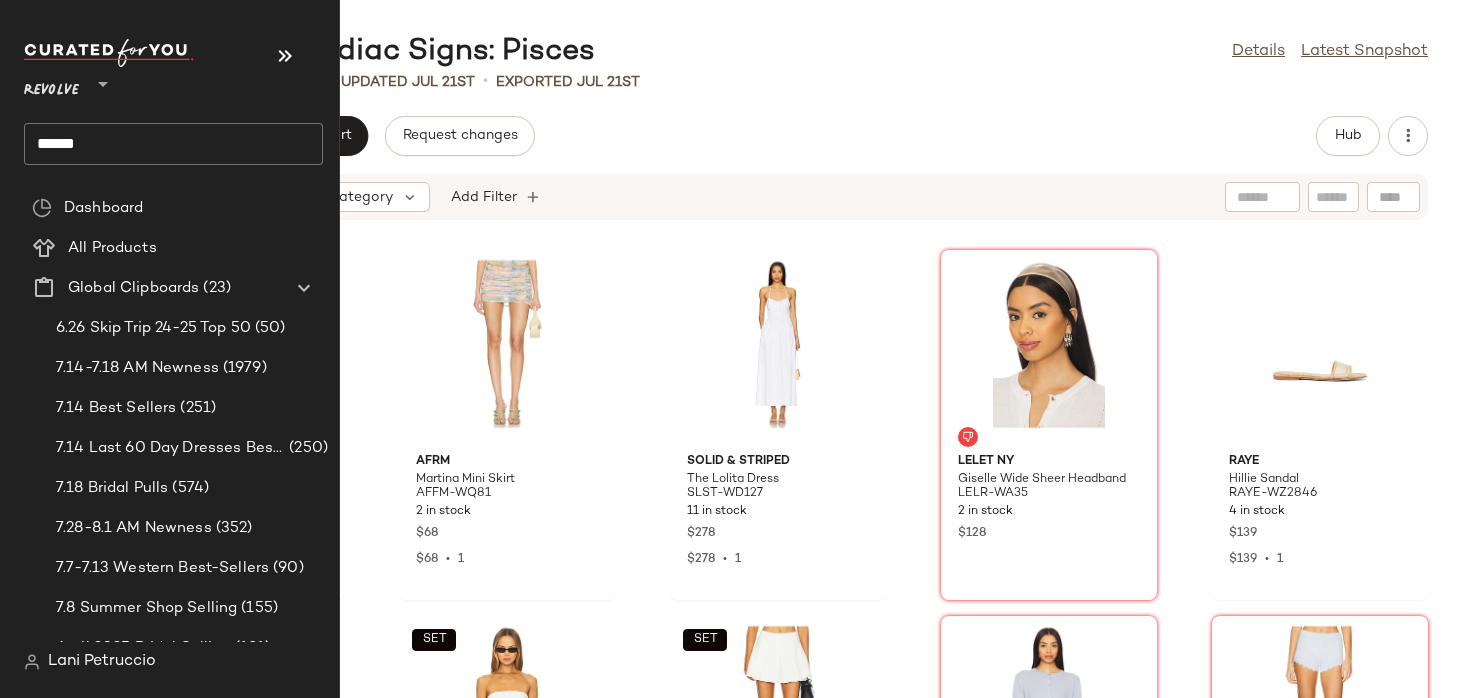 click on "******" 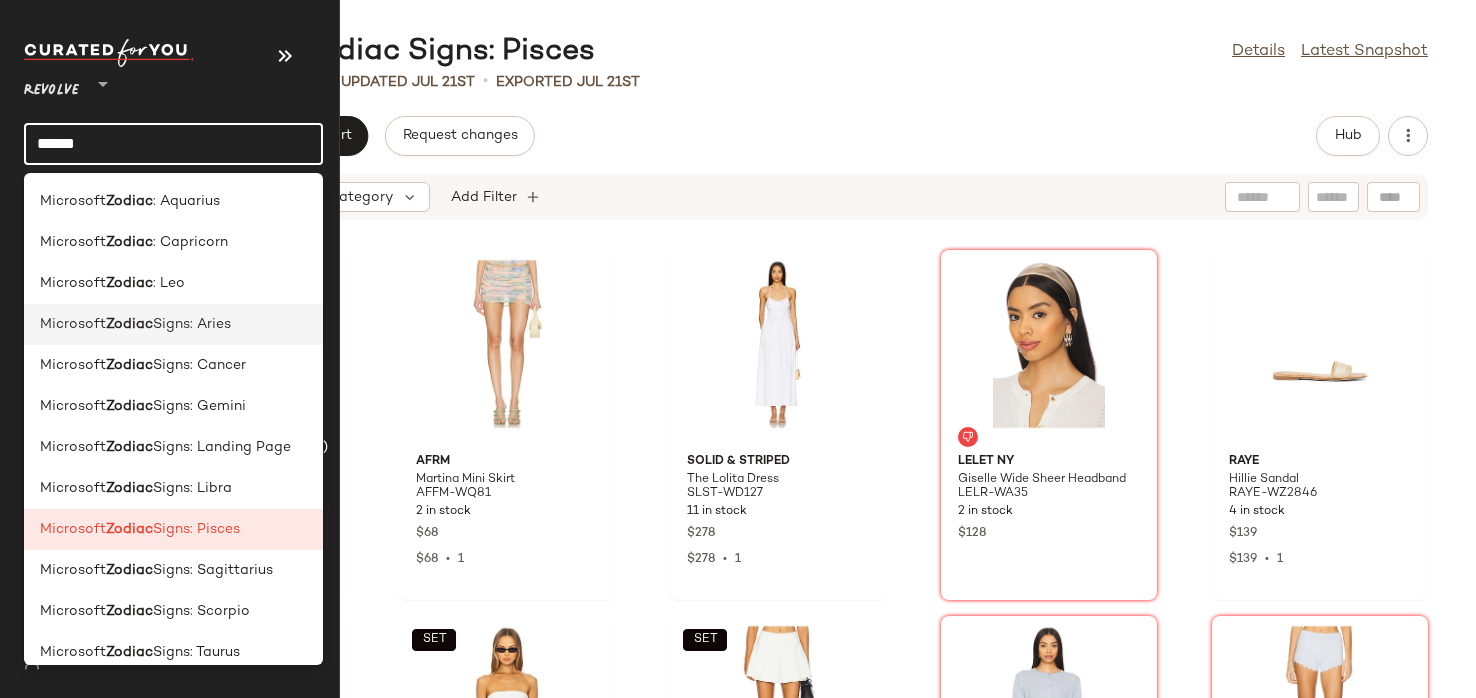 click on "Microsoft" at bounding box center (73, 324) 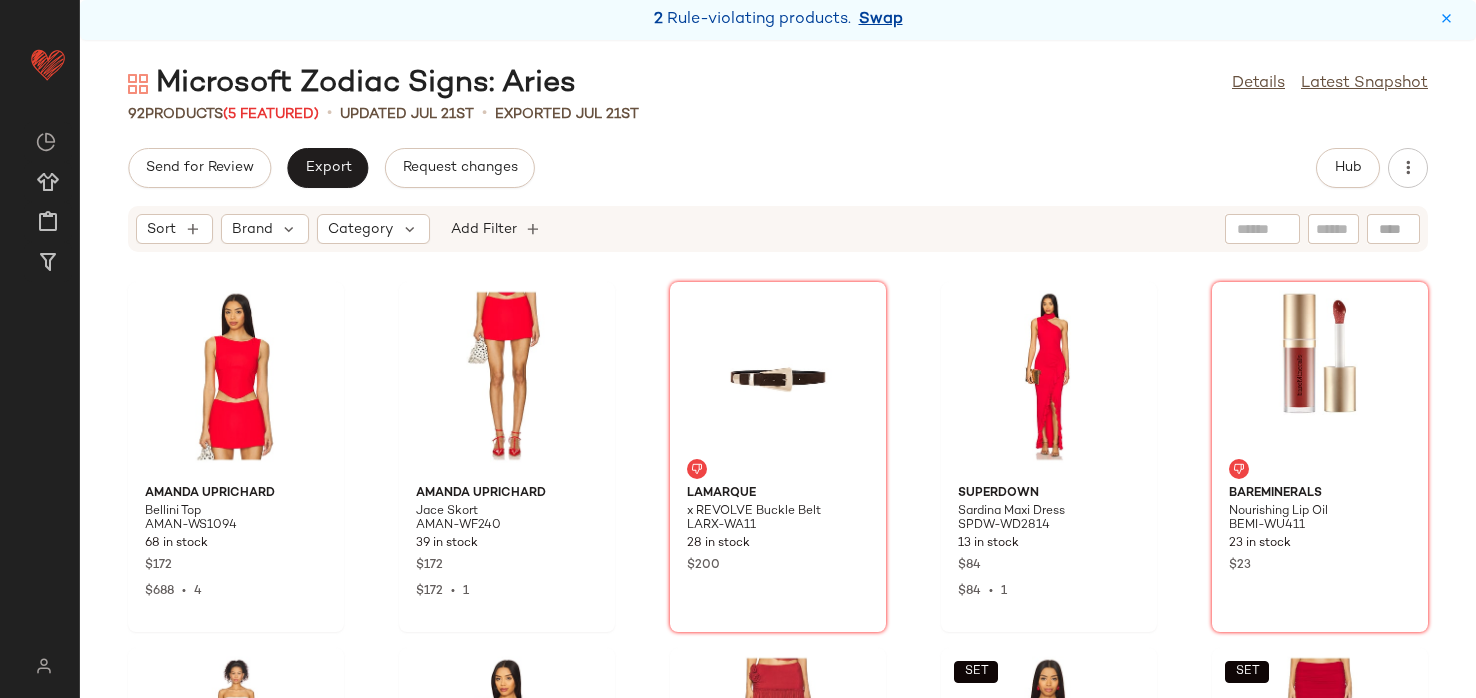 click on "Swap" at bounding box center [881, 20] 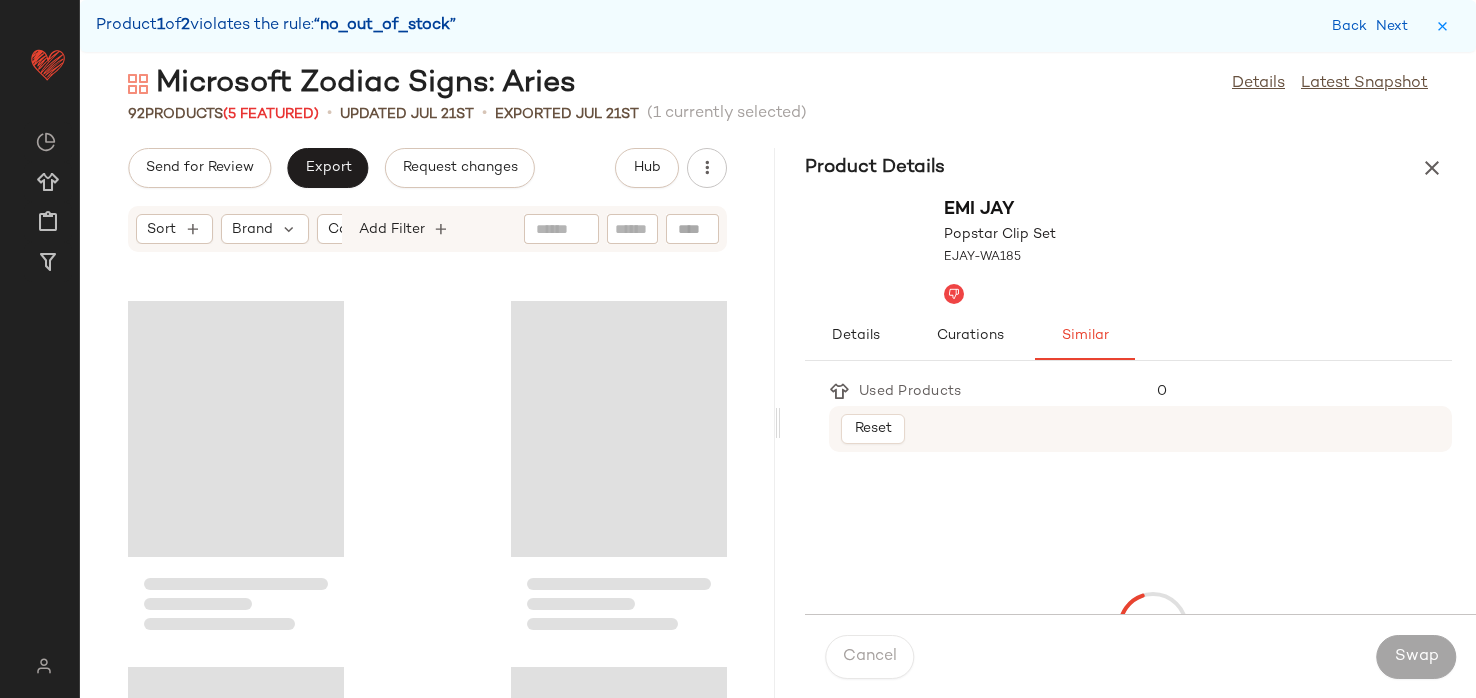 scroll, scrollTop: 3660, scrollLeft: 0, axis: vertical 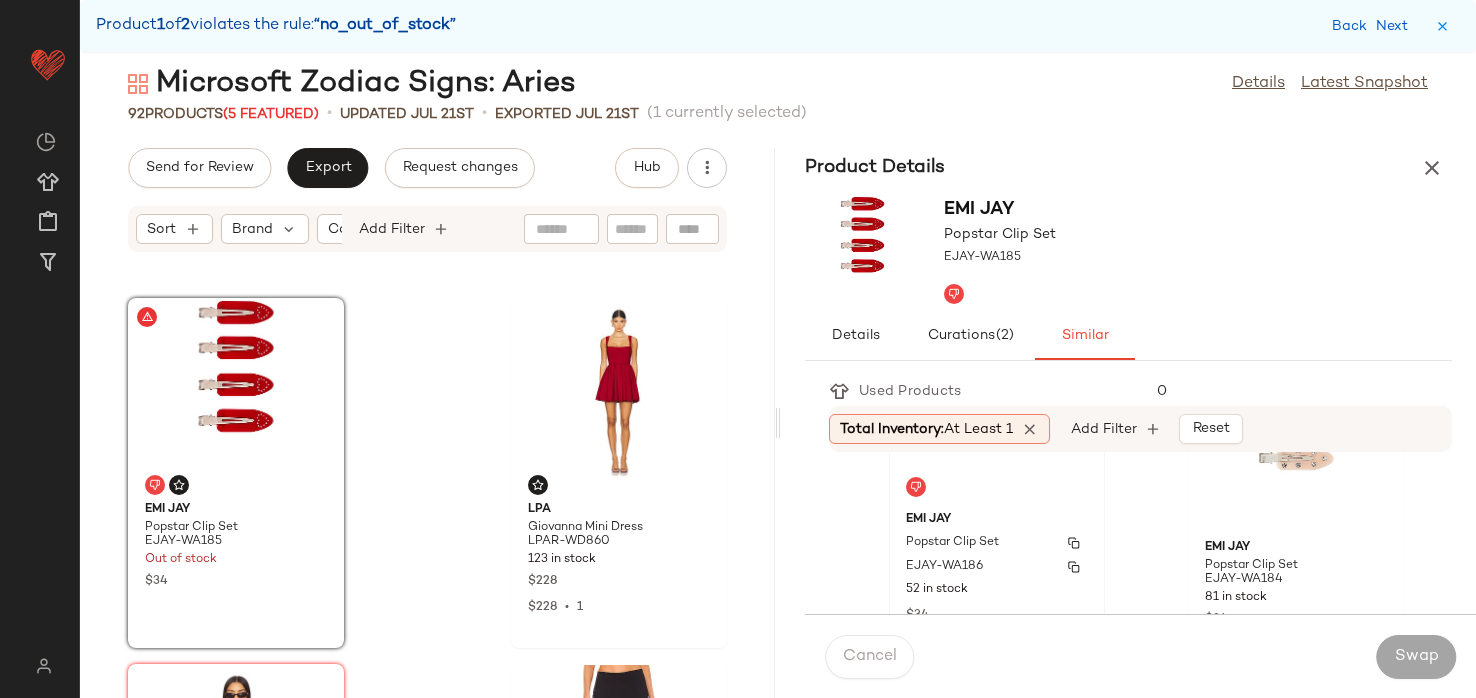 click on "Emi Jay Popstar Clip Set EJAY-WA186 52 in stock $34" 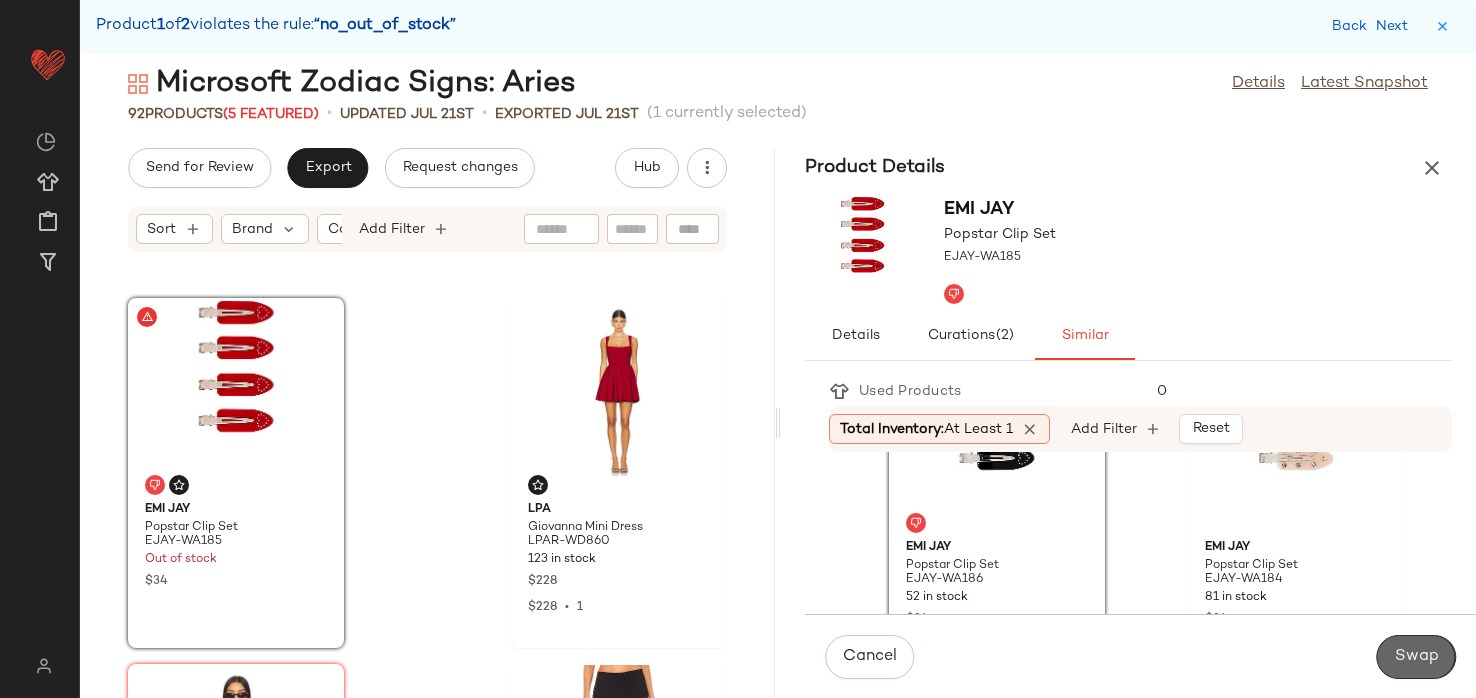 click on "Swap" 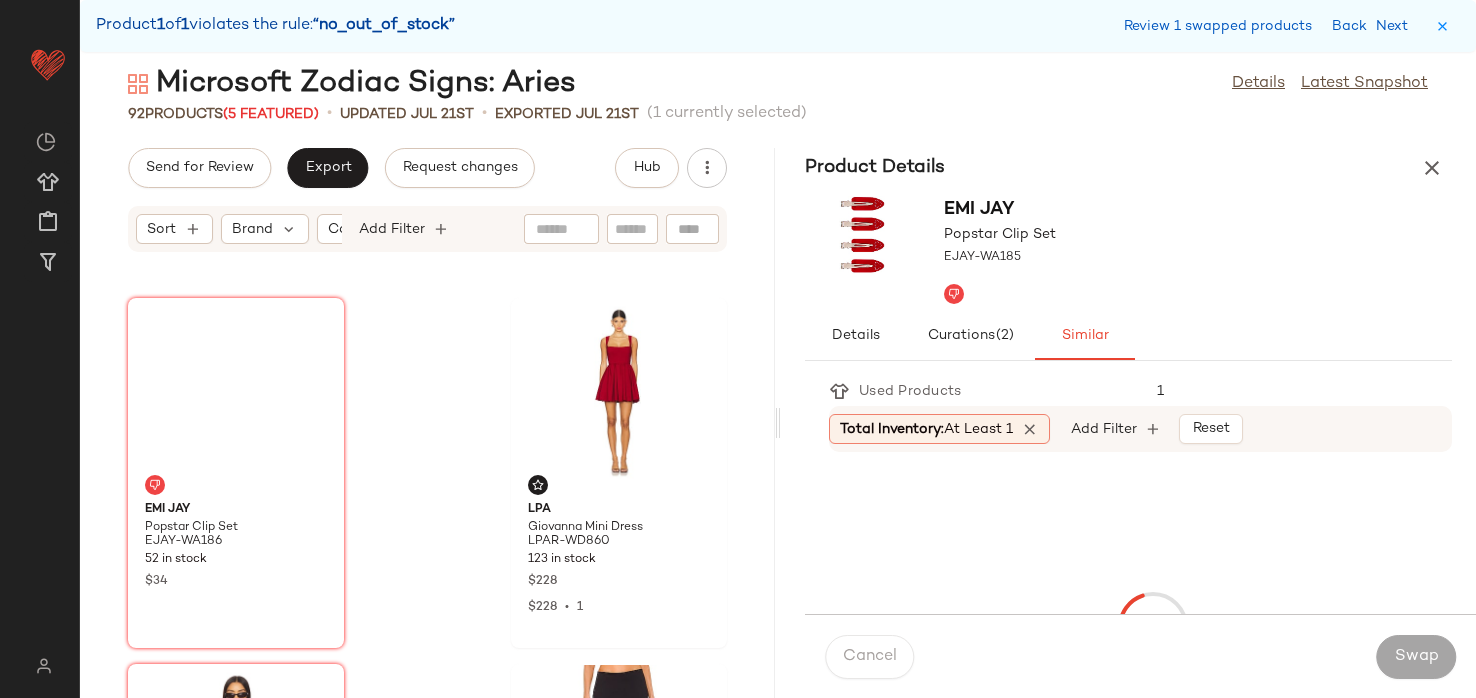 scroll, scrollTop: 5490, scrollLeft: 0, axis: vertical 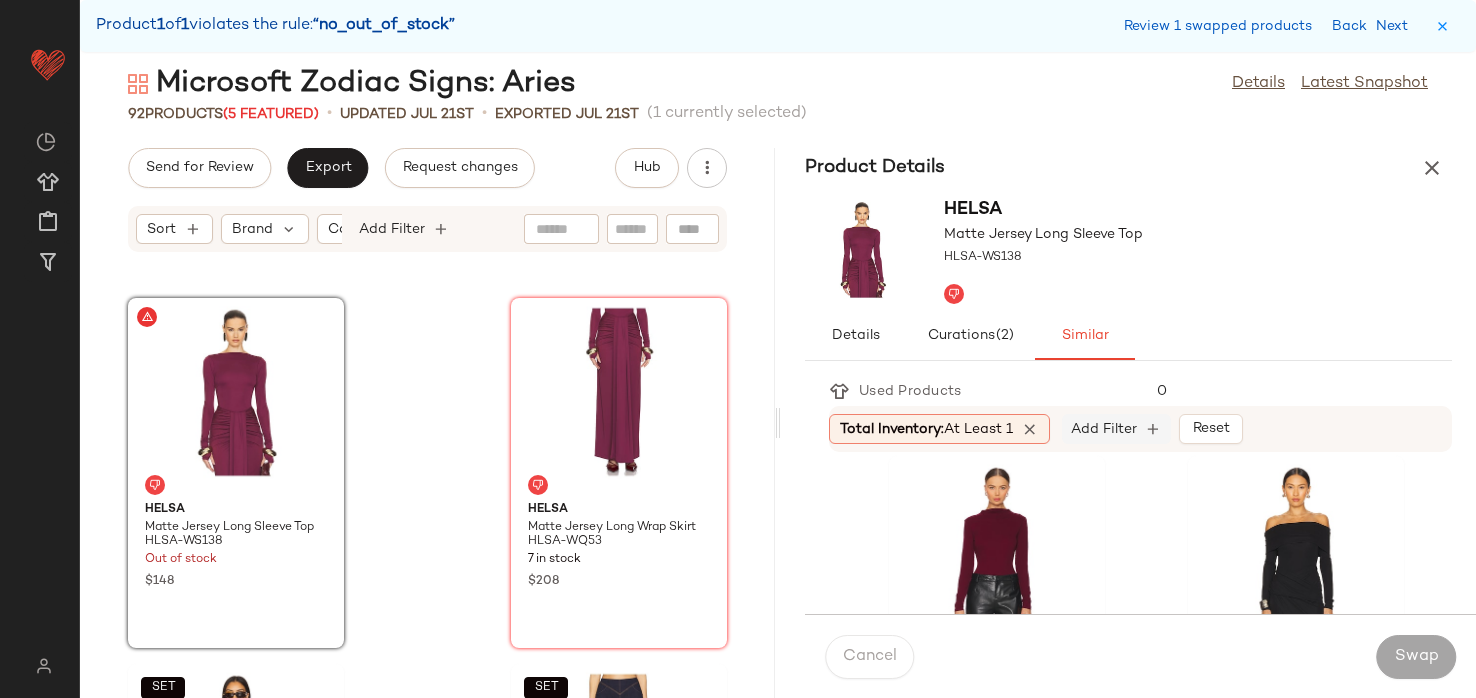 click on "Add Filter" at bounding box center [1104, 429] 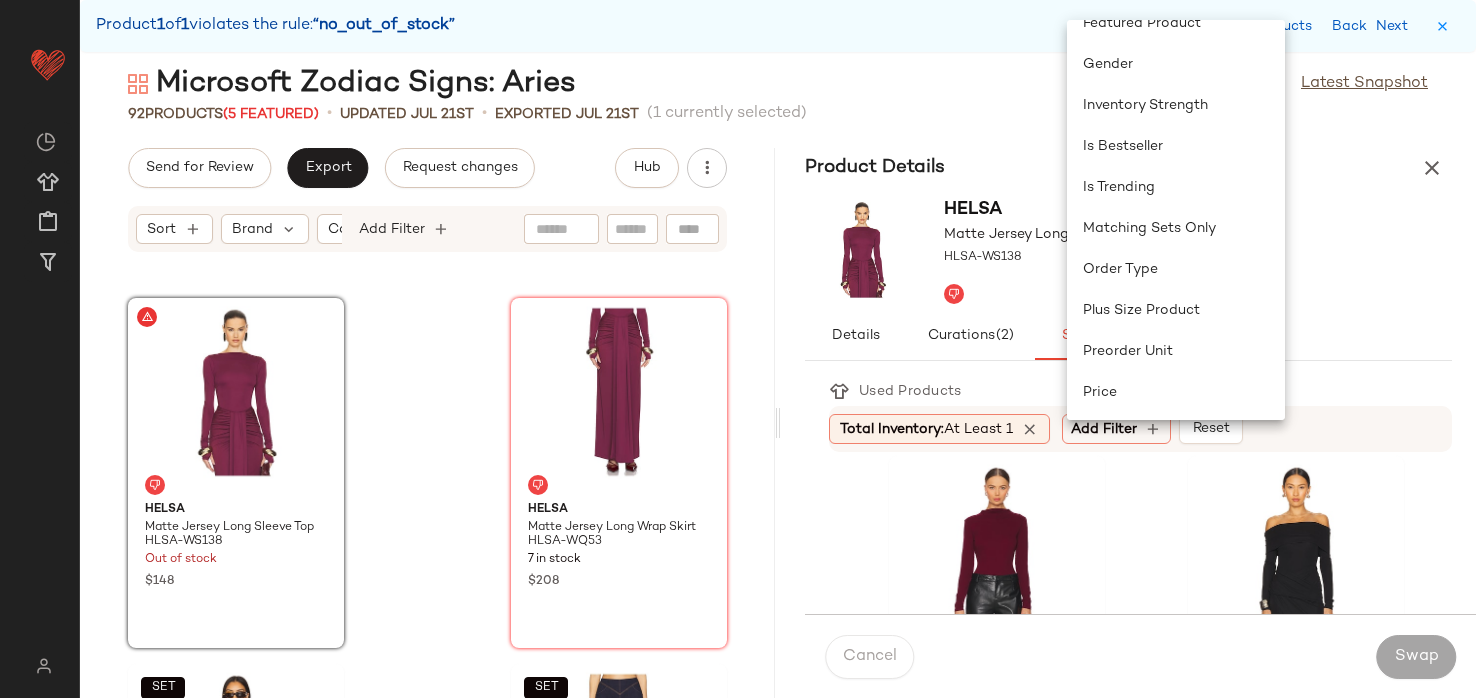 scroll, scrollTop: 662, scrollLeft: 0, axis: vertical 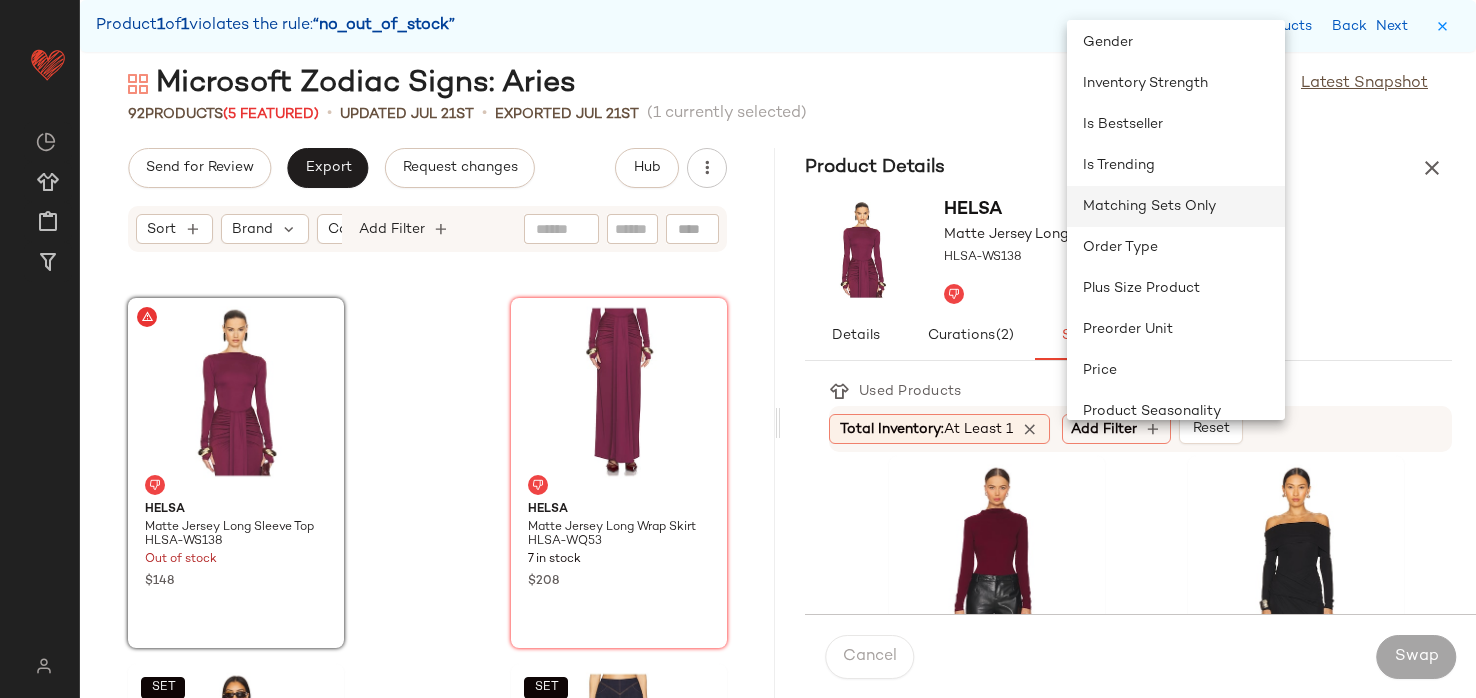 click on "Matching Sets Only" 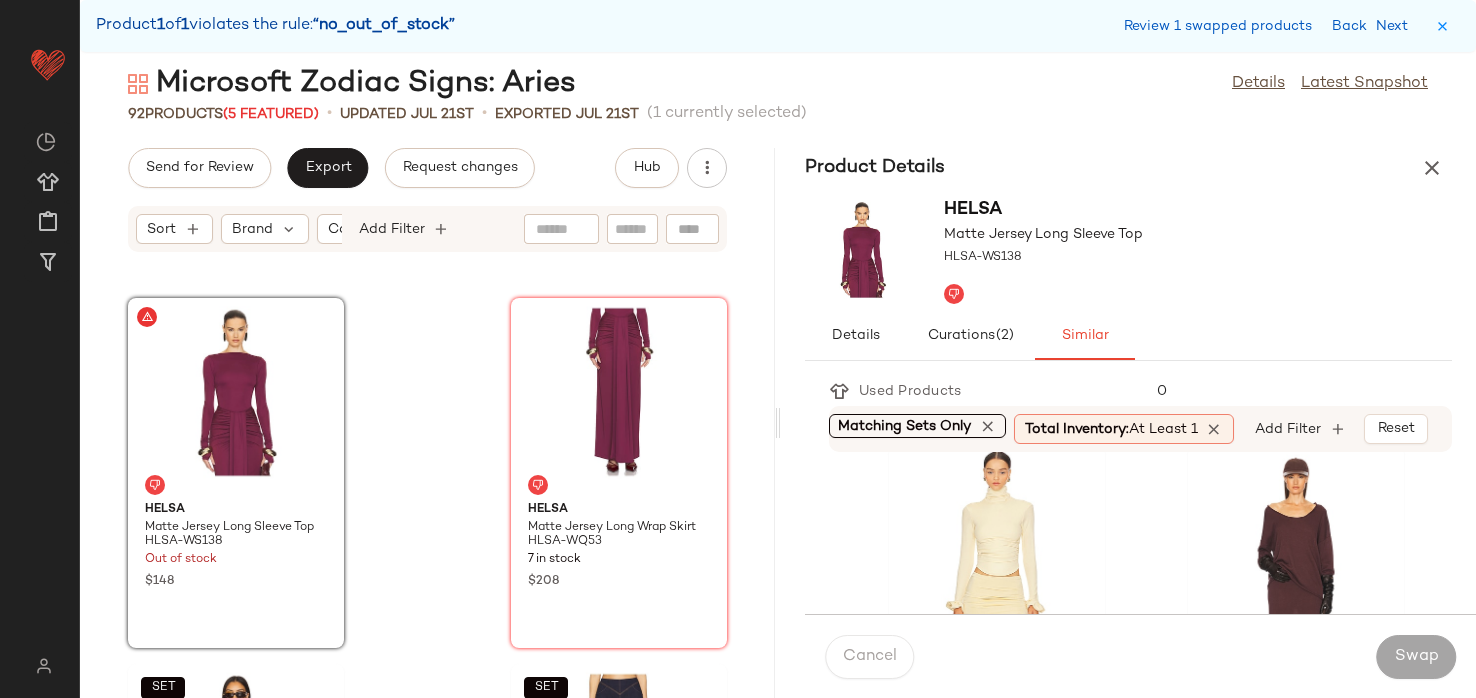 scroll, scrollTop: 361, scrollLeft: 0, axis: vertical 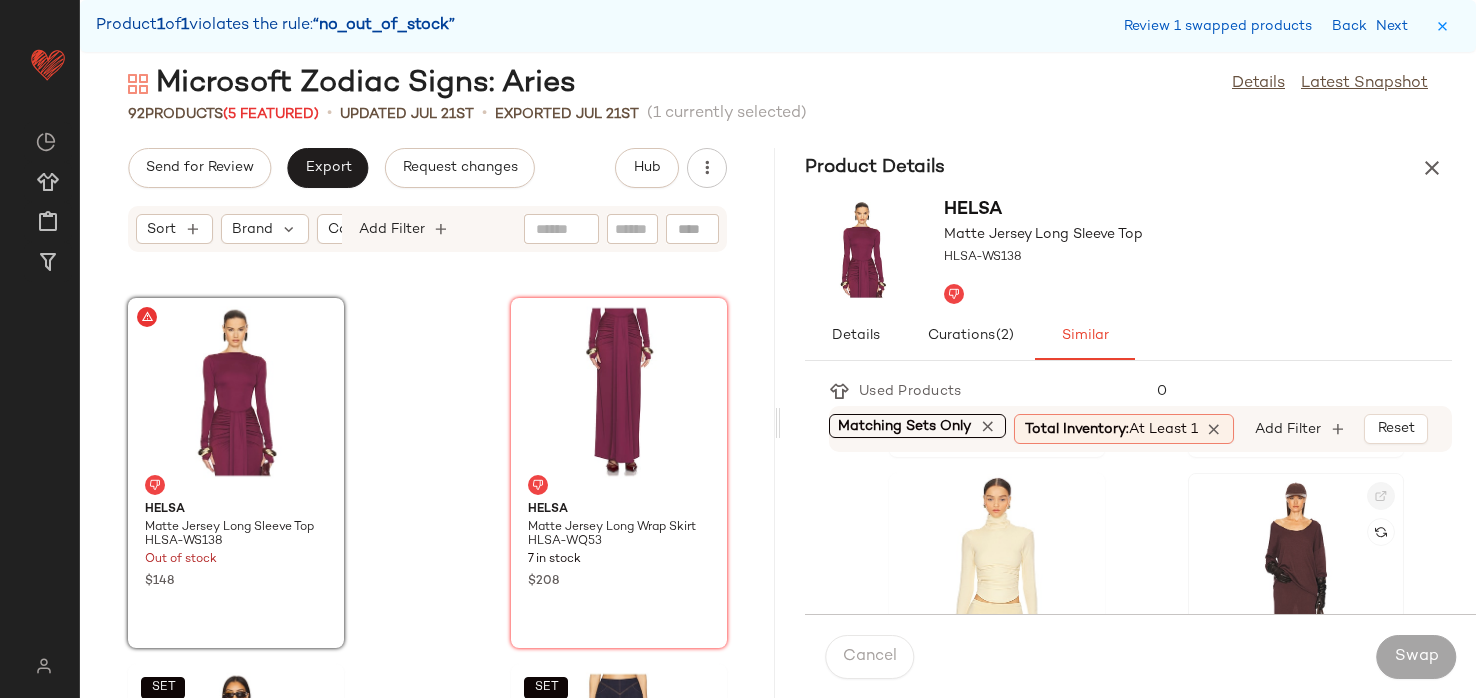 click 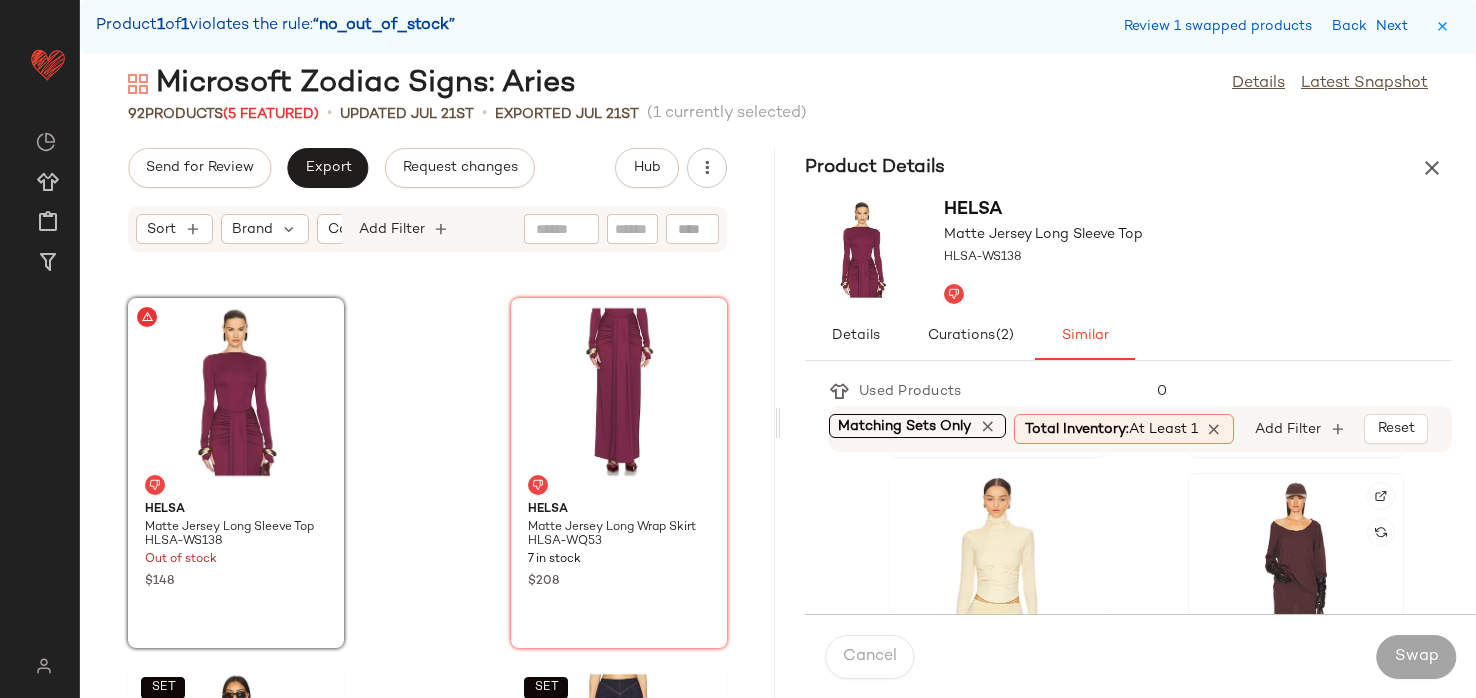 click 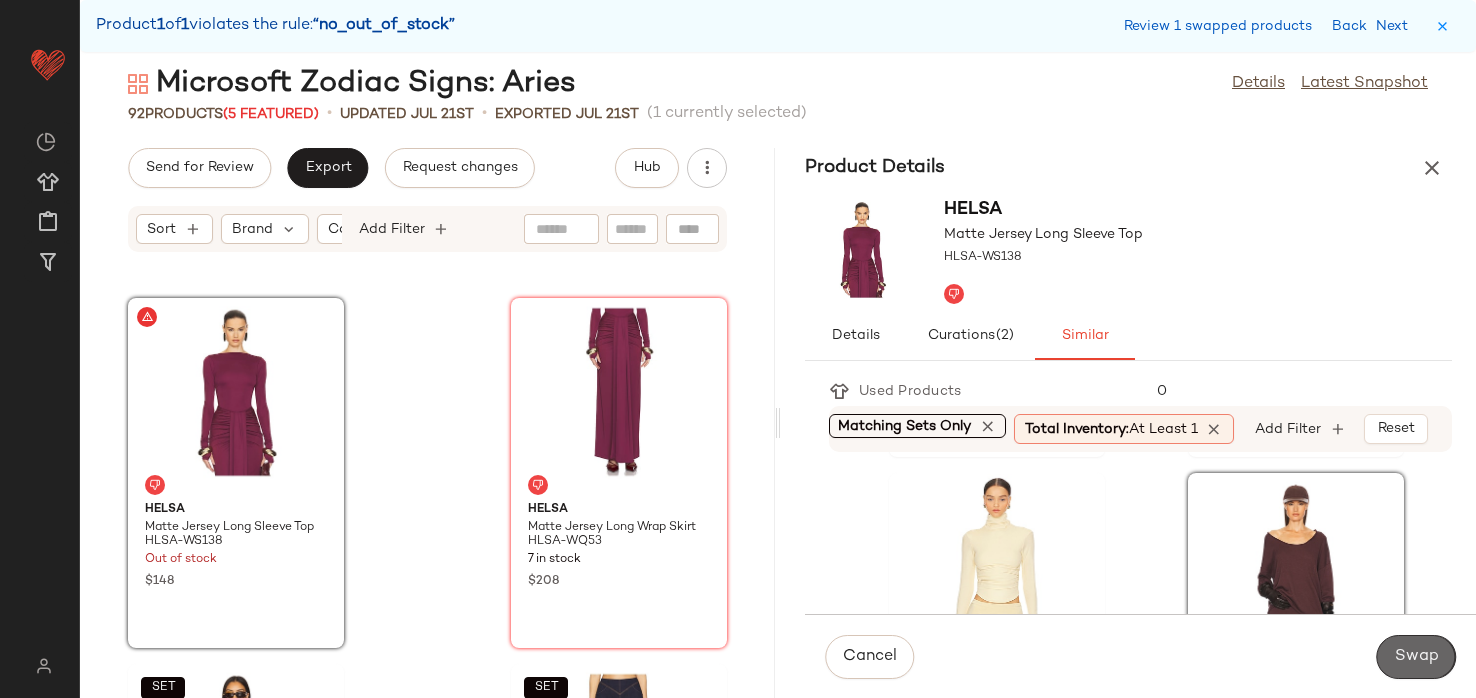 click on "Swap" 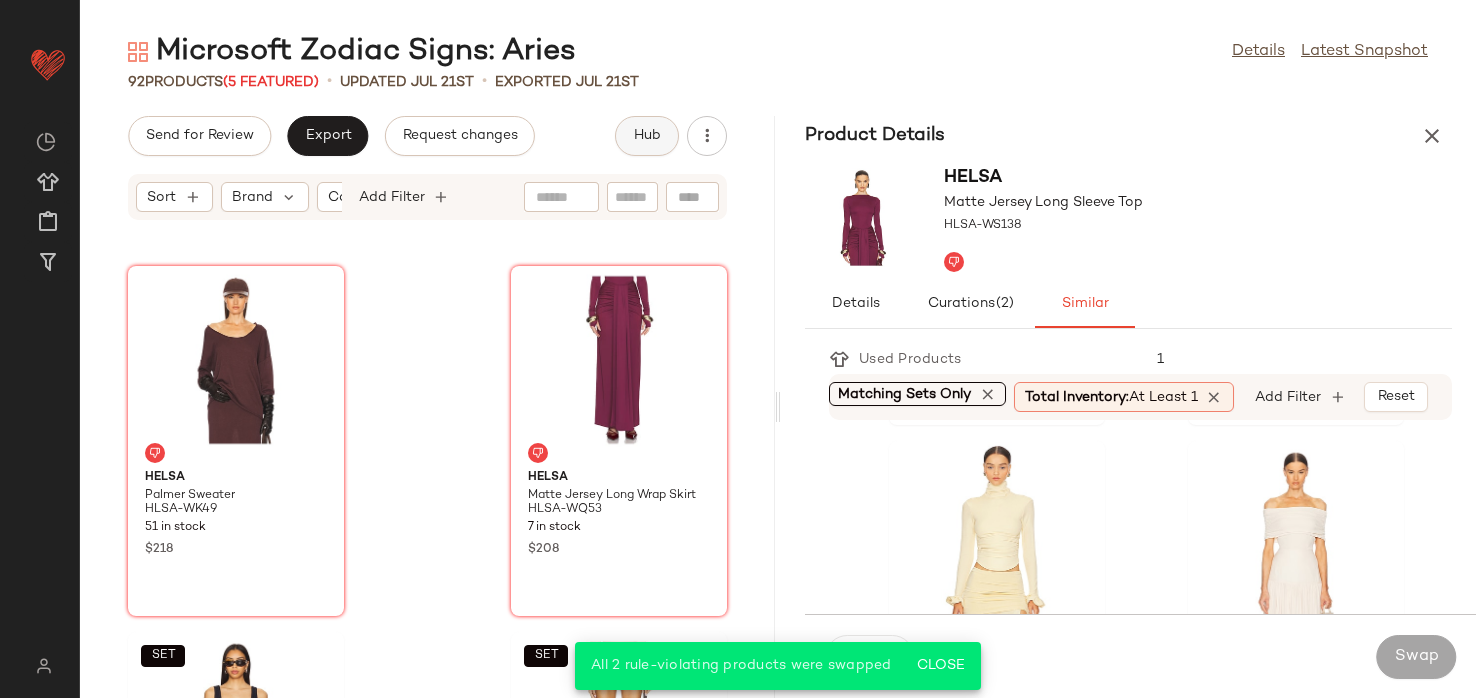 click on "Hub" 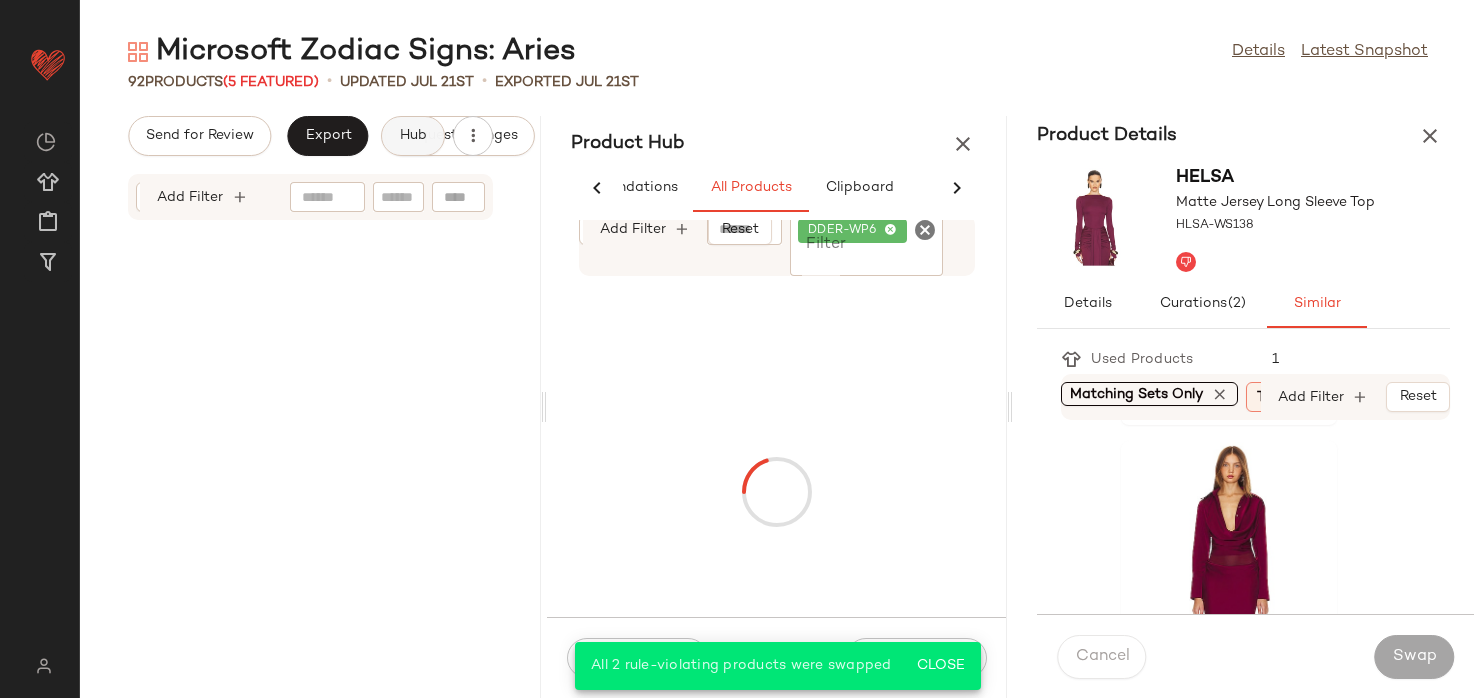 scroll, scrollTop: 0, scrollLeft: 110, axis: horizontal 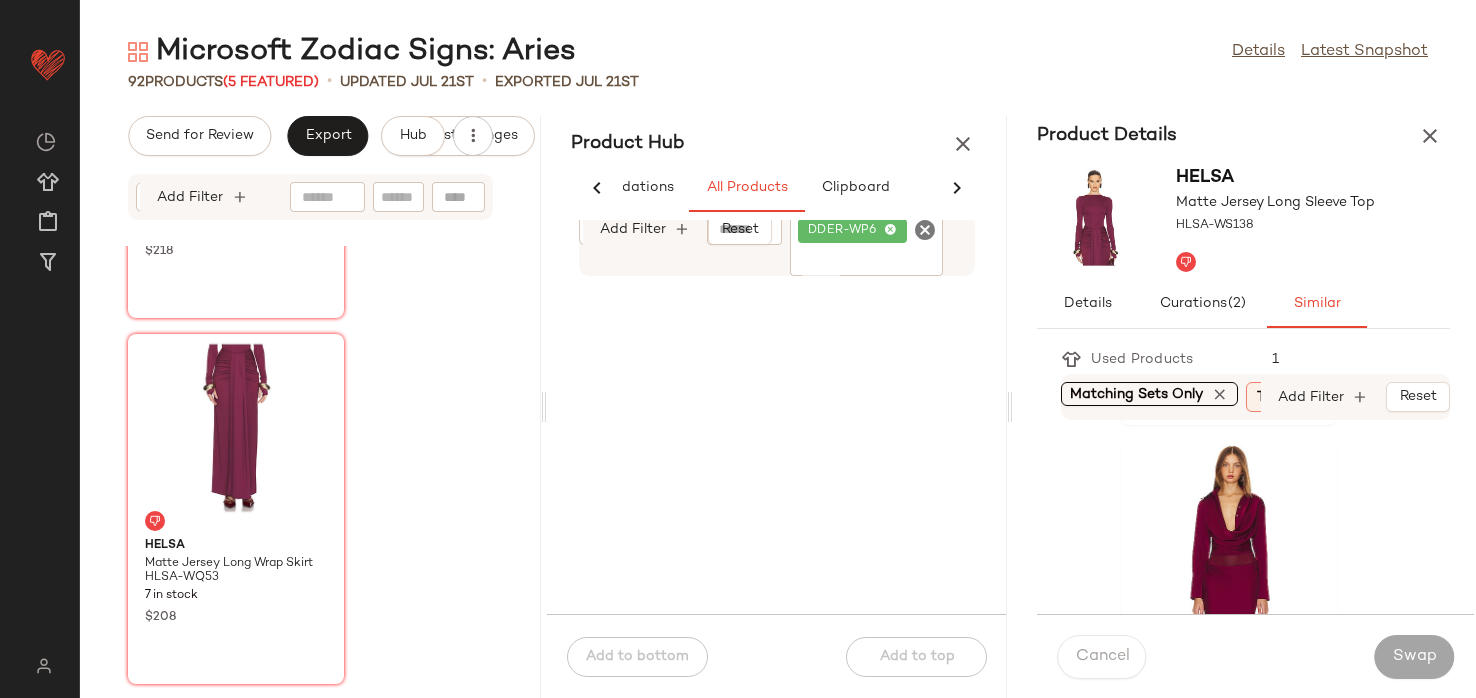click 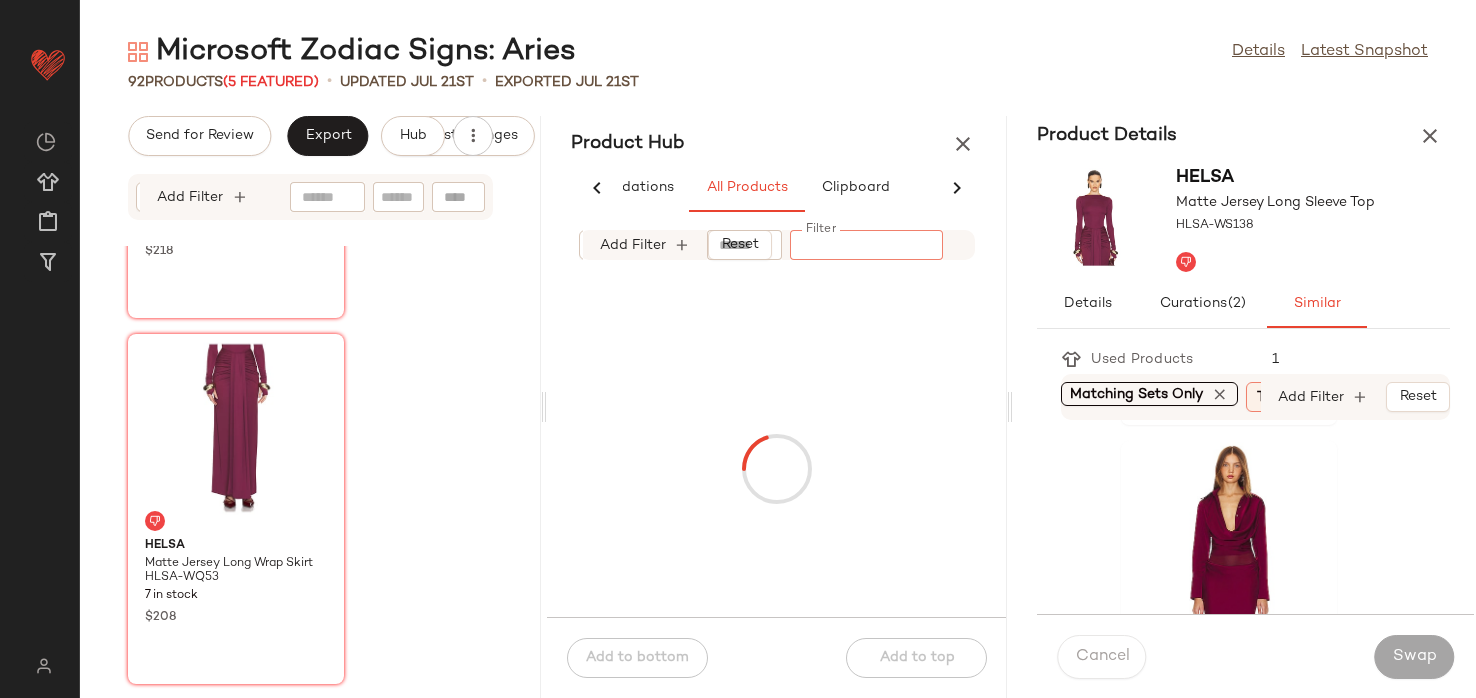paste on "*********" 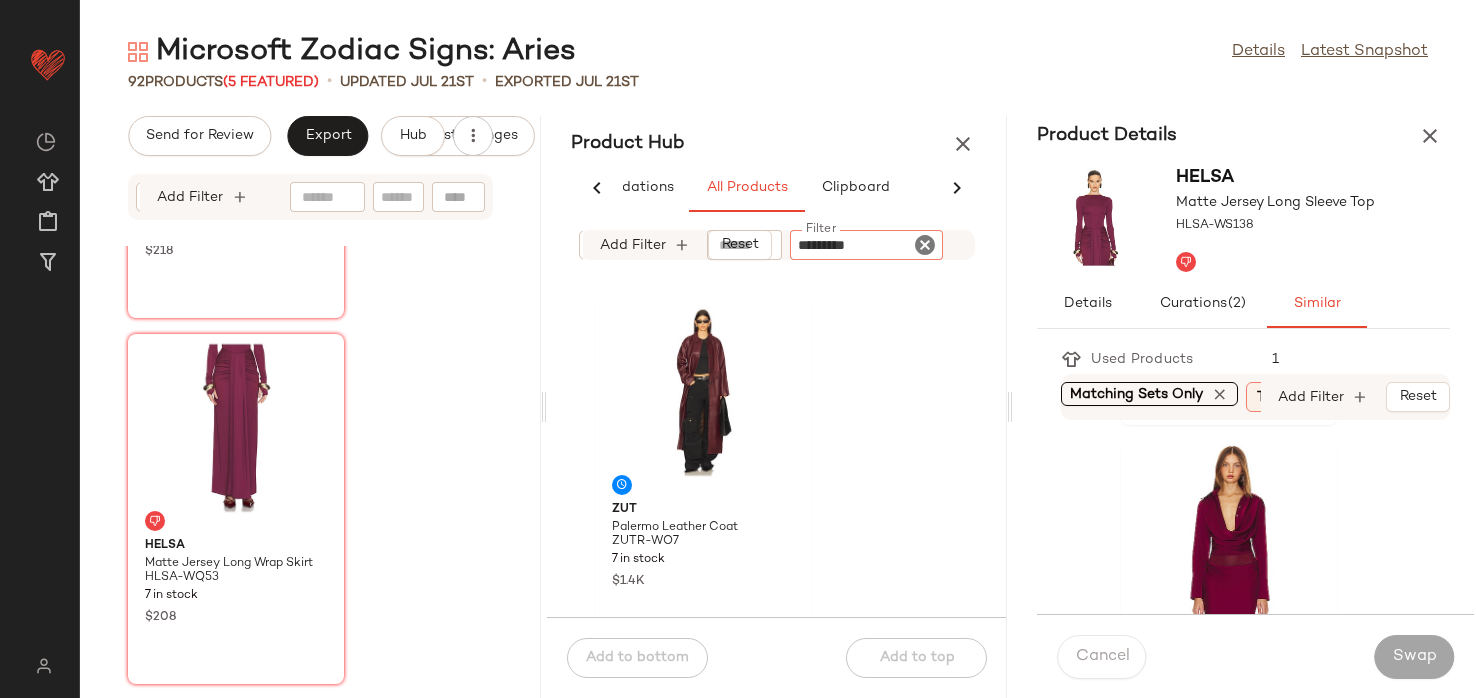 type 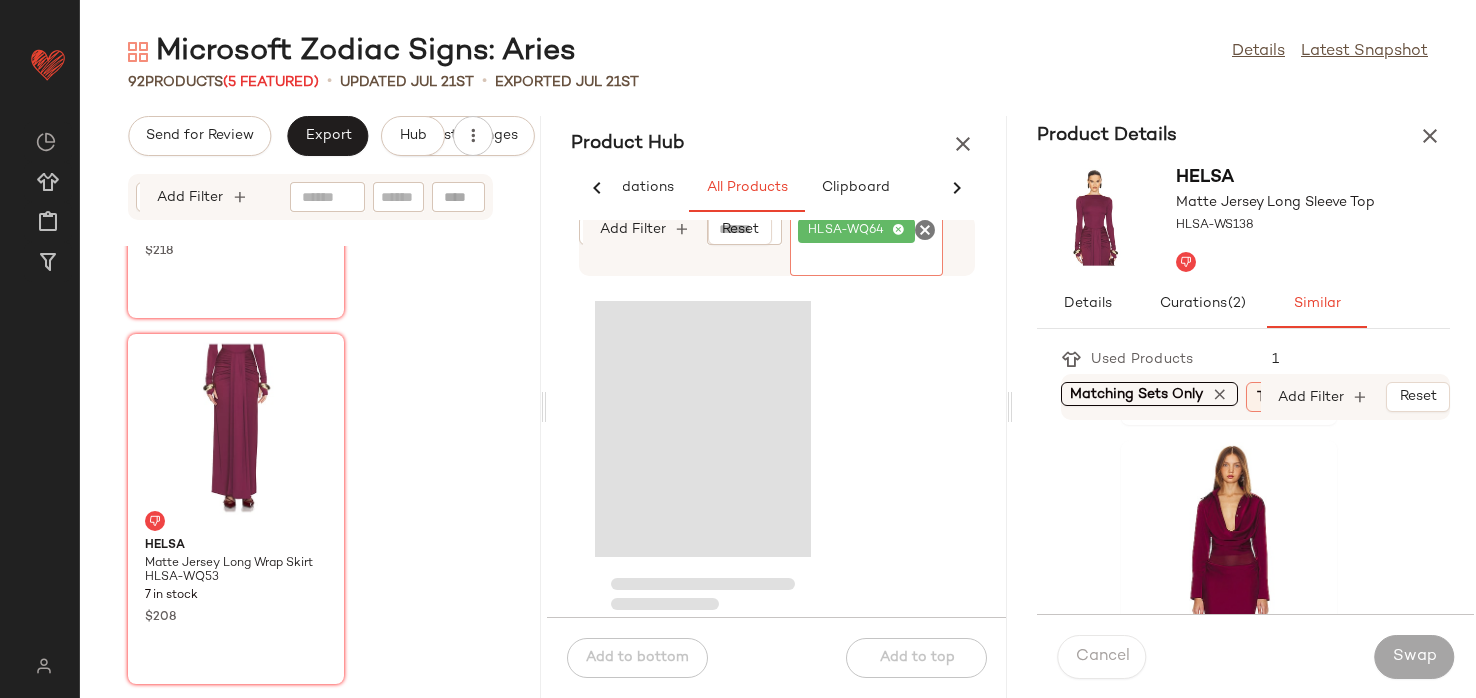 scroll, scrollTop: 0, scrollLeft: 0, axis: both 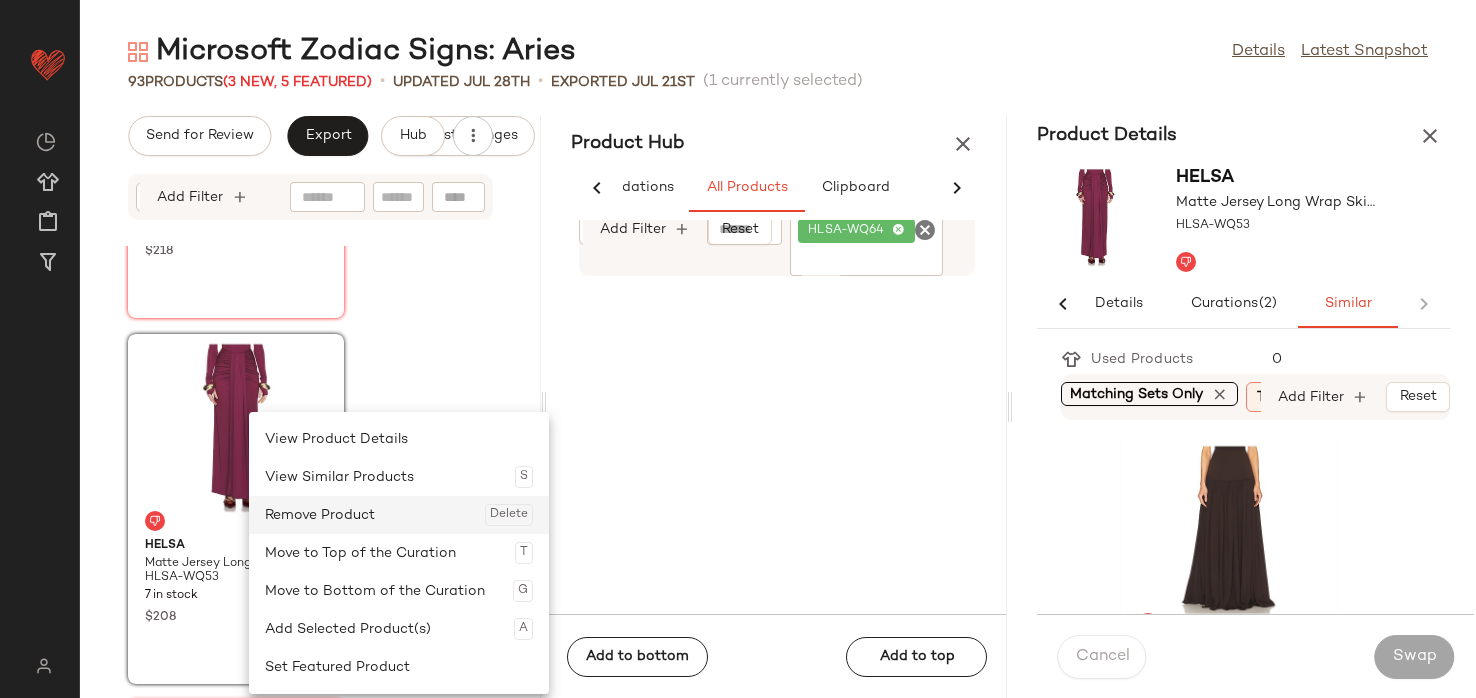 click on "Remove Product  Delete" 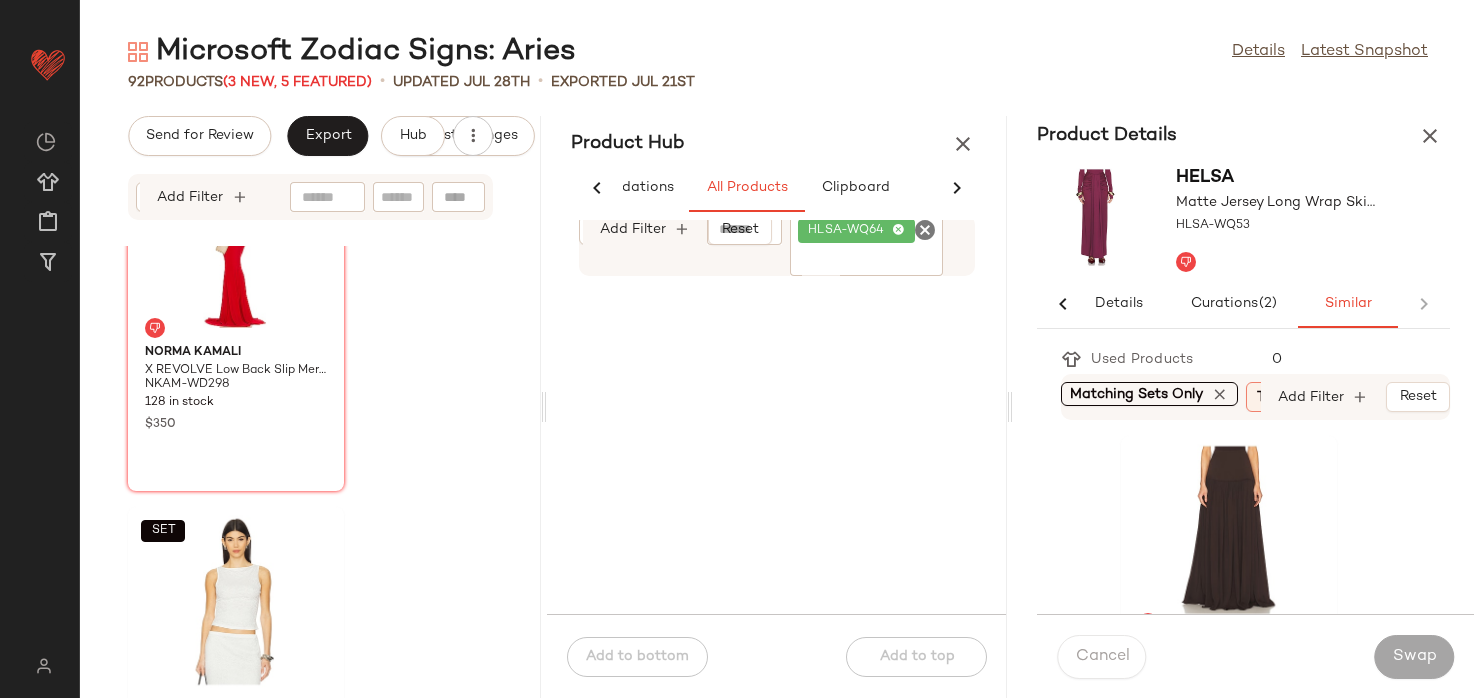 scroll, scrollTop: 13809, scrollLeft: 0, axis: vertical 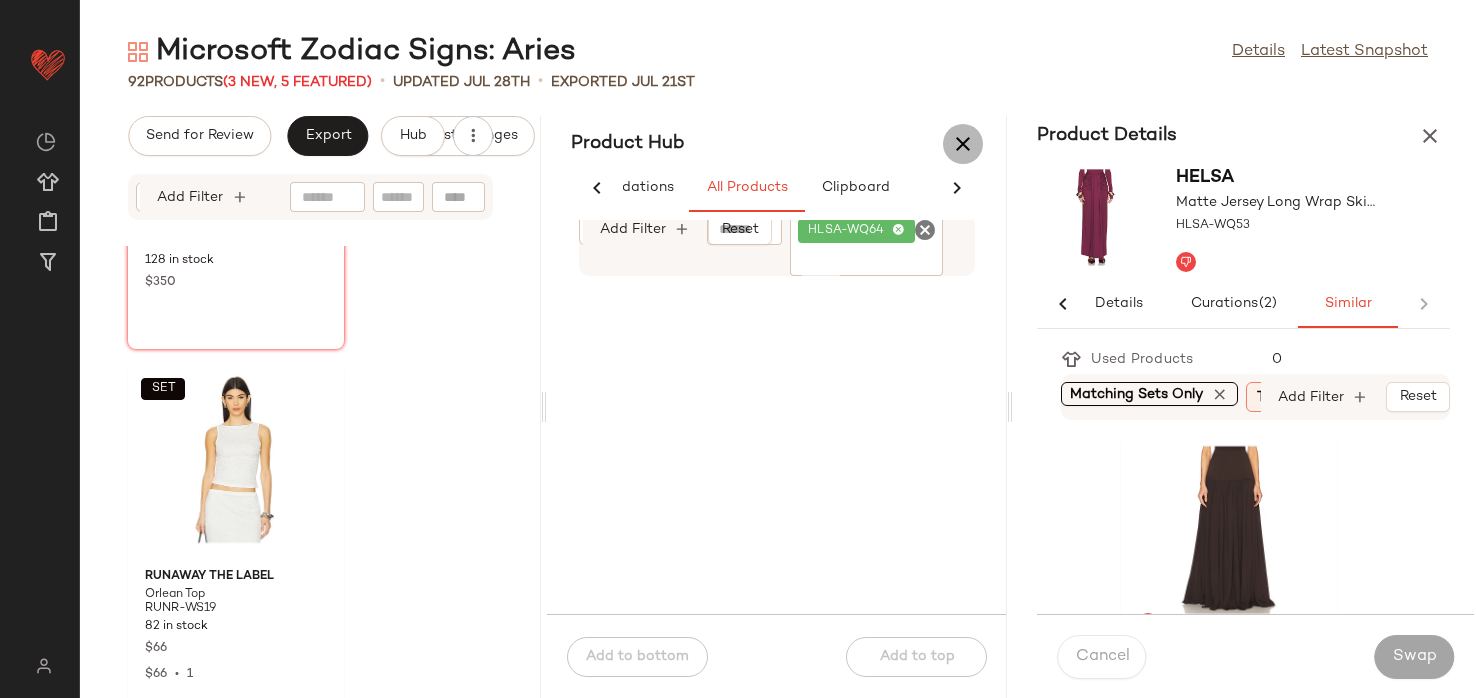 click at bounding box center [963, 144] 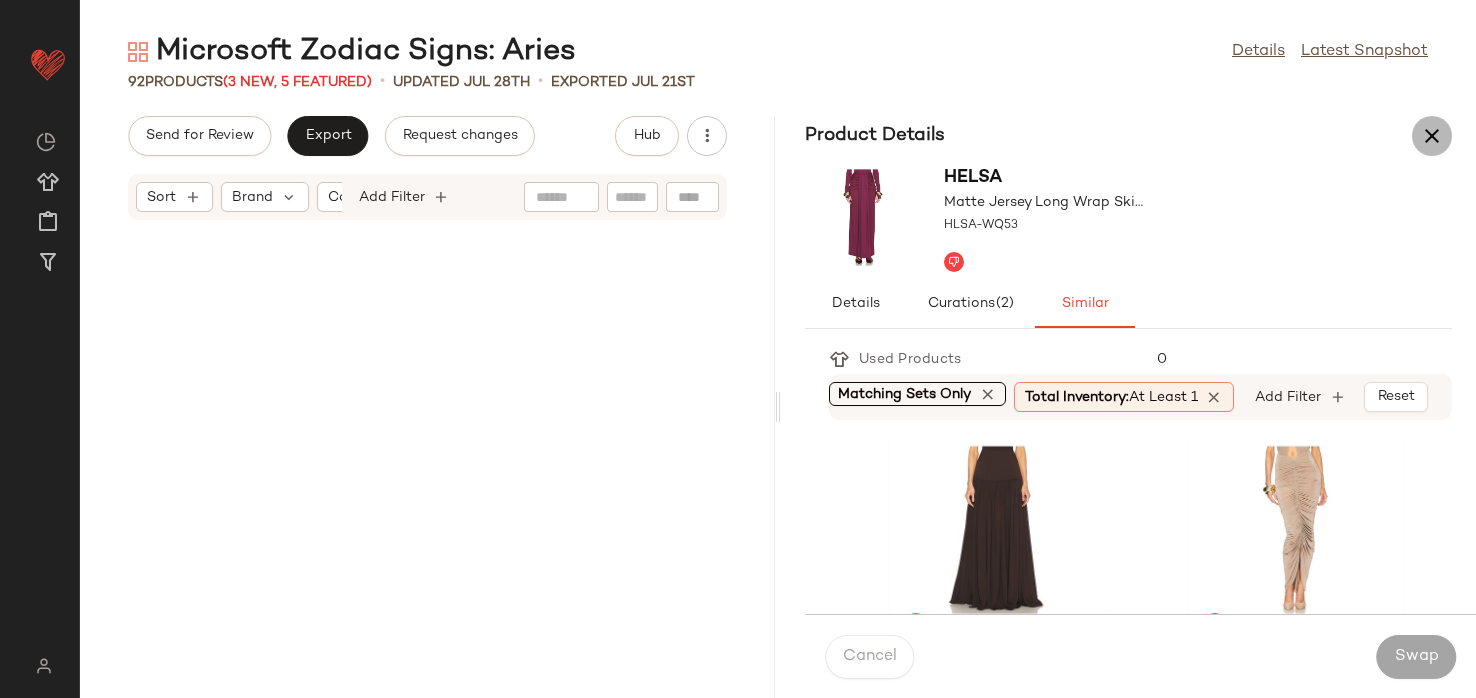 click at bounding box center (1432, 136) 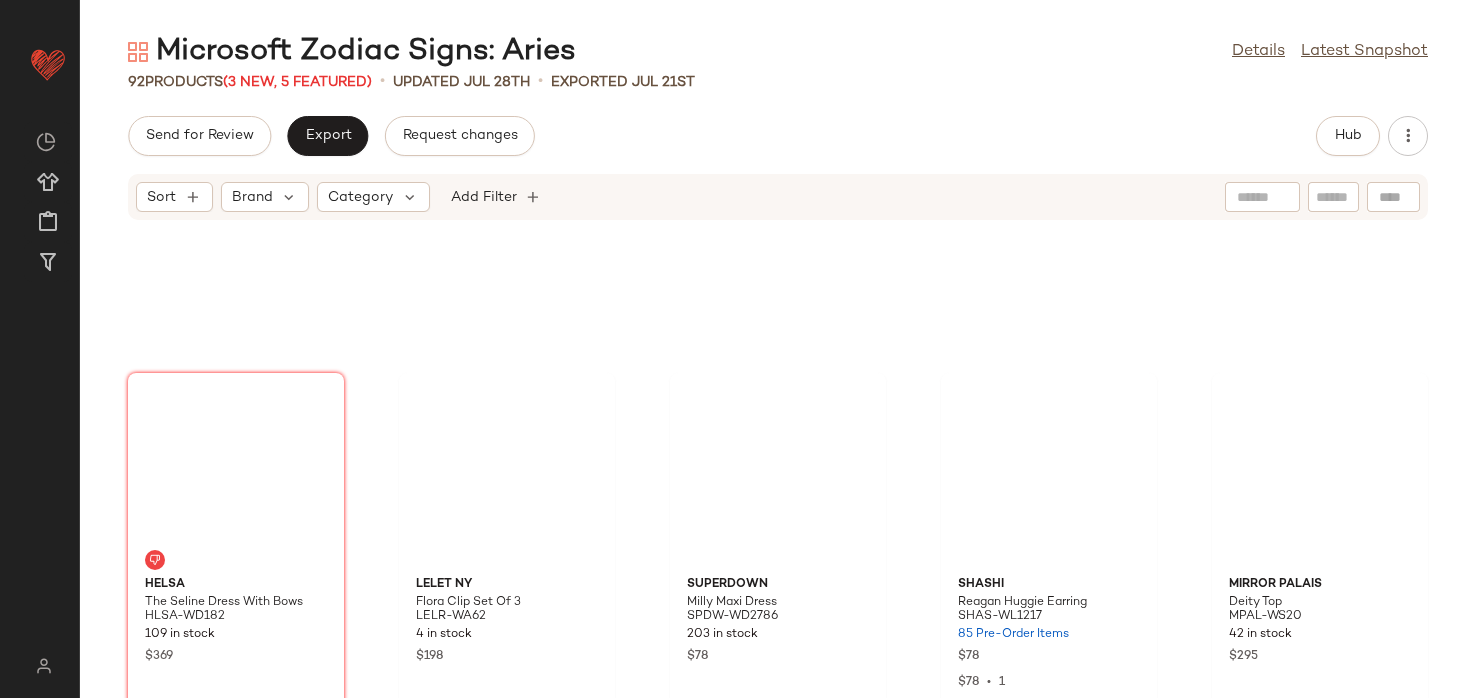 scroll, scrollTop: 0, scrollLeft: 0, axis: both 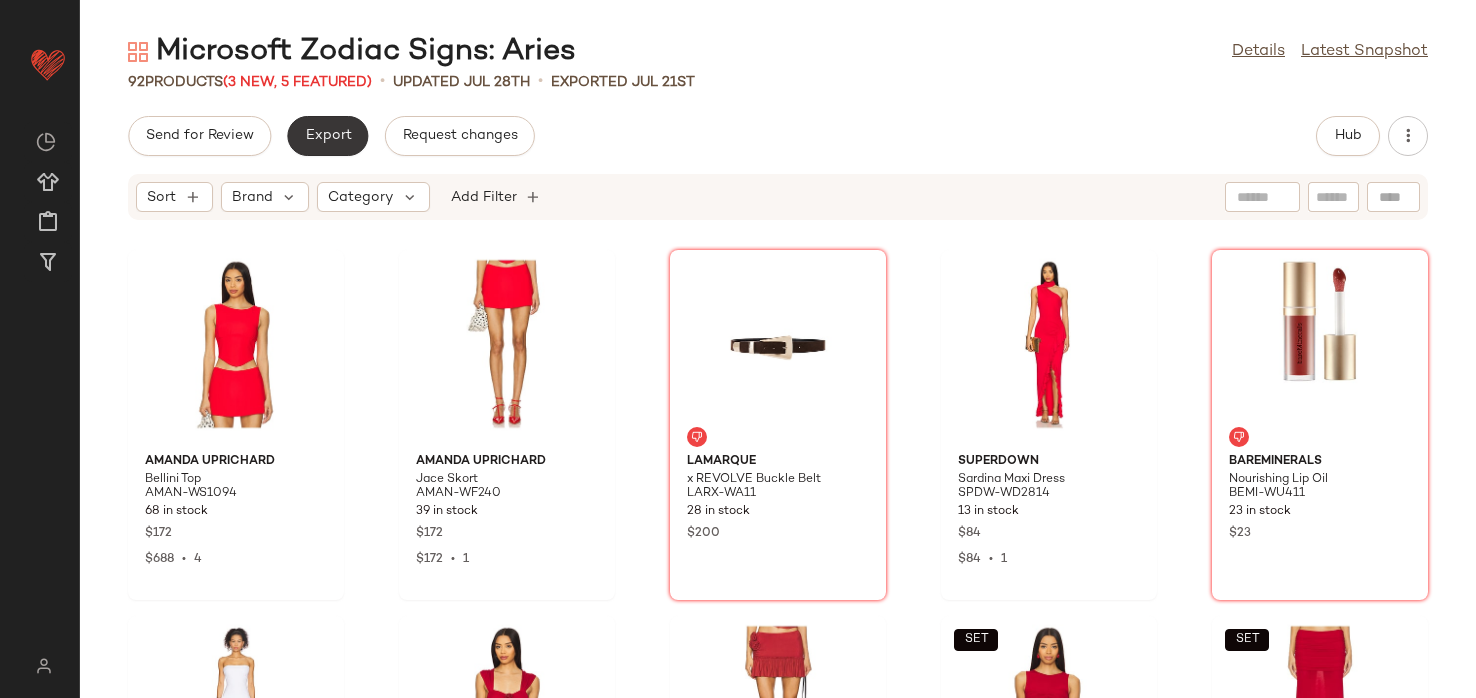 click on "Export" 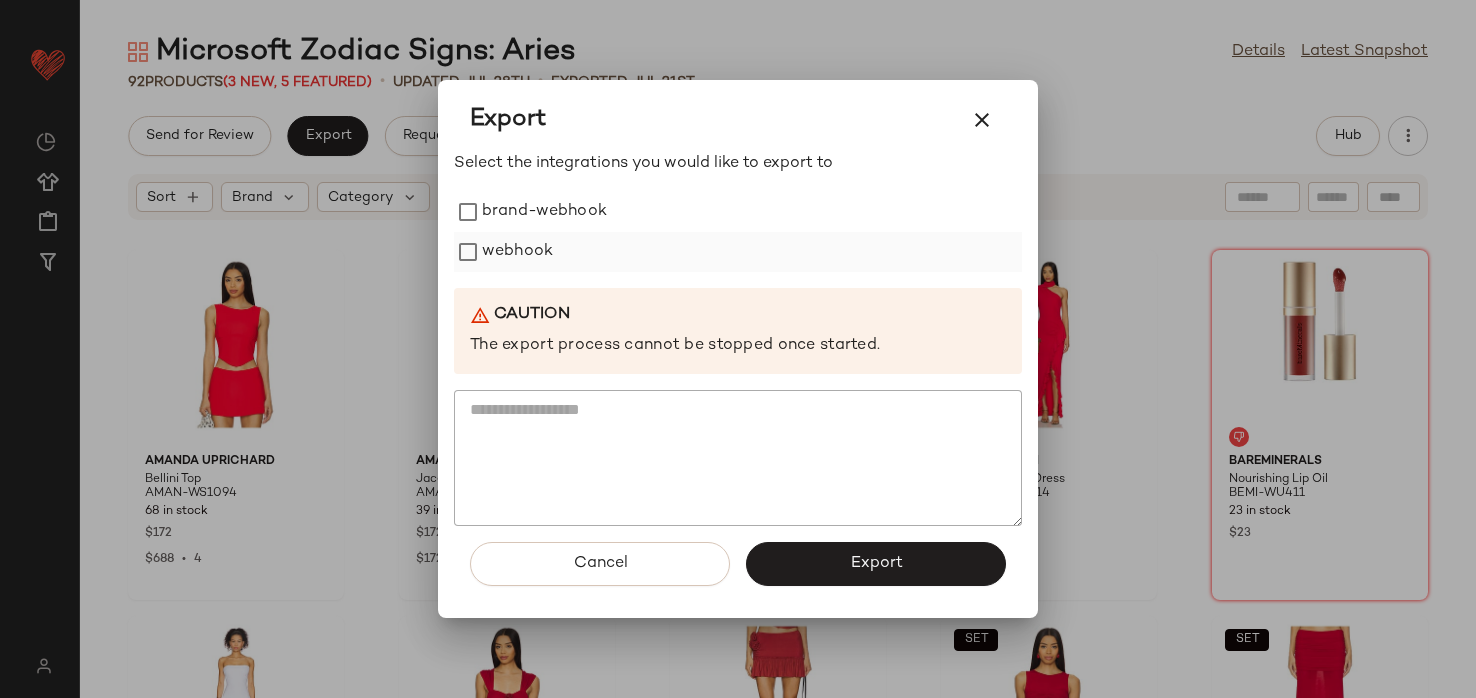 click on "webhook" at bounding box center (517, 252) 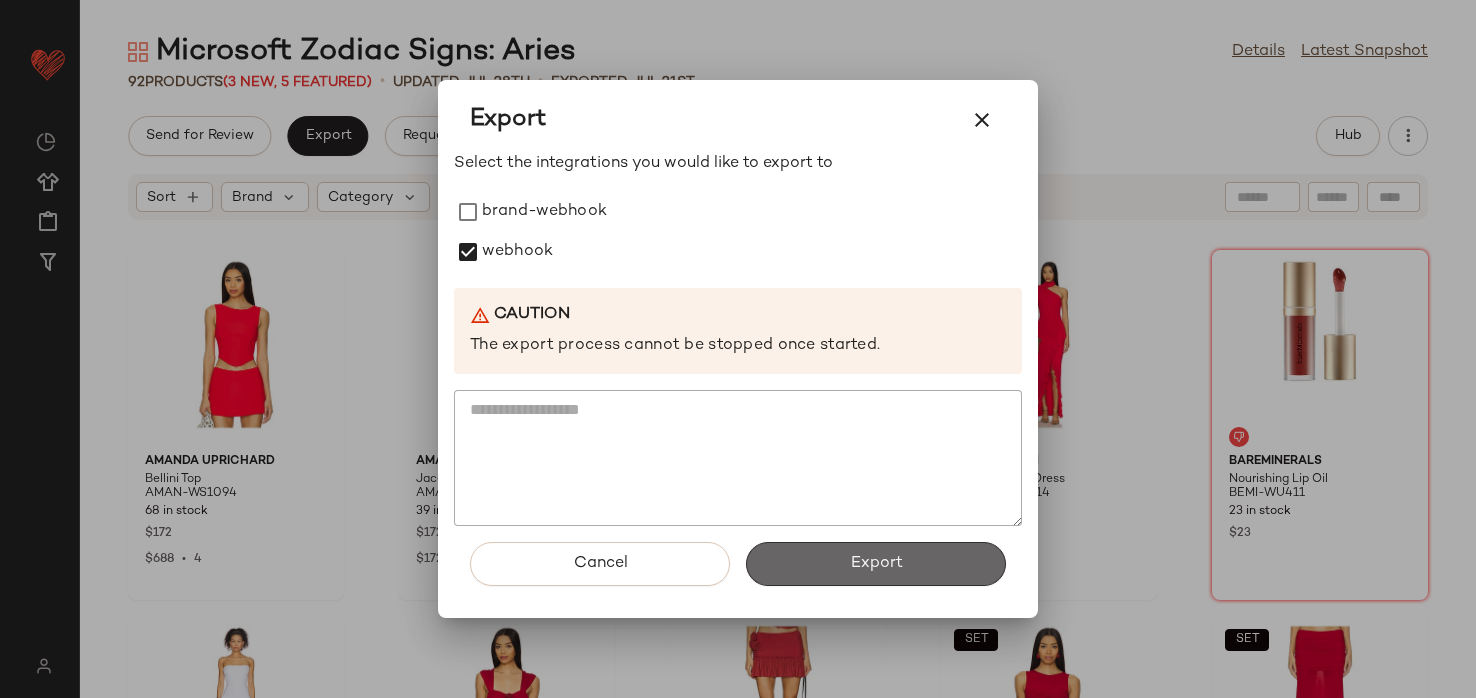 click on "Export" at bounding box center [876, 564] 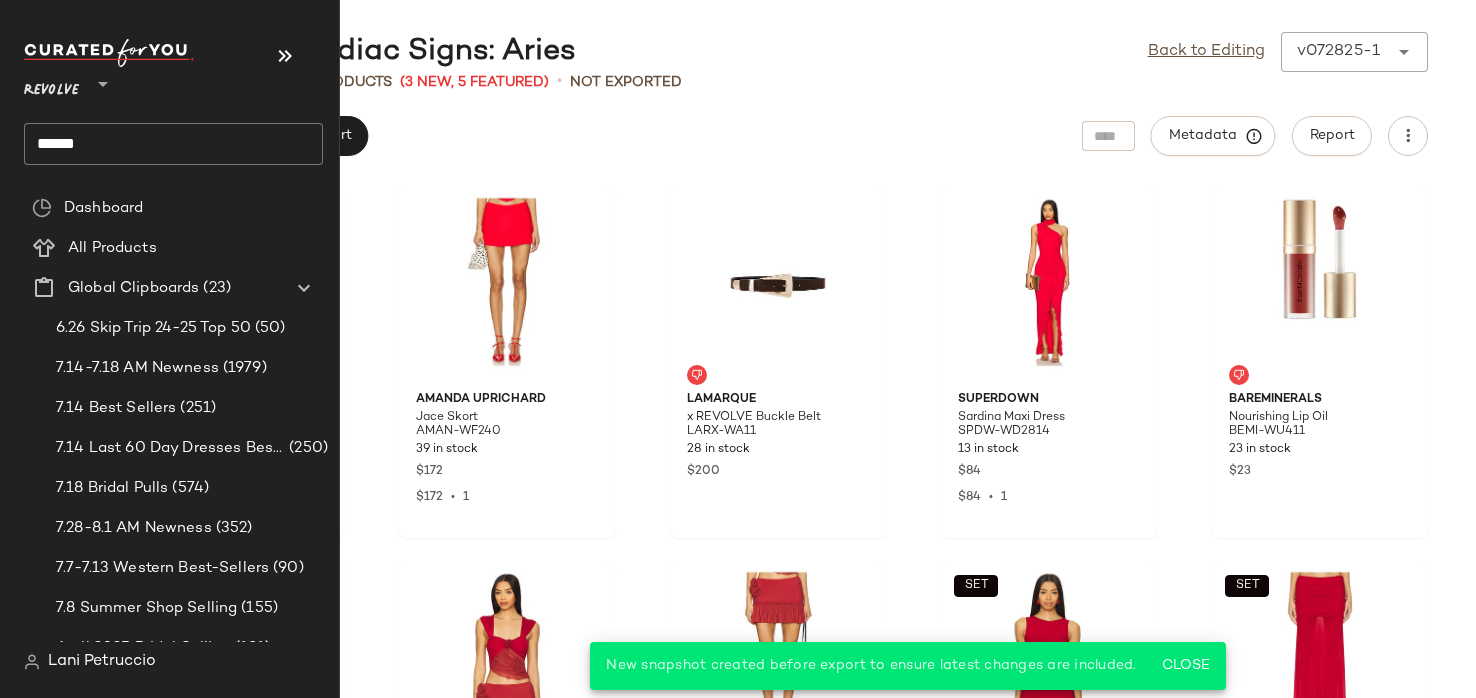 click on "******" 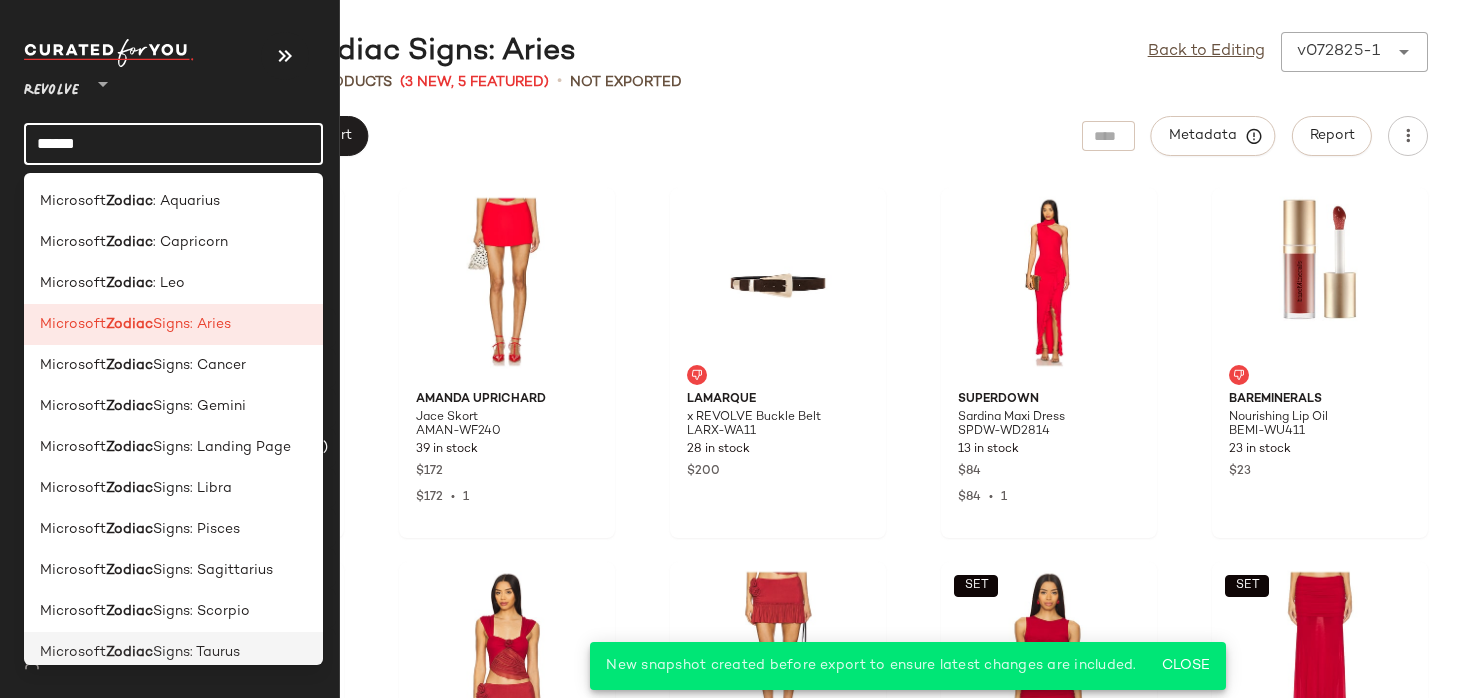 click on "Signs: Taurus" at bounding box center [196, 652] 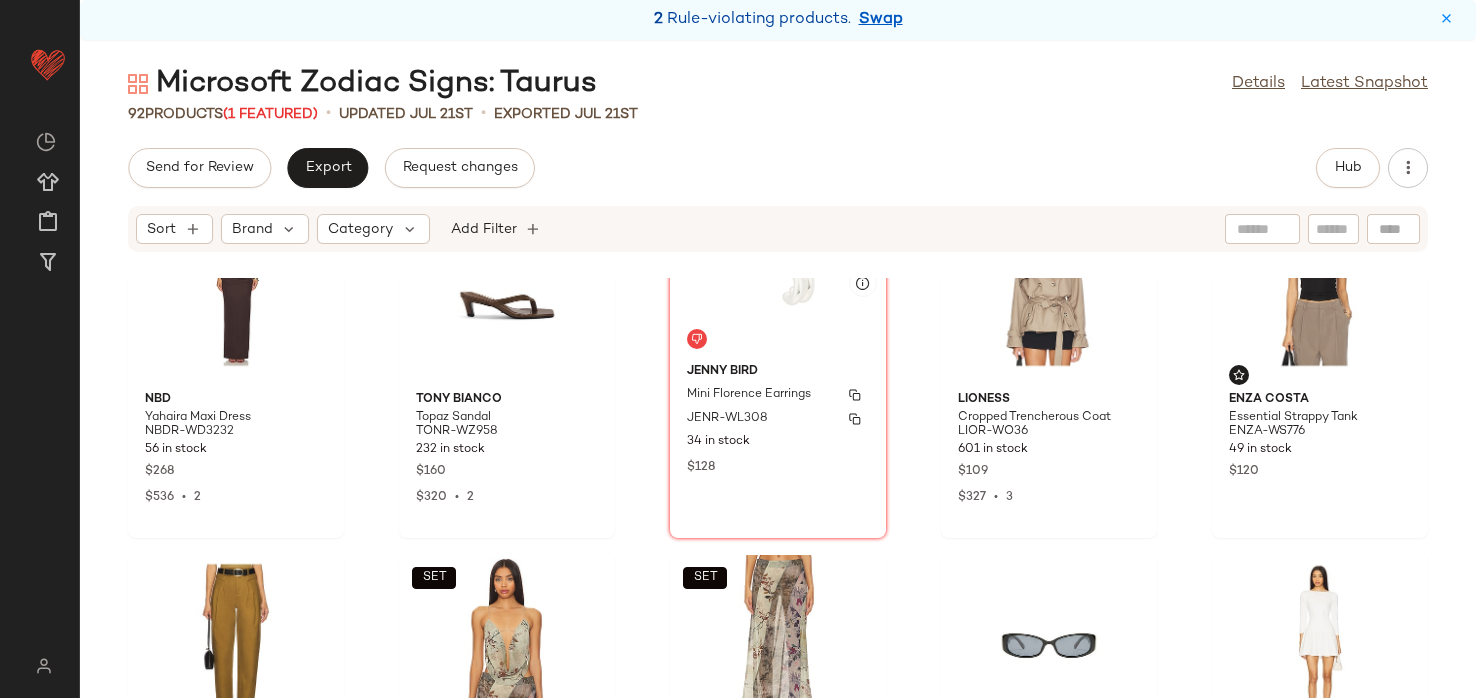 scroll, scrollTop: 0, scrollLeft: 0, axis: both 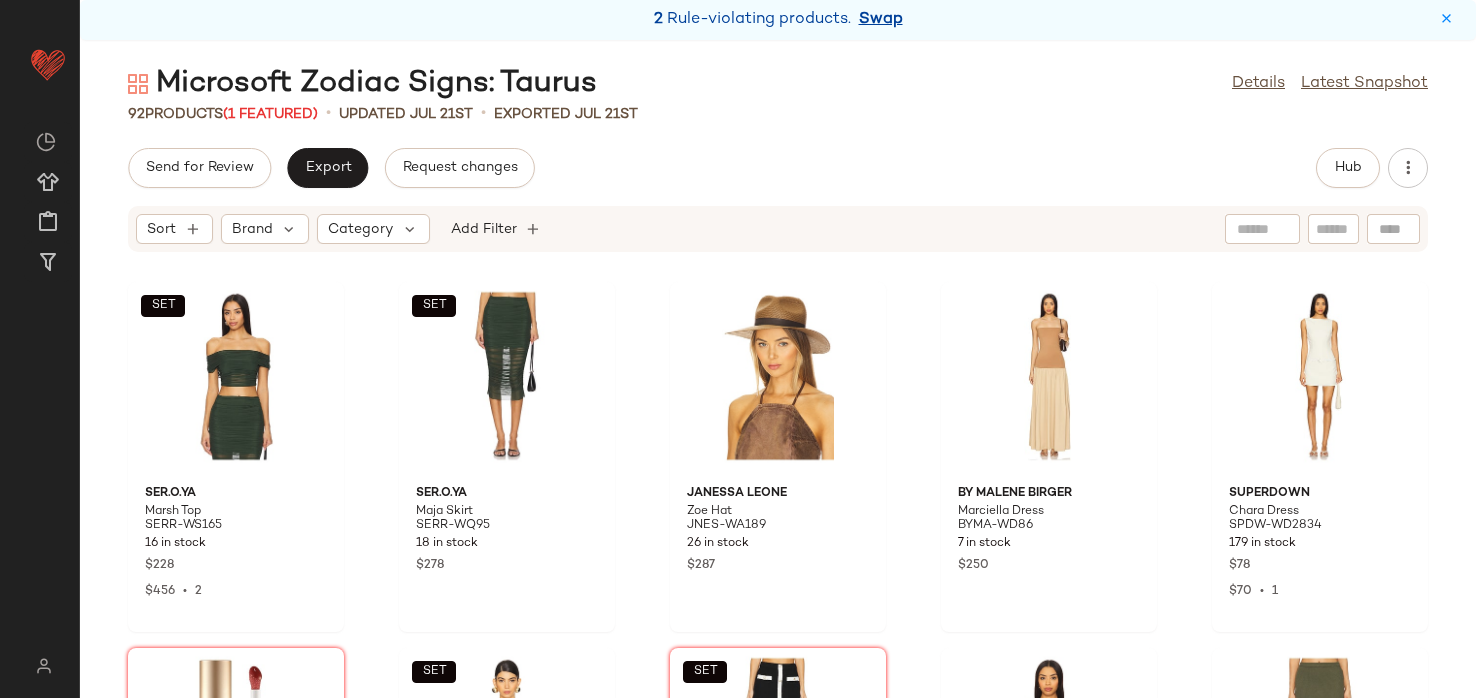 click on "Swap" at bounding box center (881, 20) 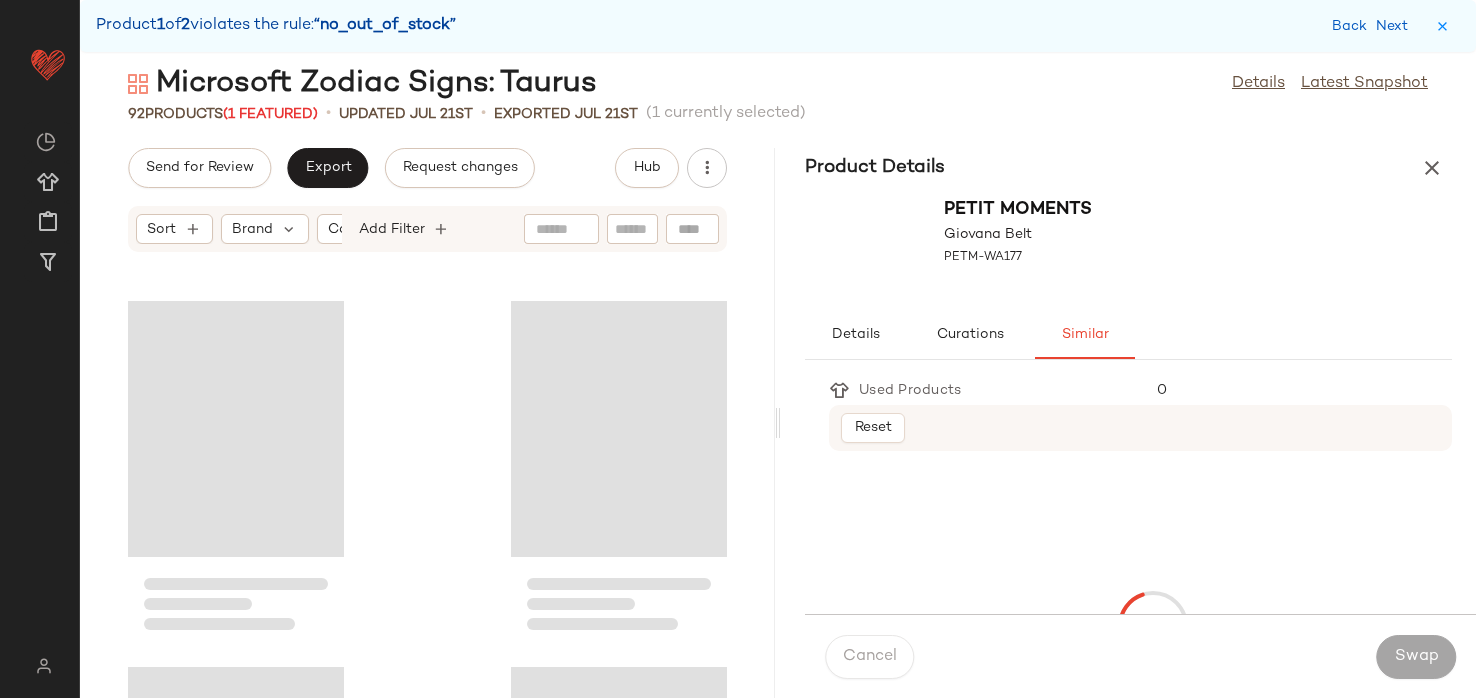 scroll, scrollTop: 8052, scrollLeft: 0, axis: vertical 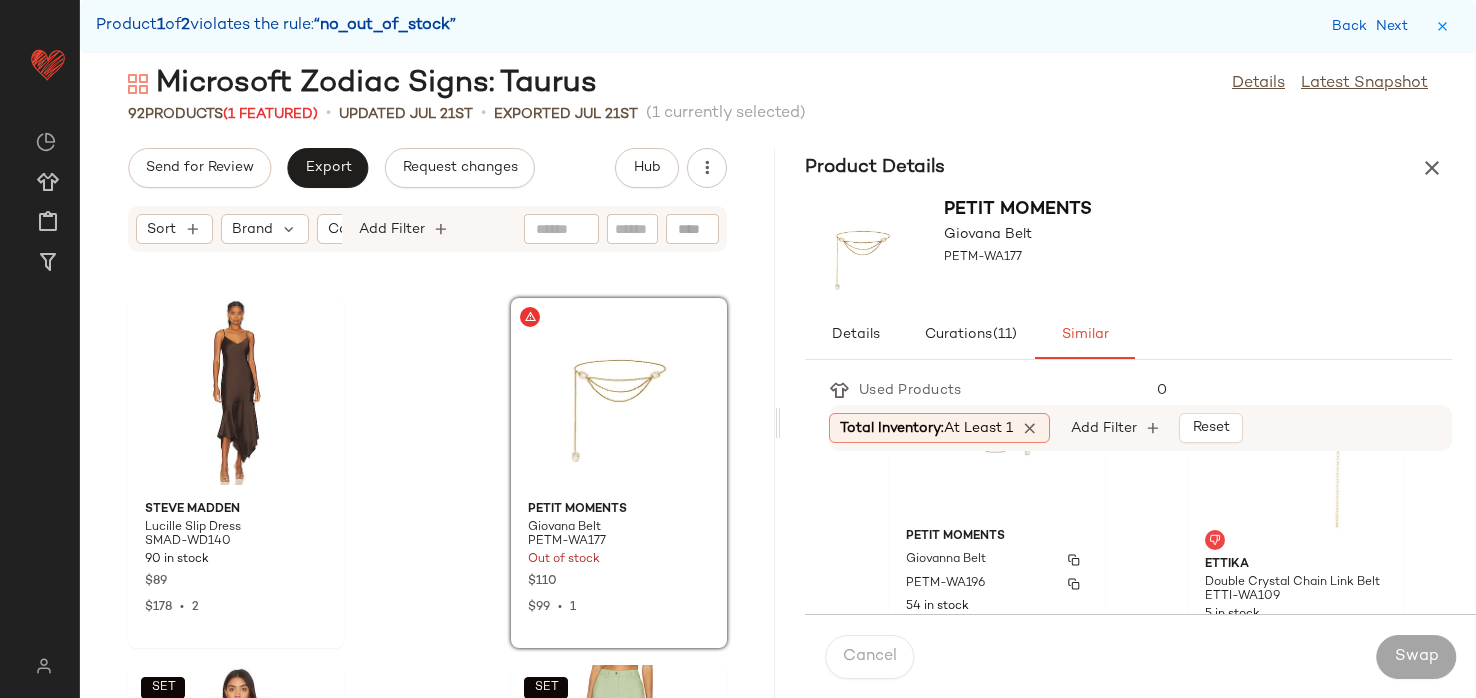 click on "petit moments" at bounding box center (997, 537) 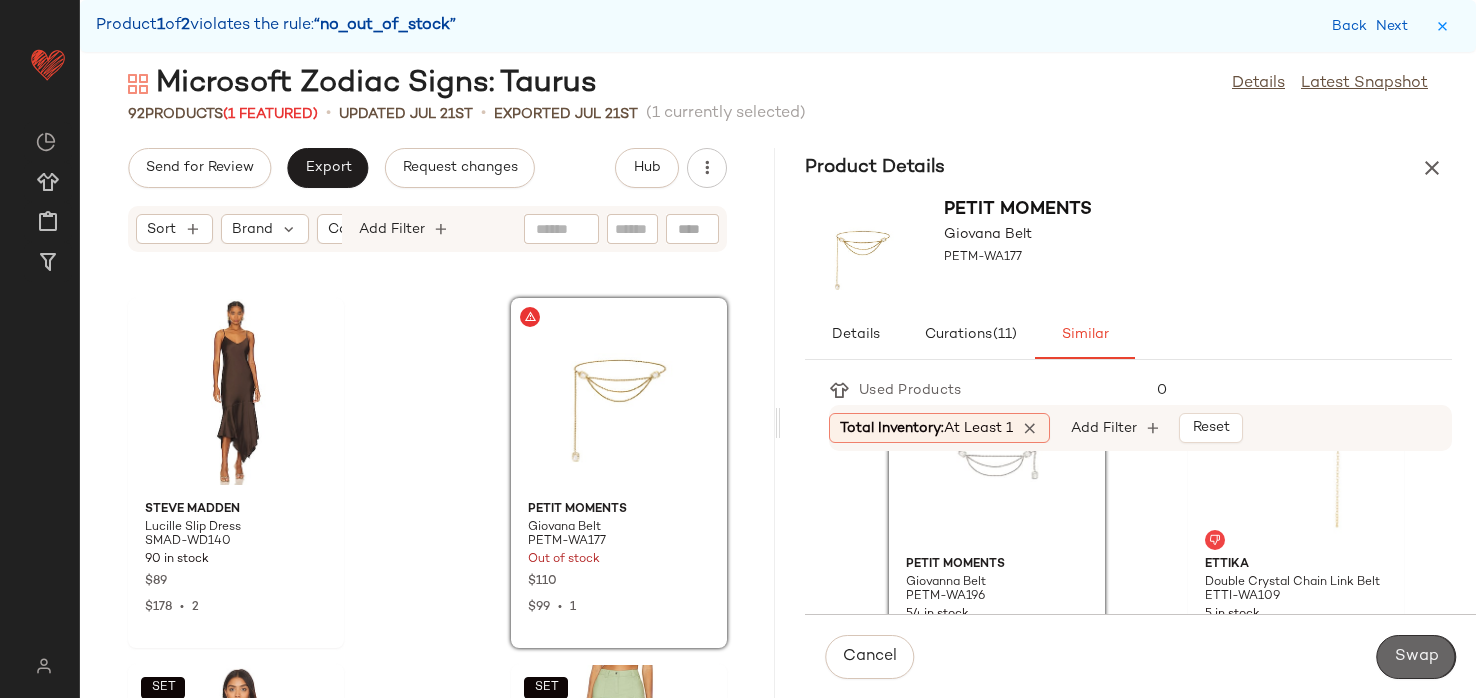 click on "Swap" 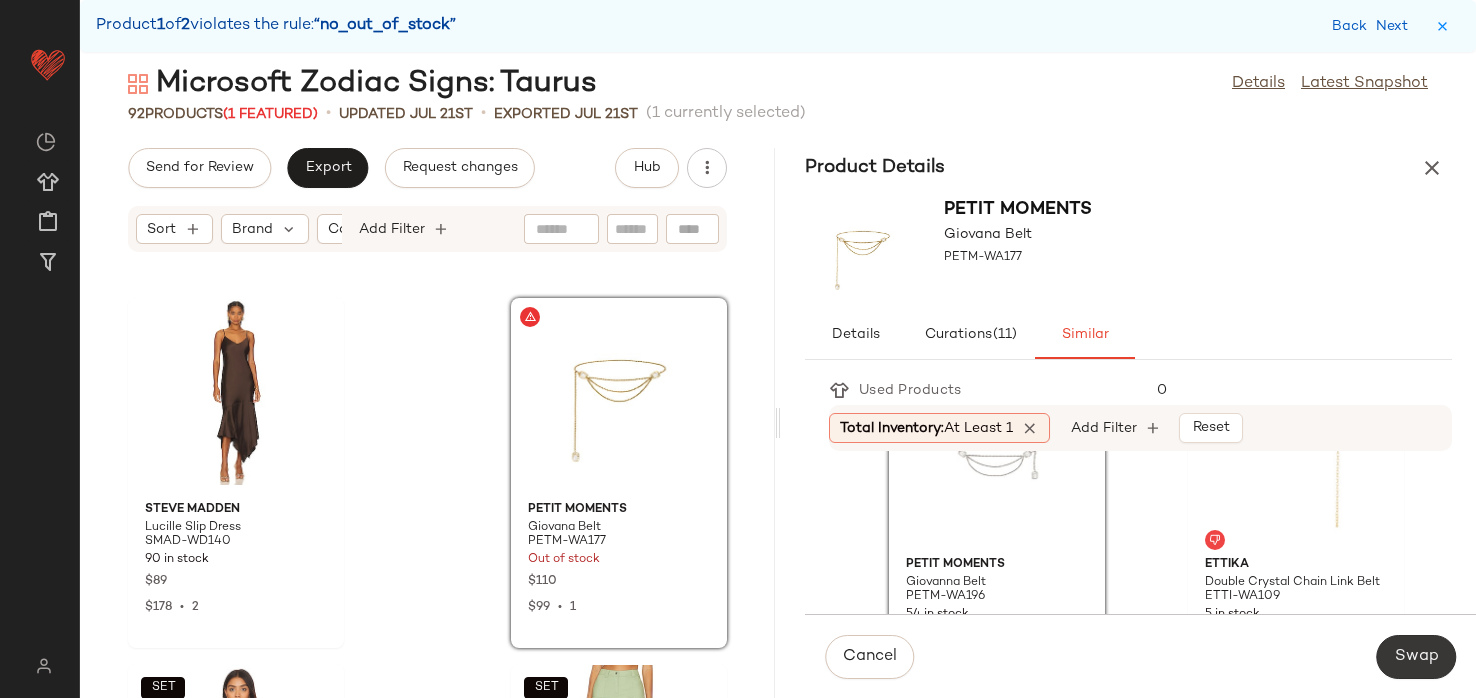 scroll, scrollTop: 16104, scrollLeft: 0, axis: vertical 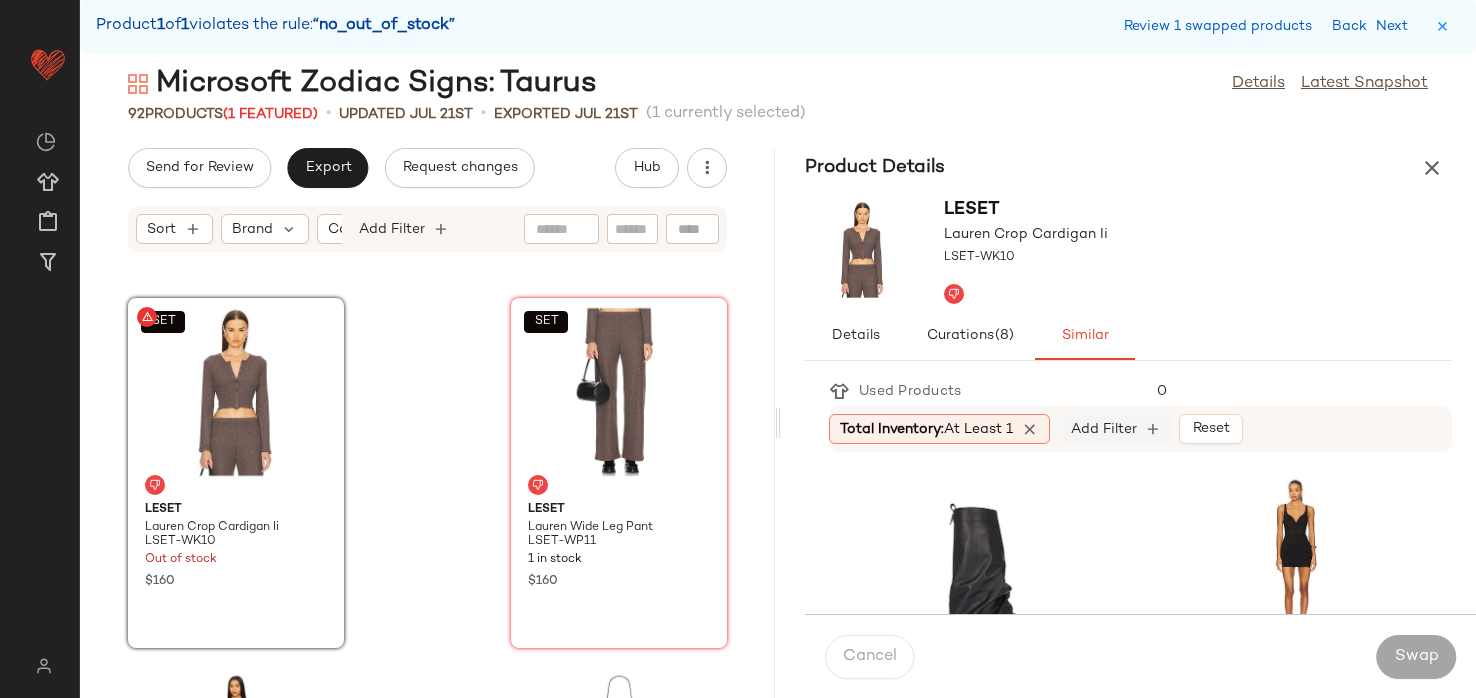 click on "Add Filter" at bounding box center (1104, 429) 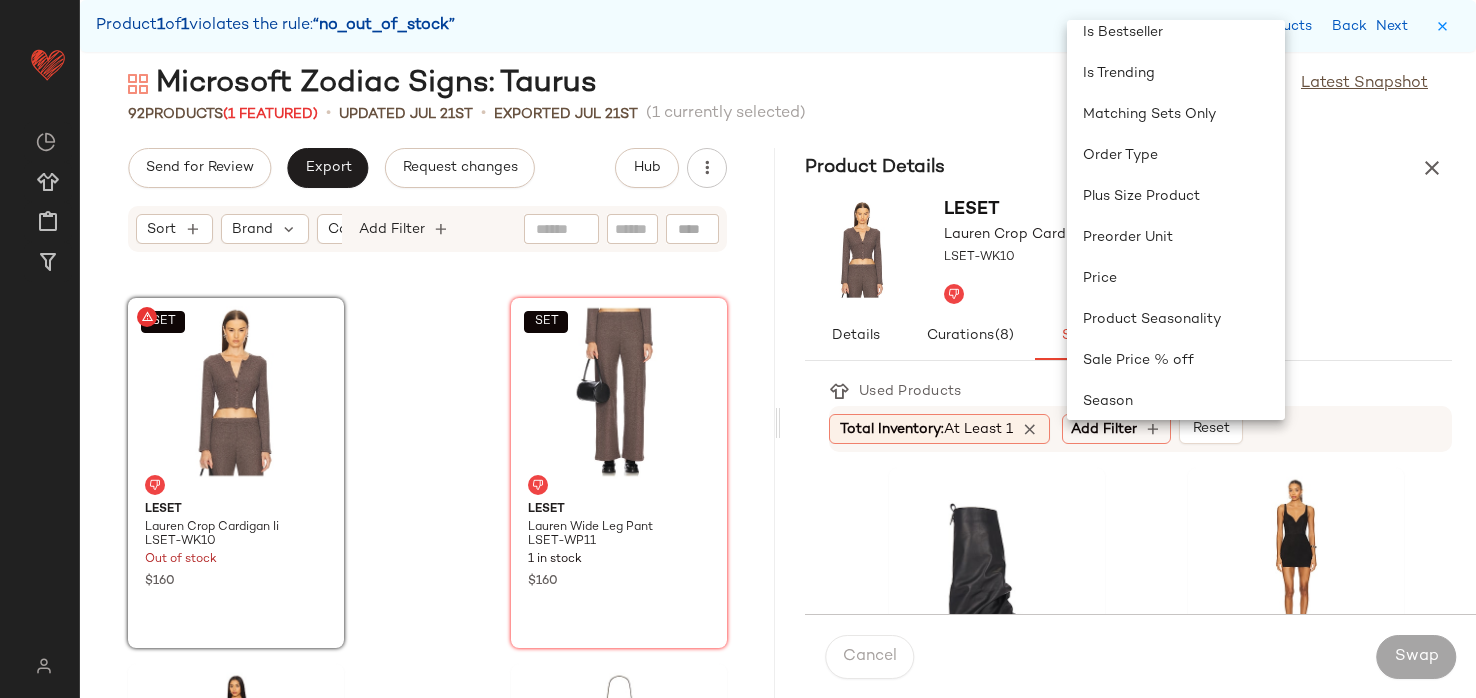 scroll, scrollTop: 807, scrollLeft: 0, axis: vertical 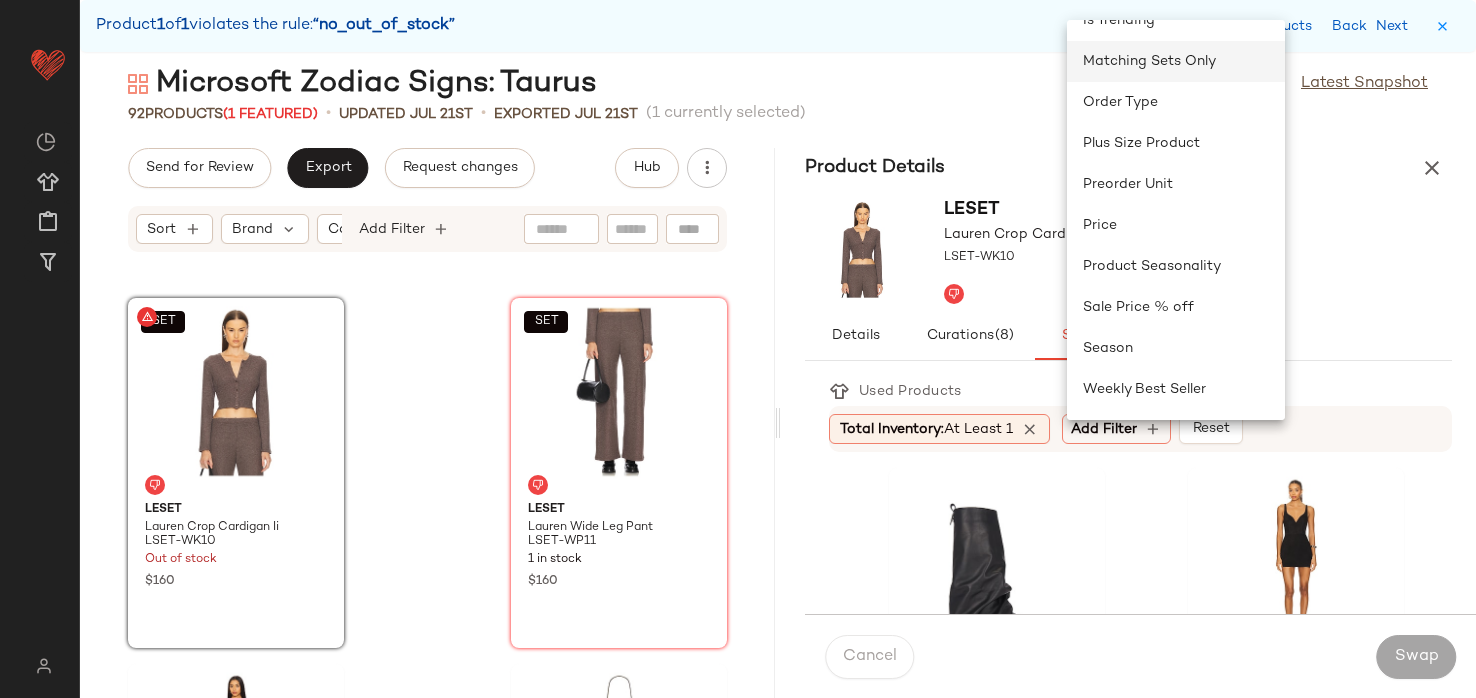 click on "Matching Sets Only" 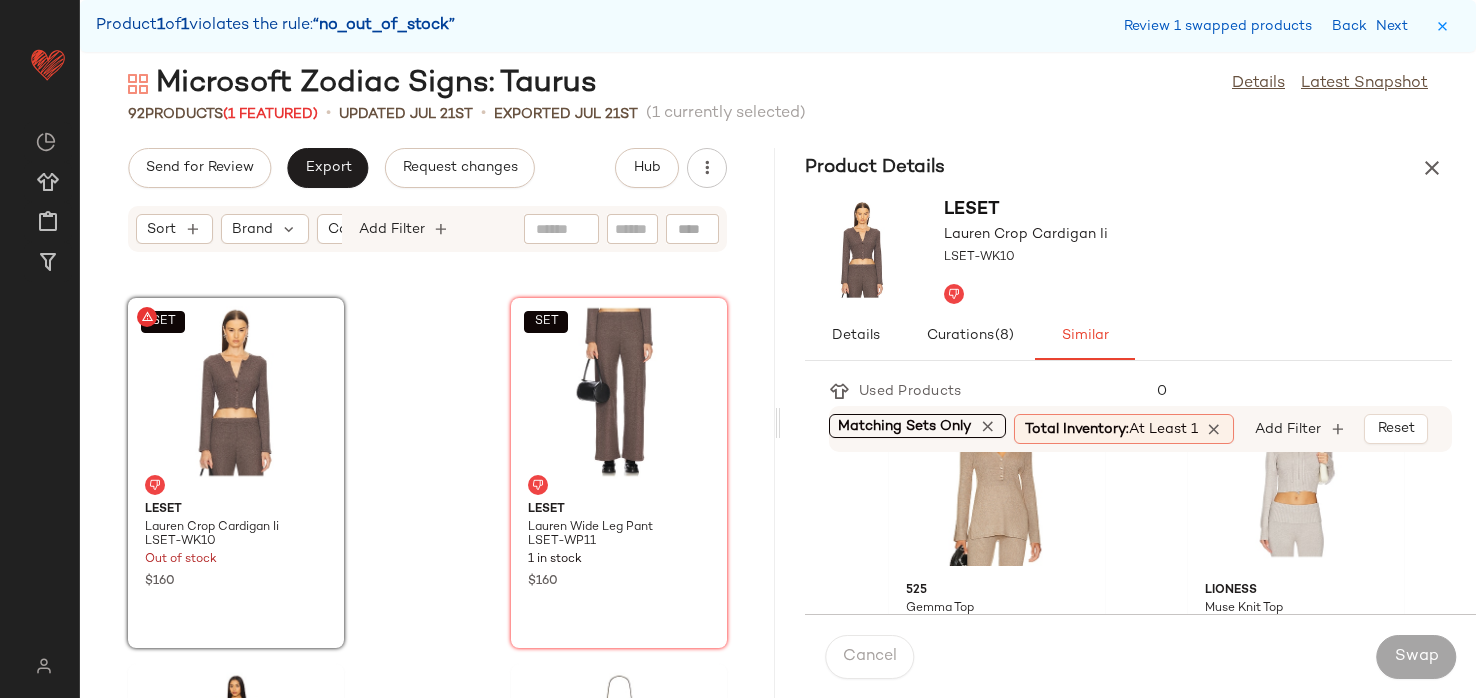 scroll, scrollTop: 421, scrollLeft: 0, axis: vertical 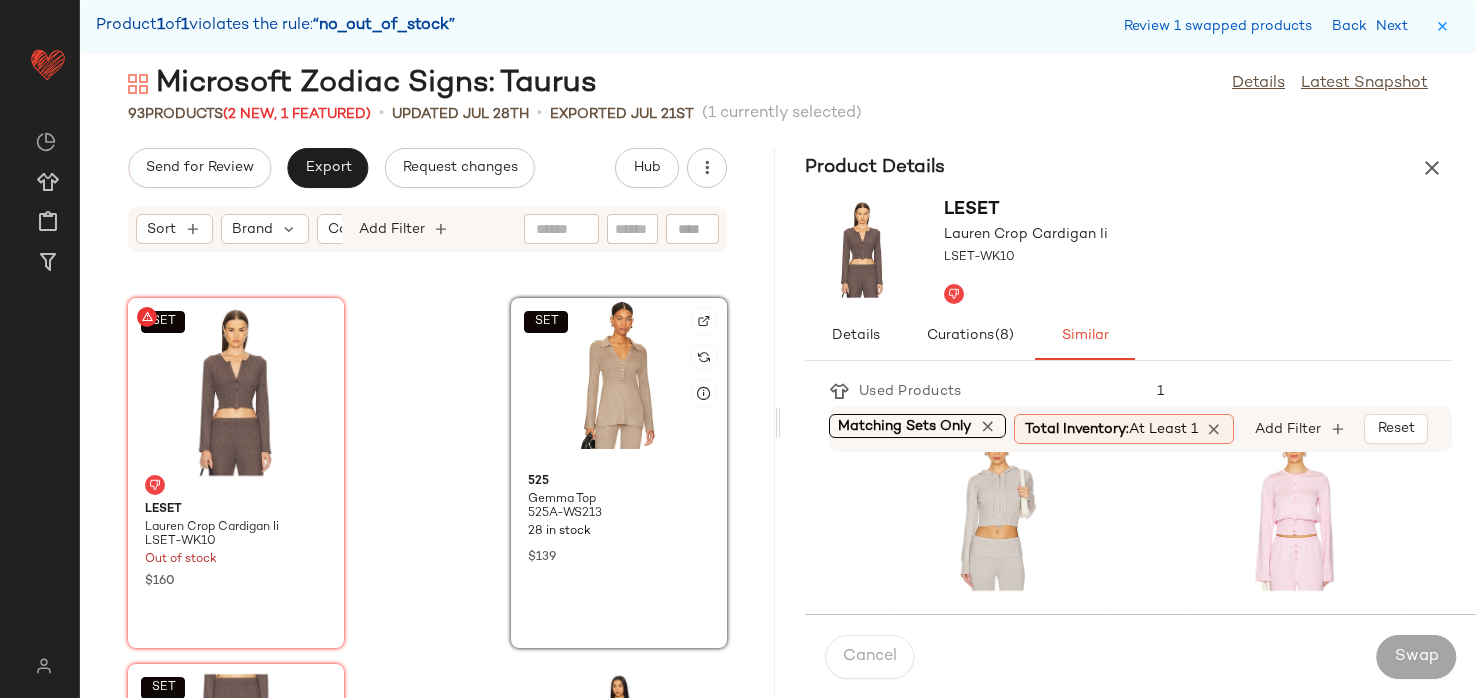 click on "SET" 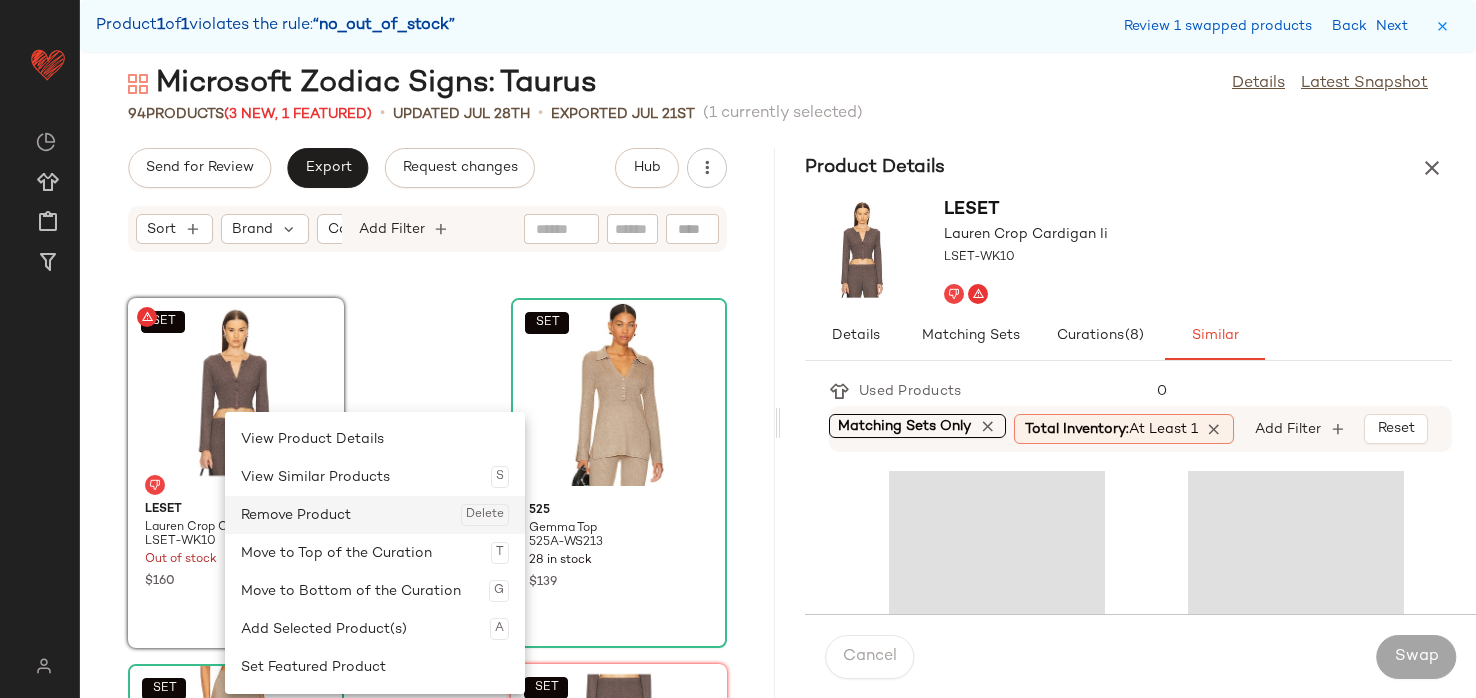 click on "Remove Product  Delete" 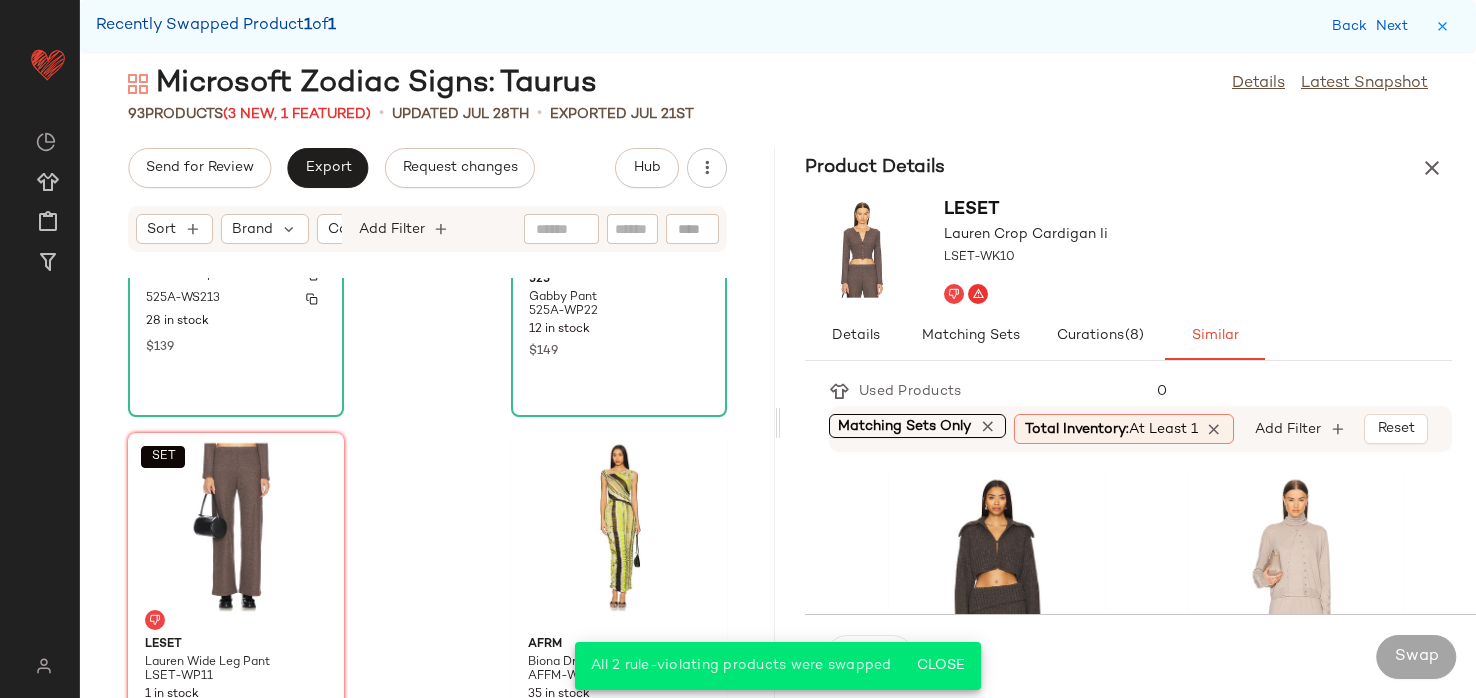 scroll, scrollTop: 16339, scrollLeft: 0, axis: vertical 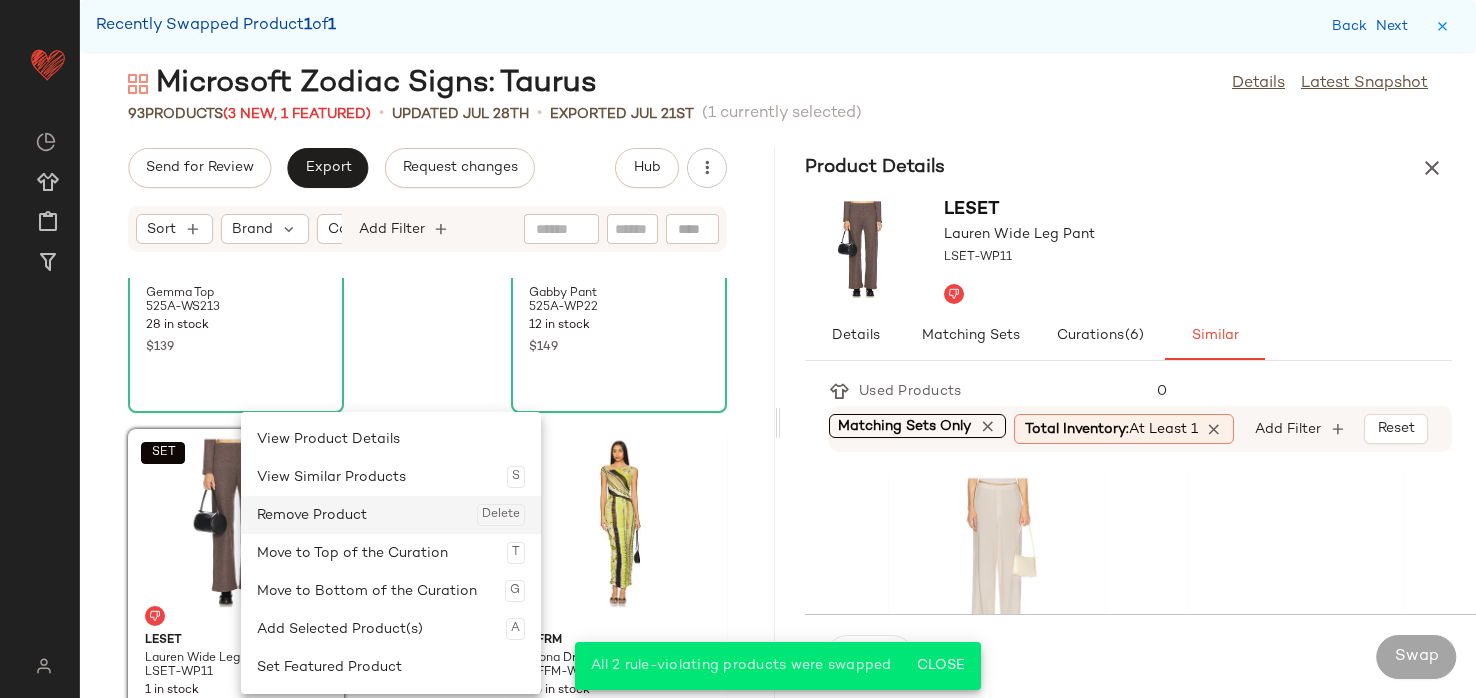 click on "Remove Product  Delete" 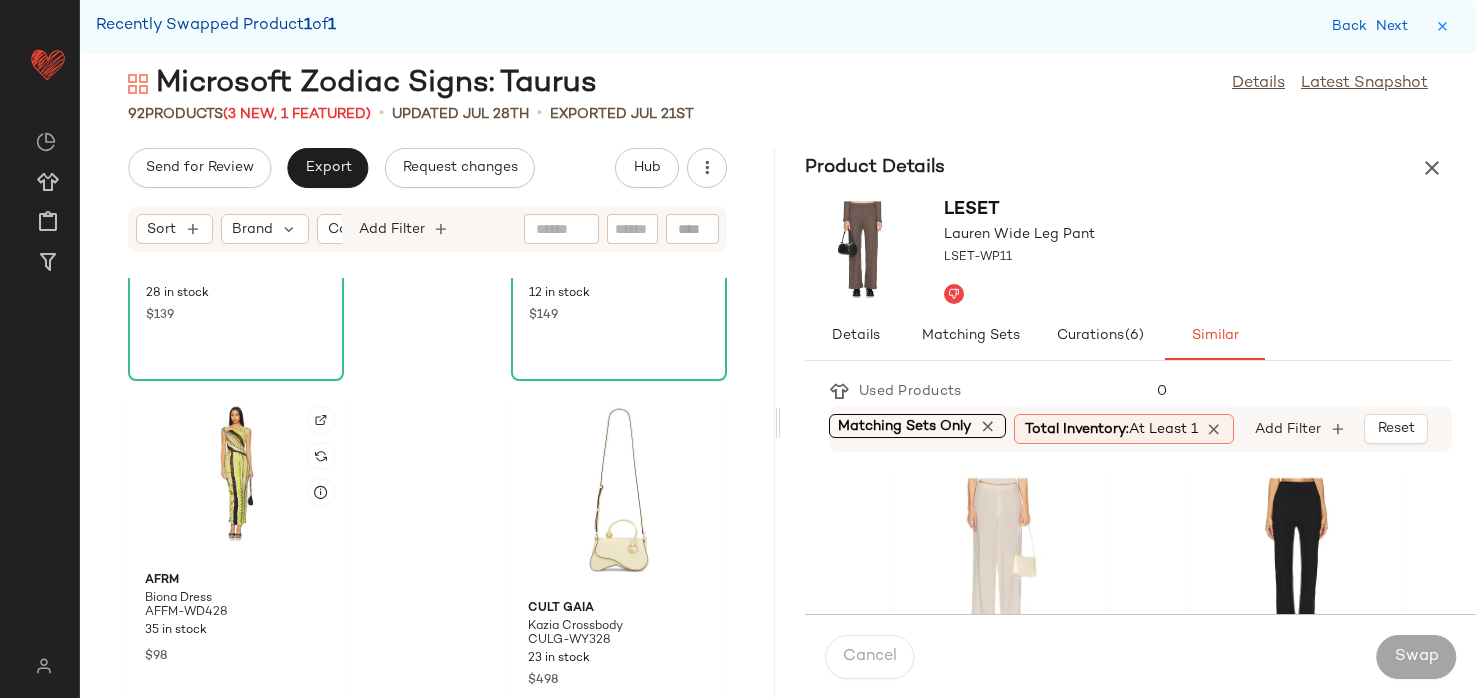 scroll, scrollTop: 16420, scrollLeft: 0, axis: vertical 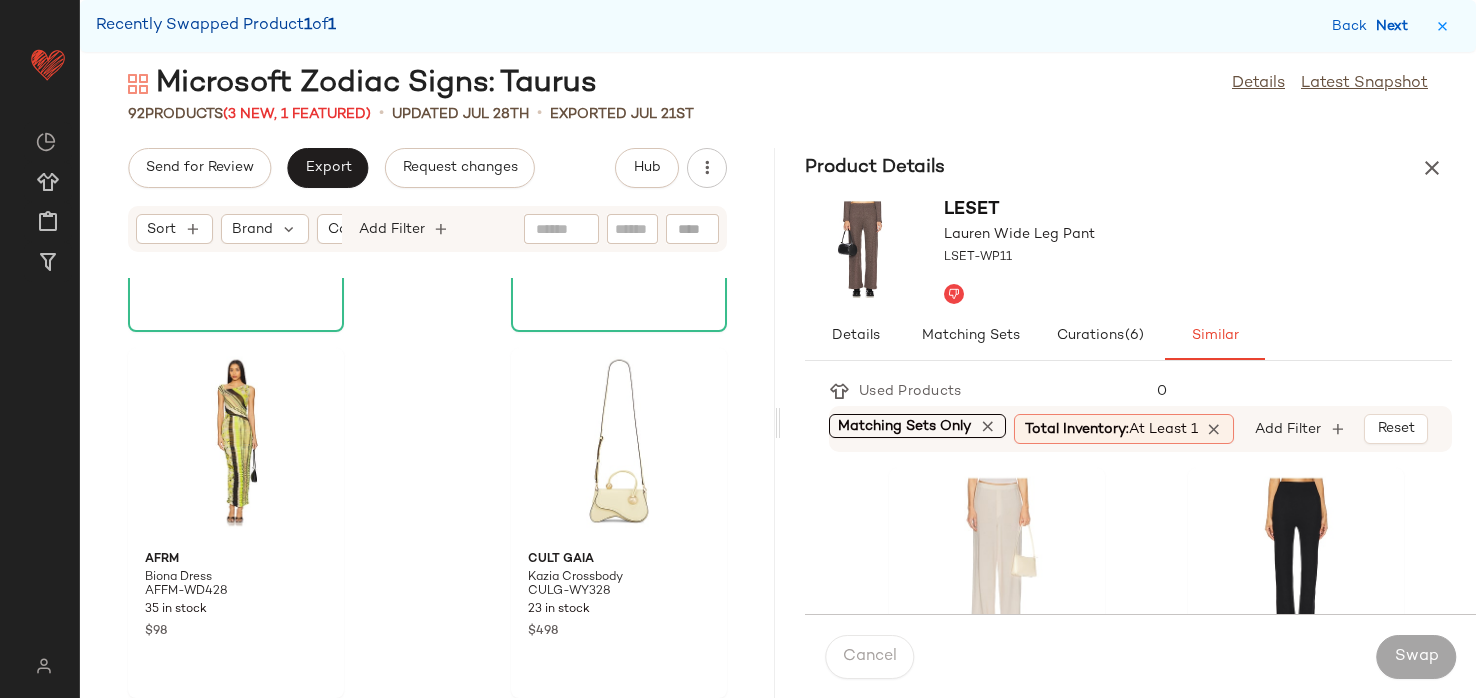 click on "Next" at bounding box center (1396, 26) 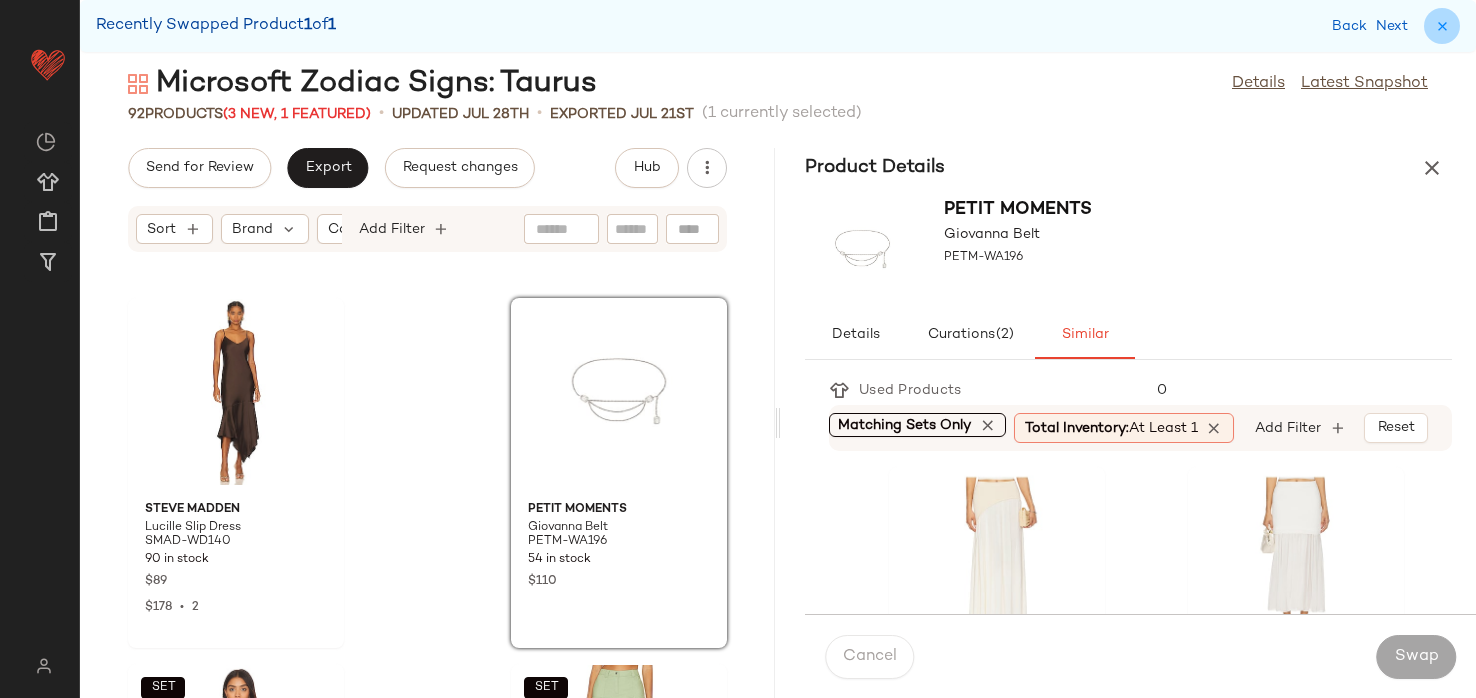 click at bounding box center (1442, 26) 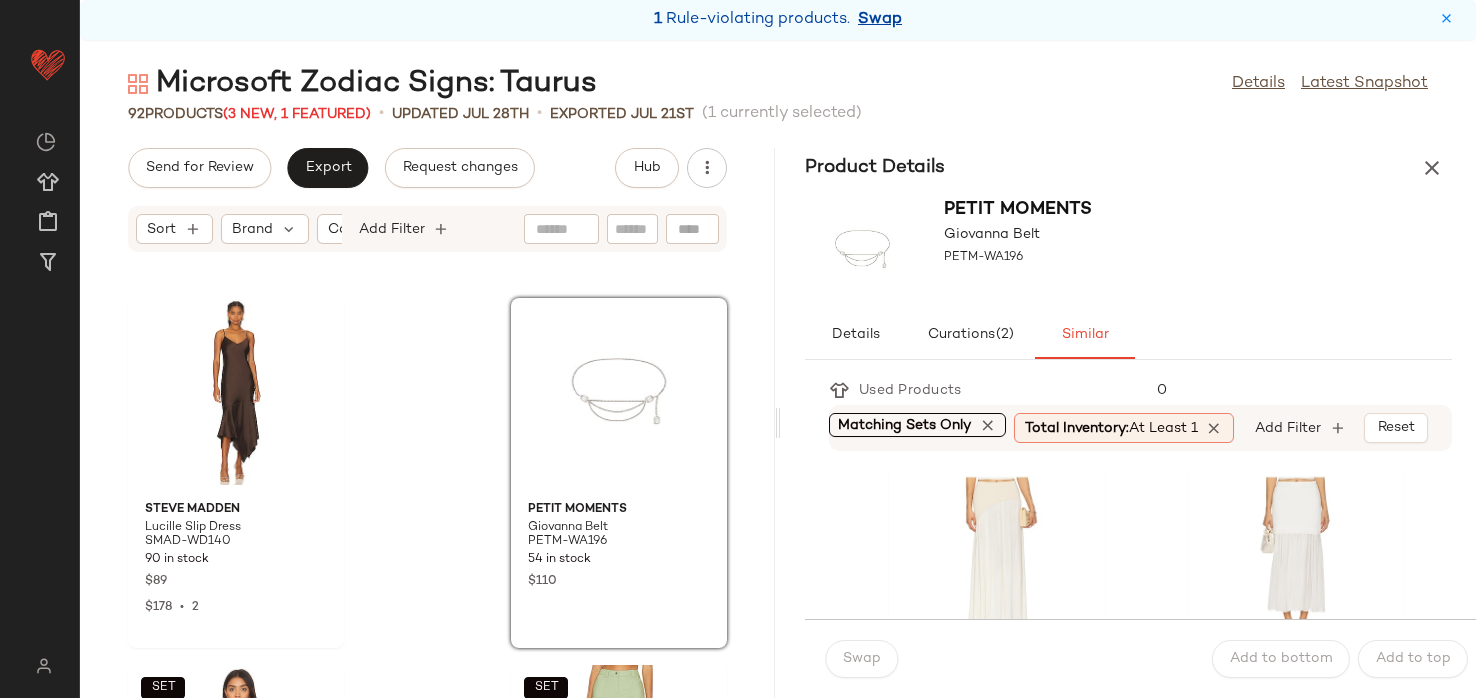 click on "Swap" at bounding box center (880, 20) 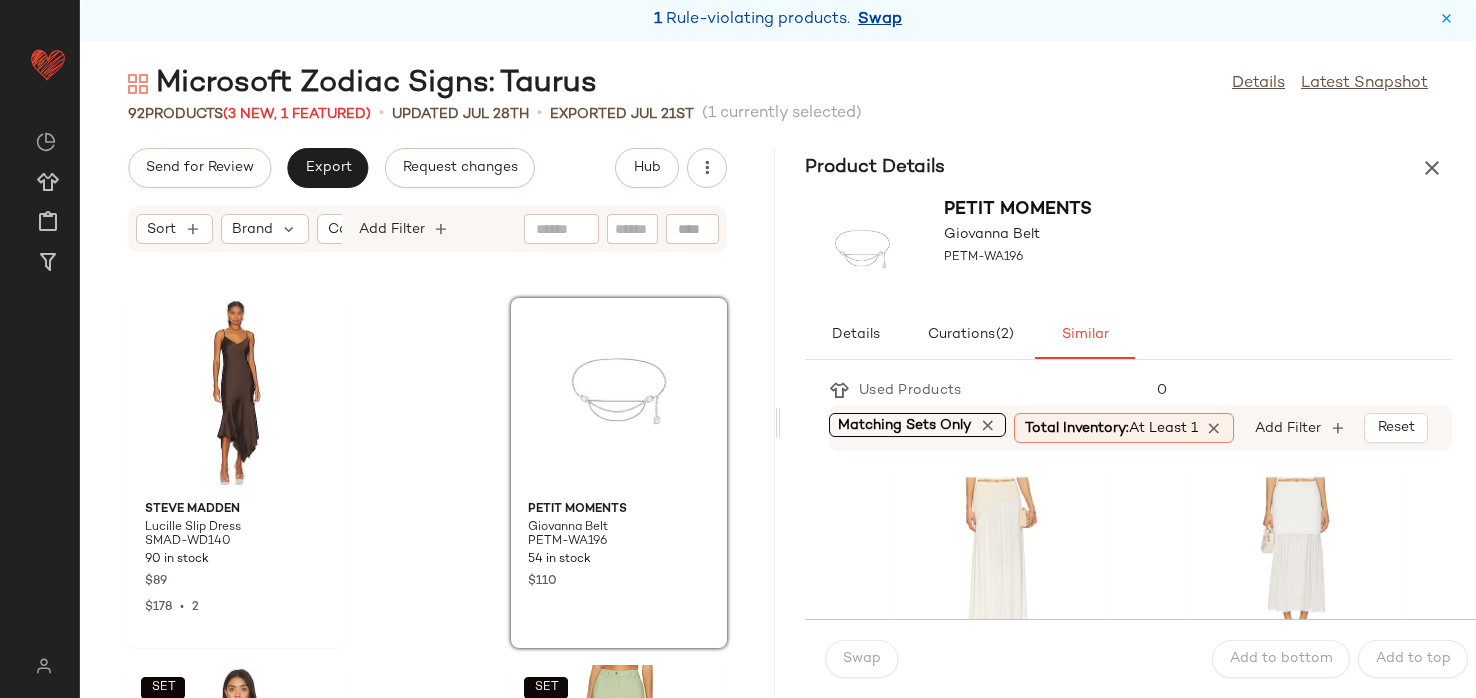 click on "Swap" at bounding box center (880, 20) 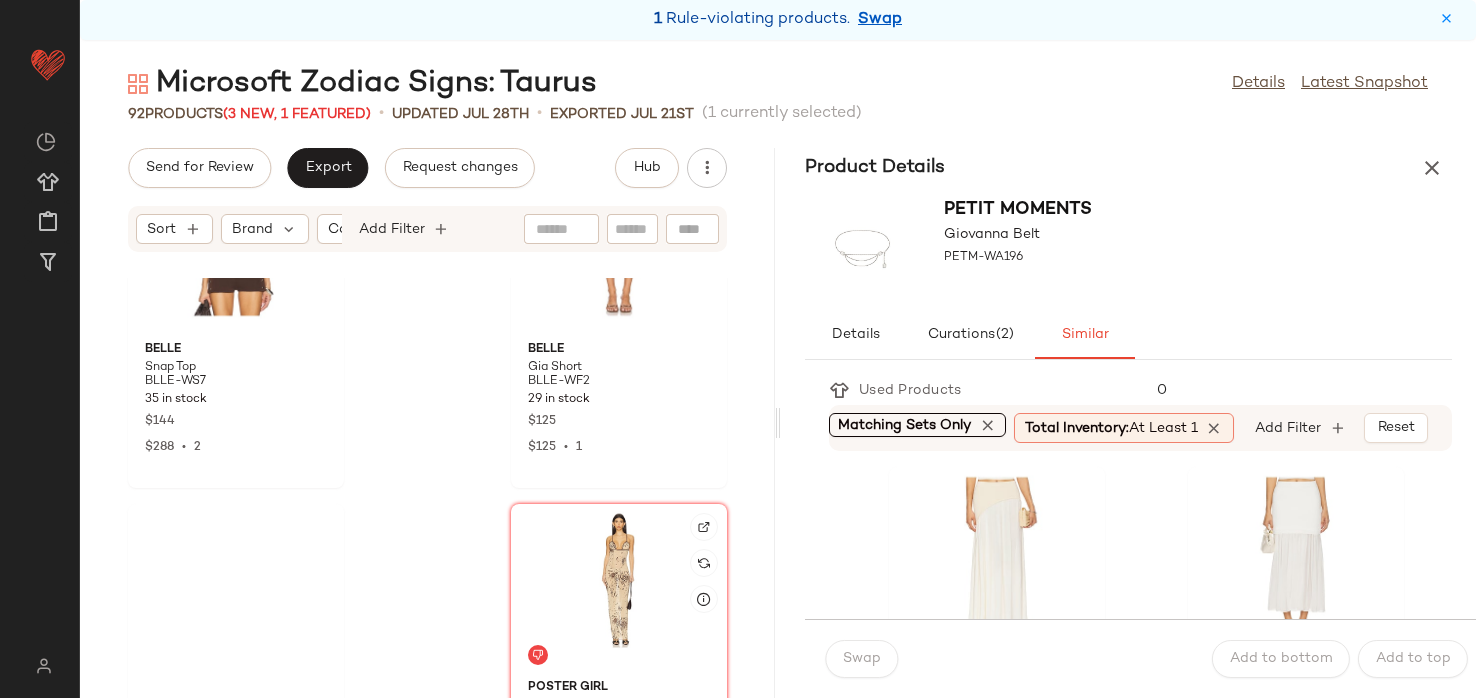 scroll, scrollTop: 8945, scrollLeft: 0, axis: vertical 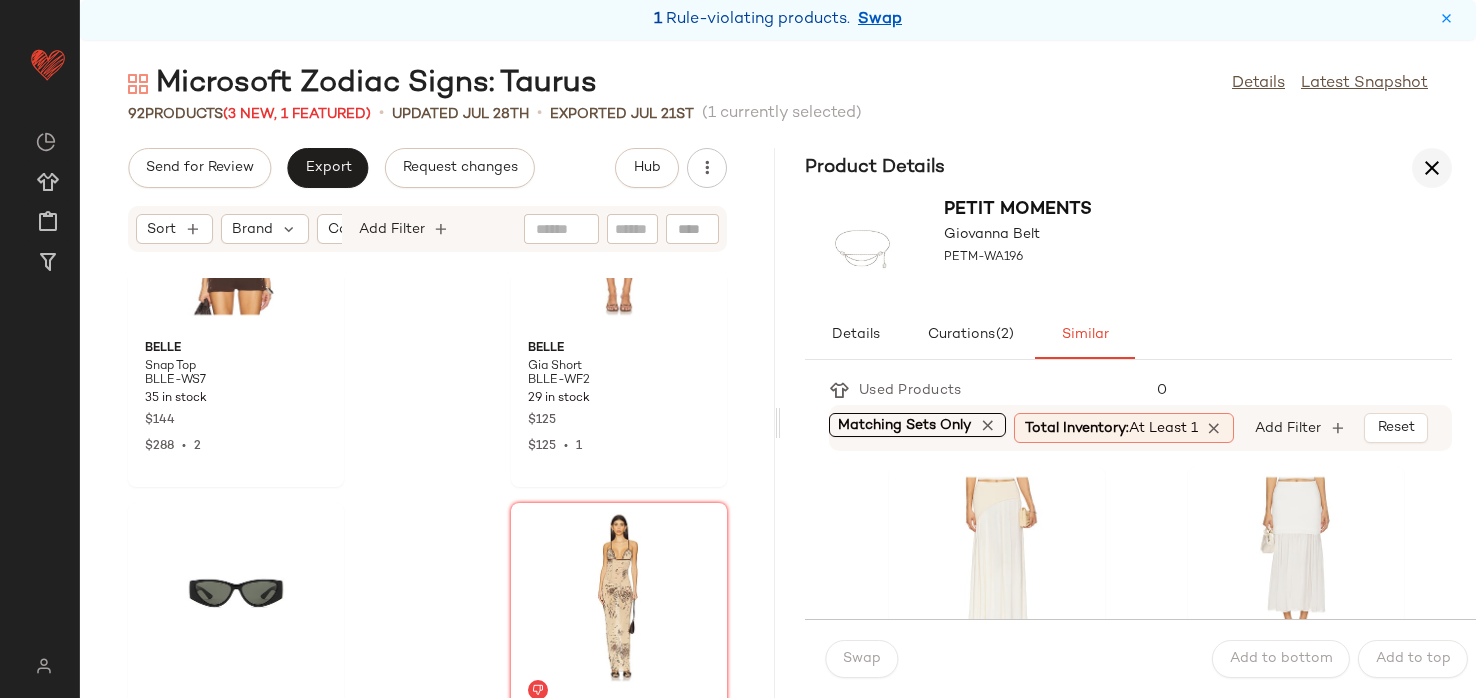 click at bounding box center [1432, 168] 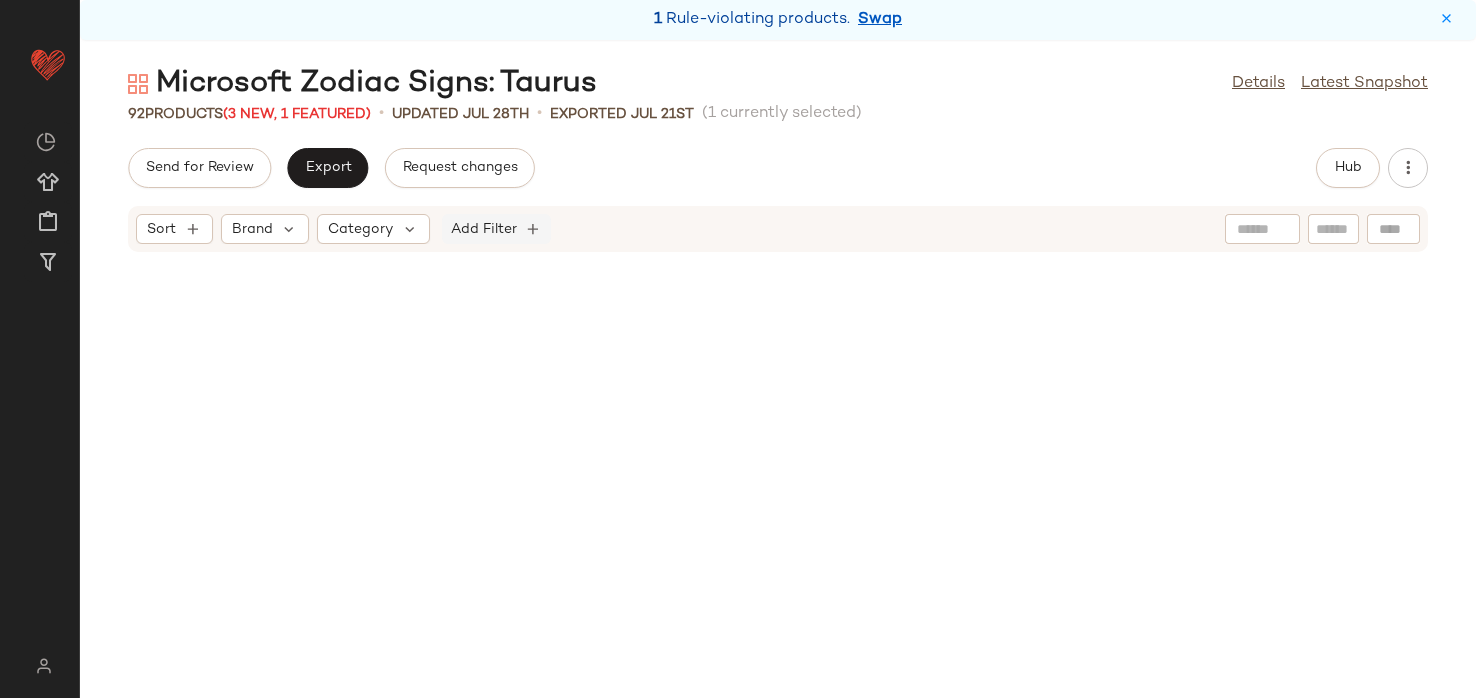 scroll, scrollTop: 3294, scrollLeft: 0, axis: vertical 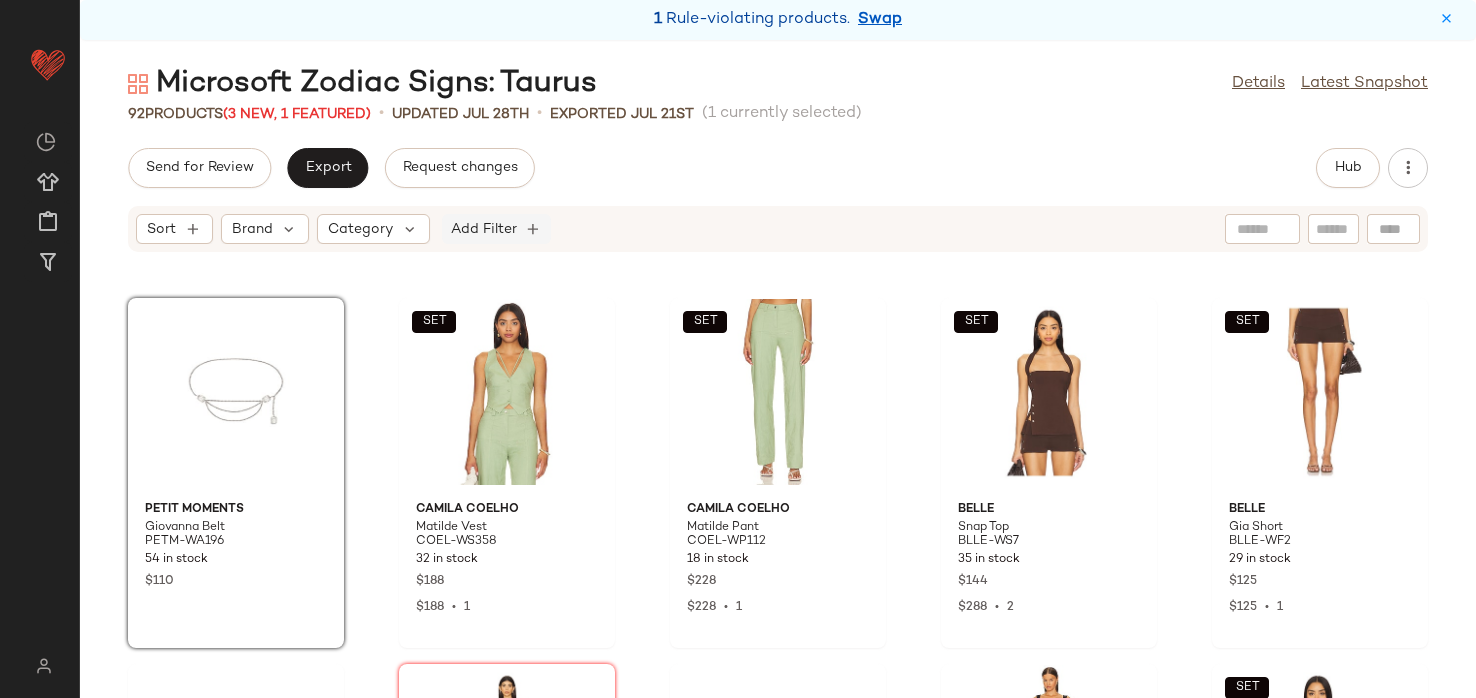 click on "Add Filter" 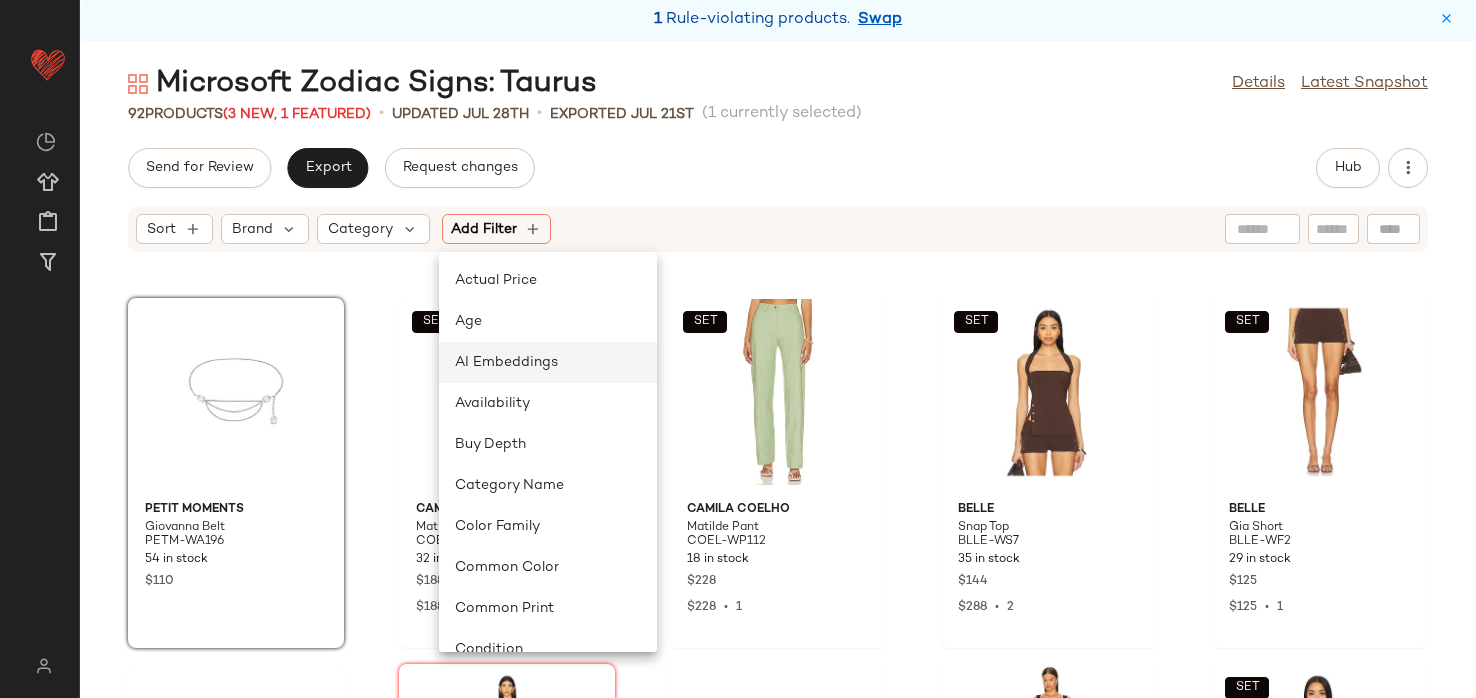 scroll, scrollTop: 887, scrollLeft: 0, axis: vertical 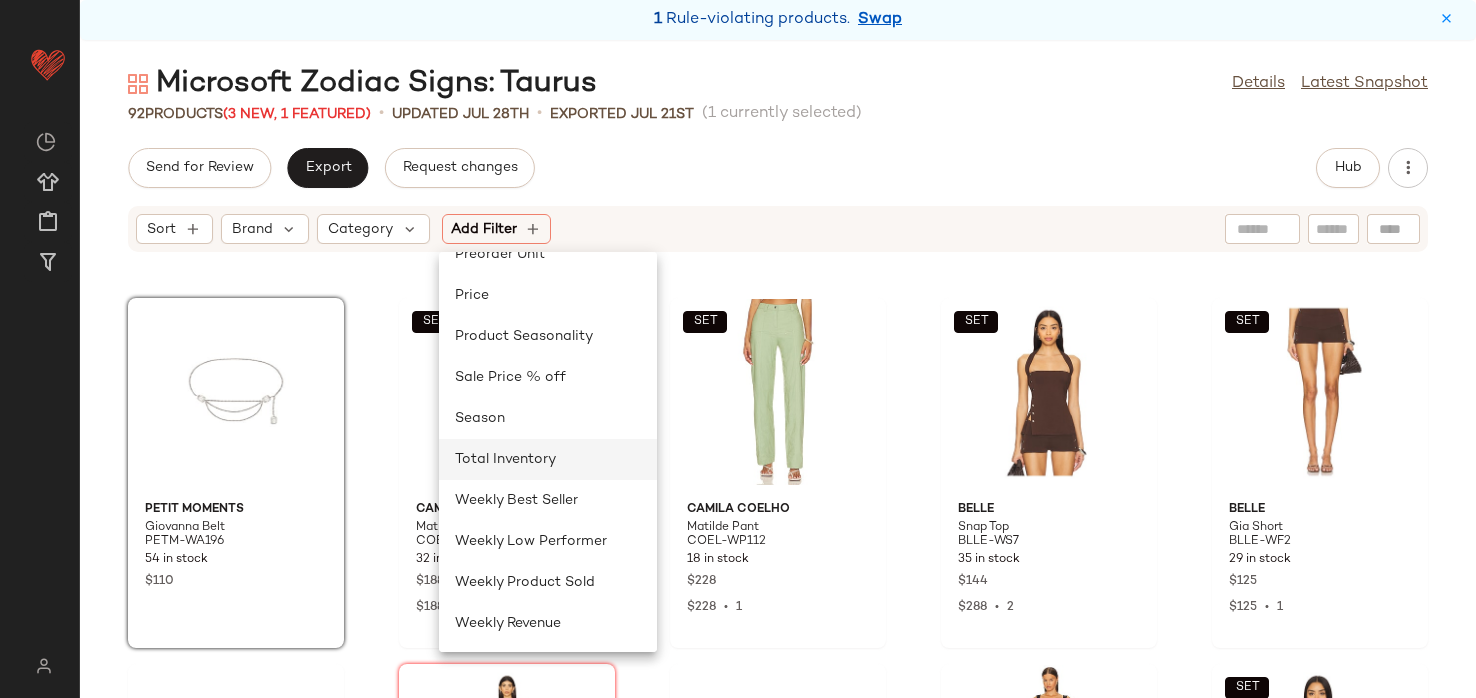 click on "Total Inventory" 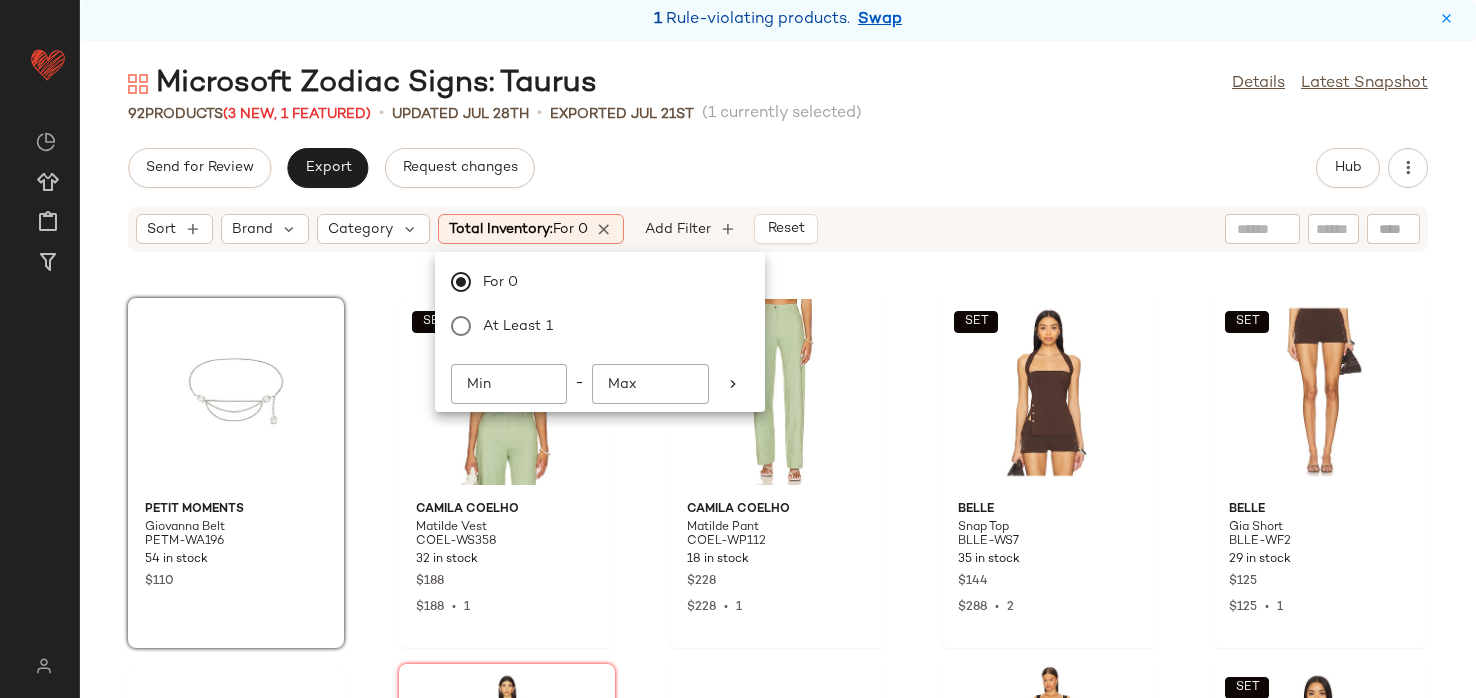 click on "Send for Review   Export   Request changes   Hub" 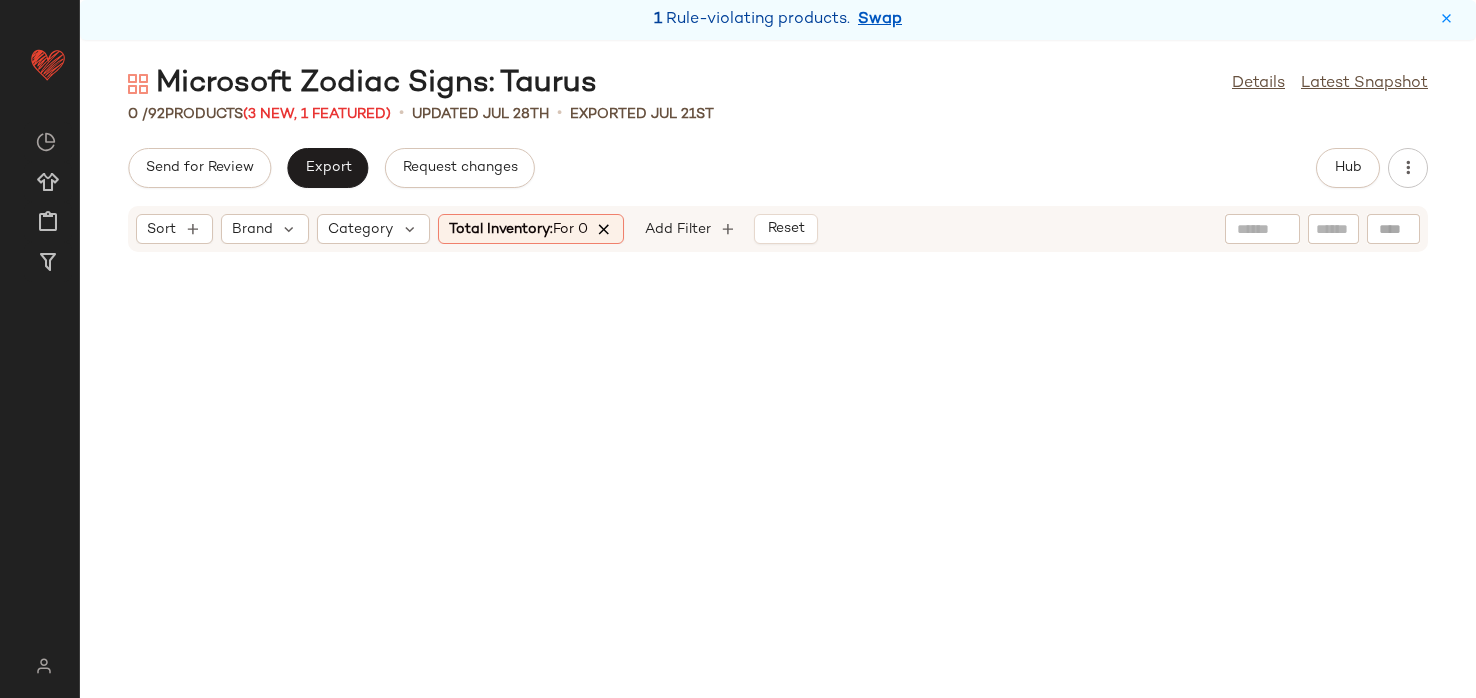 click at bounding box center (605, 229) 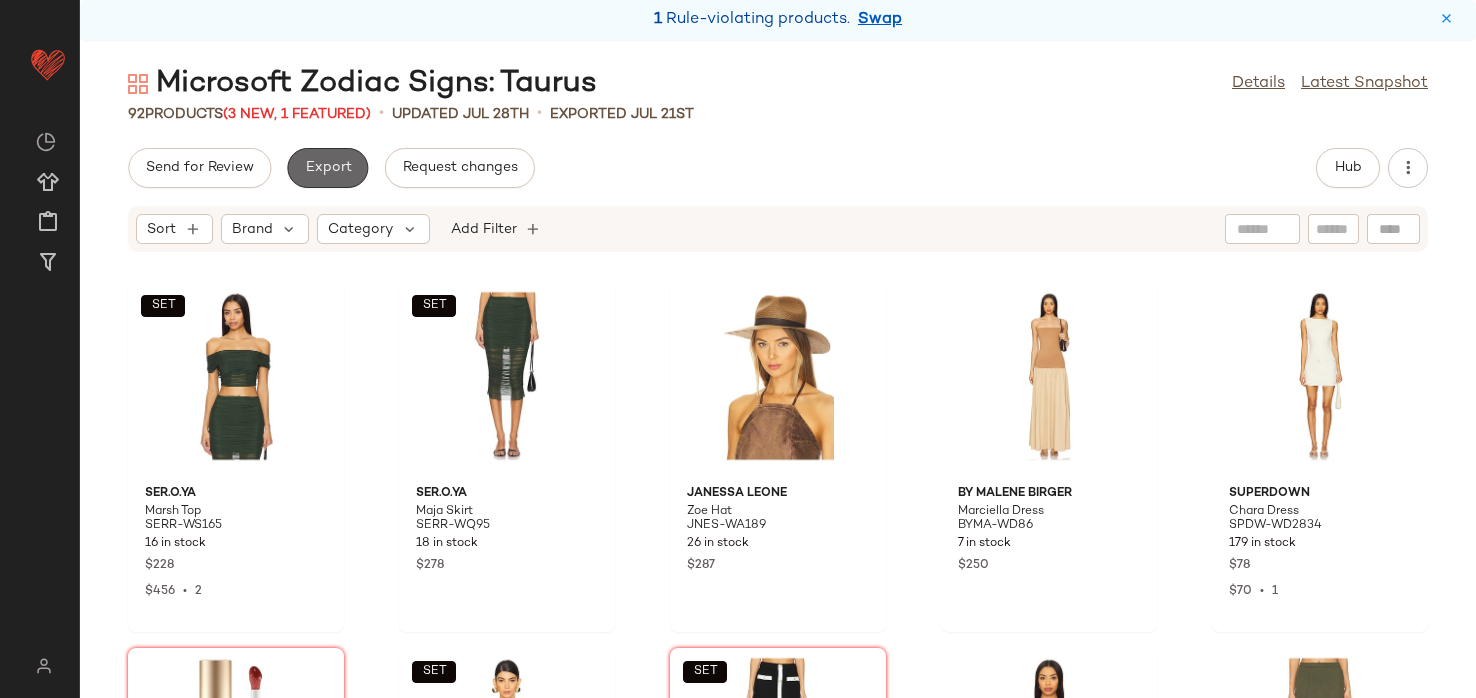 click on "Export" at bounding box center [327, 168] 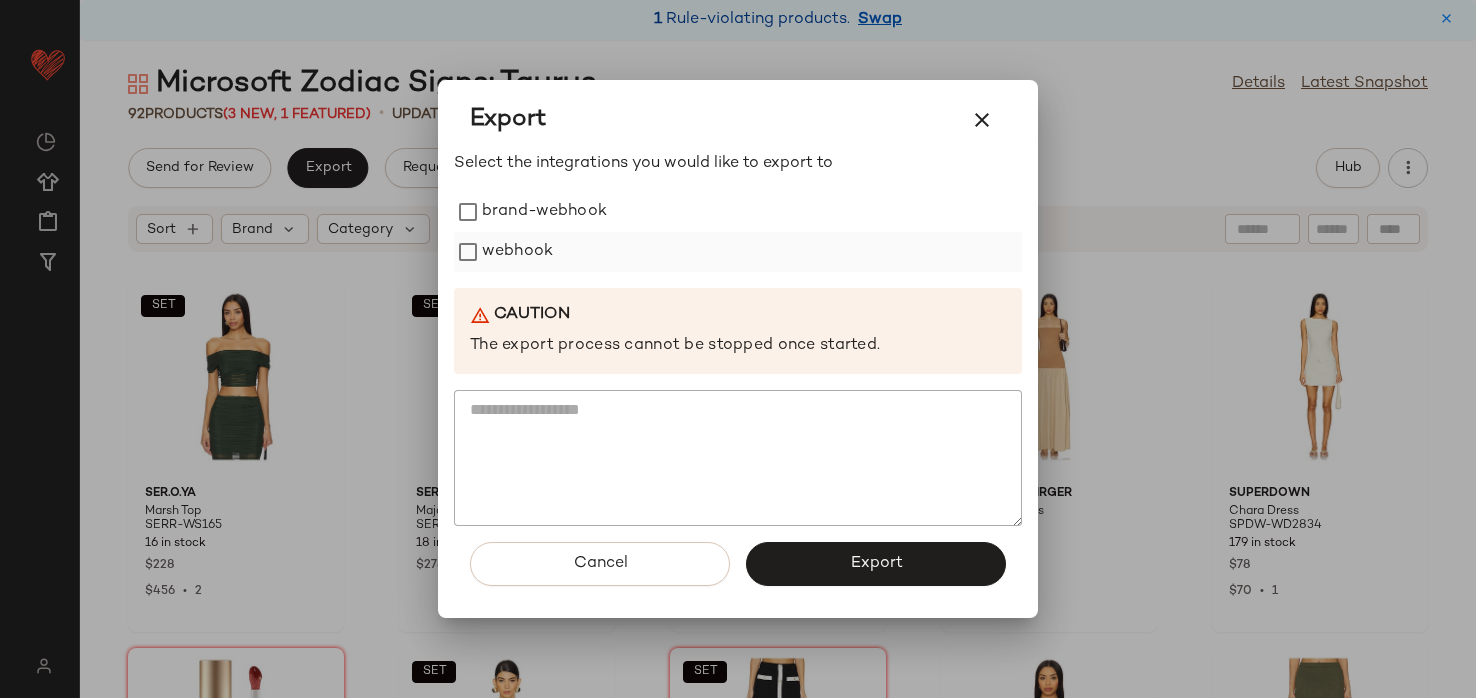 click on "webhook" at bounding box center (517, 252) 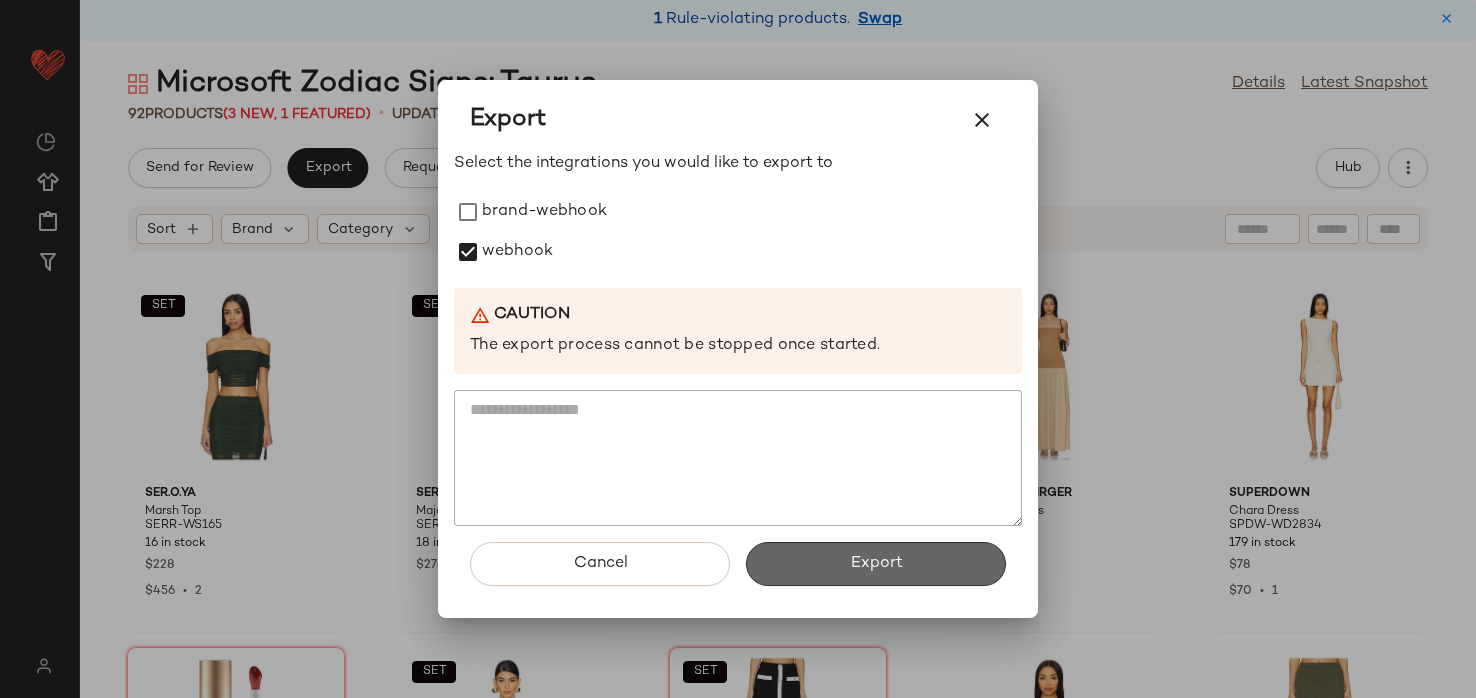click on "Export" at bounding box center [876, 564] 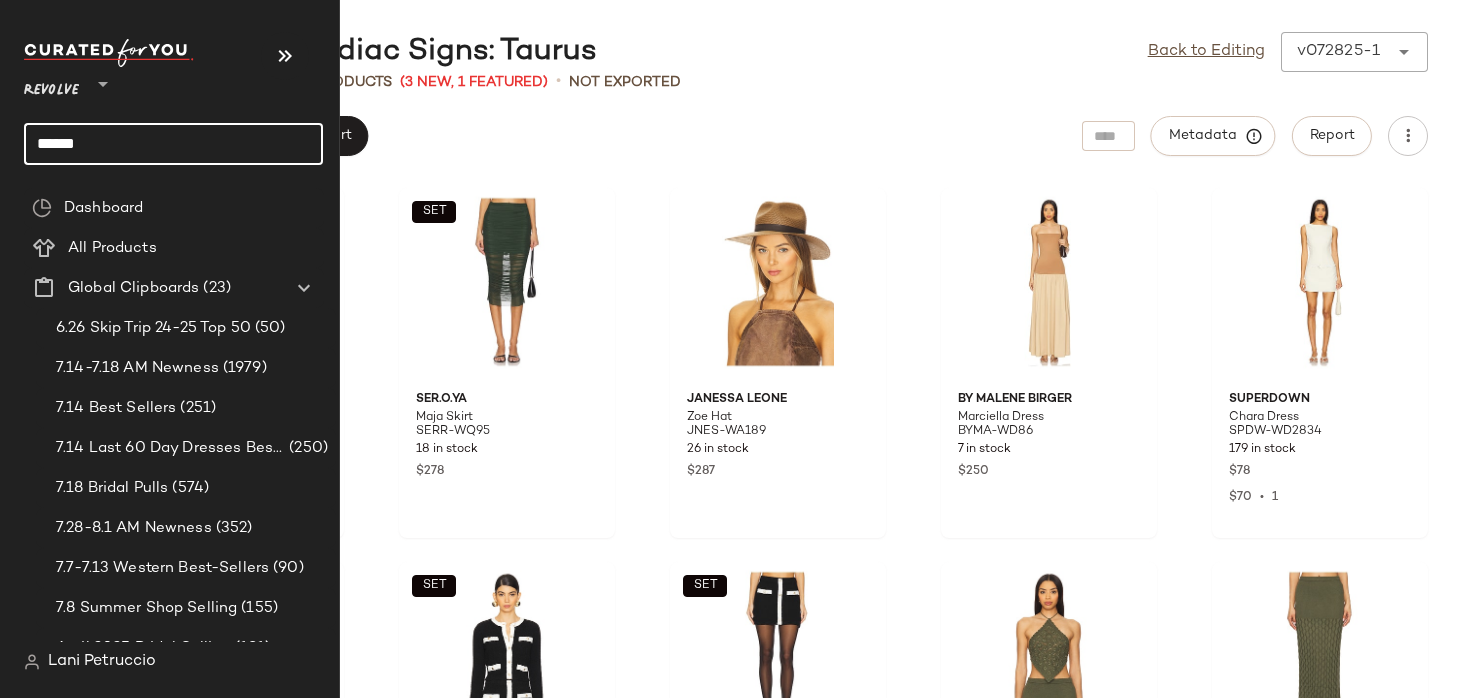 click on "******" 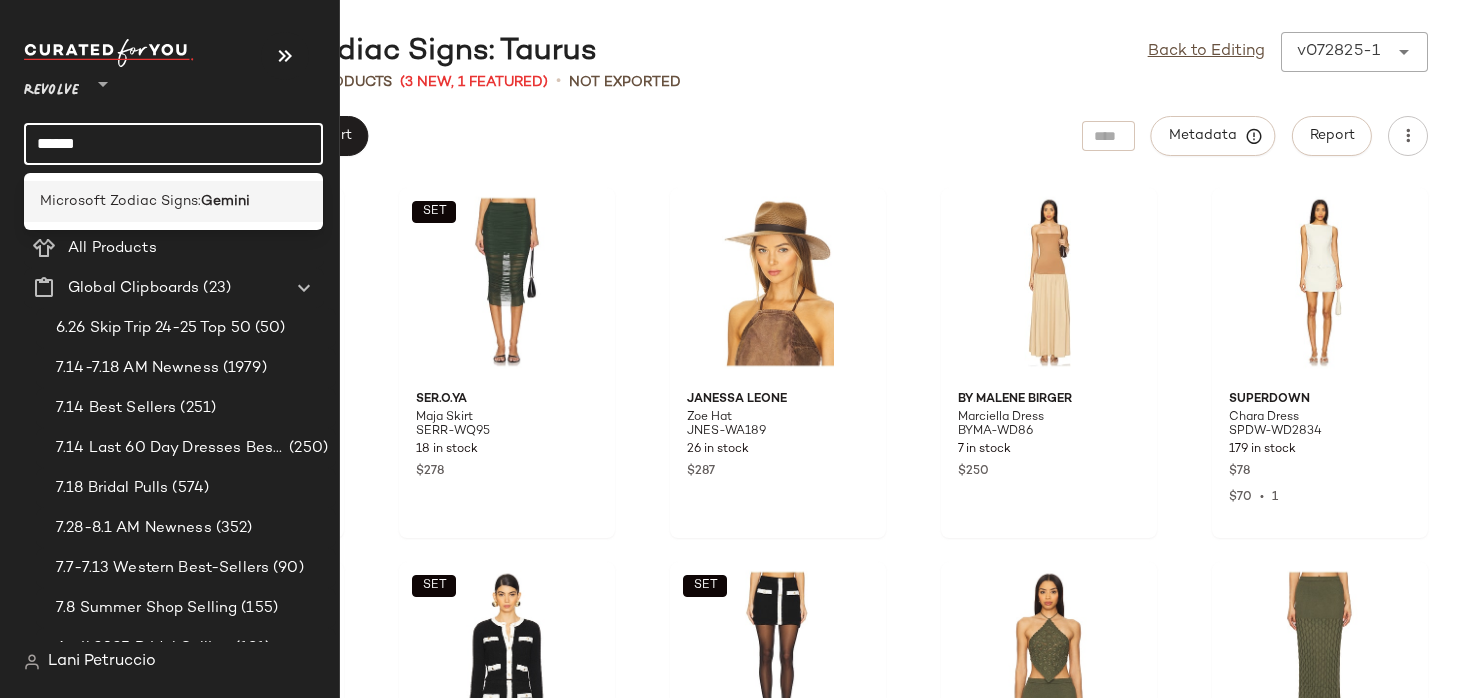 click on "Microsoft Zodiac Signs:" at bounding box center (120, 201) 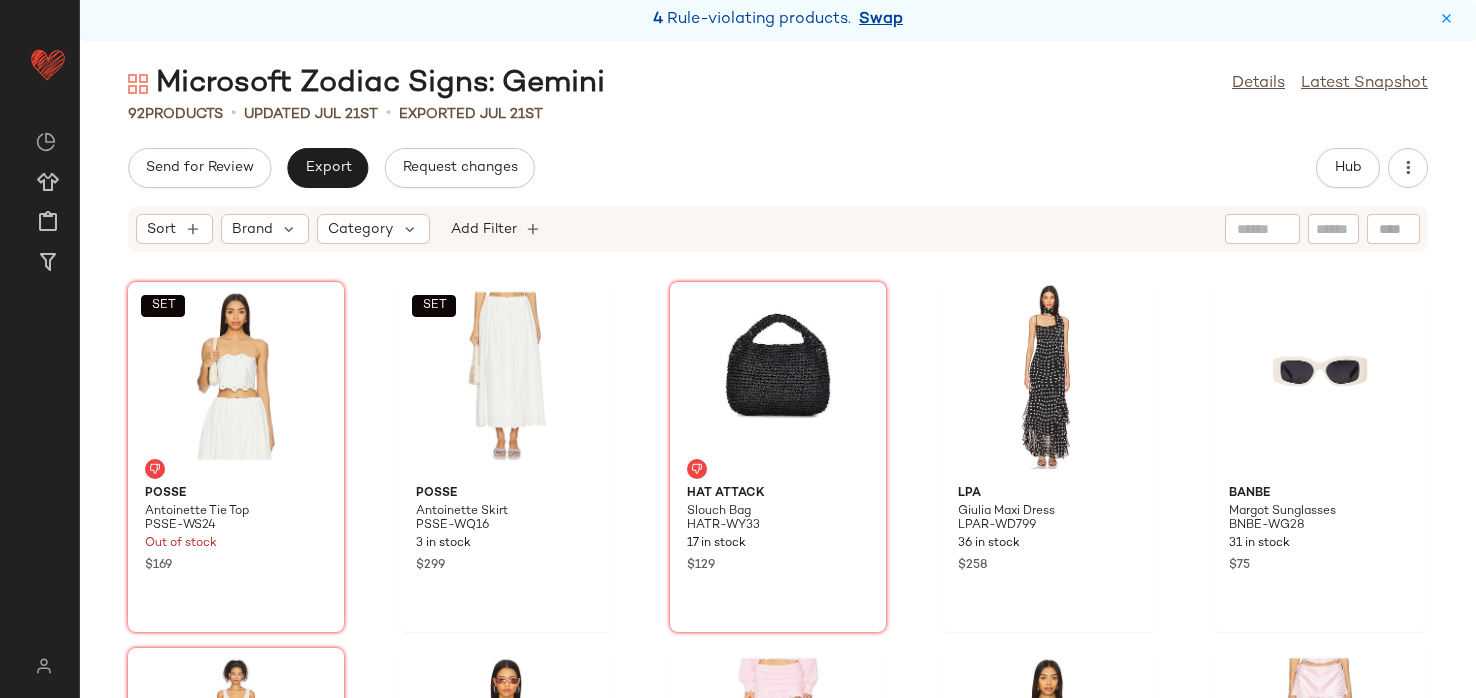 click on "Swap" at bounding box center (881, 20) 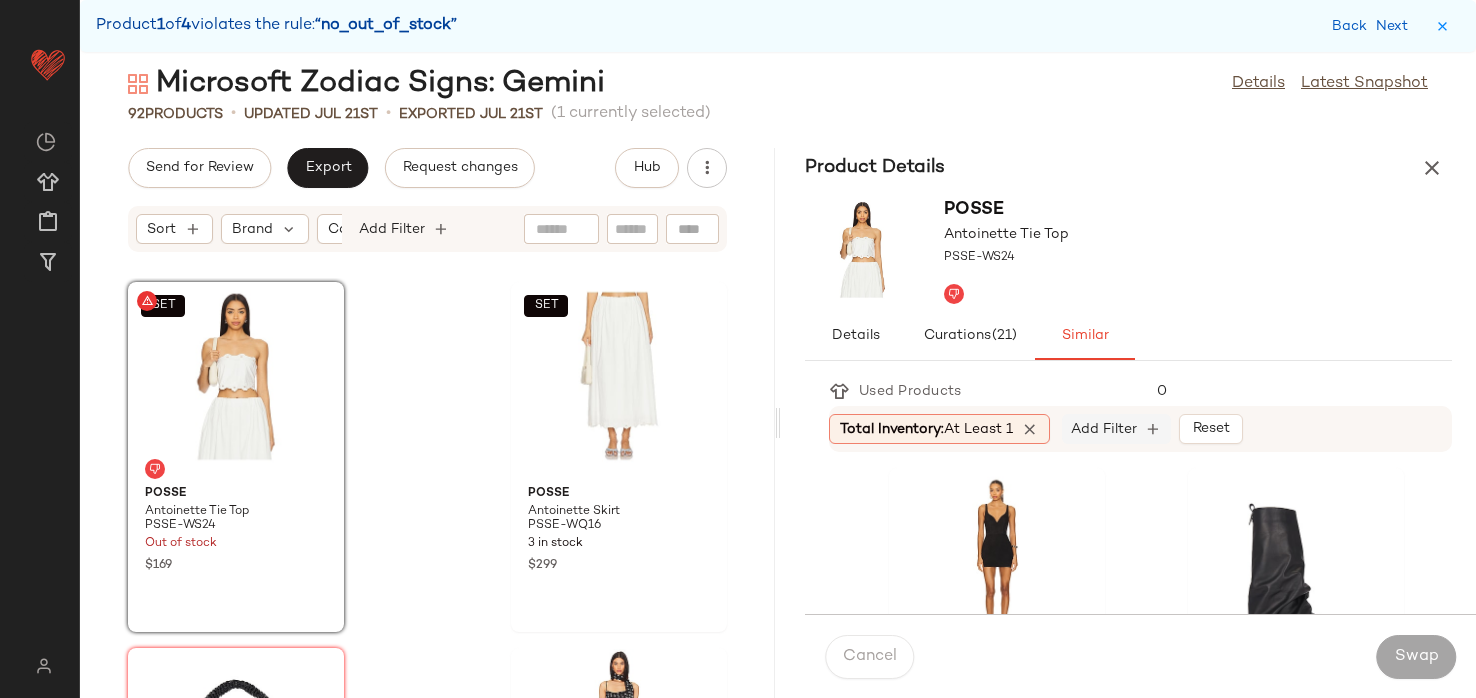 click on "Add Filter" at bounding box center (1104, 429) 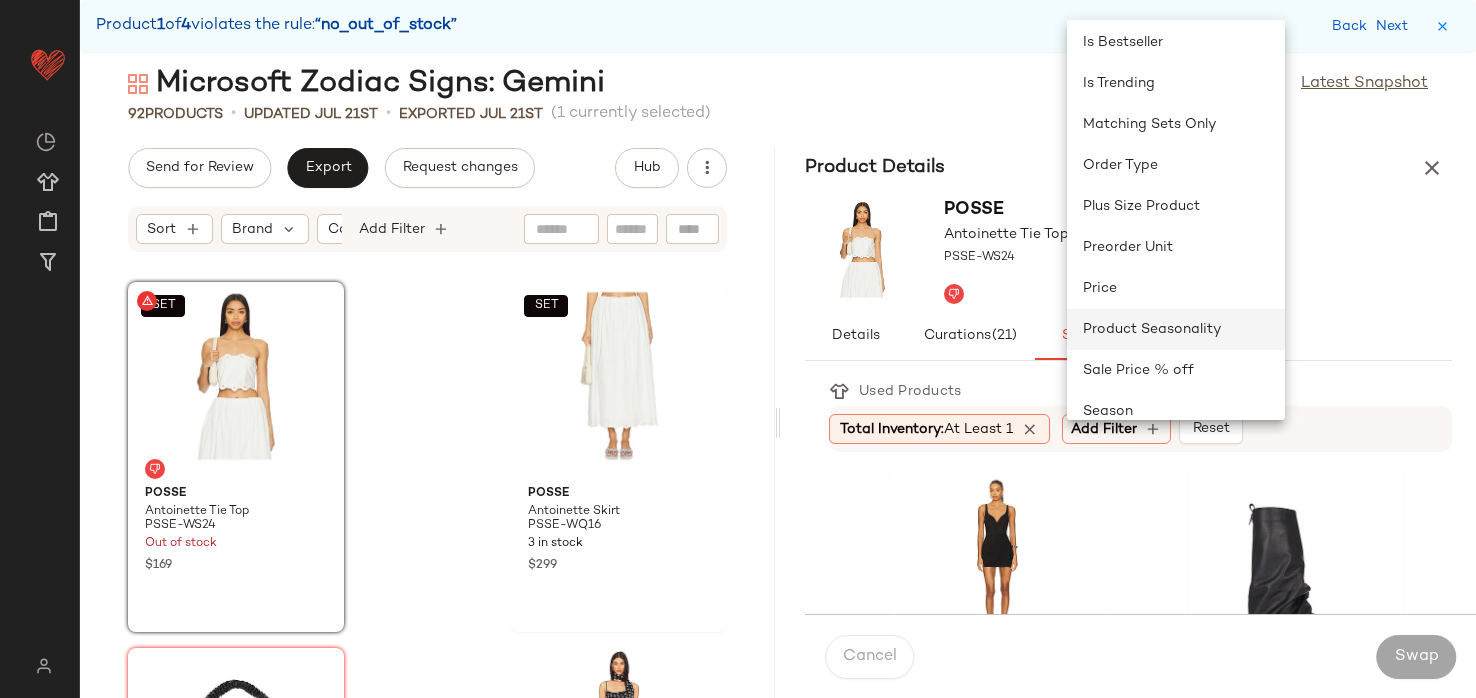 scroll, scrollTop: 667, scrollLeft: 0, axis: vertical 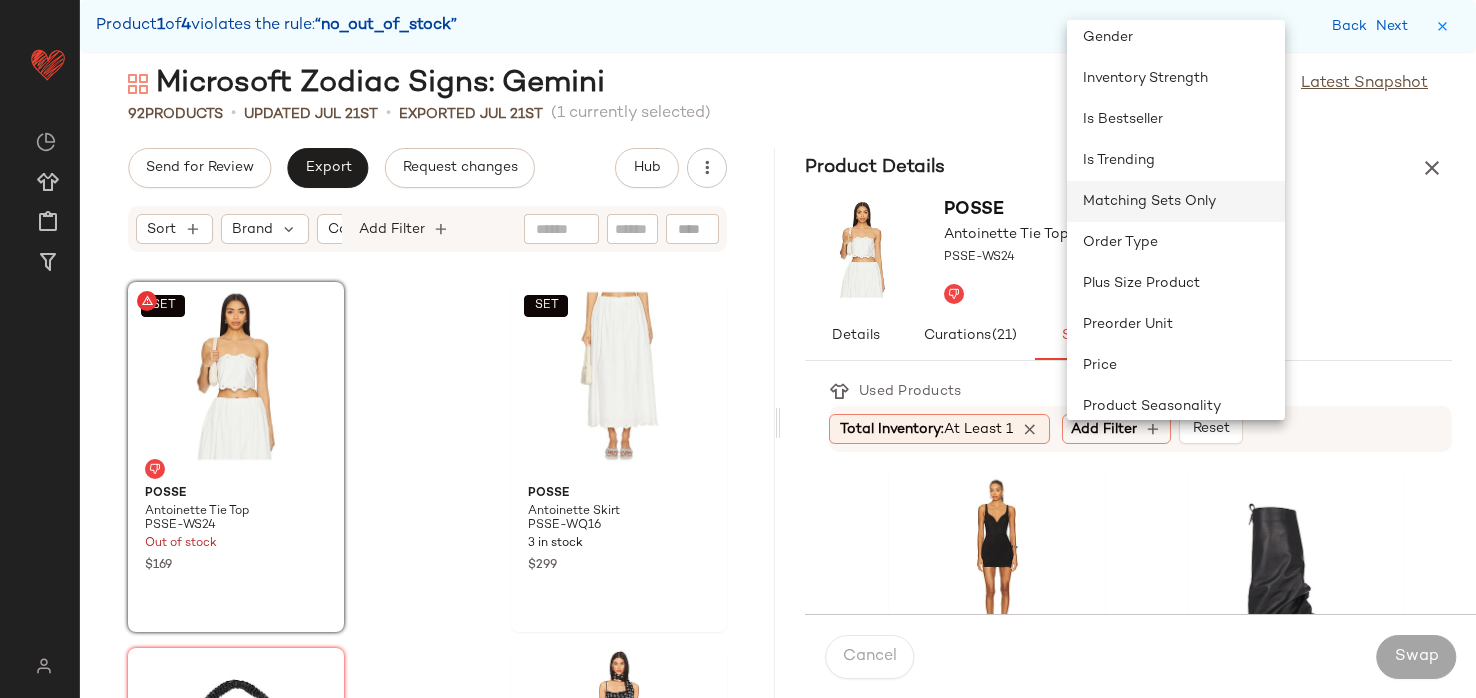 click on "Matching Sets Only" 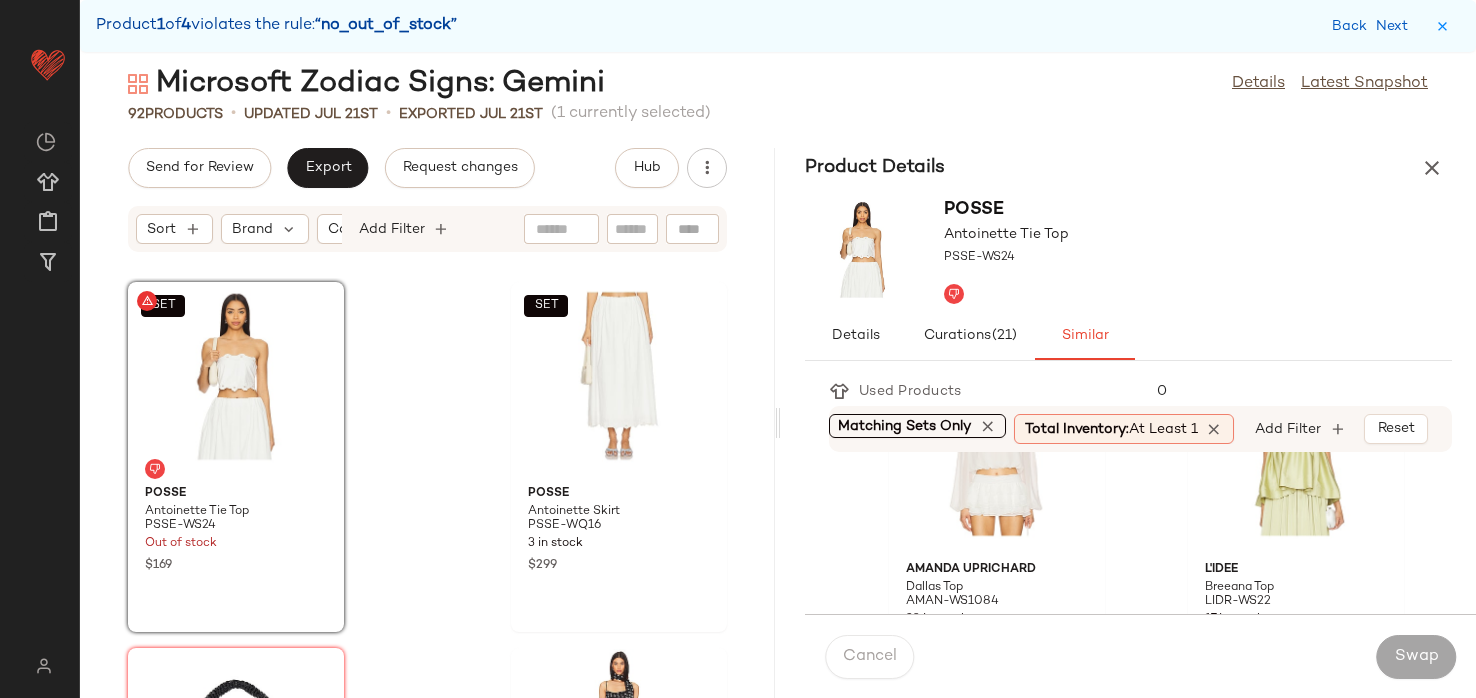 scroll, scrollTop: 2689, scrollLeft: 0, axis: vertical 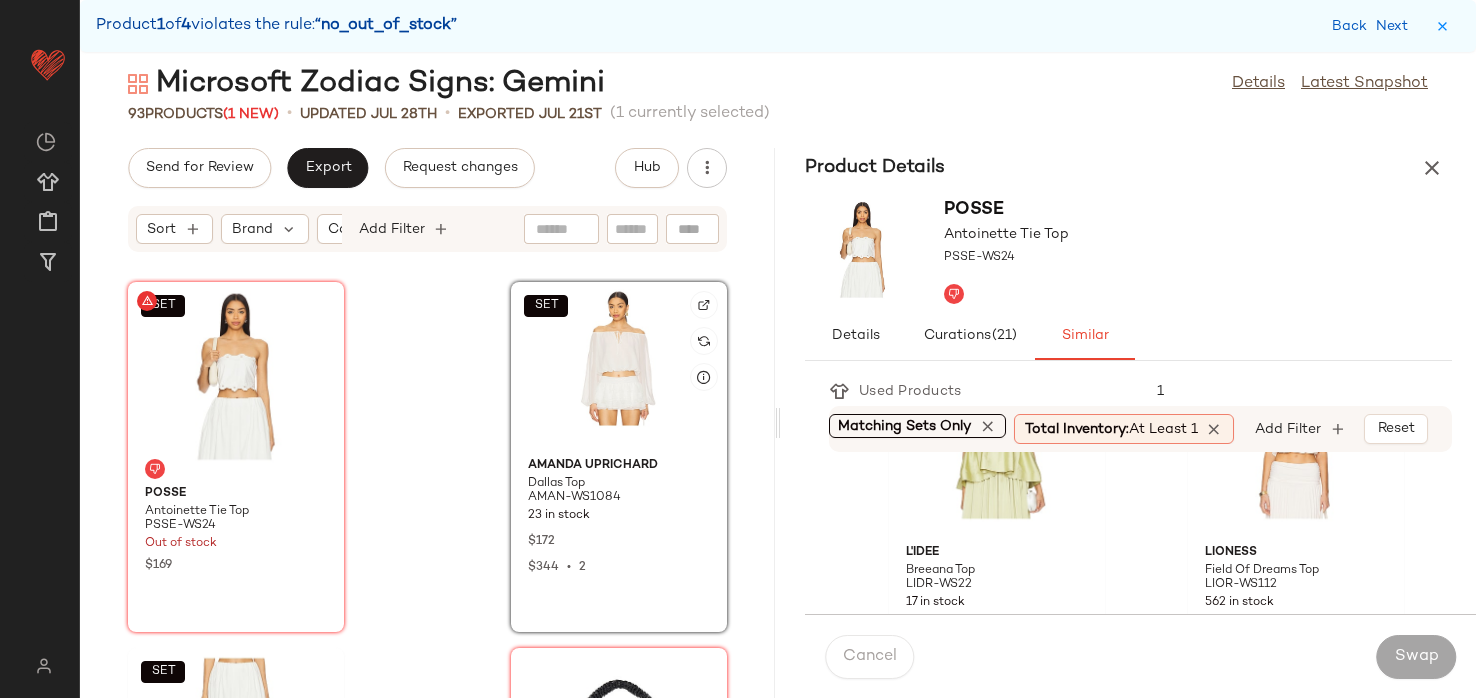 click on "SET" 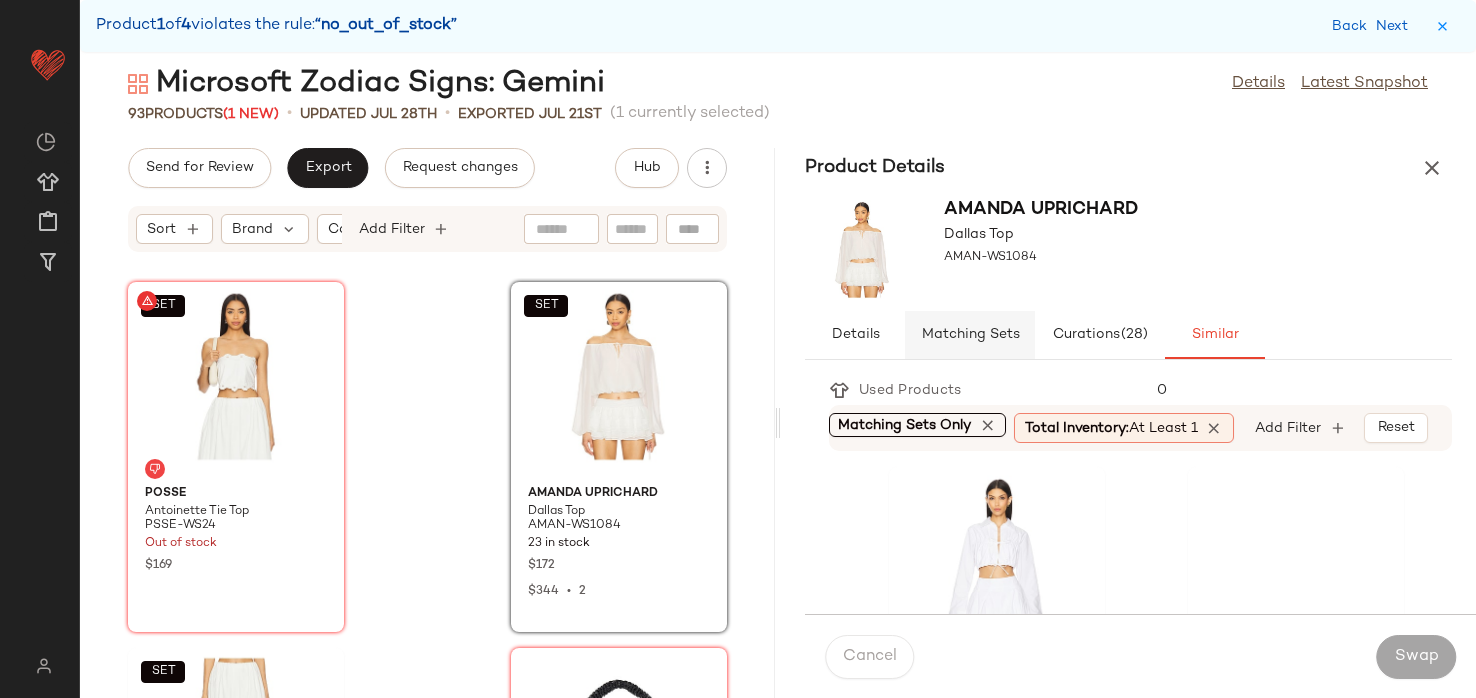 click on "Matching Sets" 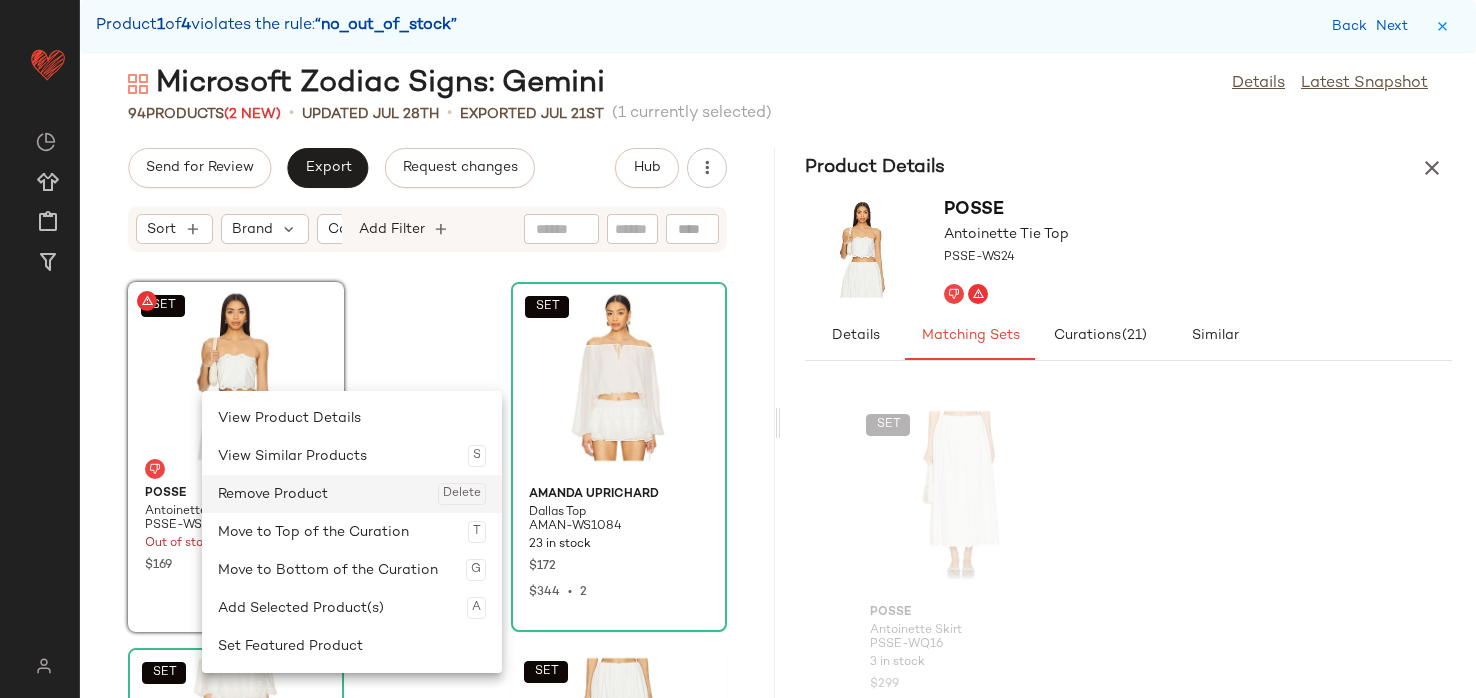 click on "Remove Product  Delete" 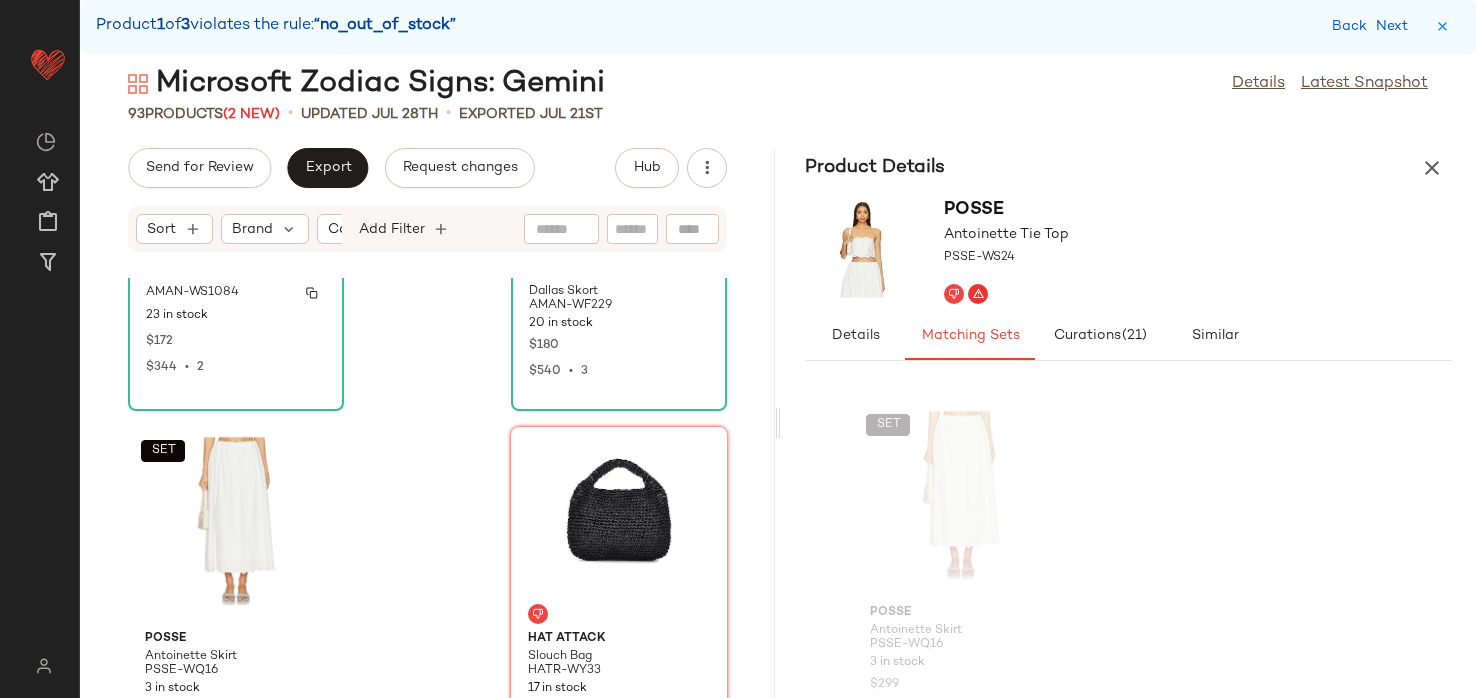 scroll, scrollTop: 223, scrollLeft: 0, axis: vertical 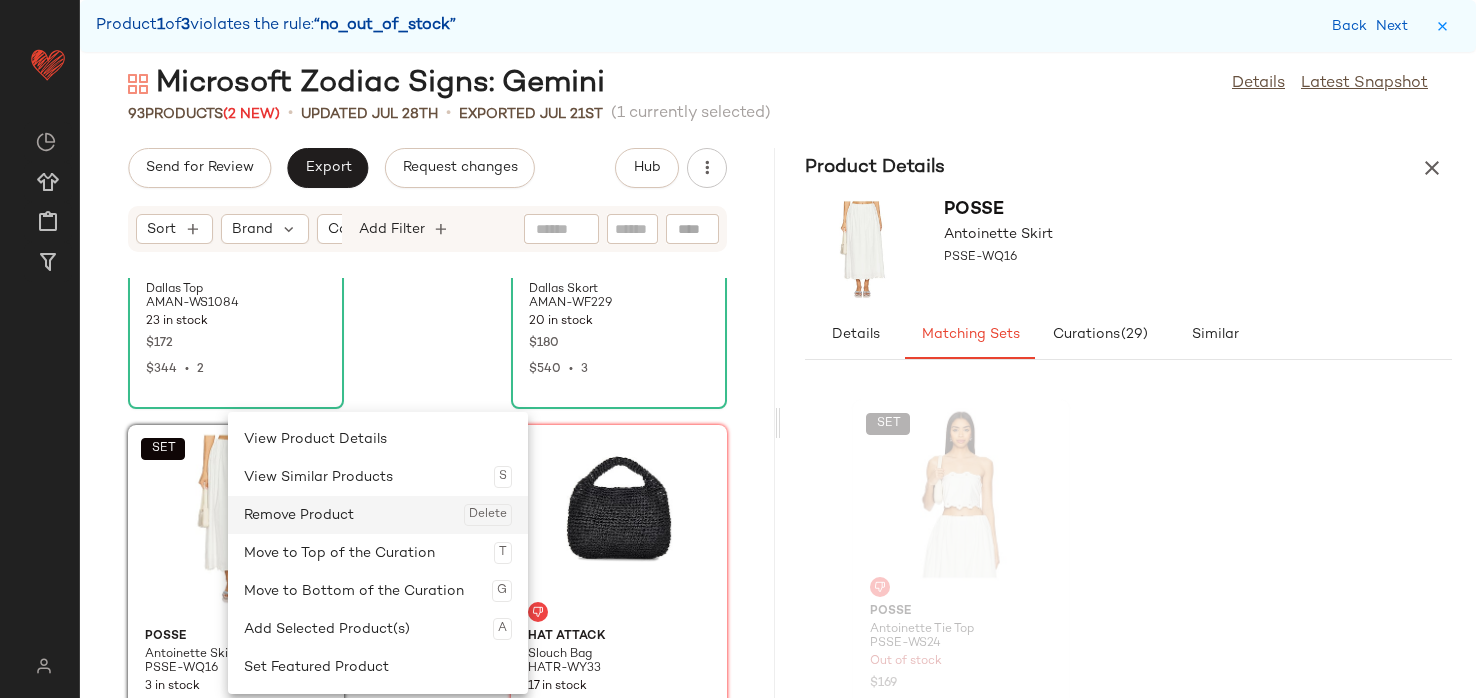 click on "Remove Product  Delete" 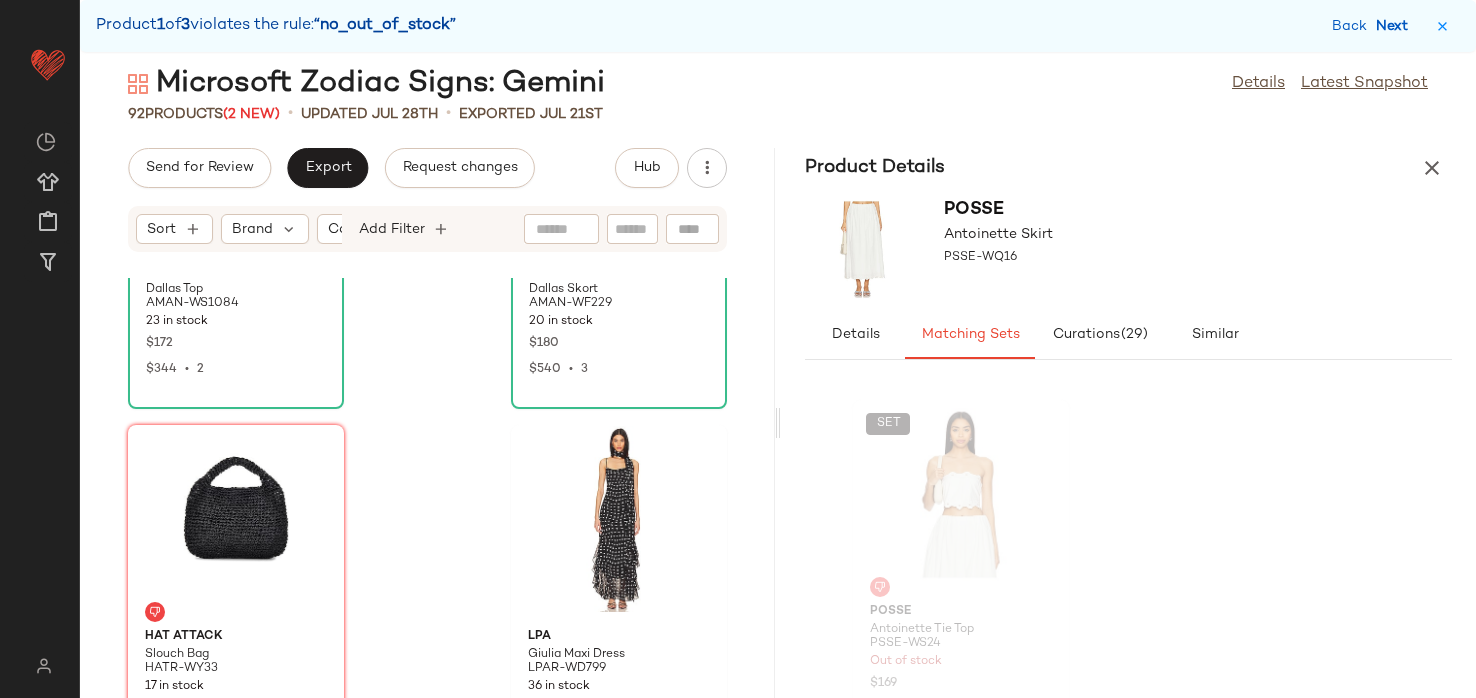 click on "Next" at bounding box center (1396, 26) 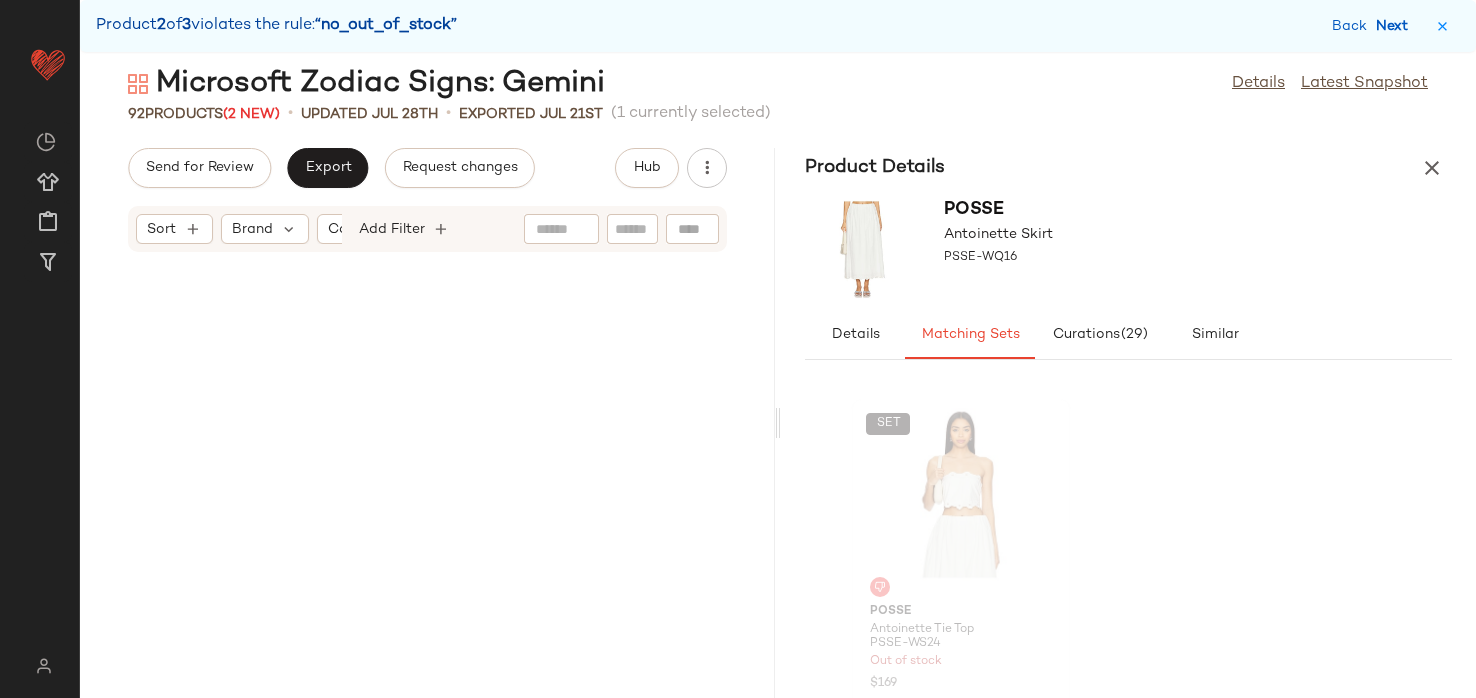 scroll, scrollTop: 1830, scrollLeft: 0, axis: vertical 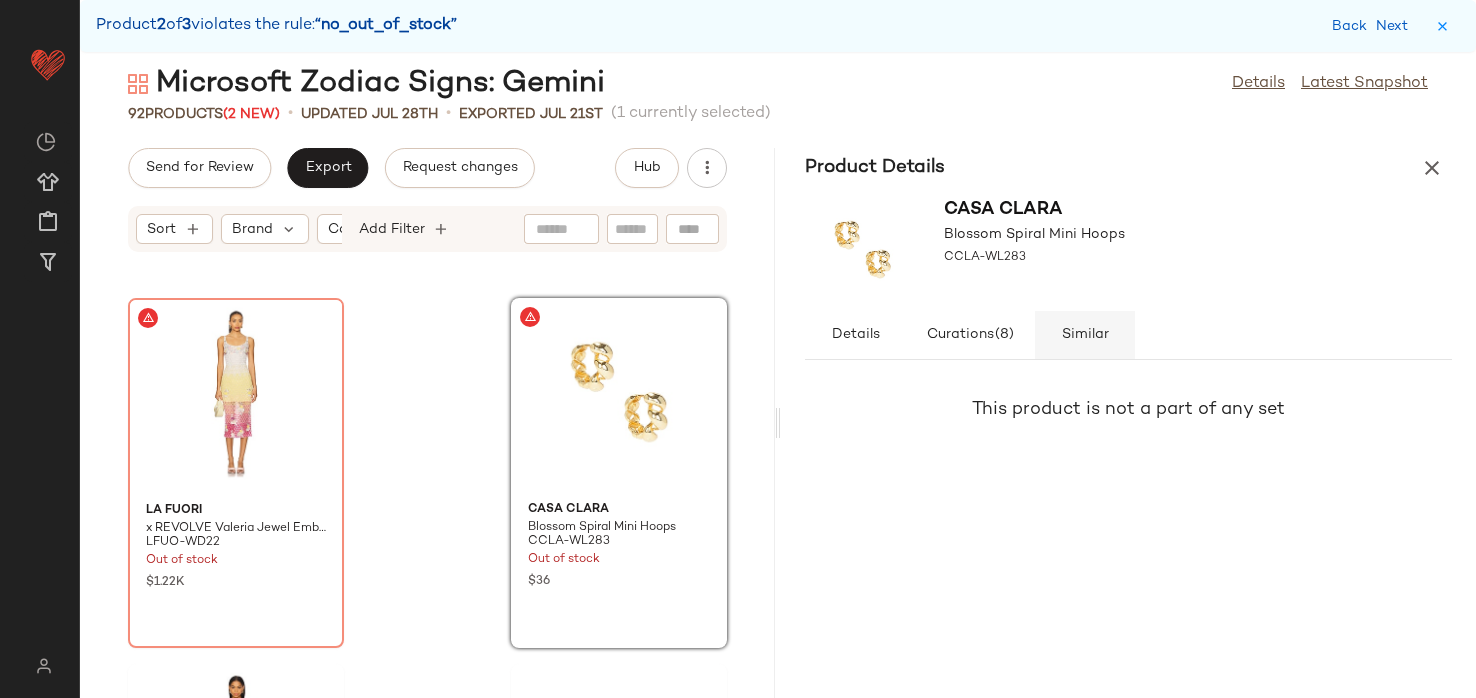 click on "Similar" 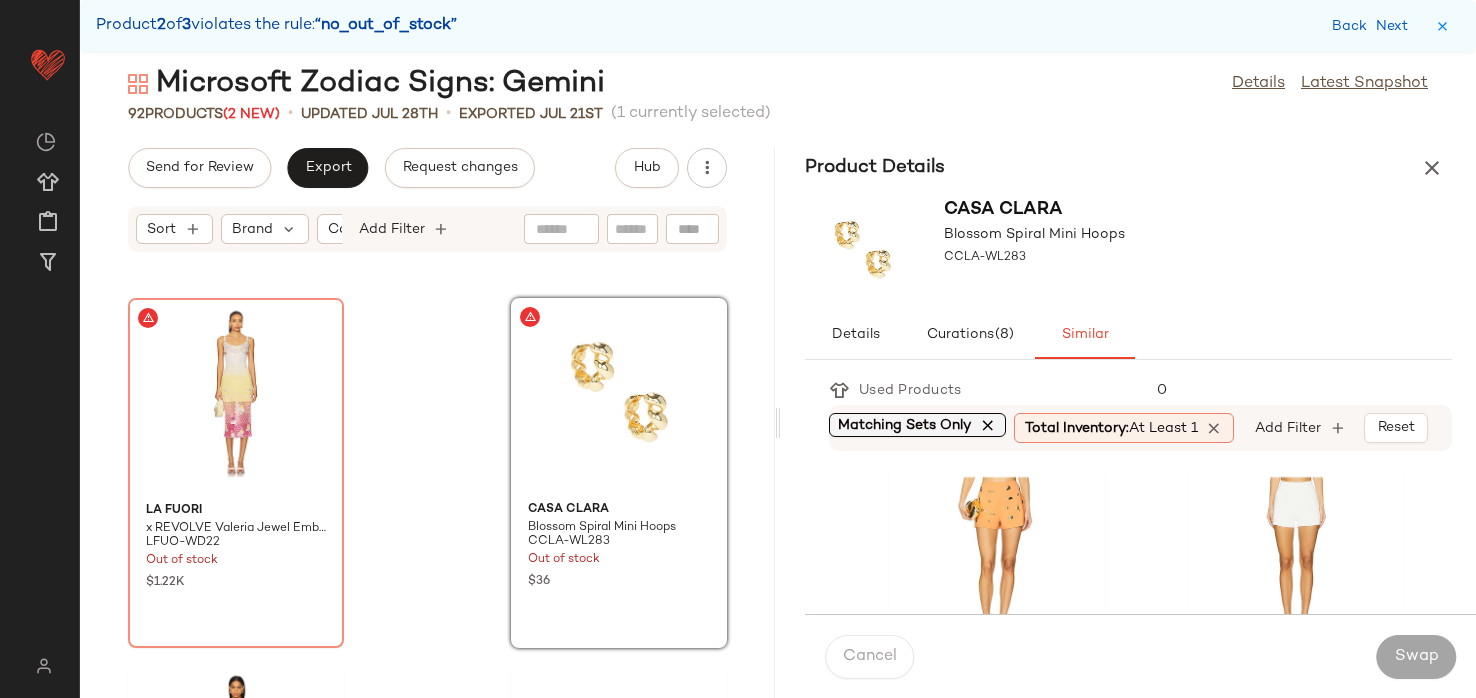 click at bounding box center (988, 425) 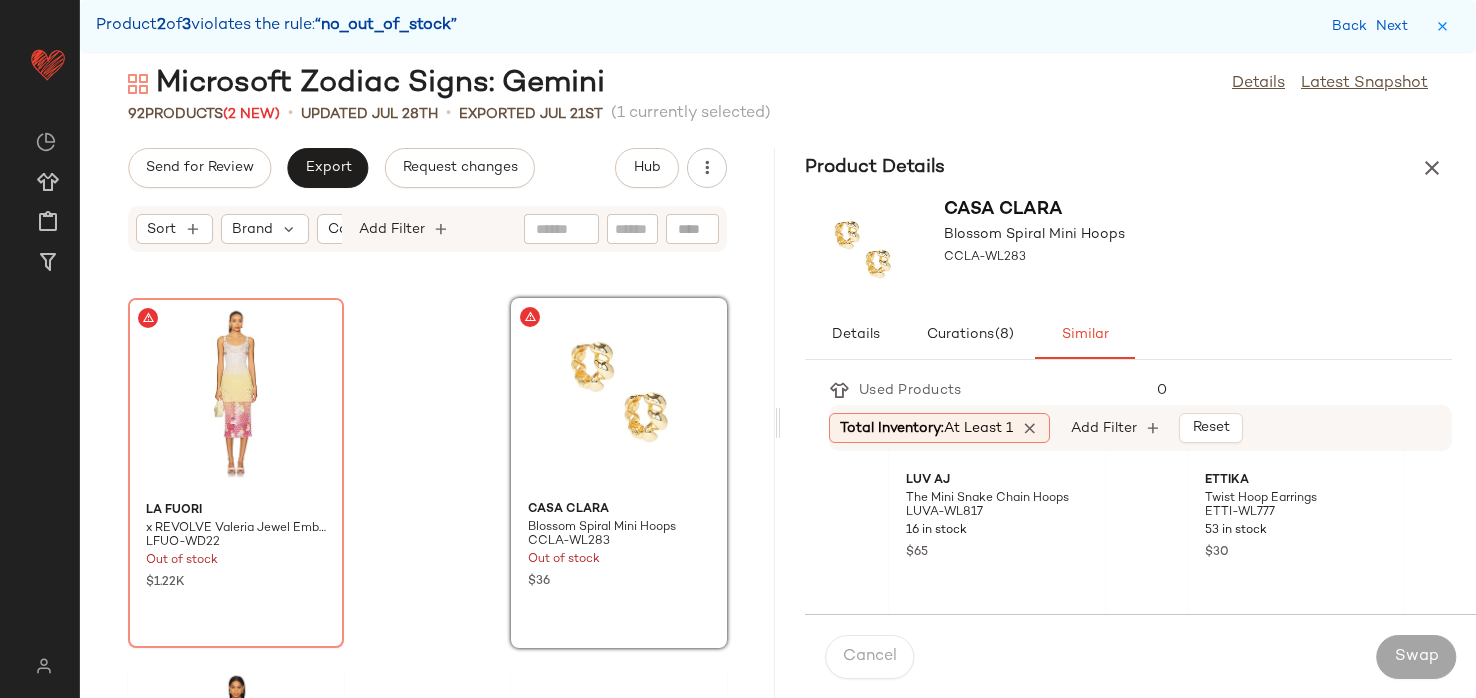 scroll, scrollTop: 557, scrollLeft: 0, axis: vertical 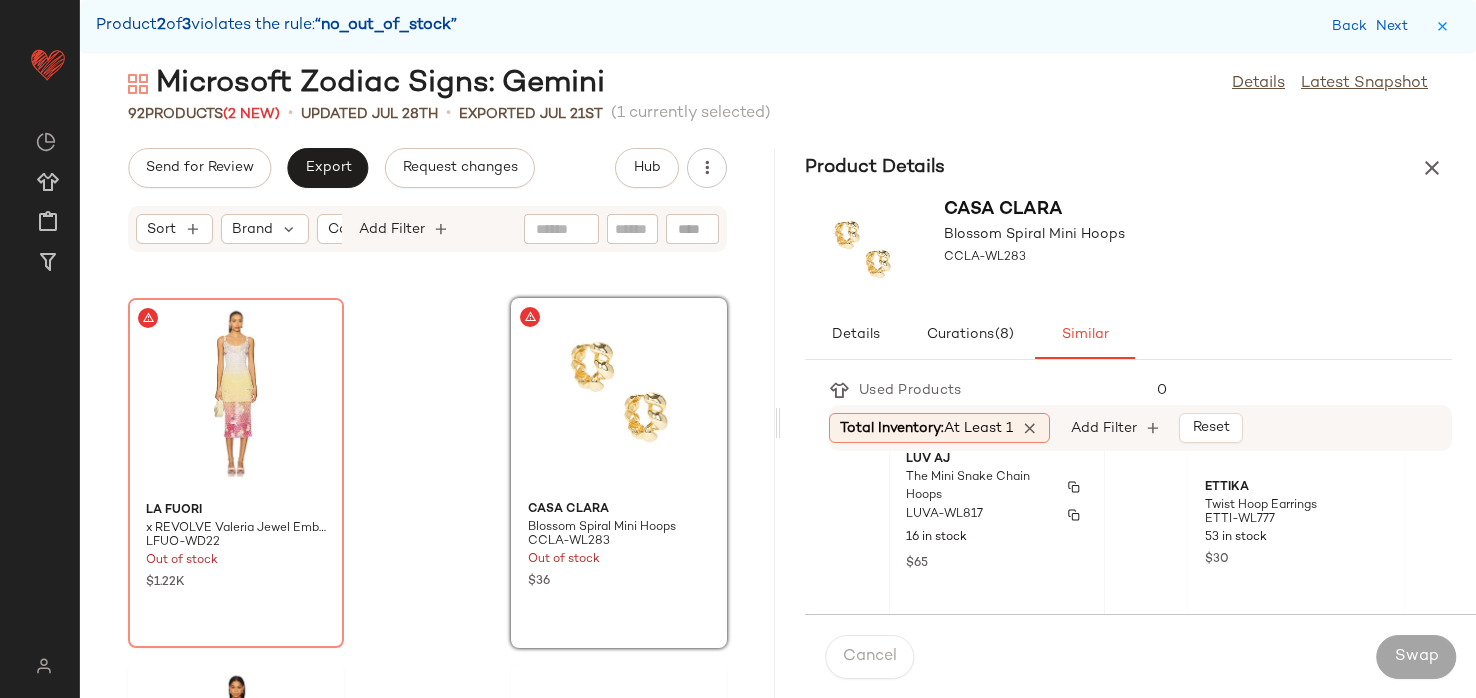 click on "LUVA-WL817" at bounding box center (997, 515) 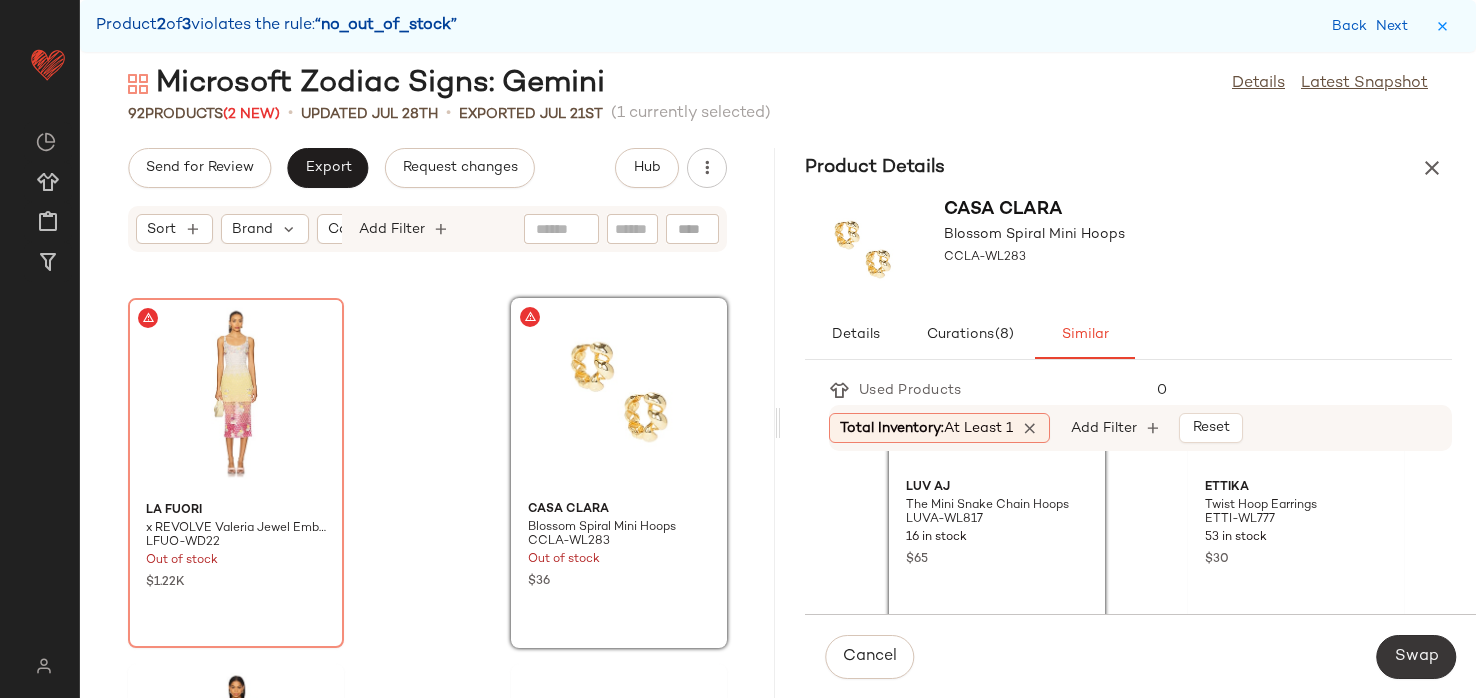 click on "Swap" 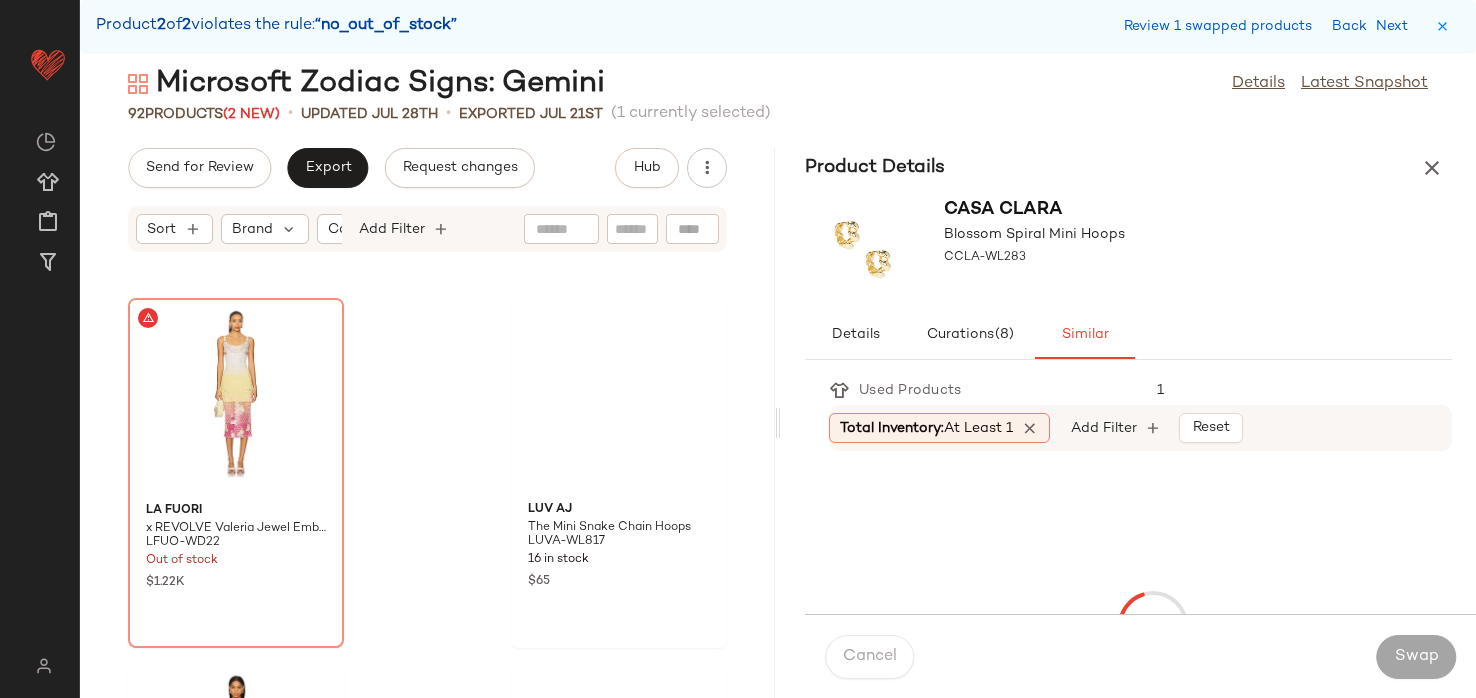 scroll, scrollTop: 6222, scrollLeft: 0, axis: vertical 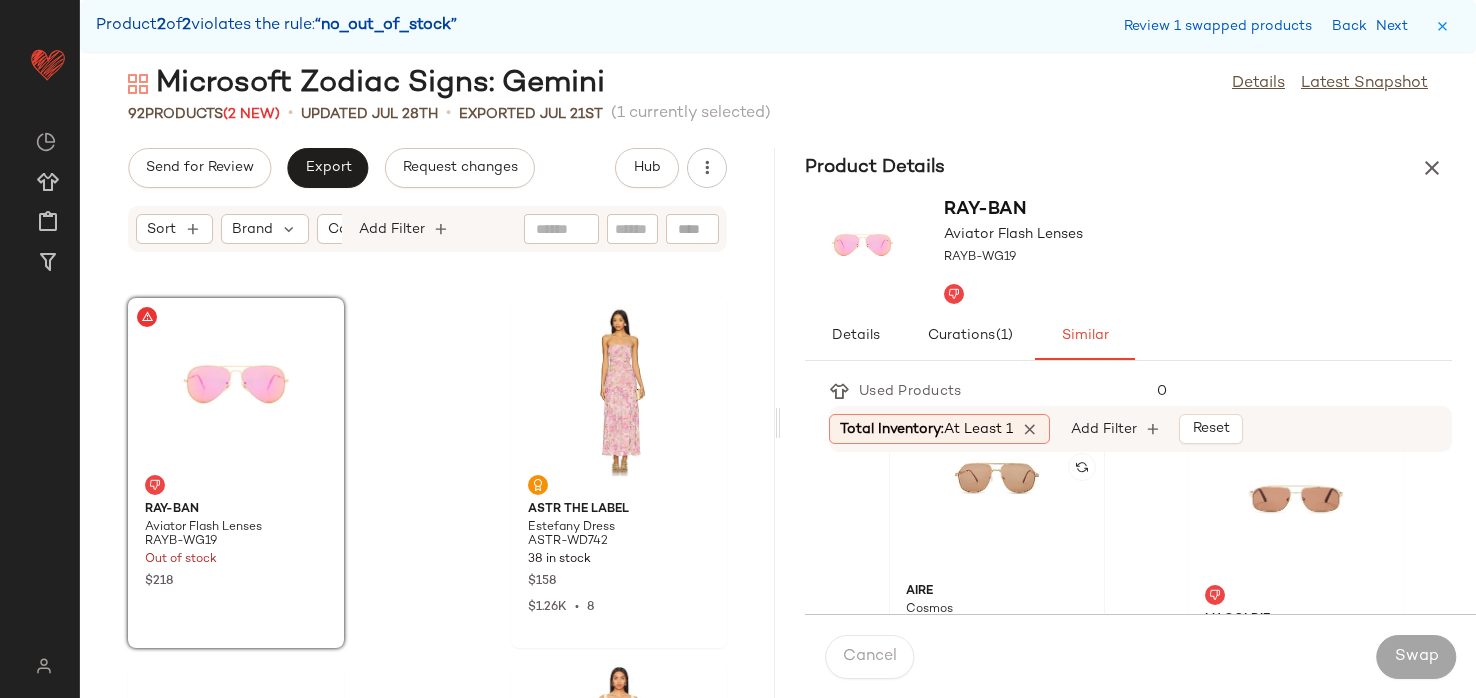 click 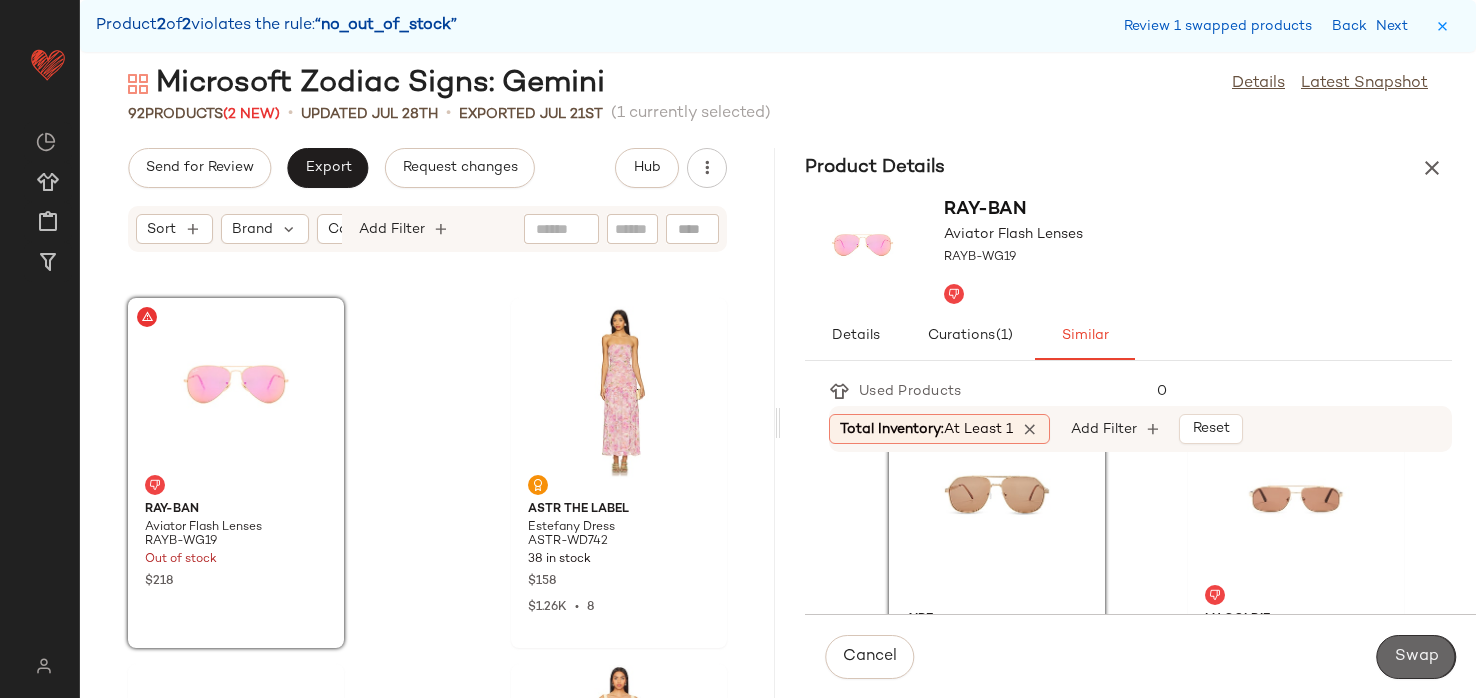 click on "Swap" at bounding box center (1416, 657) 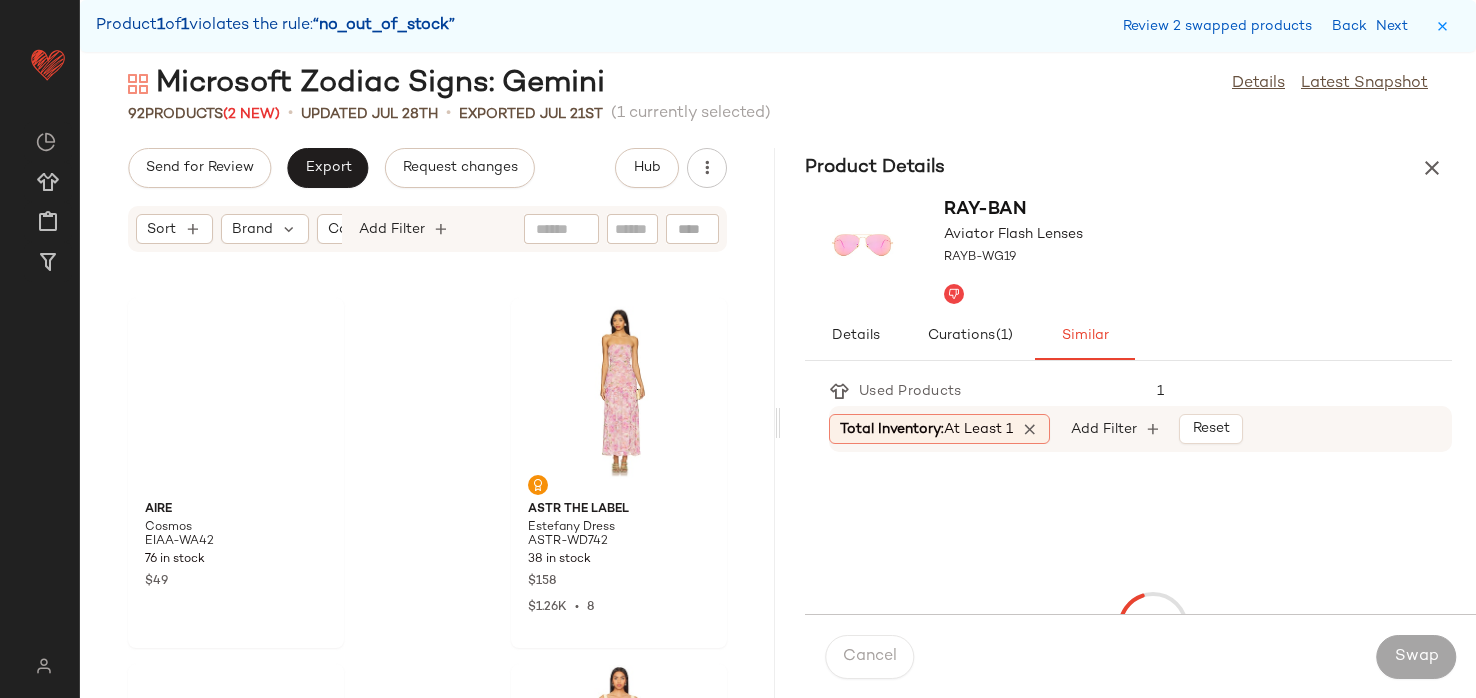 scroll, scrollTop: 1830, scrollLeft: 0, axis: vertical 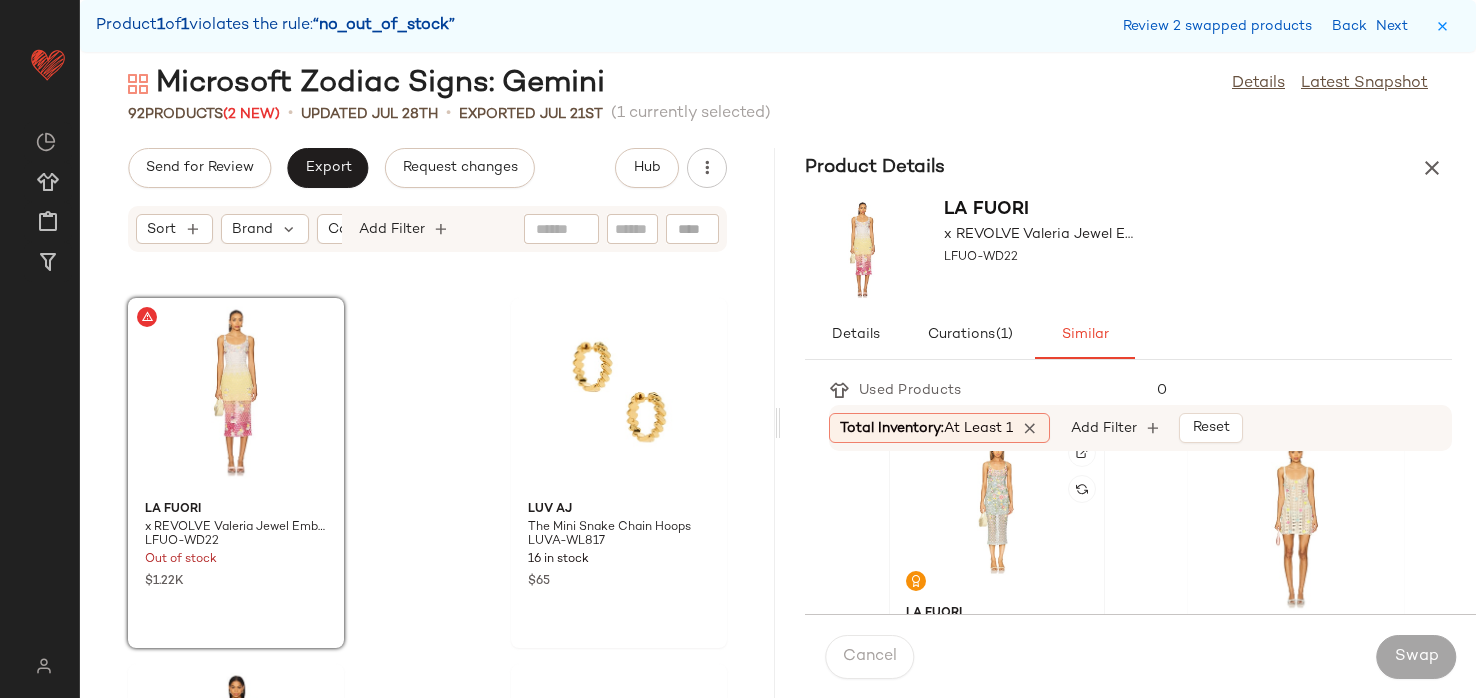 click 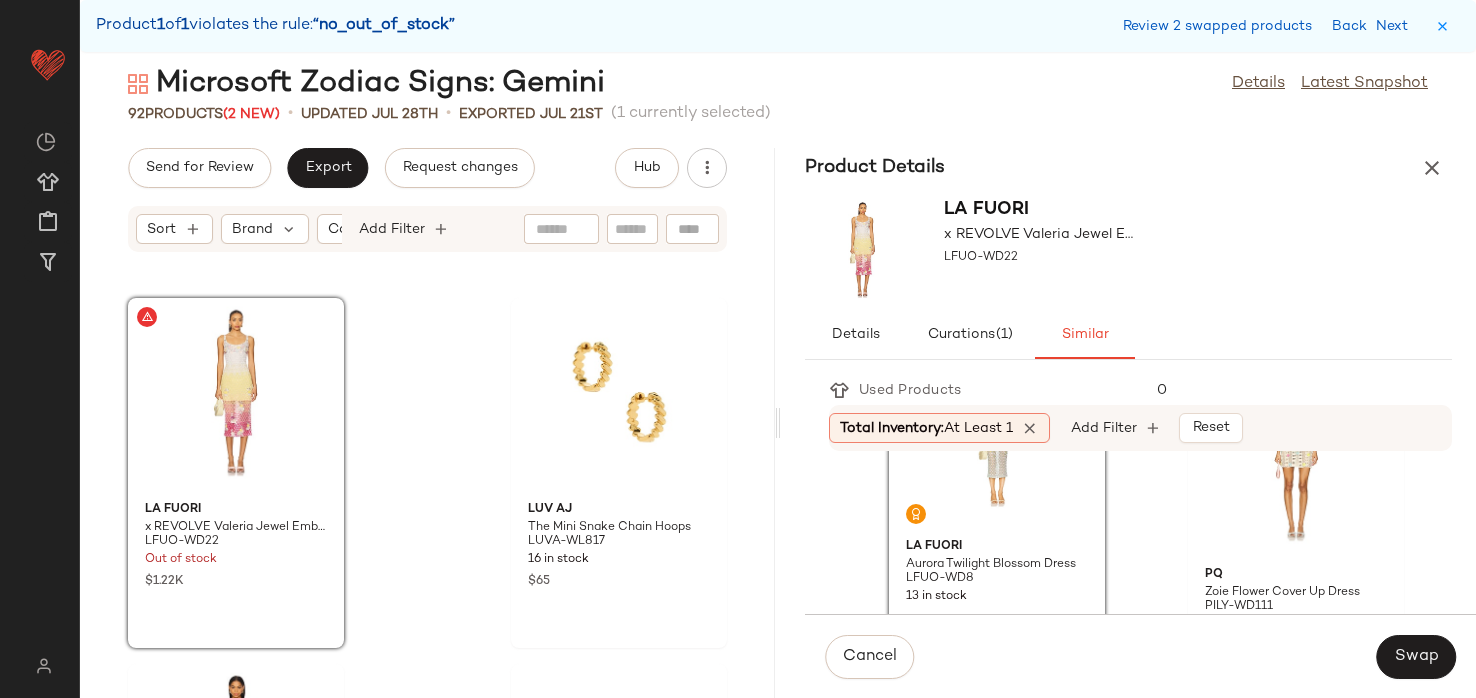 scroll, scrollTop: 471, scrollLeft: 0, axis: vertical 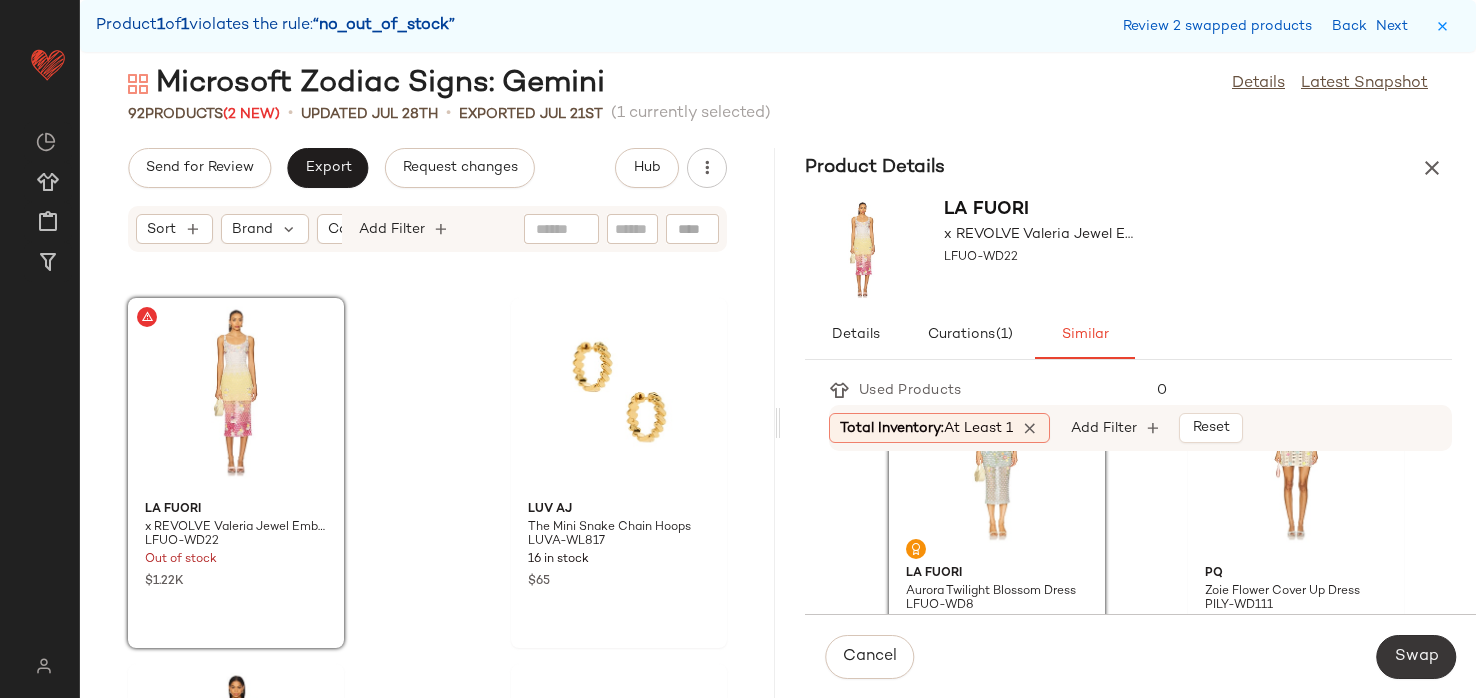 click on "Swap" 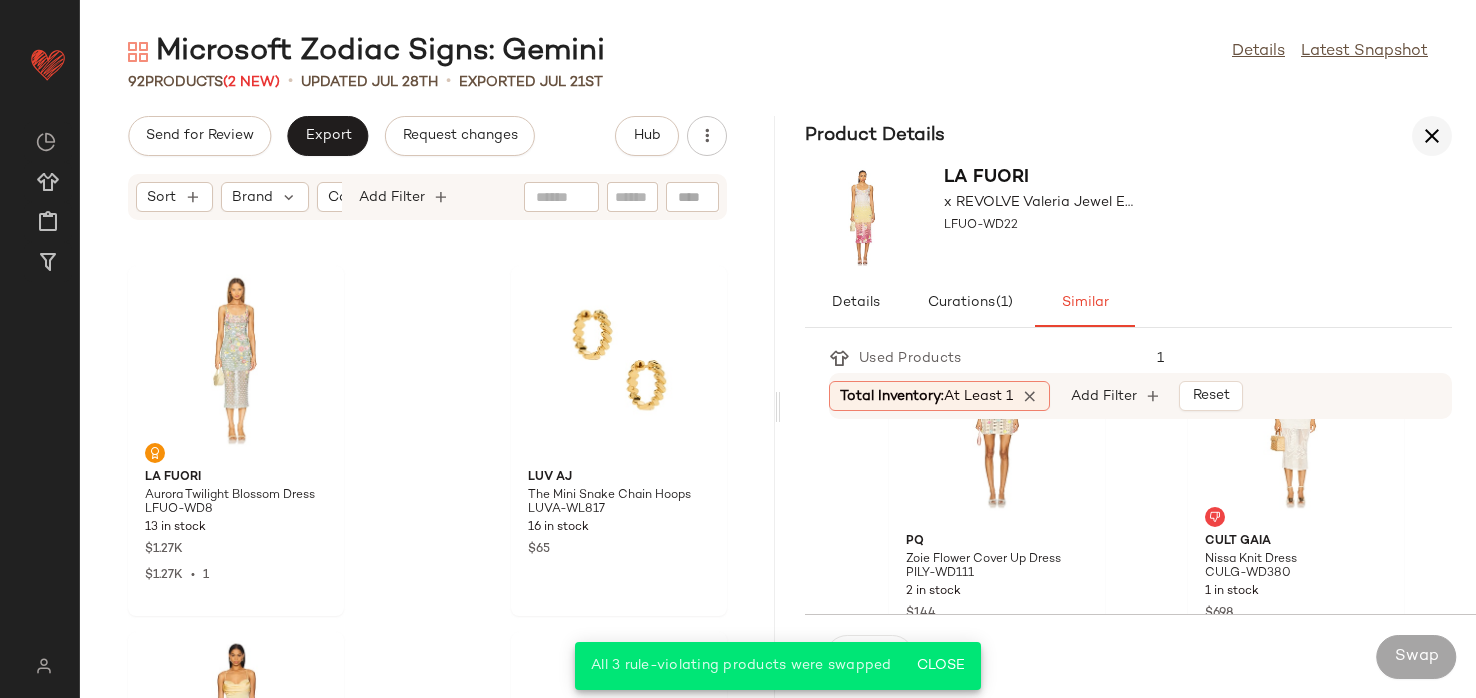 click at bounding box center (1432, 136) 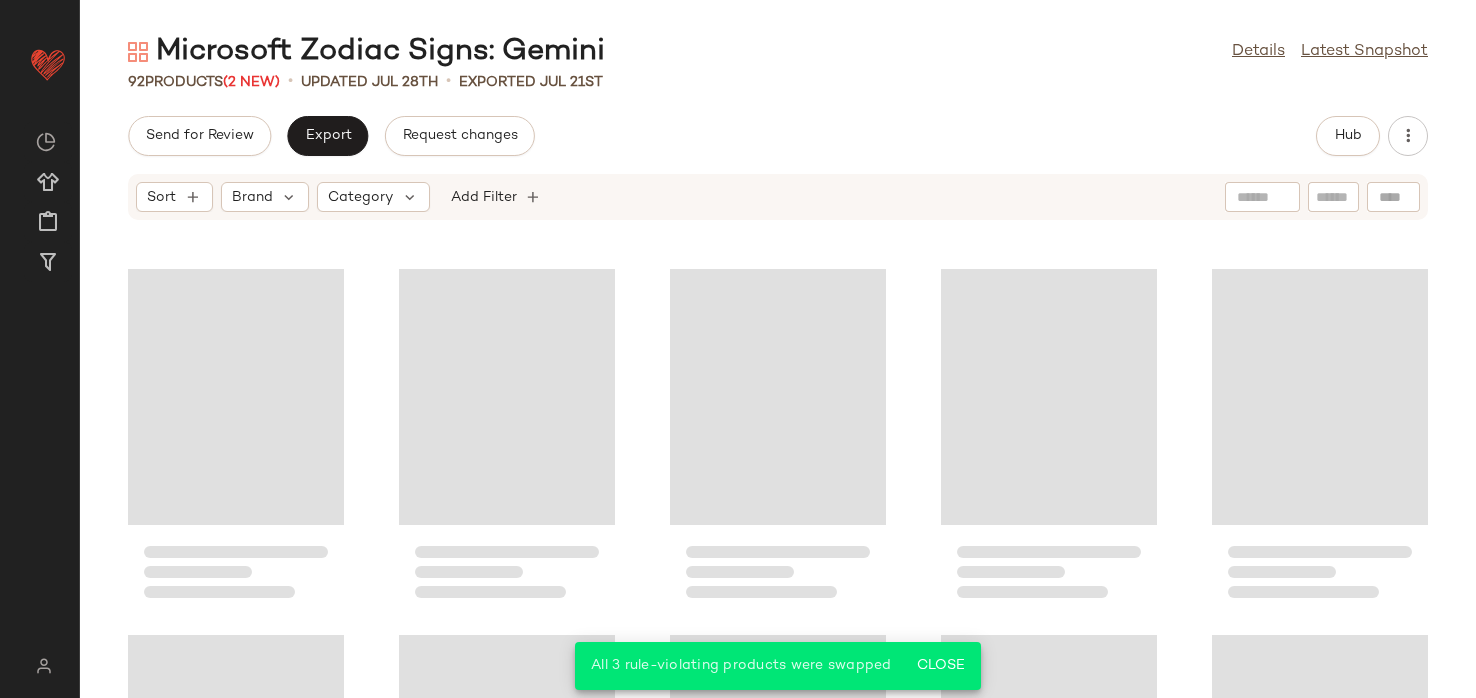 scroll, scrollTop: 732, scrollLeft: 0, axis: vertical 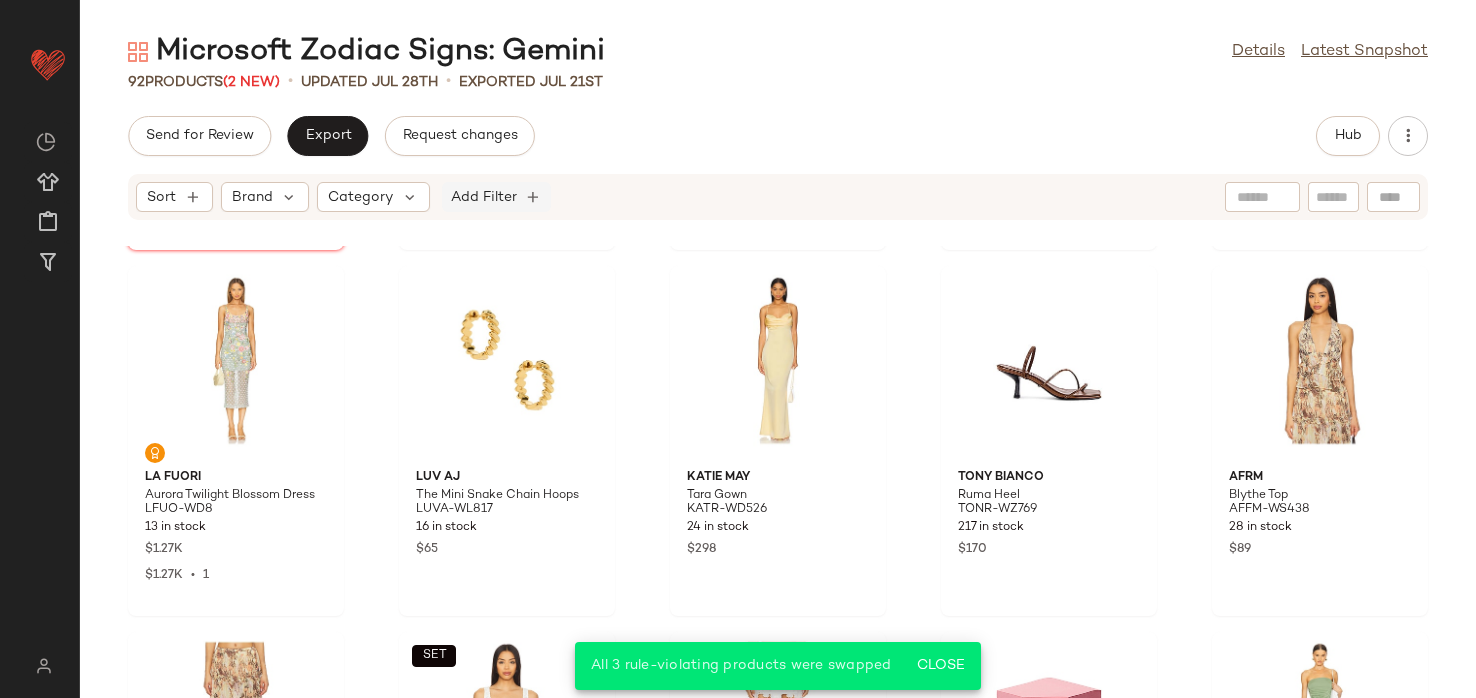 click on "Add Filter" at bounding box center (484, 197) 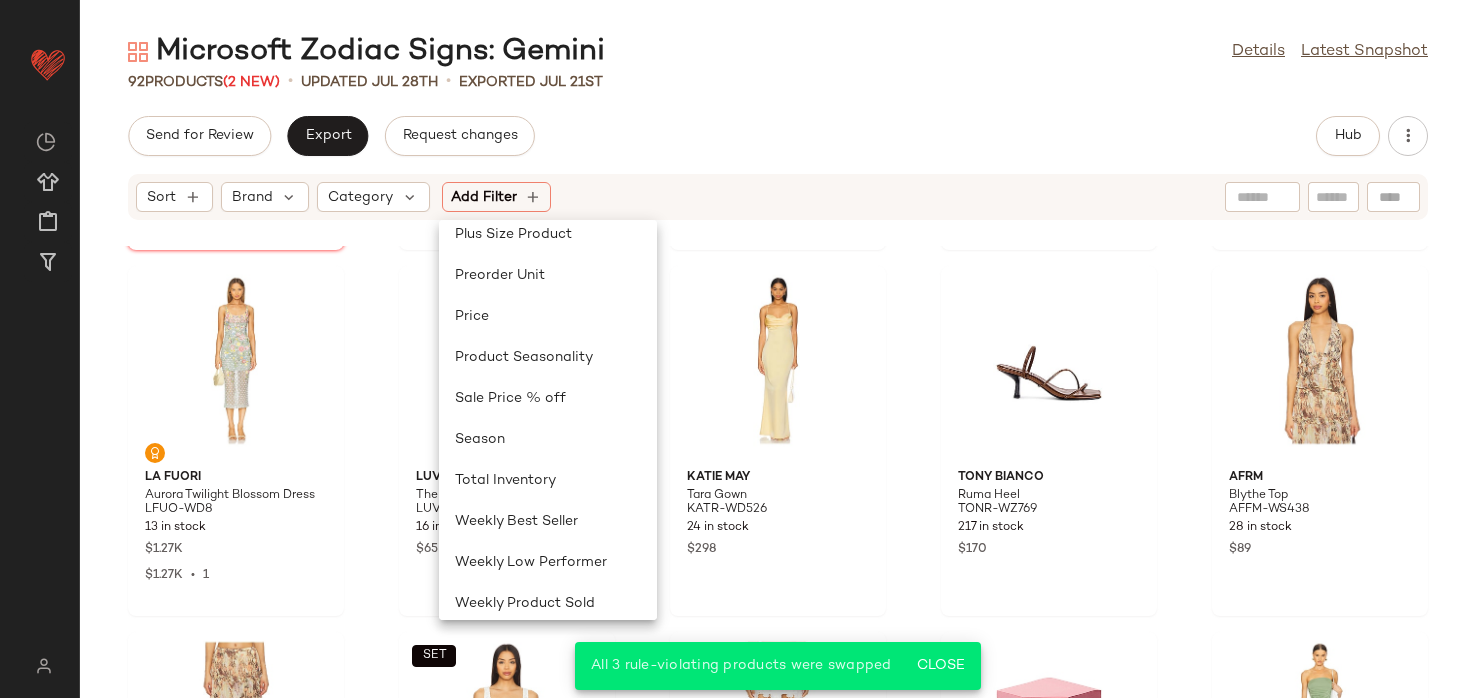 scroll, scrollTop: 887, scrollLeft: 0, axis: vertical 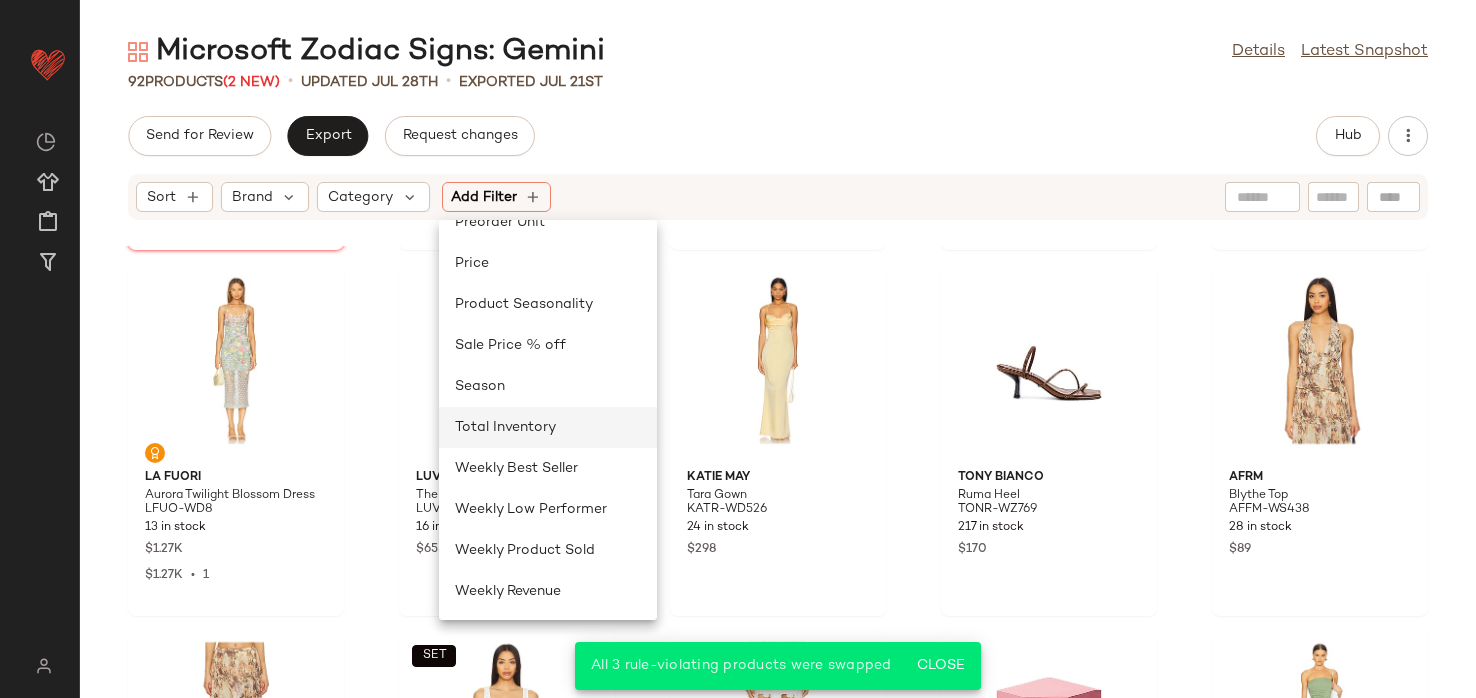 click on "Total Inventory" 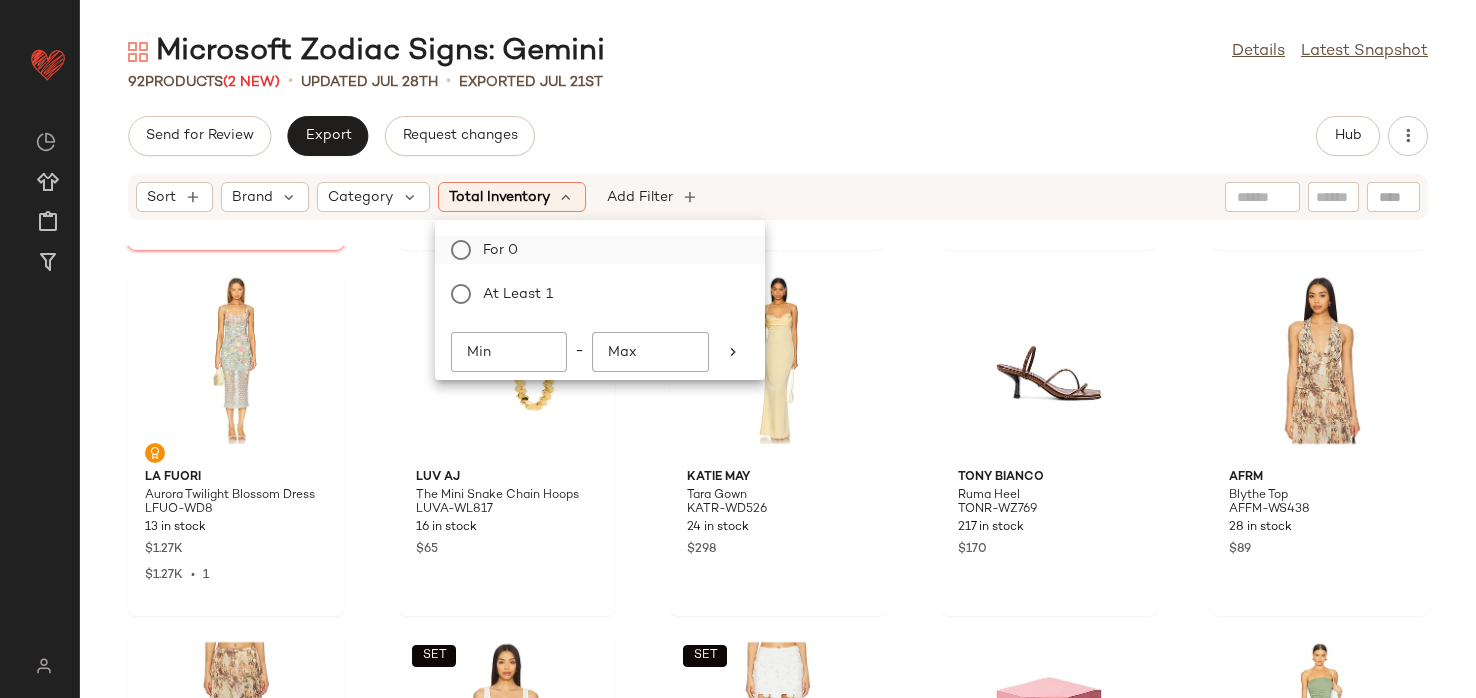 click on "For 0" 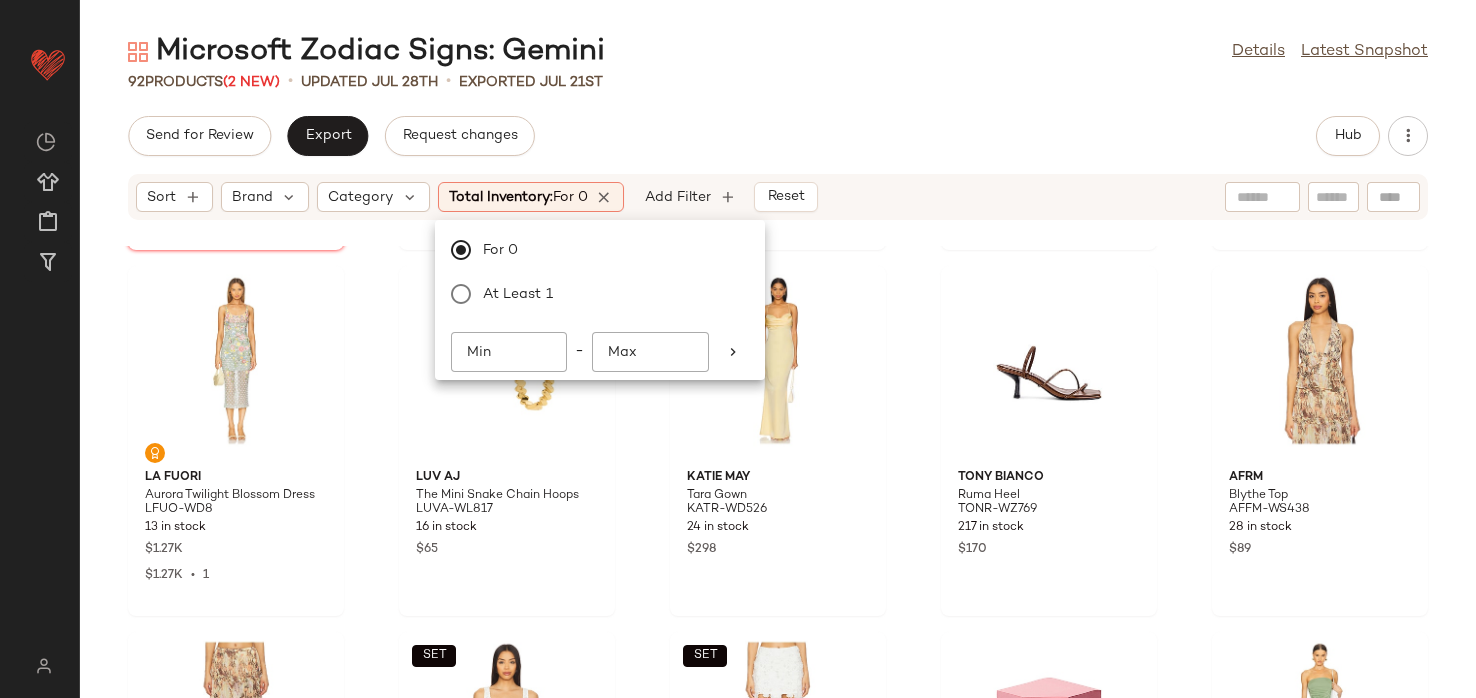 click on "Send for Review   Export   Request changes   Hub" 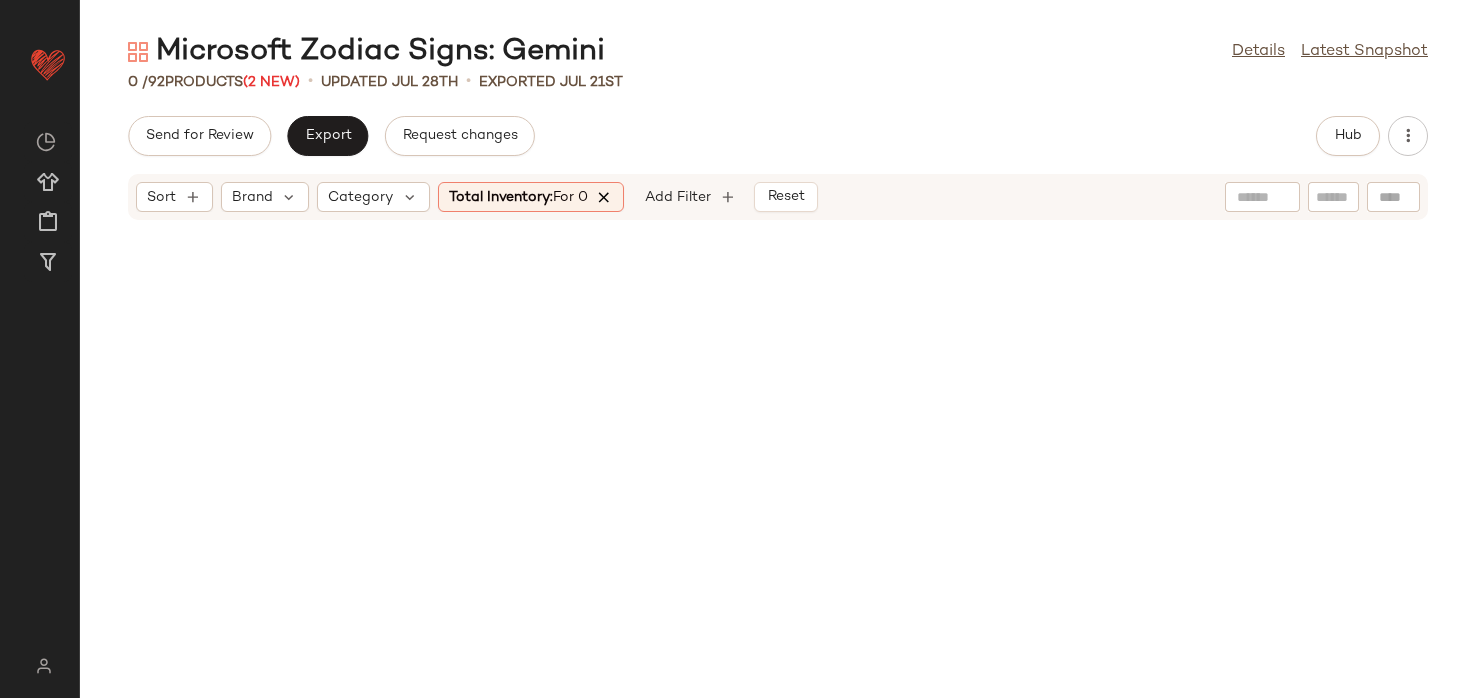 click at bounding box center [605, 197] 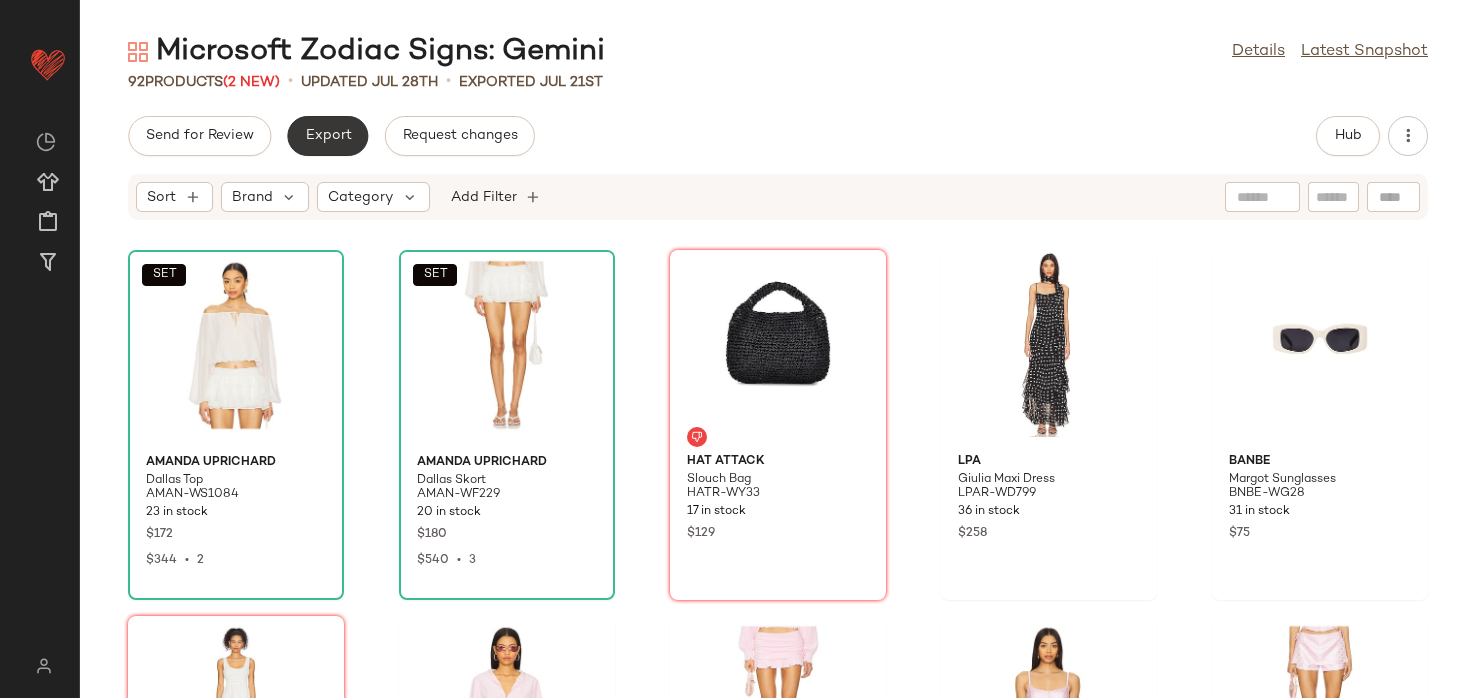 click on "Export" 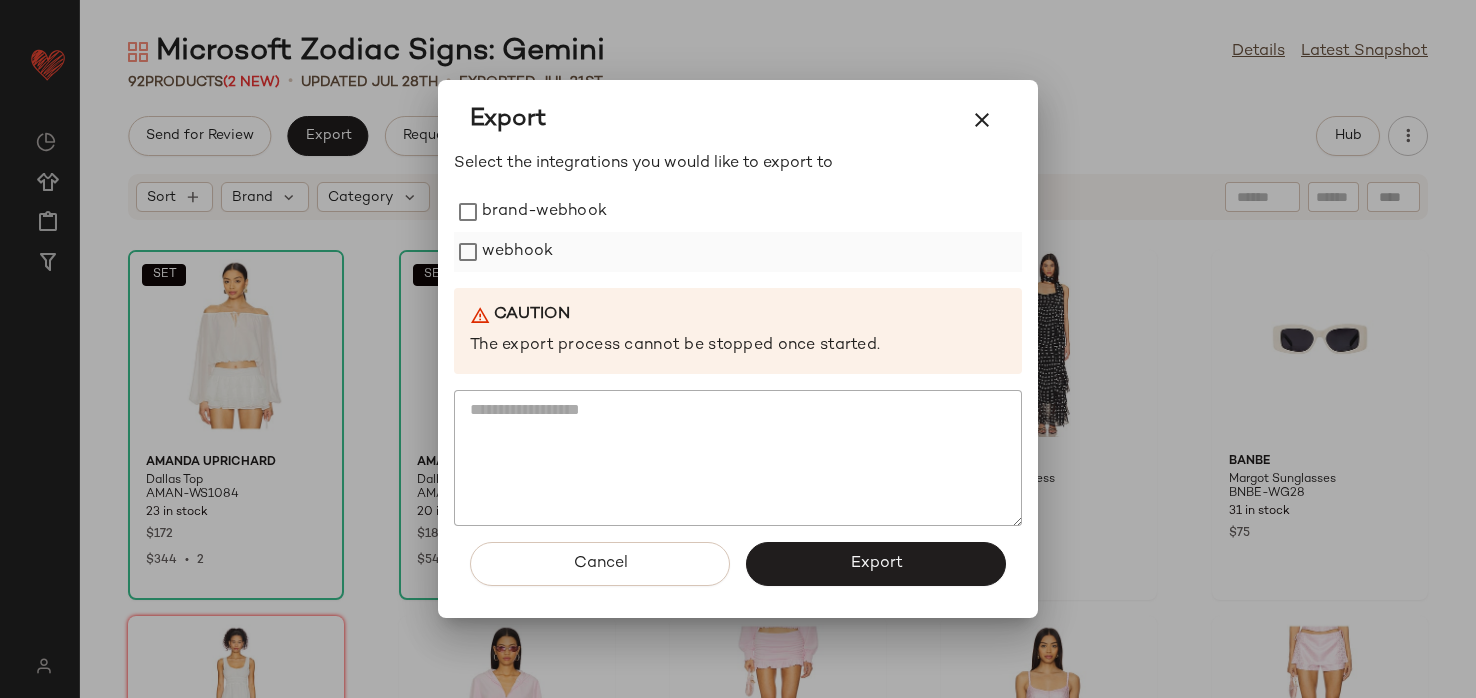 click on "webhook" at bounding box center [517, 252] 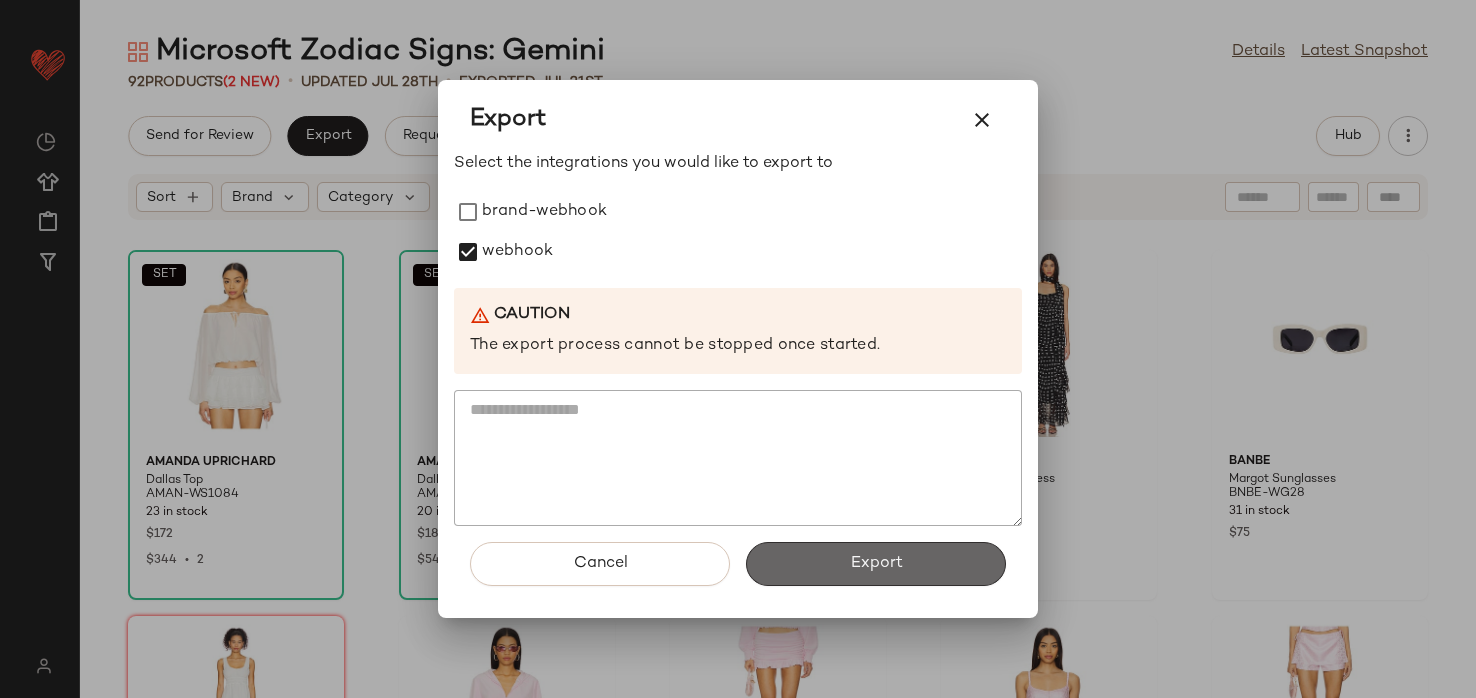 click on "Export" 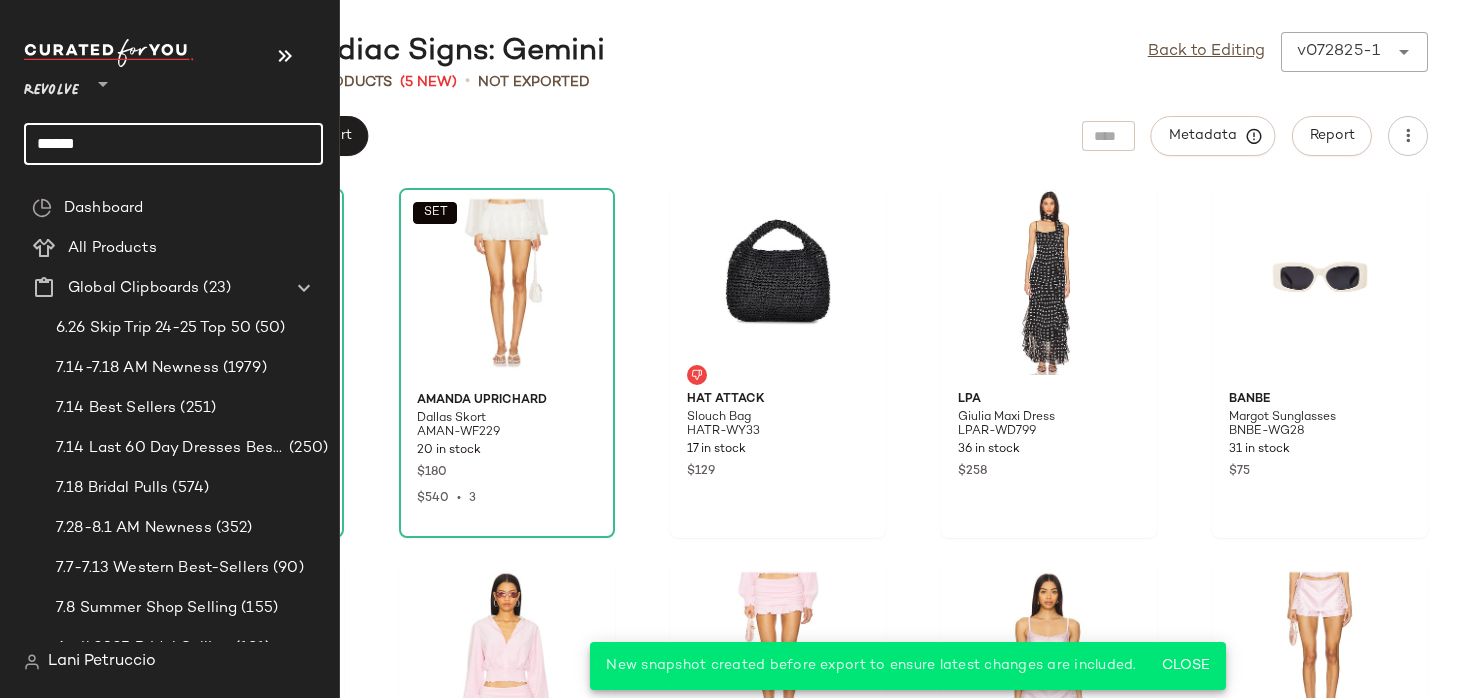 click on "******" 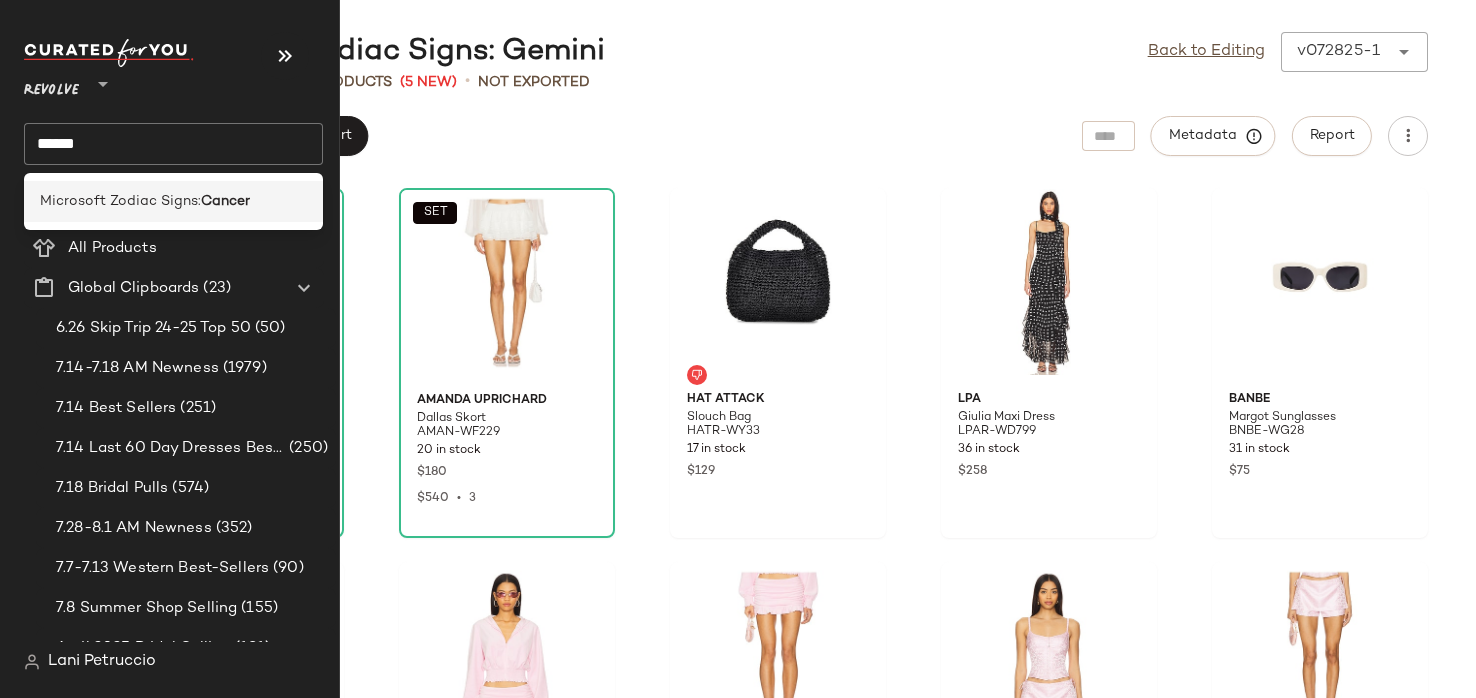 click on "Microsoft Zodiac Signs:" at bounding box center [120, 201] 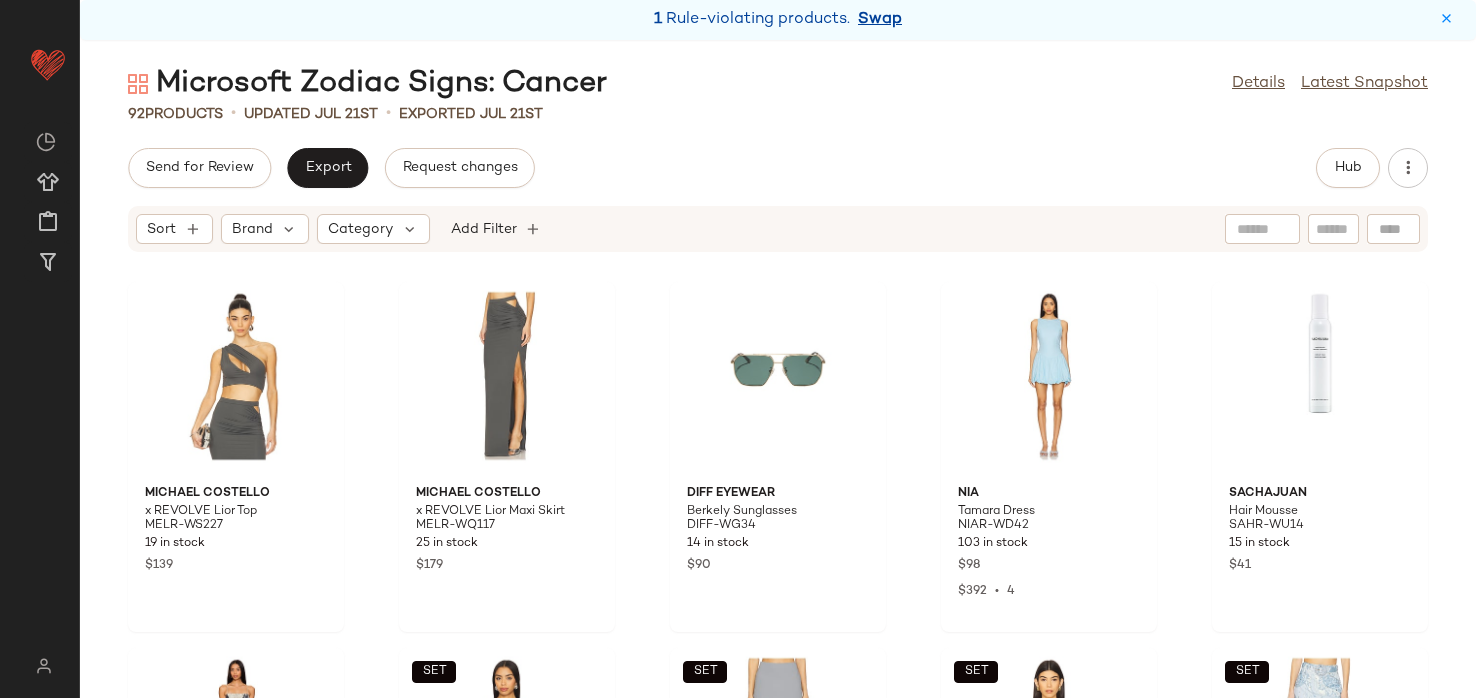 click on "Swap" at bounding box center (880, 20) 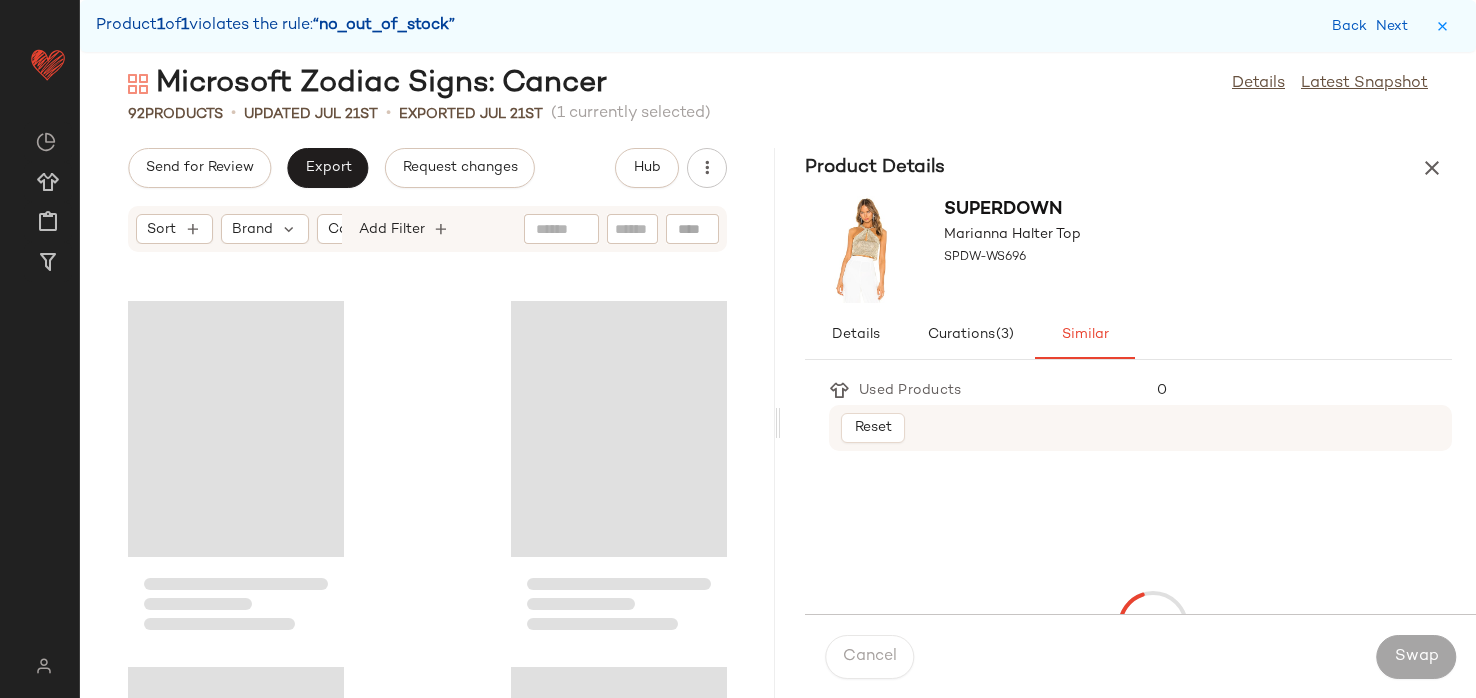 scroll, scrollTop: 5490, scrollLeft: 0, axis: vertical 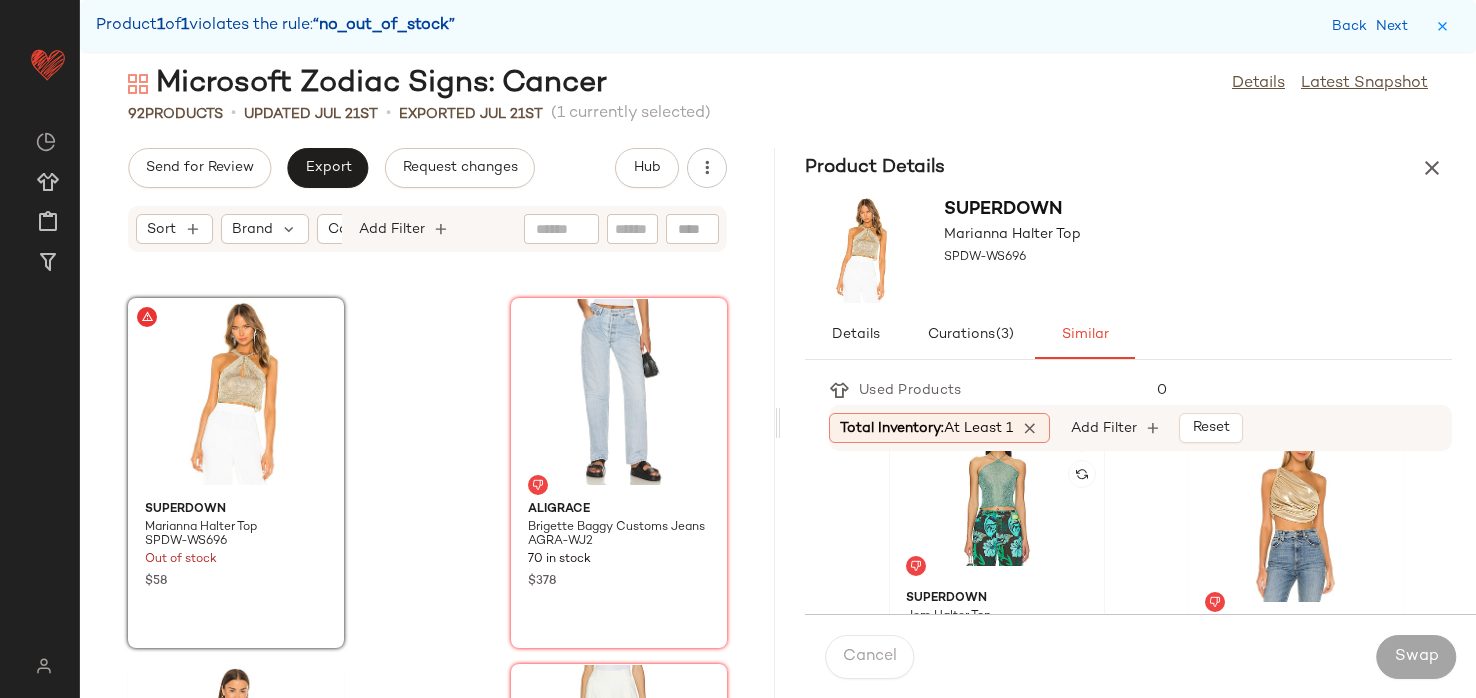 click 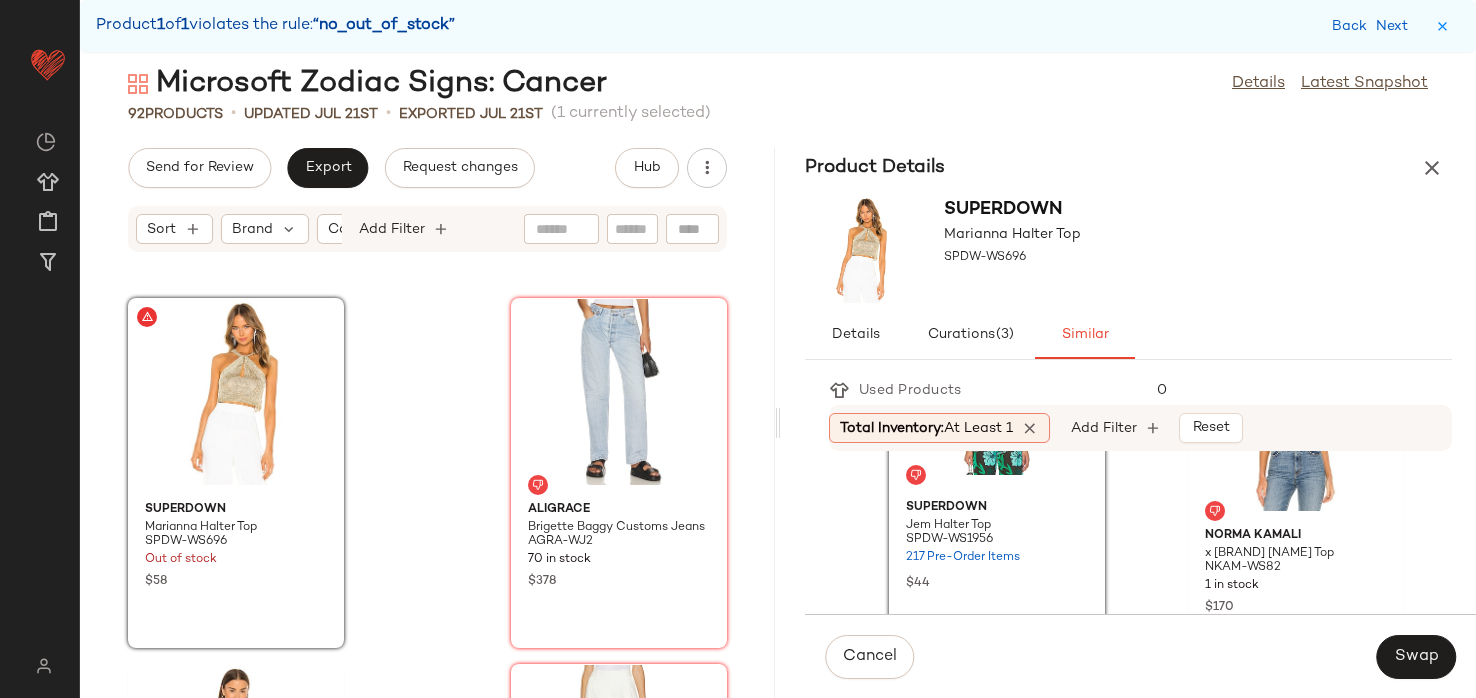 scroll, scrollTop: 512, scrollLeft: 0, axis: vertical 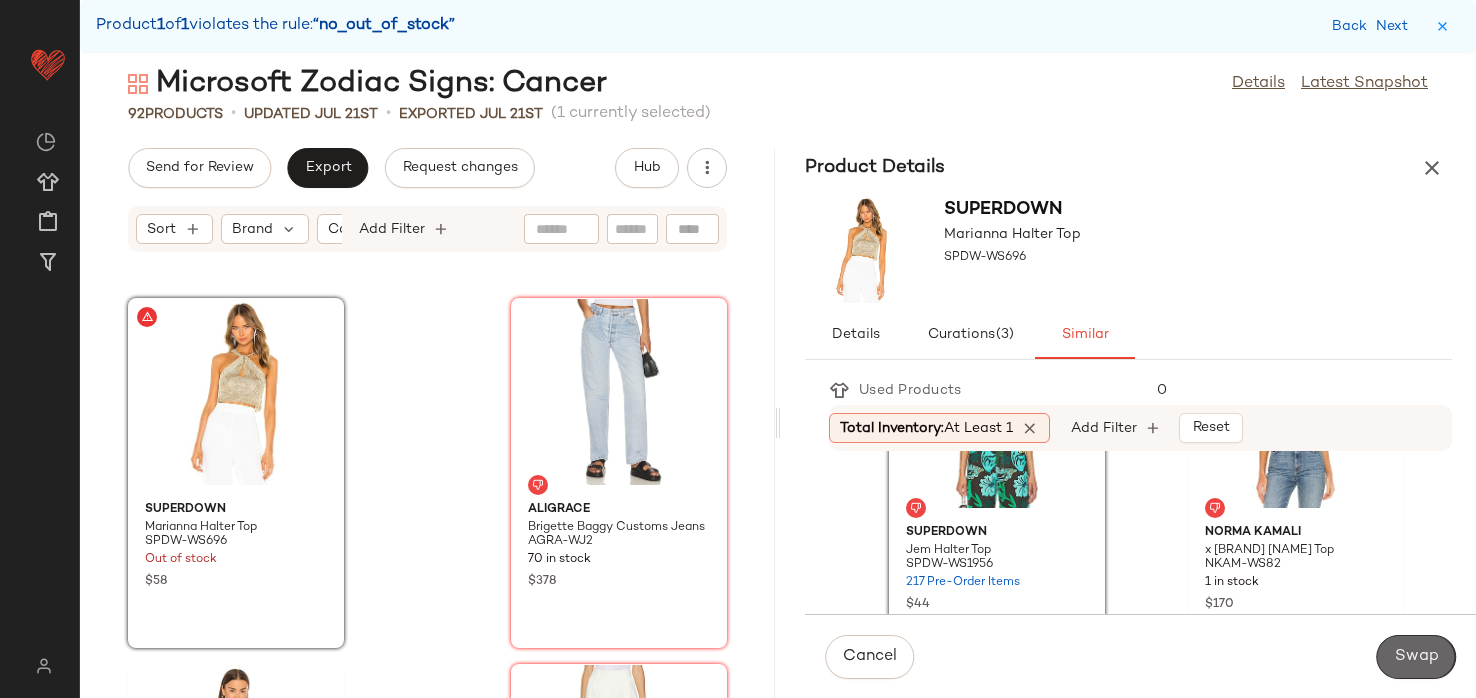 click on "Swap" at bounding box center (1416, 657) 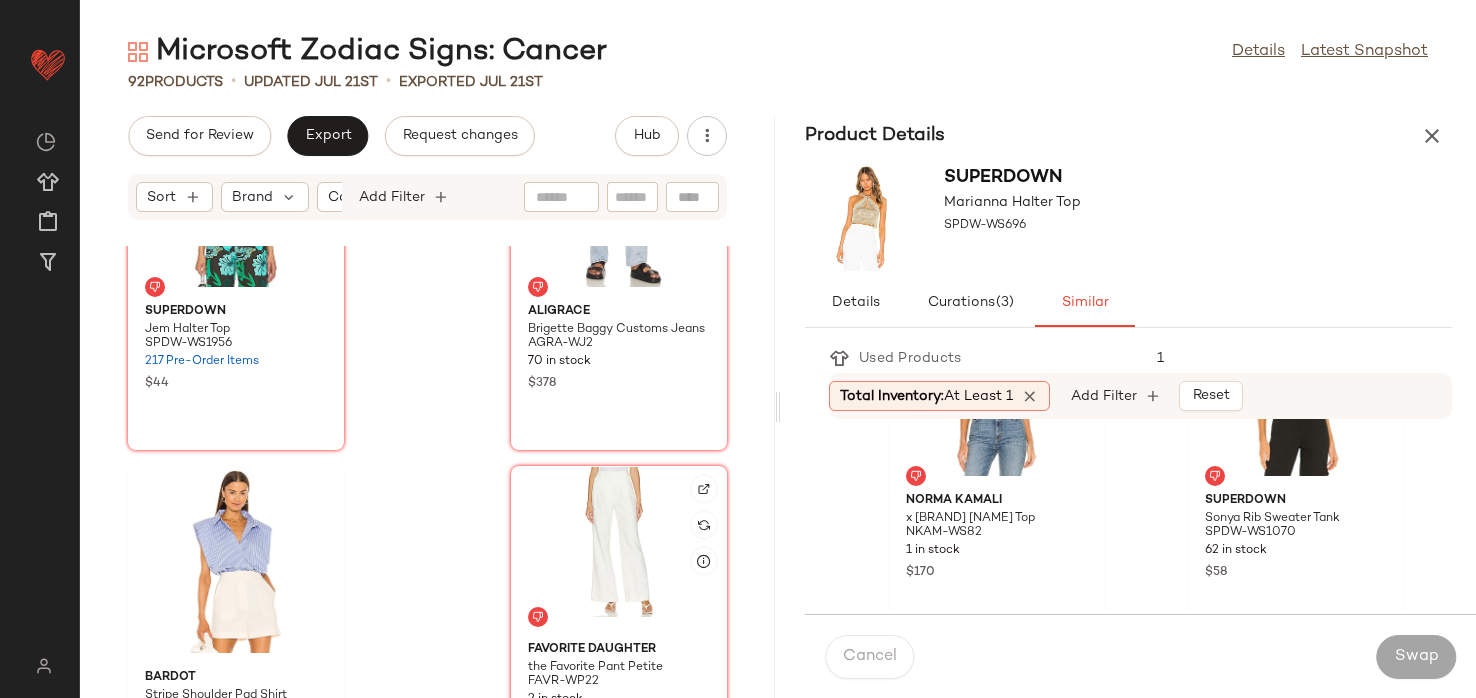 scroll, scrollTop: 5663, scrollLeft: 0, axis: vertical 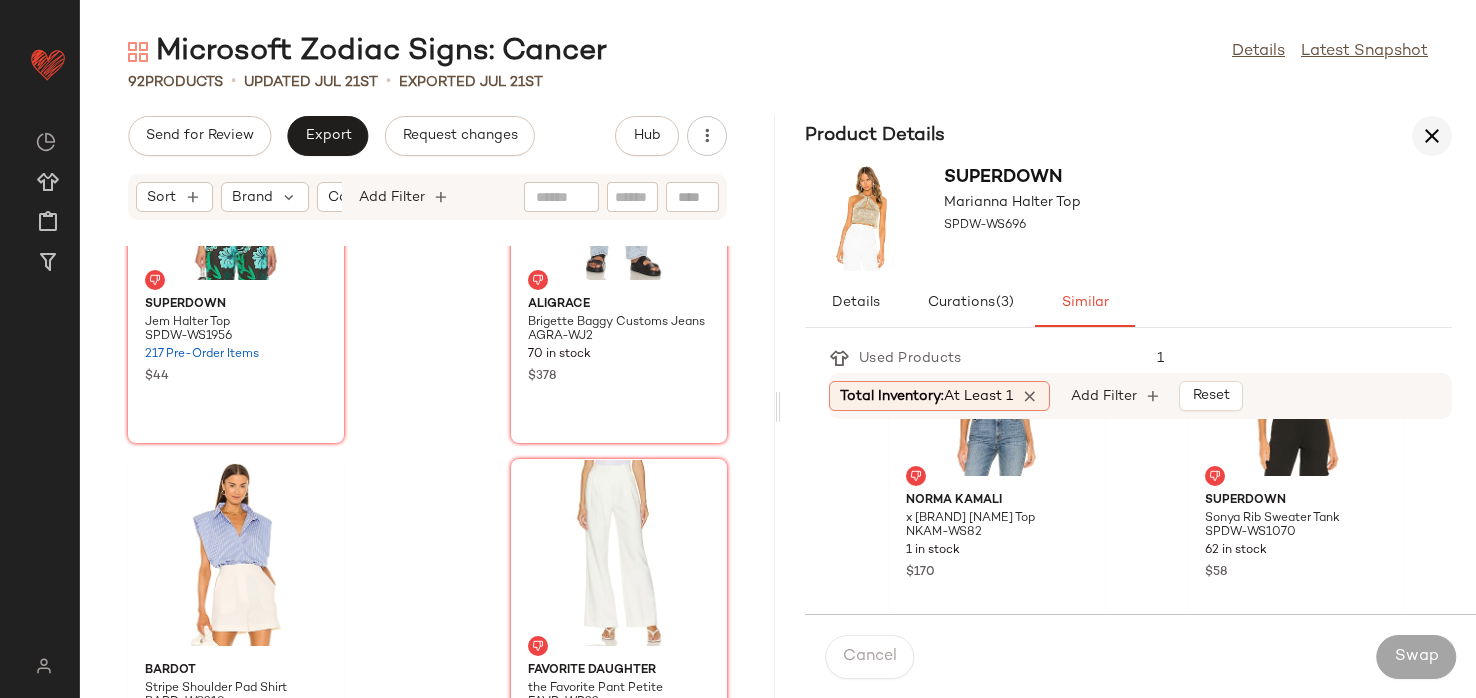 click at bounding box center (1432, 136) 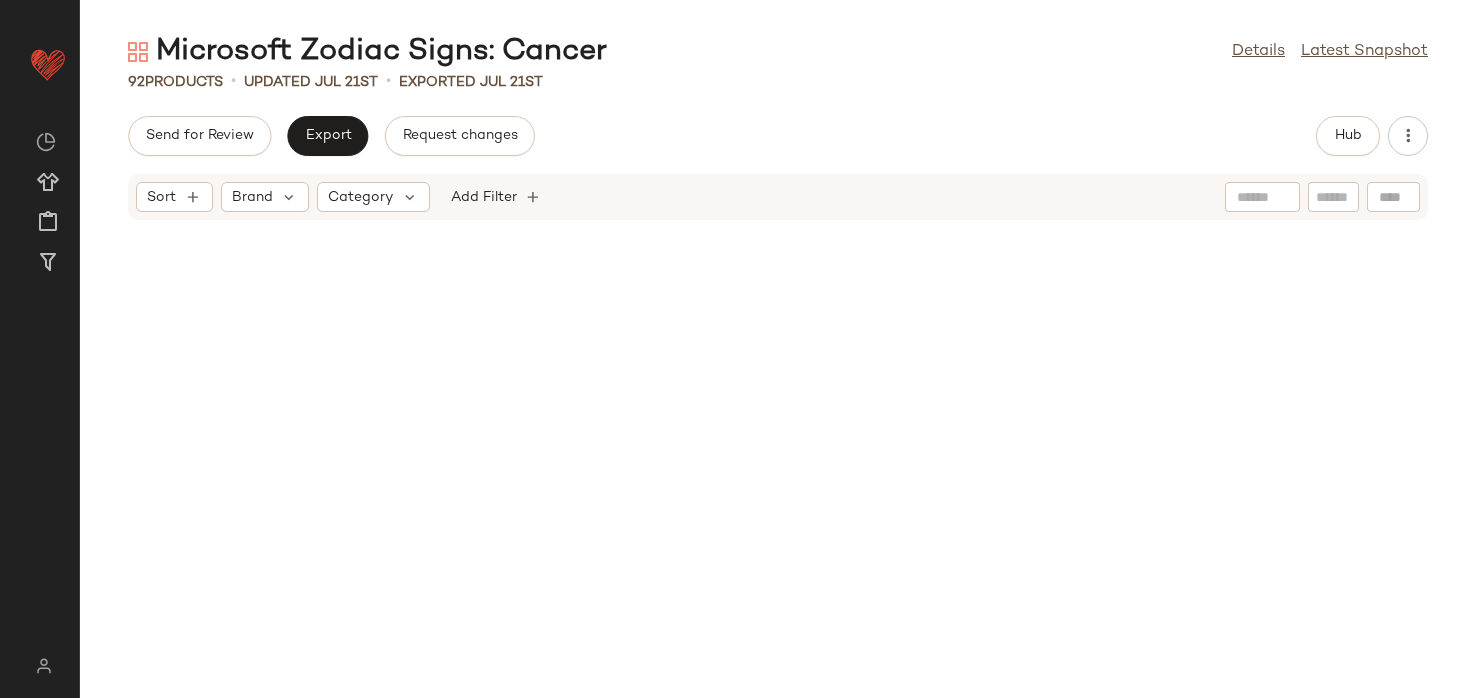 scroll, scrollTop: 5297, scrollLeft: 0, axis: vertical 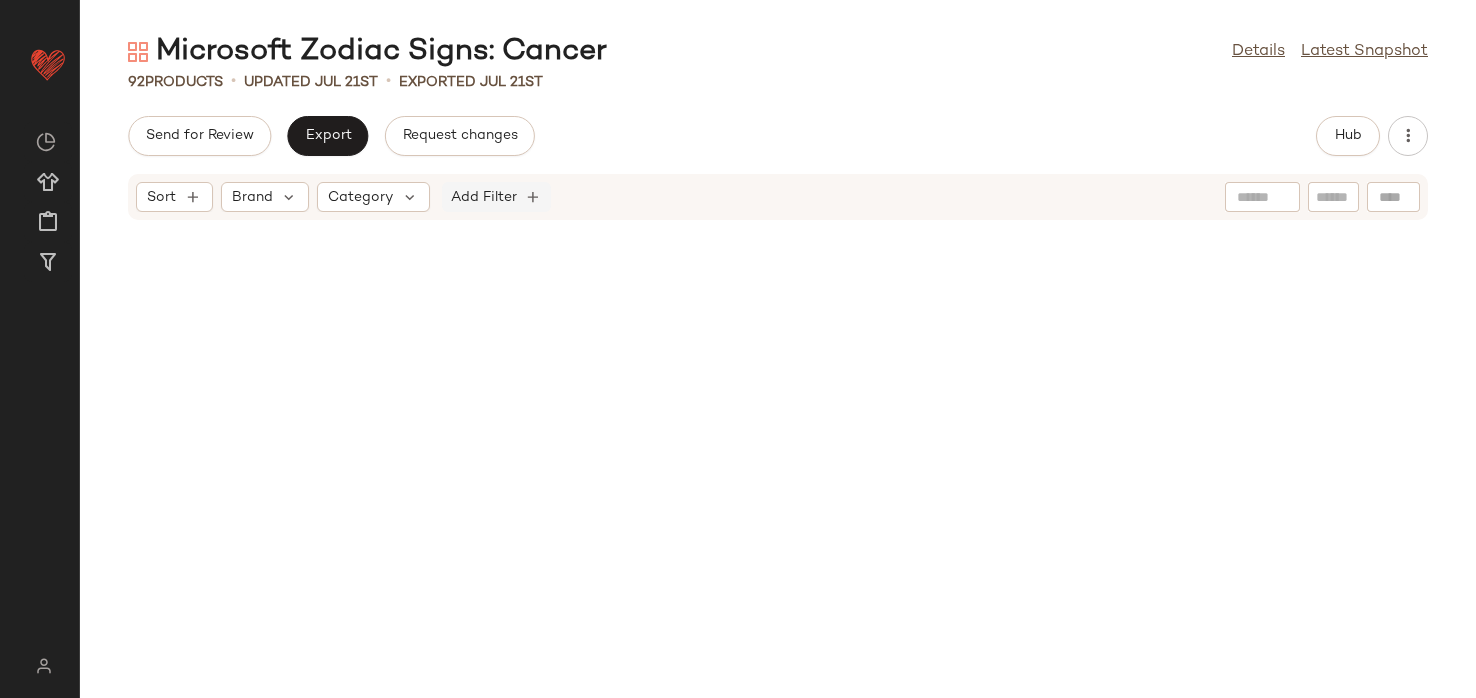 click on "Add Filter" at bounding box center (484, 197) 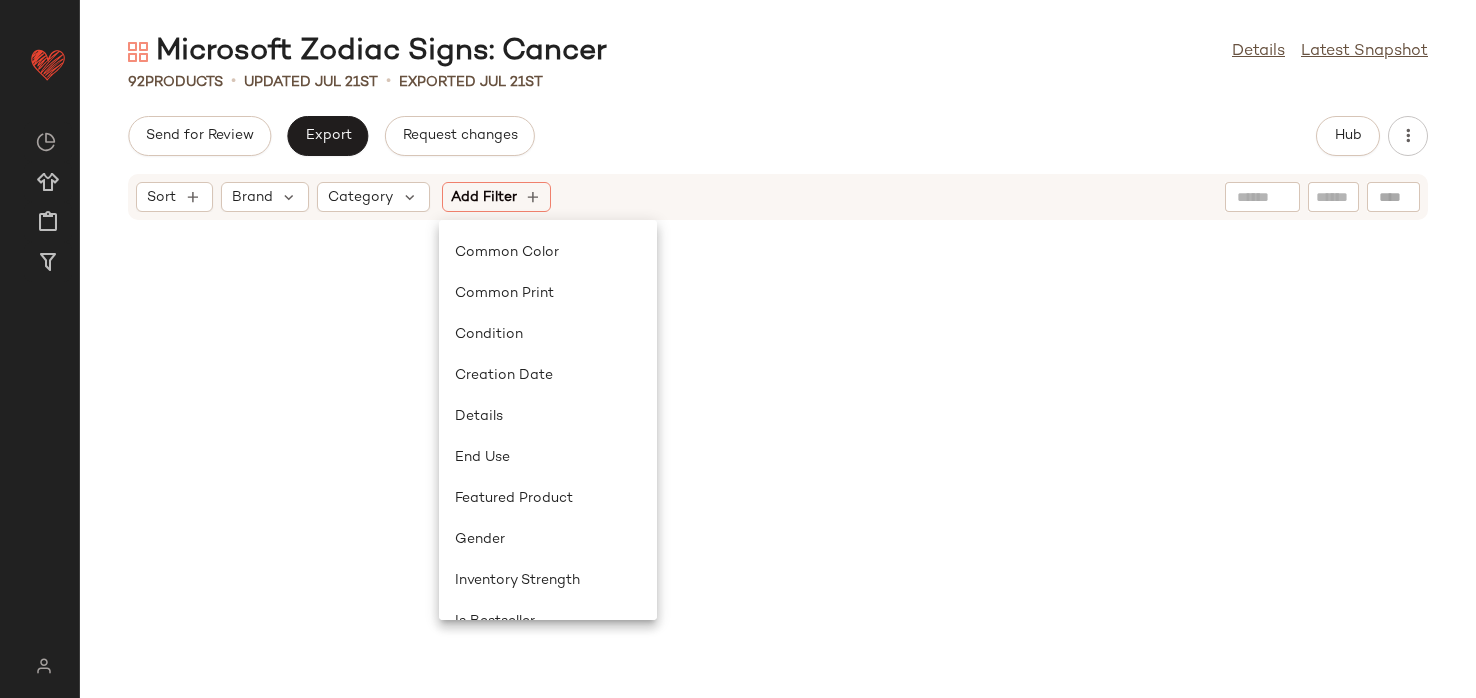scroll, scrollTop: 846, scrollLeft: 0, axis: vertical 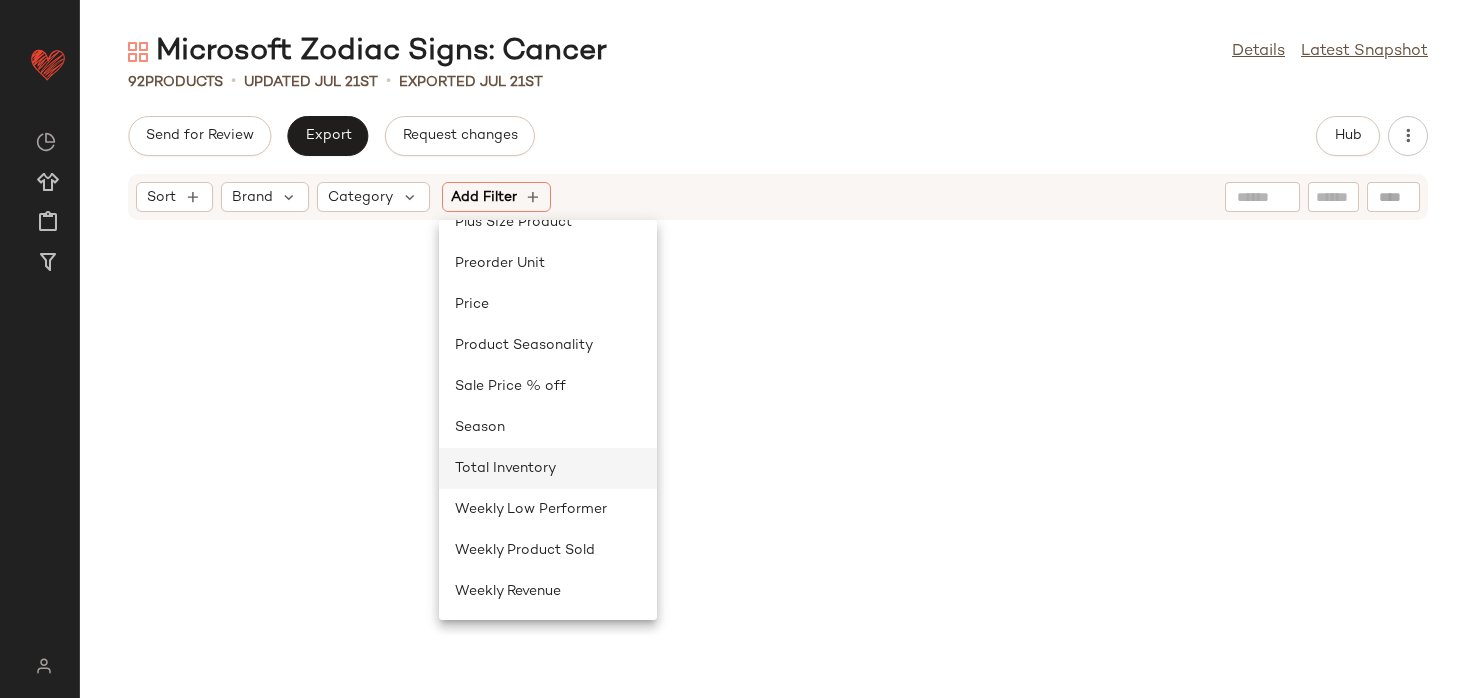 click on "Total Inventory" 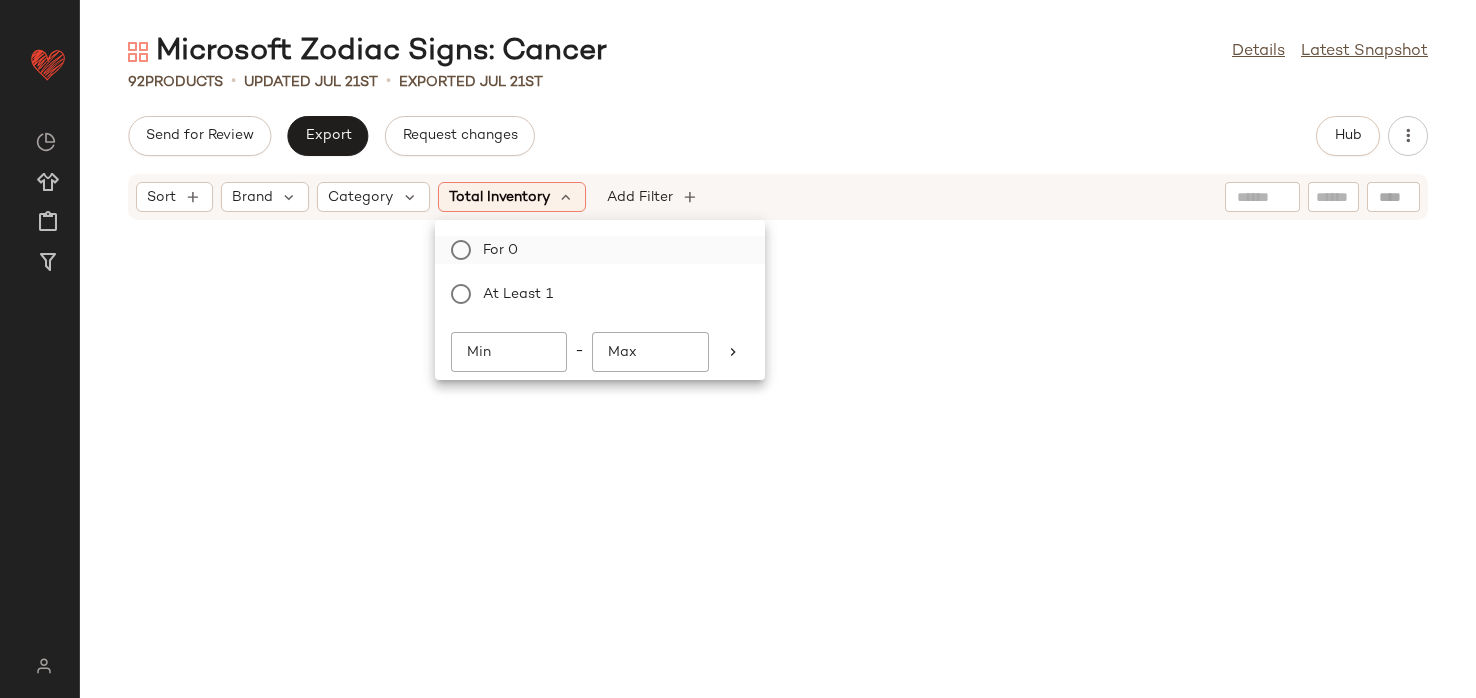 click on "For 0" at bounding box center [612, 250] 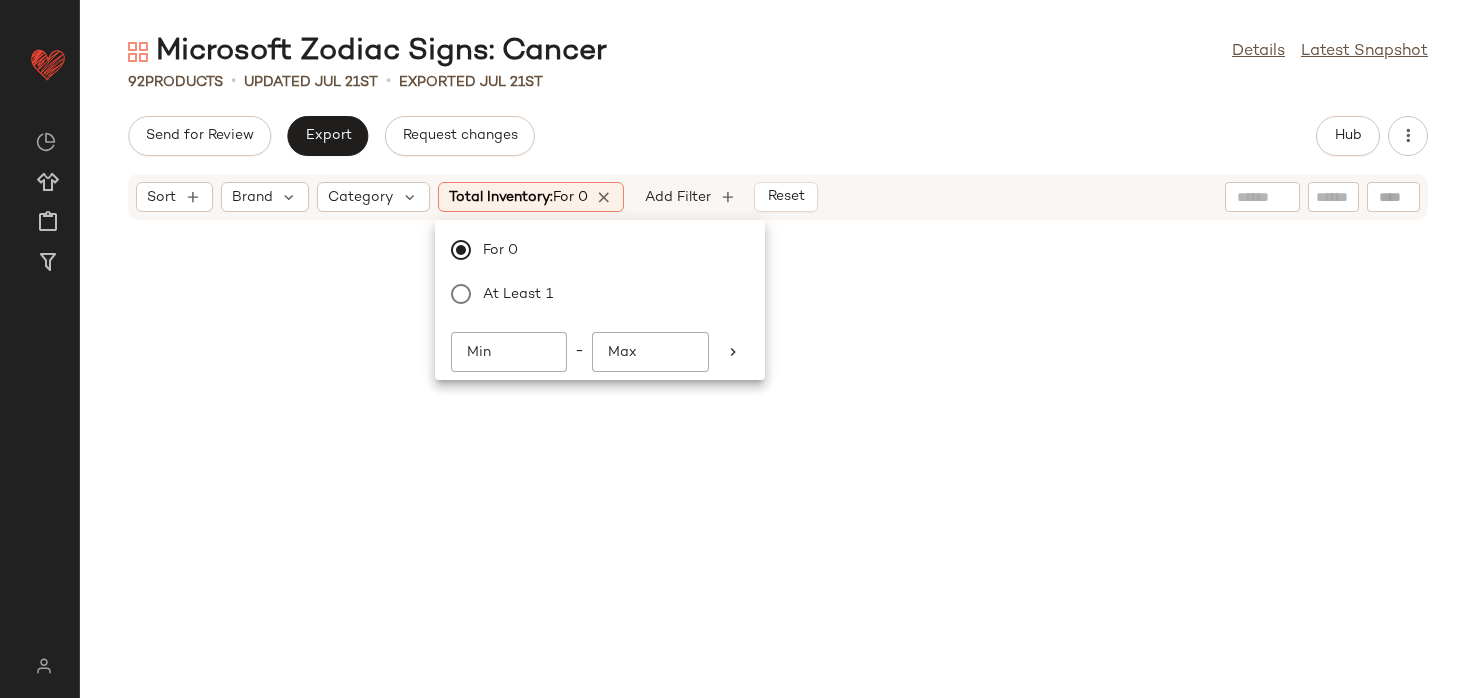 click on "Send for Review   Export   Request changes   Hub" 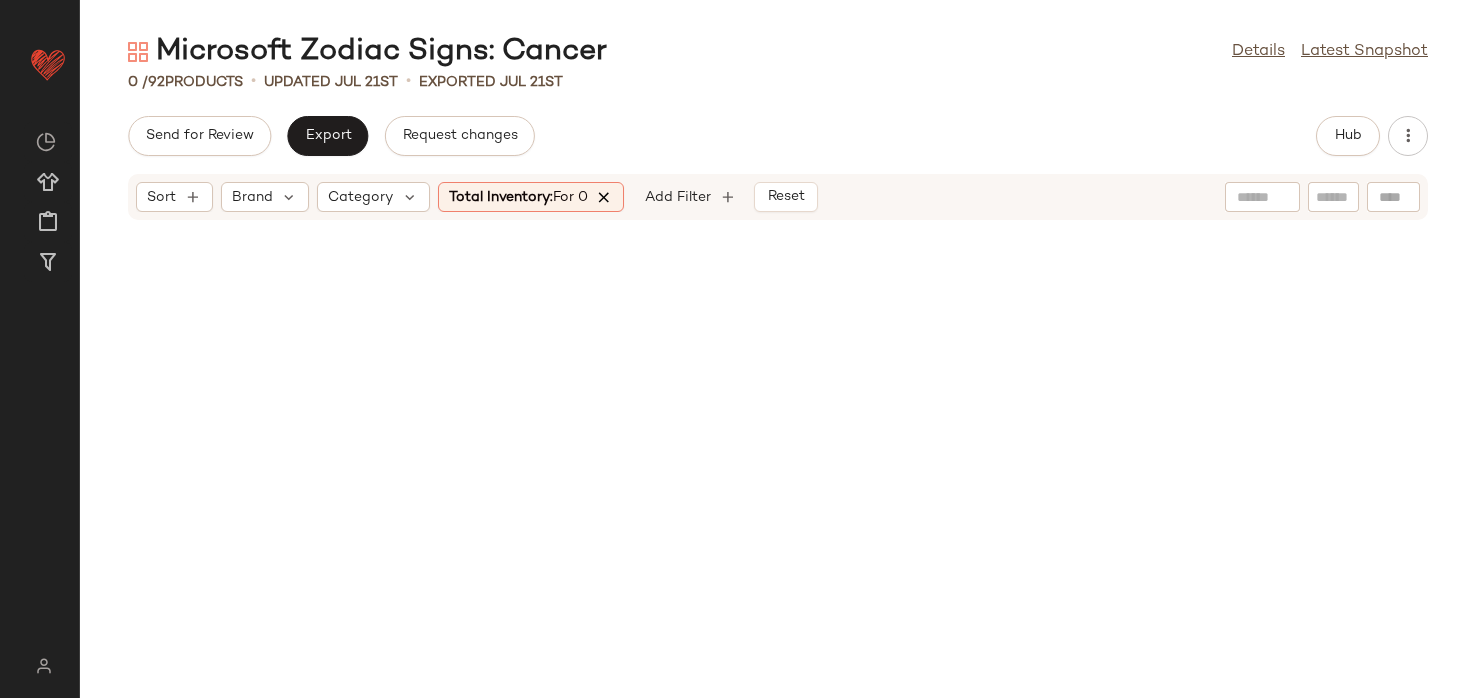 click at bounding box center (605, 197) 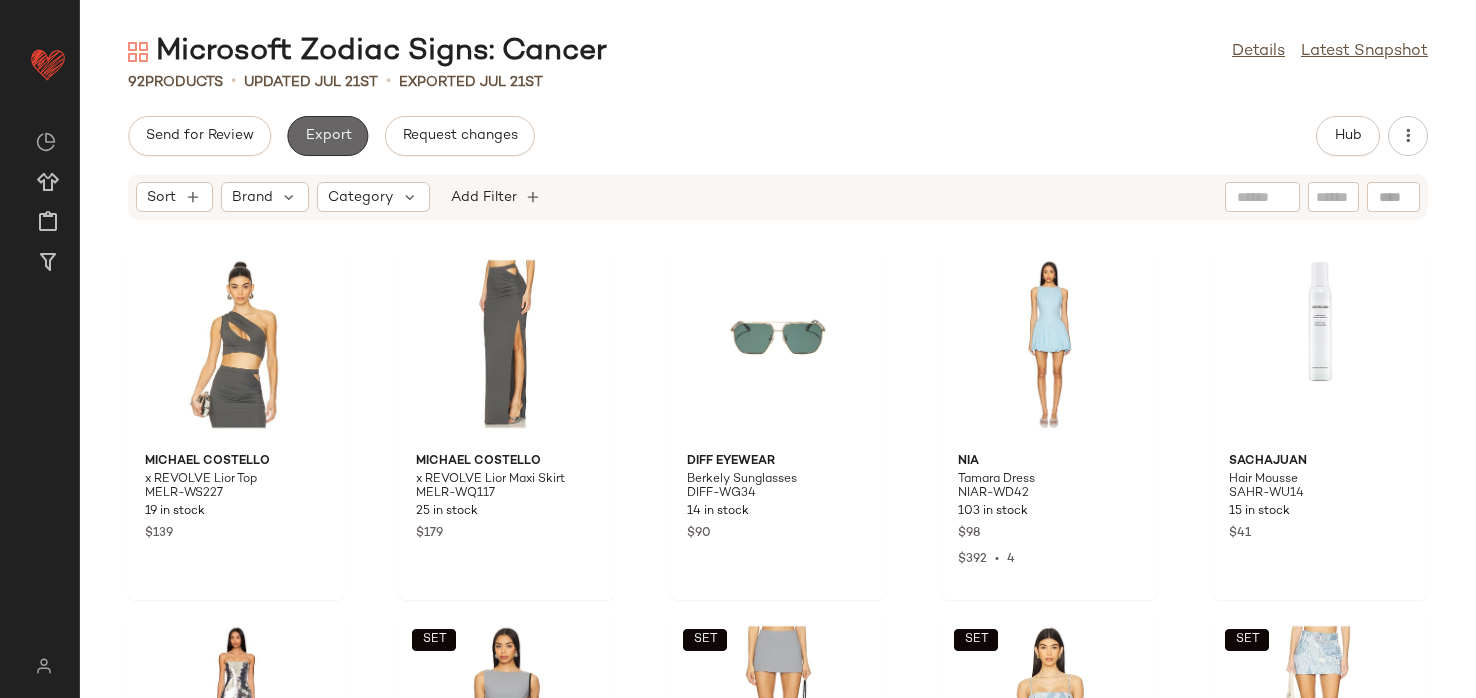 click on "Export" 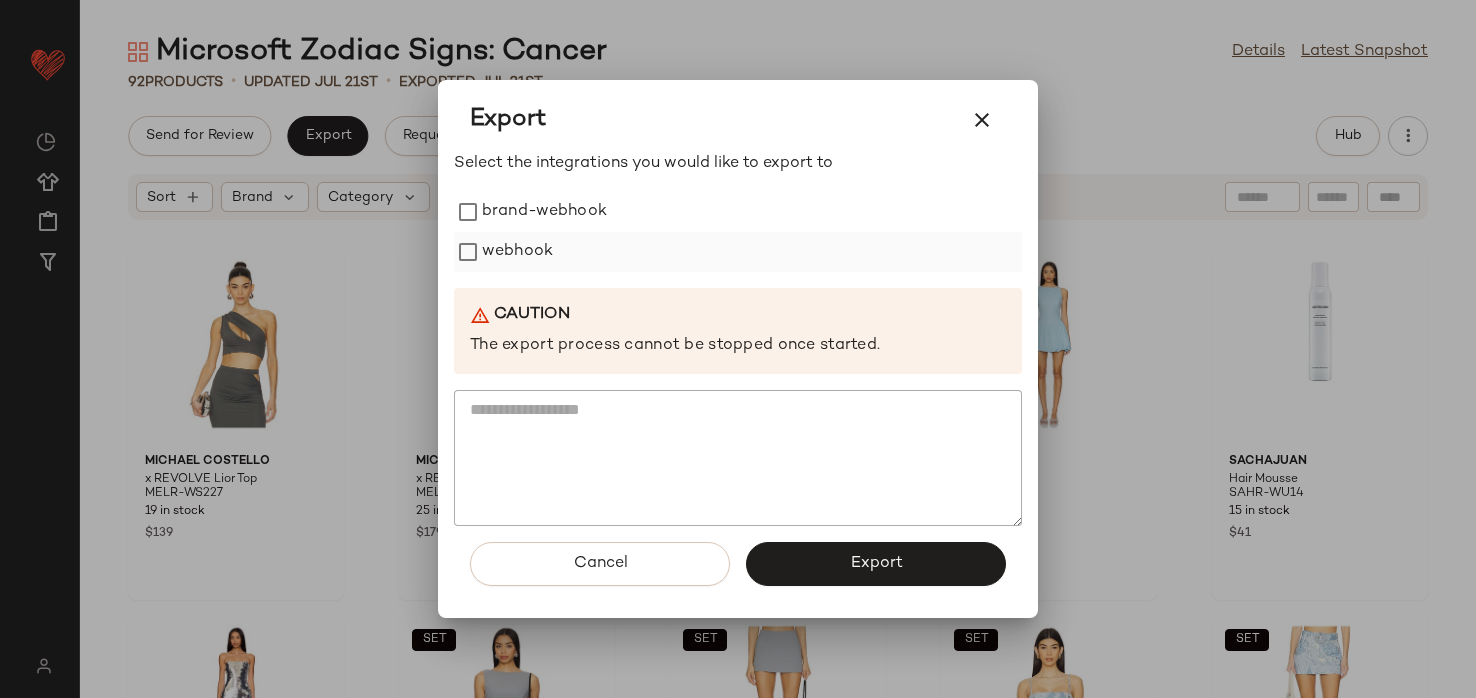 click on "webhook" at bounding box center [517, 252] 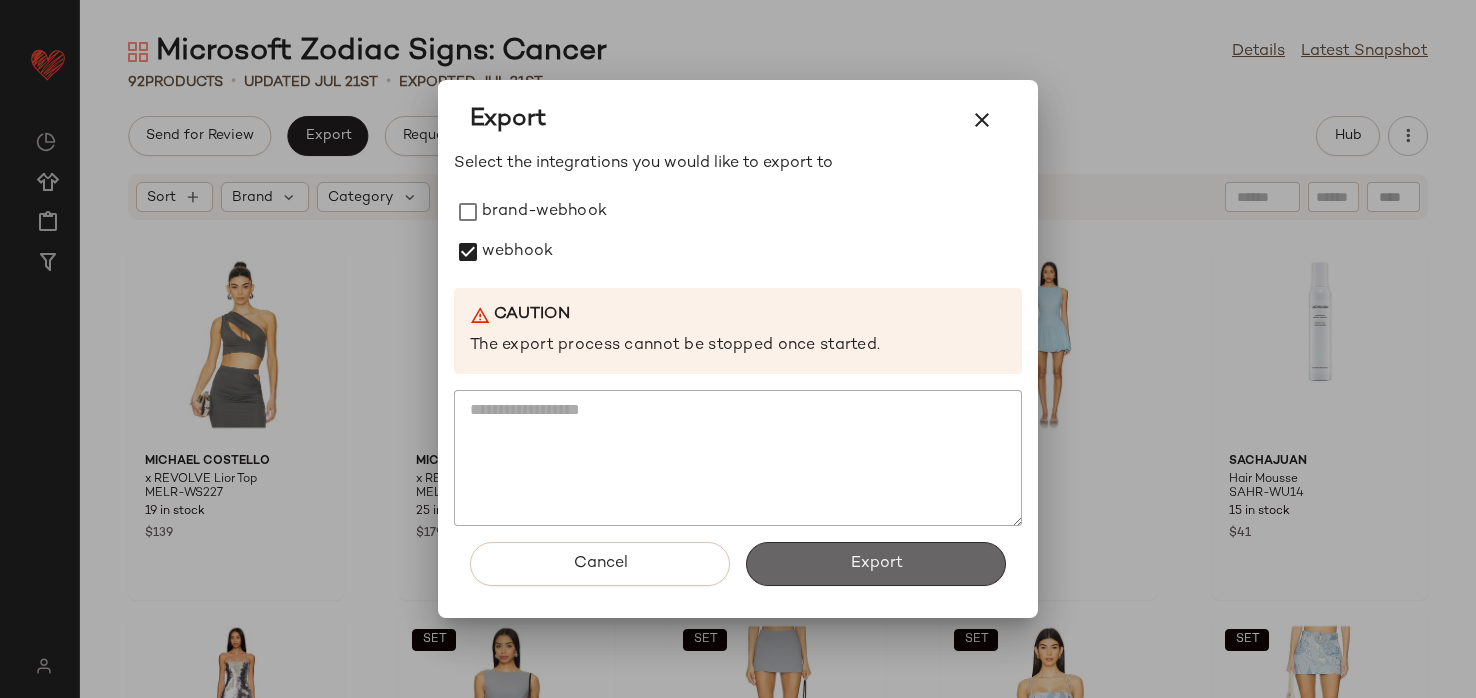 click on "Export" at bounding box center [876, 564] 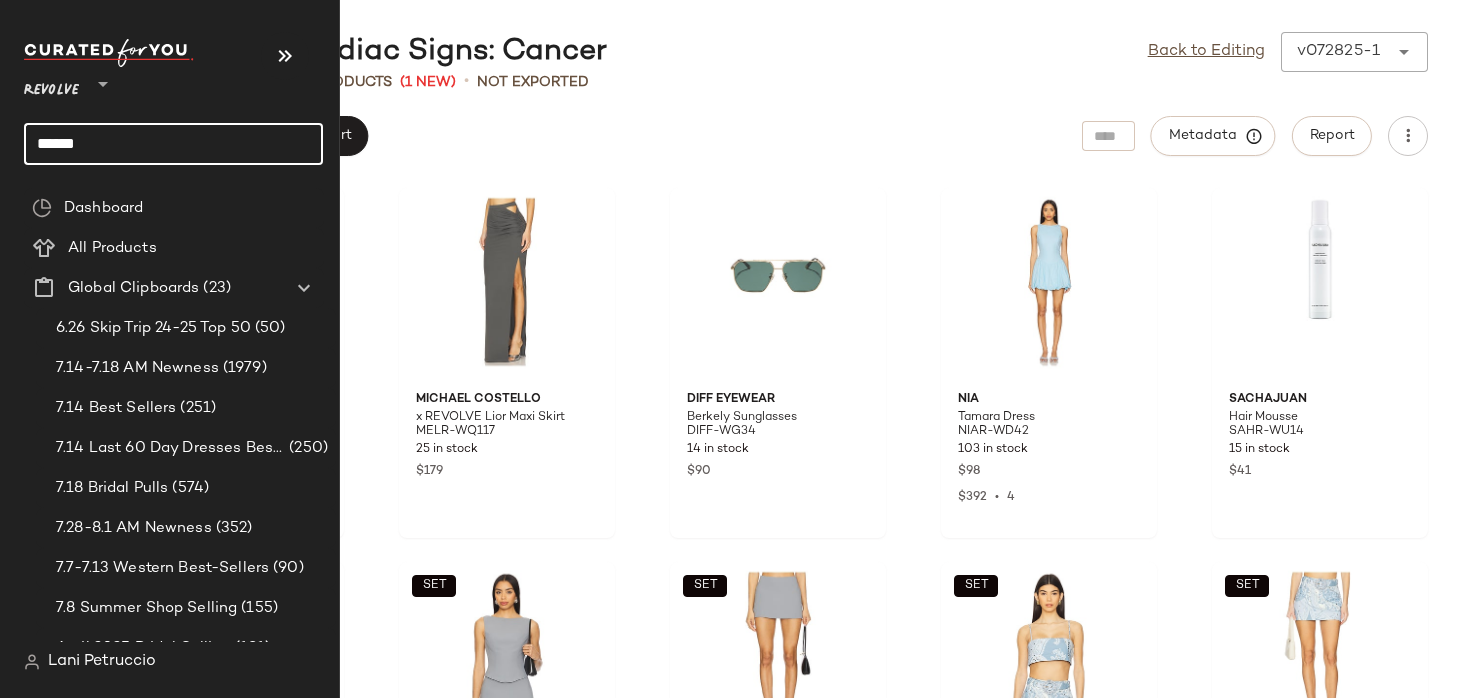 click on "******" 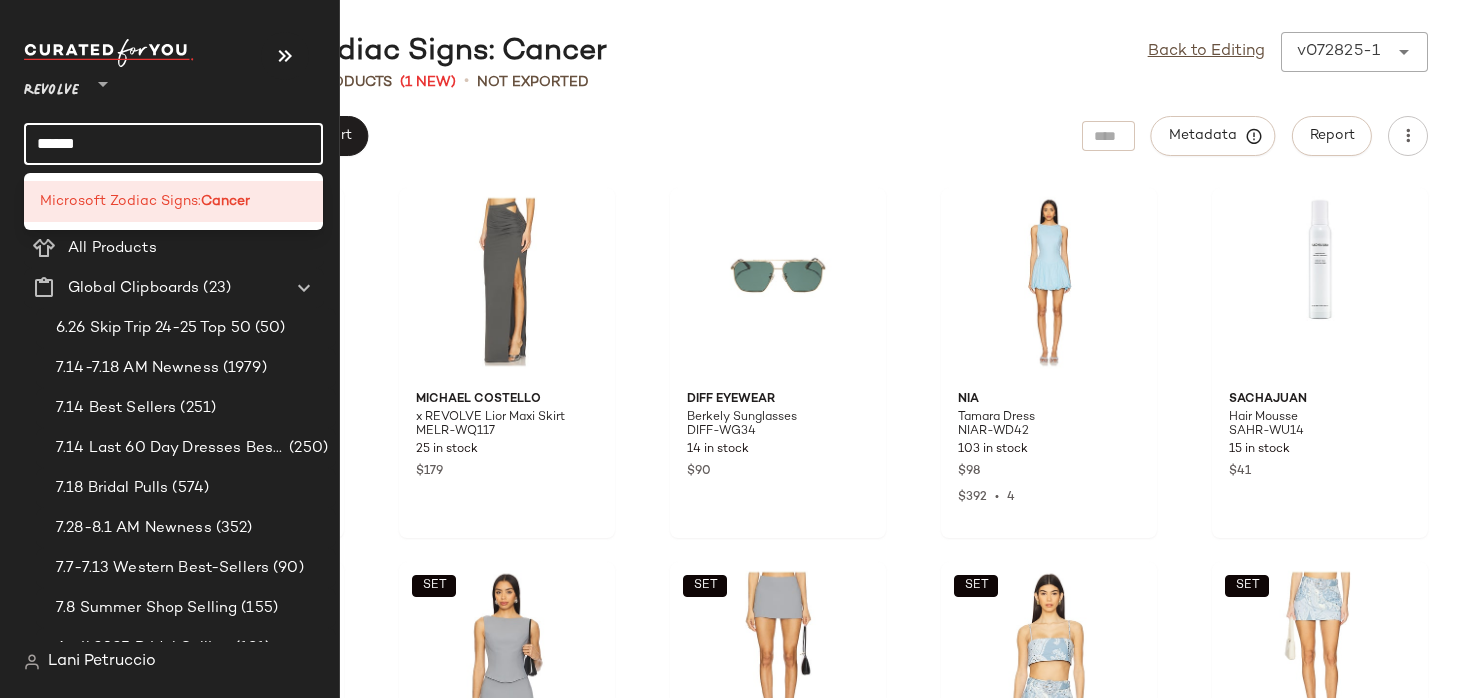 click on "******" 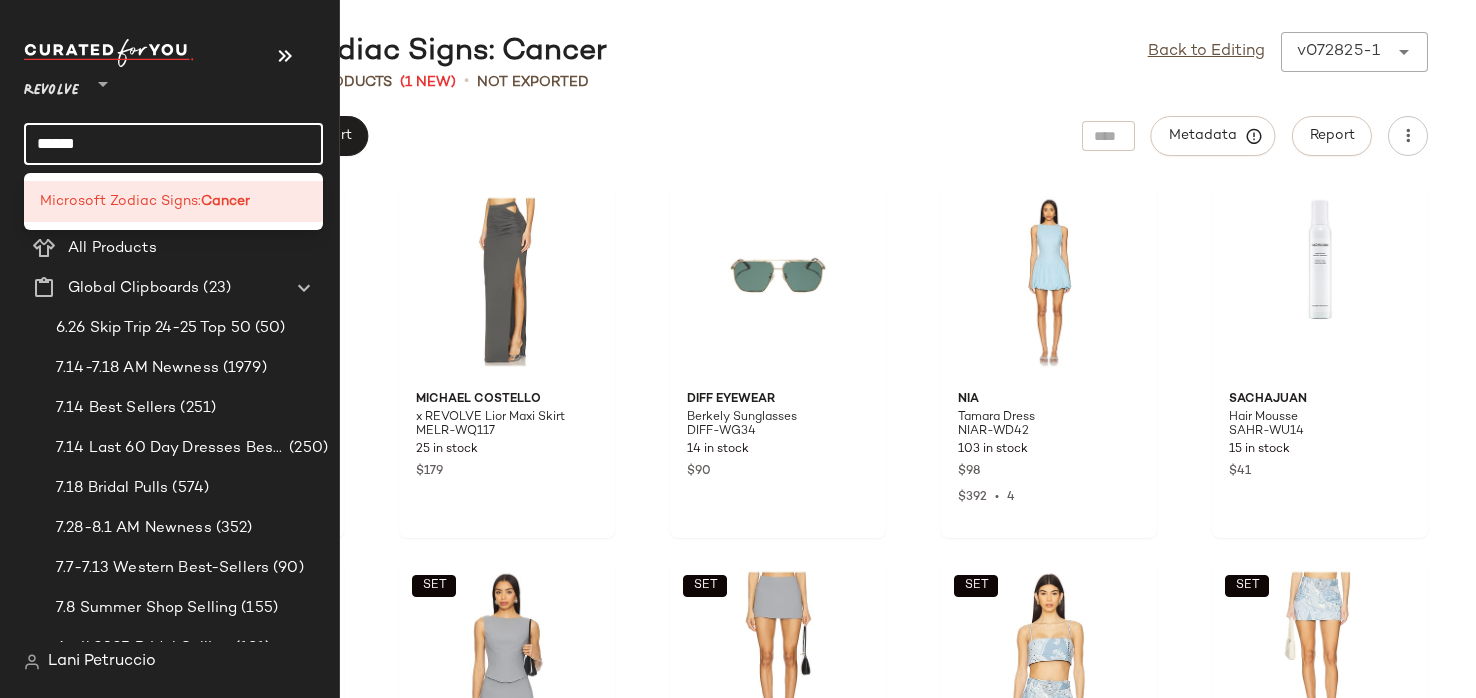 click on "******" 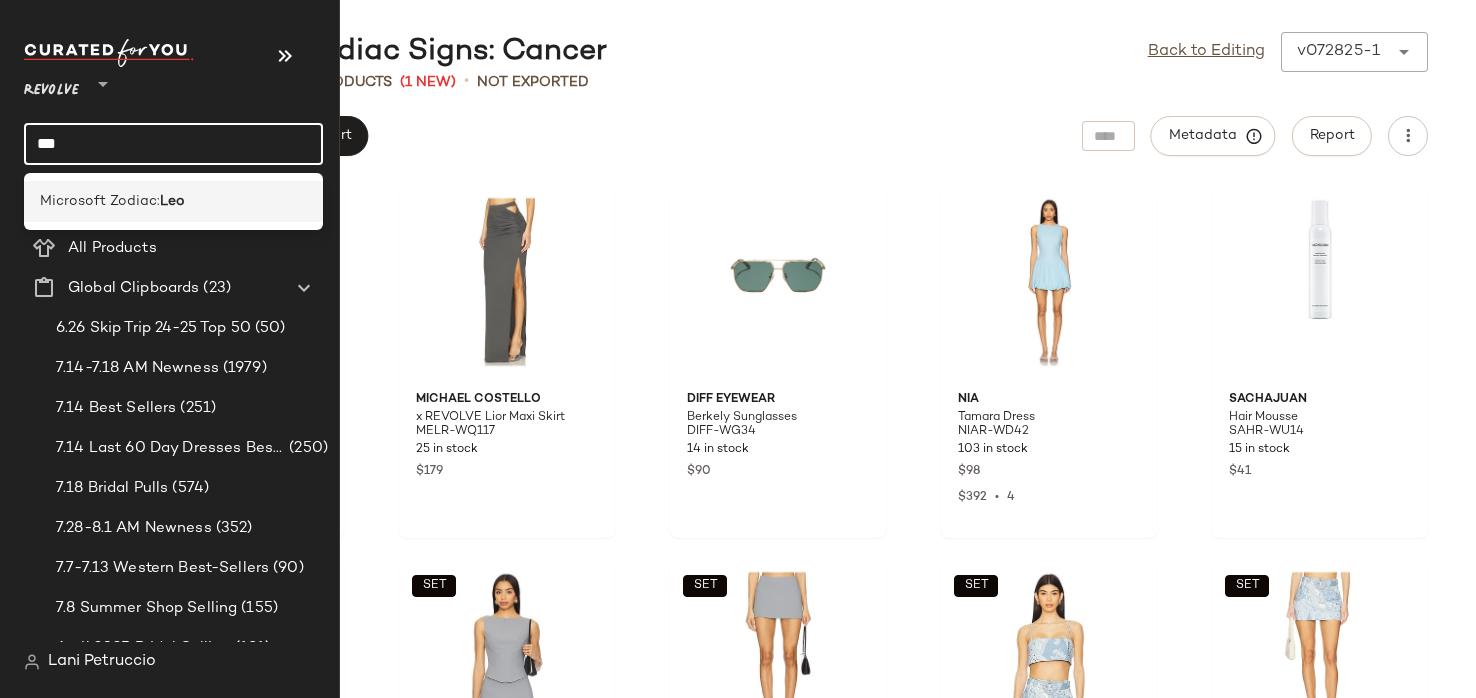 click on "Microsoft Zodiac:" at bounding box center [100, 201] 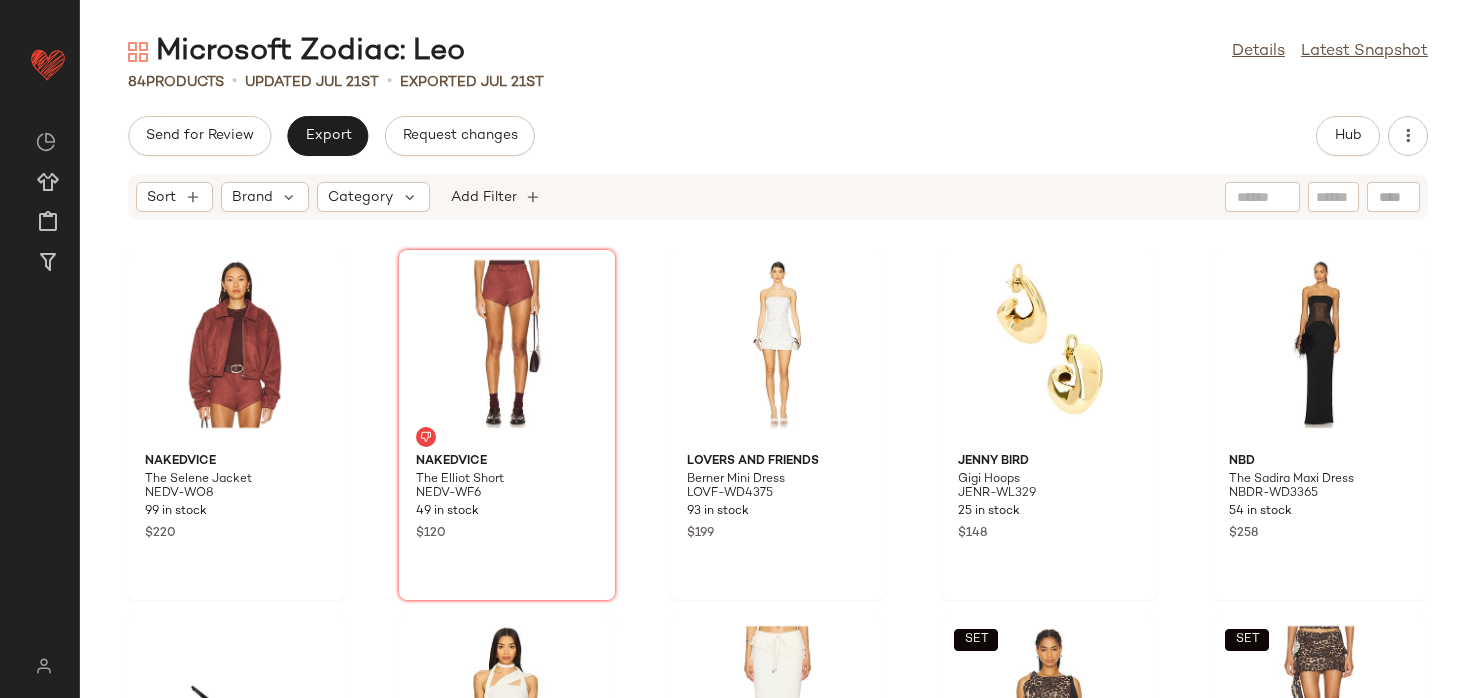 scroll, scrollTop: 19, scrollLeft: 0, axis: vertical 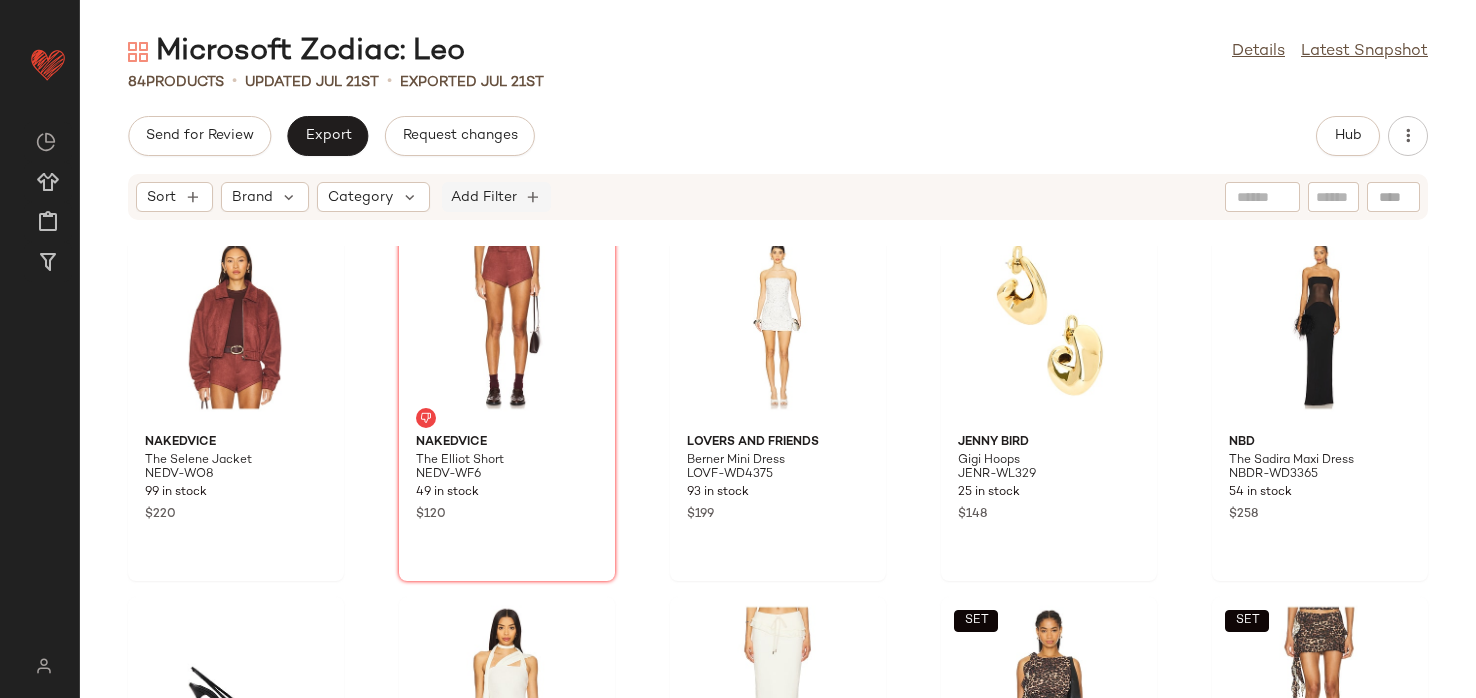 click on "Add Filter" 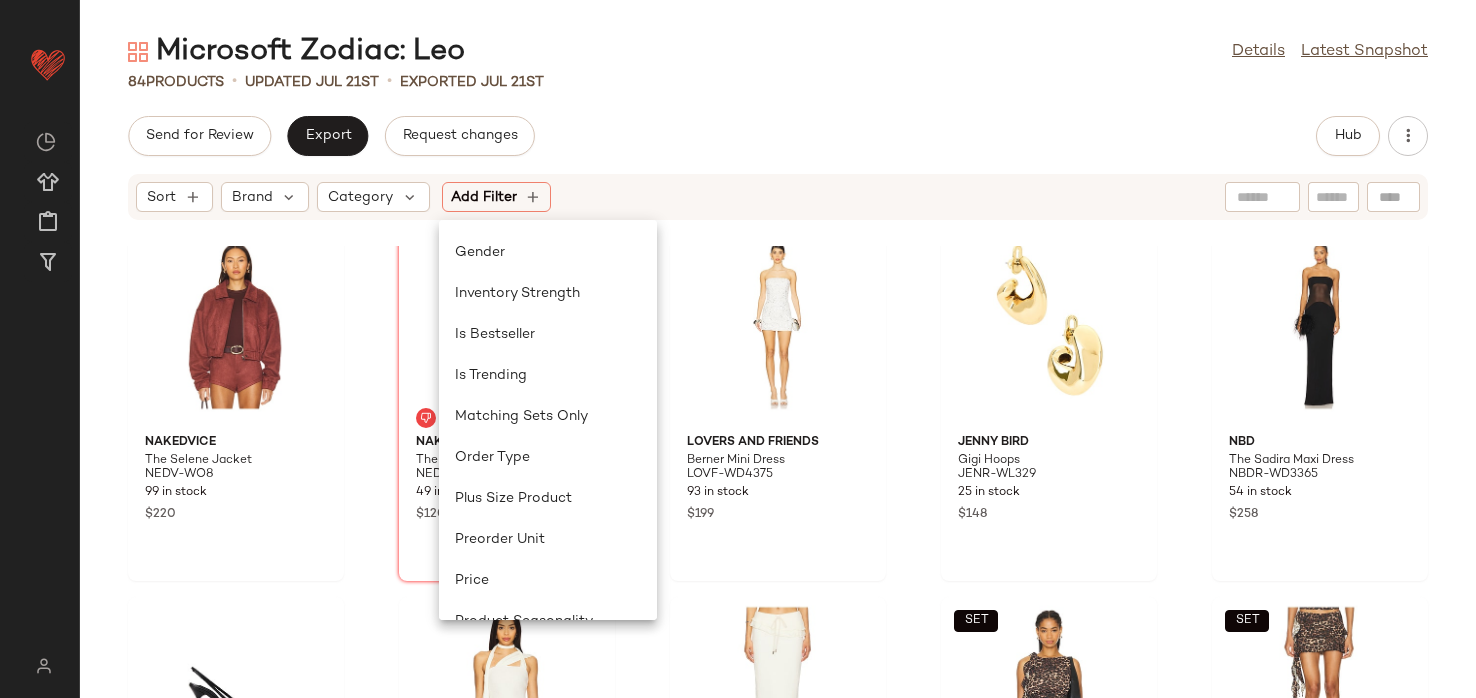 scroll, scrollTop: 887, scrollLeft: 0, axis: vertical 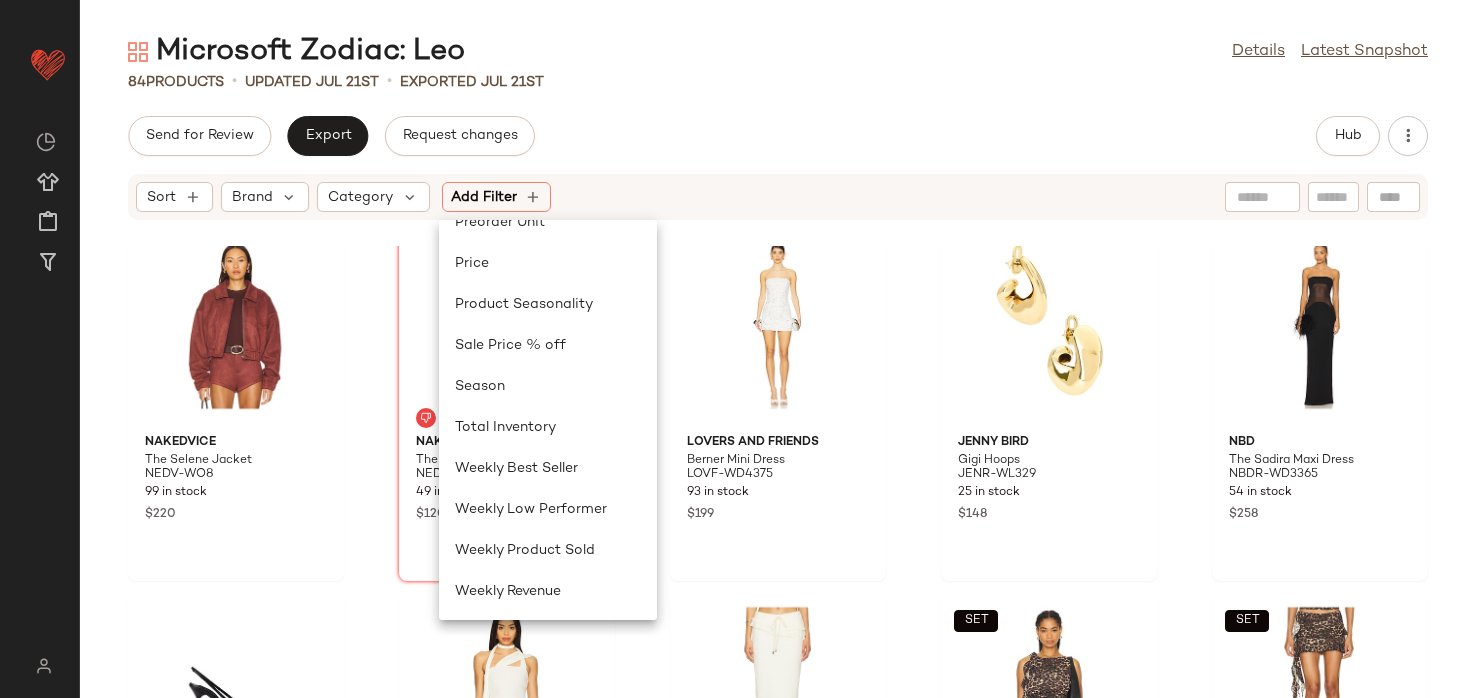 click on "Total Inventory" 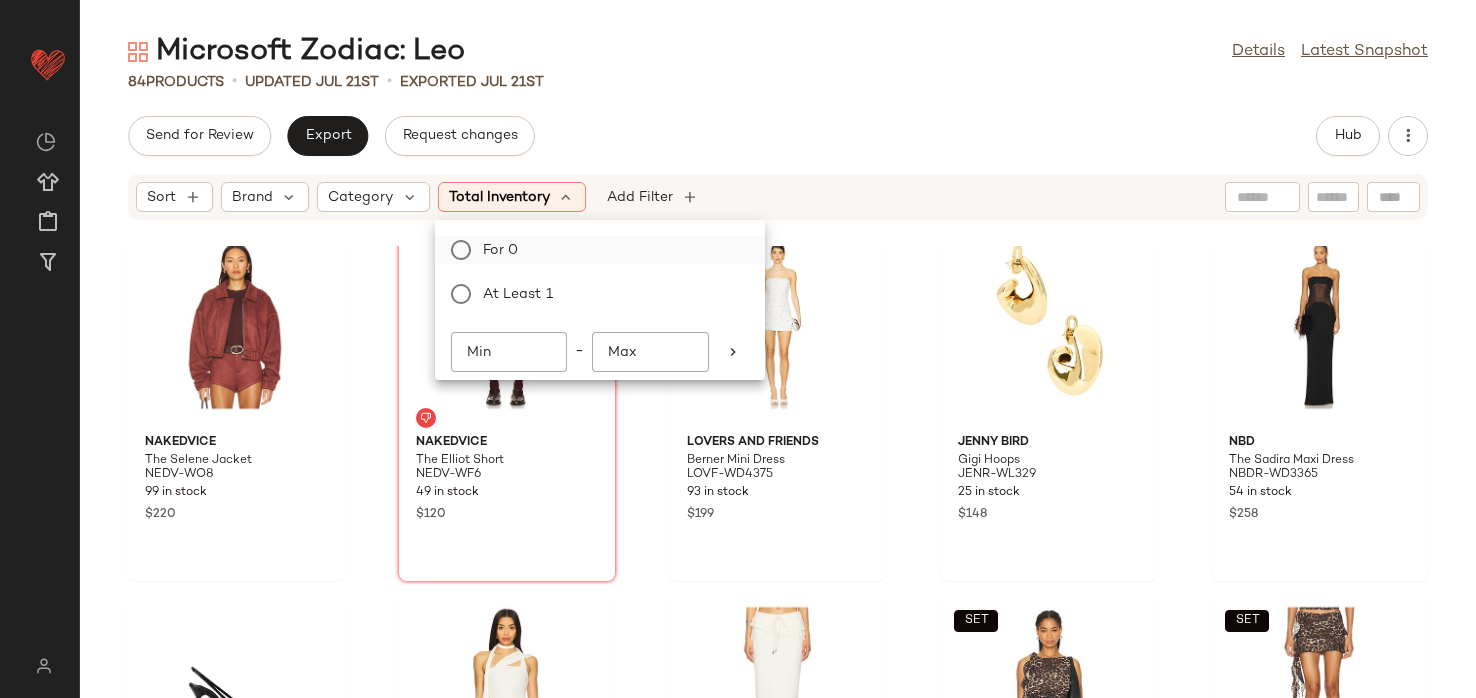 click on "For 0" 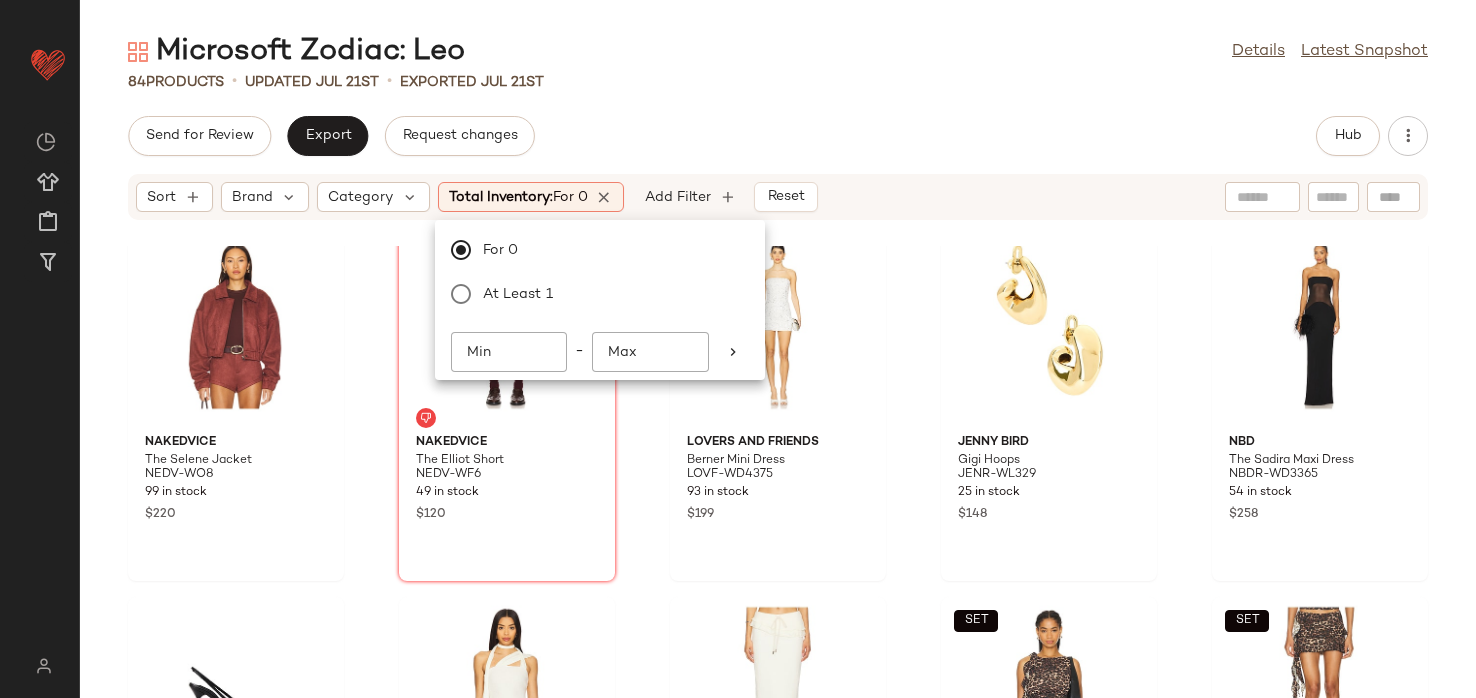 click on "Send for Review   Export   Request changes   Hub" 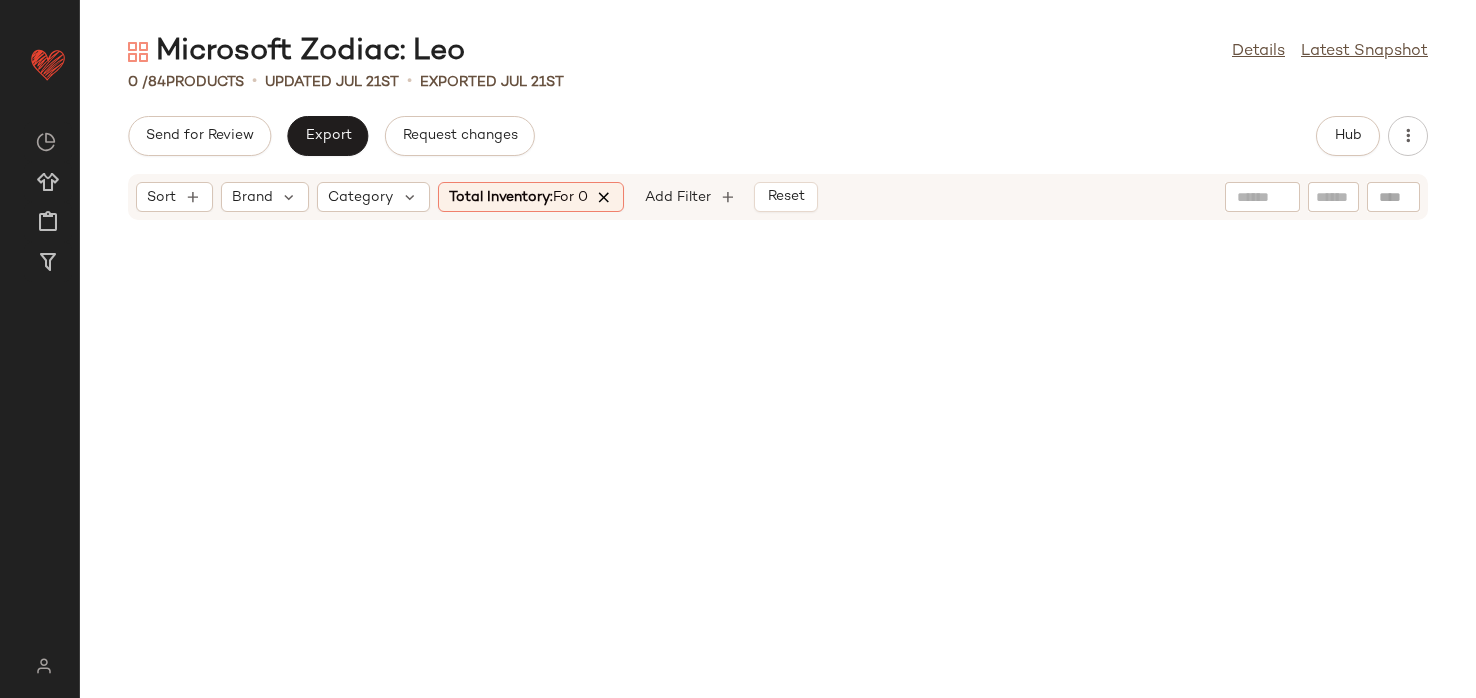 click at bounding box center (605, 197) 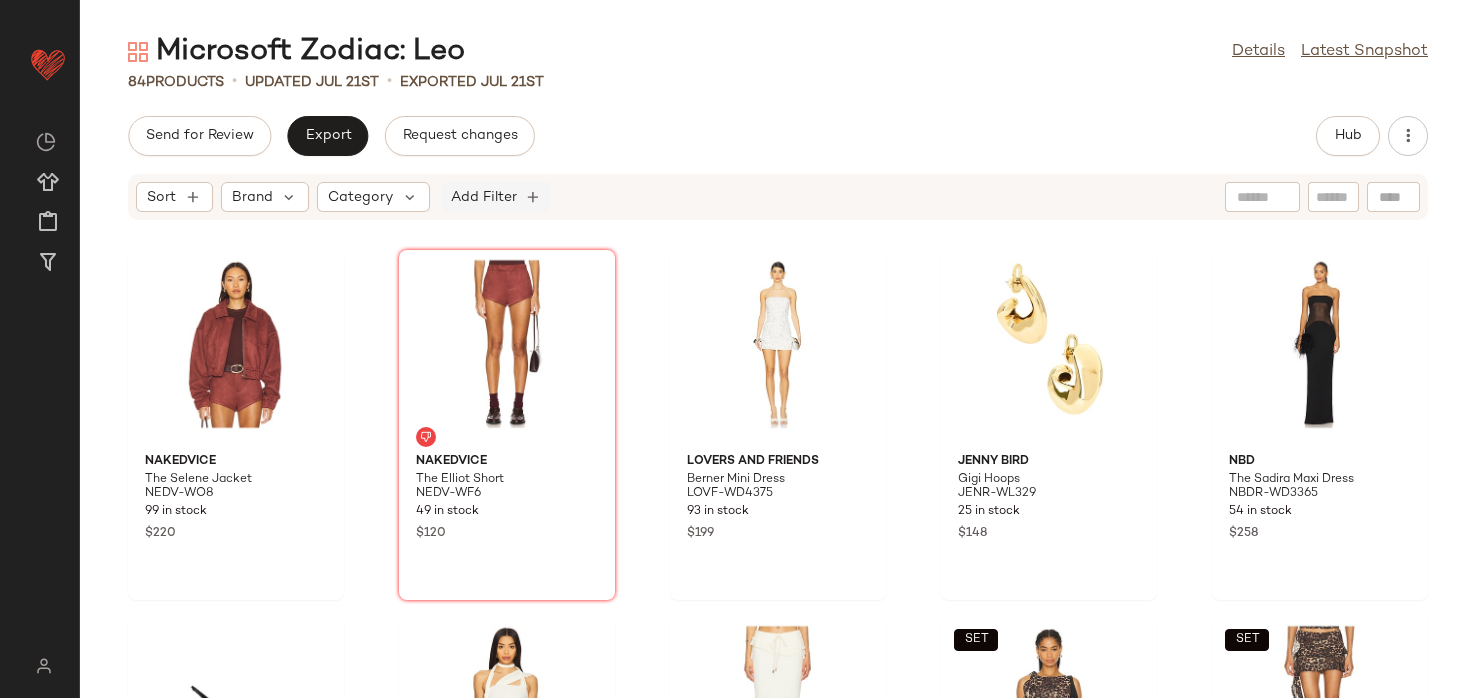 click on "Add Filter" at bounding box center [484, 197] 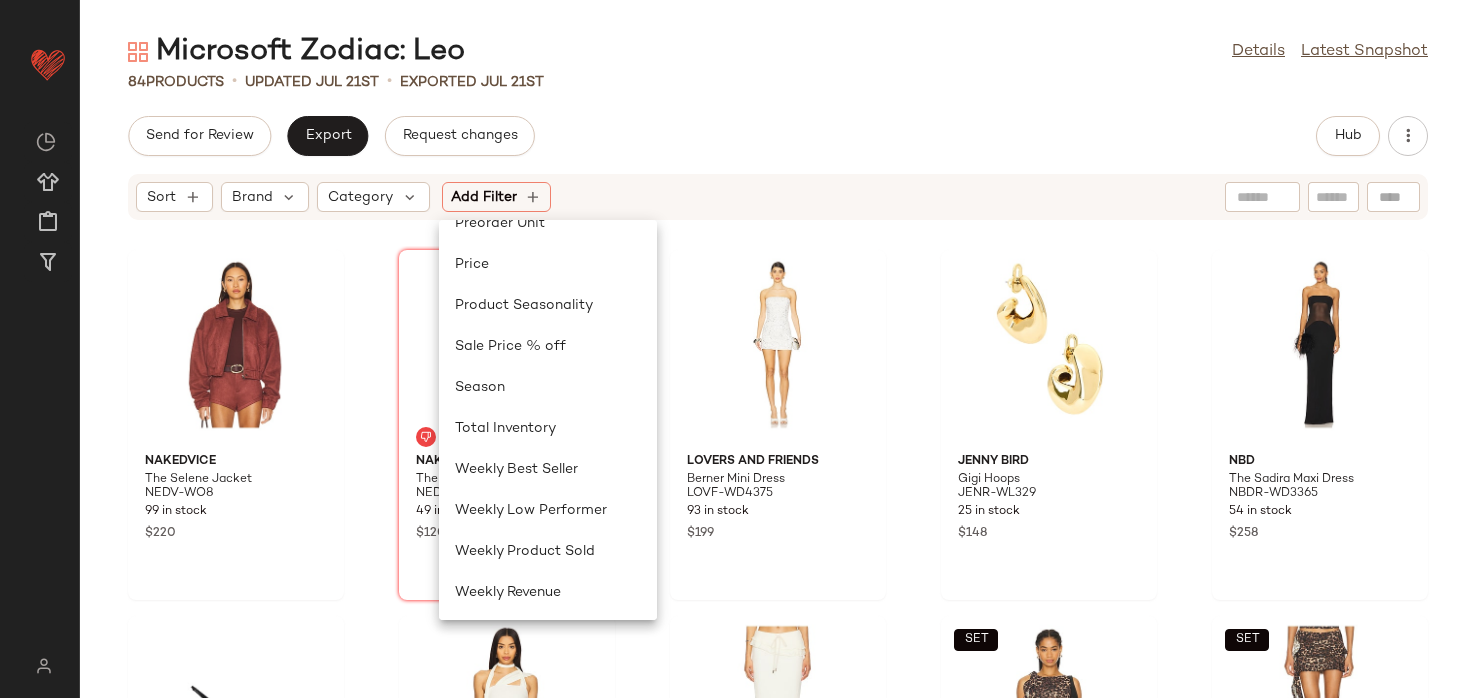 scroll, scrollTop: 887, scrollLeft: 0, axis: vertical 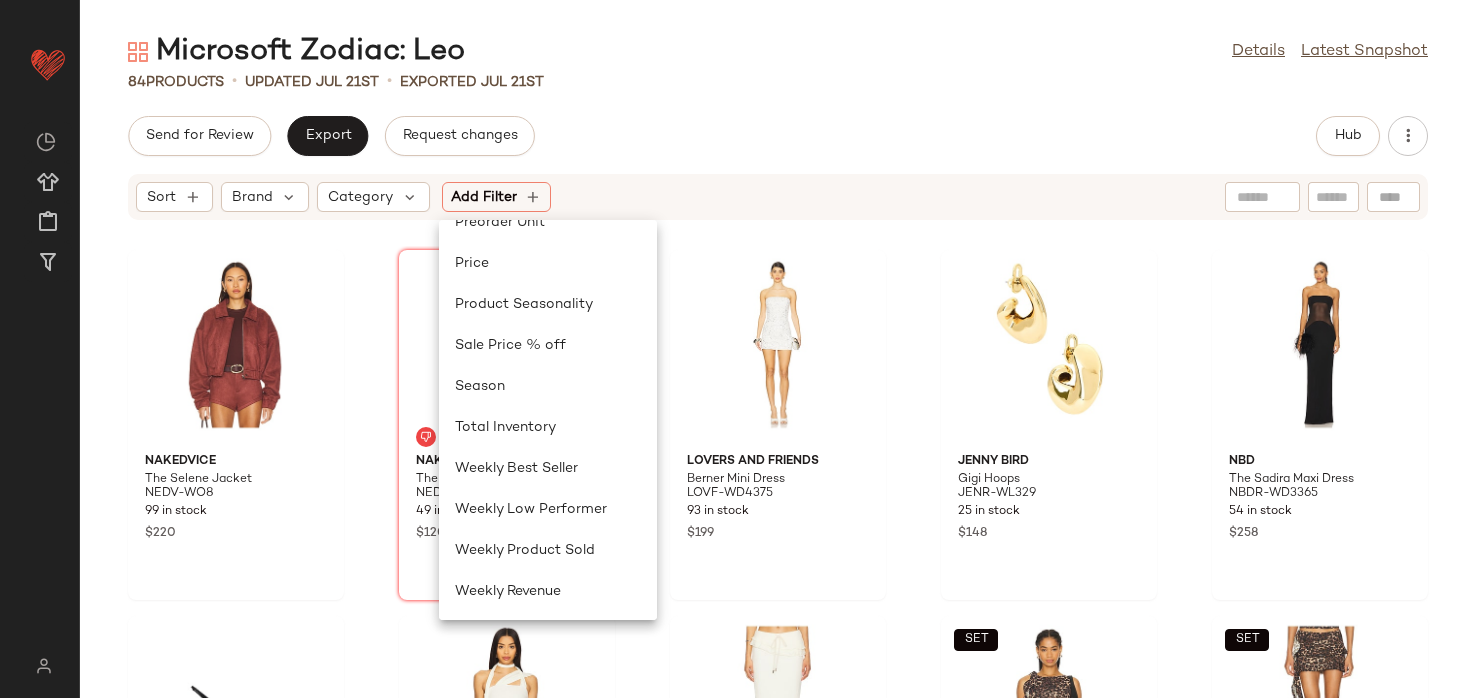 click on "84   Products   •   updated Jul 21st  •  Exported Jul 21st" 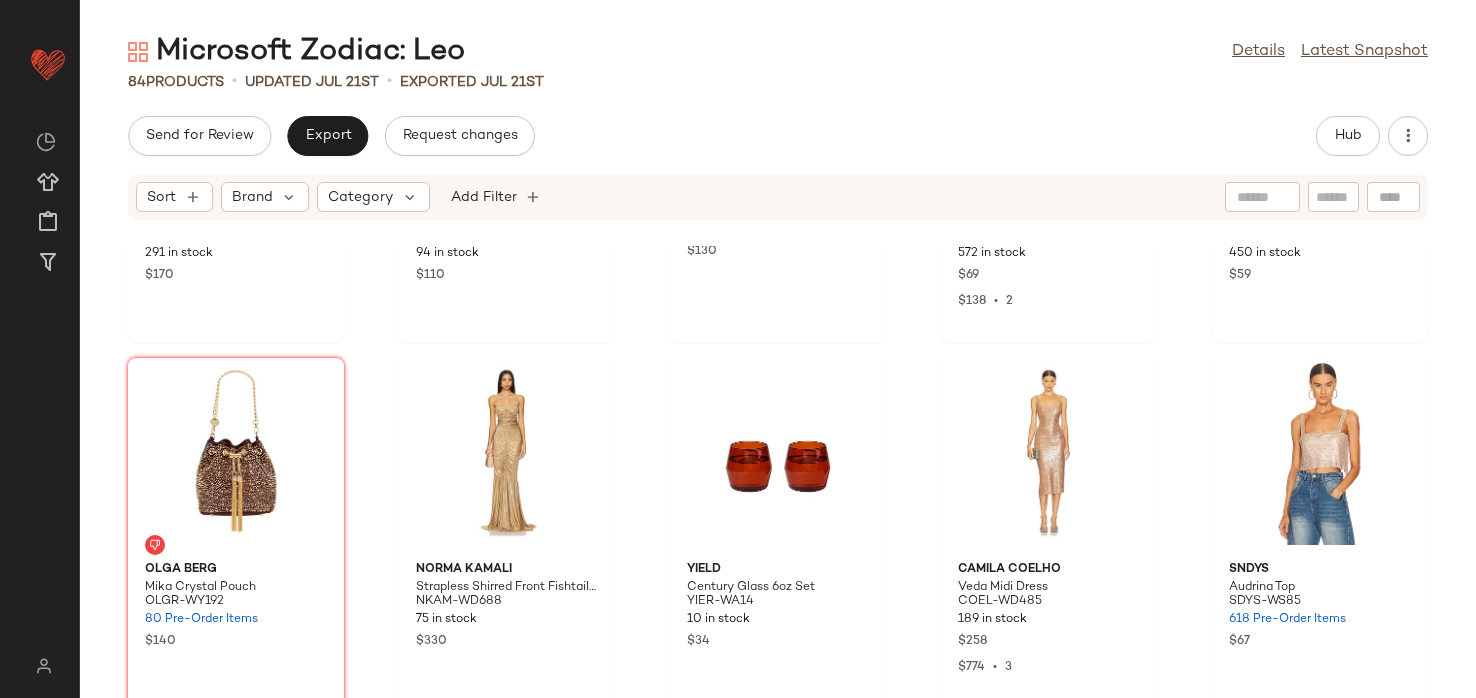 scroll, scrollTop: 0, scrollLeft: 0, axis: both 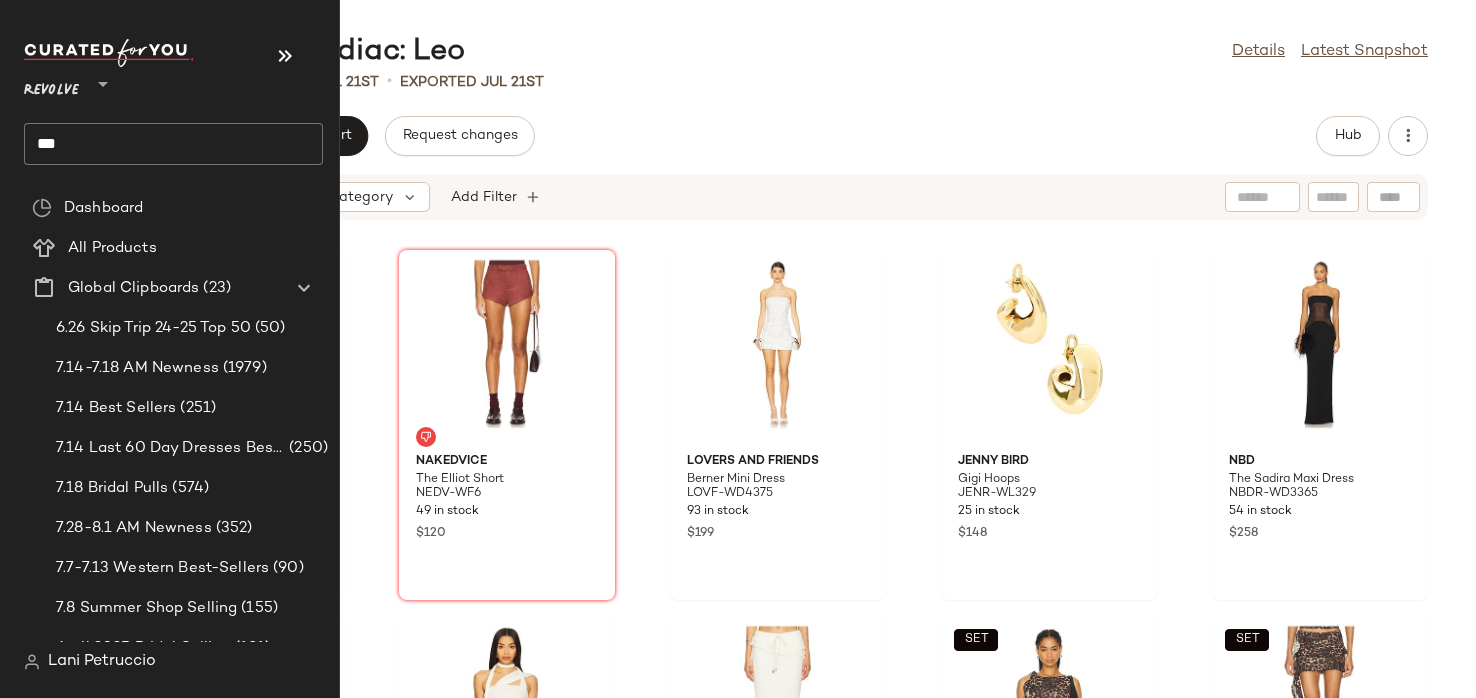 click on "***" 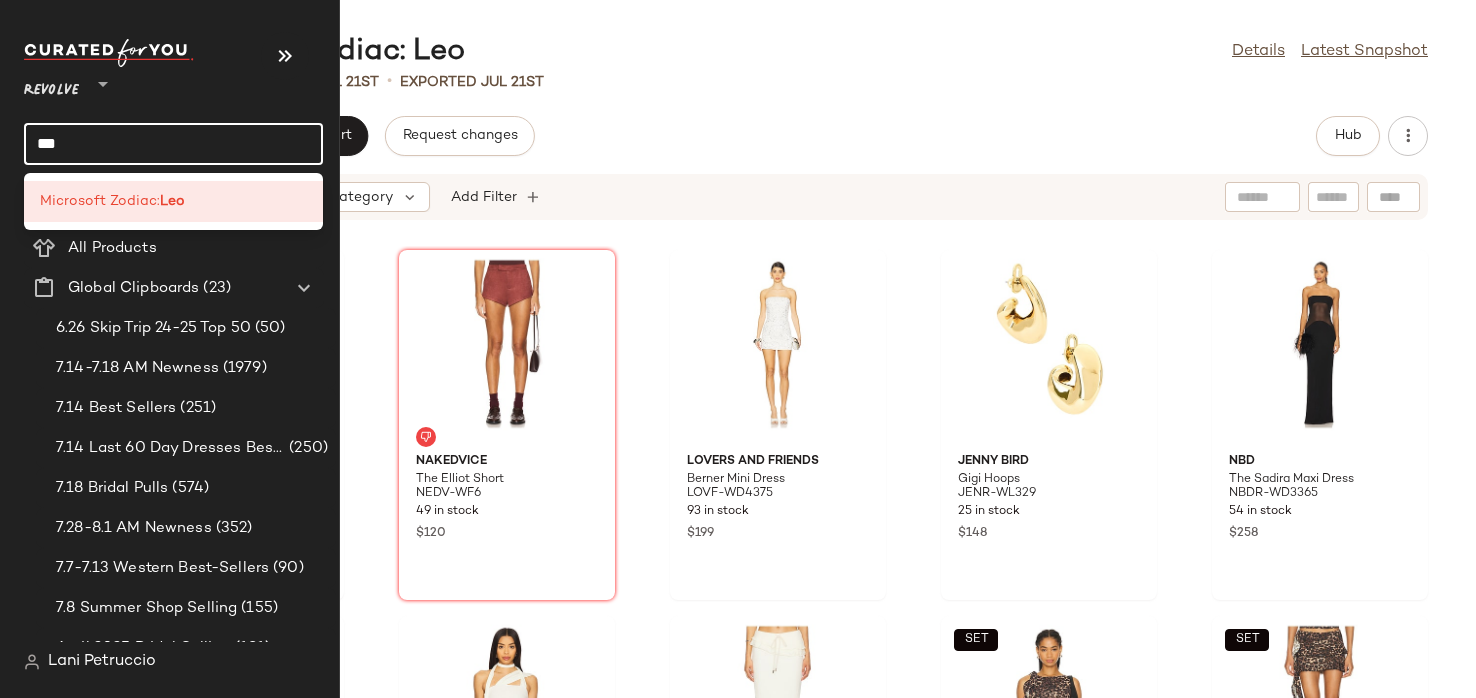 click on "***" 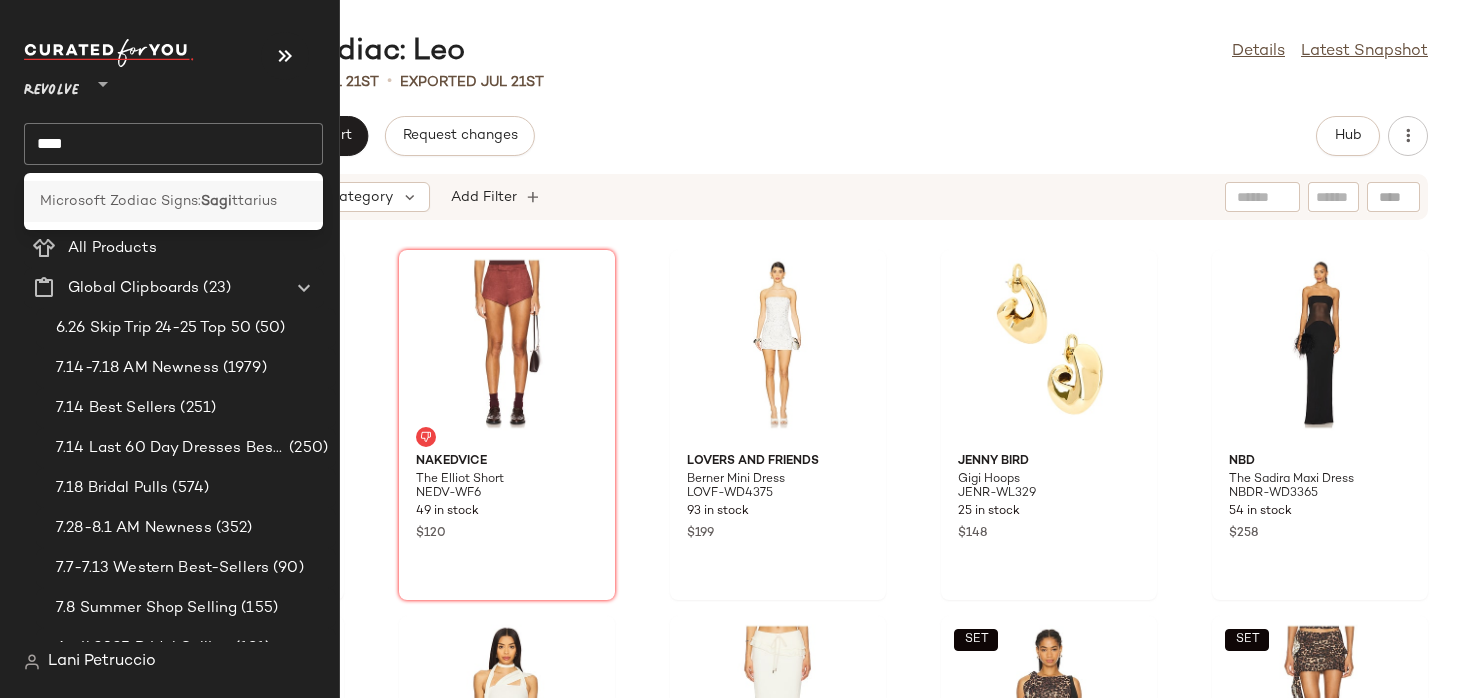 click on "Sagi" at bounding box center [216, 201] 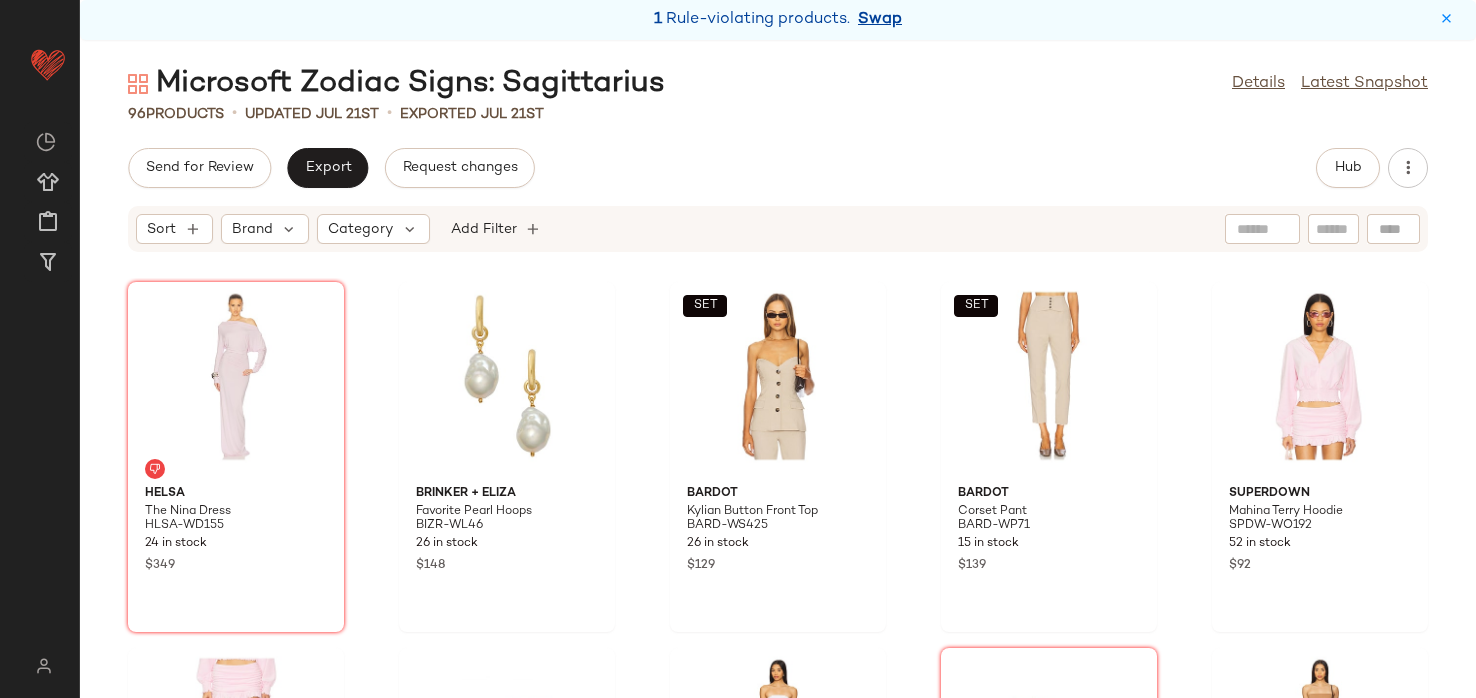 click on "Swap" at bounding box center (880, 20) 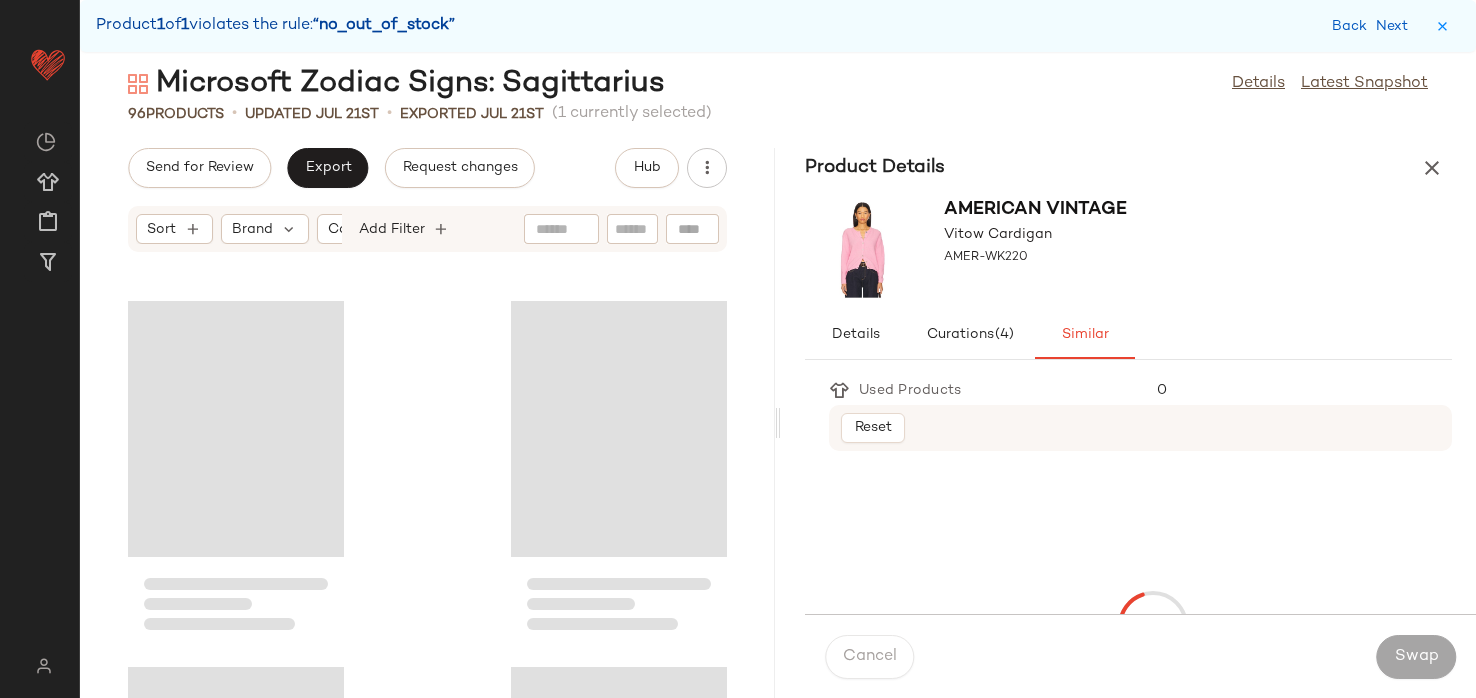 scroll, scrollTop: 3294, scrollLeft: 0, axis: vertical 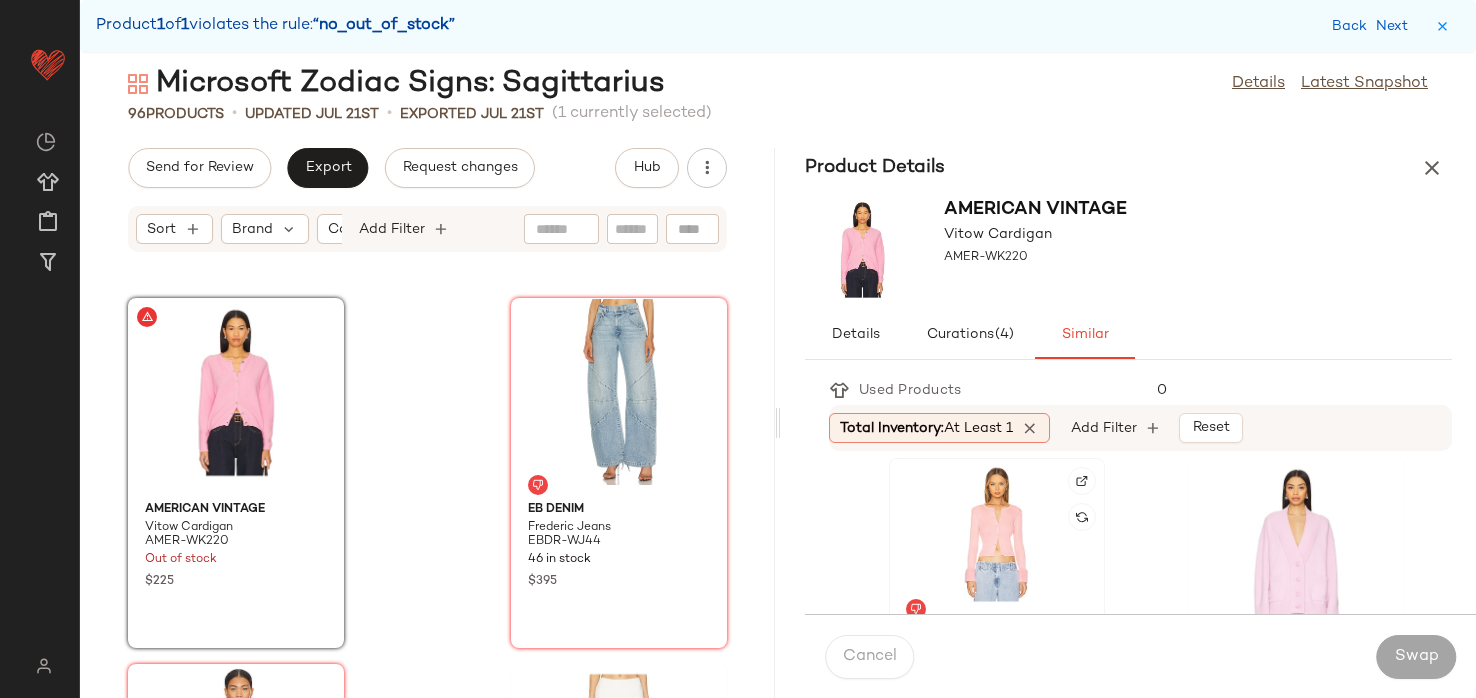 click 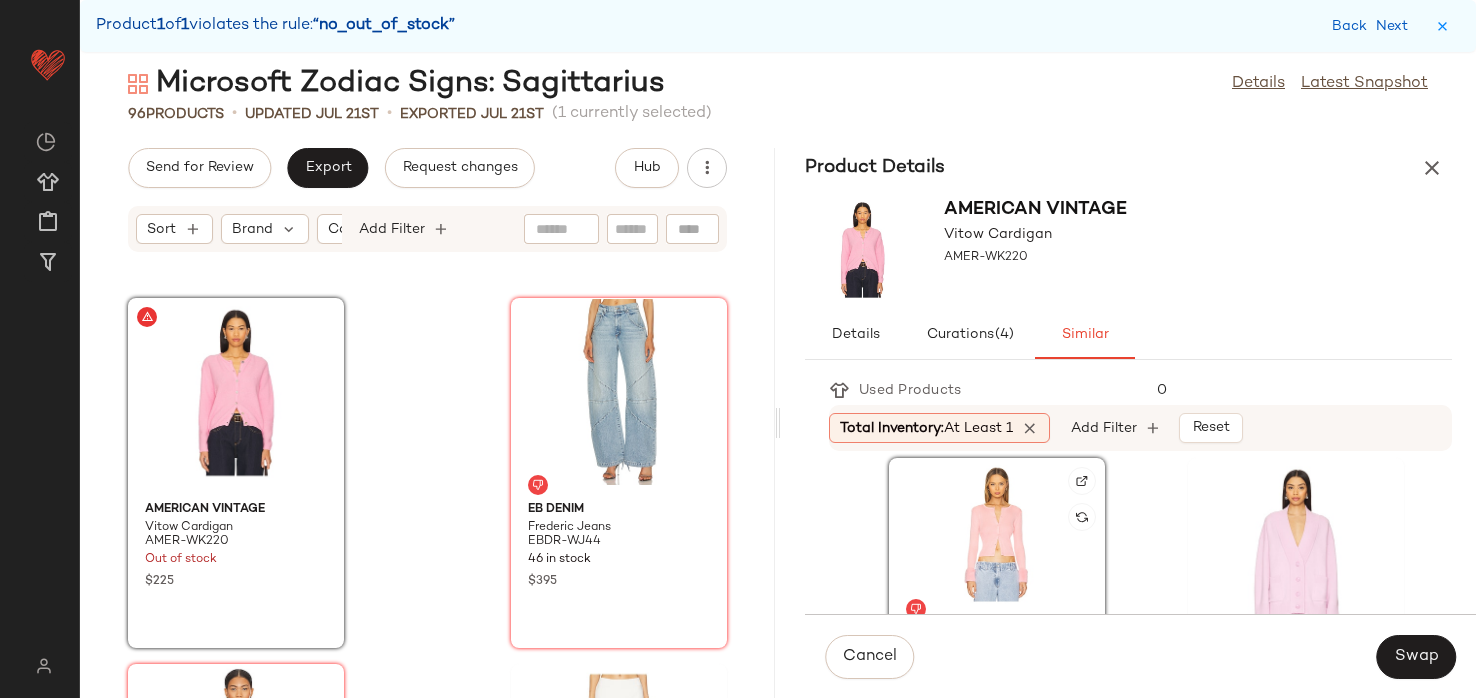 scroll, scrollTop: 455, scrollLeft: 0, axis: vertical 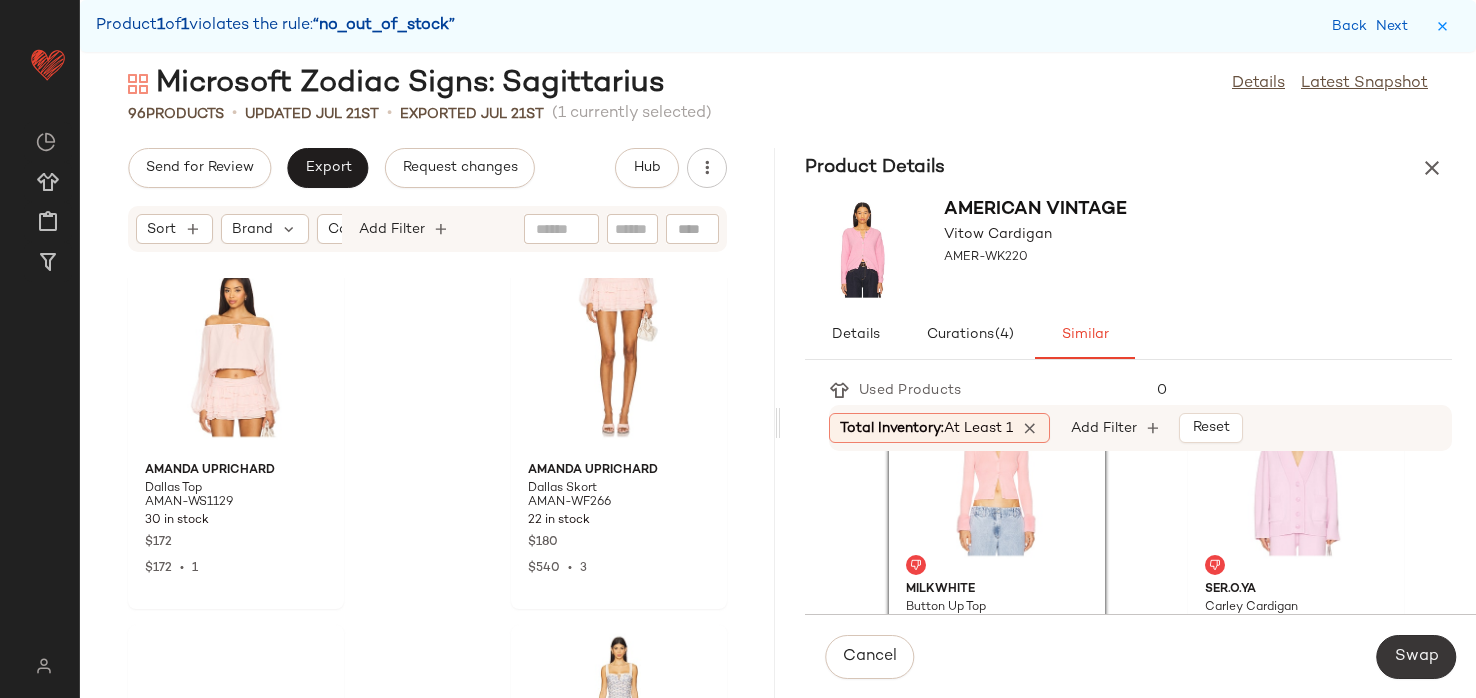 click on "Swap" 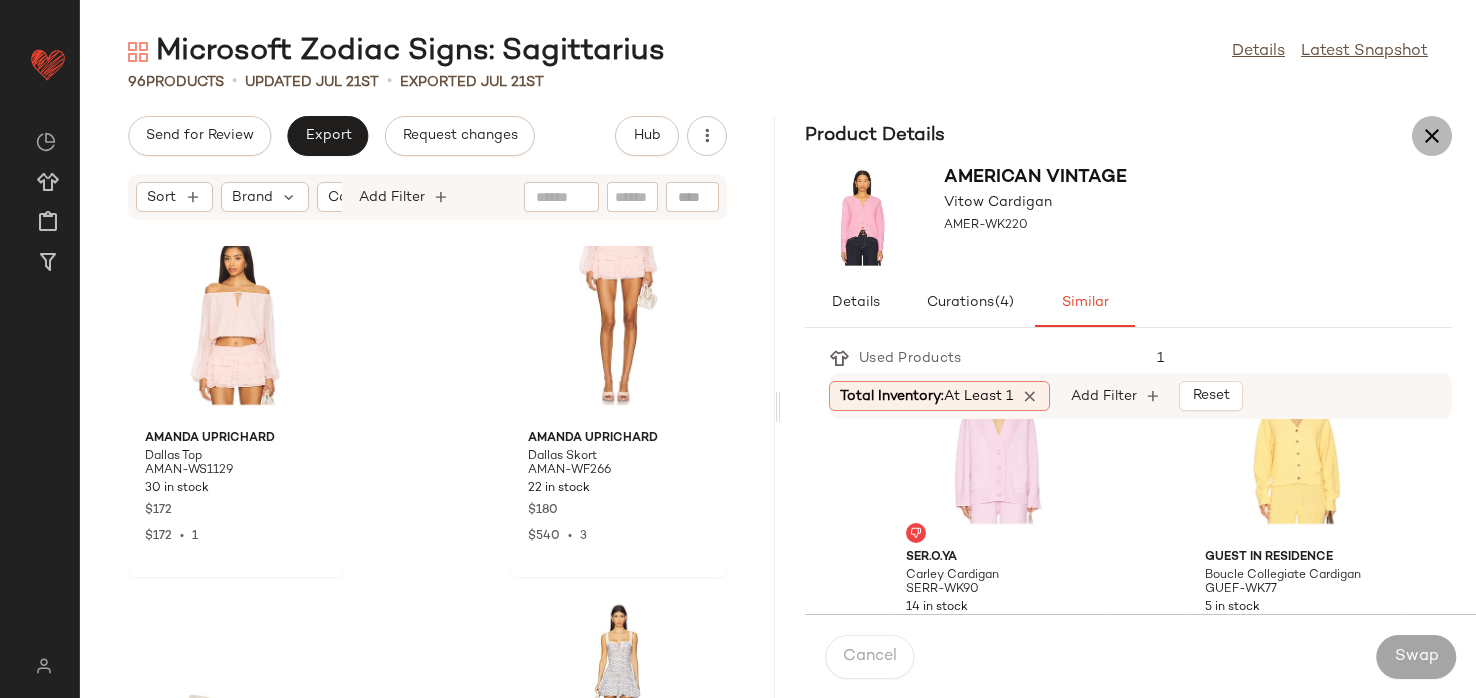click at bounding box center (1432, 136) 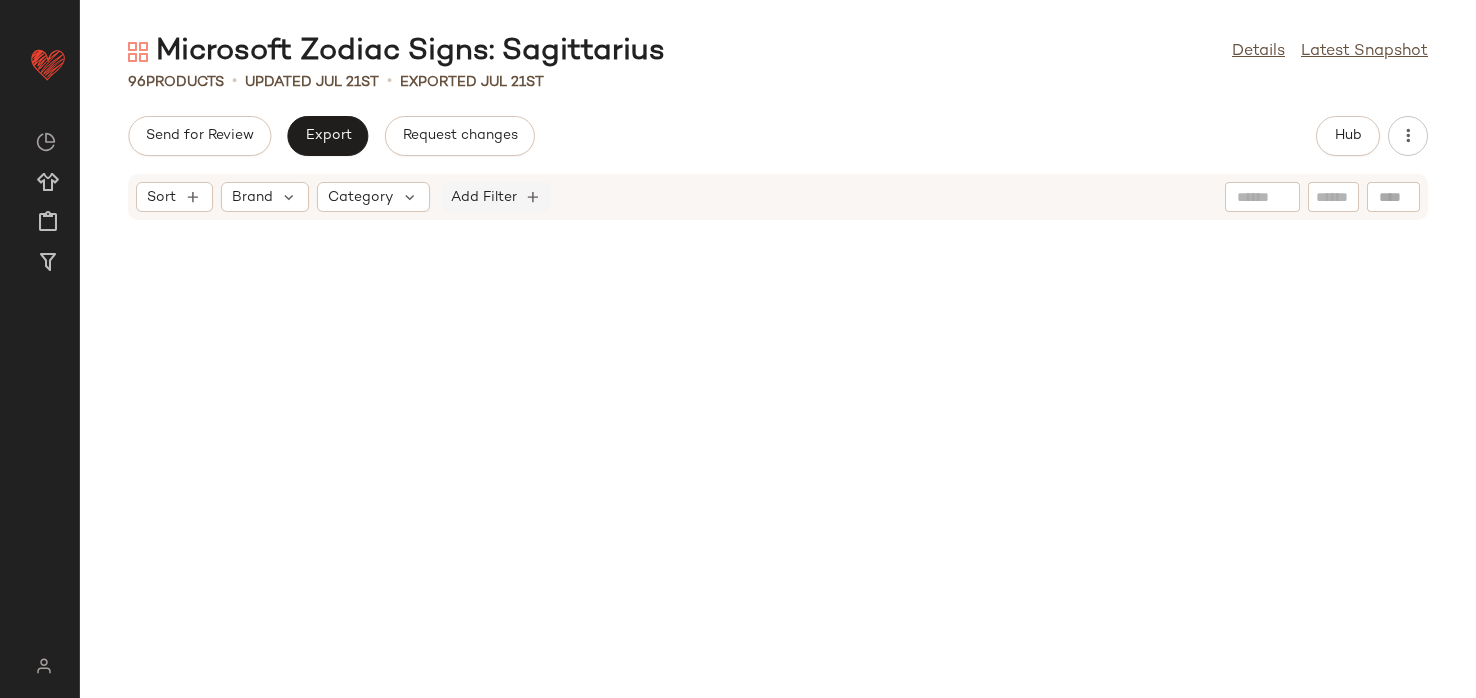 click on "Add Filter" at bounding box center (484, 197) 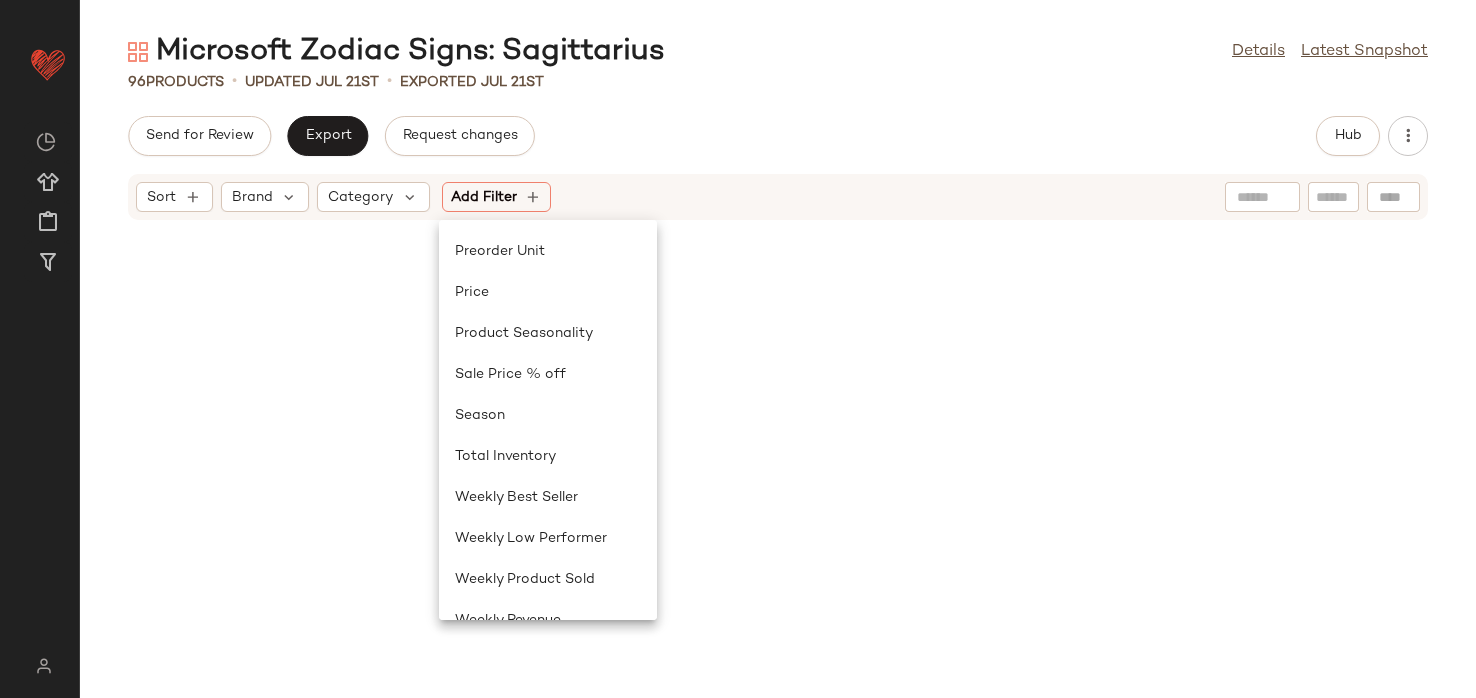 scroll, scrollTop: 869, scrollLeft: 0, axis: vertical 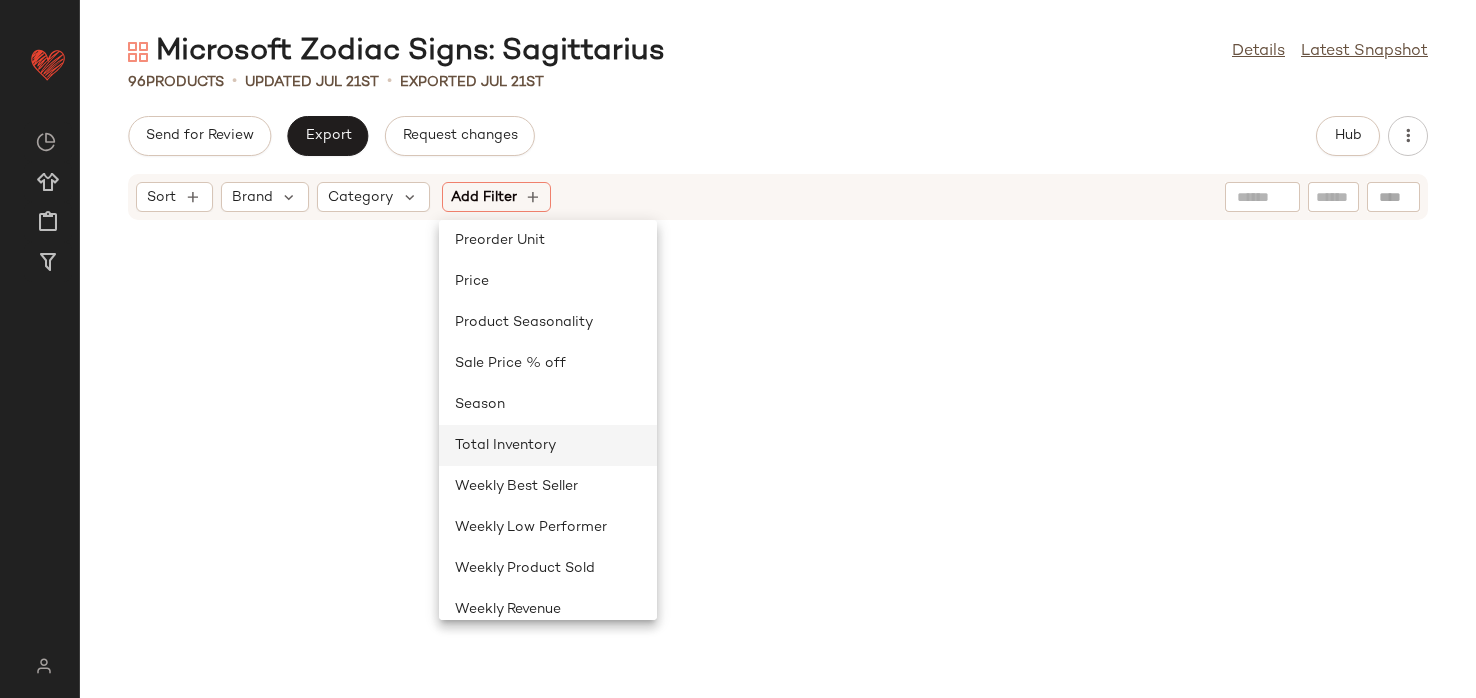 click on "Total Inventory" 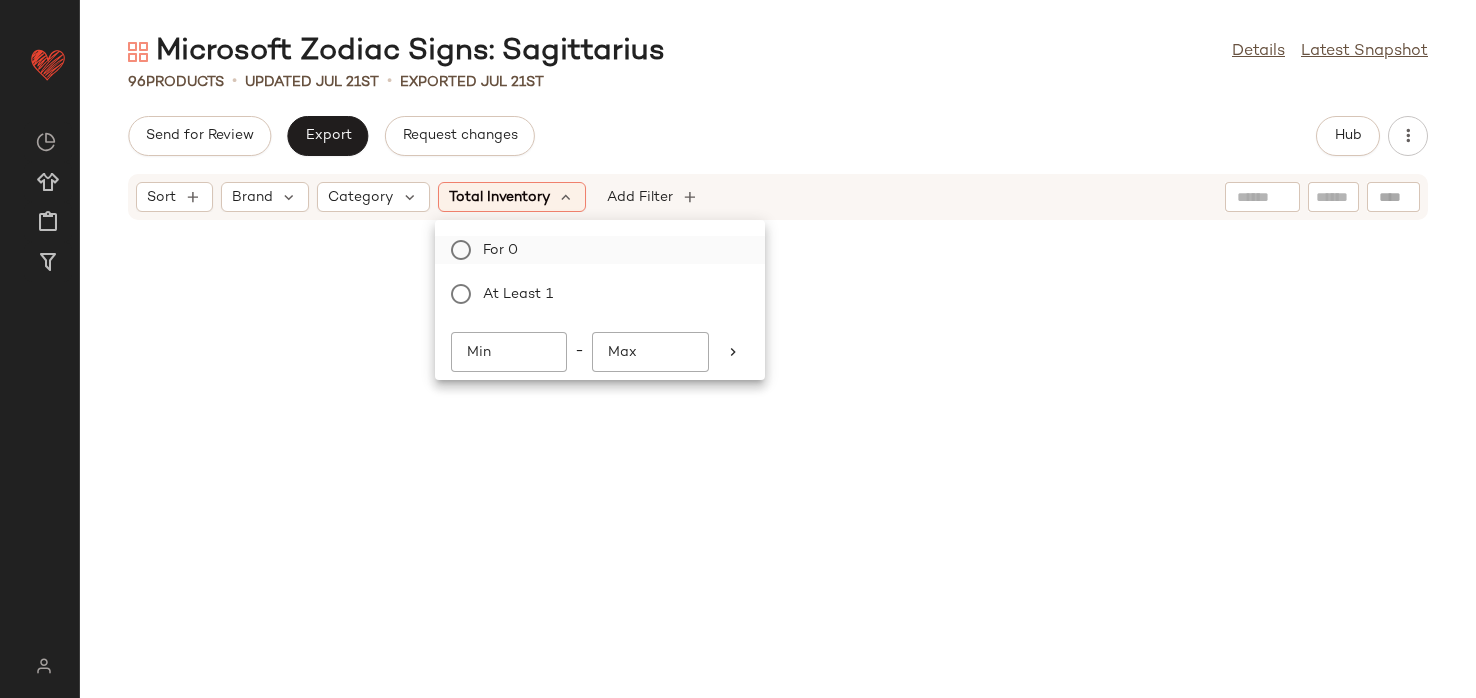 click on "For 0" 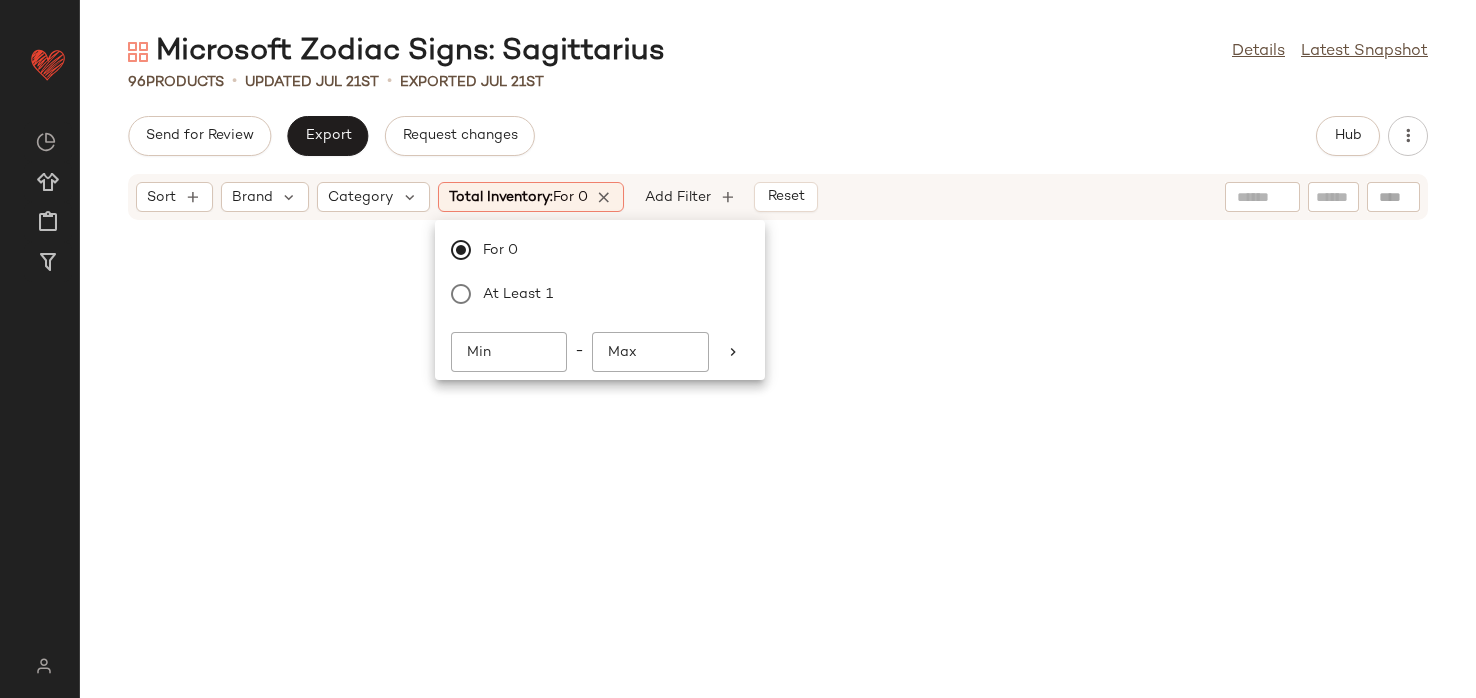click on "Send for Review   Export   Request changes   Hub" 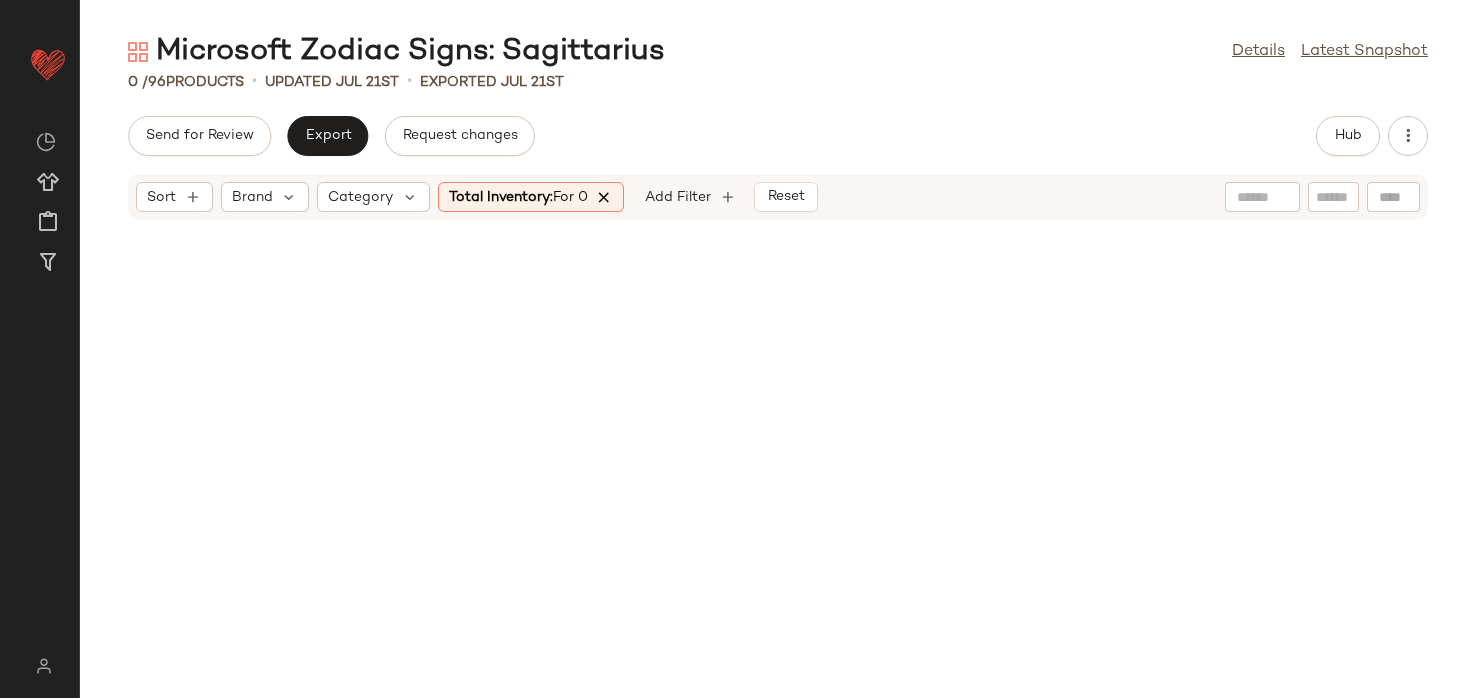 click at bounding box center (605, 197) 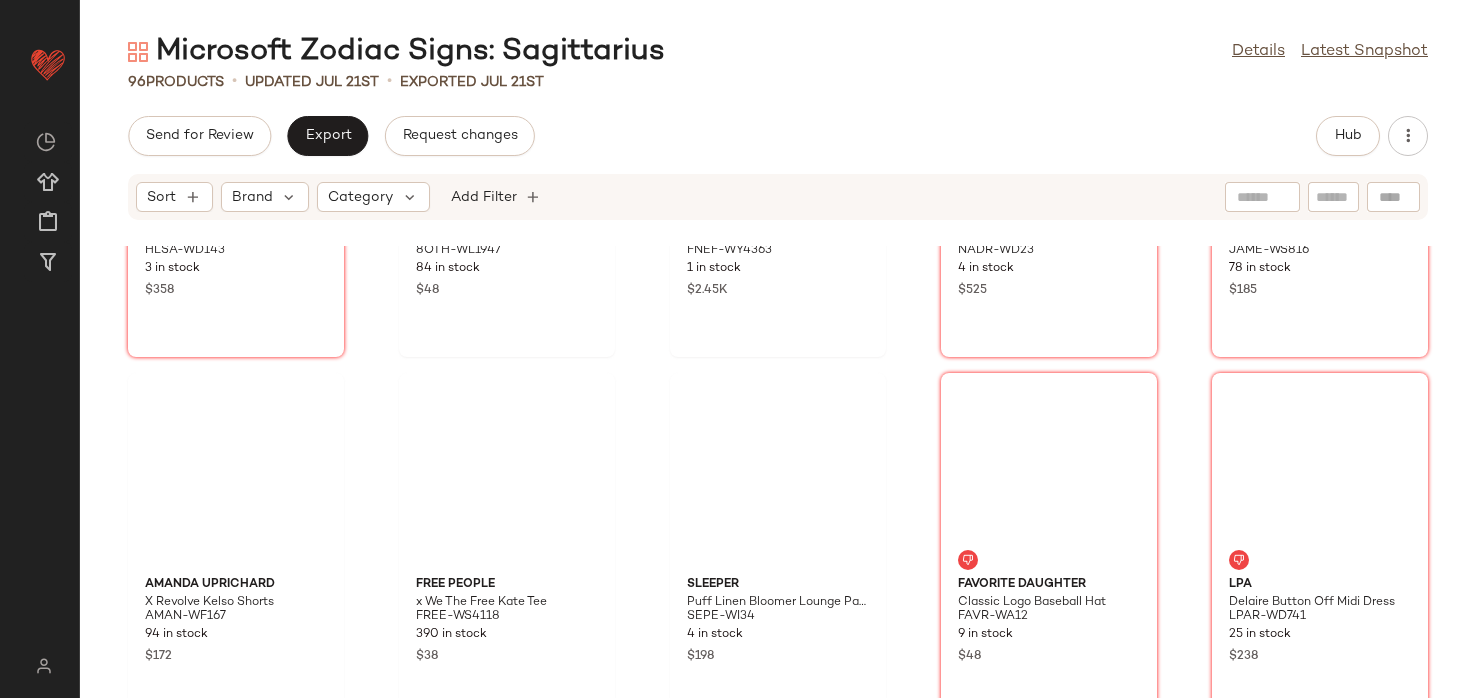 scroll, scrollTop: 5837, scrollLeft: 0, axis: vertical 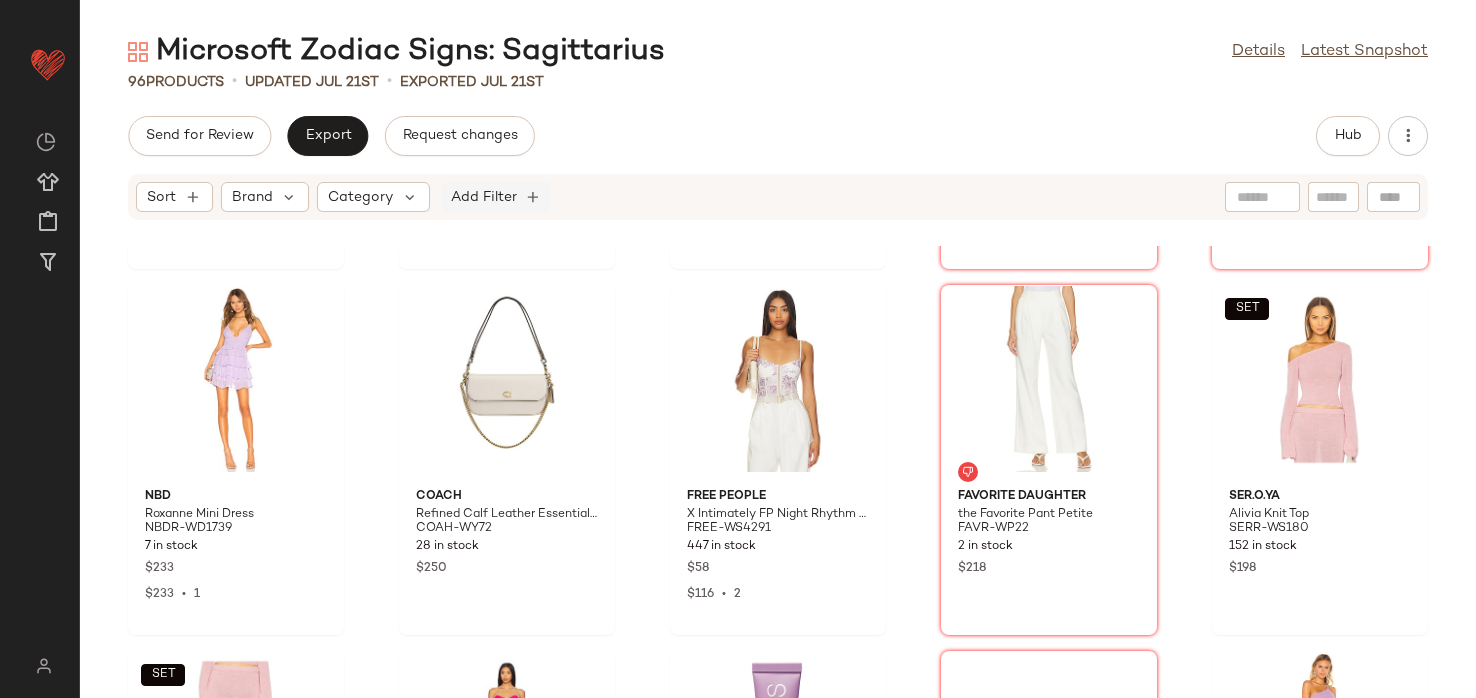 click on "Add Filter" at bounding box center (484, 197) 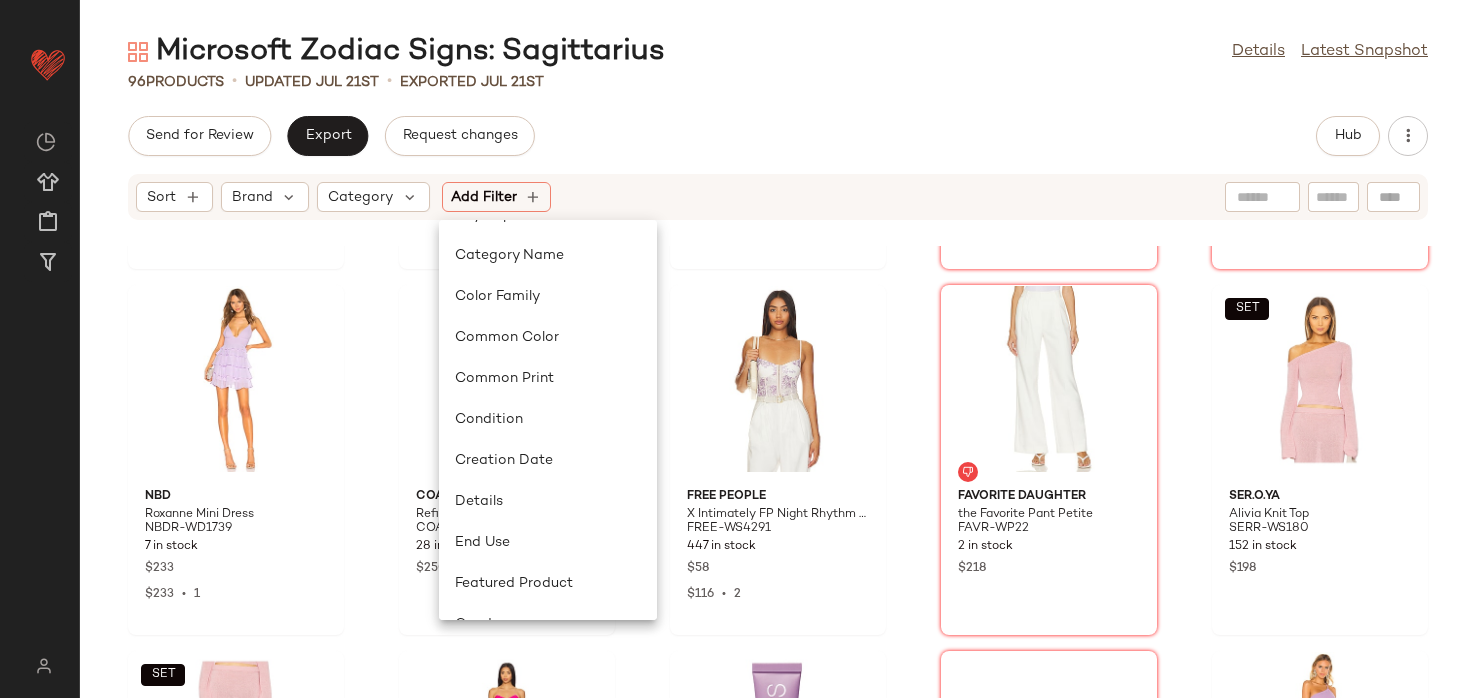 scroll, scrollTop: 887, scrollLeft: 0, axis: vertical 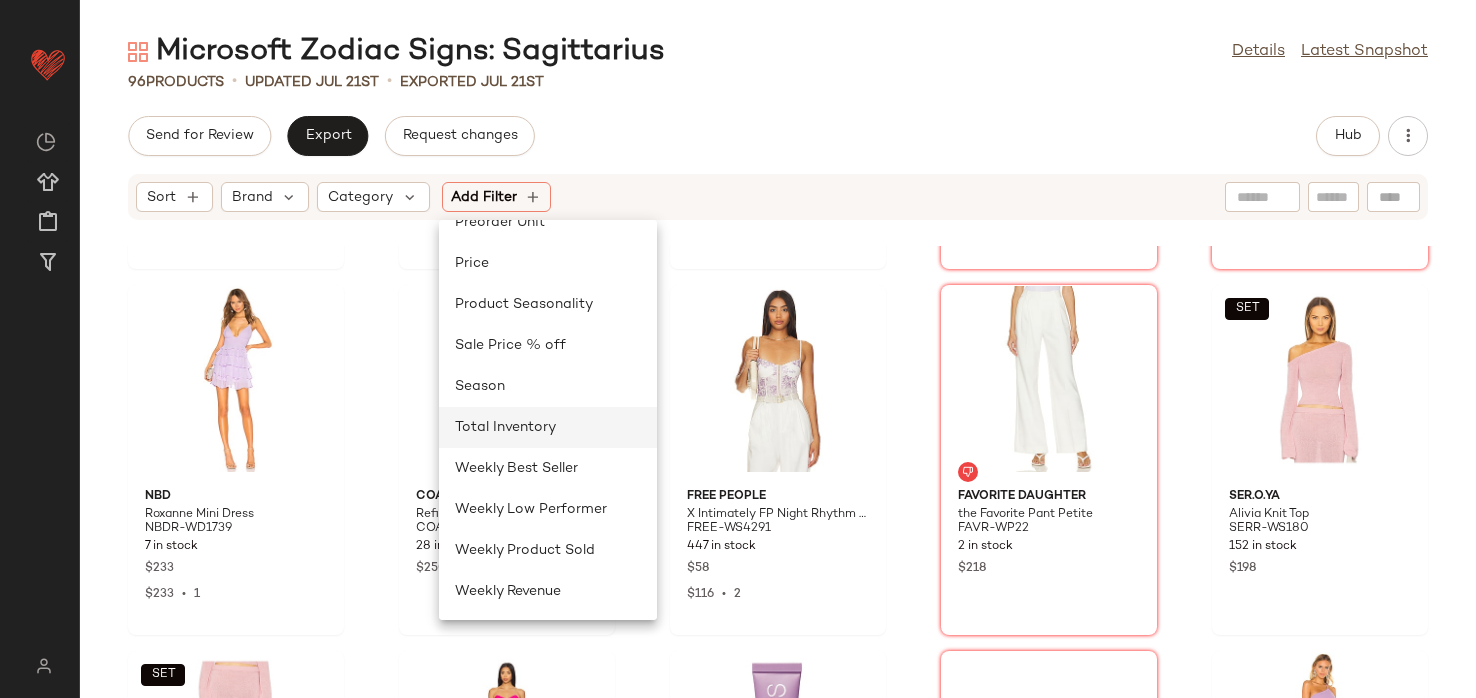 click on "Total Inventory" 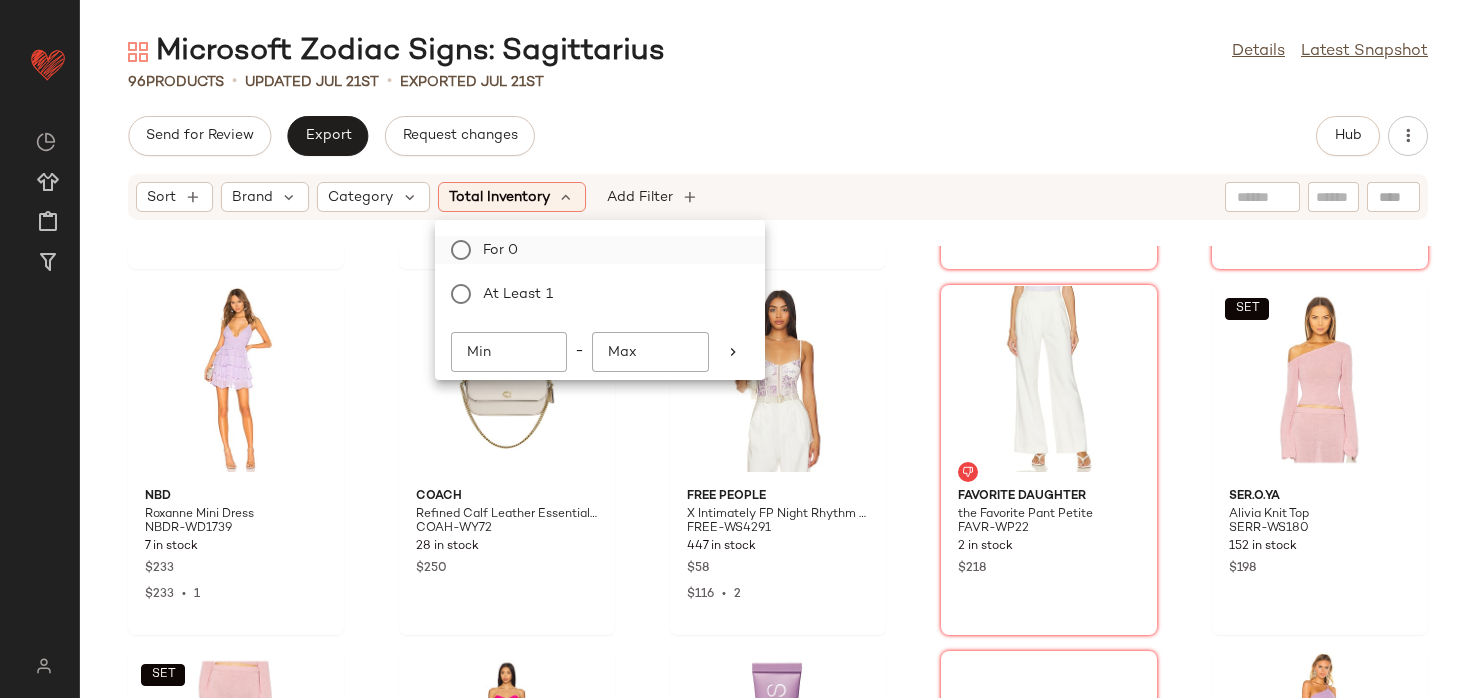 click on "For 0" at bounding box center [612, 250] 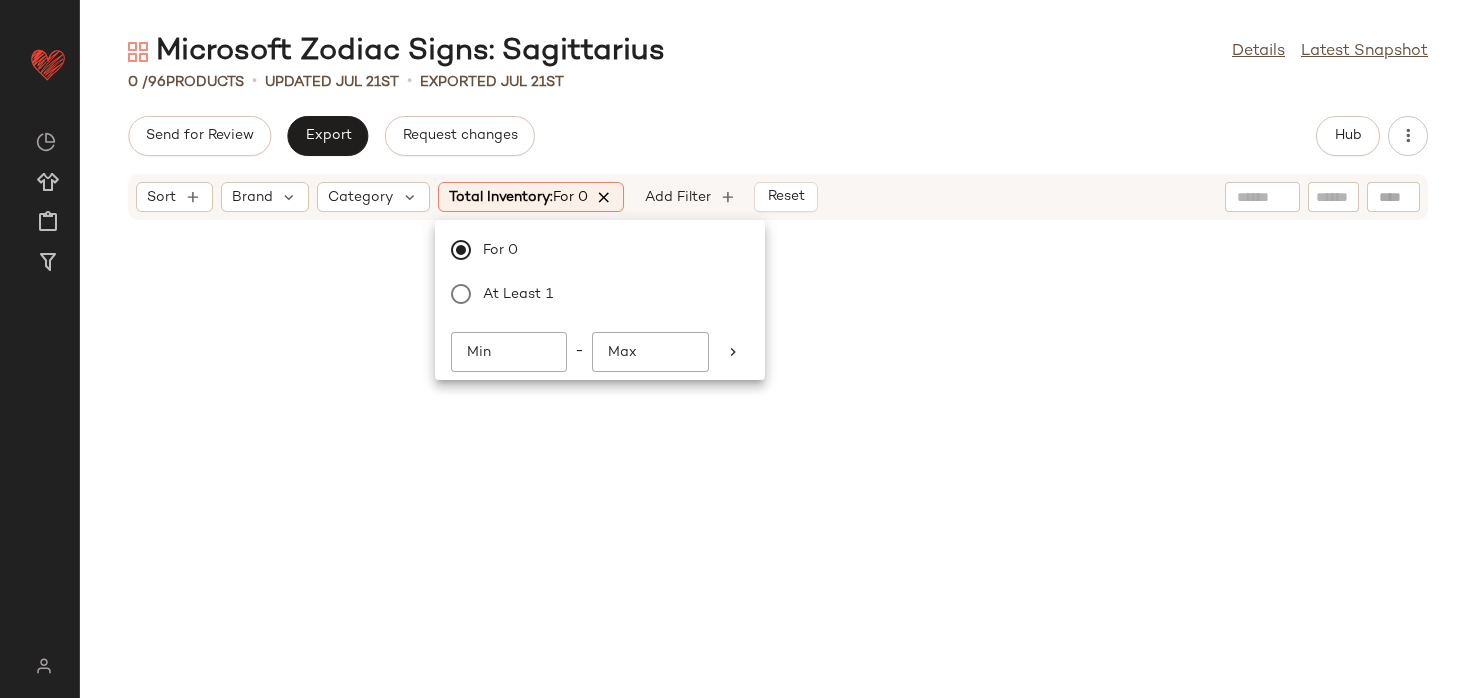 click at bounding box center [605, 197] 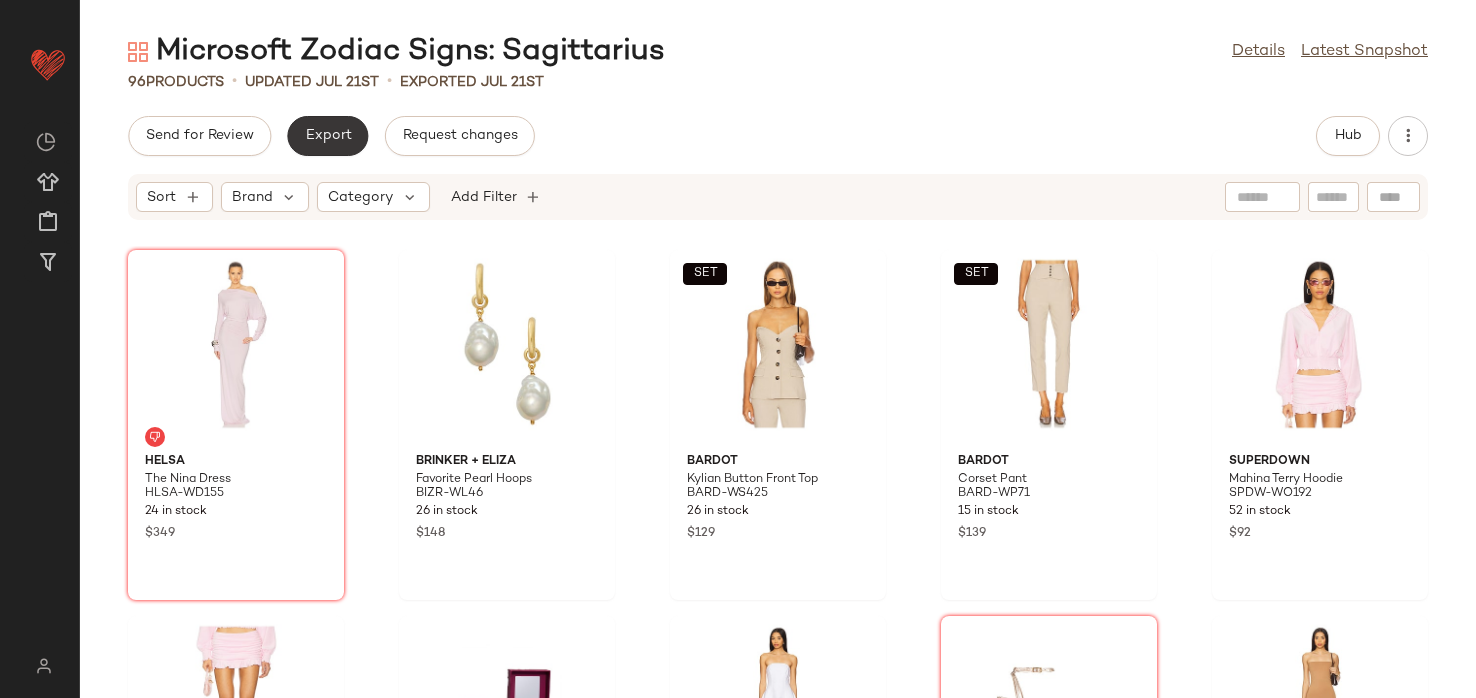 click on "Export" at bounding box center [327, 136] 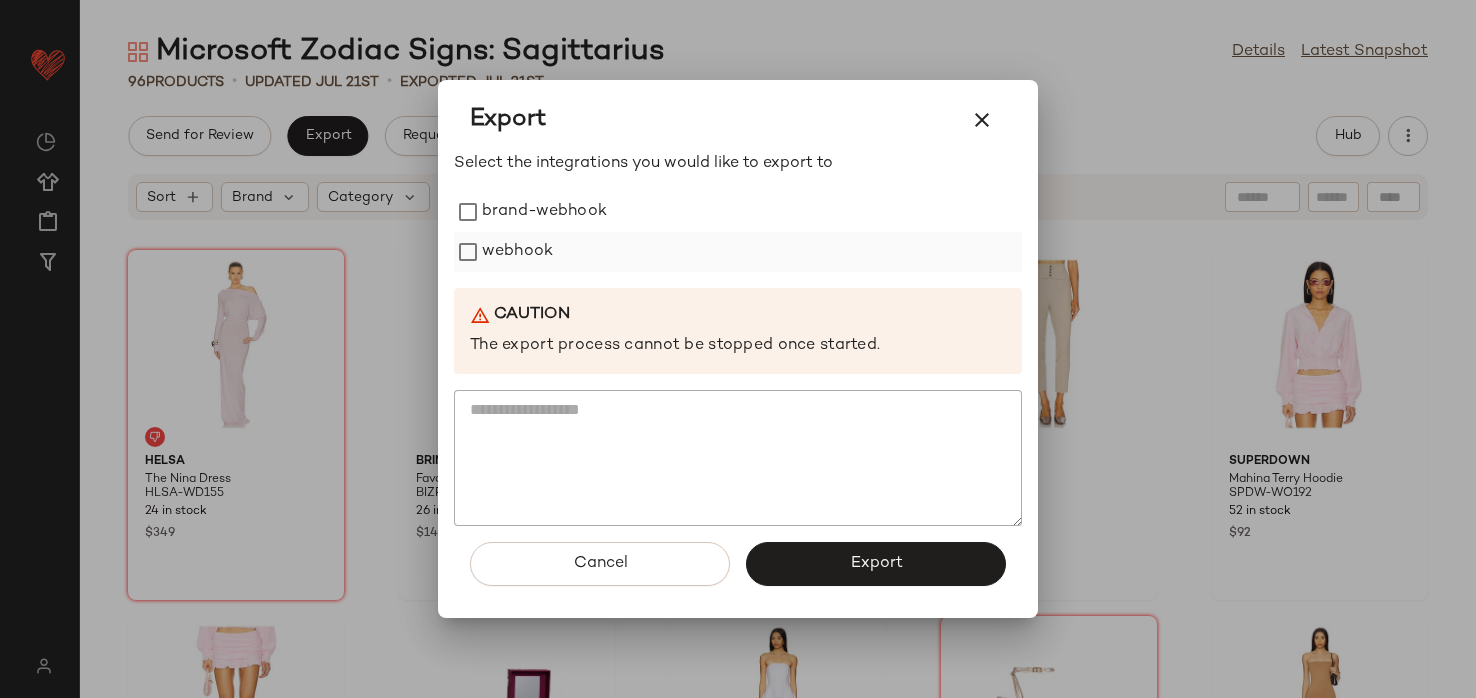 click on "webhook" at bounding box center [517, 252] 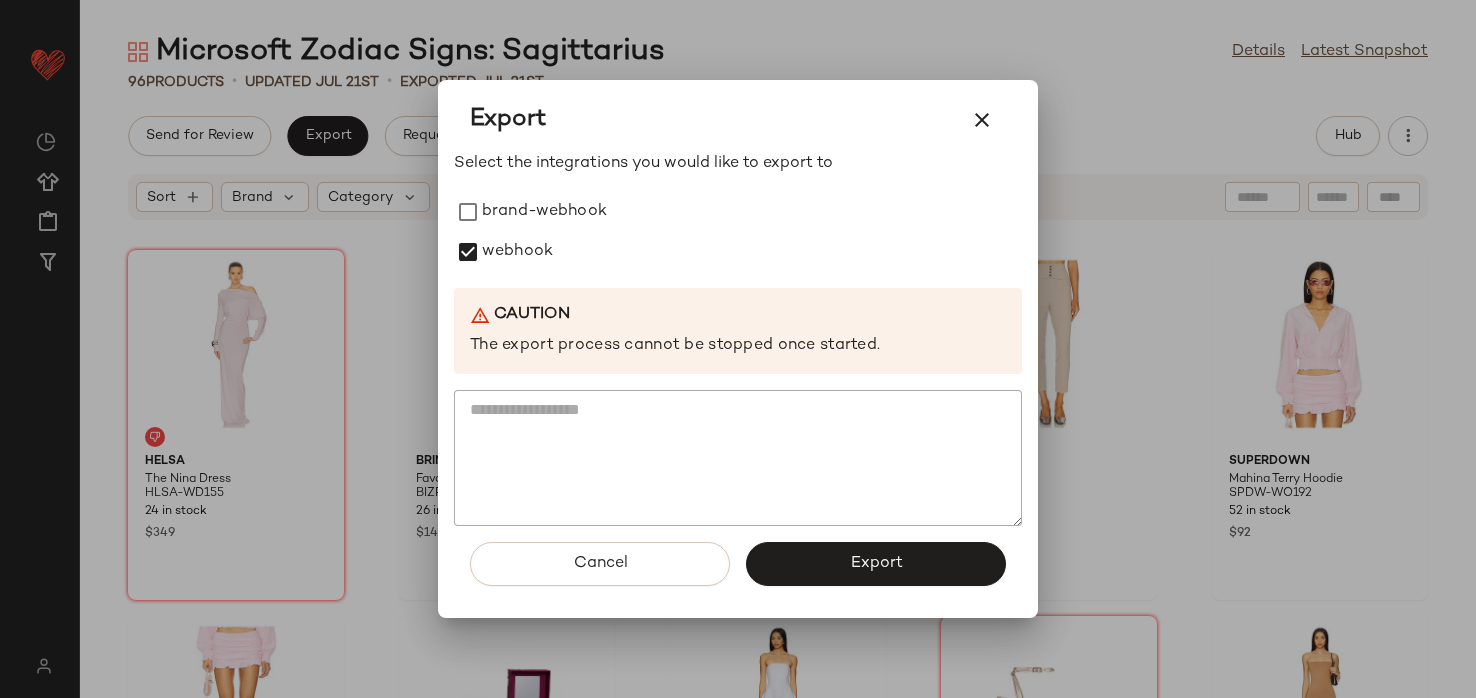 drag, startPoint x: 856, startPoint y: 560, endPoint x: 844, endPoint y: 578, distance: 21.633308 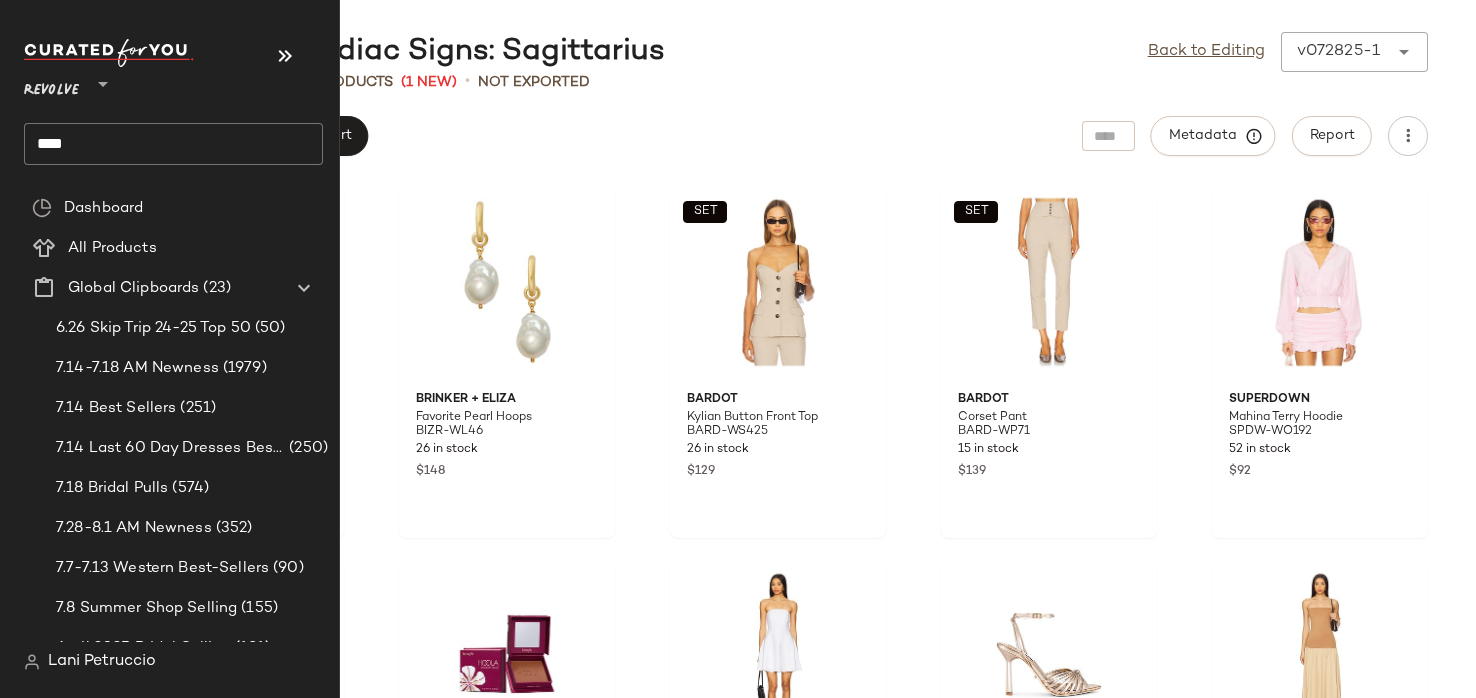 click on "****" 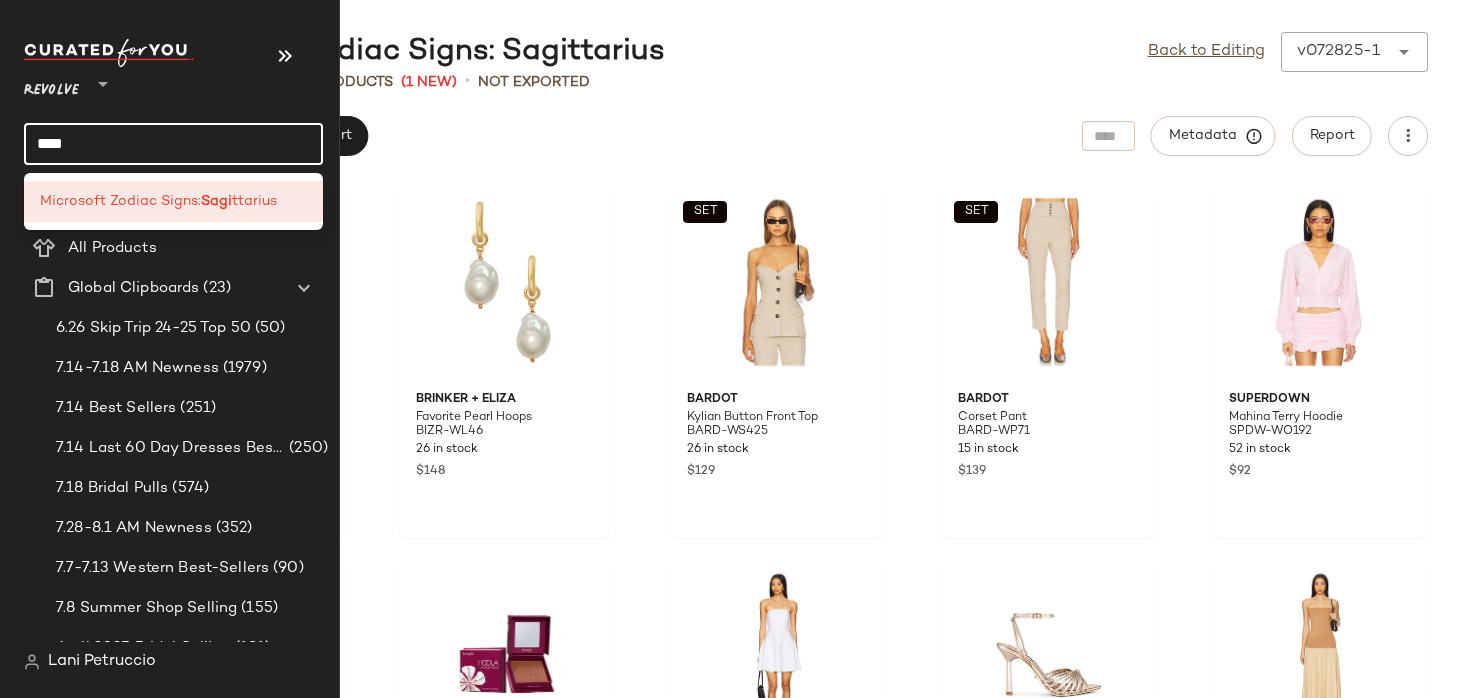 click on "****" 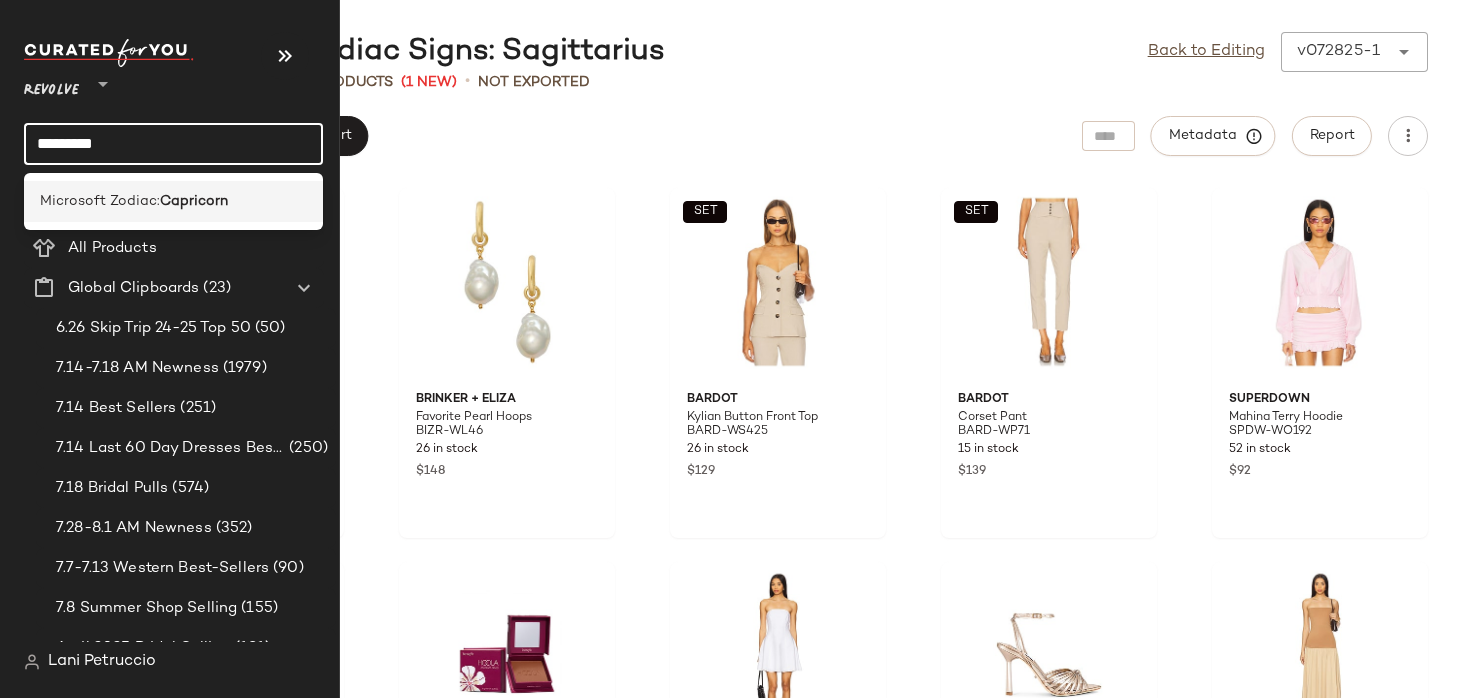 click on "Microsoft Zodiac:" at bounding box center (100, 201) 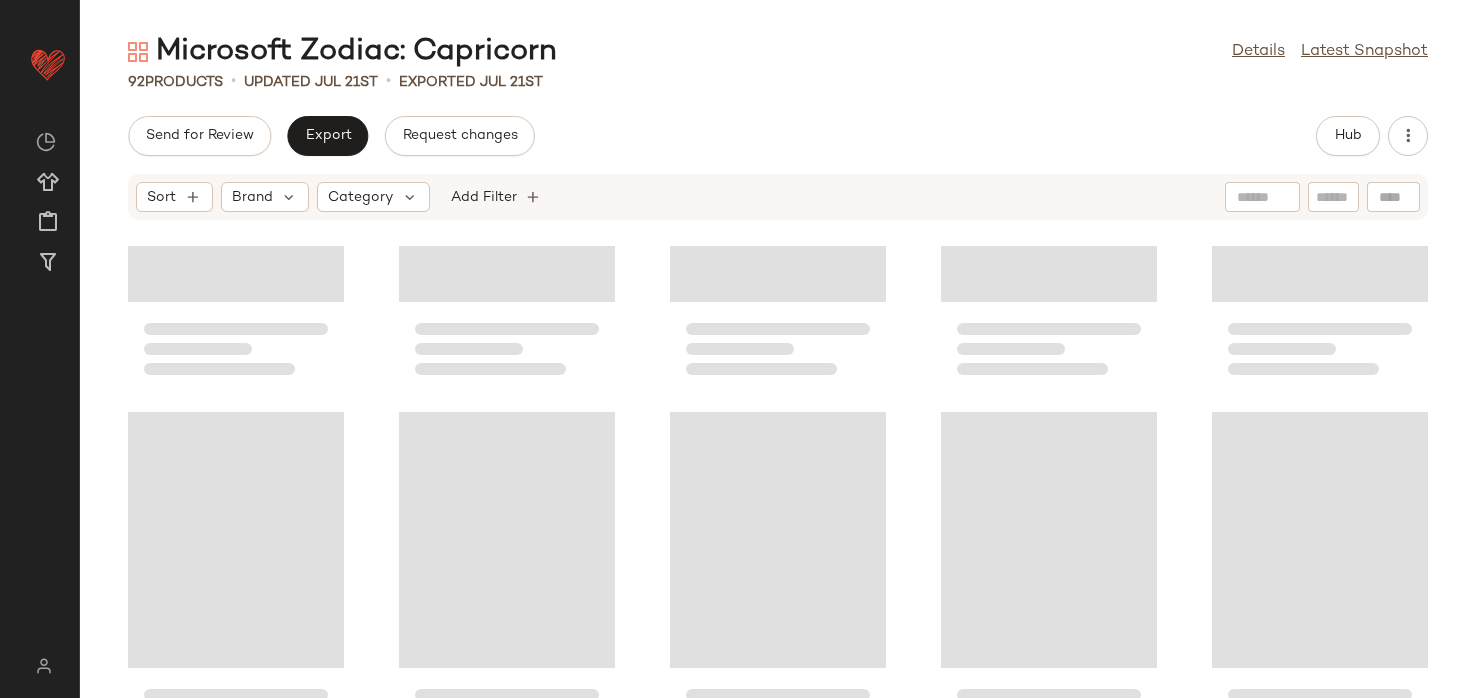 scroll, scrollTop: 4821, scrollLeft: 0, axis: vertical 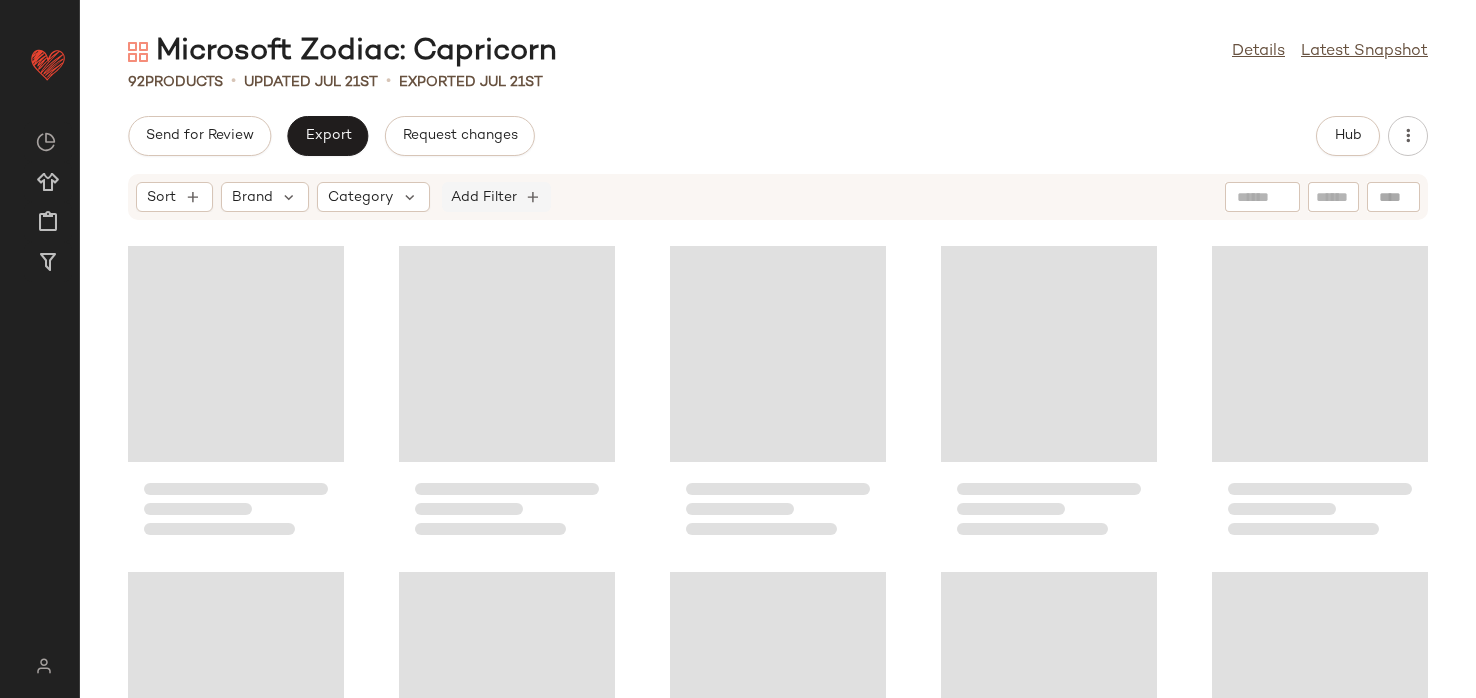 click on "Add Filter" at bounding box center (484, 197) 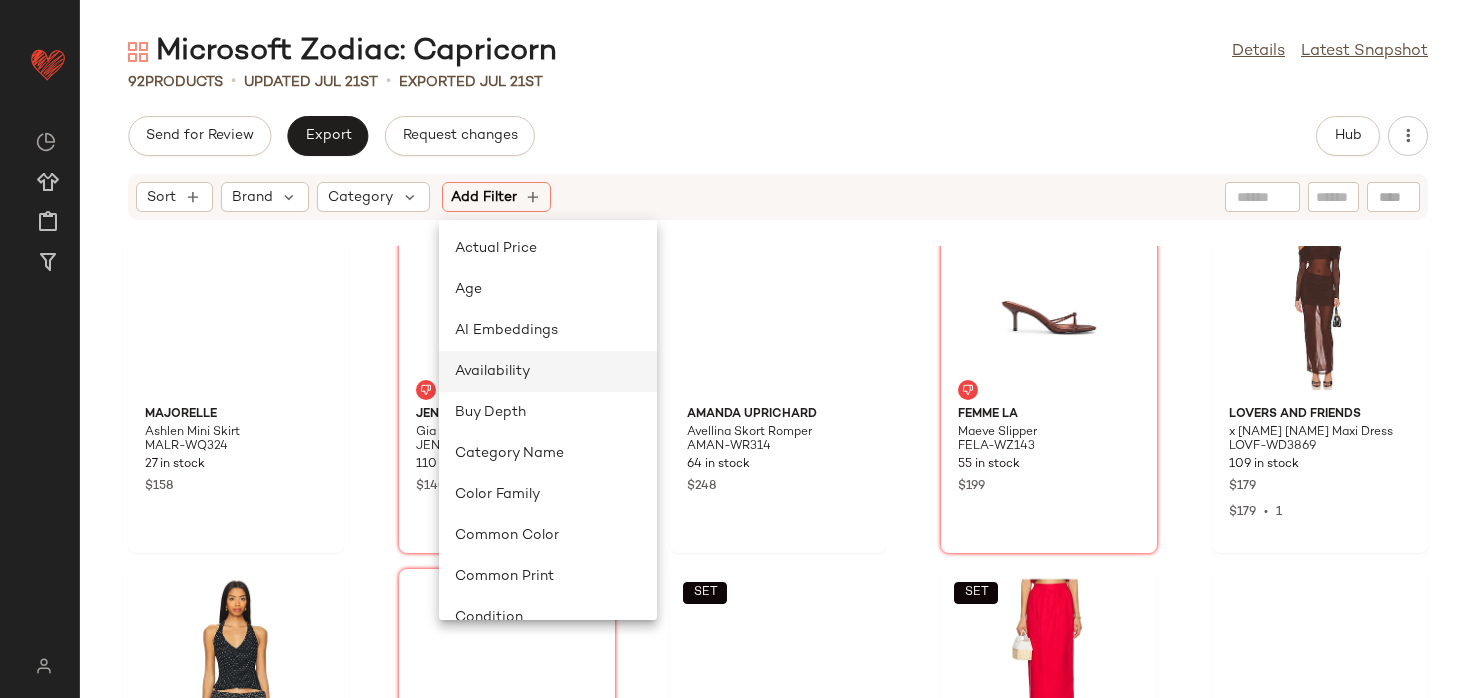scroll, scrollTop: 846, scrollLeft: 0, axis: vertical 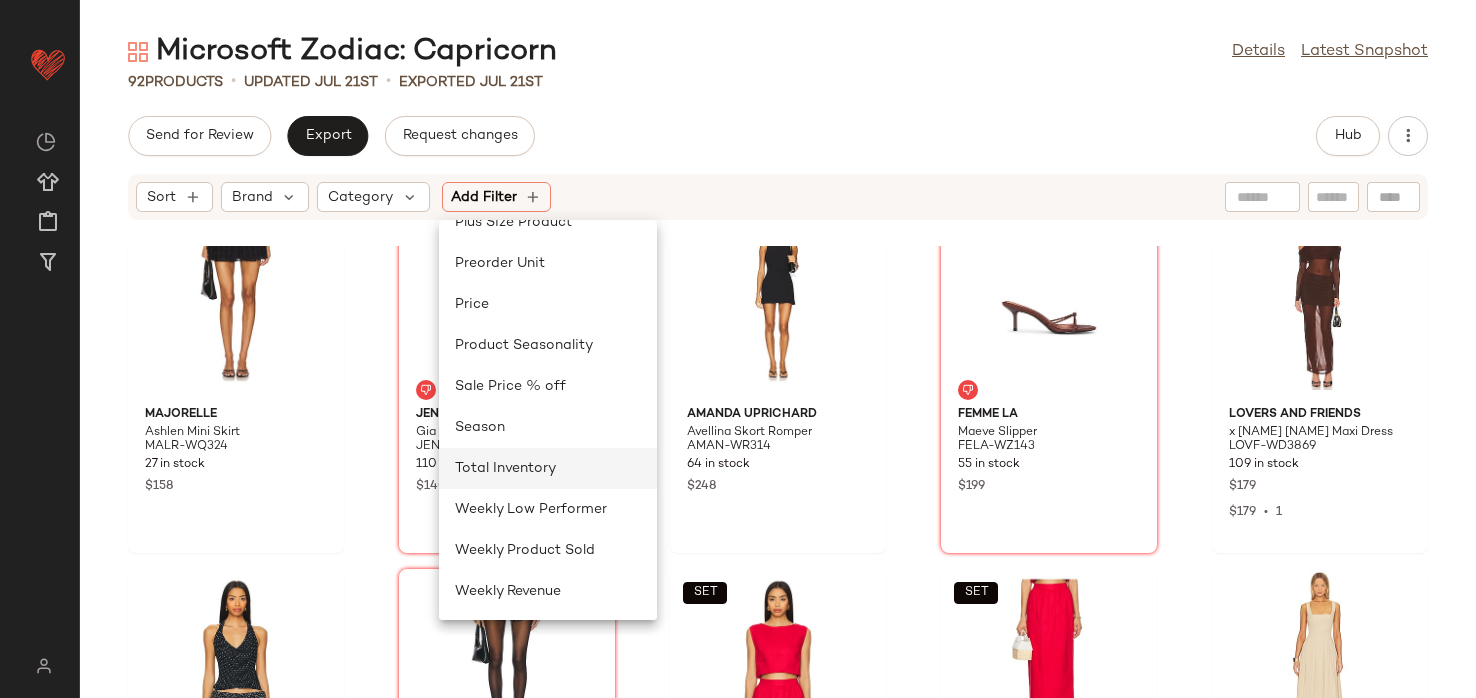click on "Total Inventory" 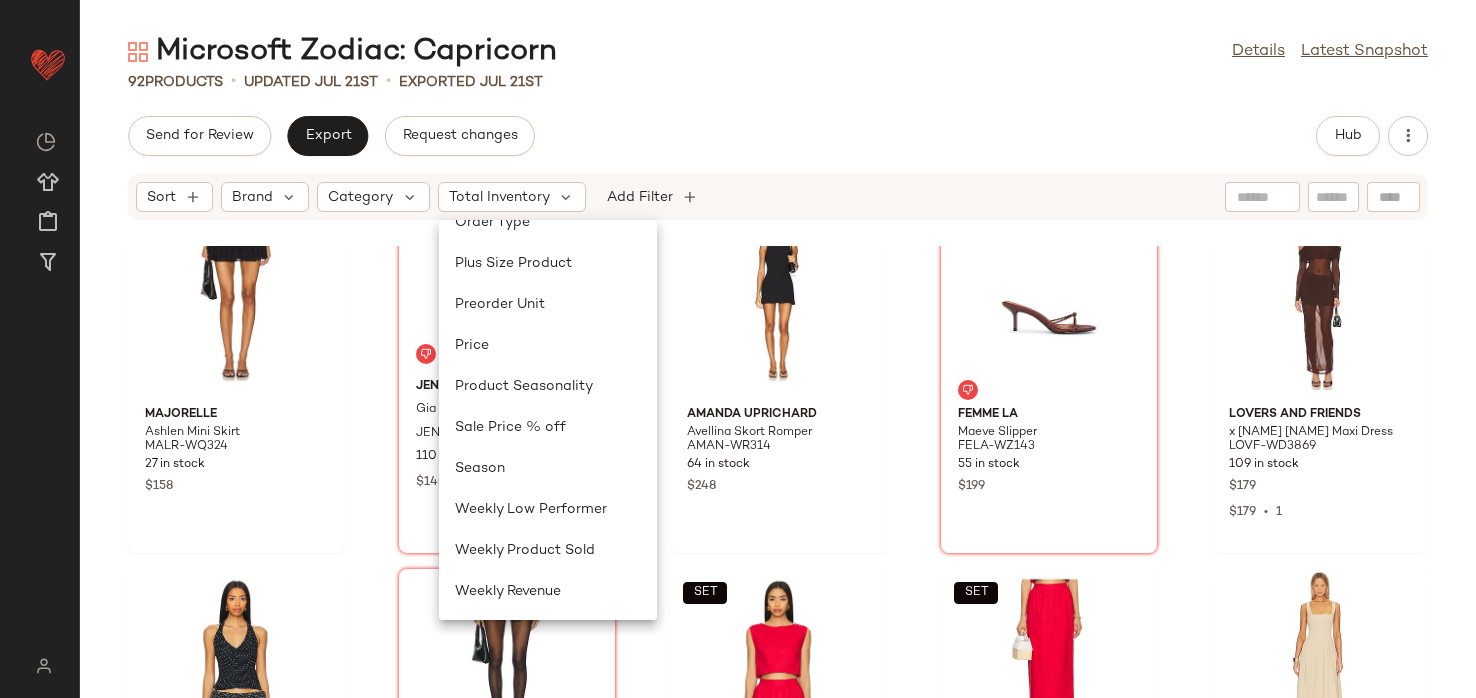 scroll, scrollTop: 805, scrollLeft: 0, axis: vertical 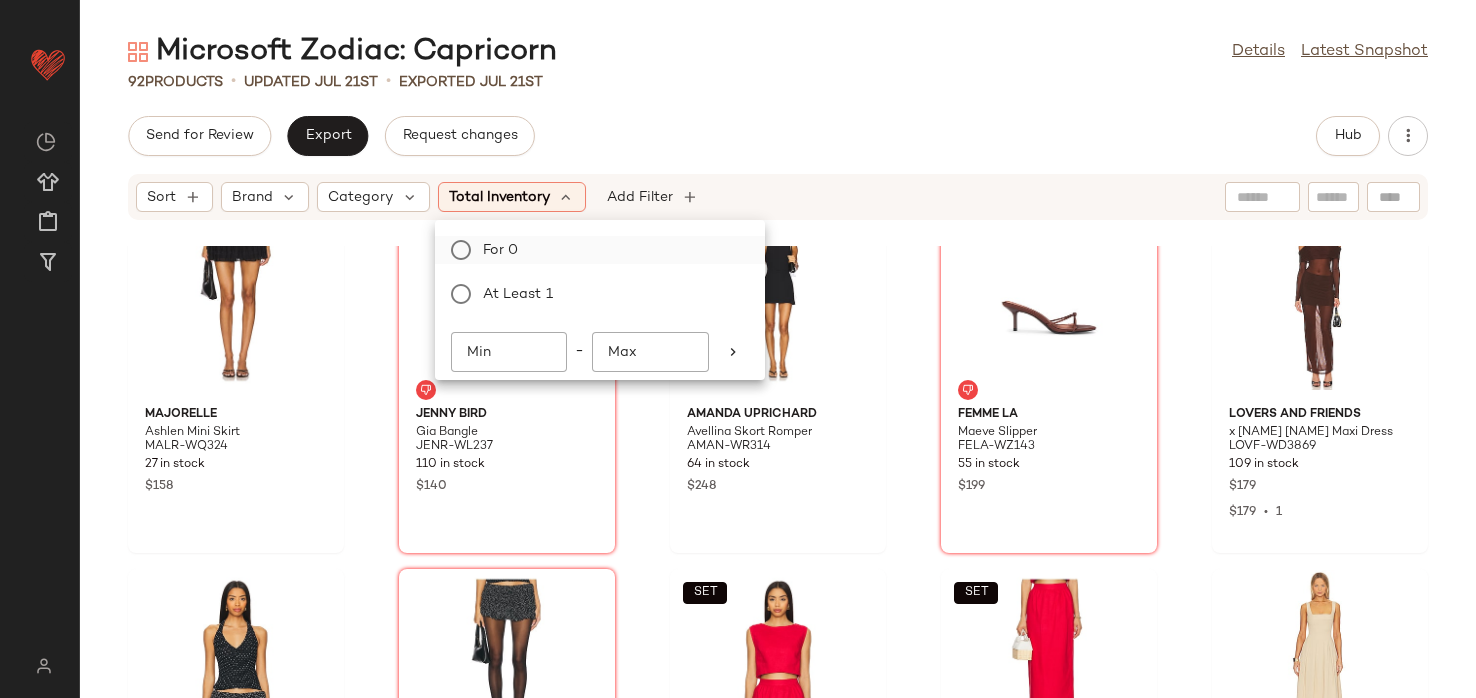 click on "For 0" 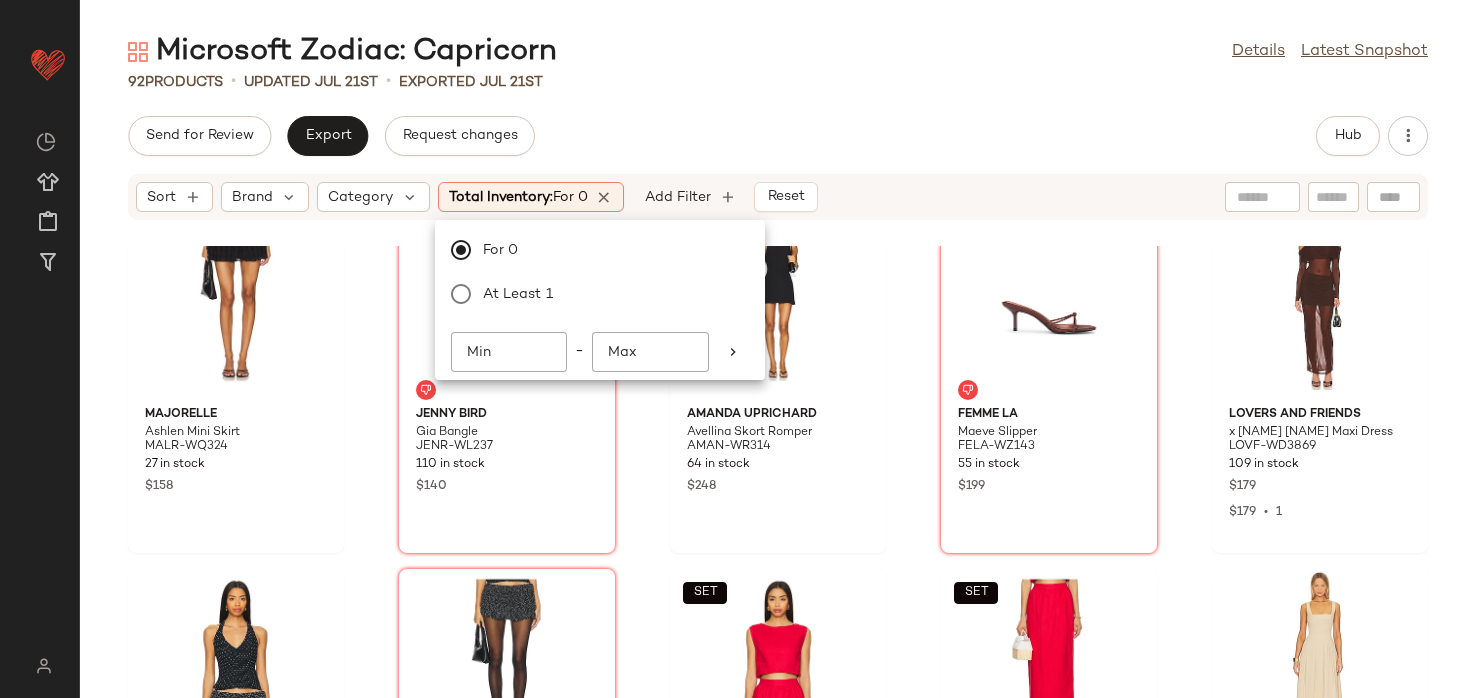 click on "Sort  Brand  Category  Total Inventory:   For 0 Add Filter   Reset" at bounding box center [778, 197] 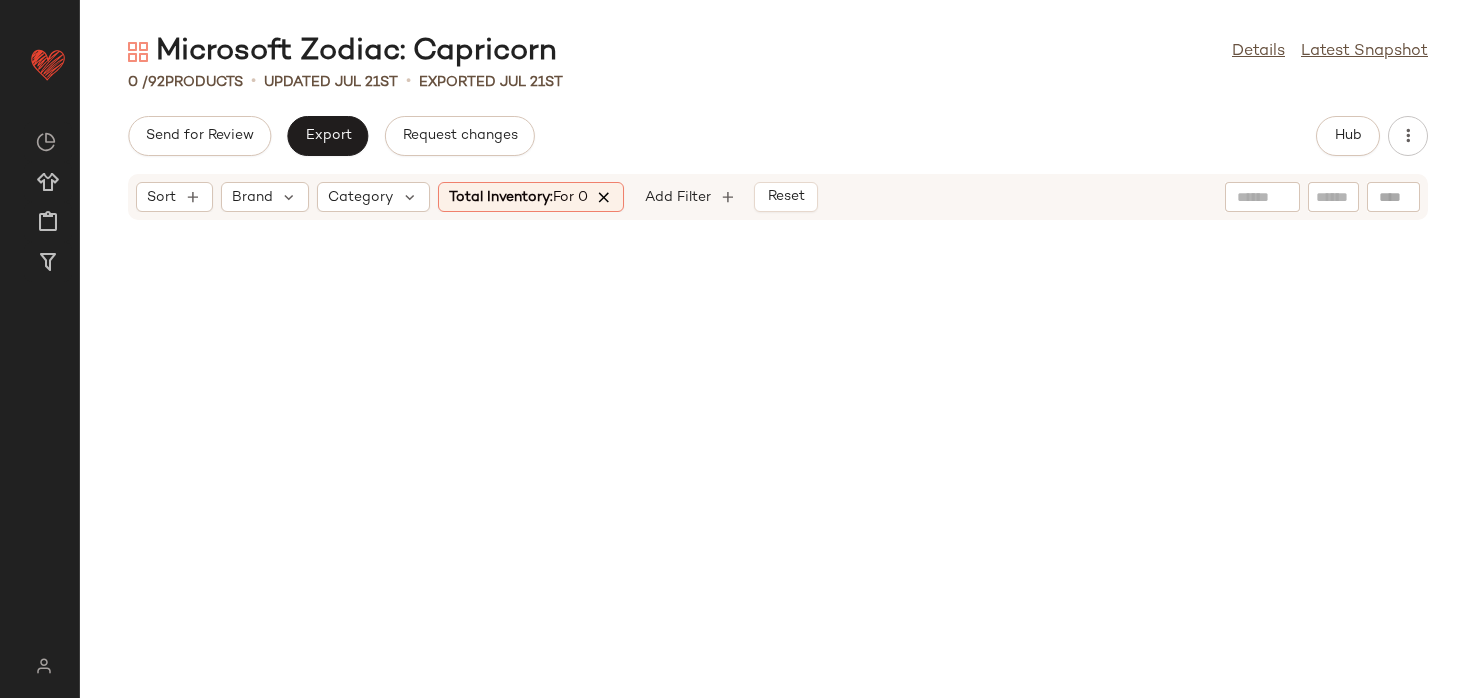 click at bounding box center (605, 197) 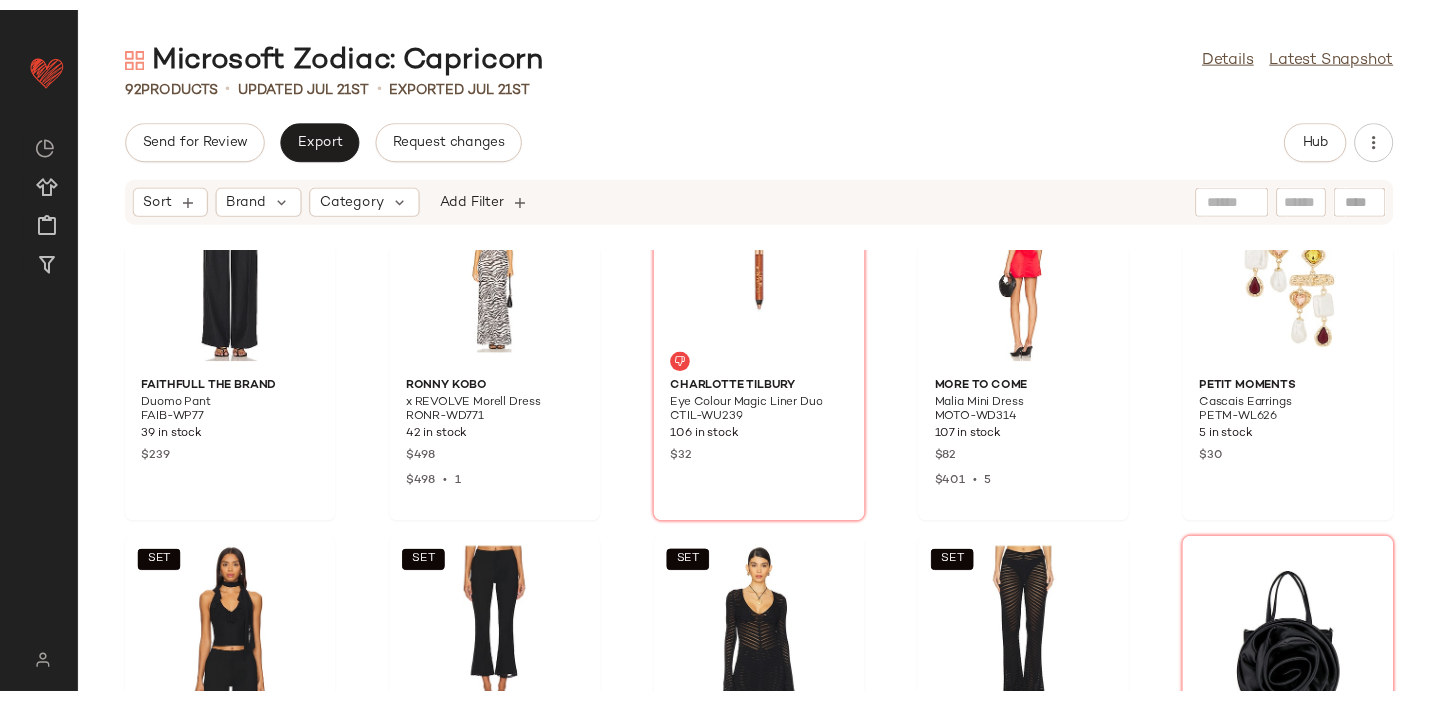 scroll, scrollTop: 1924, scrollLeft: 0, axis: vertical 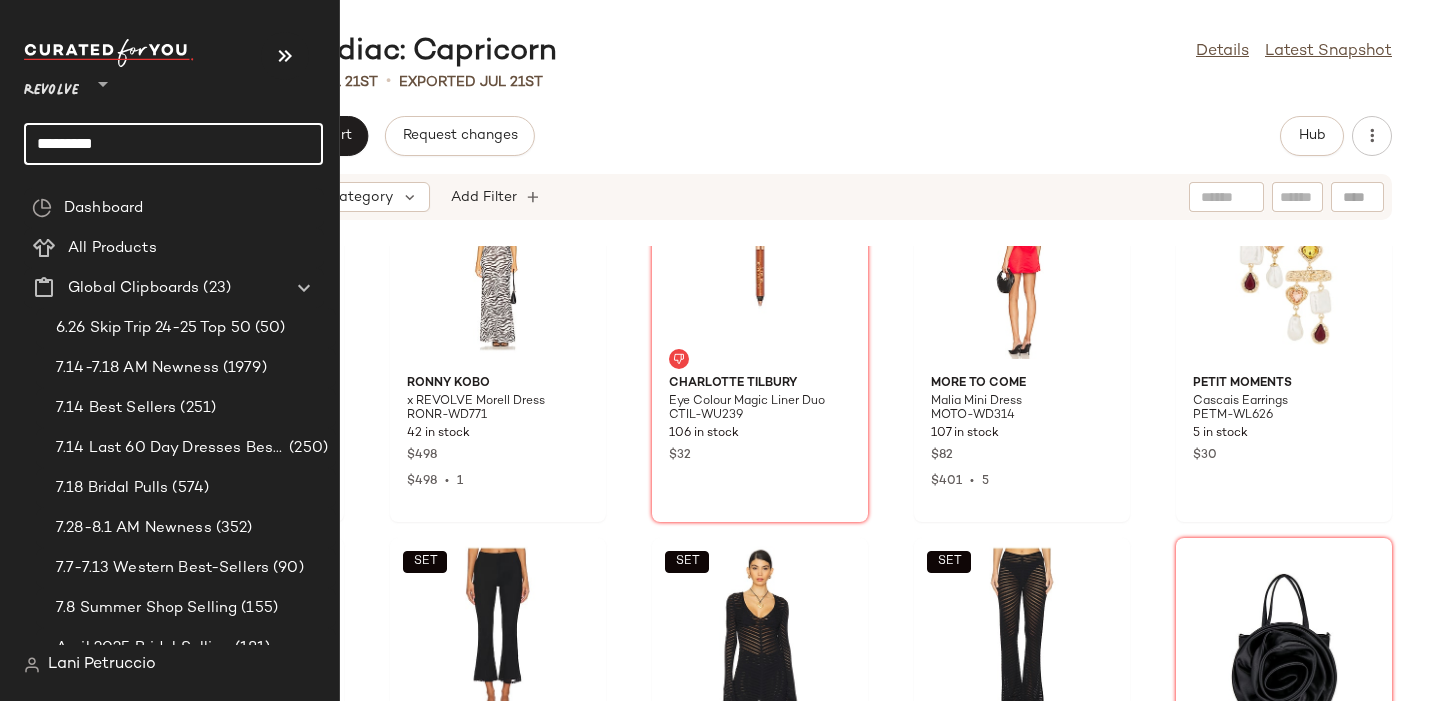 click on "*********" 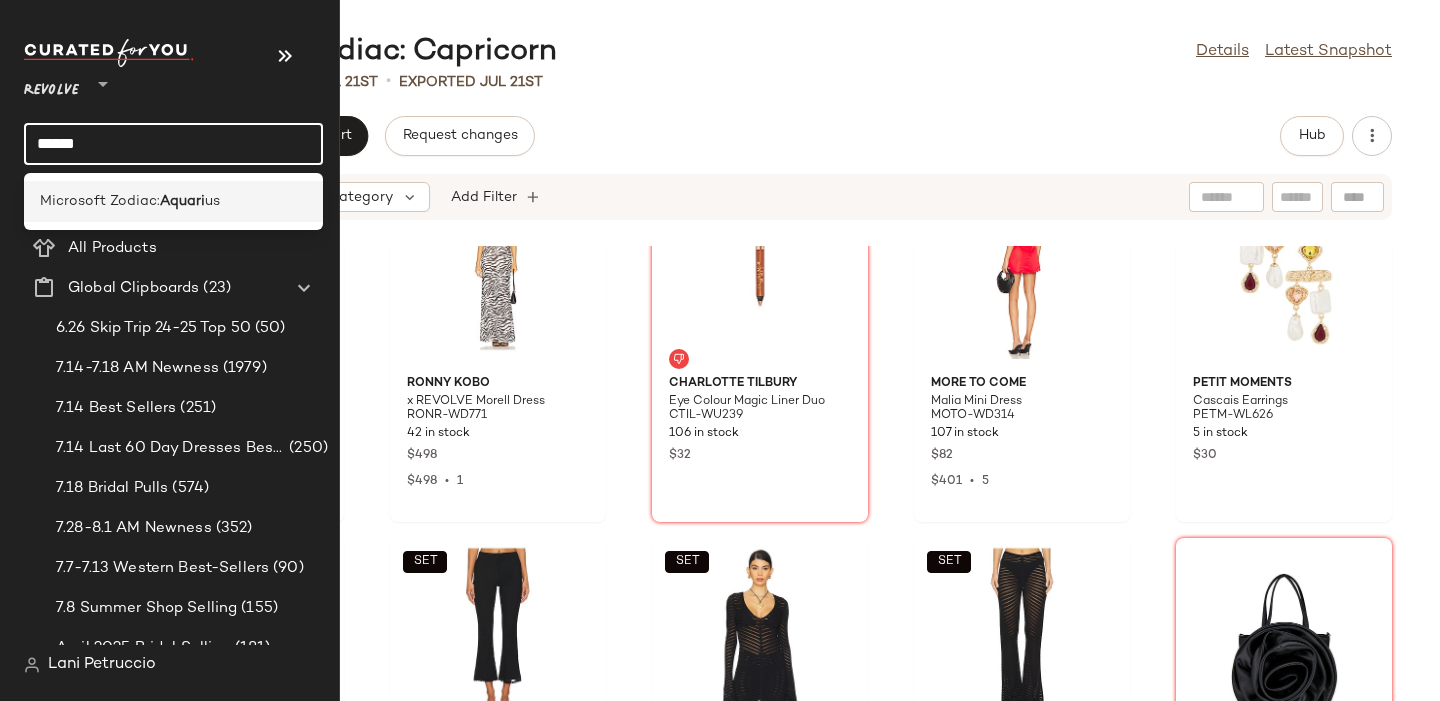 click on "Microsoft Zodiac:" at bounding box center [100, 201] 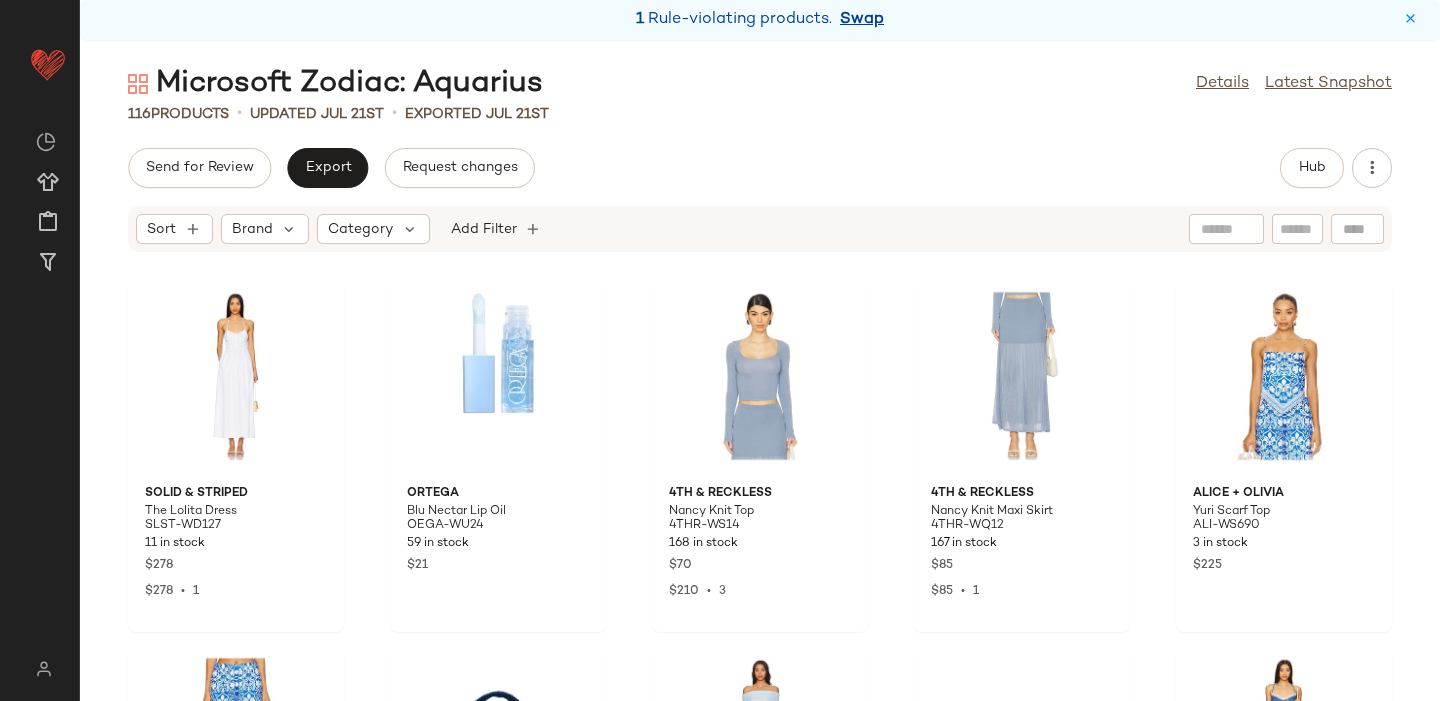 click on "Swap" at bounding box center [862, 20] 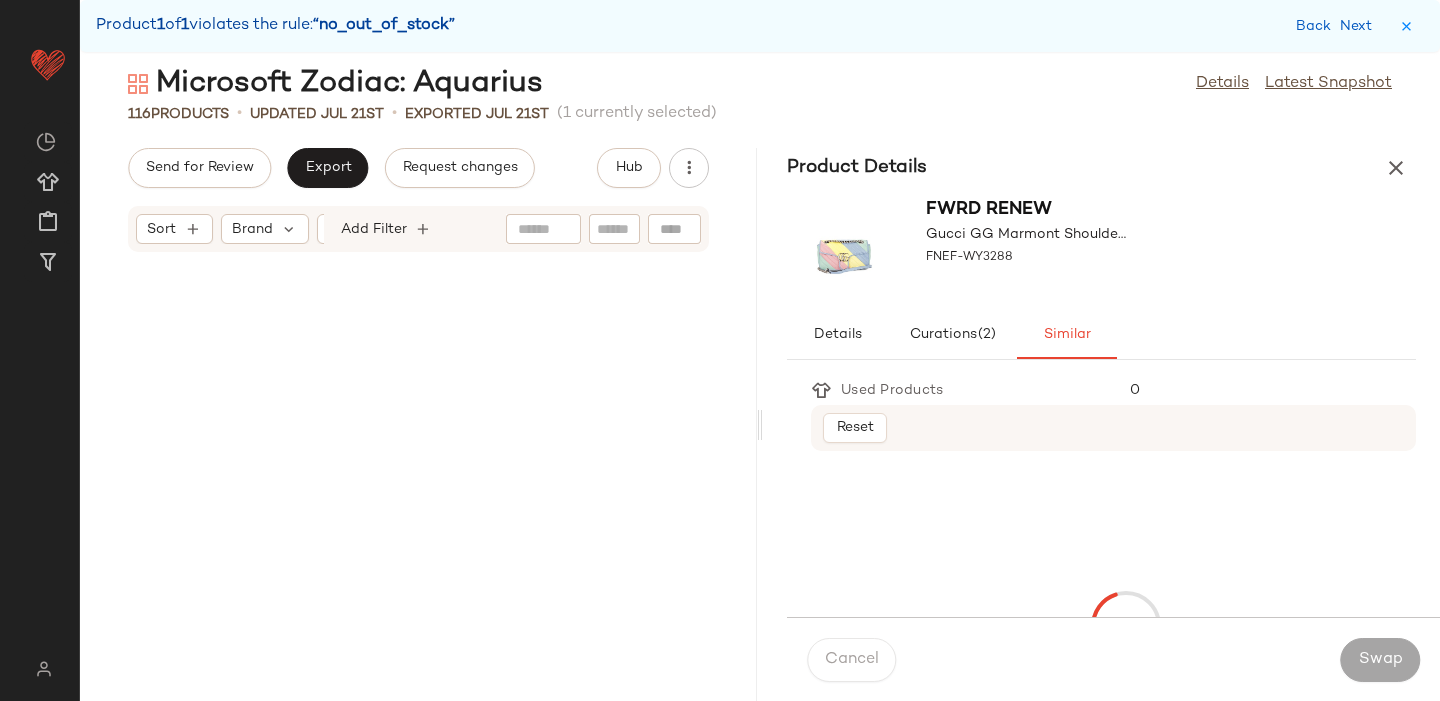 scroll, scrollTop: 15738, scrollLeft: 0, axis: vertical 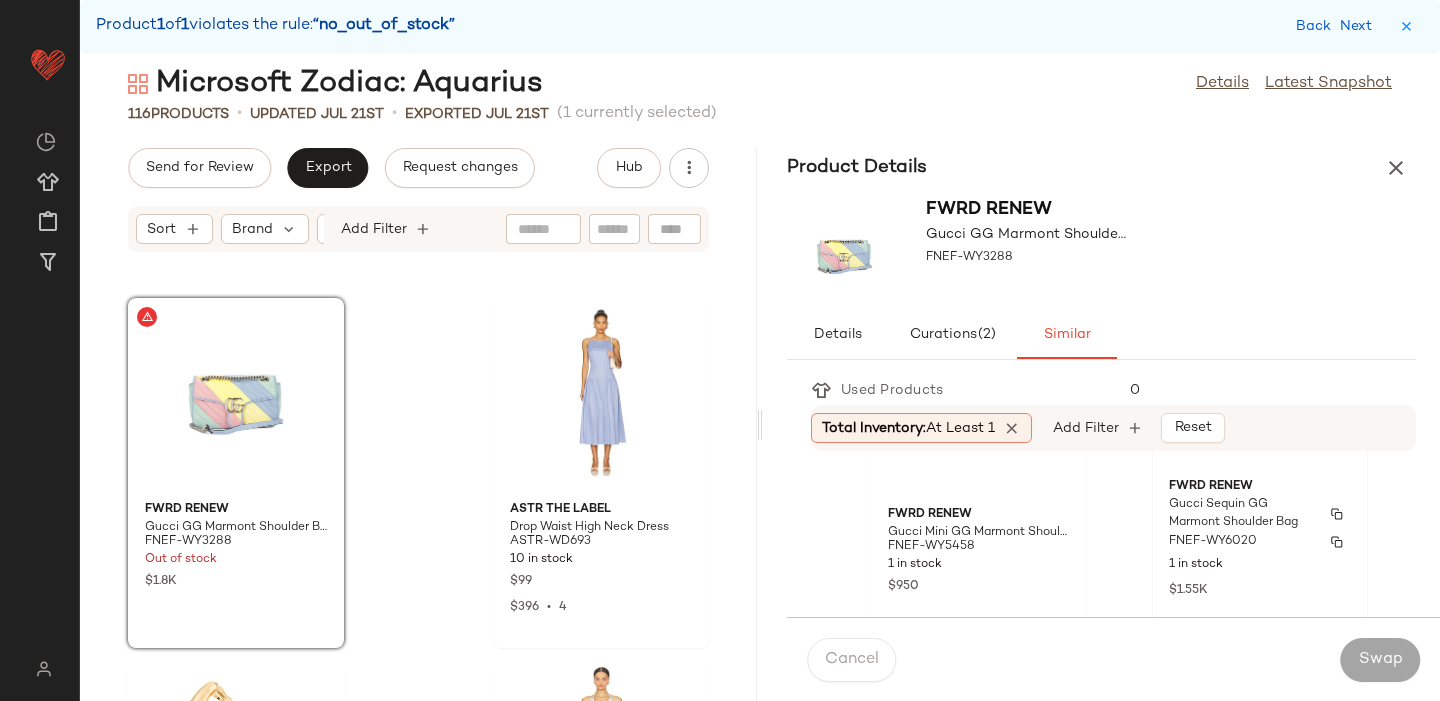 click on "Gucci Sequin GG Marmont Shoulder Bag" at bounding box center (1242, 514) 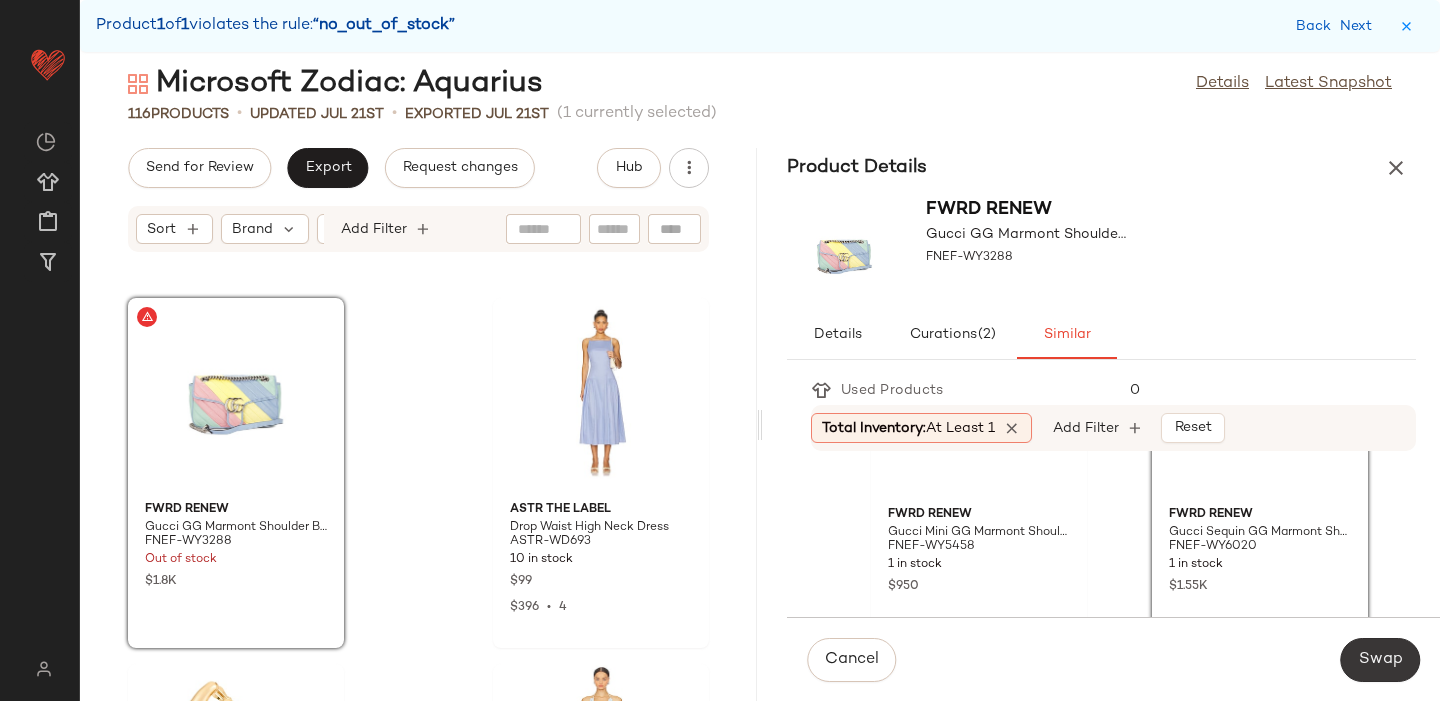 click on "Swap" 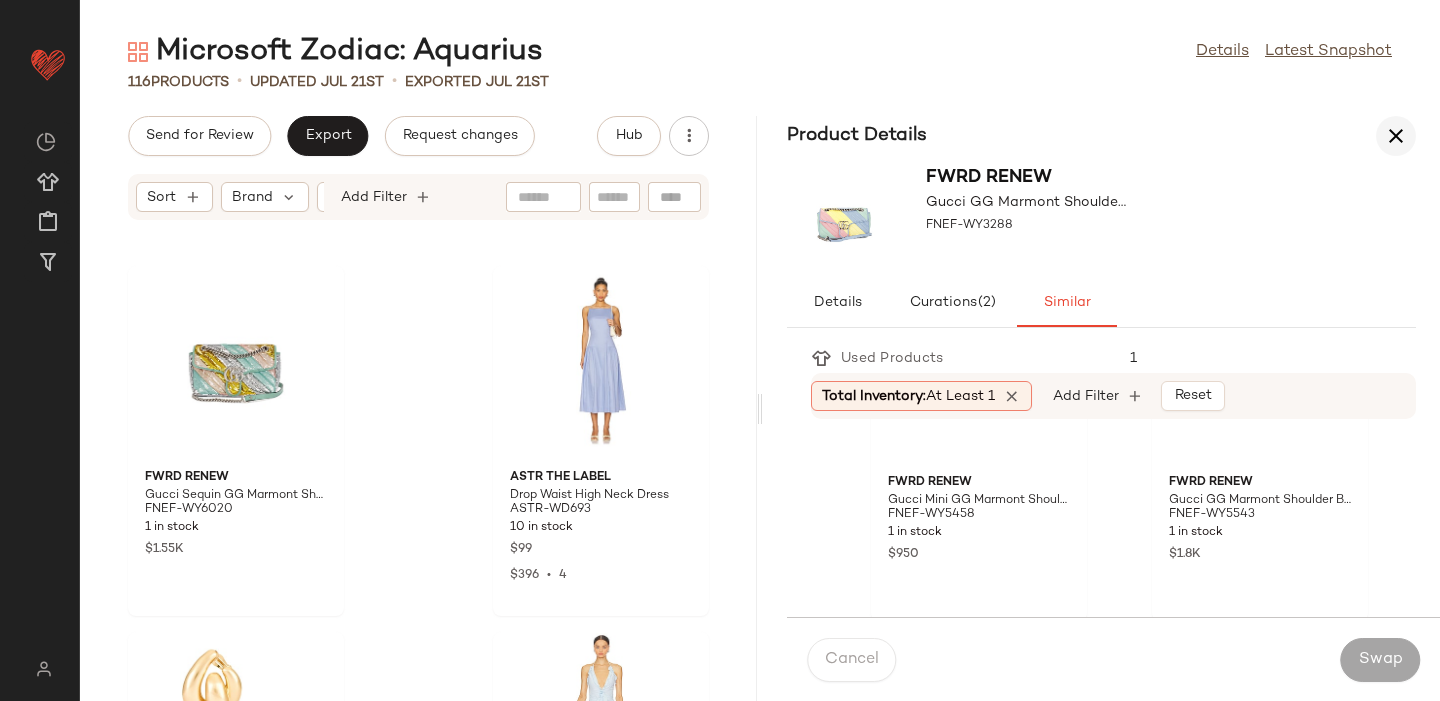 click at bounding box center [1396, 136] 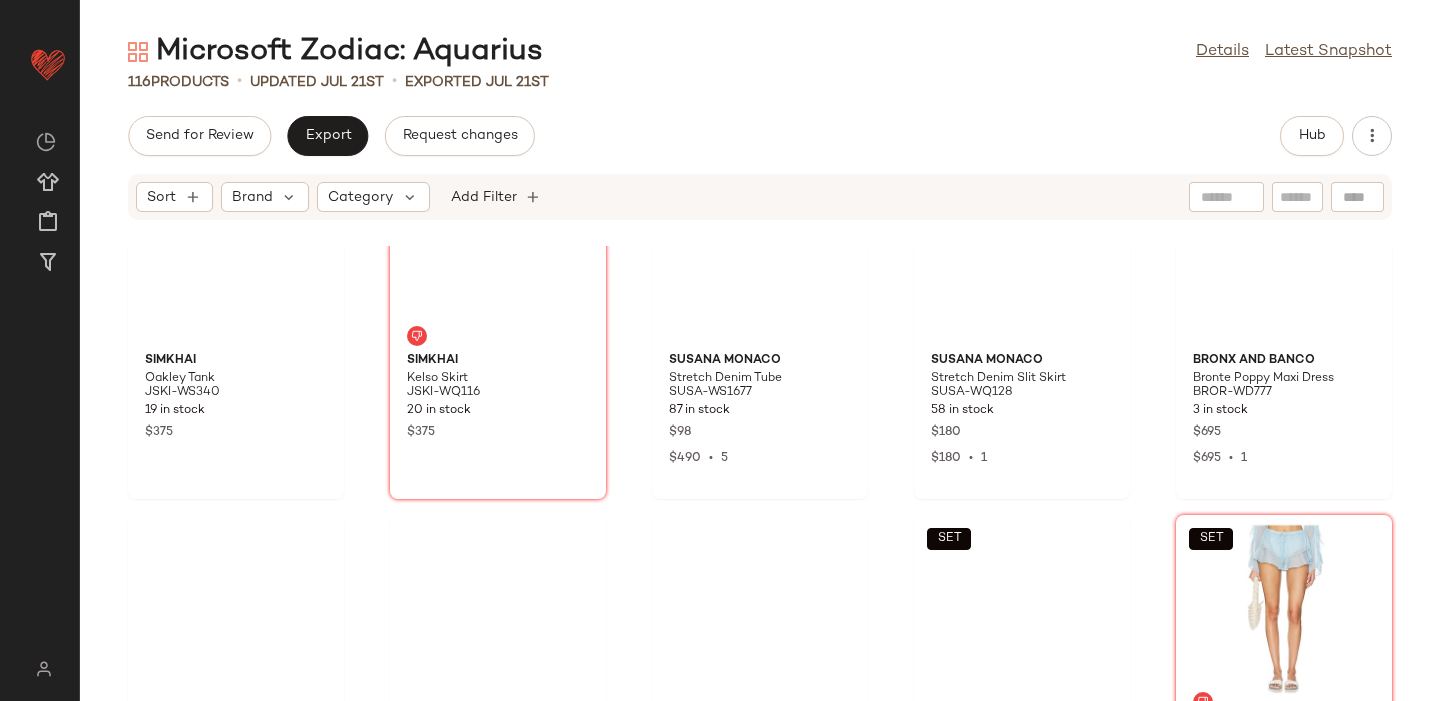 scroll, scrollTop: 0, scrollLeft: 0, axis: both 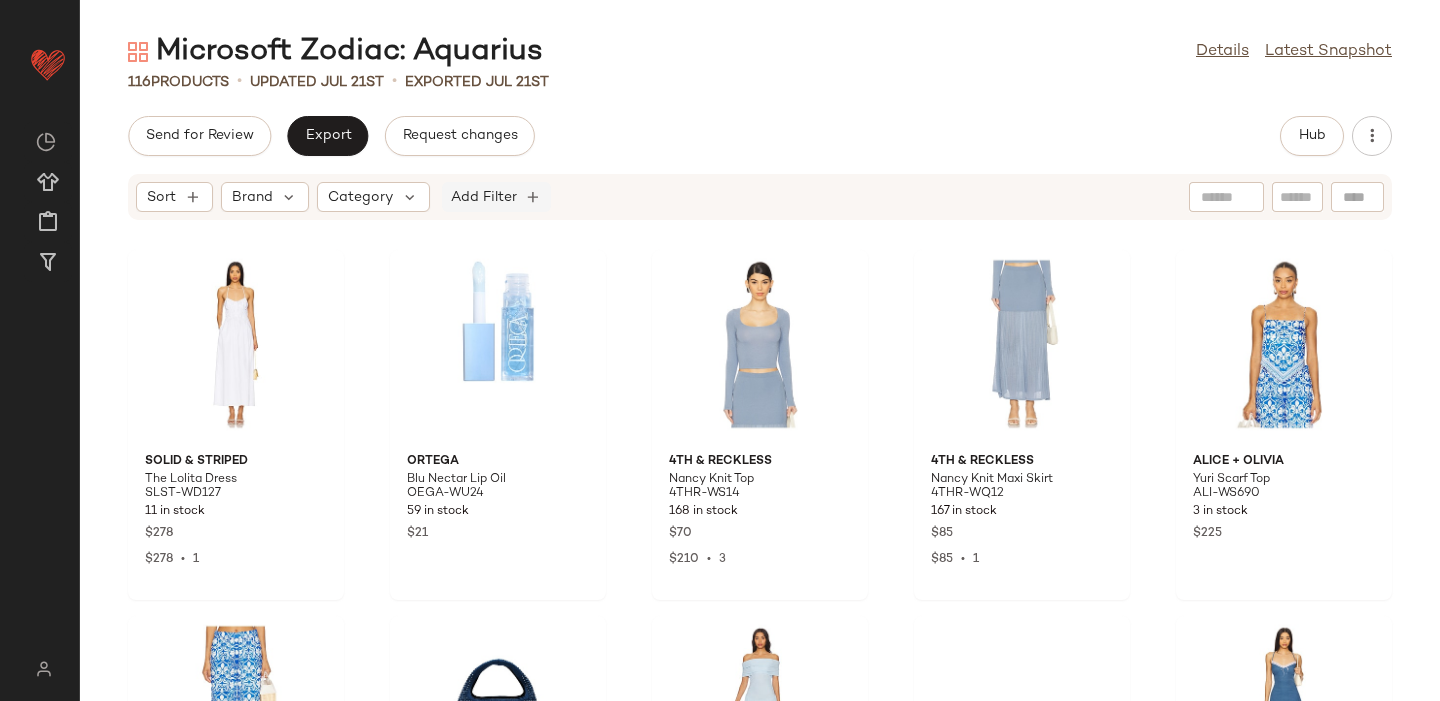 click on "Add Filter" at bounding box center [484, 197] 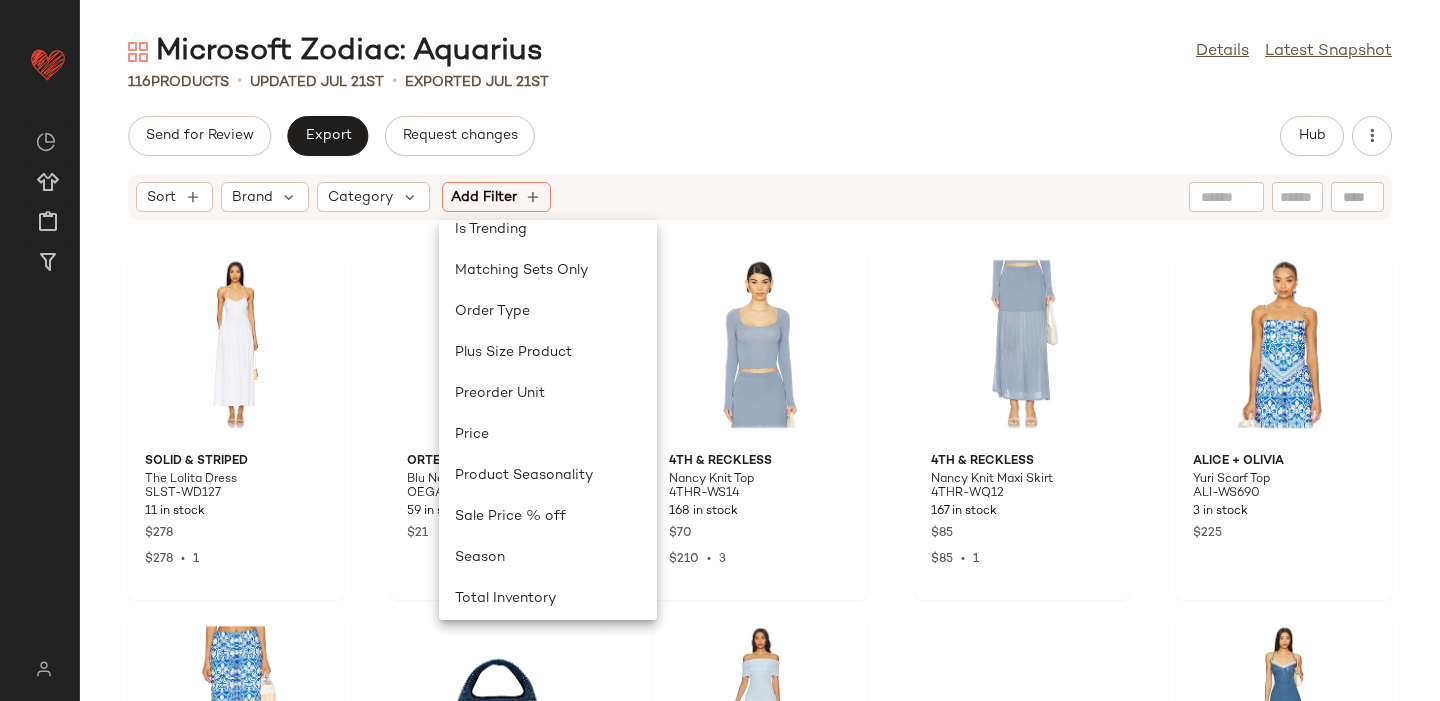 scroll, scrollTop: 887, scrollLeft: 0, axis: vertical 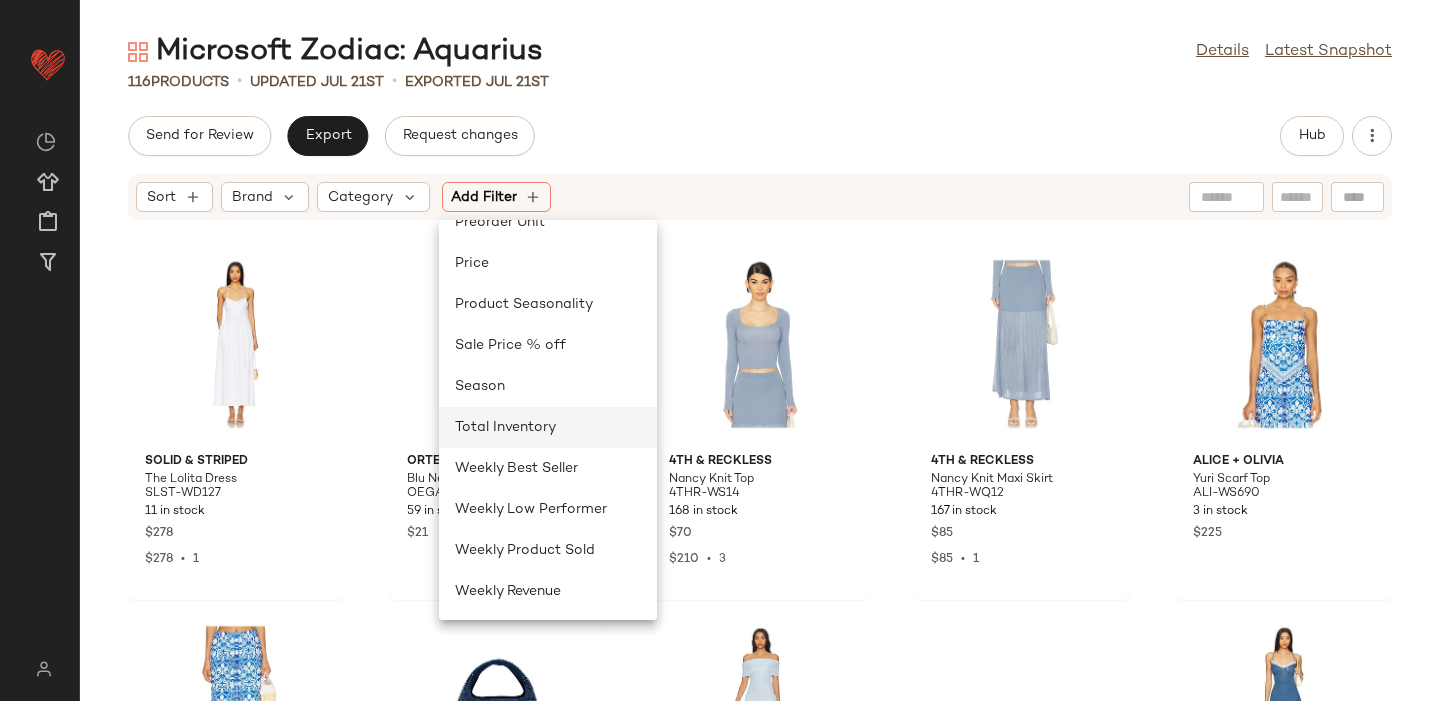 click on "Total Inventory" 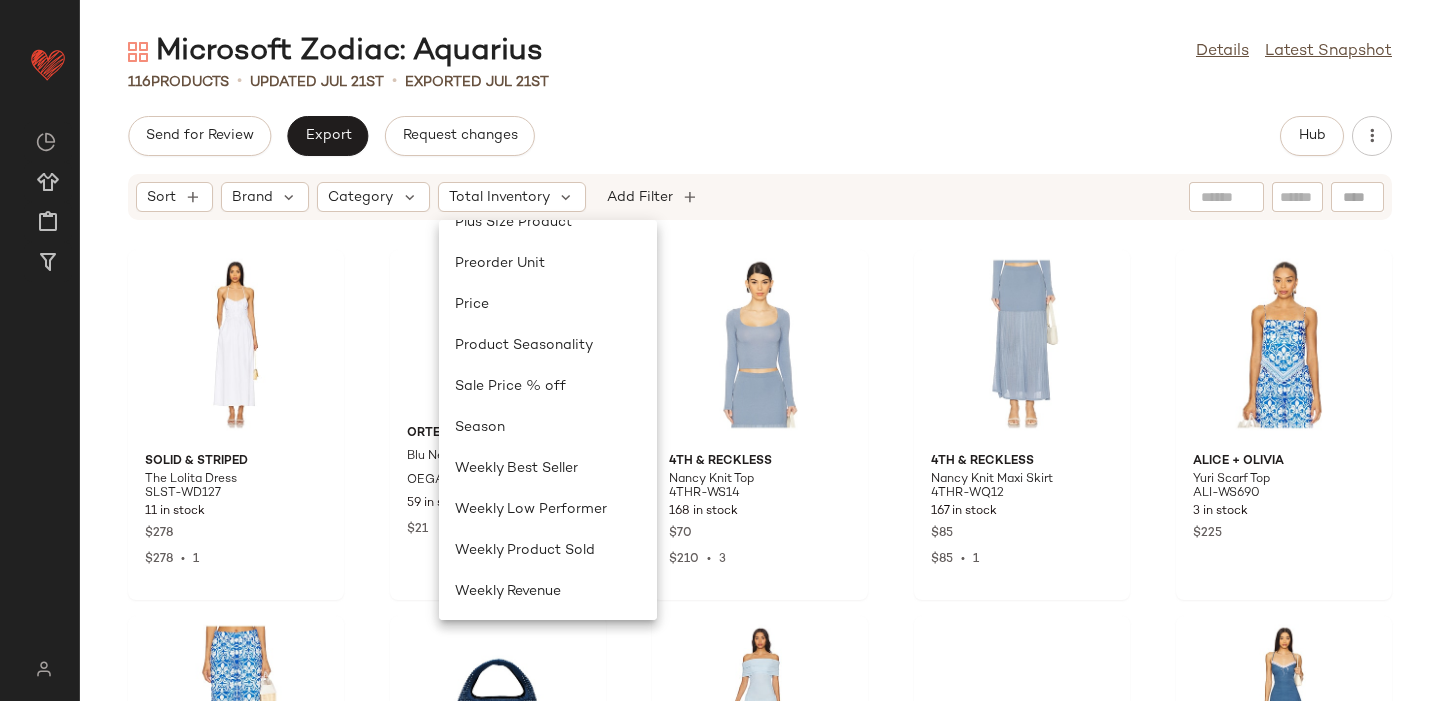 scroll, scrollTop: 846, scrollLeft: 0, axis: vertical 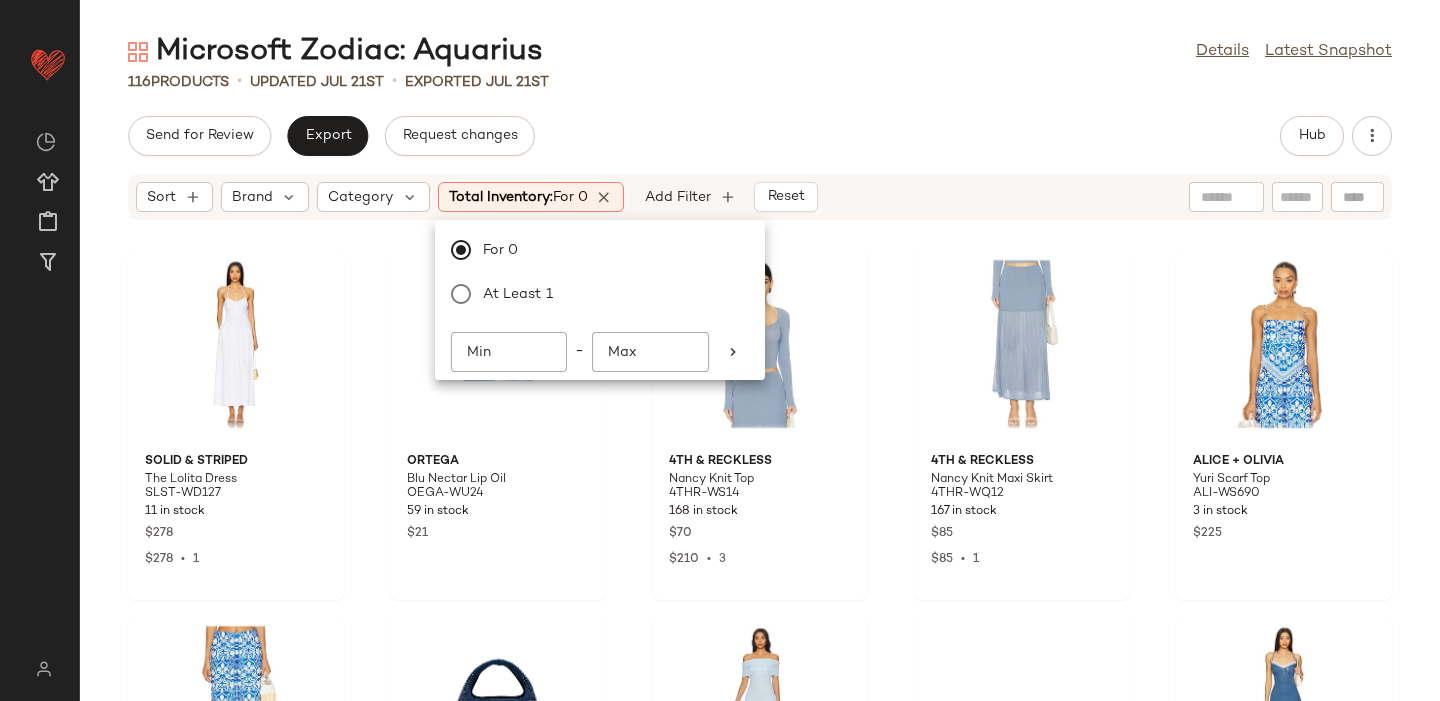 click on "Send for Review   Export   Request changes   Hub" 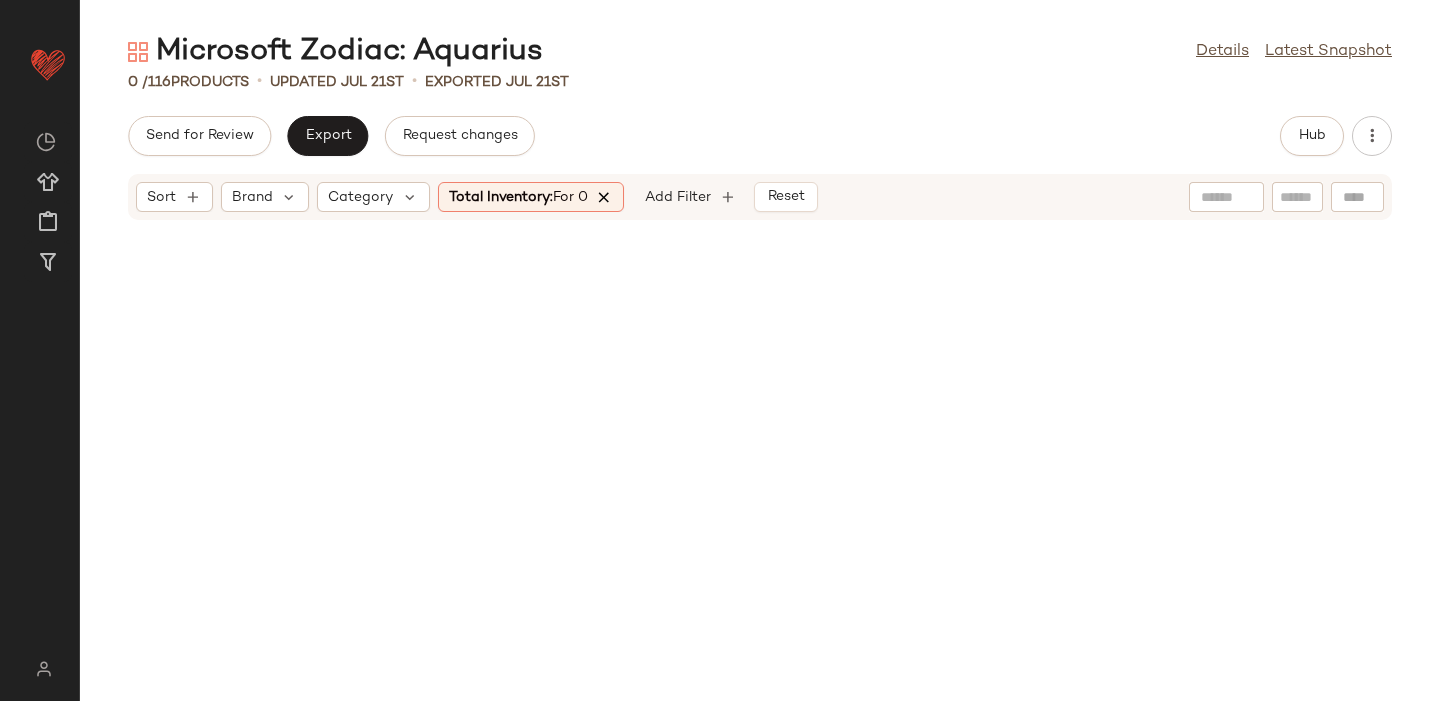 click at bounding box center [605, 197] 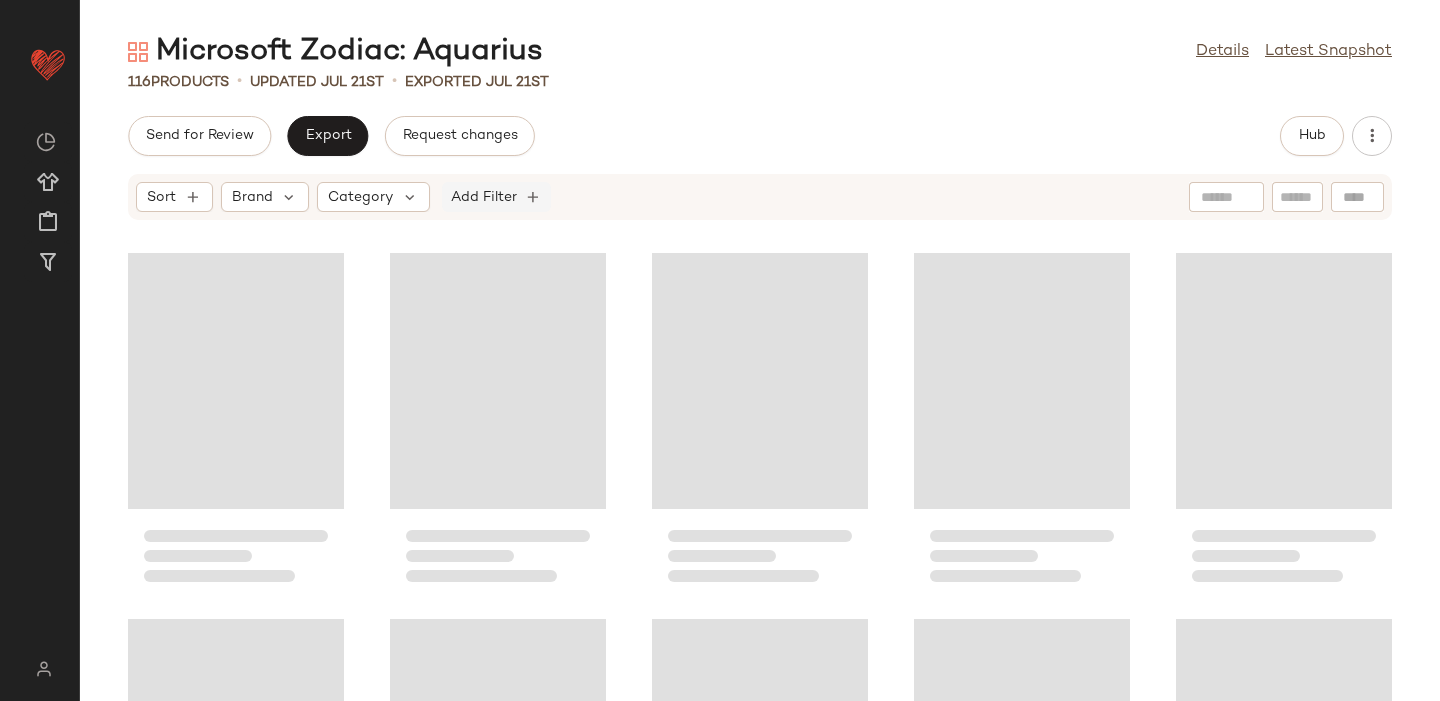 click on "Add Filter" at bounding box center (484, 197) 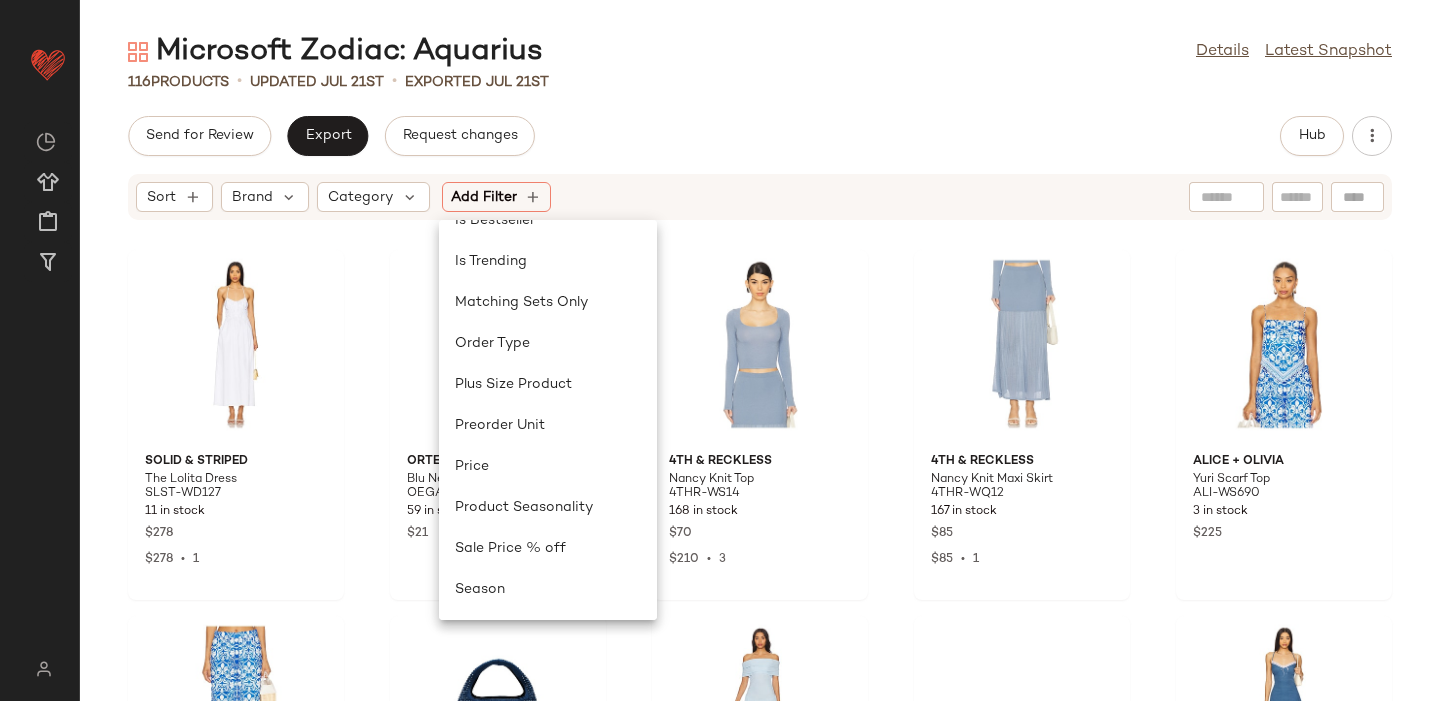 scroll, scrollTop: 887, scrollLeft: 0, axis: vertical 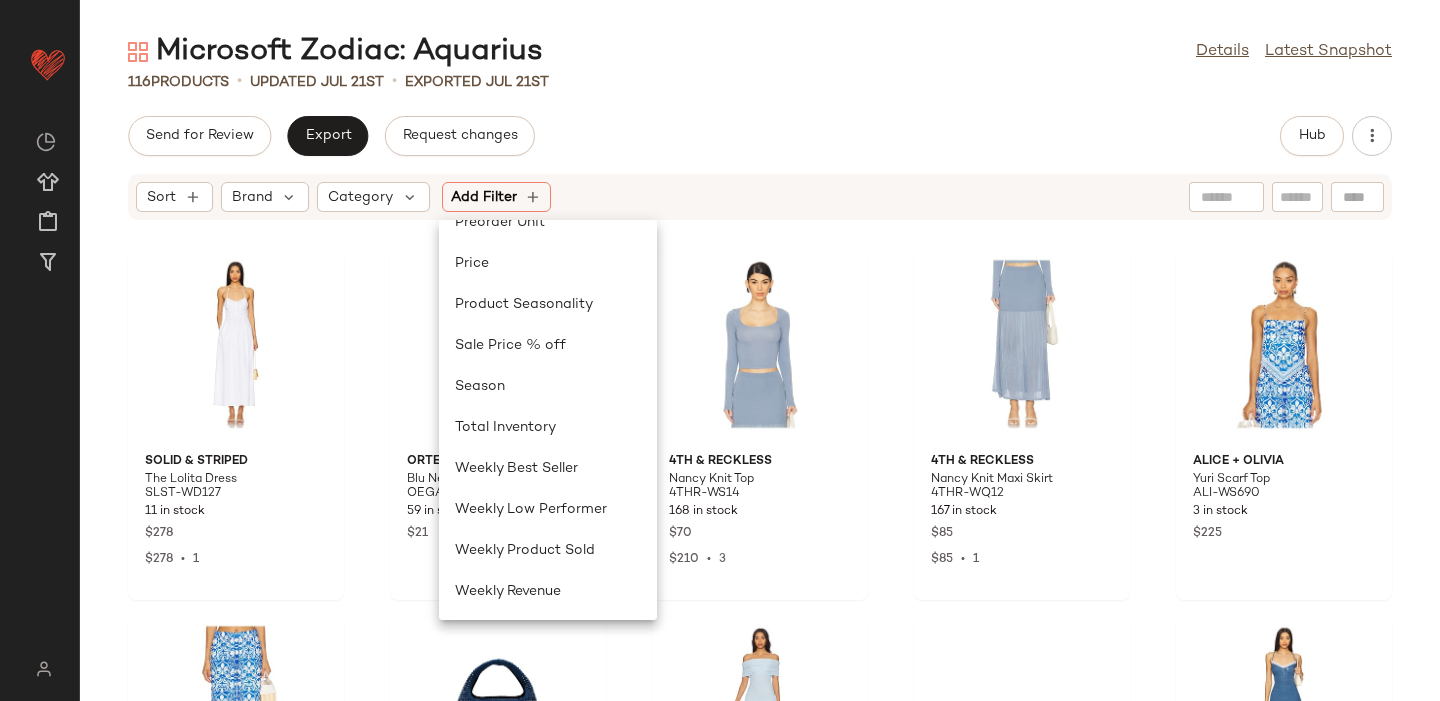 click on "116   Products   •   updated Jul 21st  •  Exported Jul 21st" 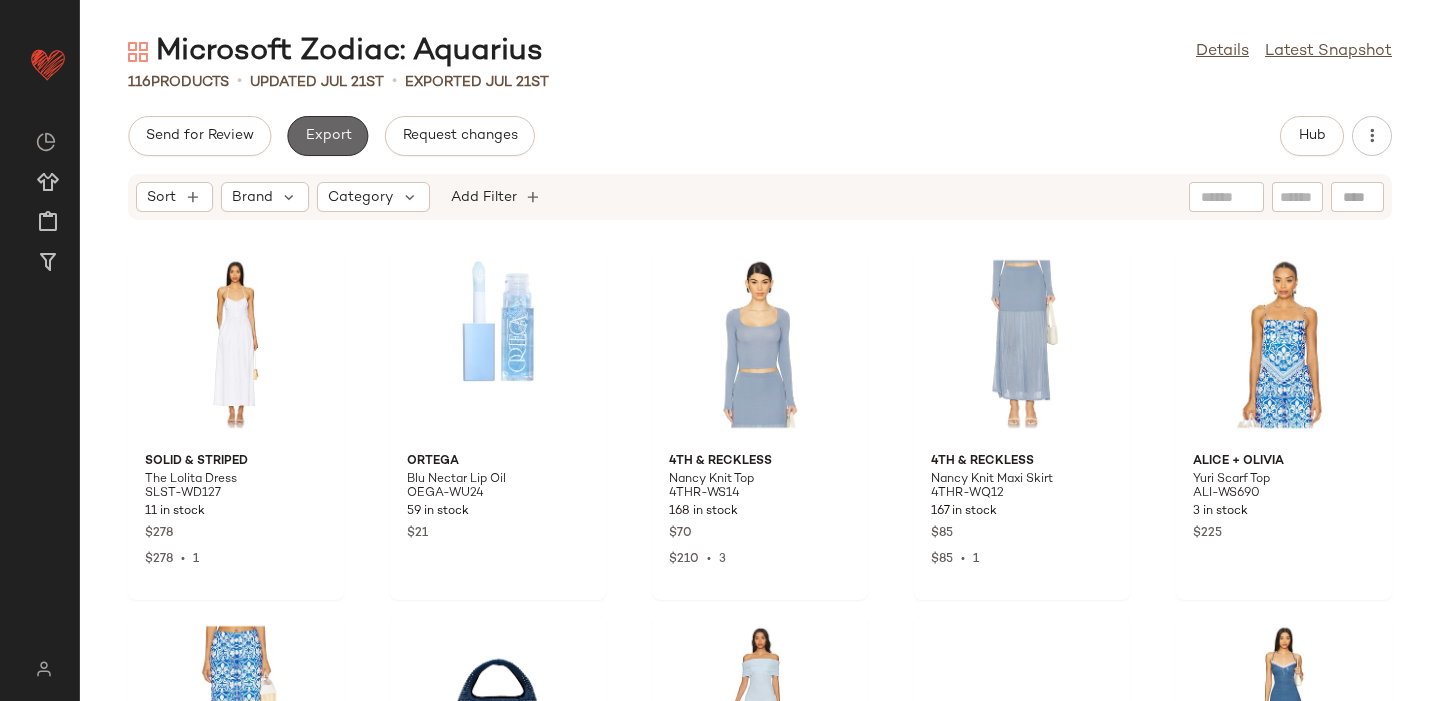 click on "Export" 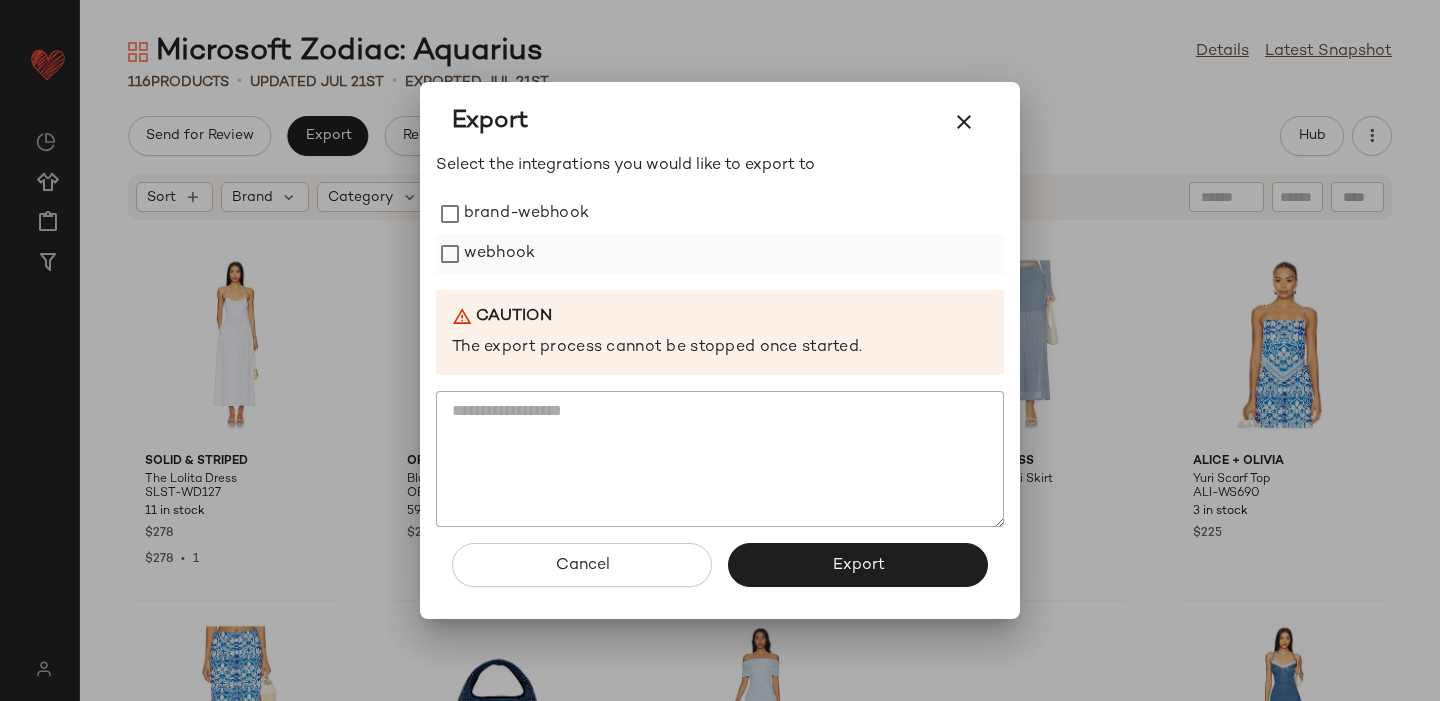 click on "webhook" 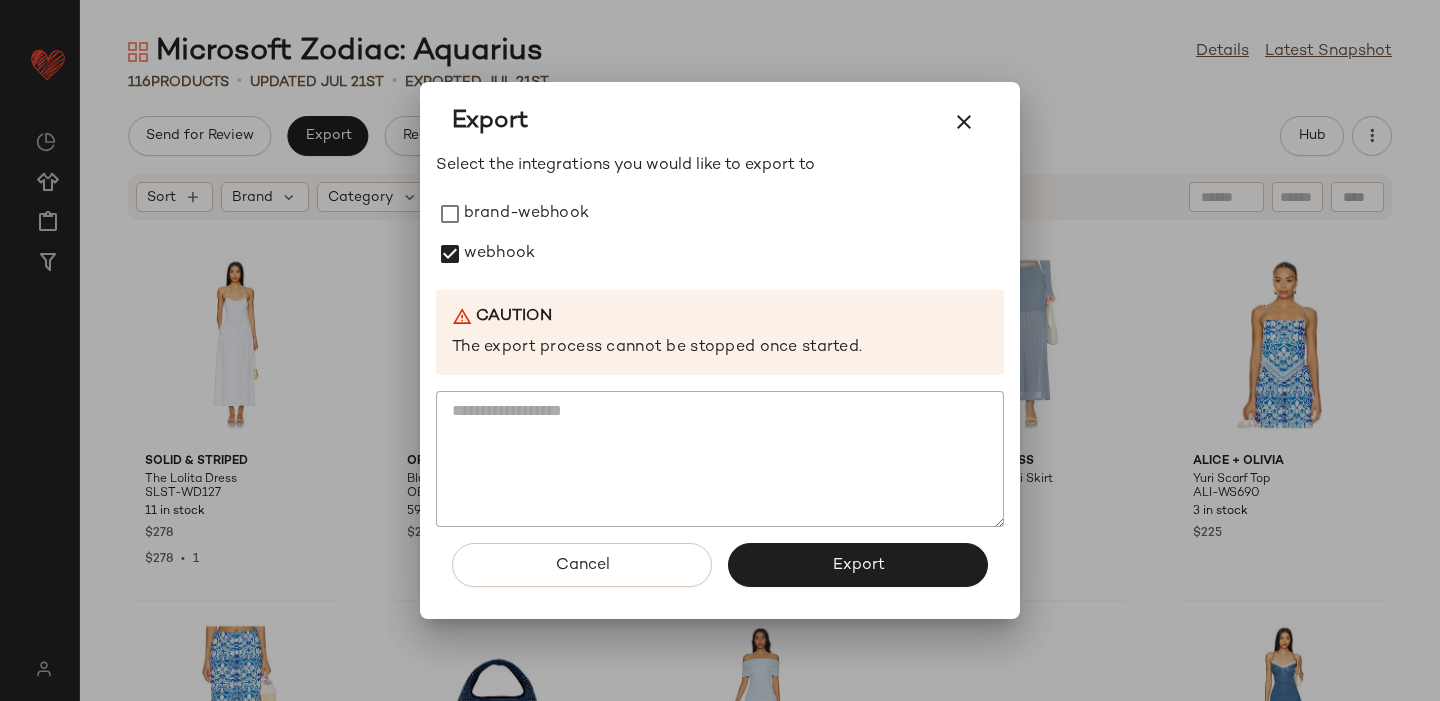 click on "Export" at bounding box center (858, 565) 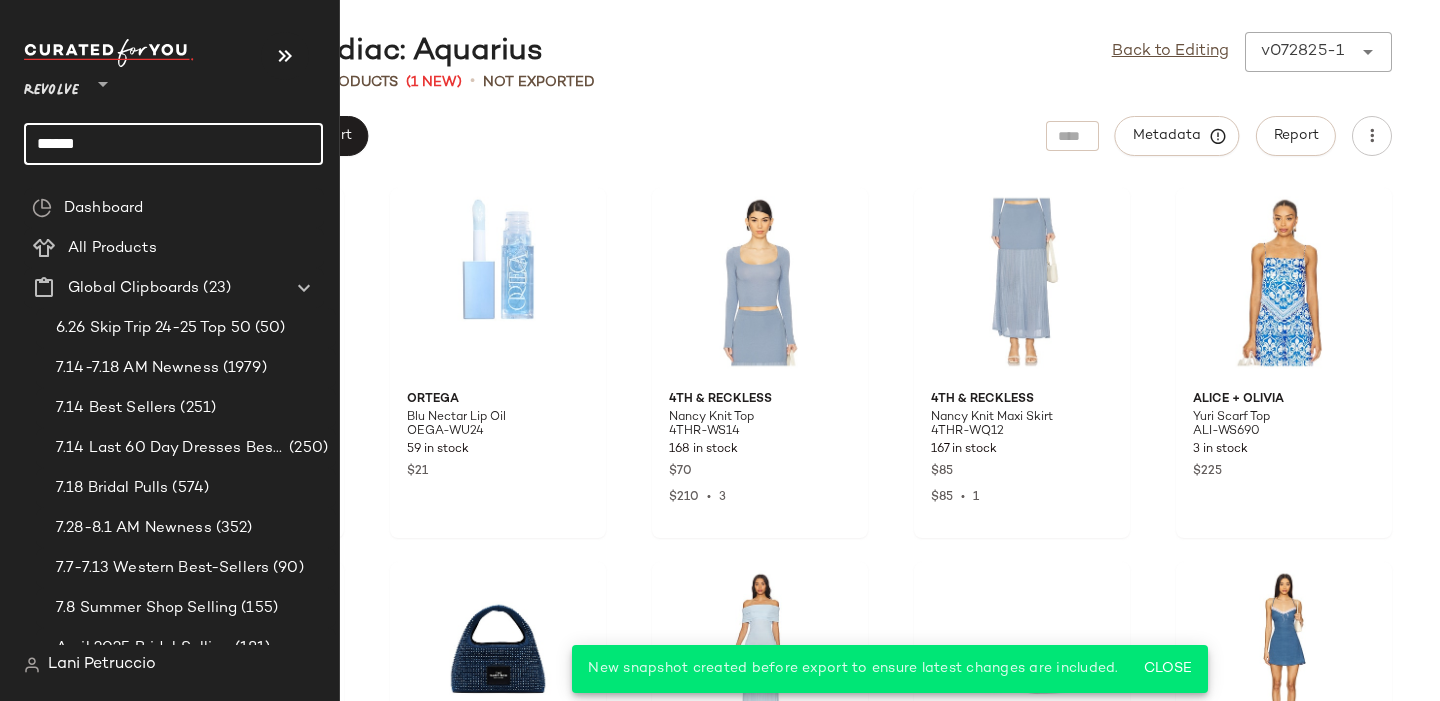 click on "******" 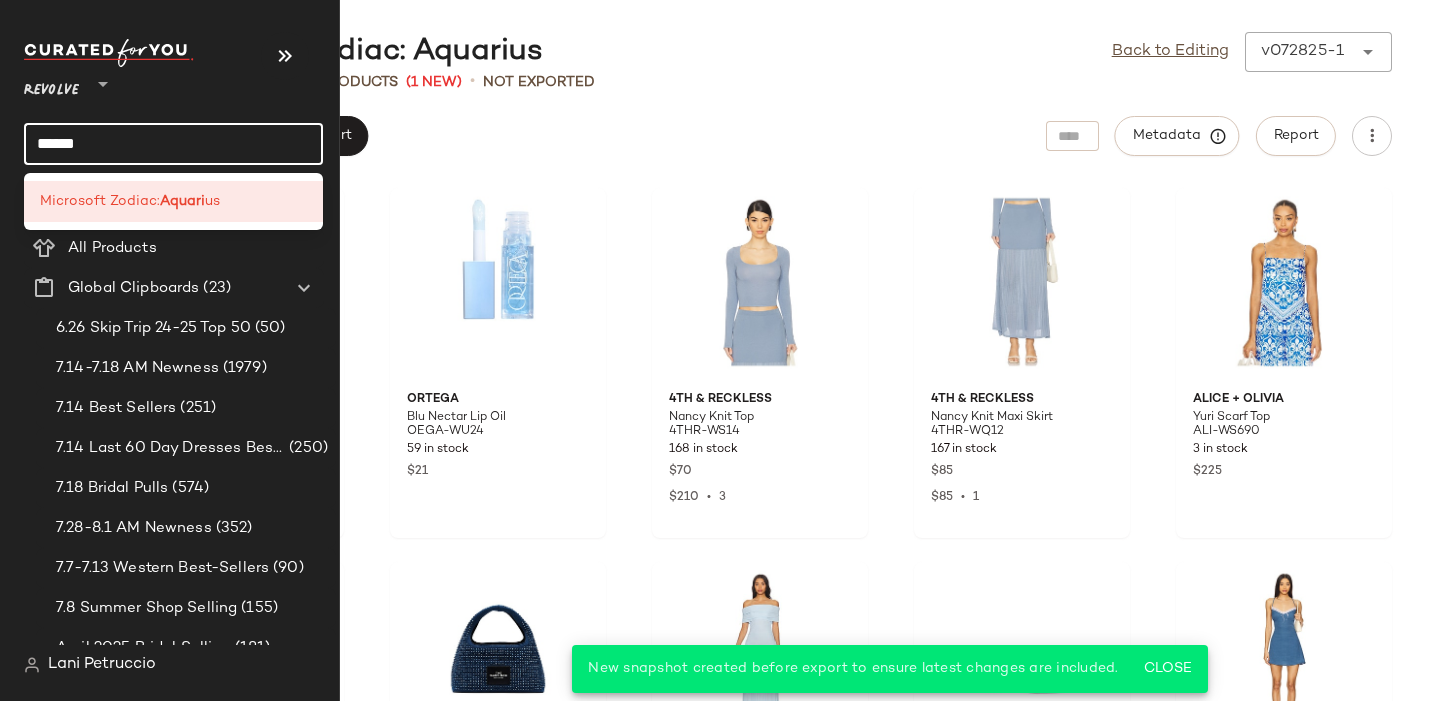 click on "******" 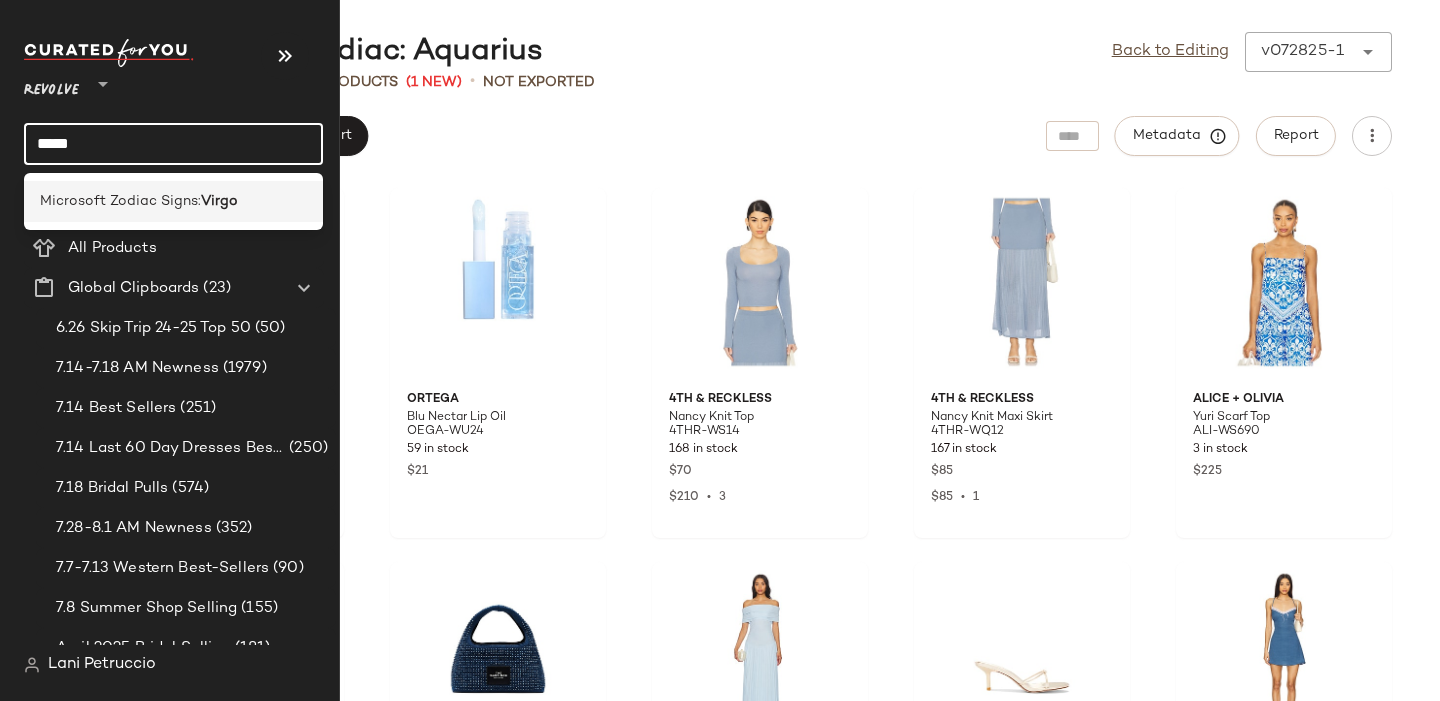 click on "Microsoft Zodiac Signs:  Virgo" 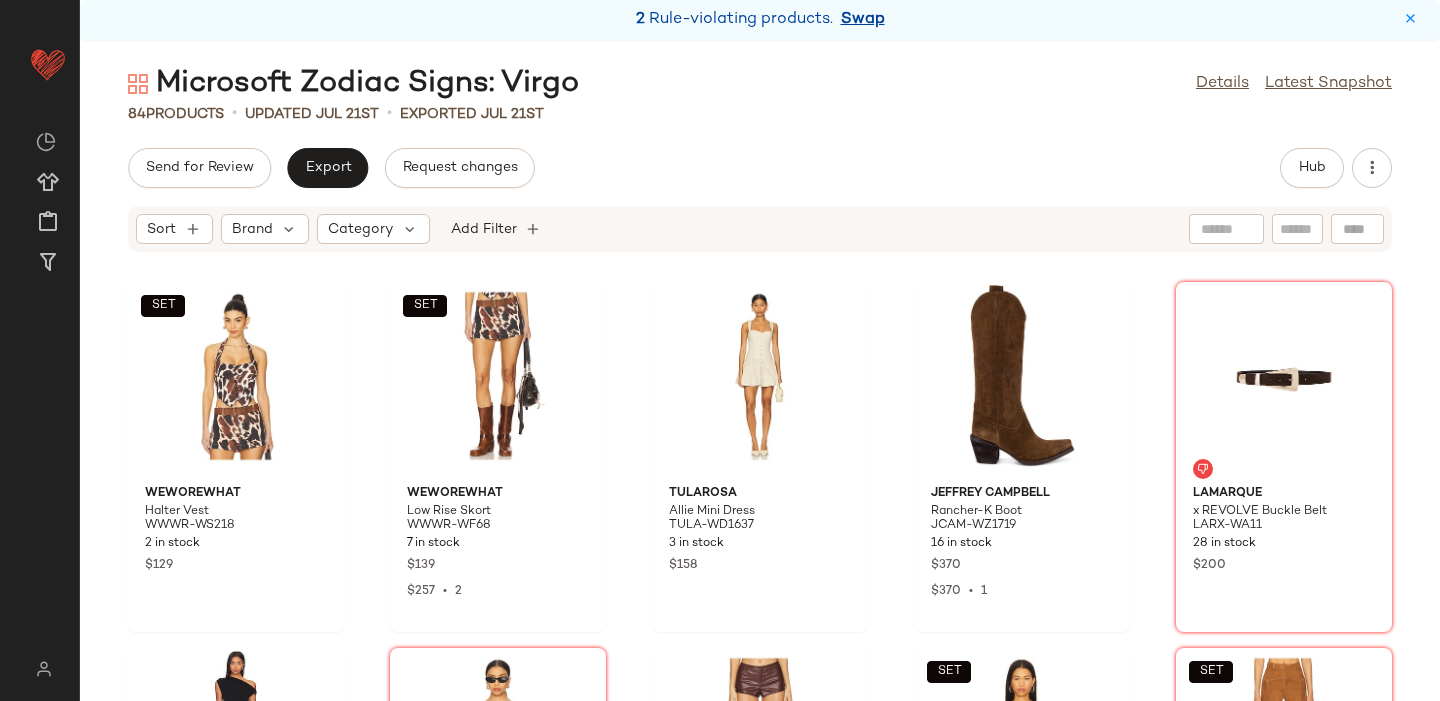 click on "Swap" at bounding box center [863, 20] 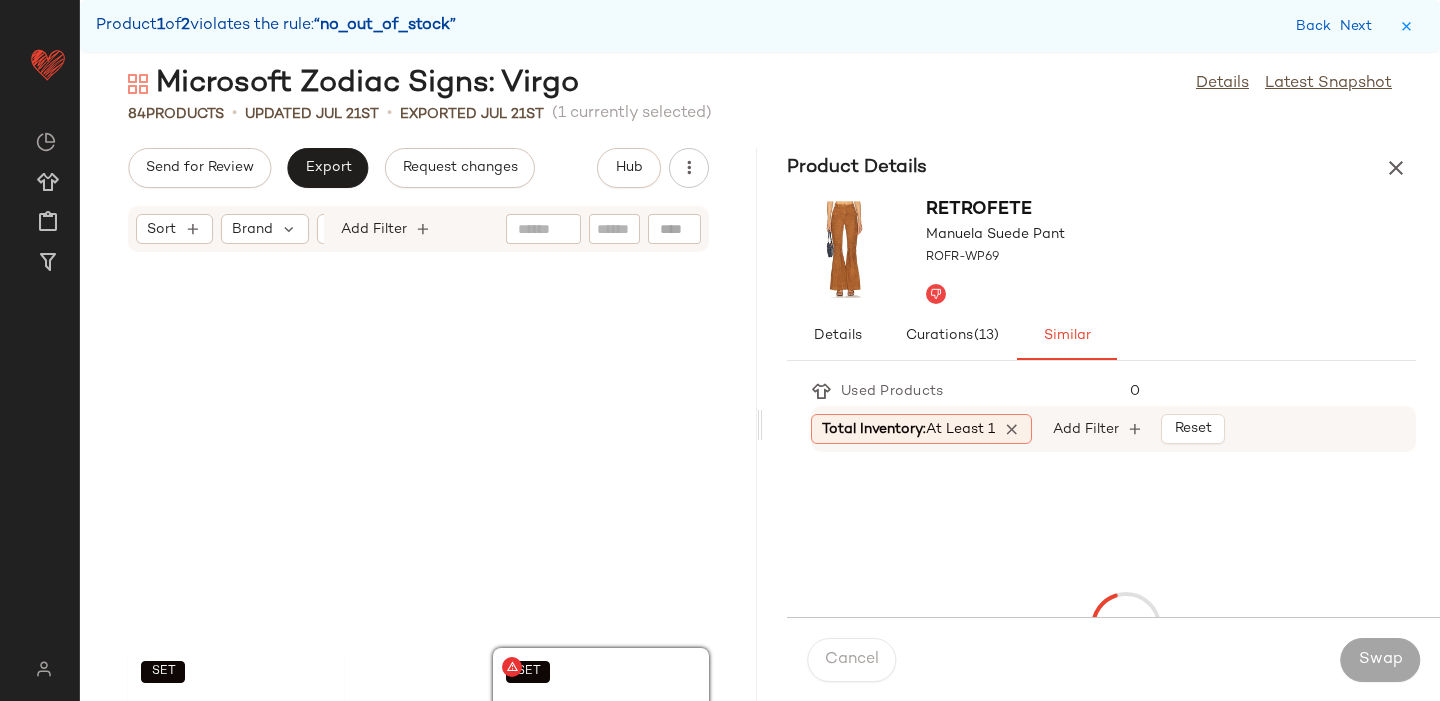 scroll, scrollTop: 1464, scrollLeft: 0, axis: vertical 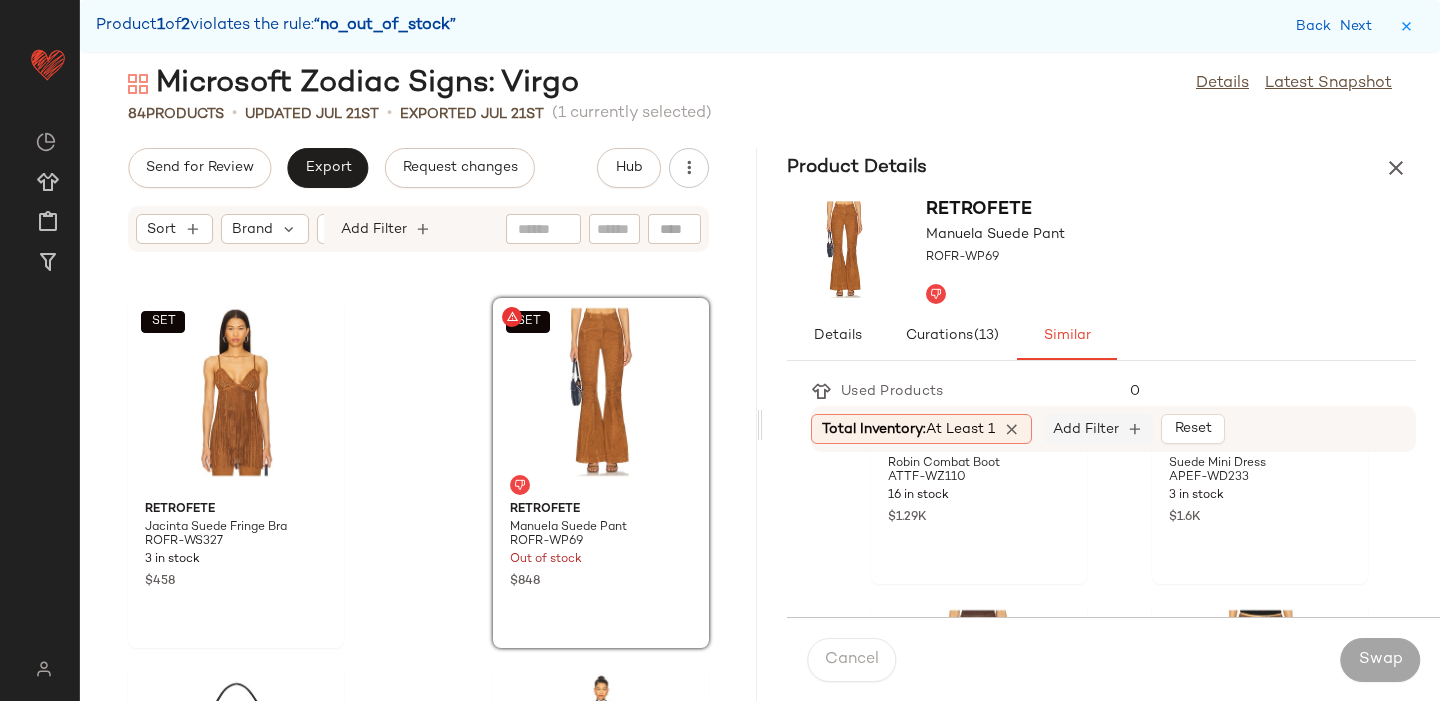 click on "Add Filter" at bounding box center (1086, 429) 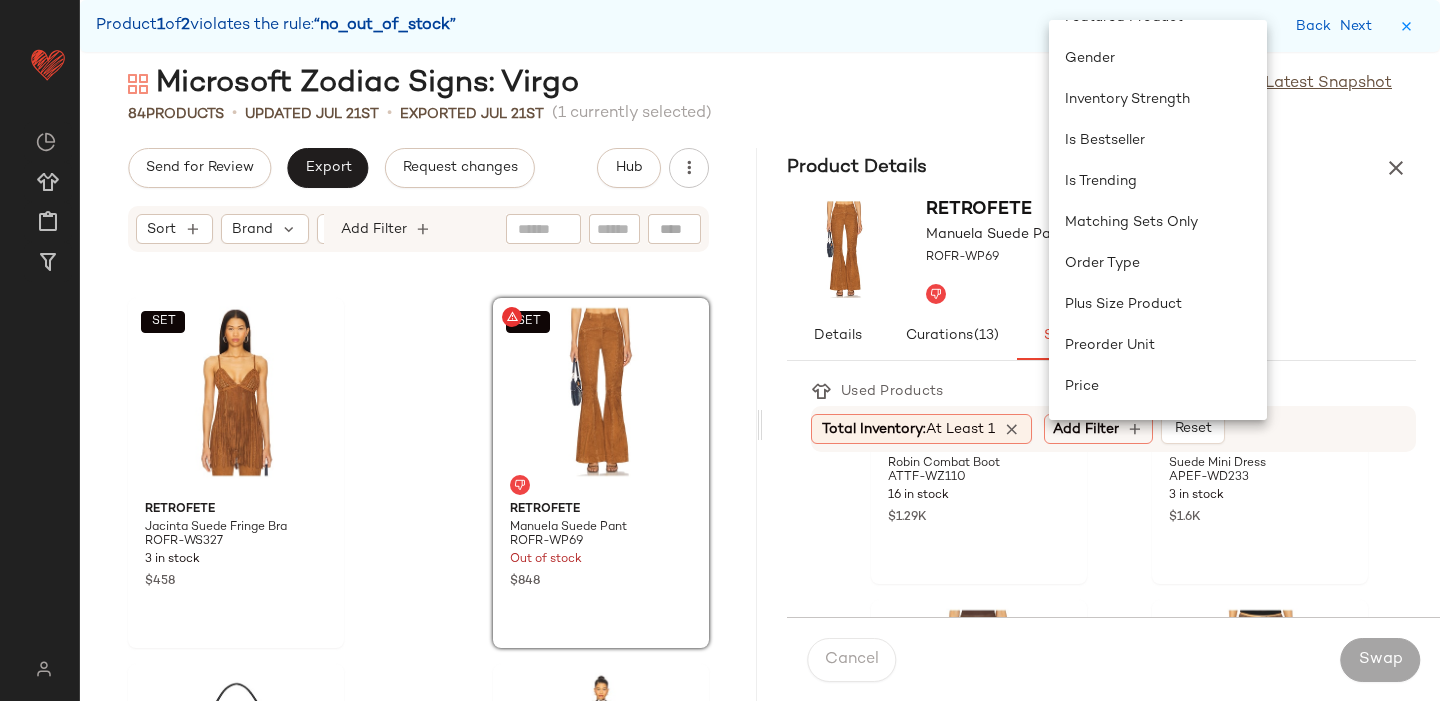 scroll, scrollTop: 664, scrollLeft: 0, axis: vertical 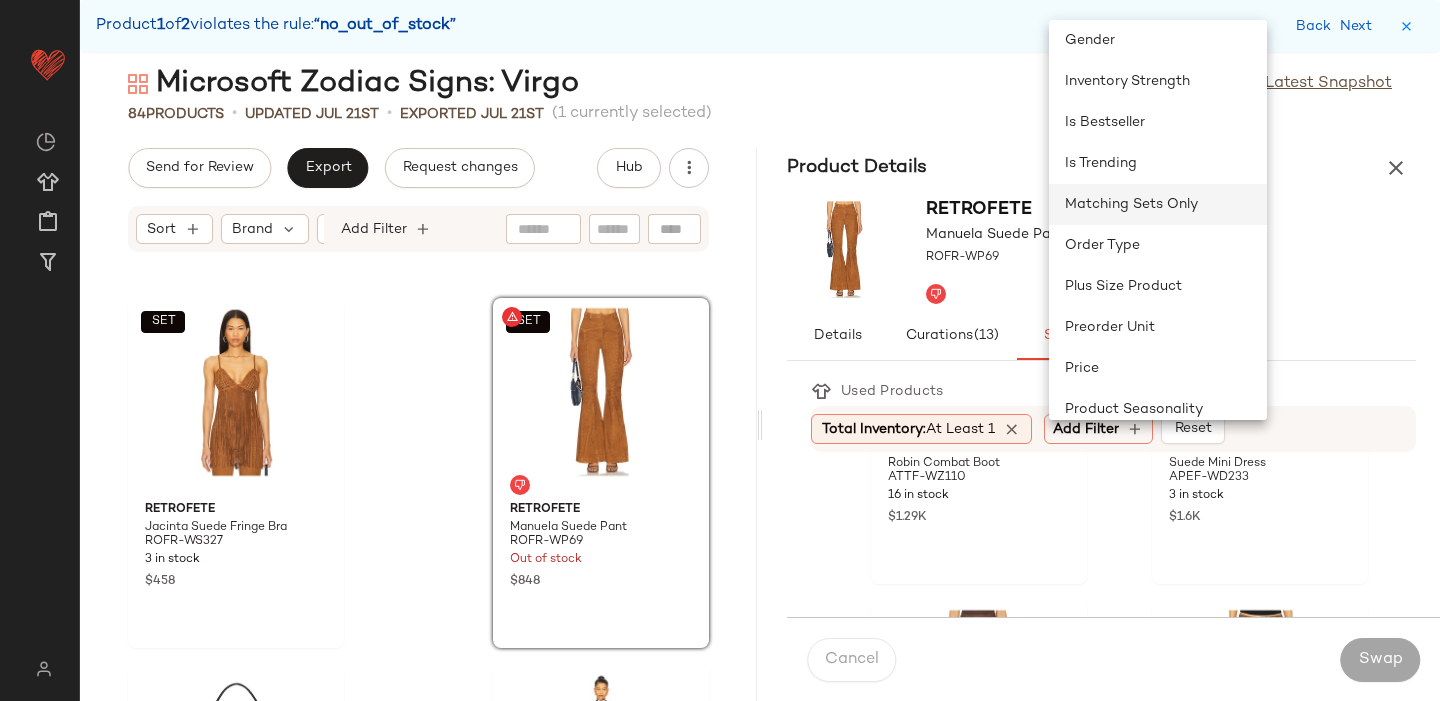 click on "Matching Sets Only" 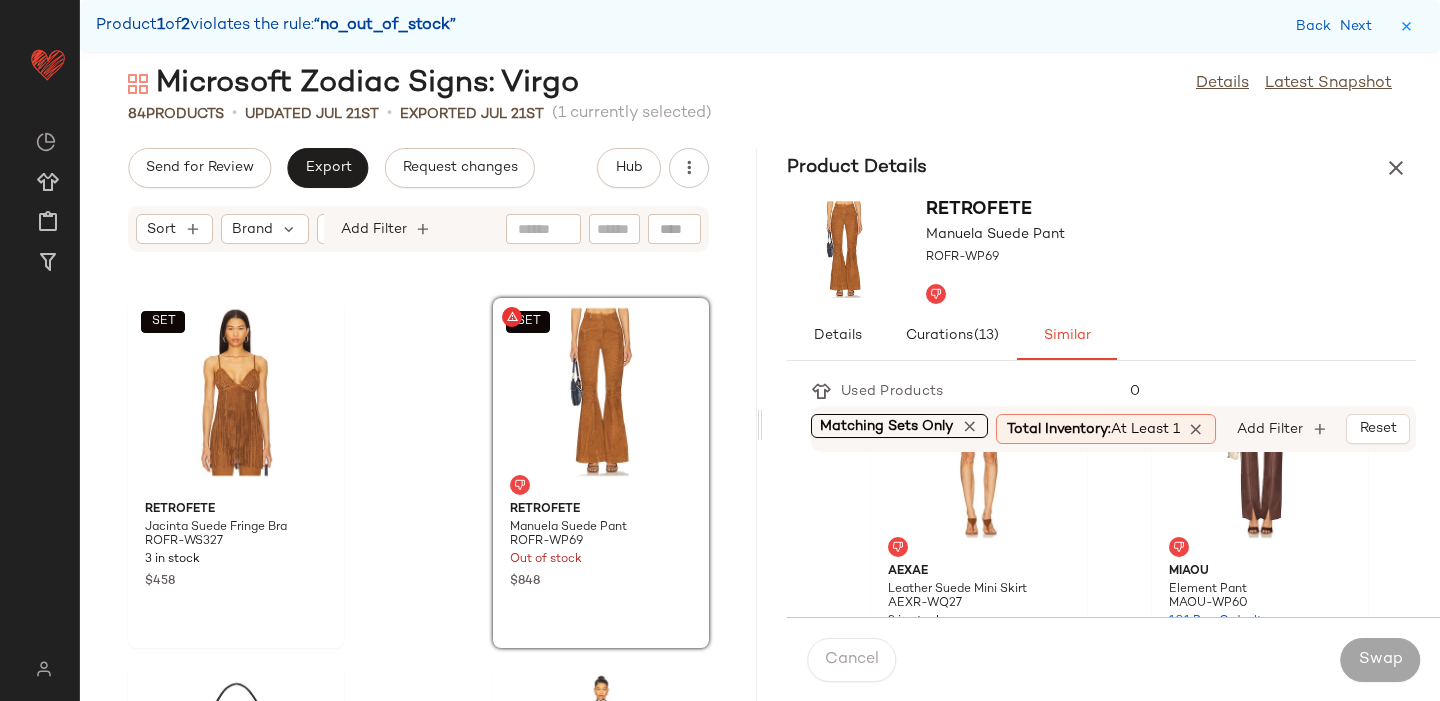 scroll, scrollTop: 478, scrollLeft: 0, axis: vertical 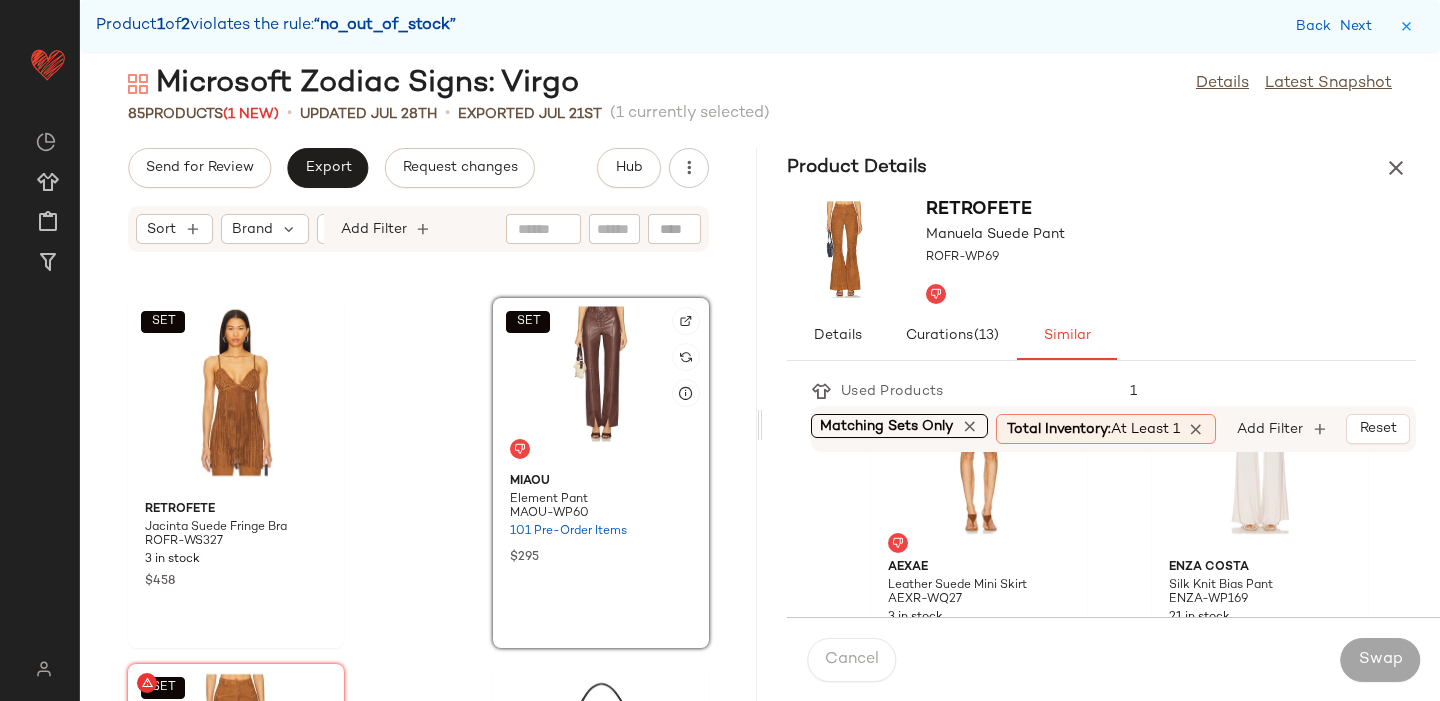 click on "SET" 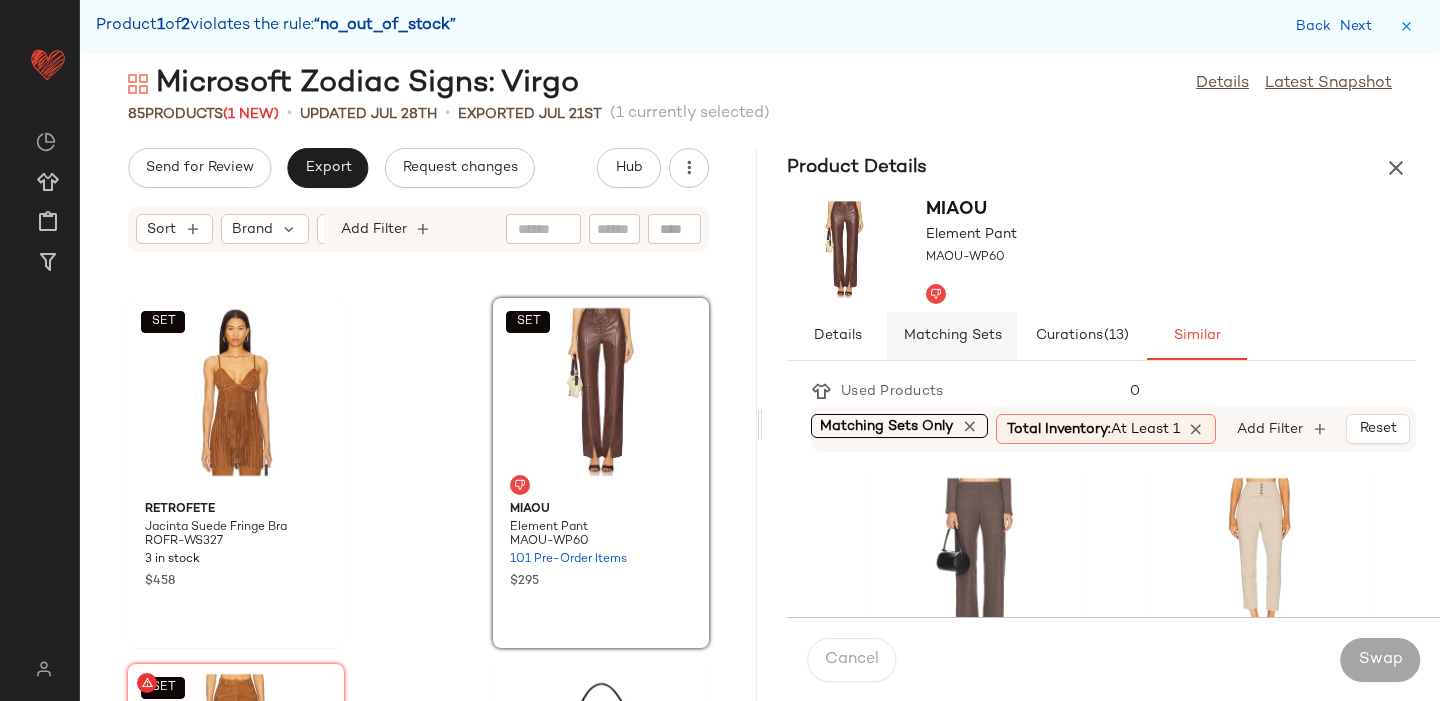 click on "Matching Sets" 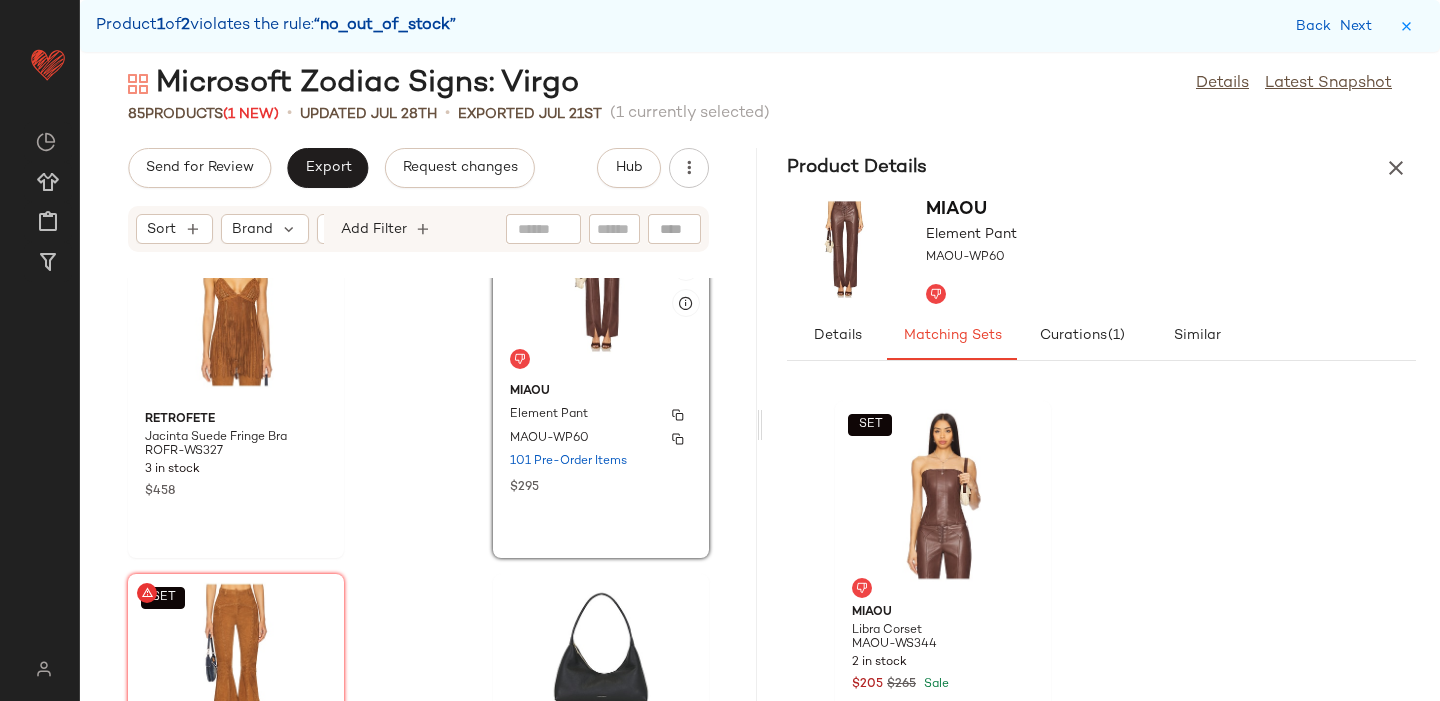 scroll, scrollTop: 1546, scrollLeft: 0, axis: vertical 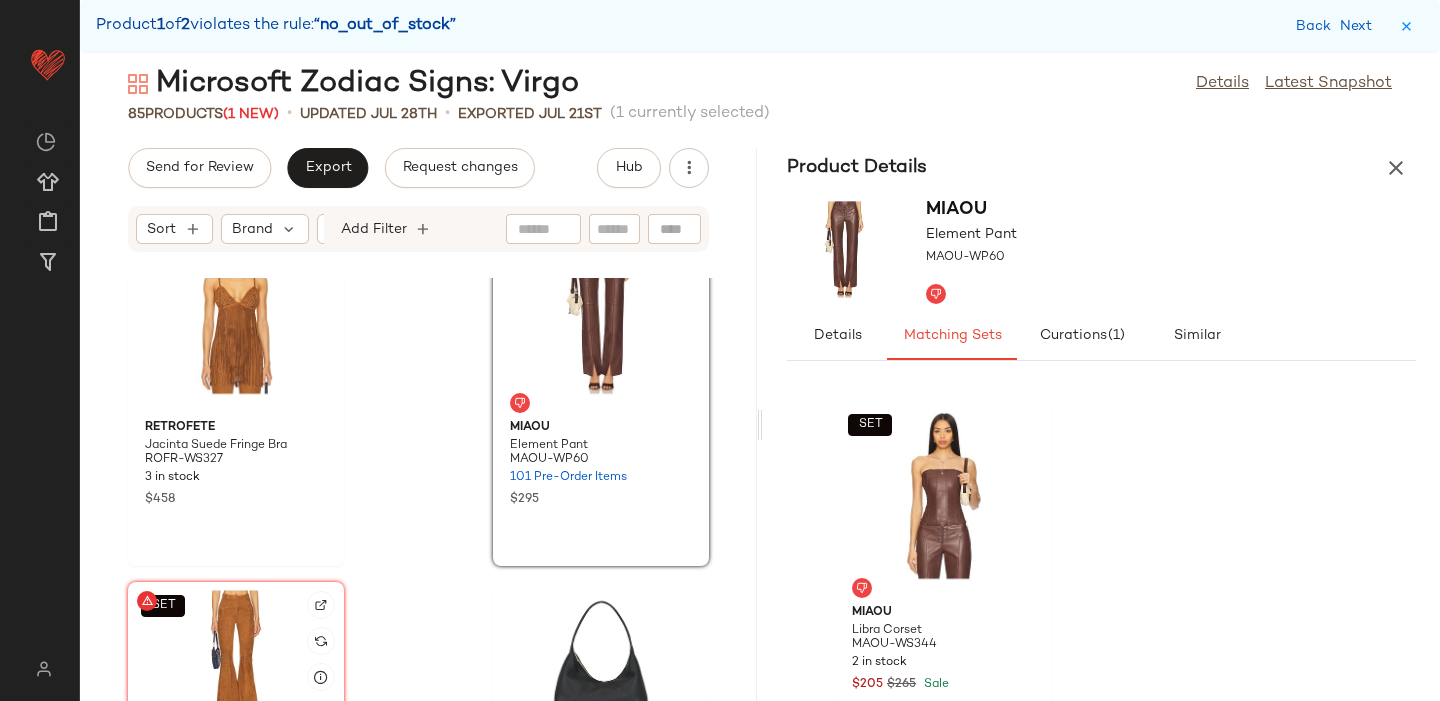 click on "SET" 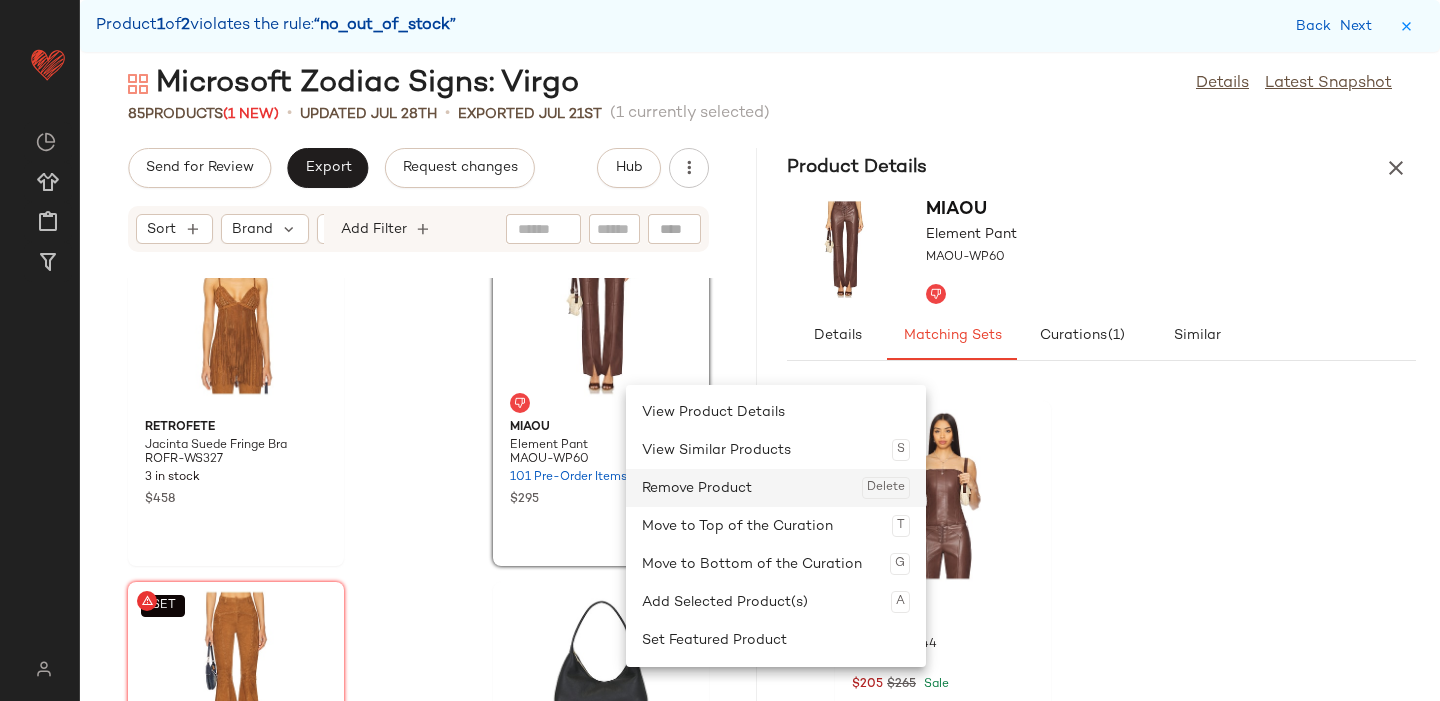click on "Remove Product  Delete" 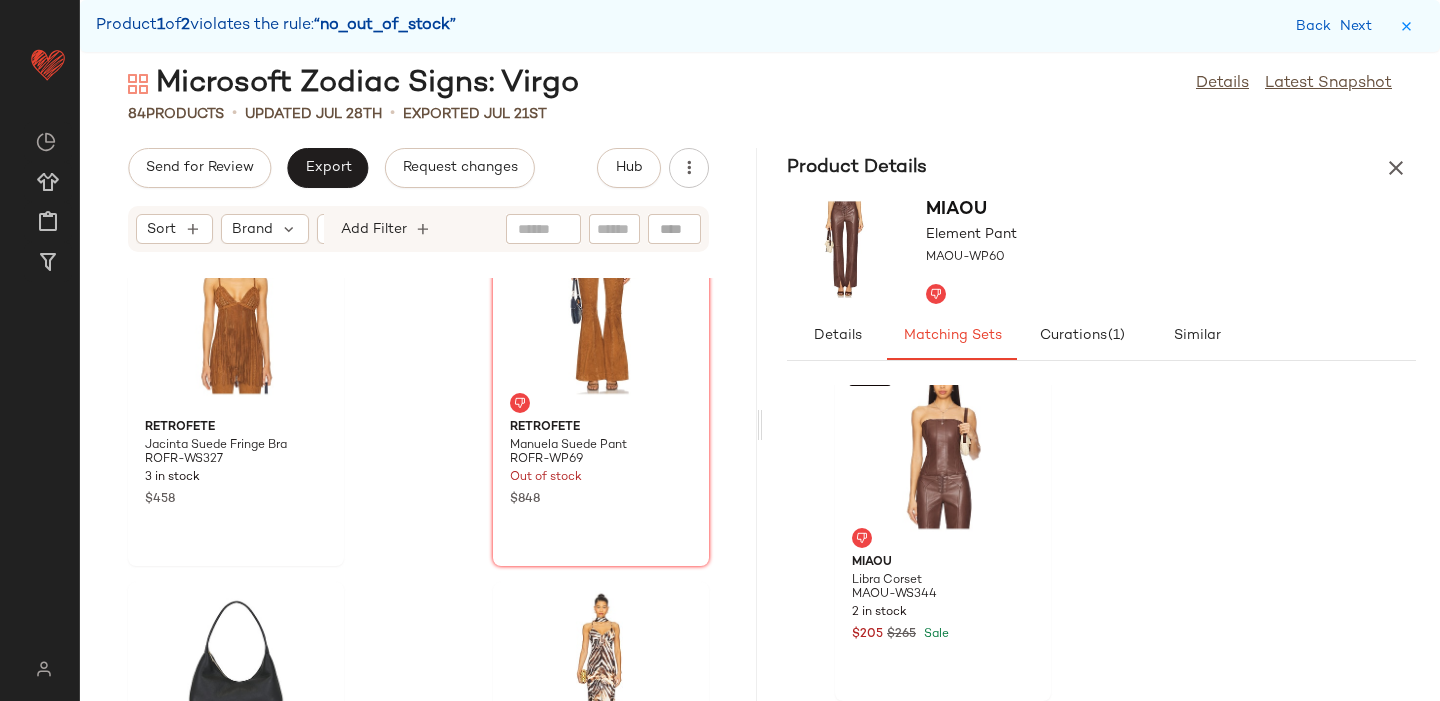 scroll, scrollTop: 0, scrollLeft: 0, axis: both 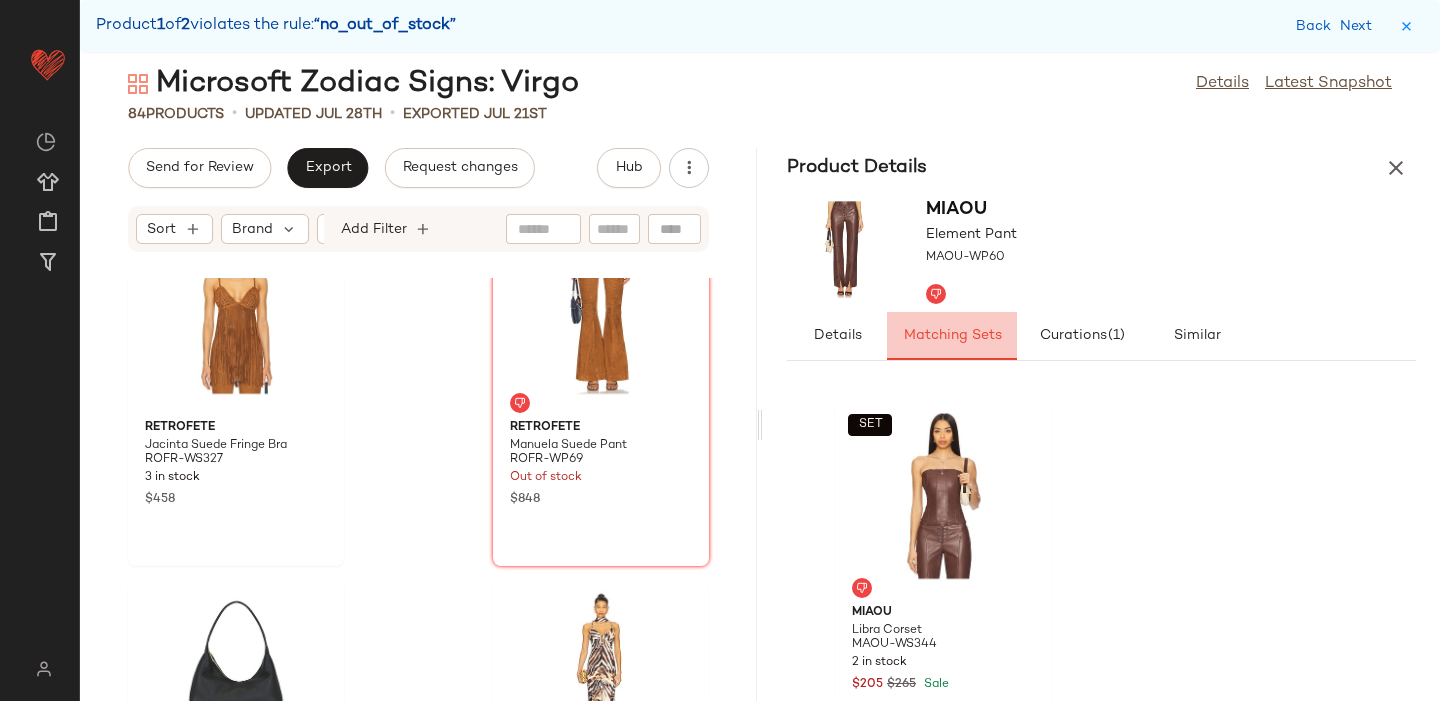 click on "Matching Sets" 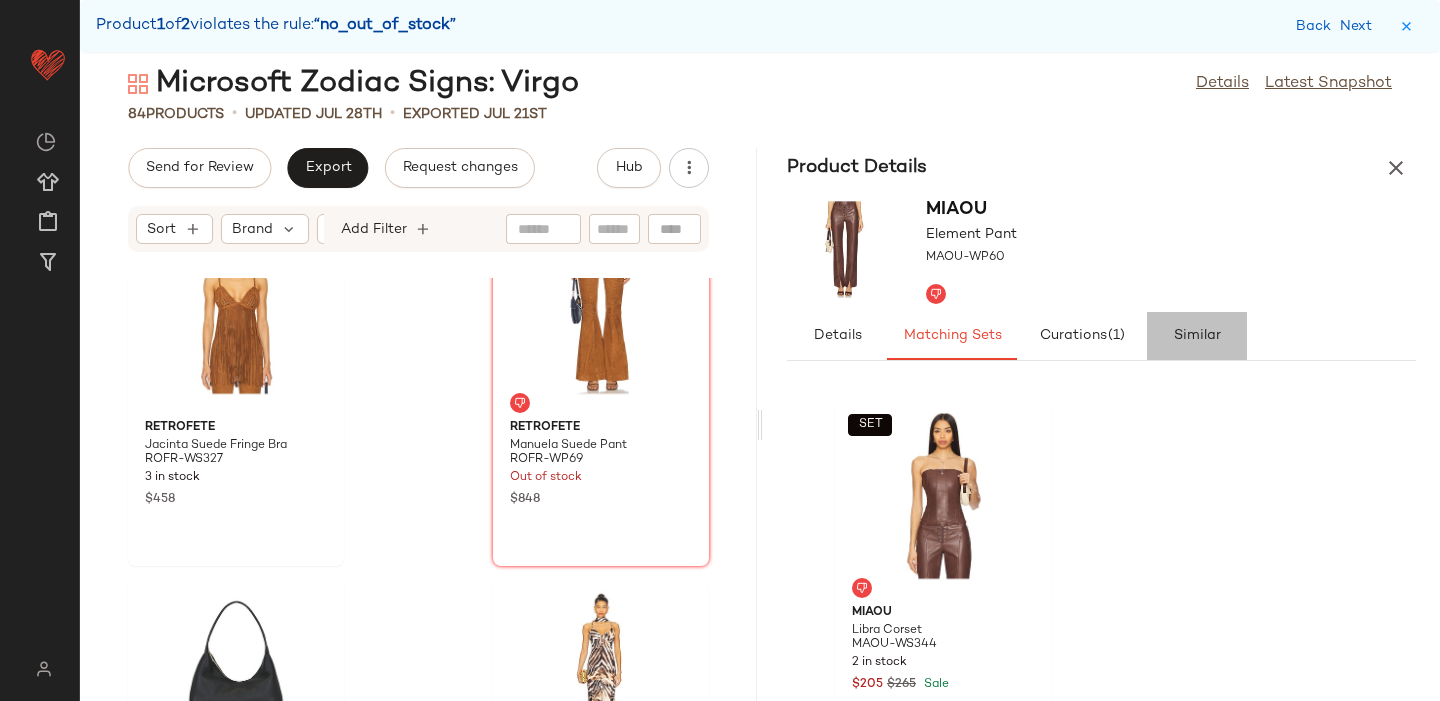 click on "Similar" 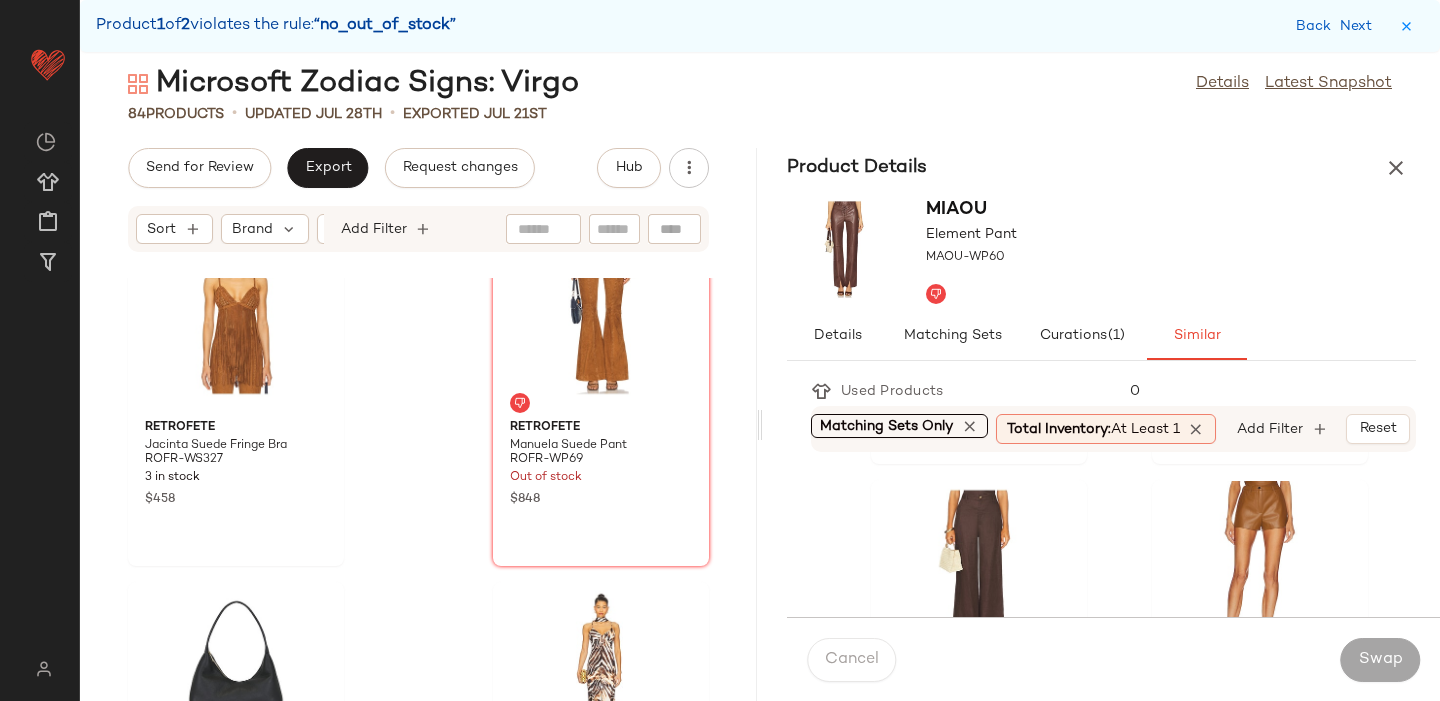 scroll, scrollTop: 358, scrollLeft: 0, axis: vertical 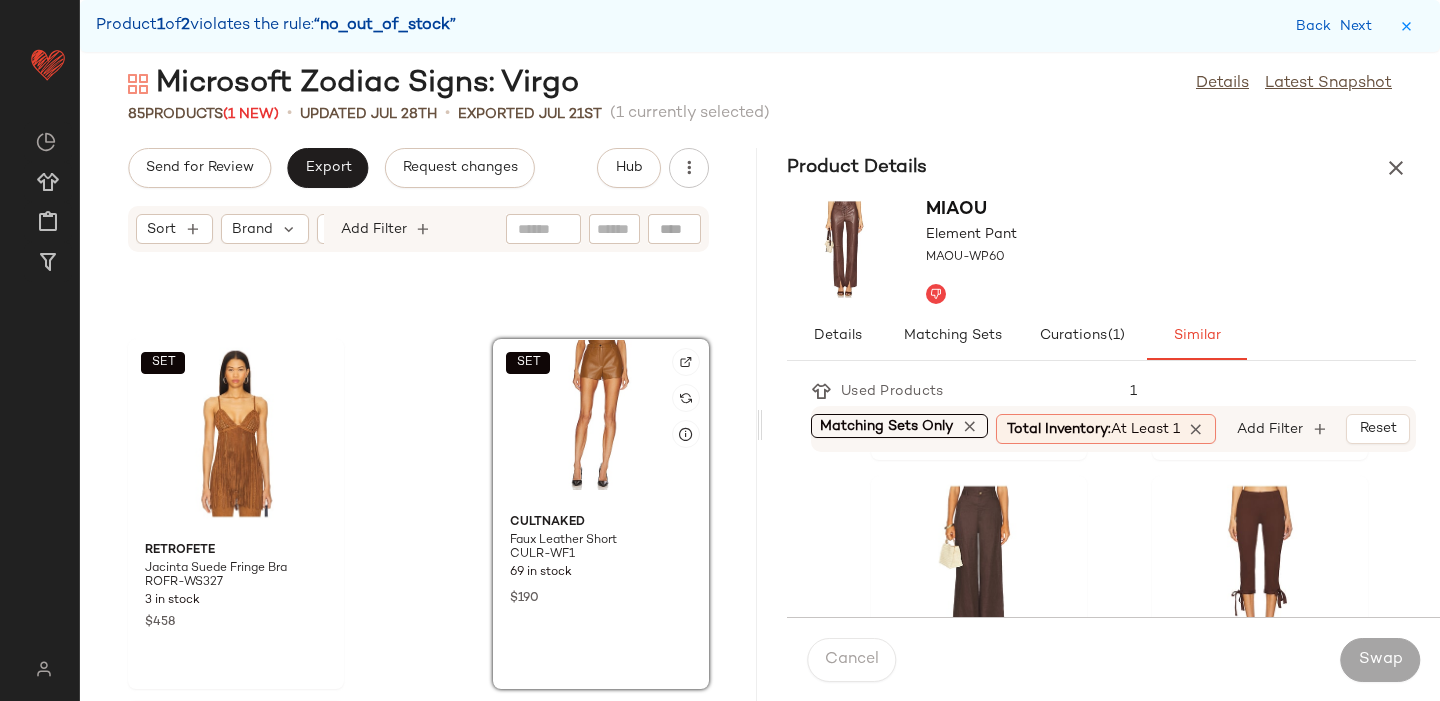 click on "CULTNAKED" at bounding box center [601, 523] 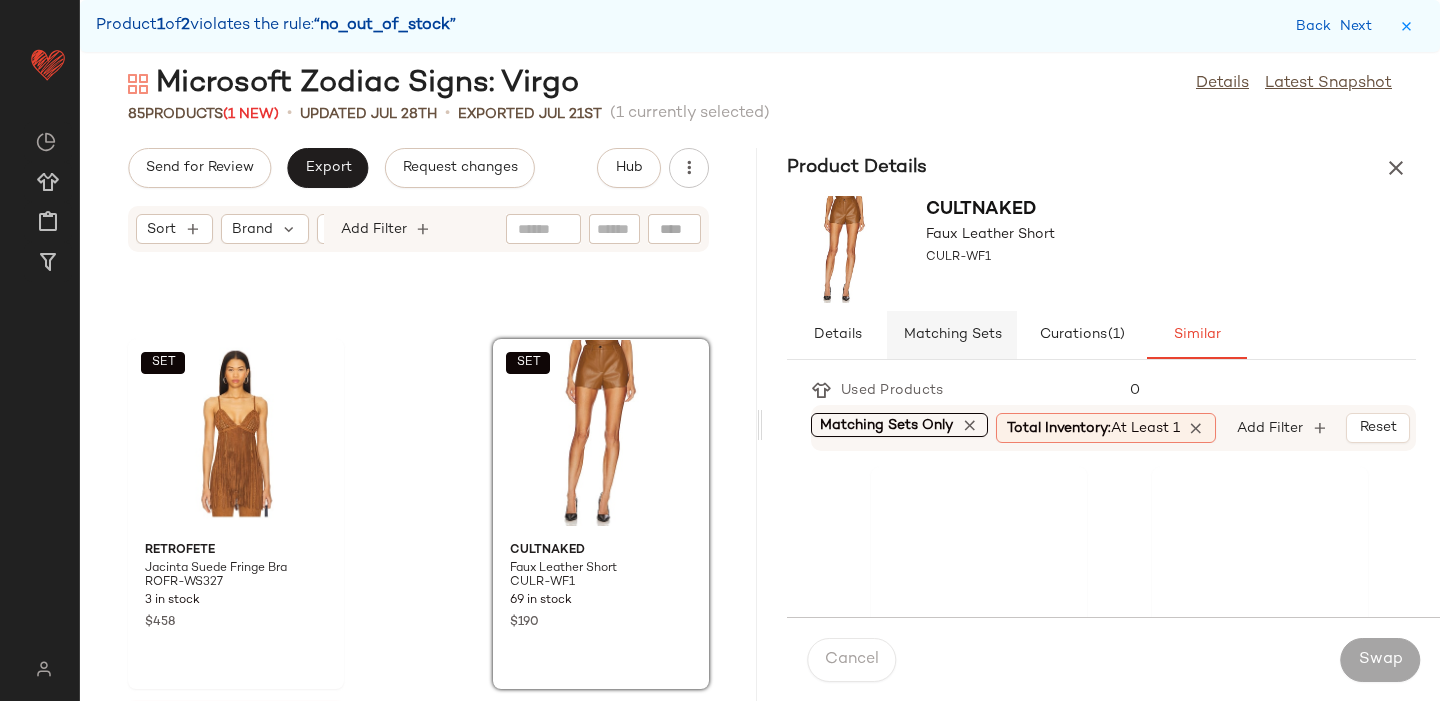 click on "Matching Sets" 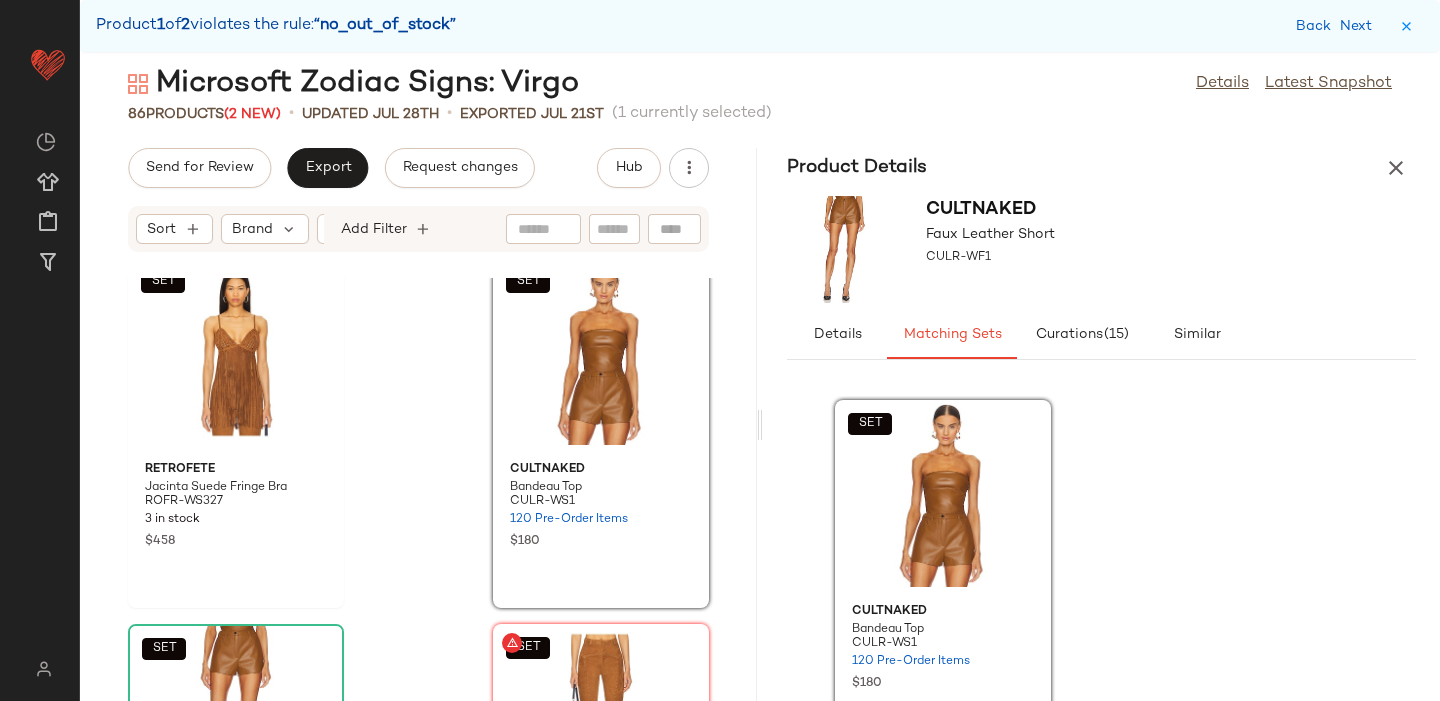 scroll, scrollTop: 1503, scrollLeft: 0, axis: vertical 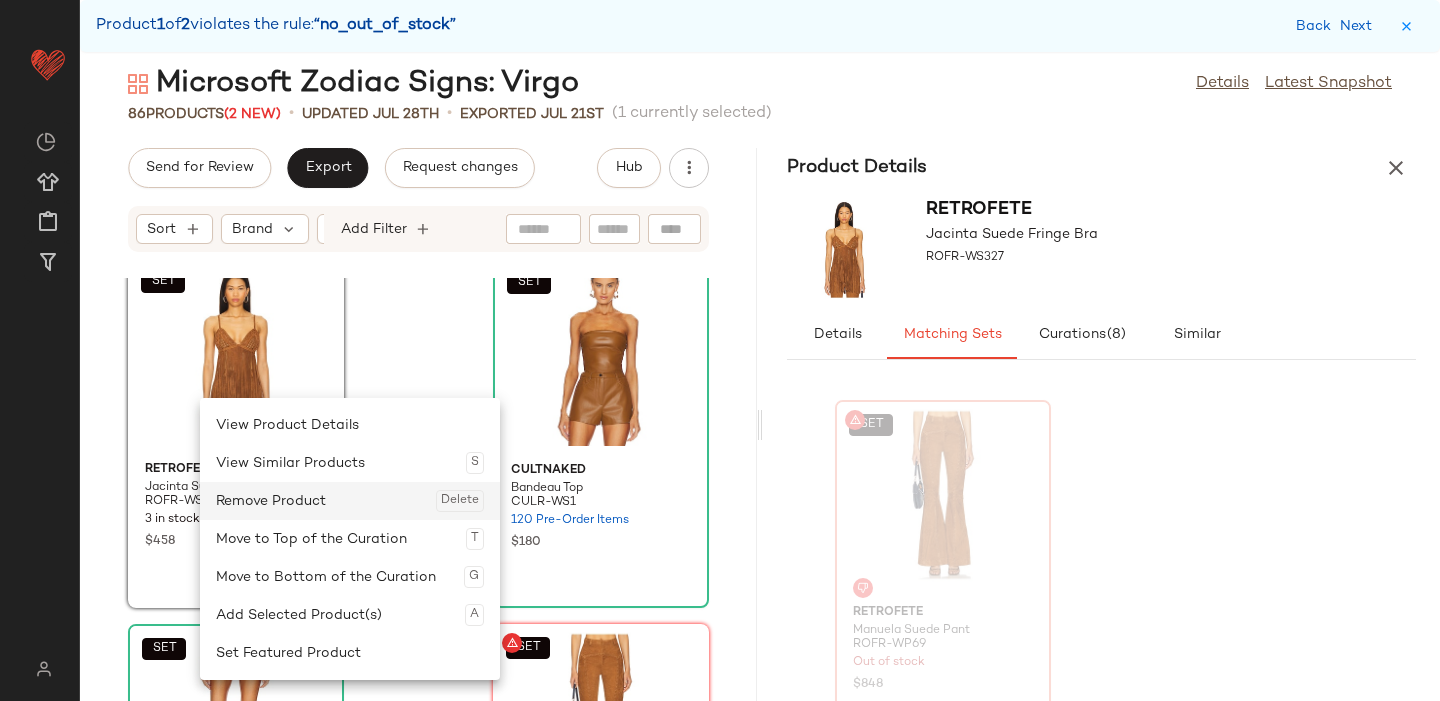 click on "Remove Product  Delete" 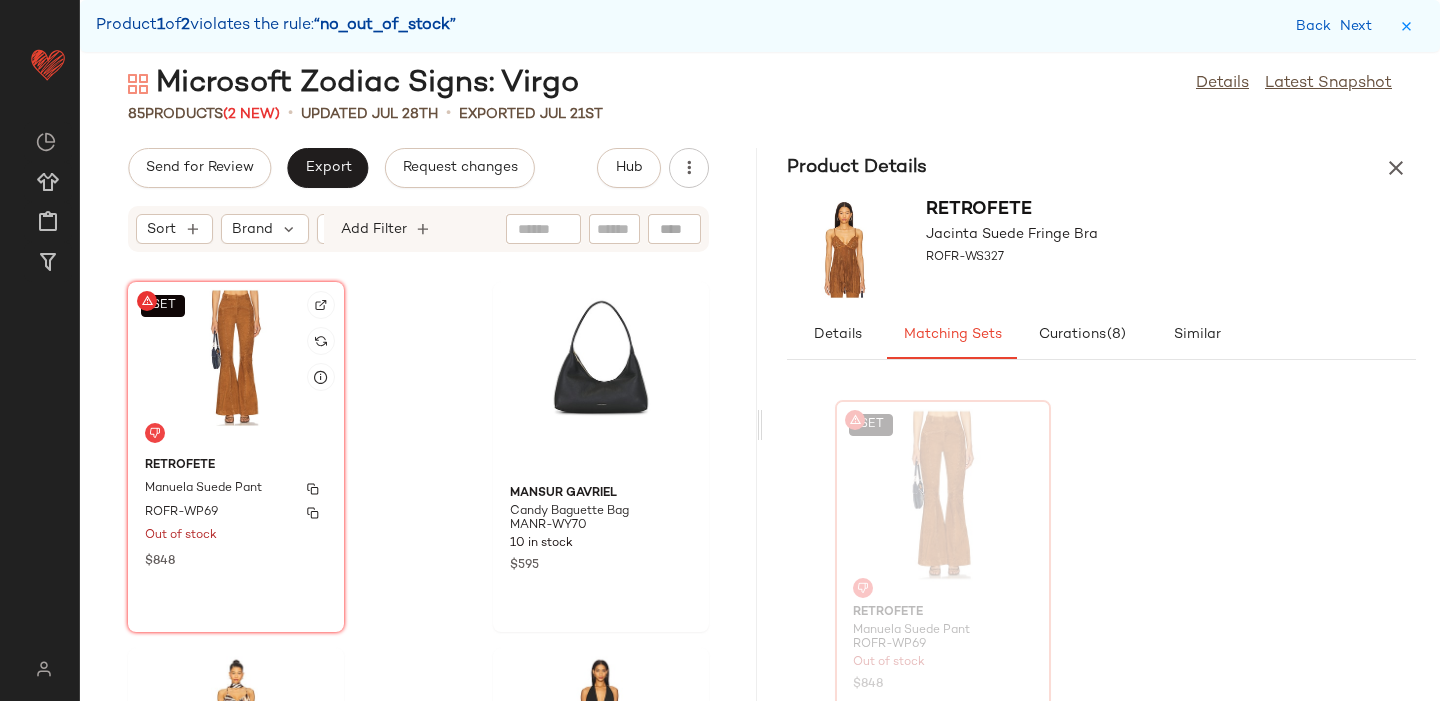 scroll, scrollTop: 1855, scrollLeft: 0, axis: vertical 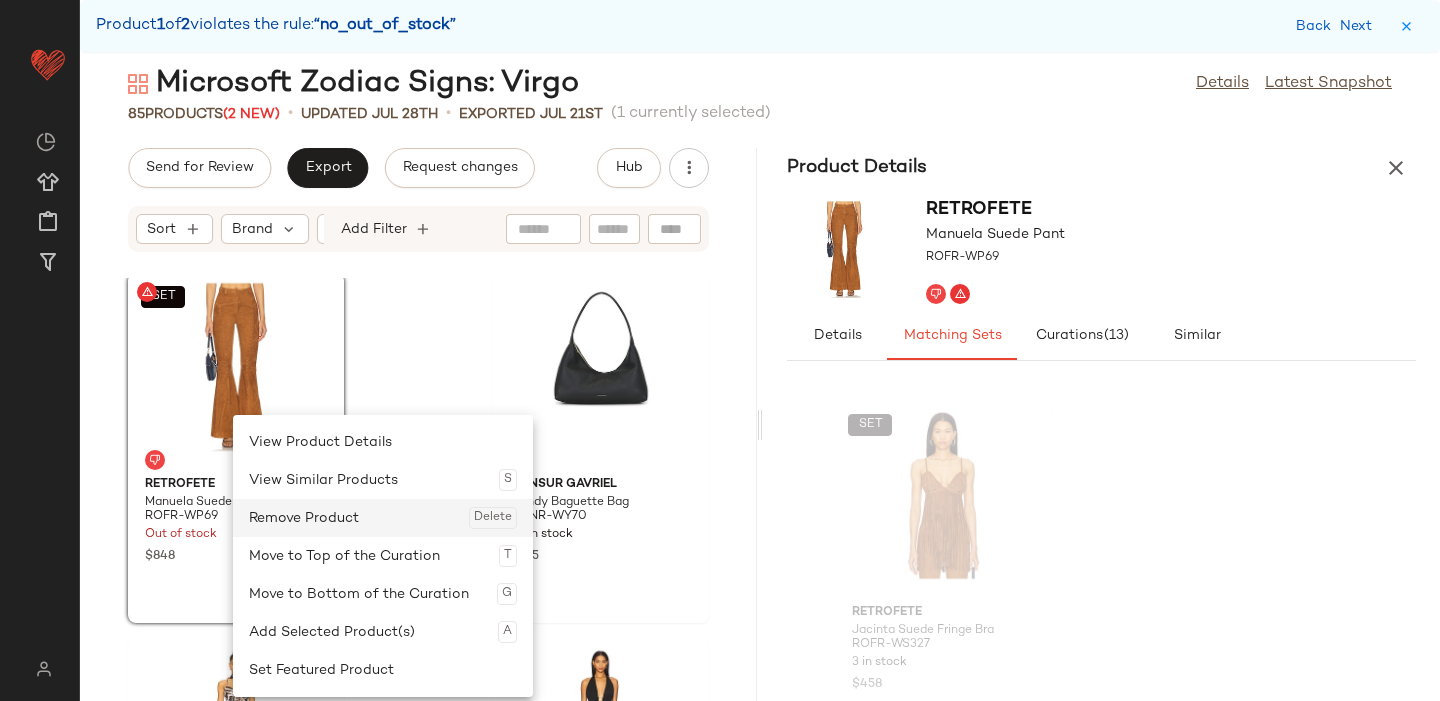 click on "Remove Product  Delete" 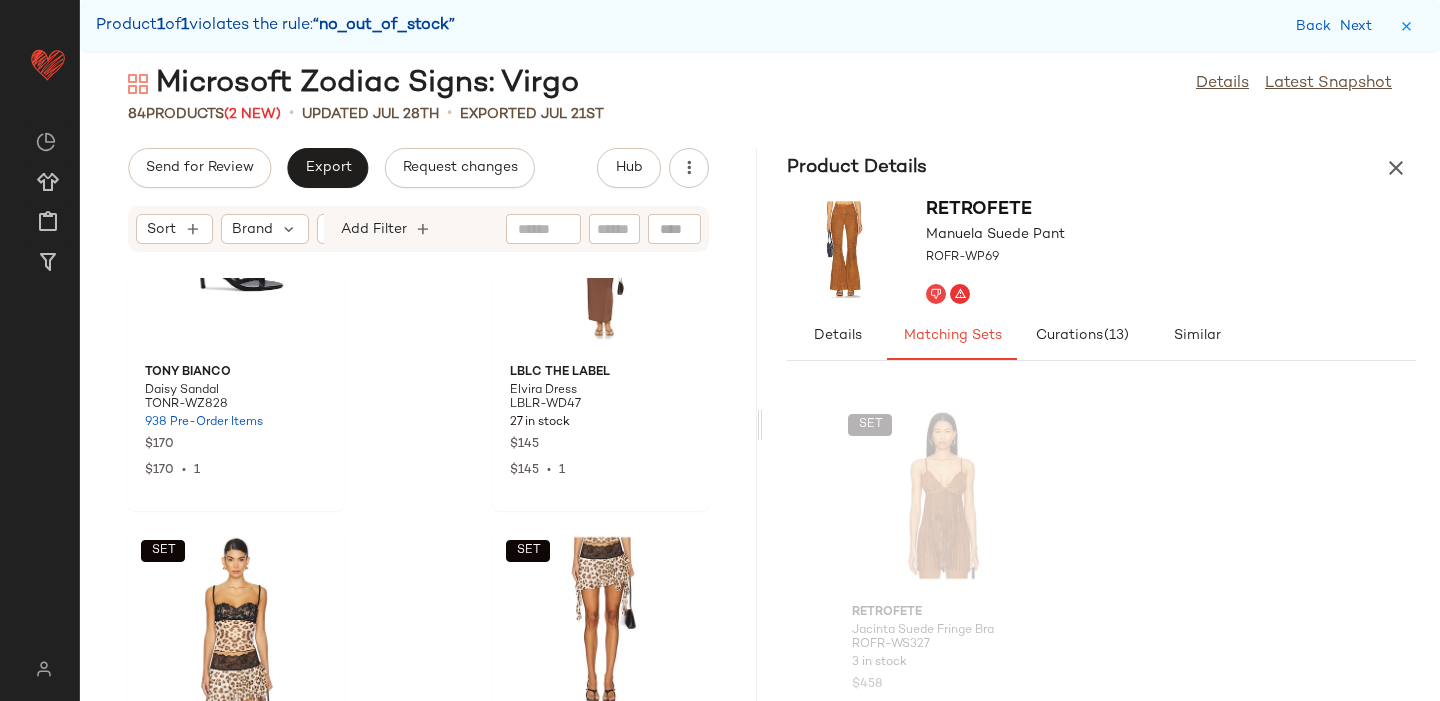 scroll, scrollTop: 4126, scrollLeft: 0, axis: vertical 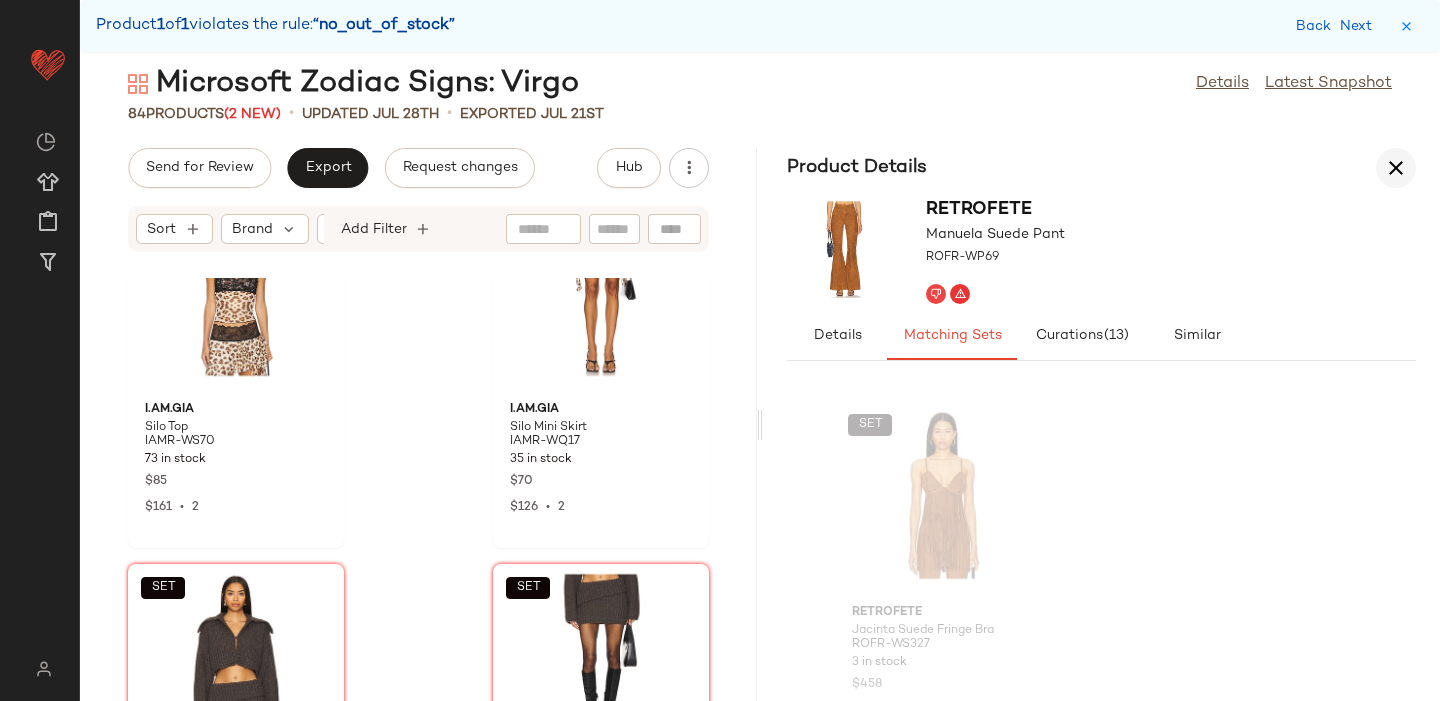click at bounding box center [1396, 168] 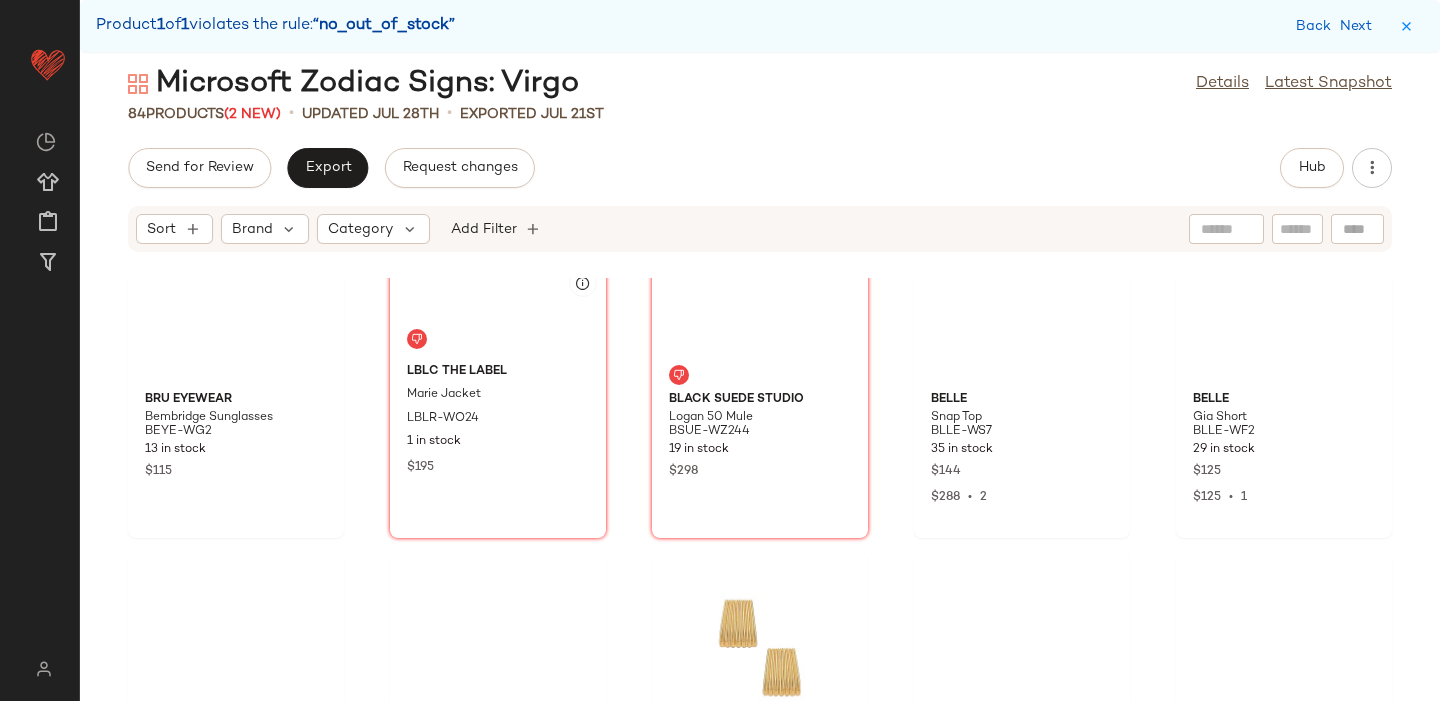 scroll, scrollTop: 2050, scrollLeft: 0, axis: vertical 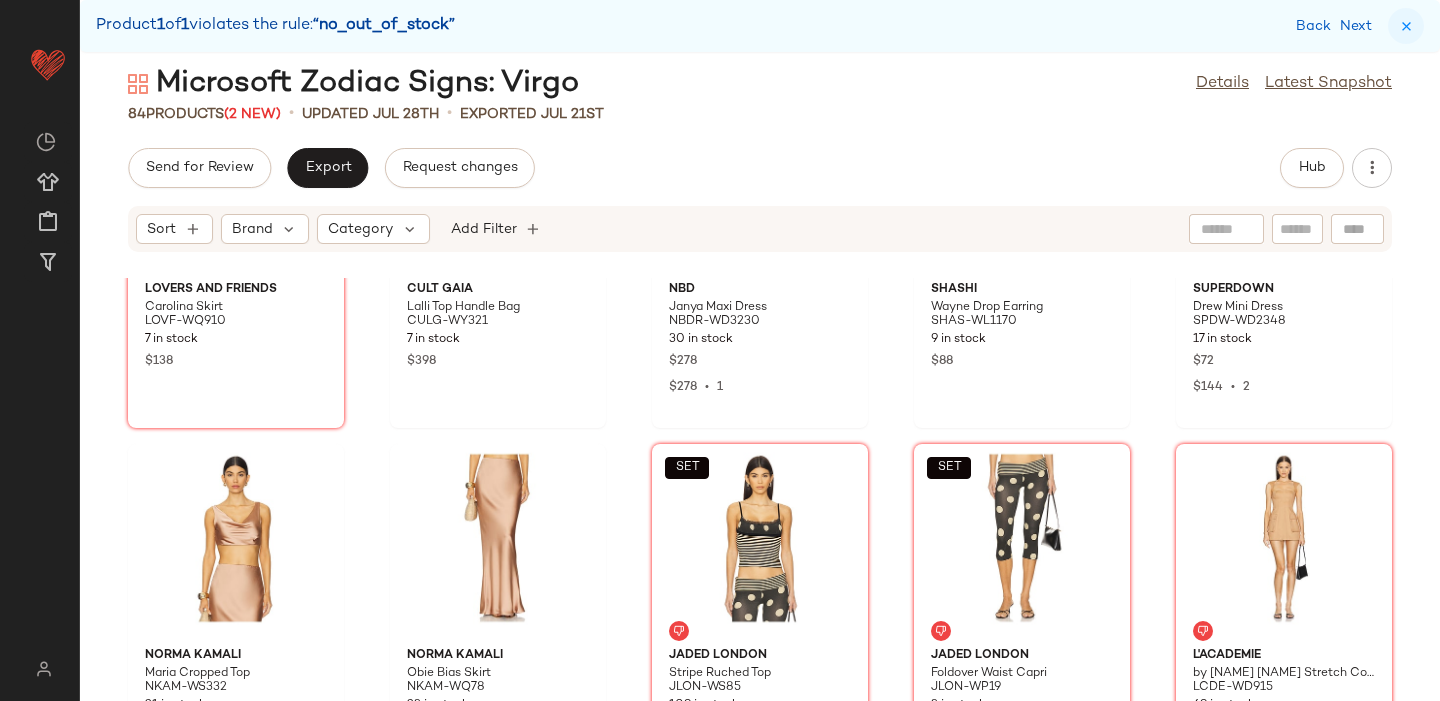 click at bounding box center (1406, 26) 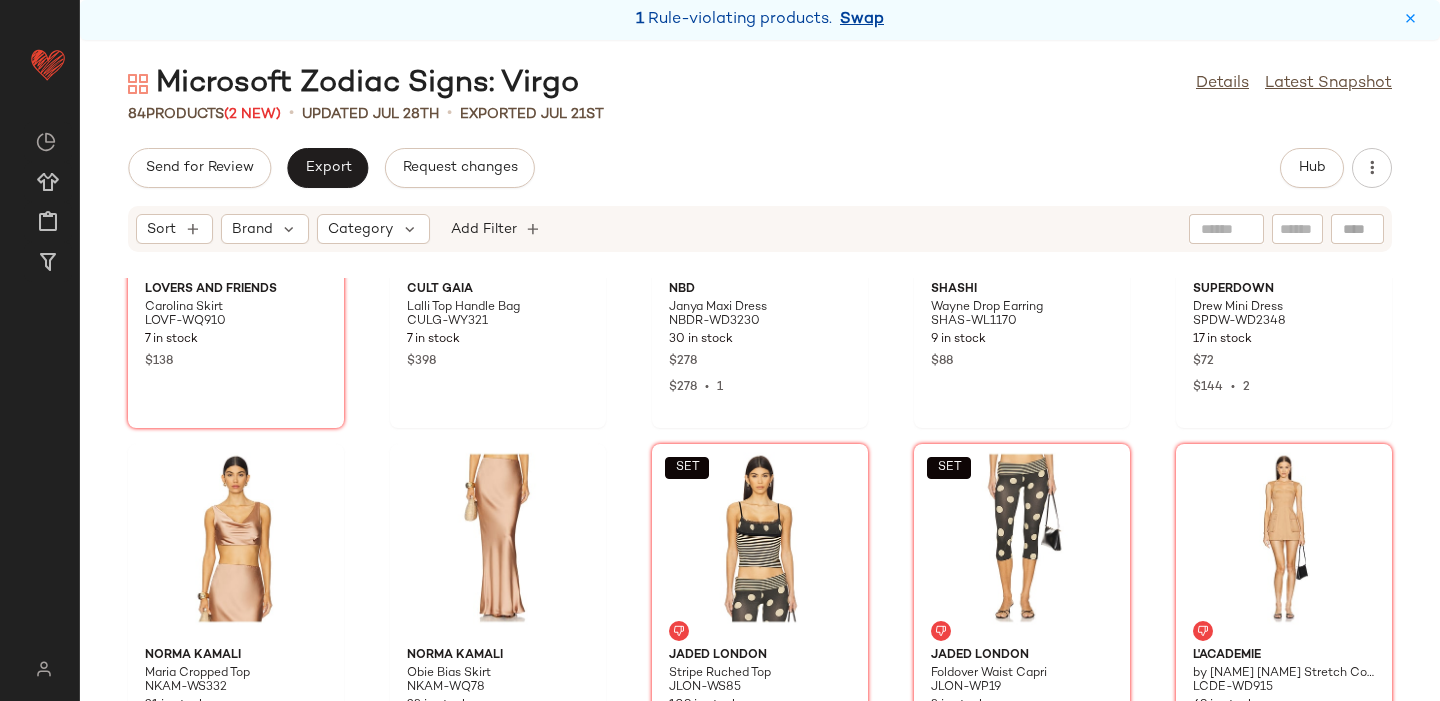 click on "Swap" at bounding box center (862, 20) 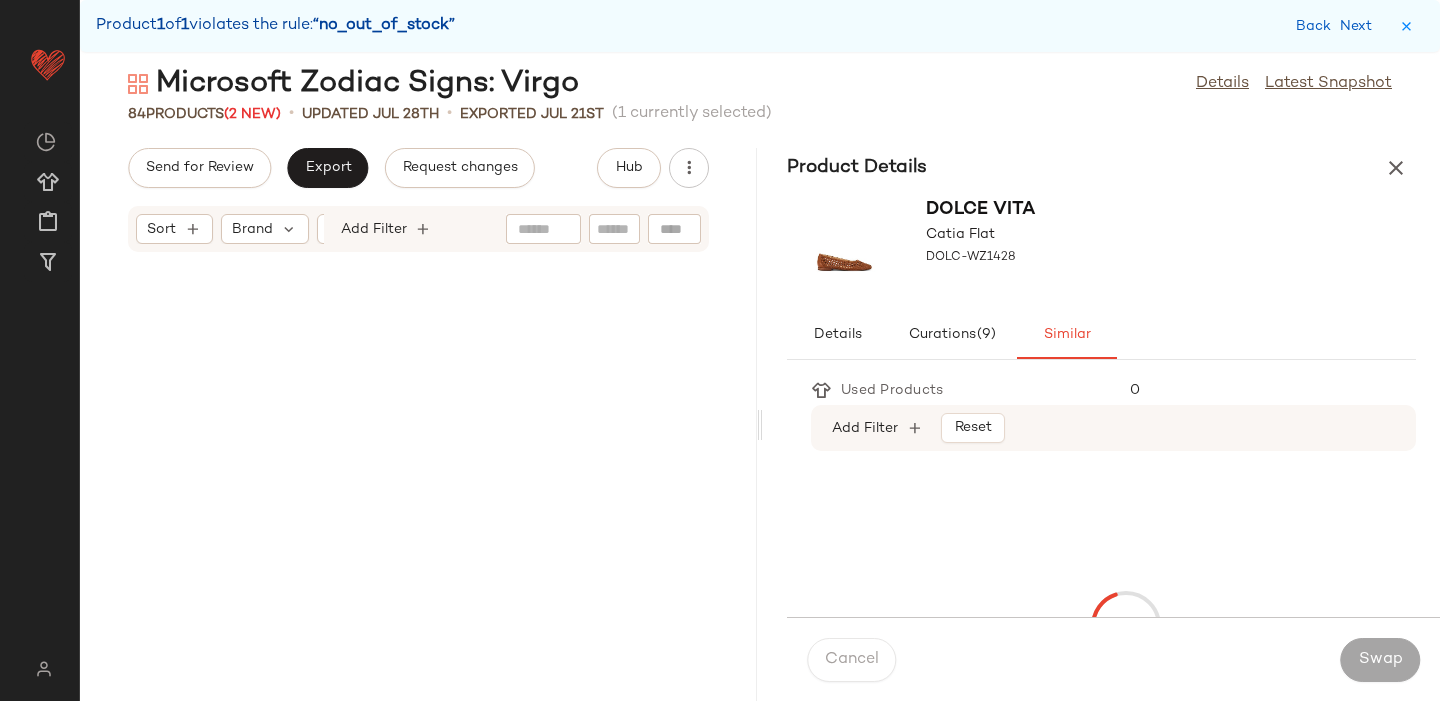 scroll, scrollTop: 12078, scrollLeft: 0, axis: vertical 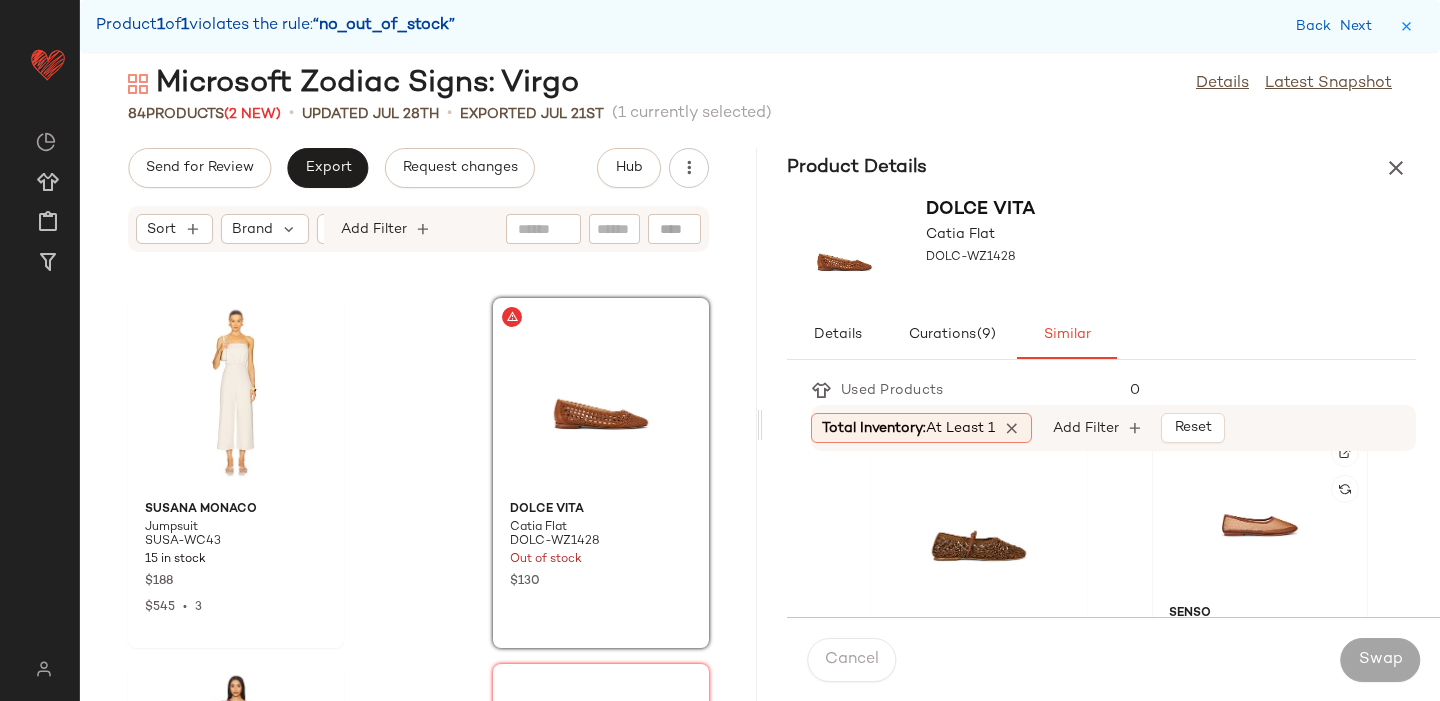 click 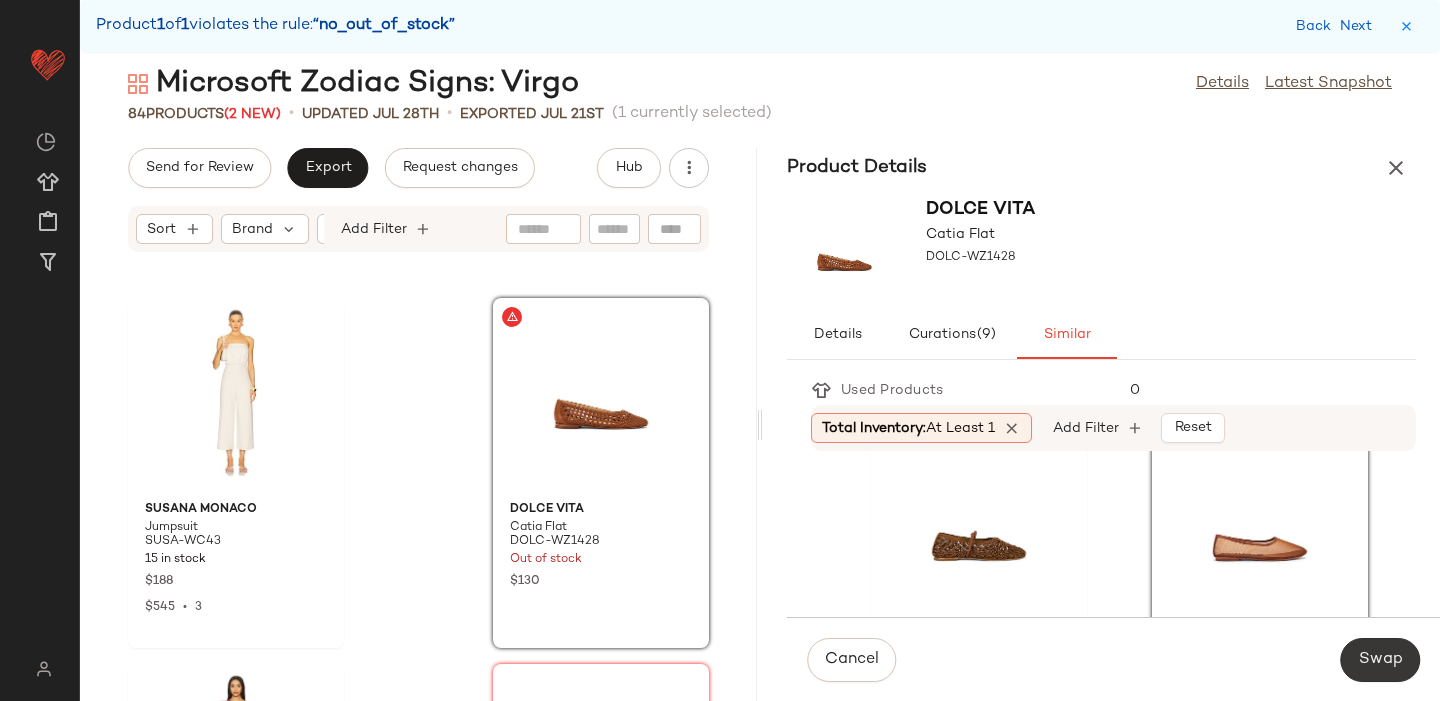 click on "Swap" 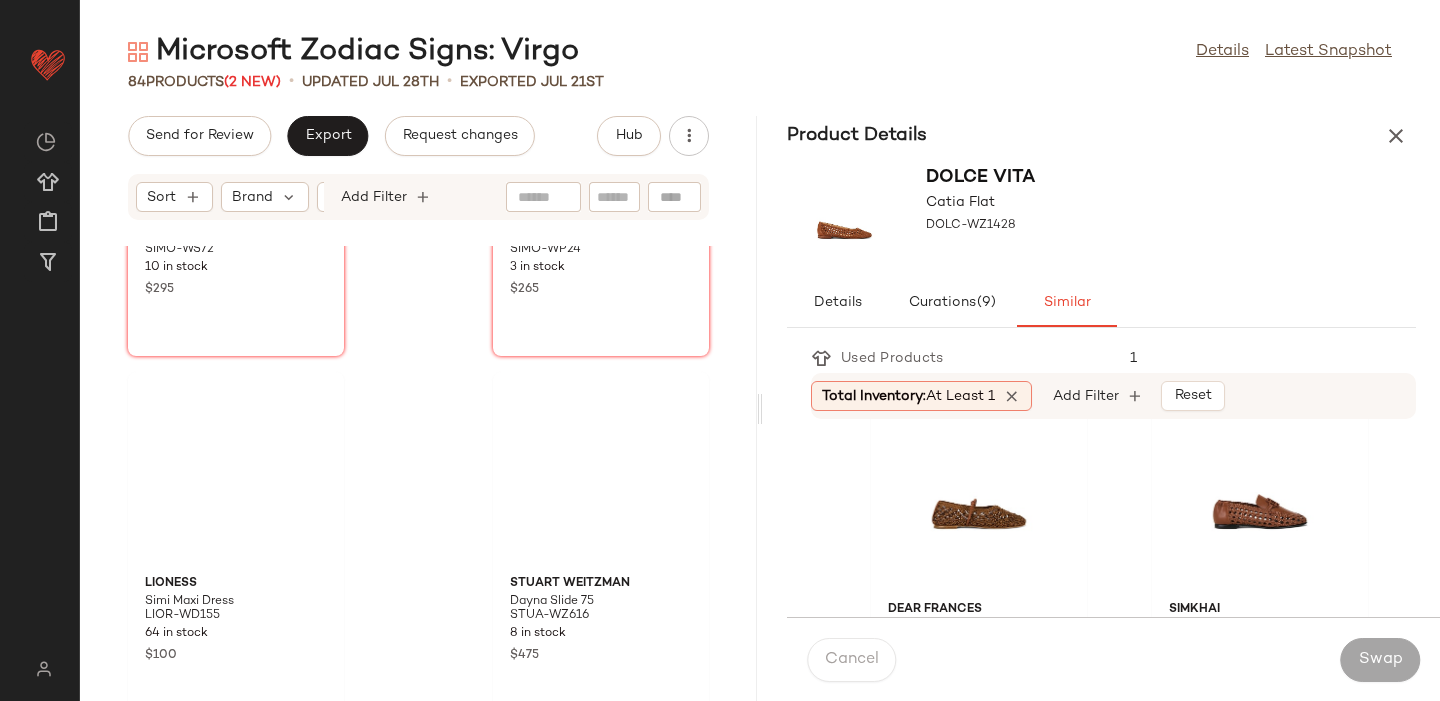 scroll, scrollTop: 14921, scrollLeft: 0, axis: vertical 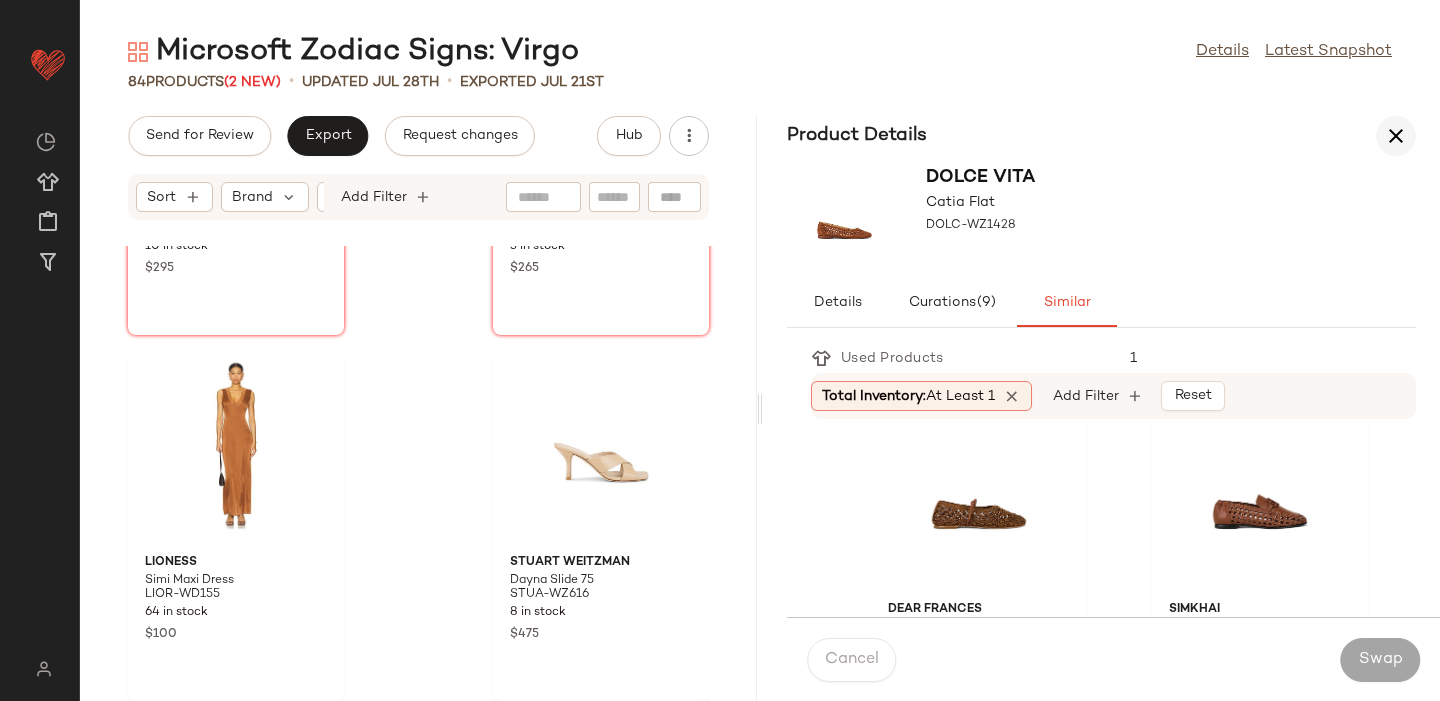 click at bounding box center [1396, 136] 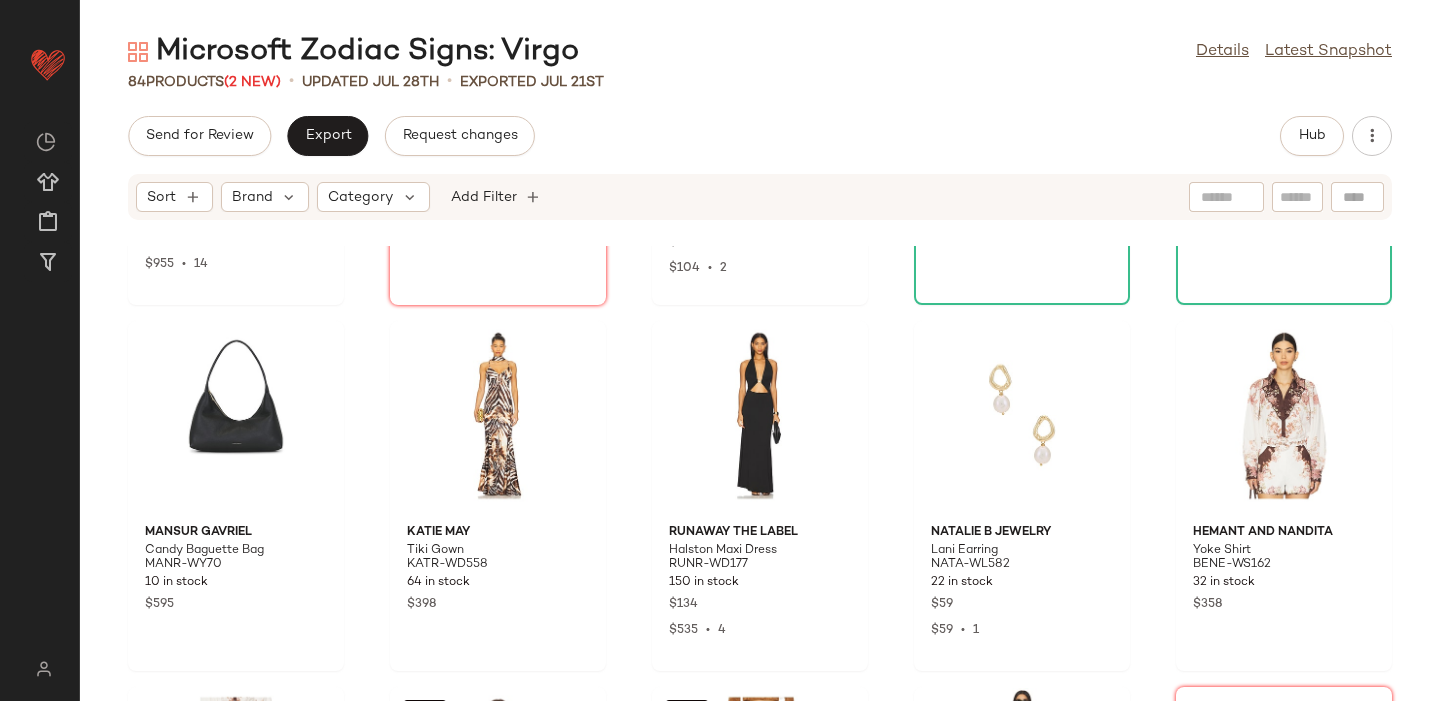 scroll, scrollTop: 0, scrollLeft: 0, axis: both 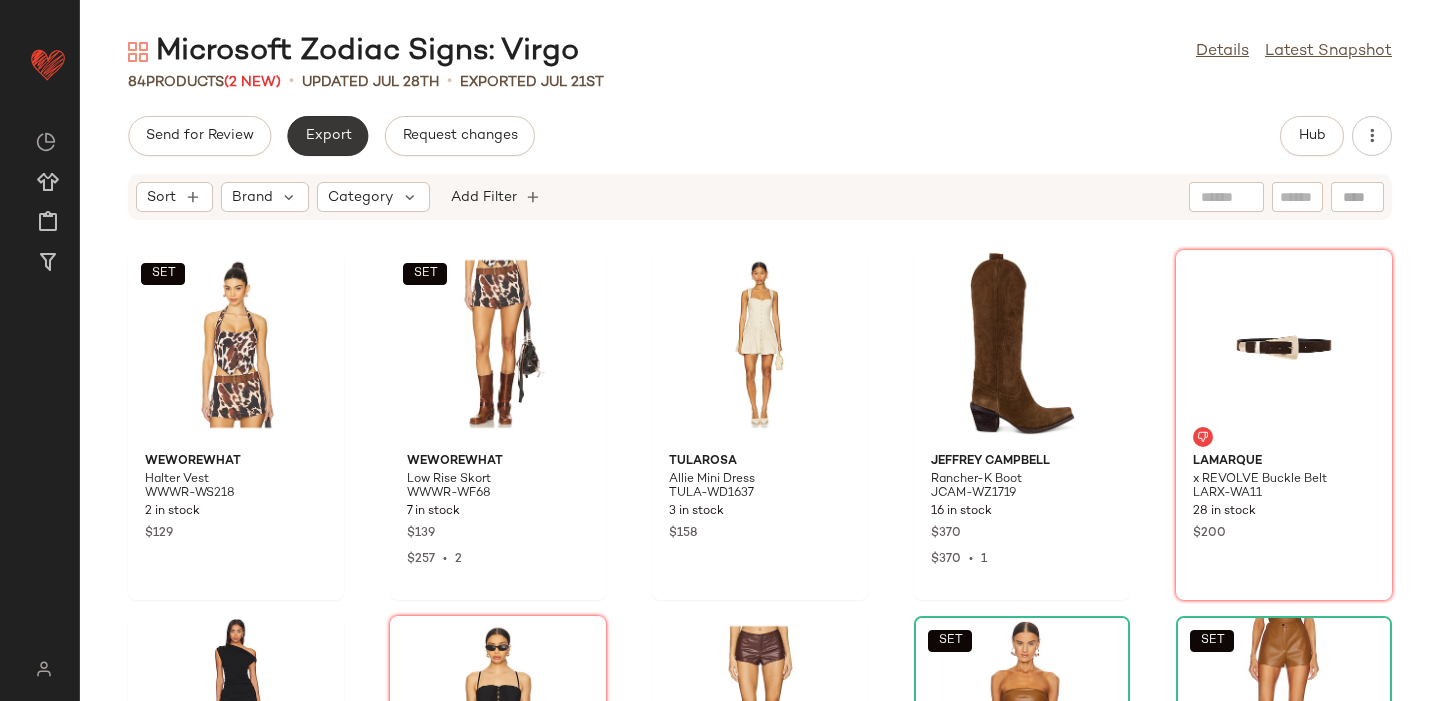 click on "Export" 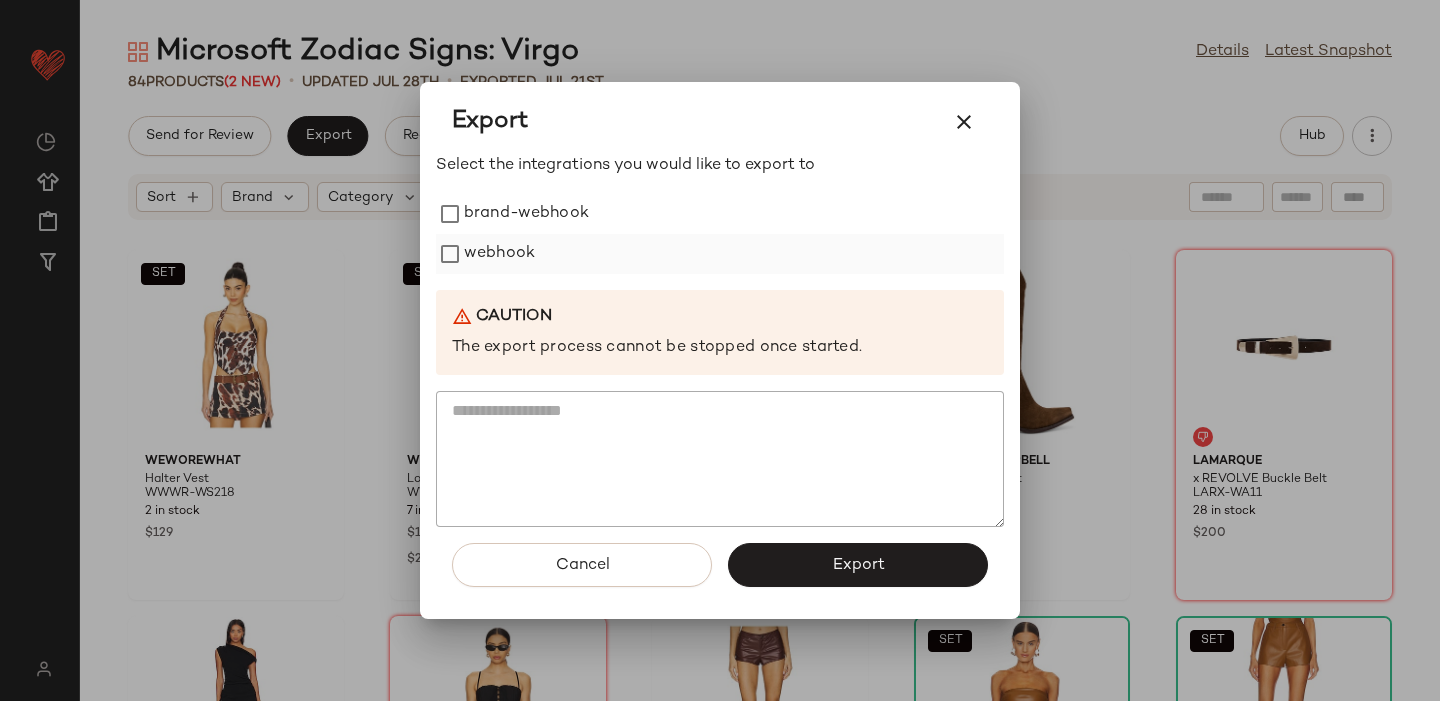 click on "webhook" at bounding box center [499, 254] 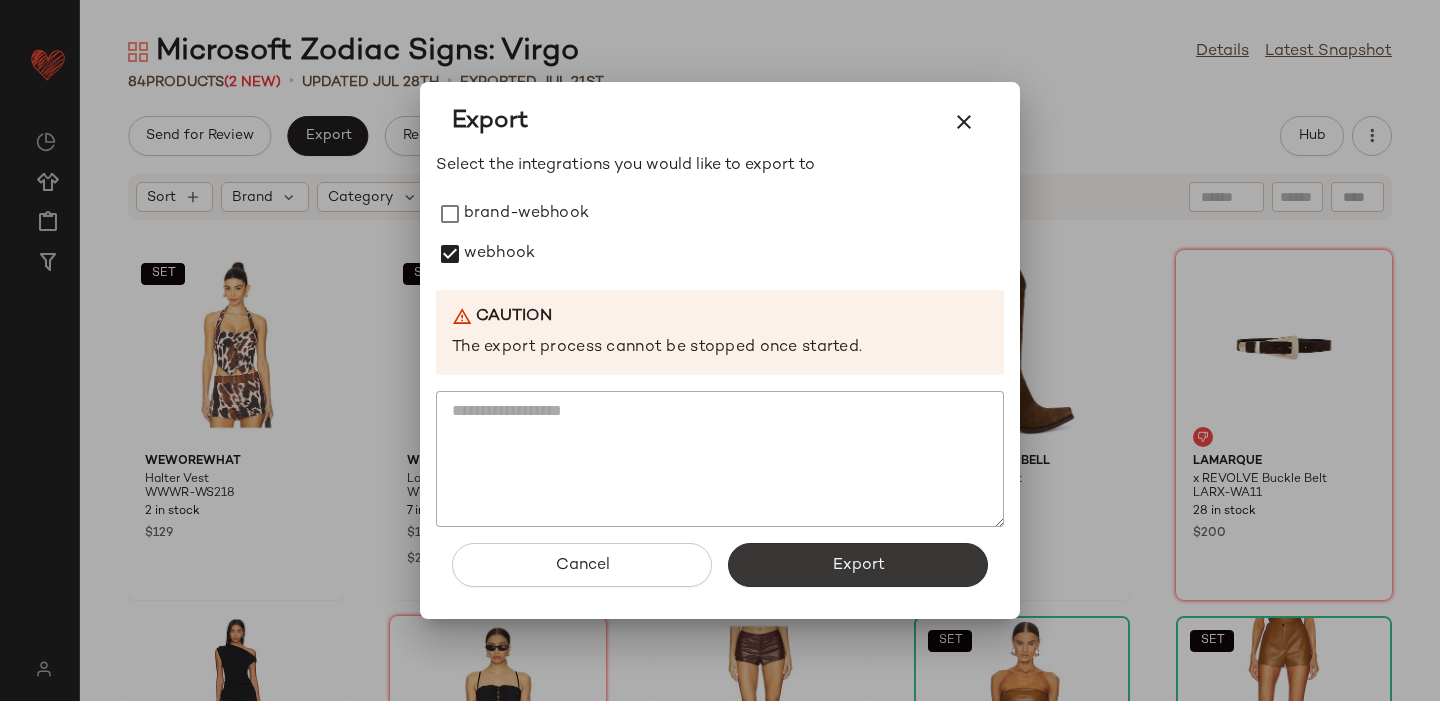 click on "Export" at bounding box center [858, 565] 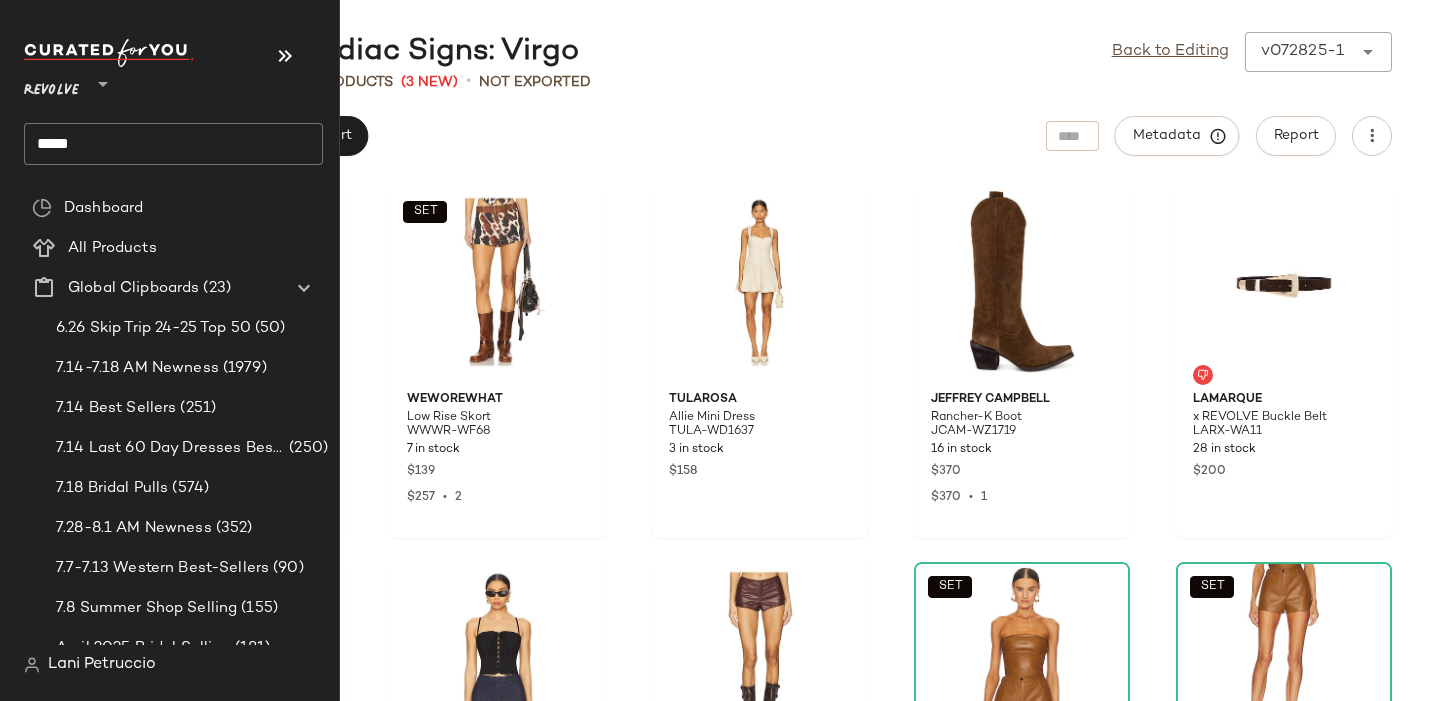 click on "*****" 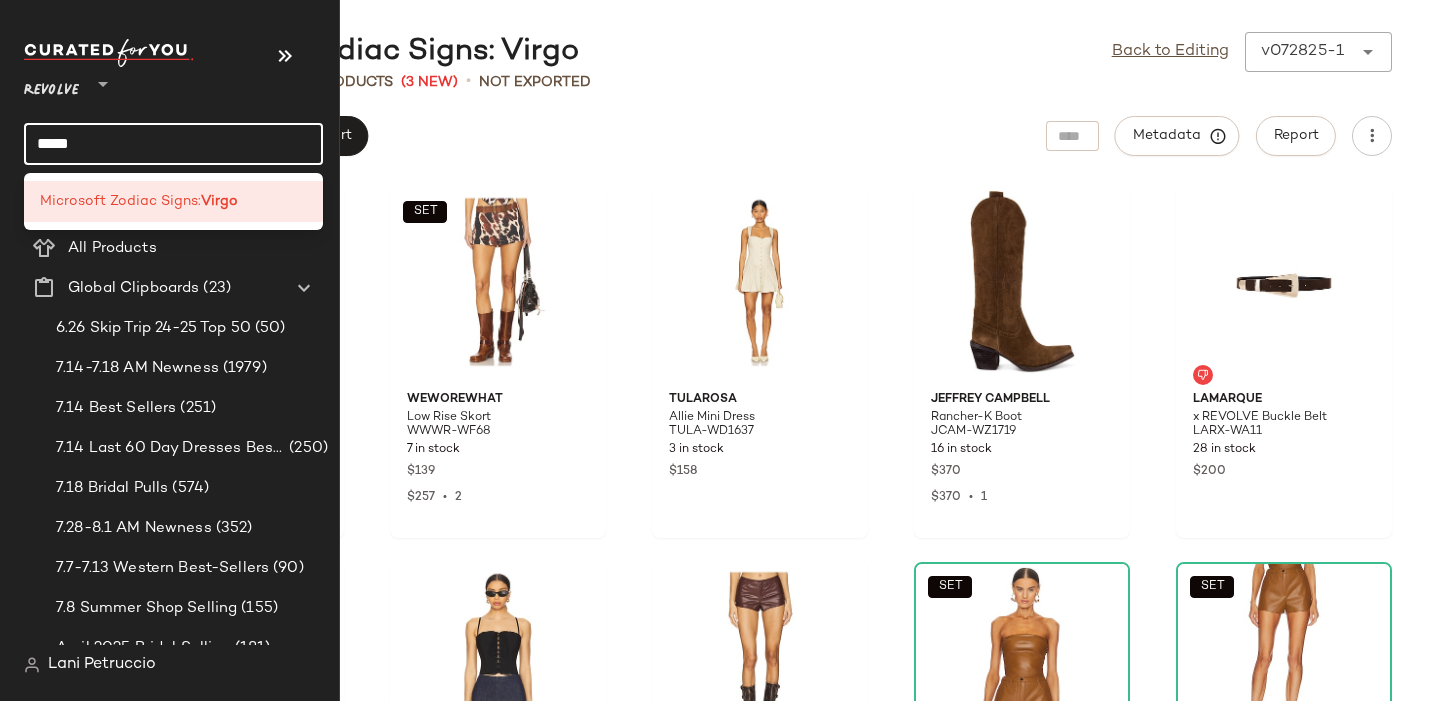 click on "*****" 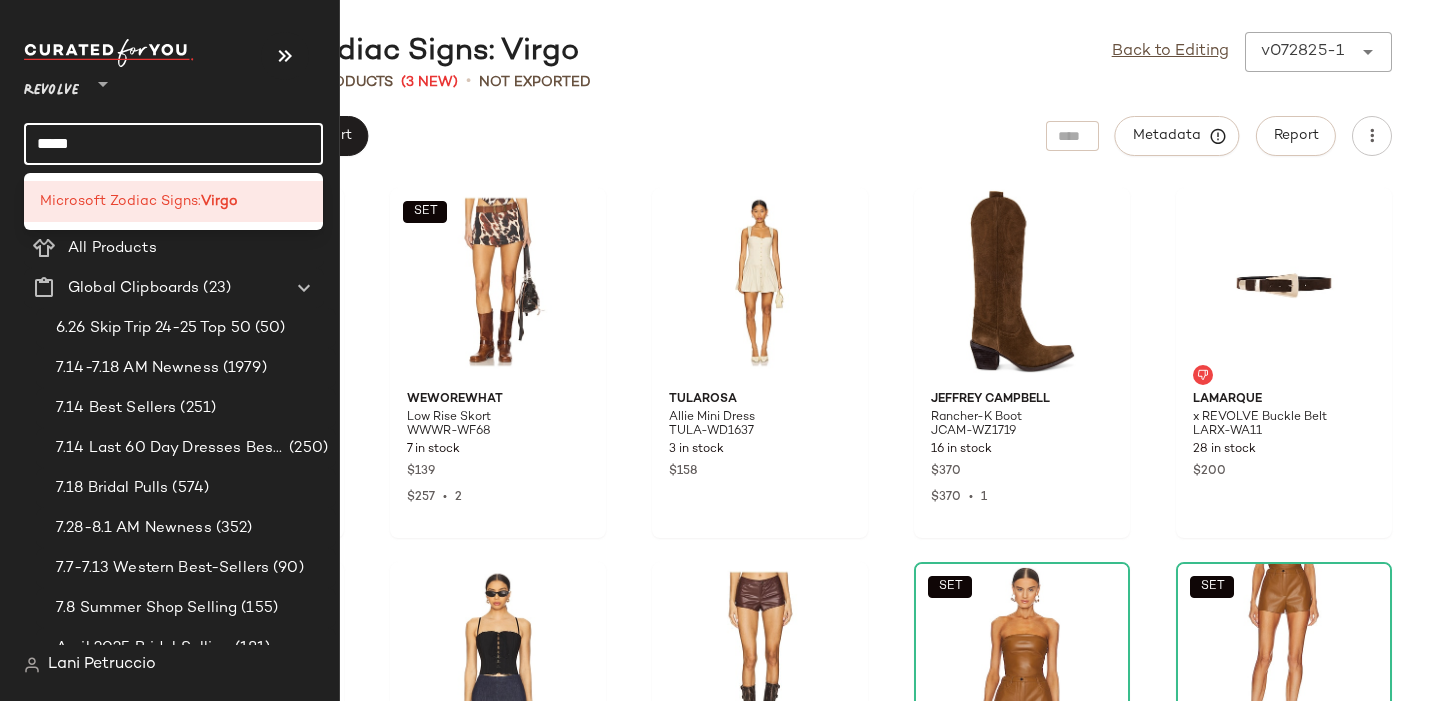 click on "*****" 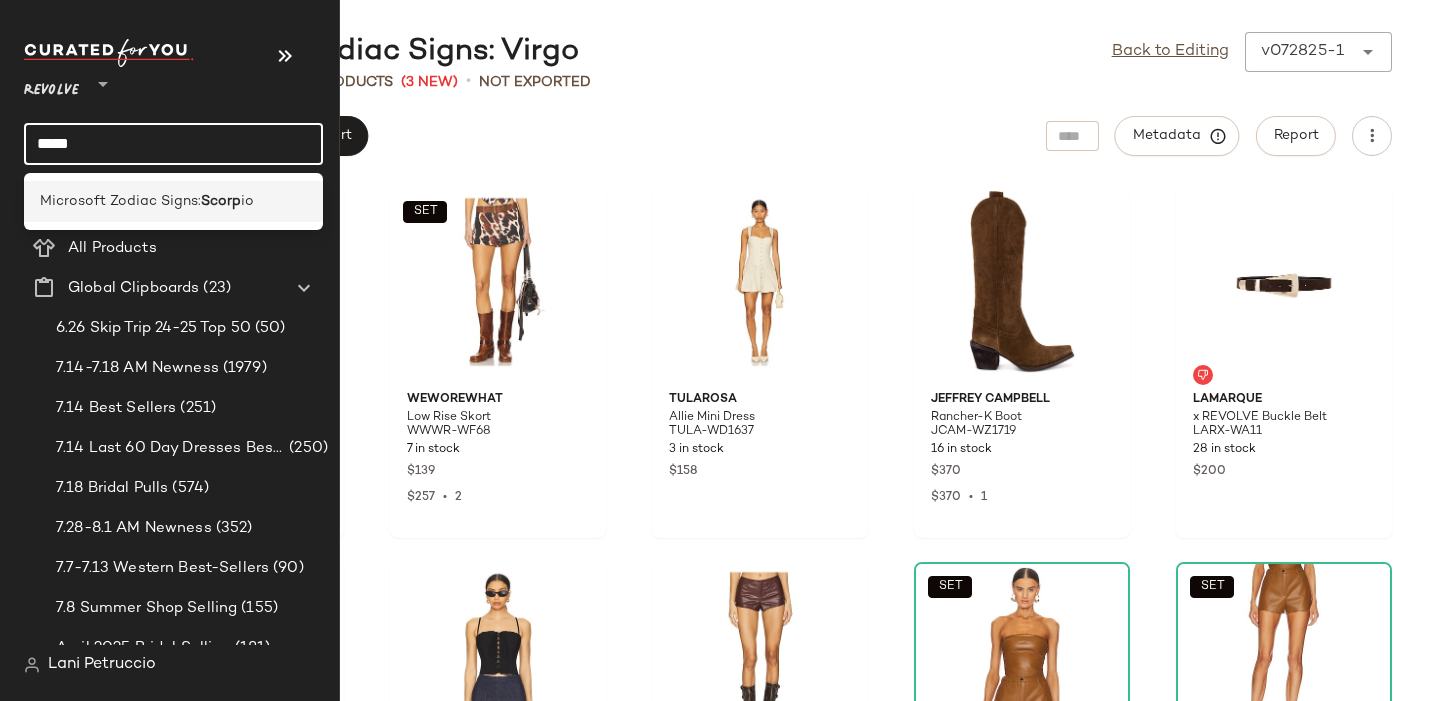 type on "*****" 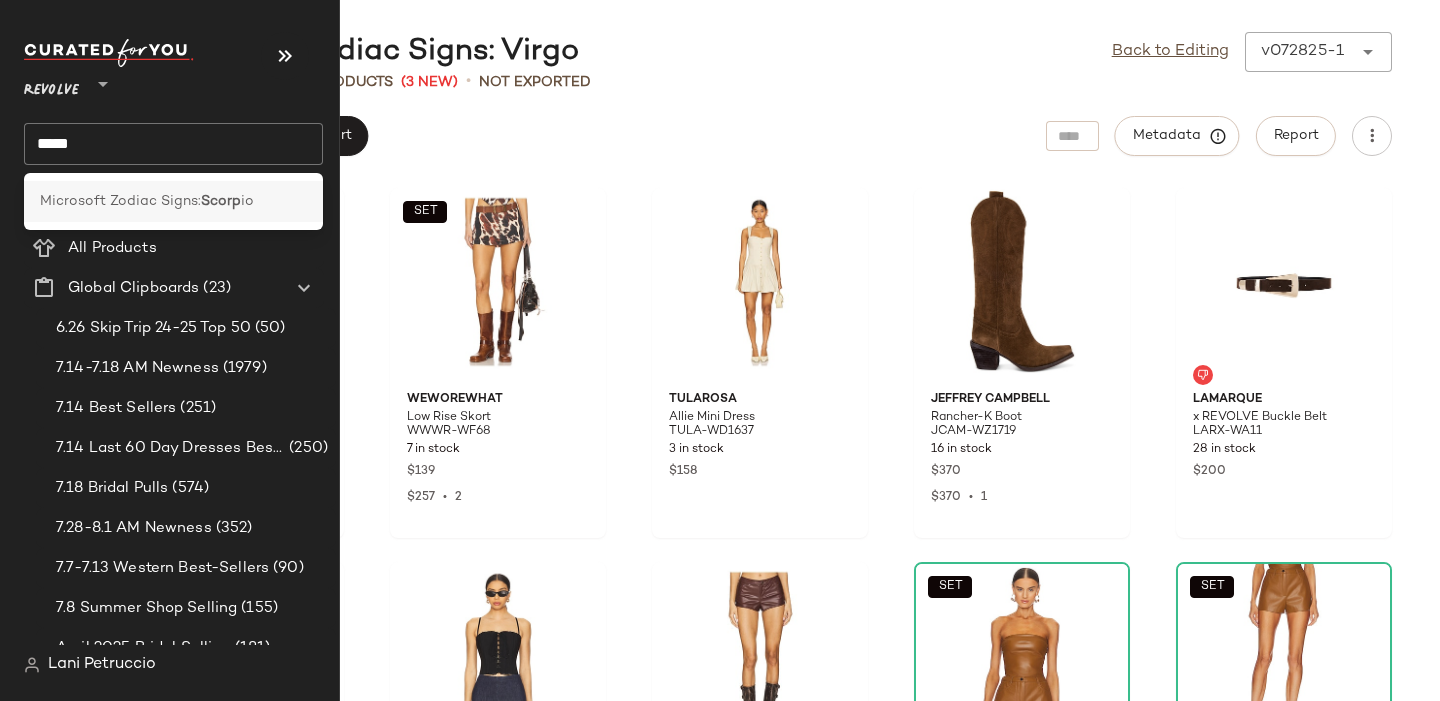 click on "Microsoft Zodiac Signs:" at bounding box center [120, 201] 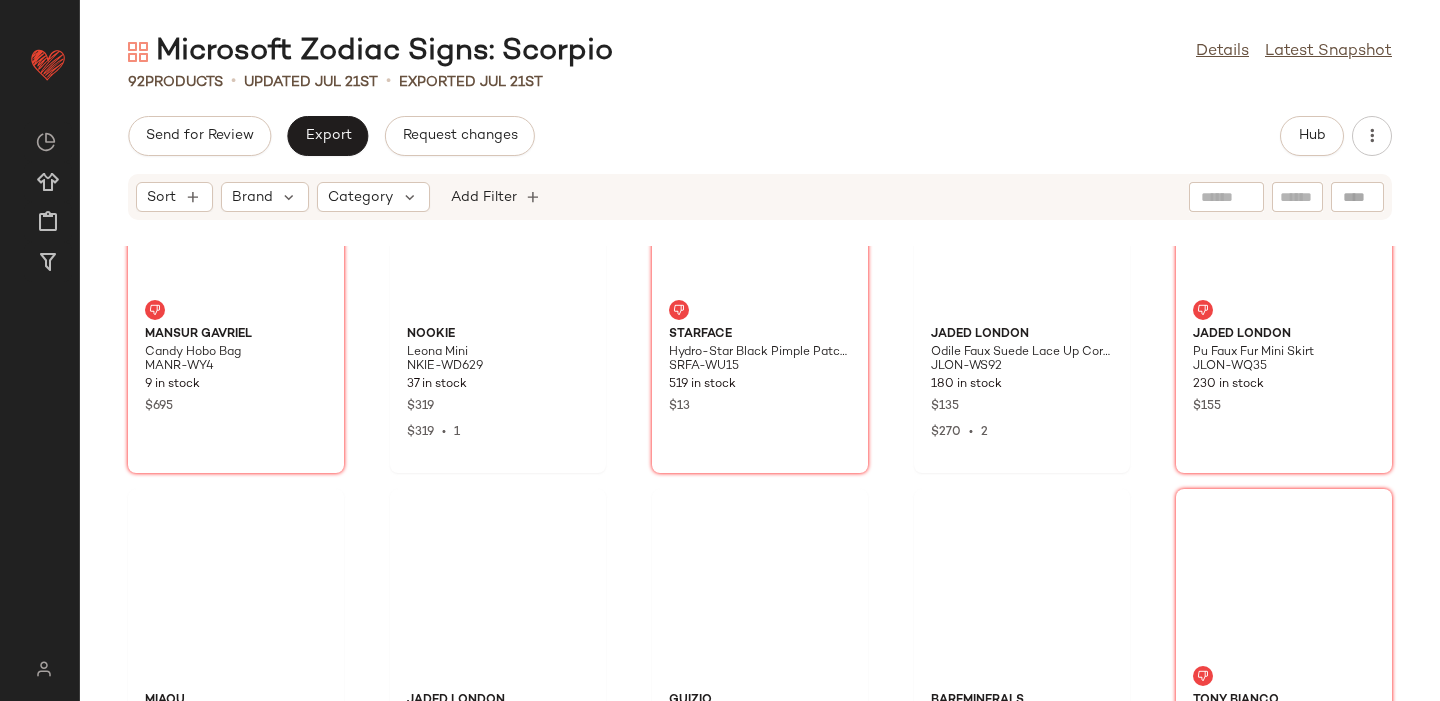 scroll, scrollTop: 1264, scrollLeft: 0, axis: vertical 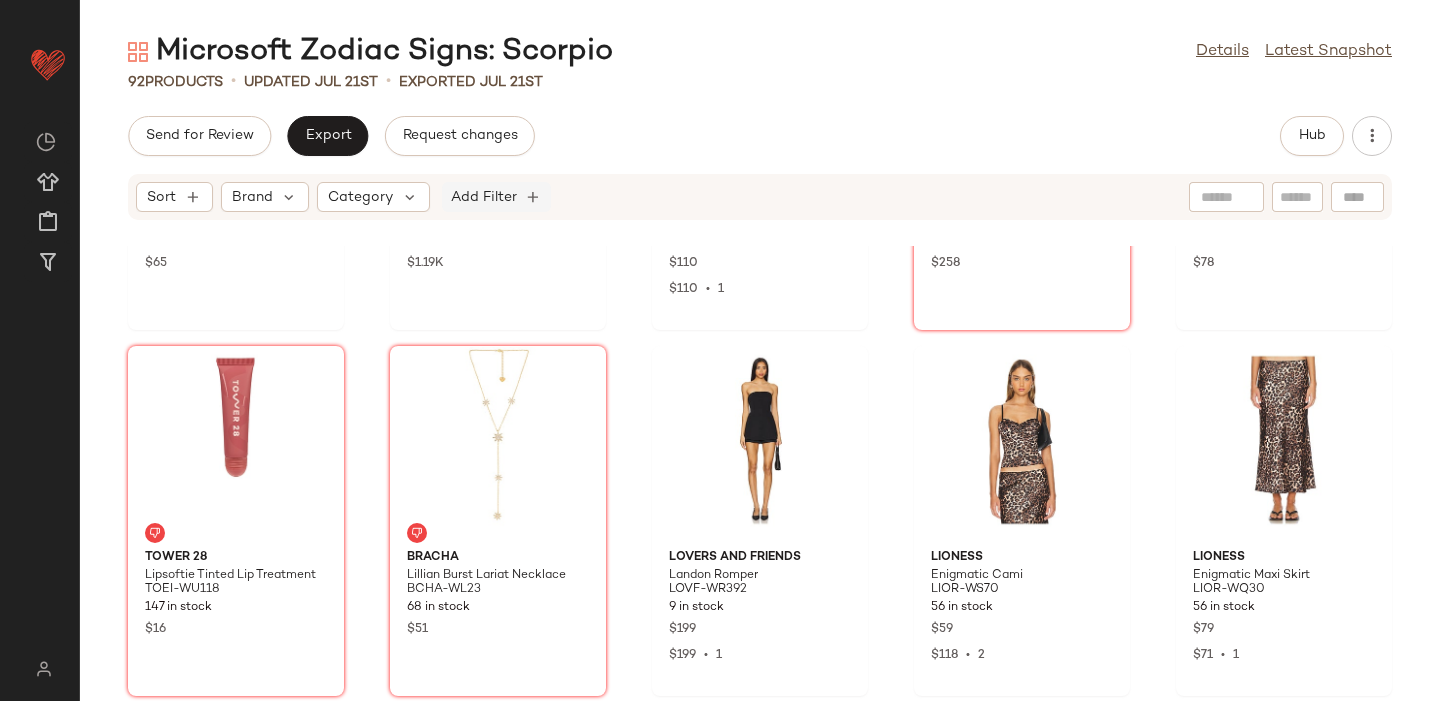 click on "Add Filter" at bounding box center [484, 197] 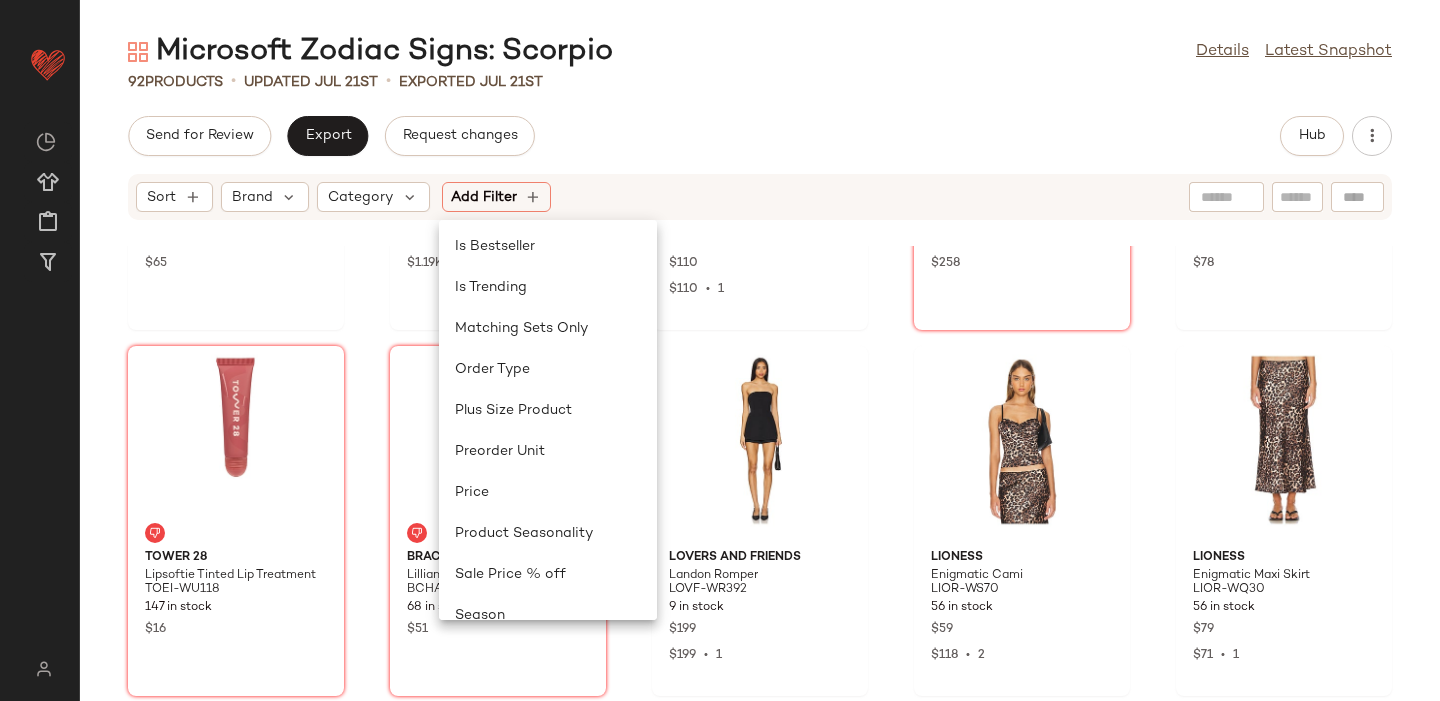 scroll, scrollTop: 846, scrollLeft: 0, axis: vertical 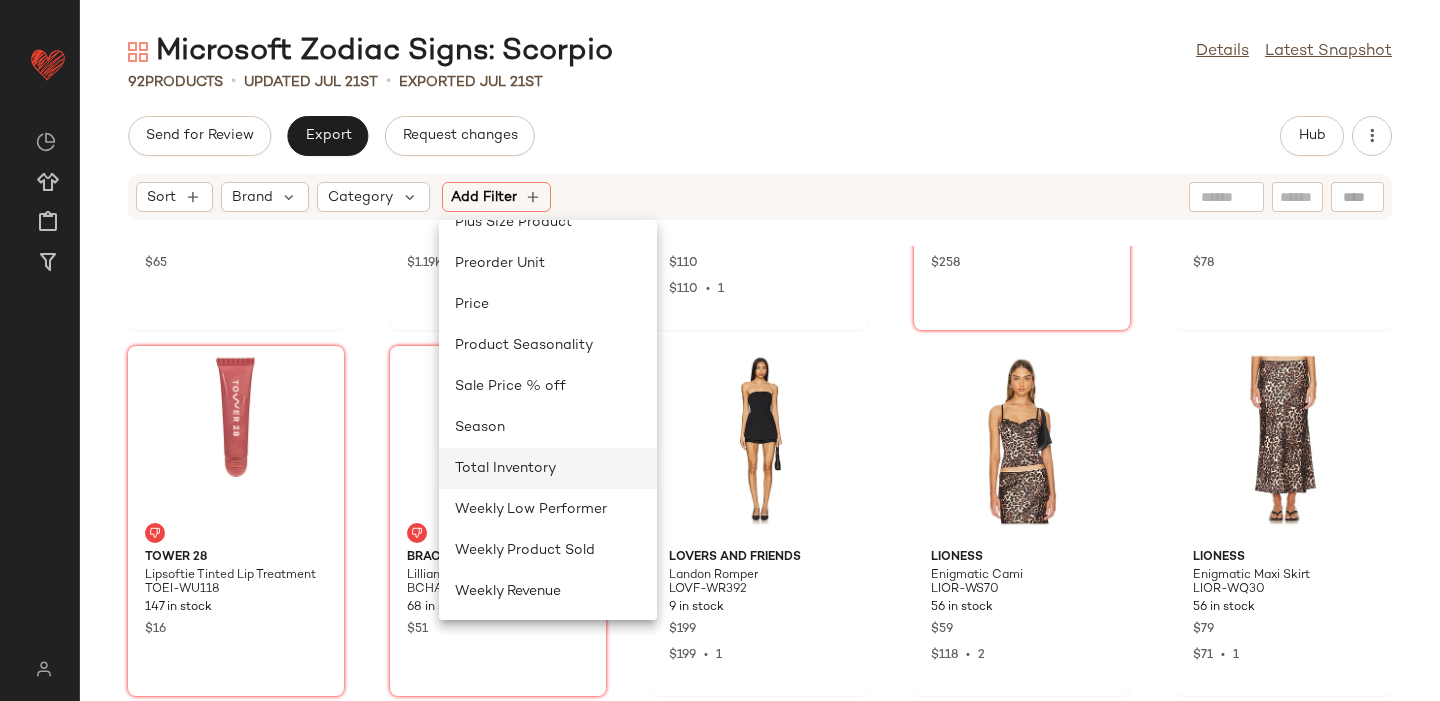 click on "Total Inventory" 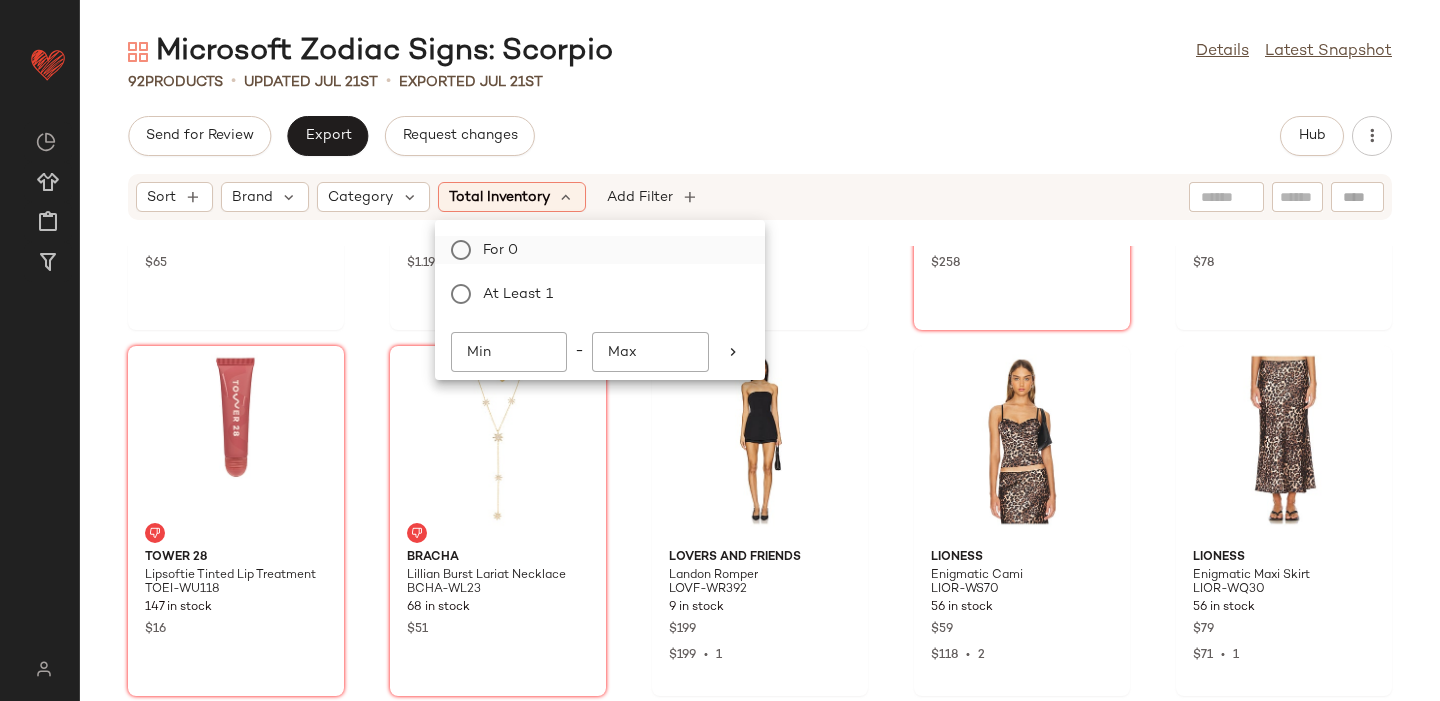 click on "For 0" 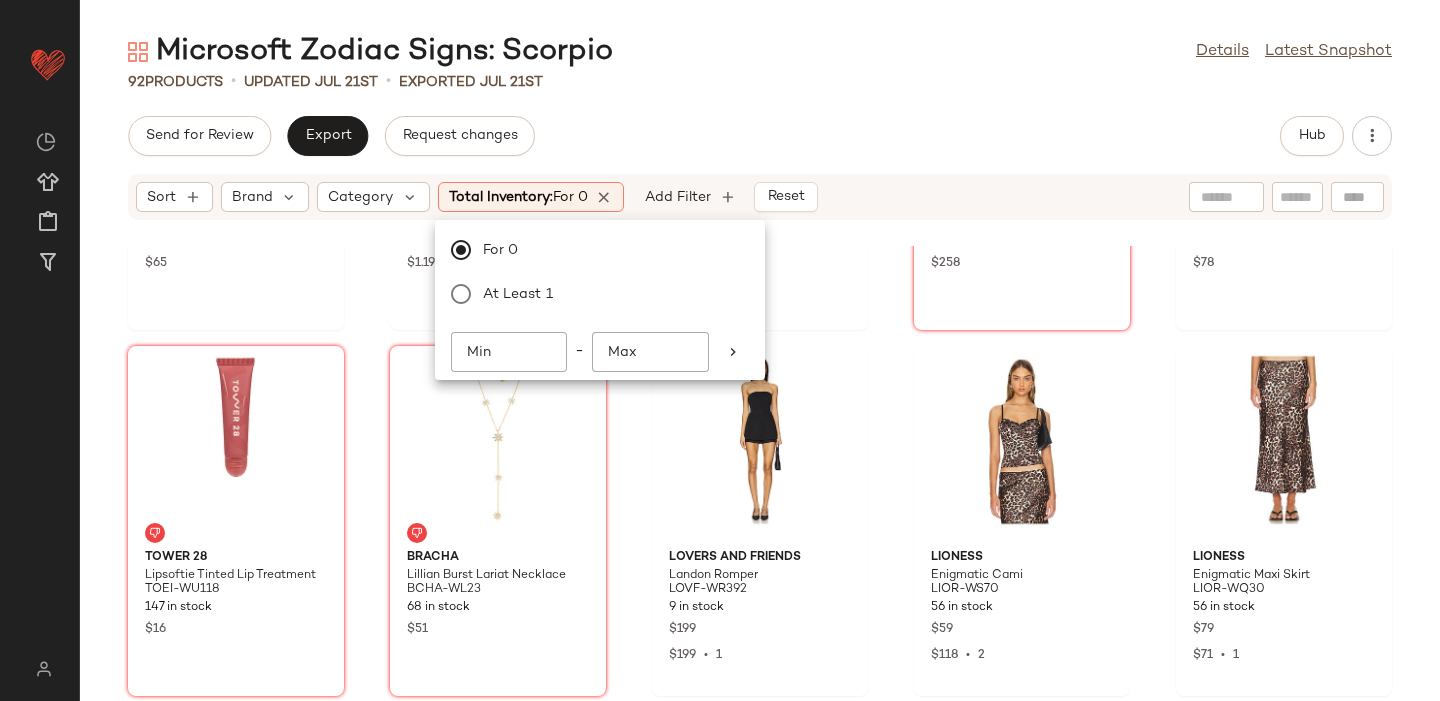 click on "Microsoft Zodiac Signs: [SIGN]  Details   Latest Snapshot  92   Products   •   updated [MONTH] [DAY]  •  Exported [MONTH] [DAY]  Send for Review   Export   Request changes   Hub  Sort  Brand  Category  Total Inventory:   For 0 Add Filter   Reset  Boys Lie Electric Love Rebel Tank BOYR-WS140 12 in stock $65 THE ATTICO Long Jeans ATTF-WJ29 1 in stock $1.19K Jaded London Draped Top With Chunky Neck Trim JLON-WS88 106 in stock $110 $110  •  1 AGOLDE Luna Pieced Wide Leg Jeans AGOL-WJ538 69 in stock $258 superdown Francoise Mini Dress SPDW-WD2794 2 in stock $78 Tower 28 Lipsoftie Tinted Lip Treatment TOEI-WU118 147 in stock $16 BRACHA Lillian Burst Lariat Necklace BCHA-WL23 68 in stock $51 Lovers and Friends Landon Romper LOVF-WR392 9 in stock $199 $199  •  1 LIONESS Enigmatic Cami LIOR-WS70 56 in stock $59 $118  •  2 LIONESS Enigmatic Maxi Skirt LIOR-WQ30 56 in stock $79 $71  •  1 superdown Karma Tank SPDW-WS2116 4 in stock $48 superdown Jewliet Capri Pant SPDW-WP251 57 in stock $64 Golden Goose GGOR-WZ612" at bounding box center (760, 366) 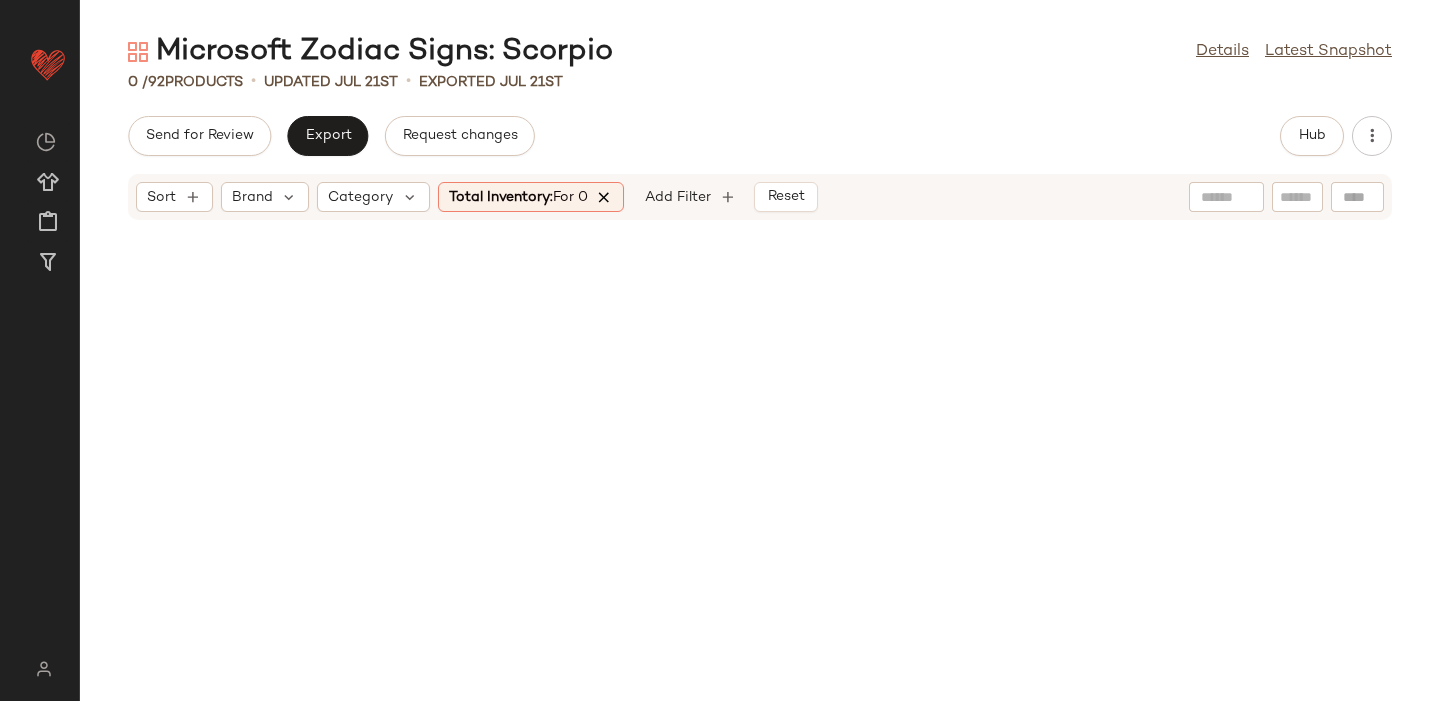 click at bounding box center (605, 197) 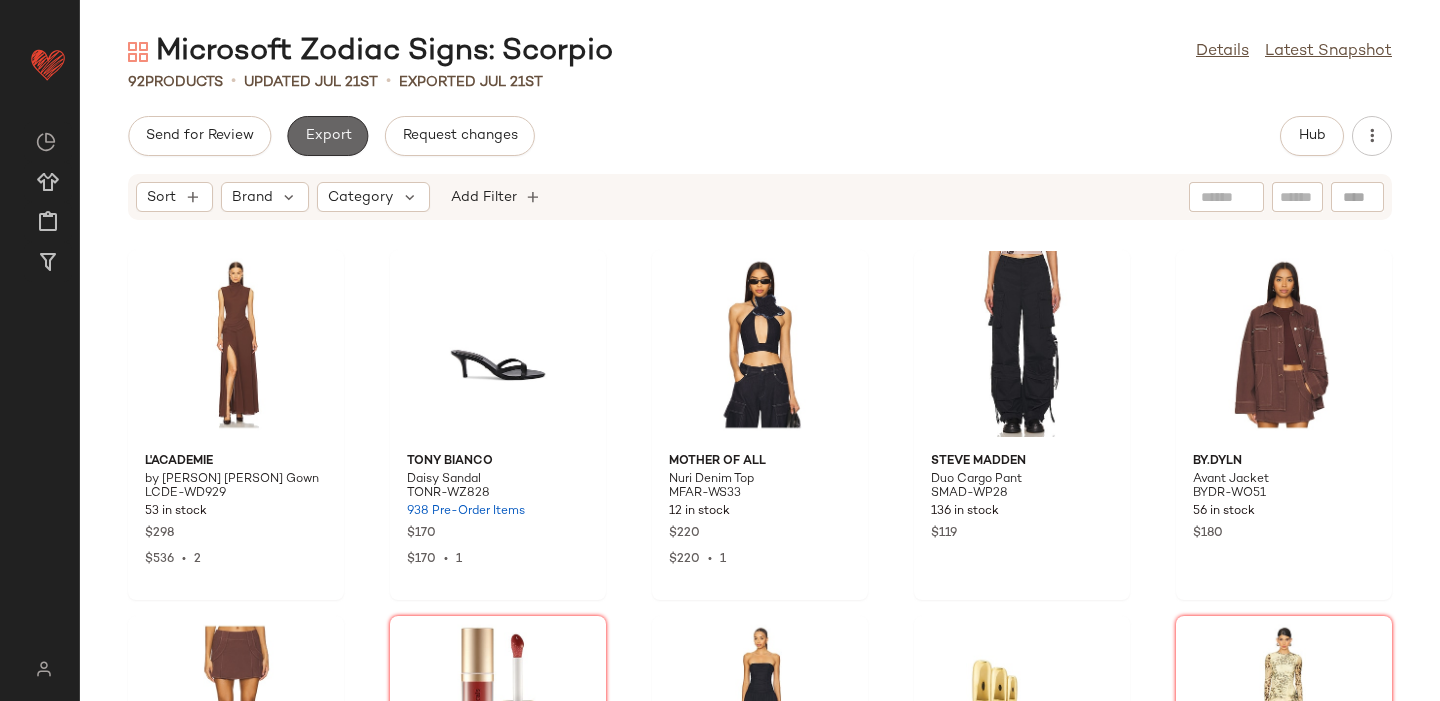 click on "Export" 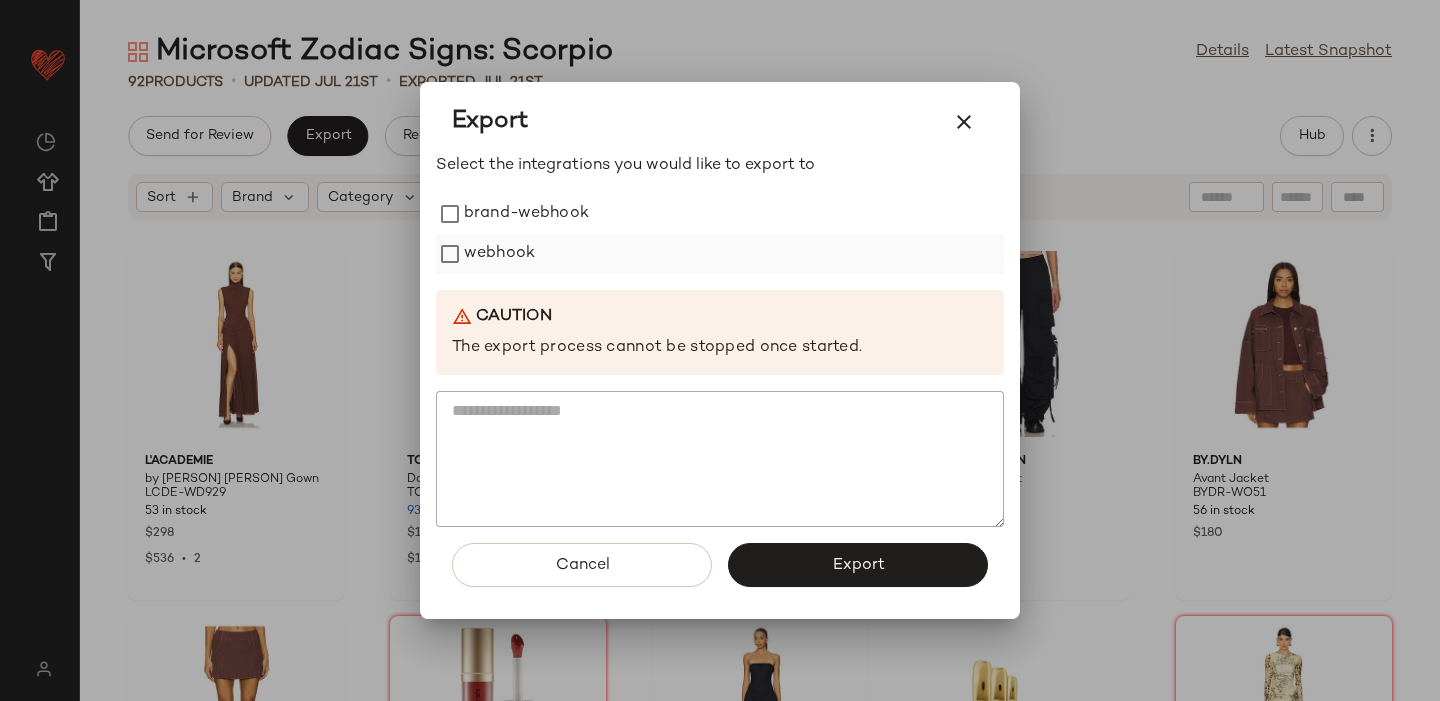 click on "webhook" at bounding box center (499, 254) 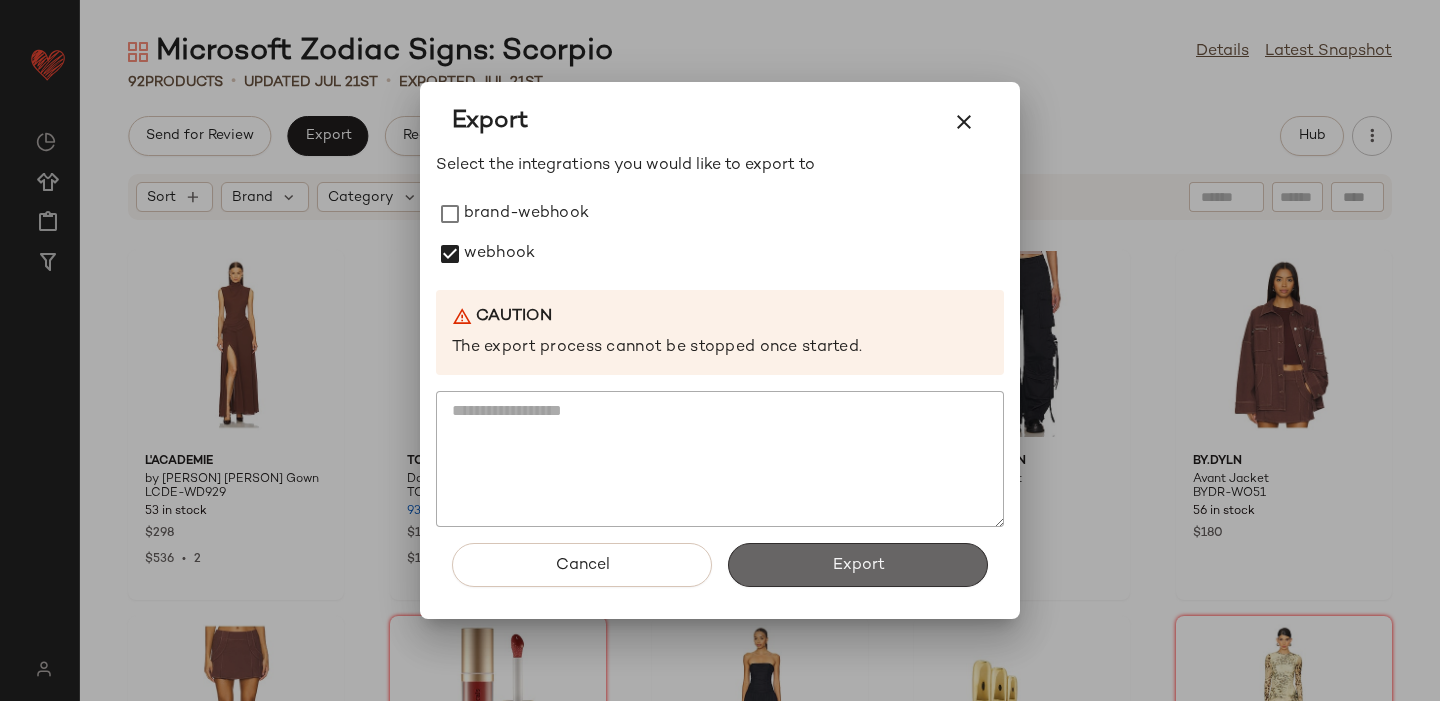 click on "Export" at bounding box center [858, 565] 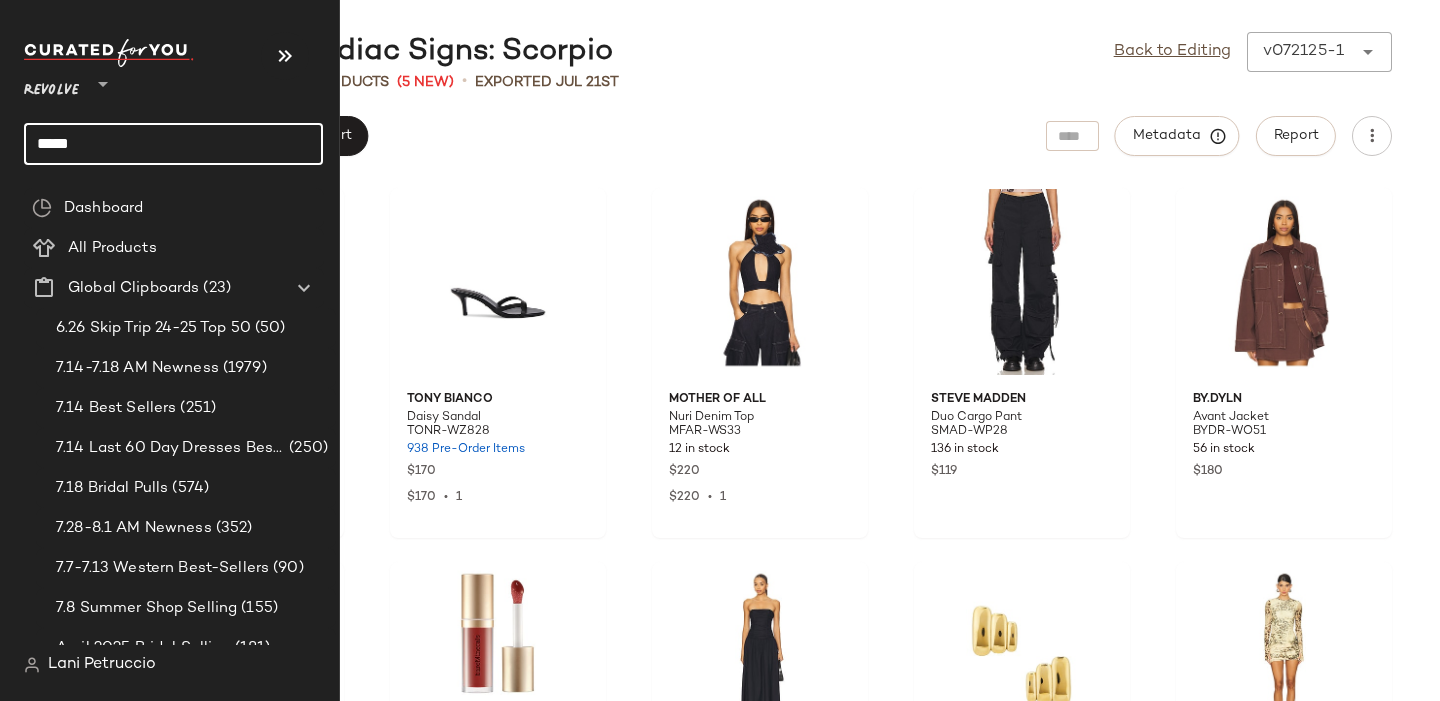 click on "*****" 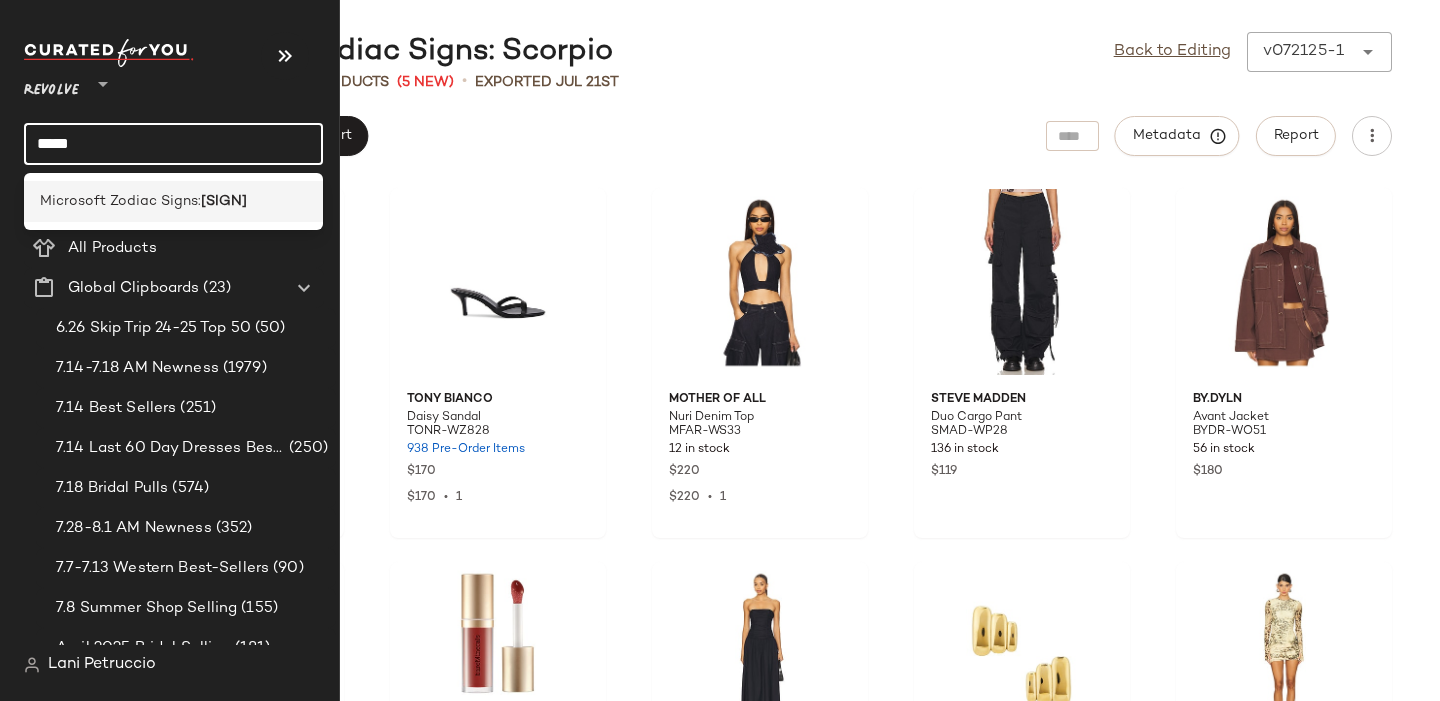 type on "*****" 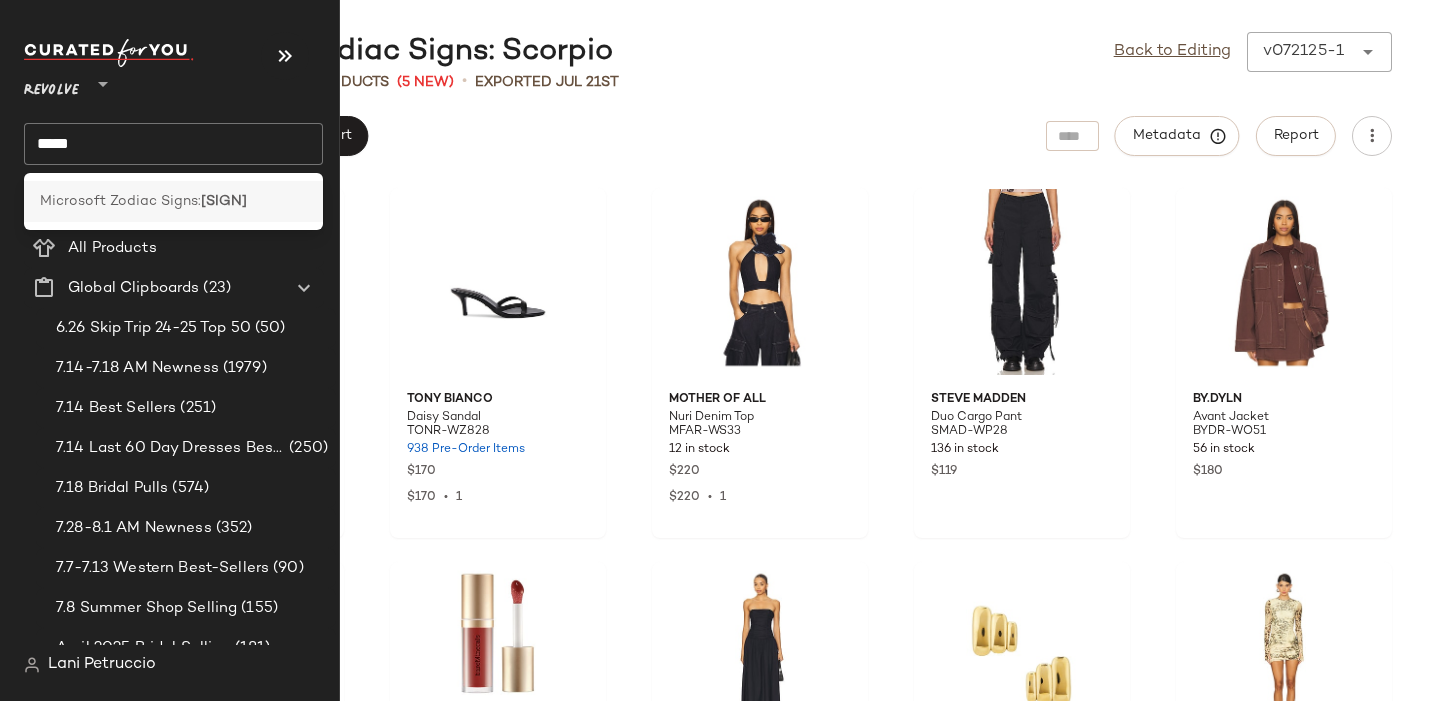 click on "Microsoft Zodiac Signs:" at bounding box center (120, 201) 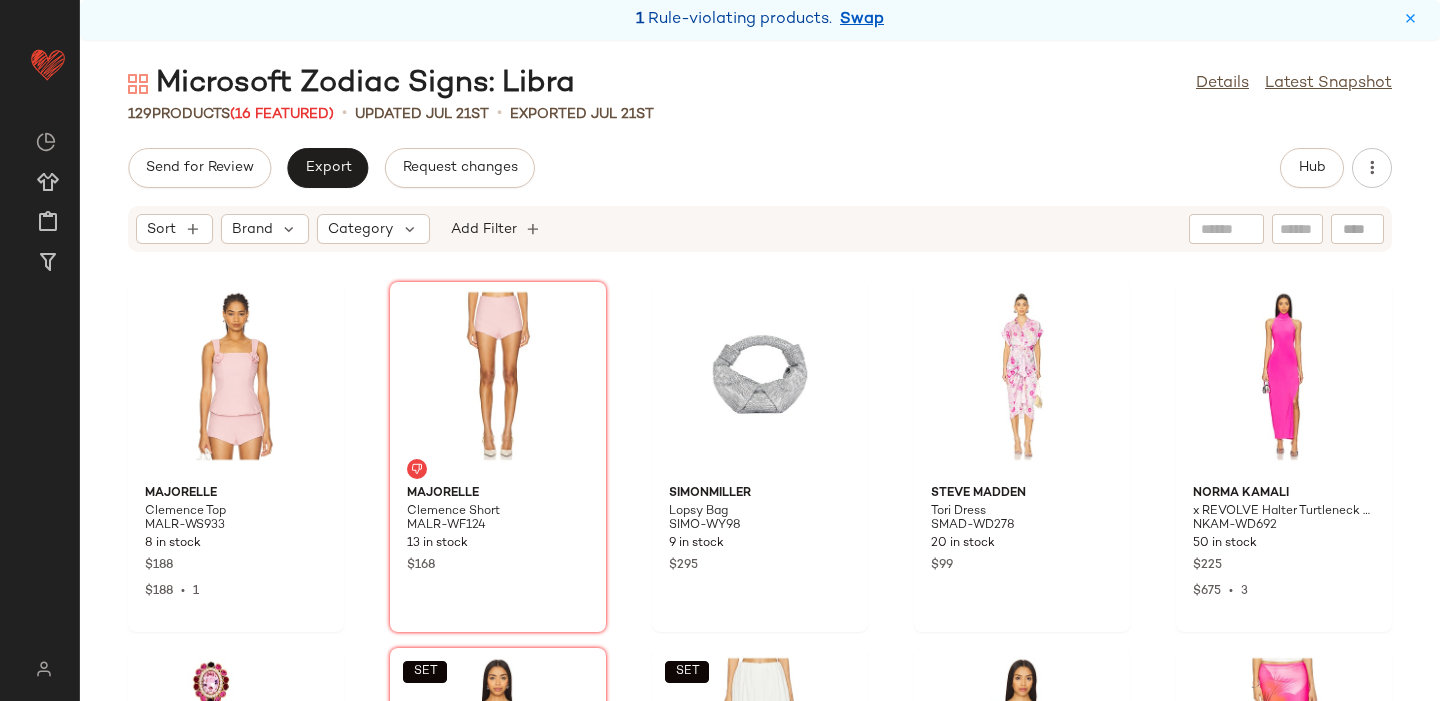 click on "Swap" at bounding box center [862, 20] 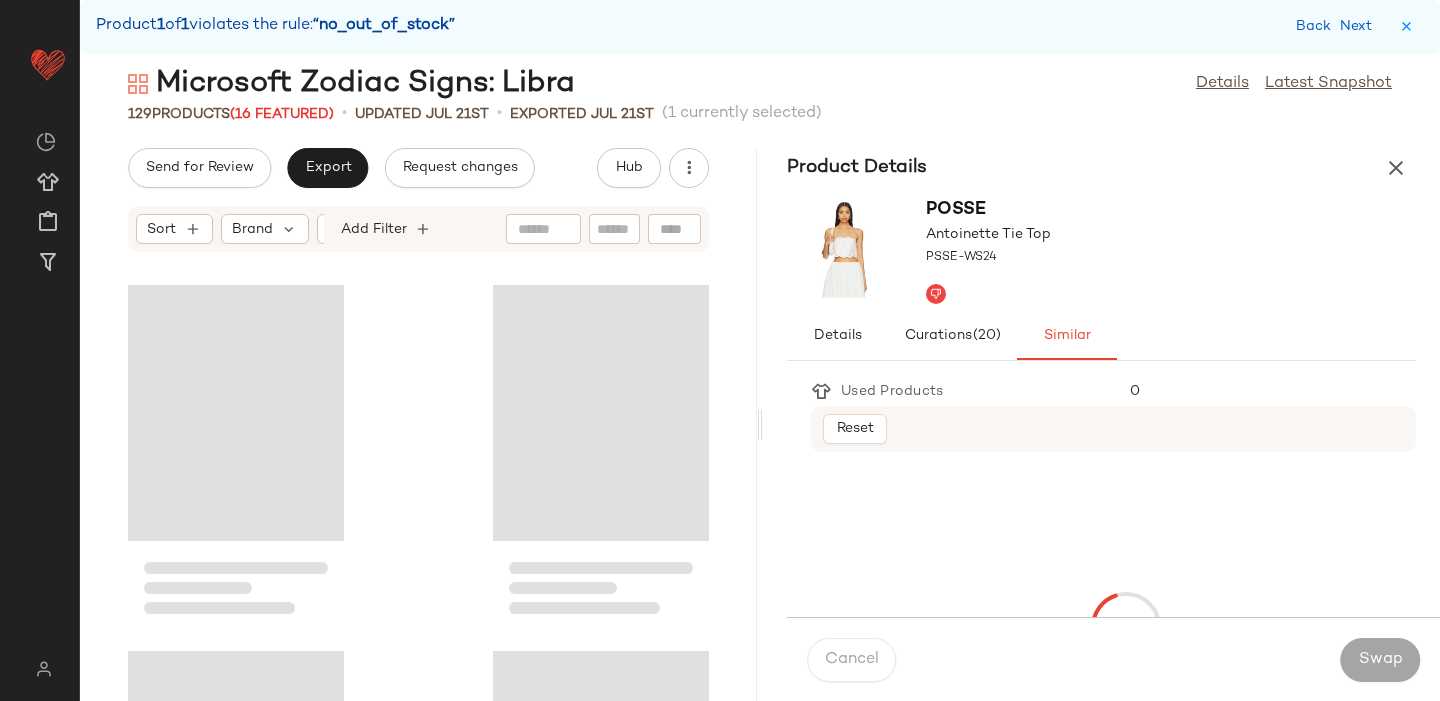 scroll, scrollTop: 1098, scrollLeft: 0, axis: vertical 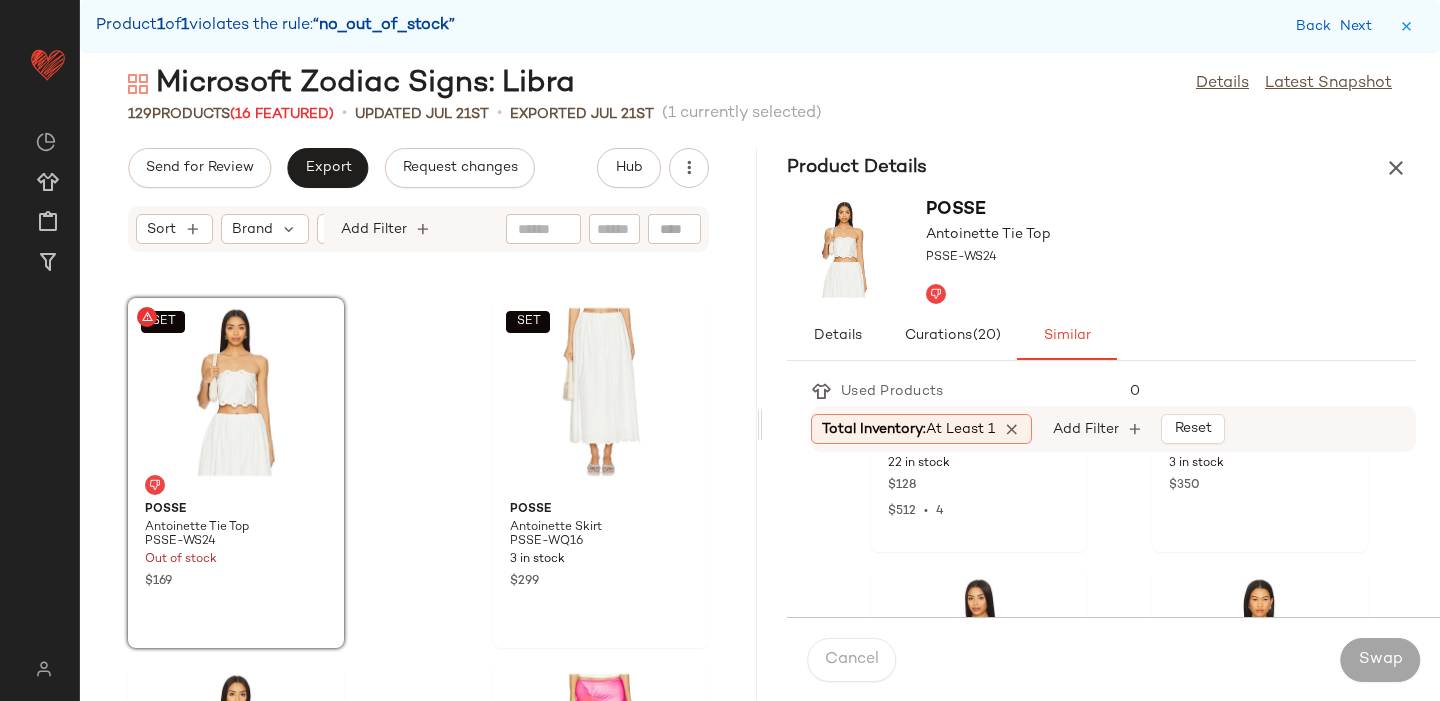 click on "Total Inventory:   At least 1 Add Filter   Reset" at bounding box center [1113, 429] 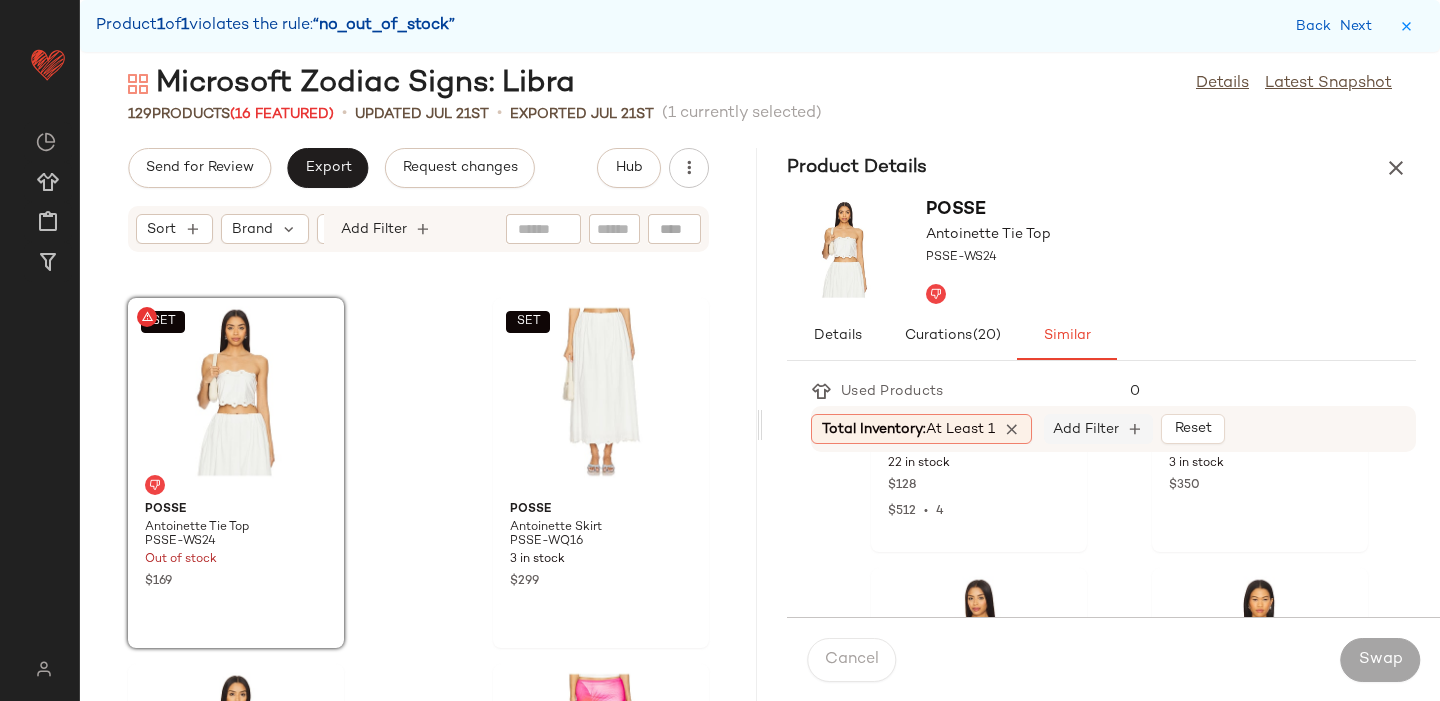 click on "Add Filter" at bounding box center (1086, 429) 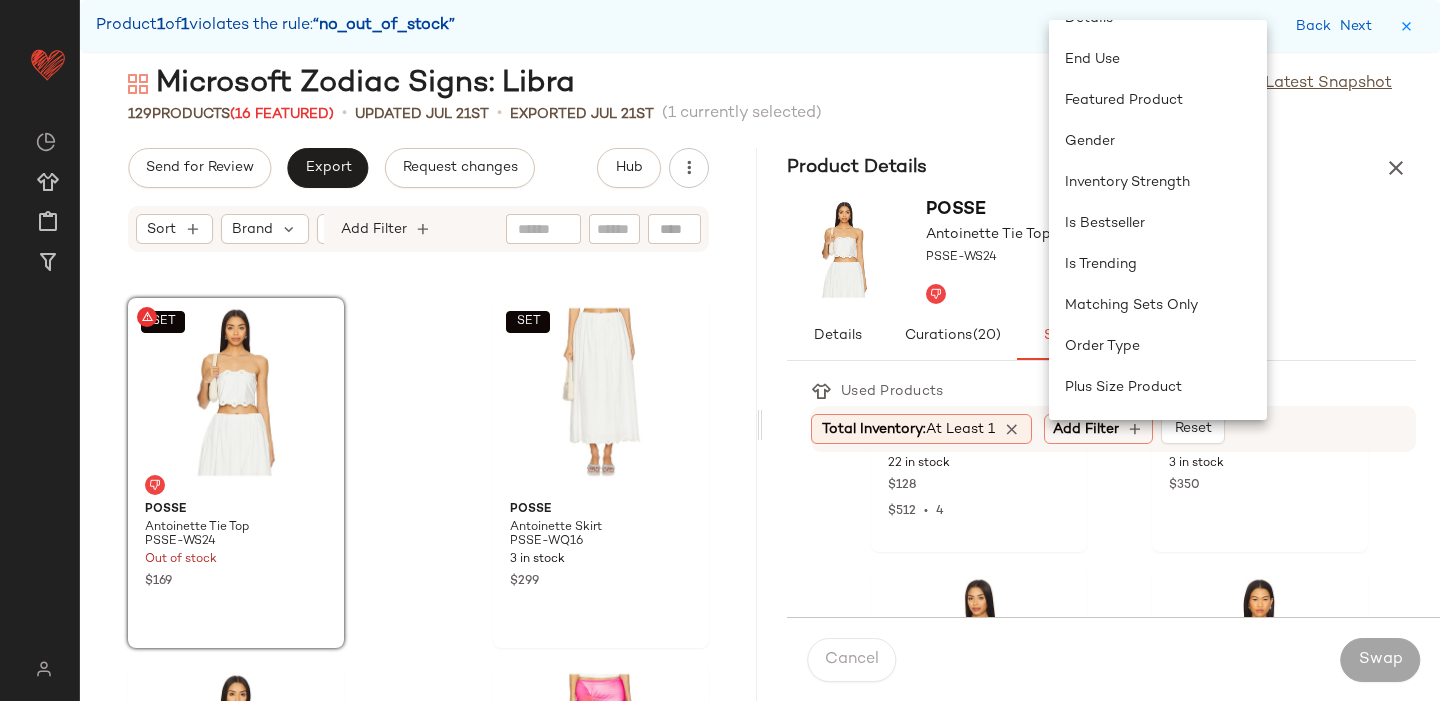 scroll, scrollTop: 565, scrollLeft: 0, axis: vertical 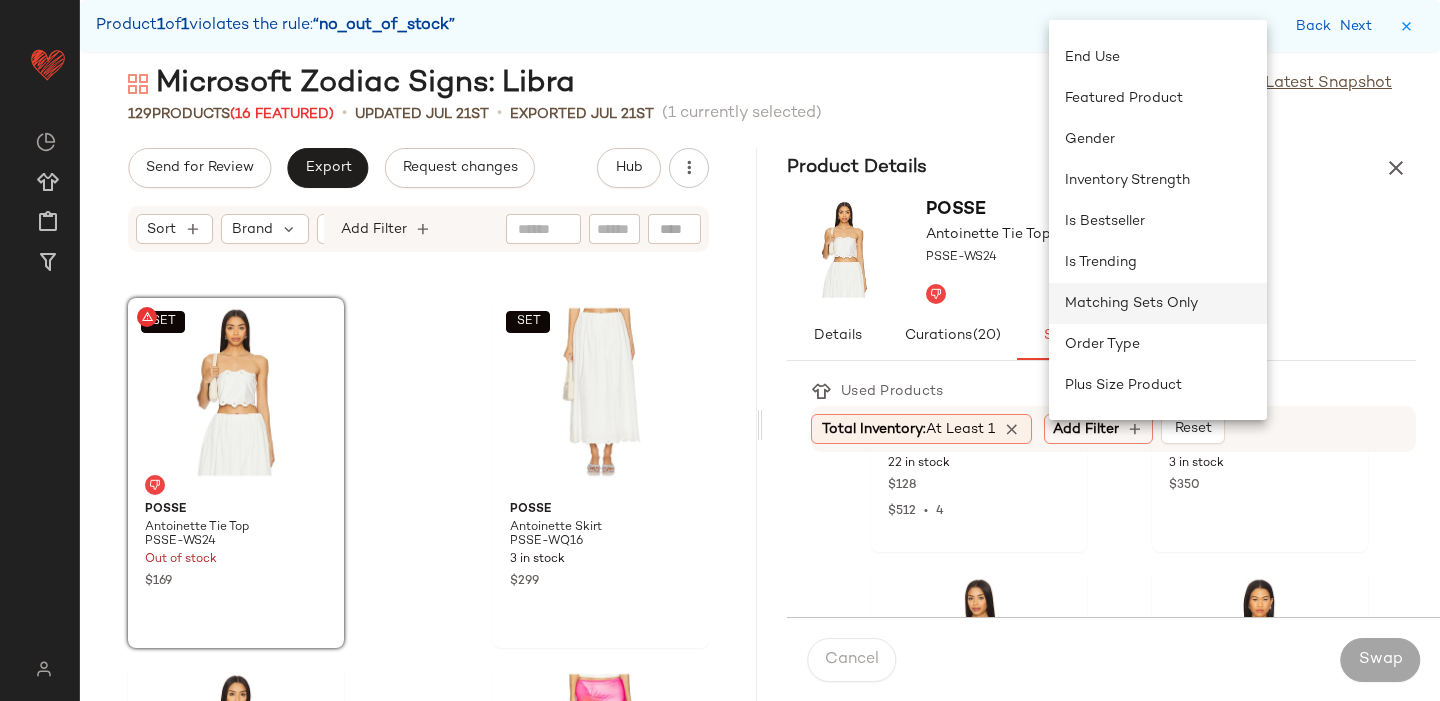 click on "Matching Sets Only" 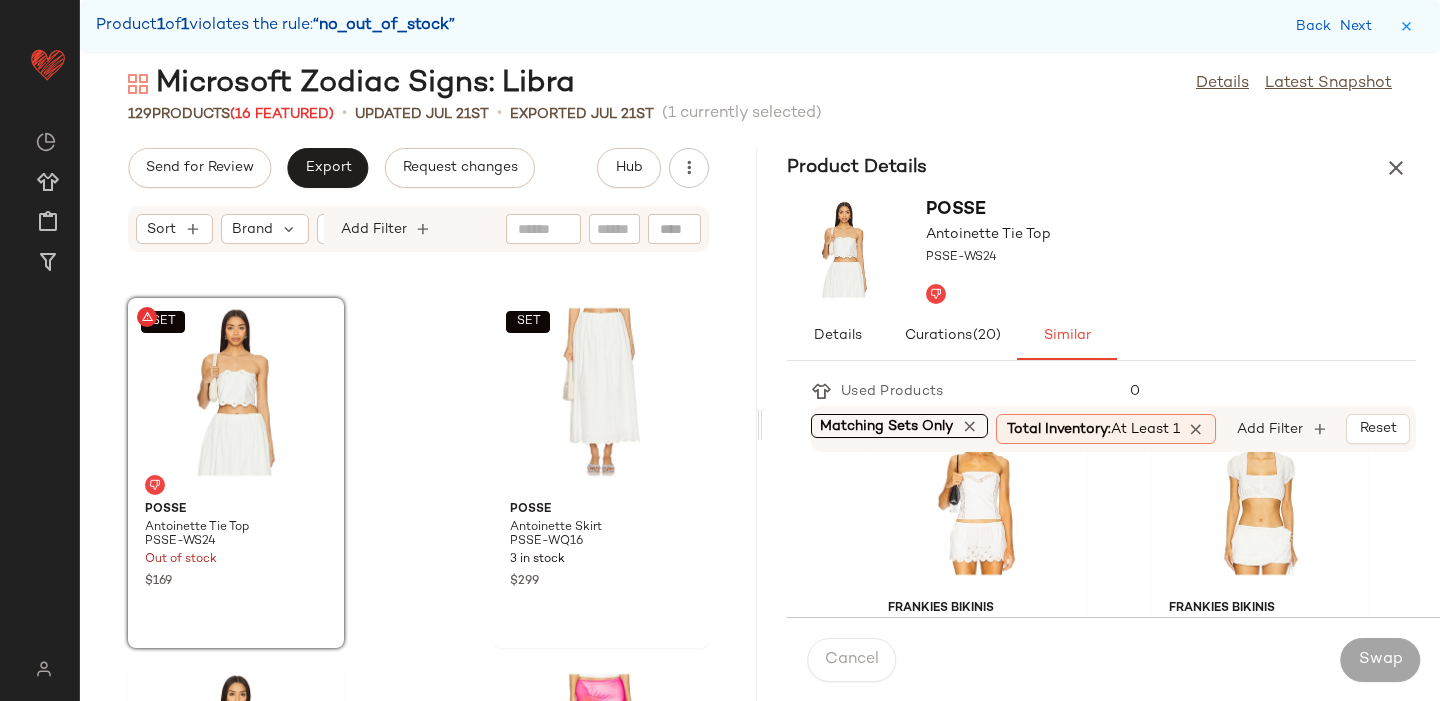 scroll, scrollTop: 1168, scrollLeft: 0, axis: vertical 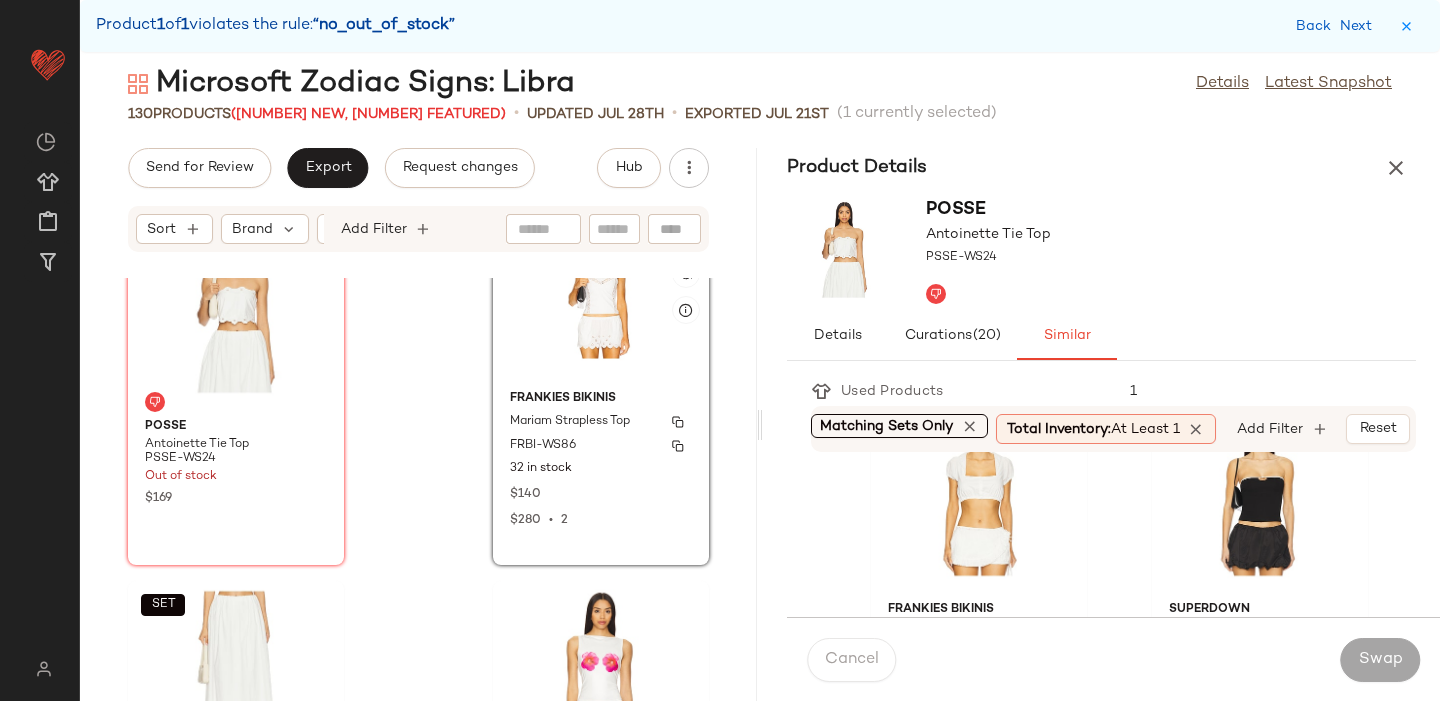click on "Frankies Bikinis Mariam Strapless Top FRBI-WS86 32 in stock $140 $280  •  2" 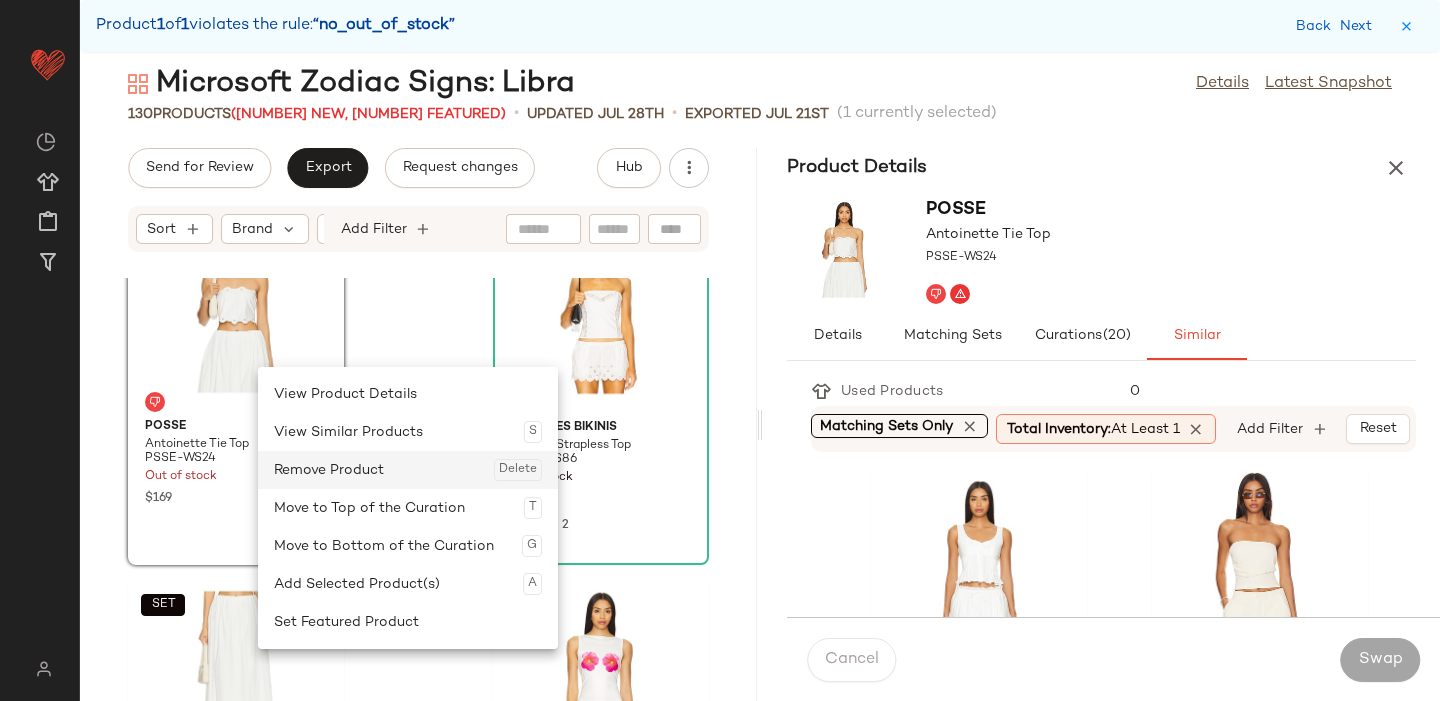 click on "Remove Product  Delete" 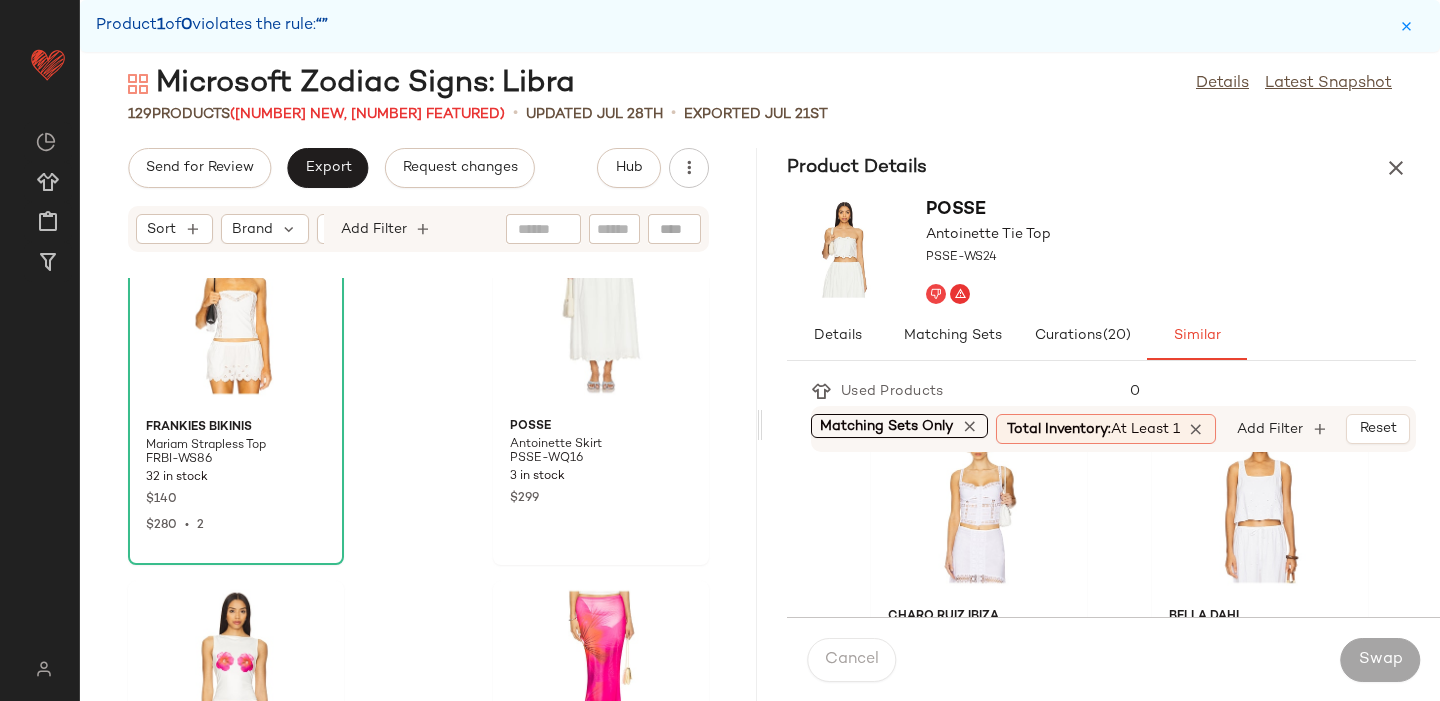 scroll, scrollTop: 1871, scrollLeft: 0, axis: vertical 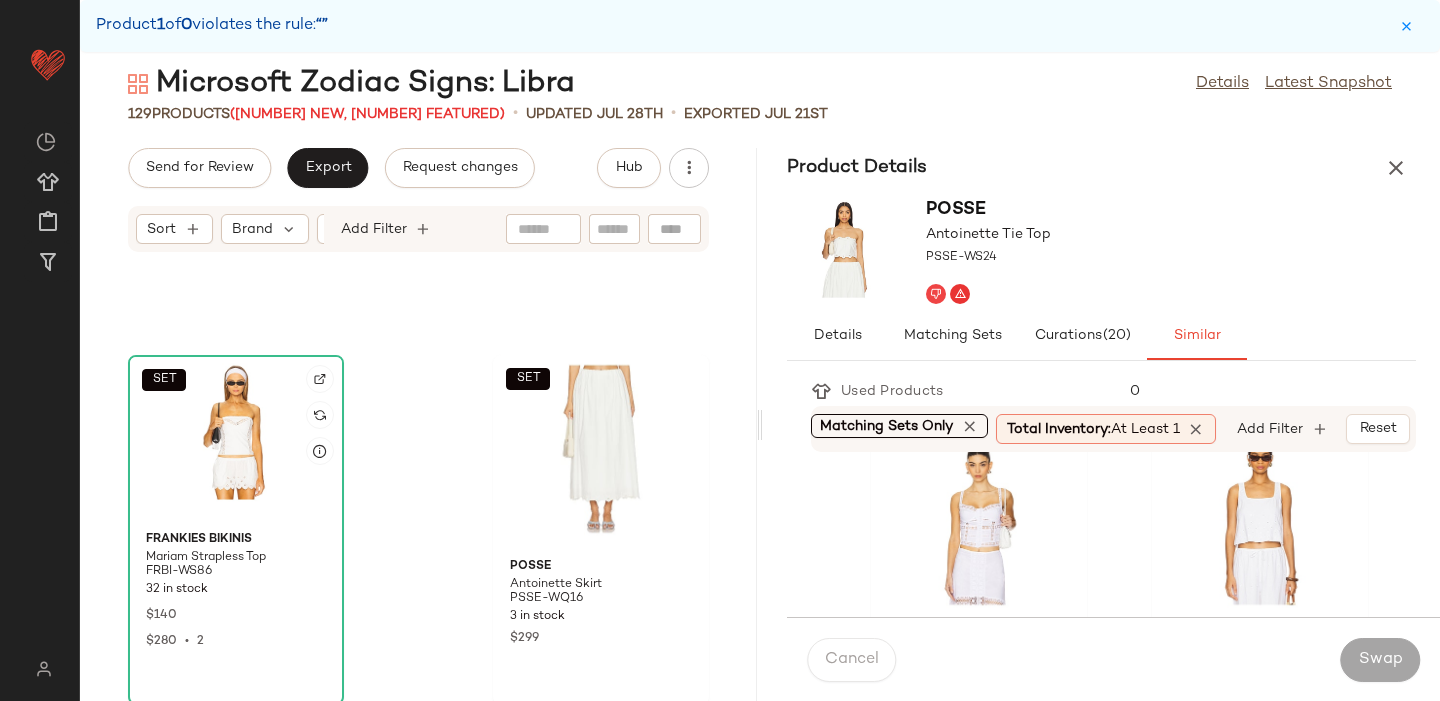 click on "SET" 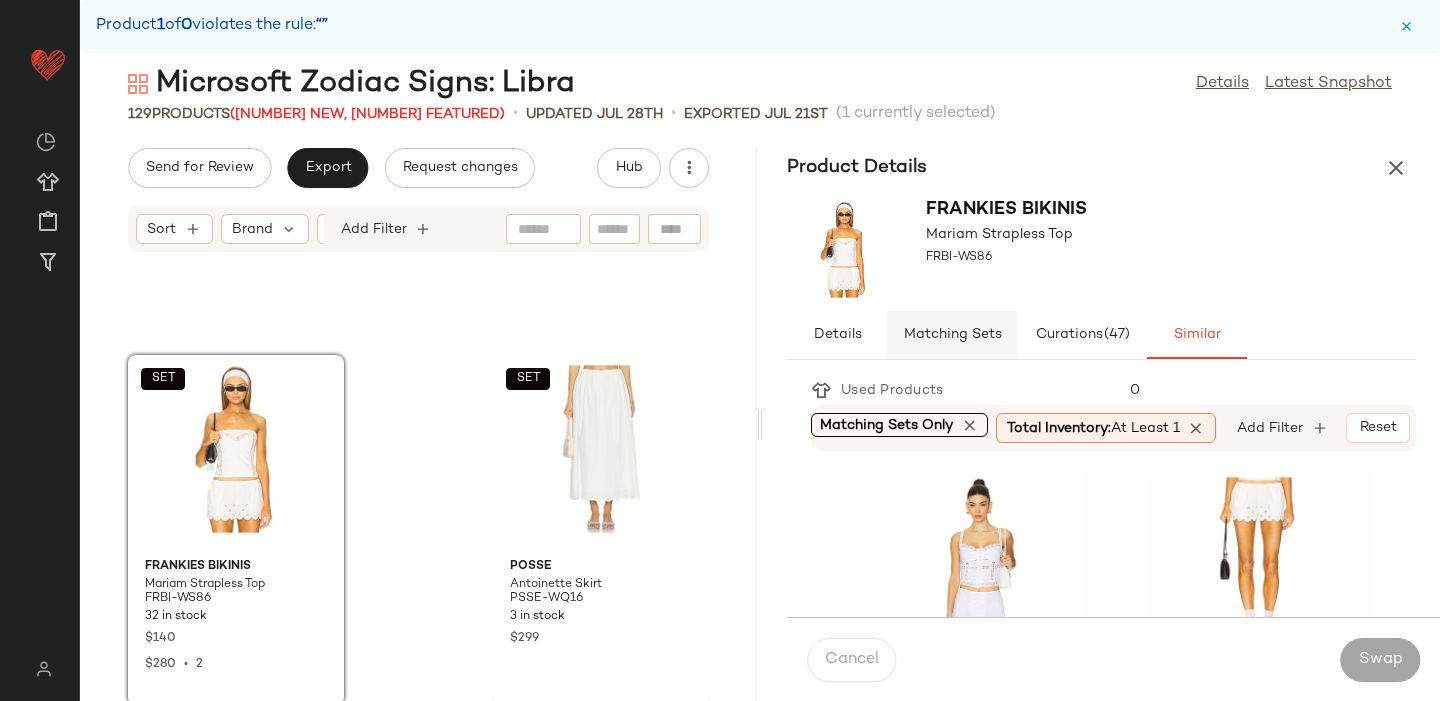 click on "Matching Sets" 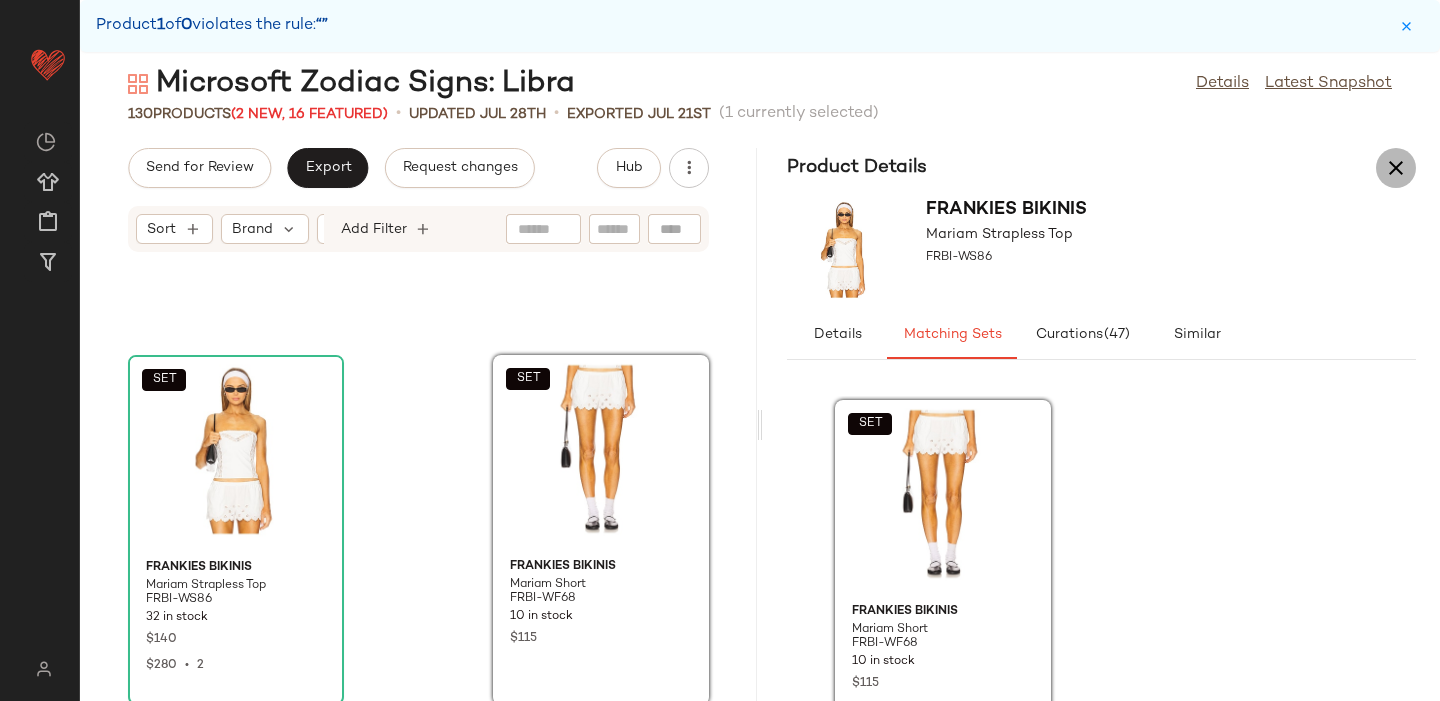 click at bounding box center [1396, 168] 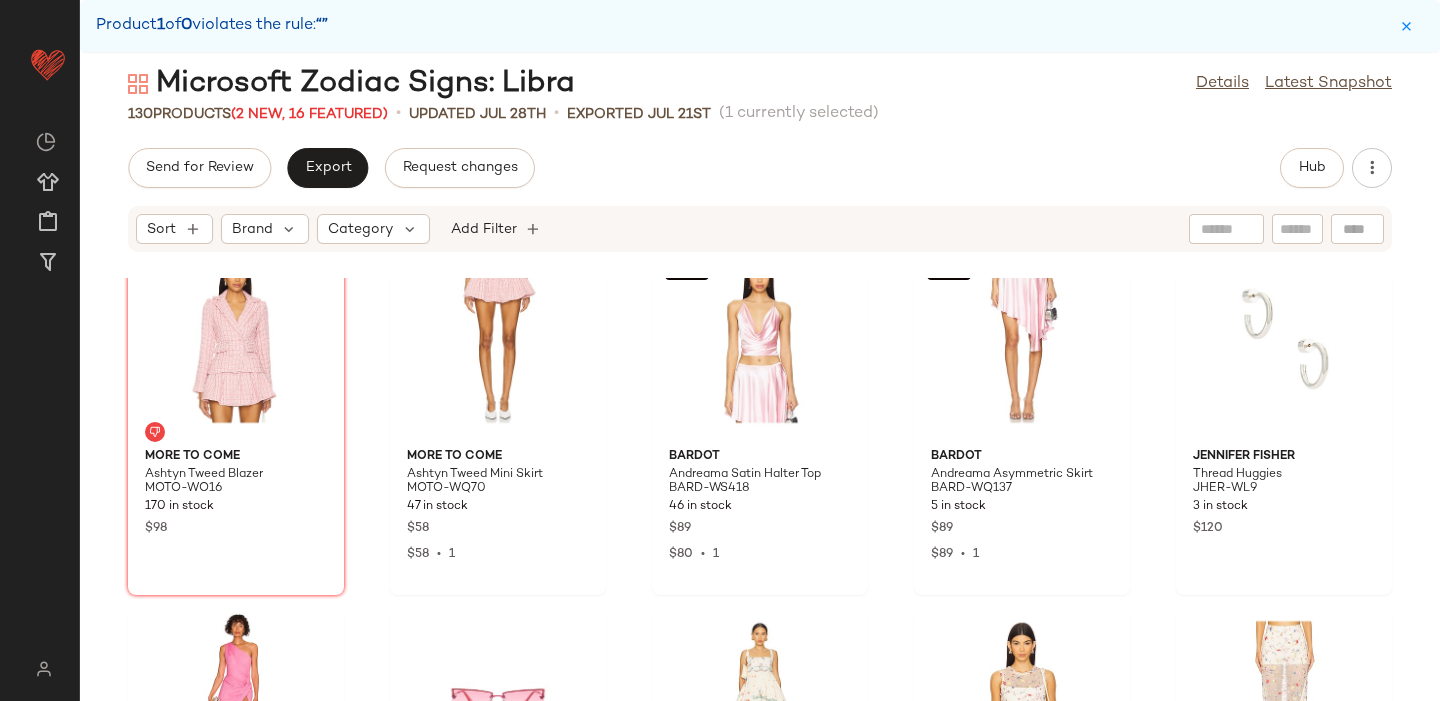 scroll, scrollTop: 0, scrollLeft: 0, axis: both 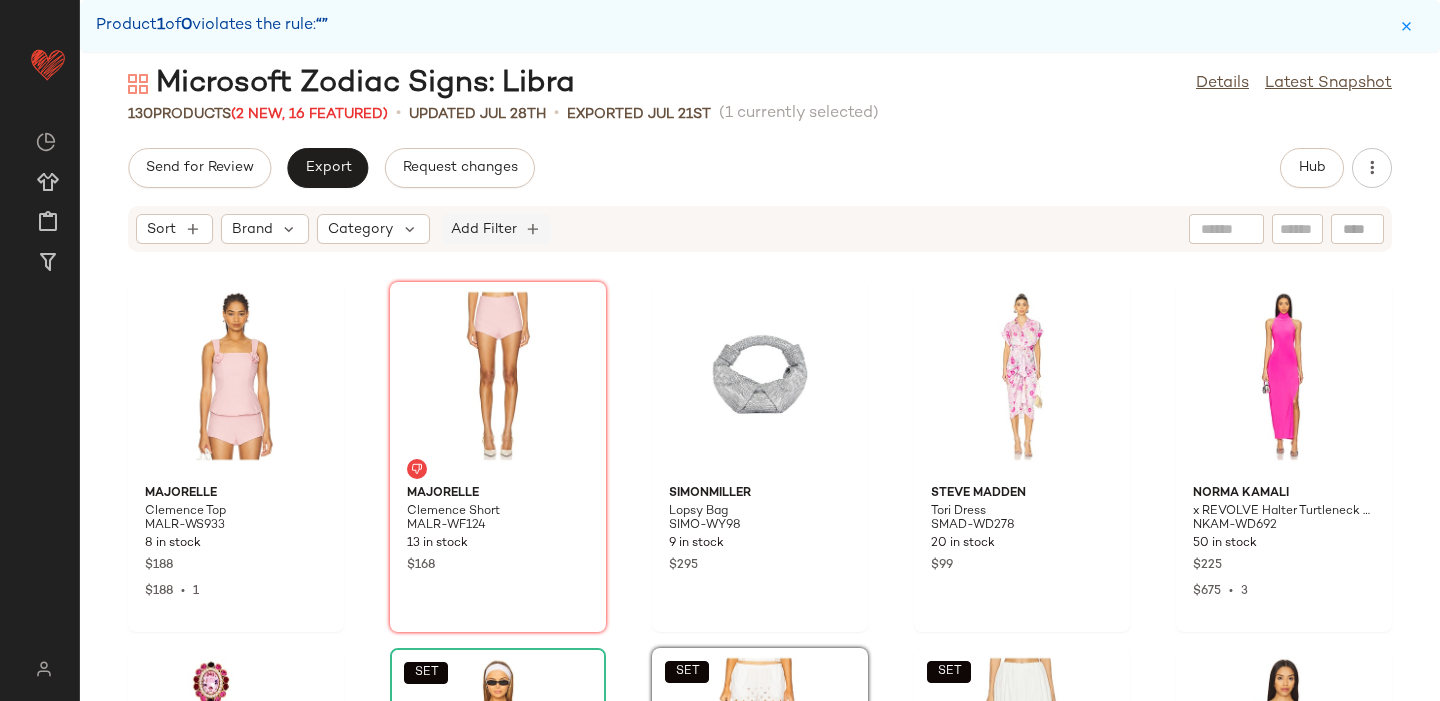 click on "Add Filter" at bounding box center (484, 229) 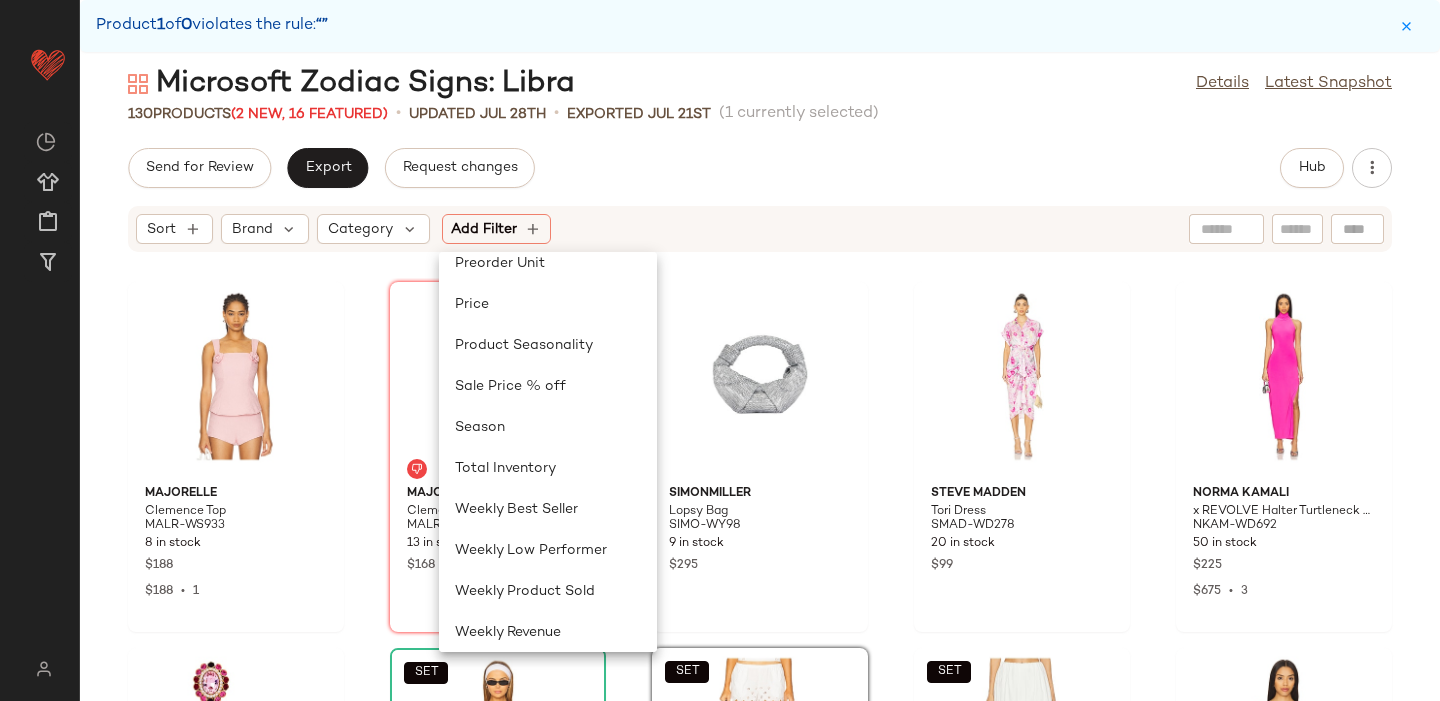 scroll, scrollTop: 887, scrollLeft: 0, axis: vertical 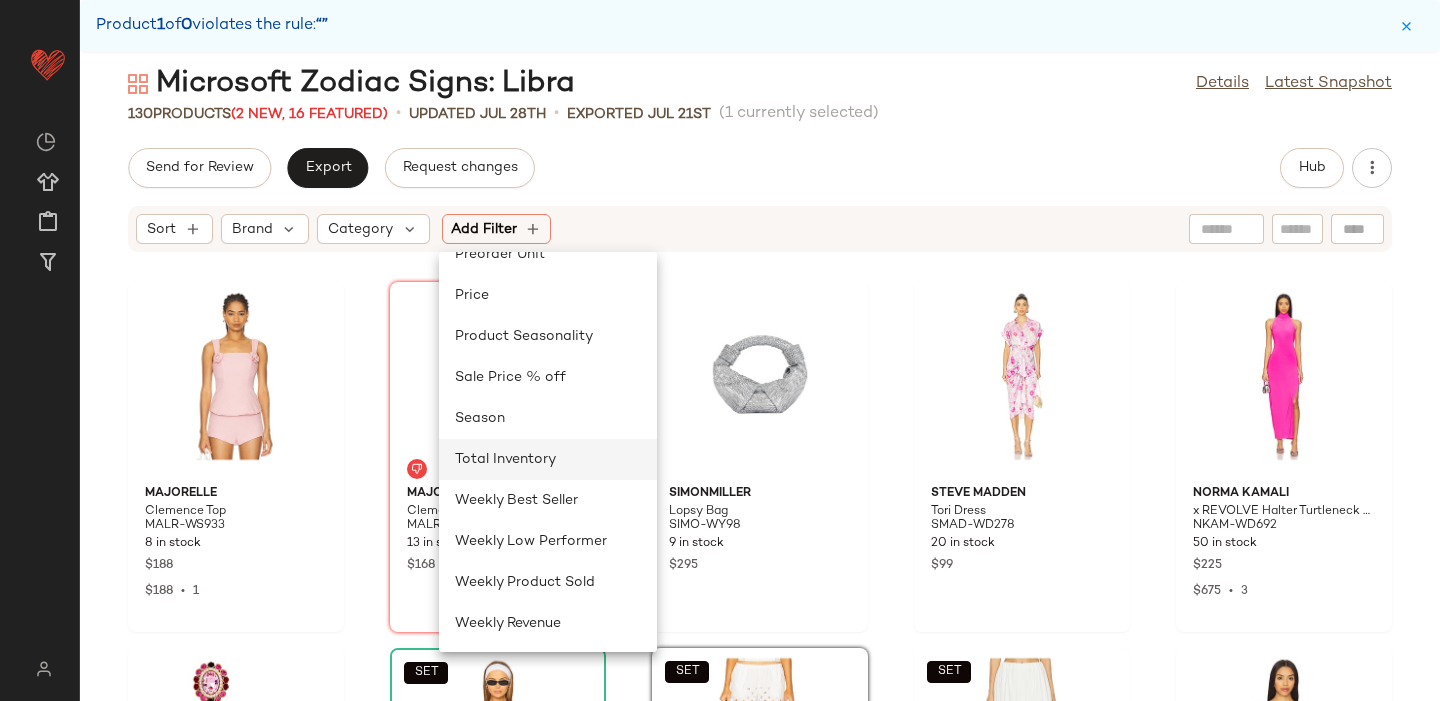 click on "Total Inventory" 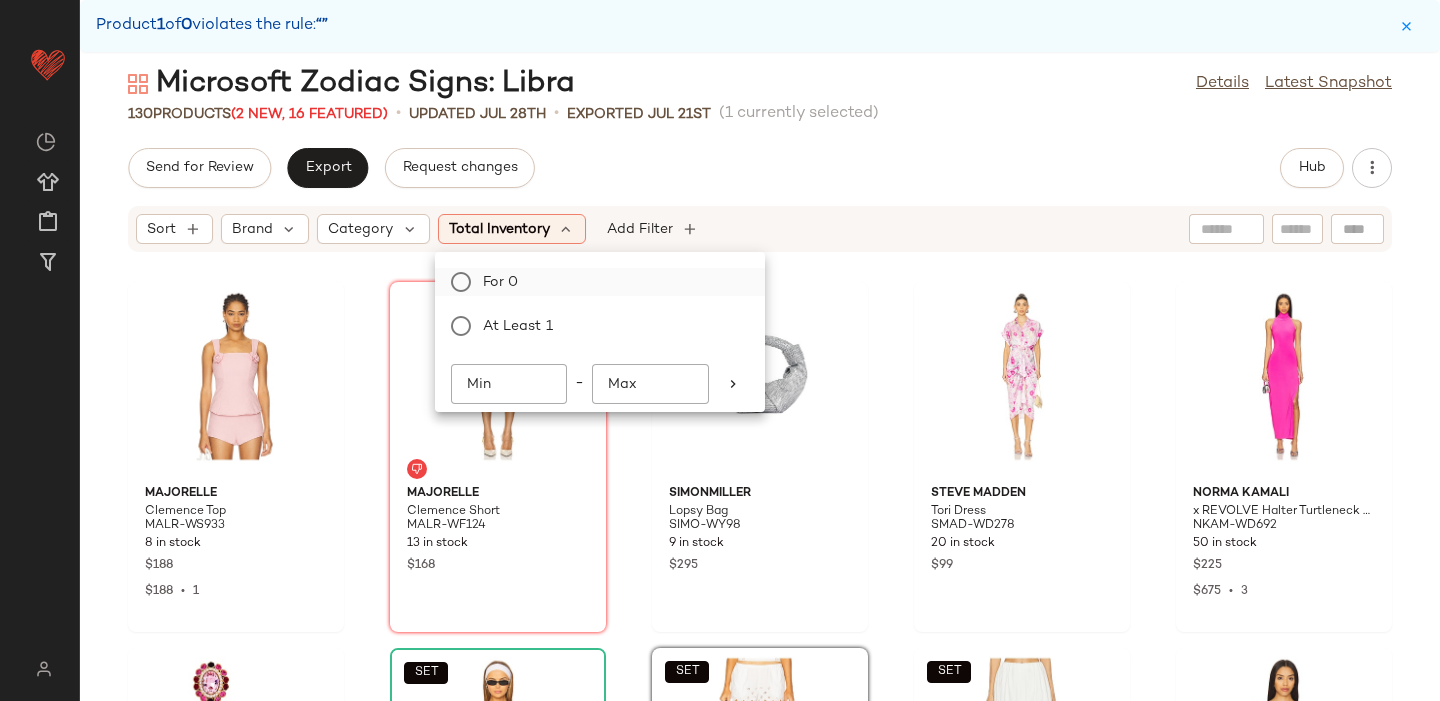 click on "For 0" at bounding box center [612, 282] 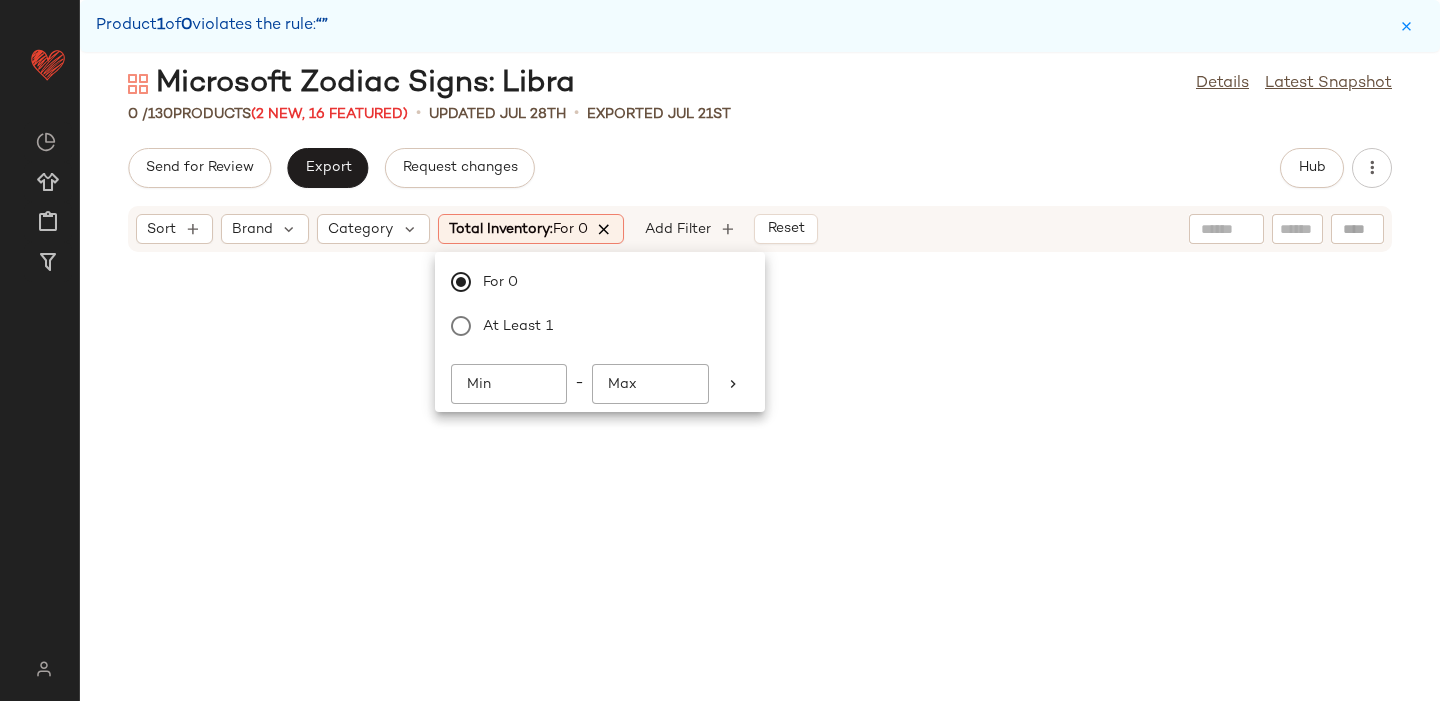 click at bounding box center (605, 229) 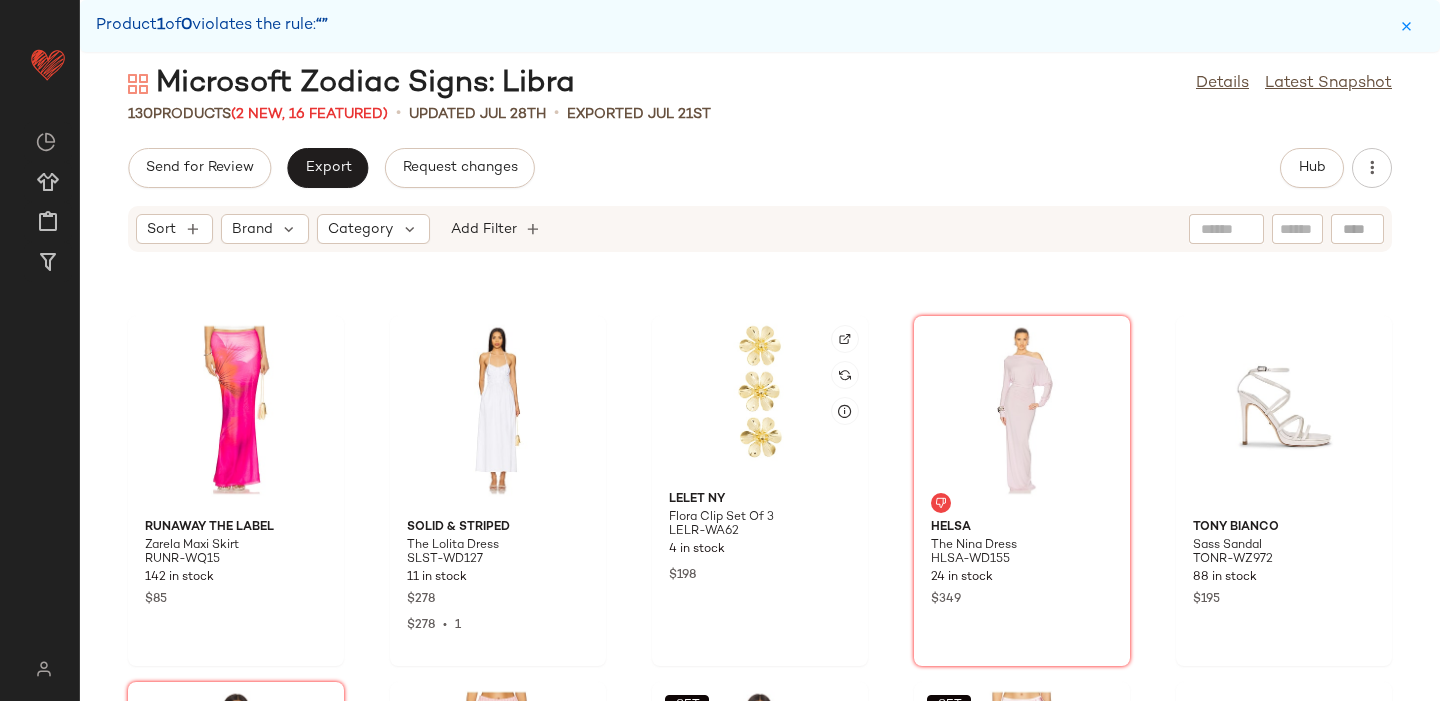 scroll, scrollTop: 0, scrollLeft: 0, axis: both 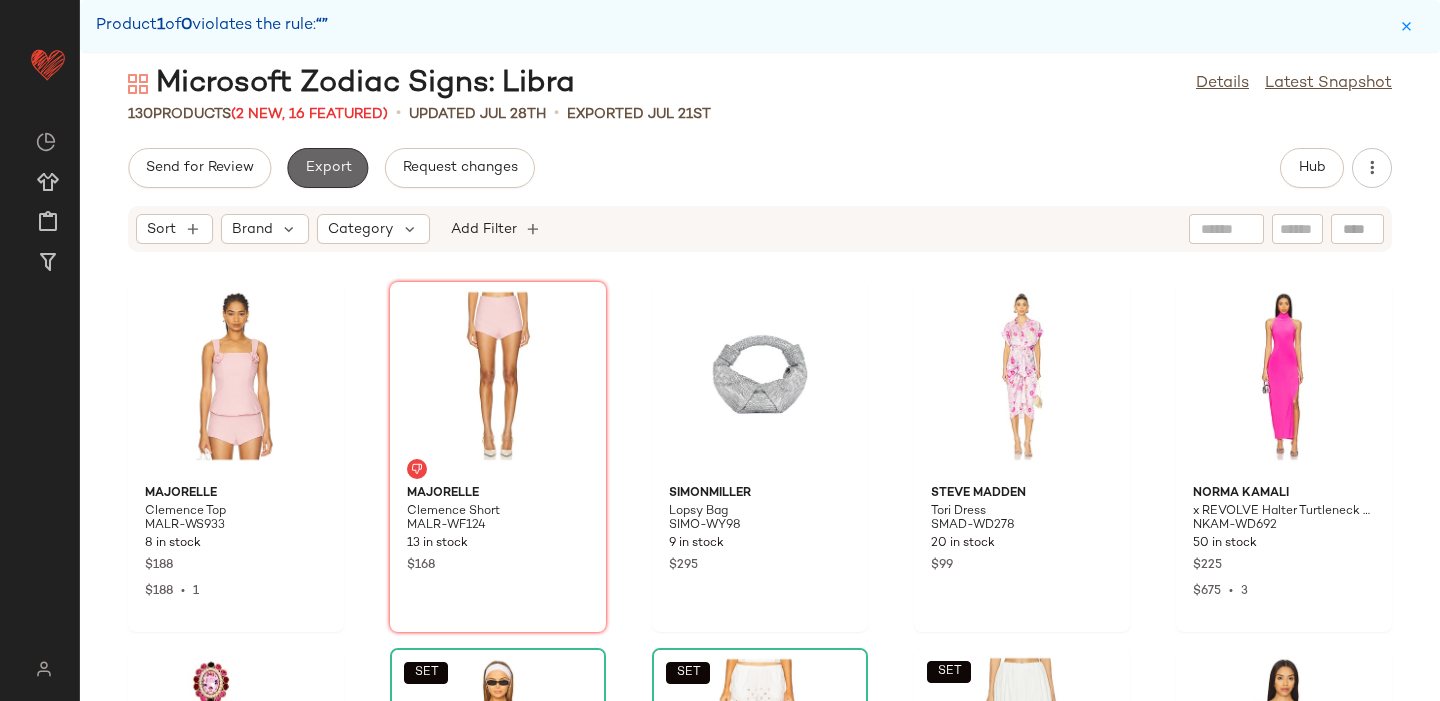 click on "Export" 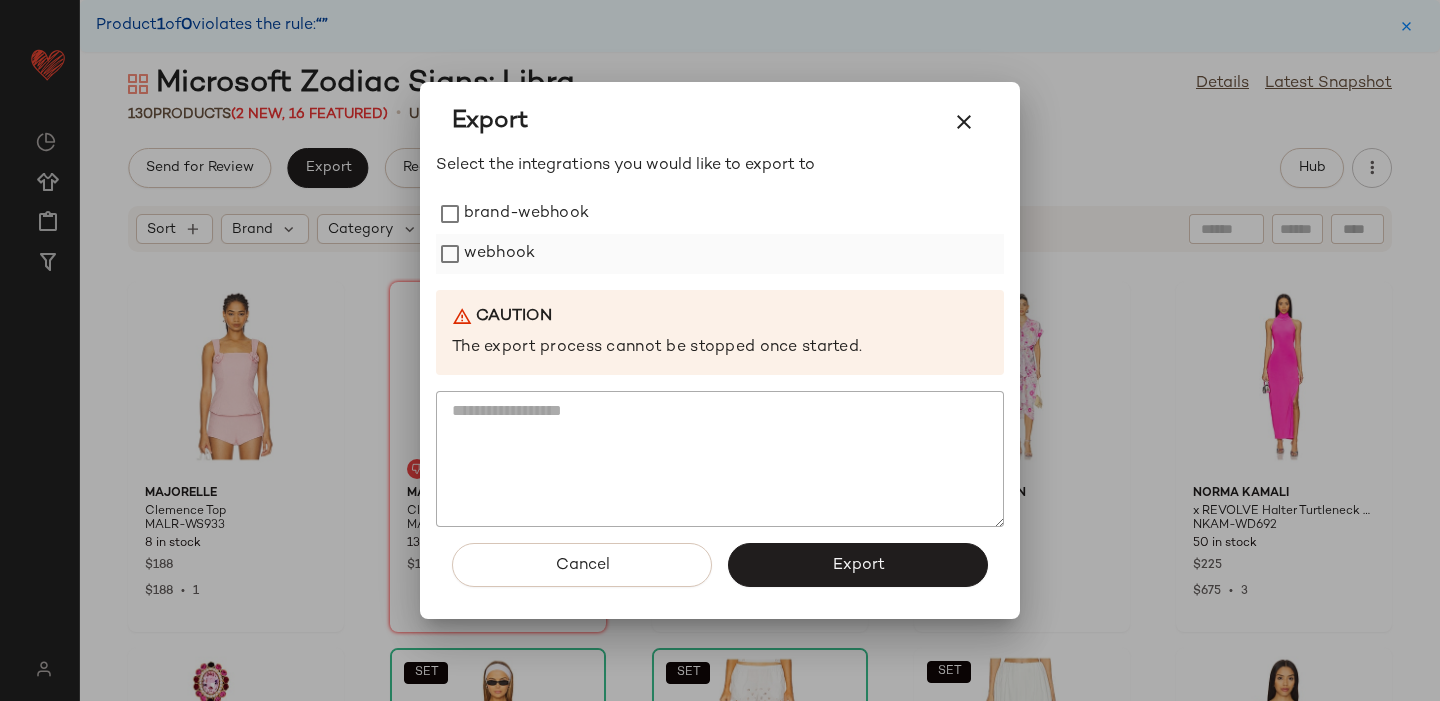 click on "webhook" at bounding box center [499, 254] 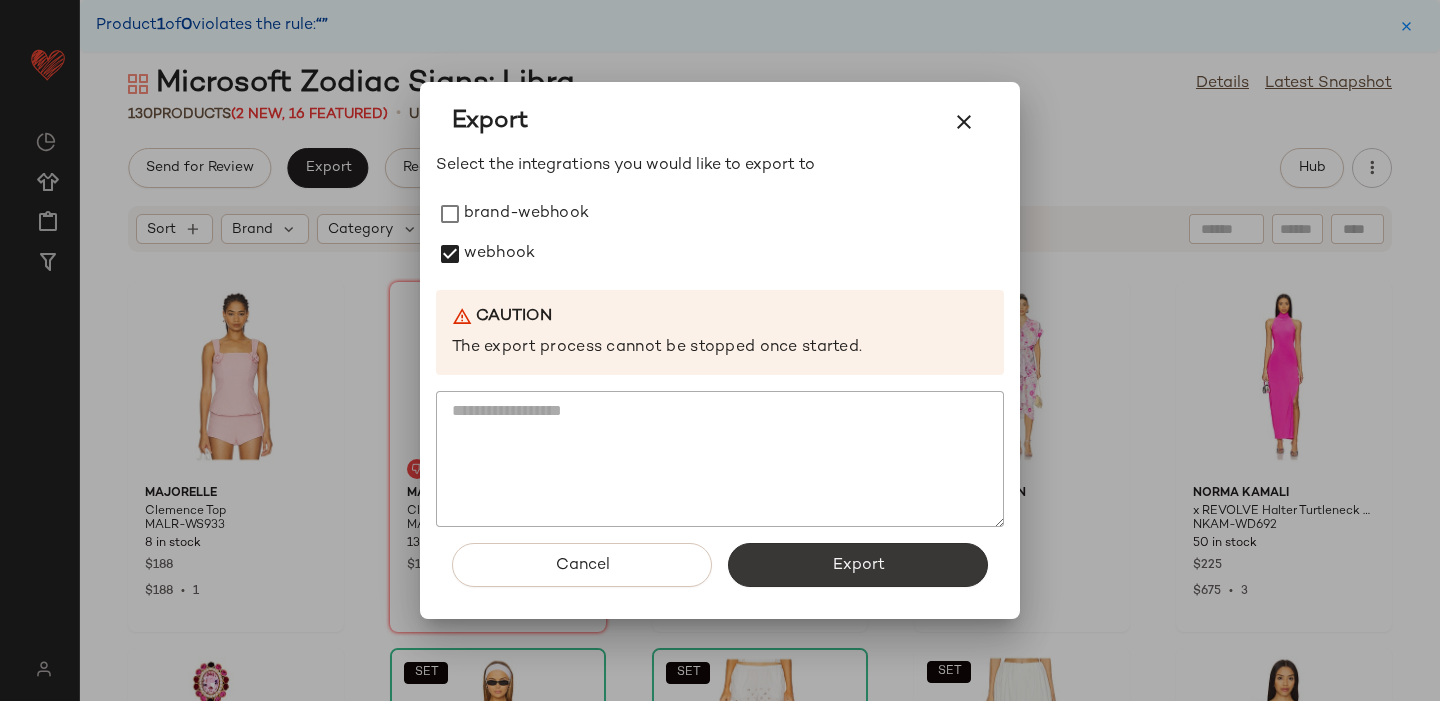 click on "Export" at bounding box center [858, 565] 